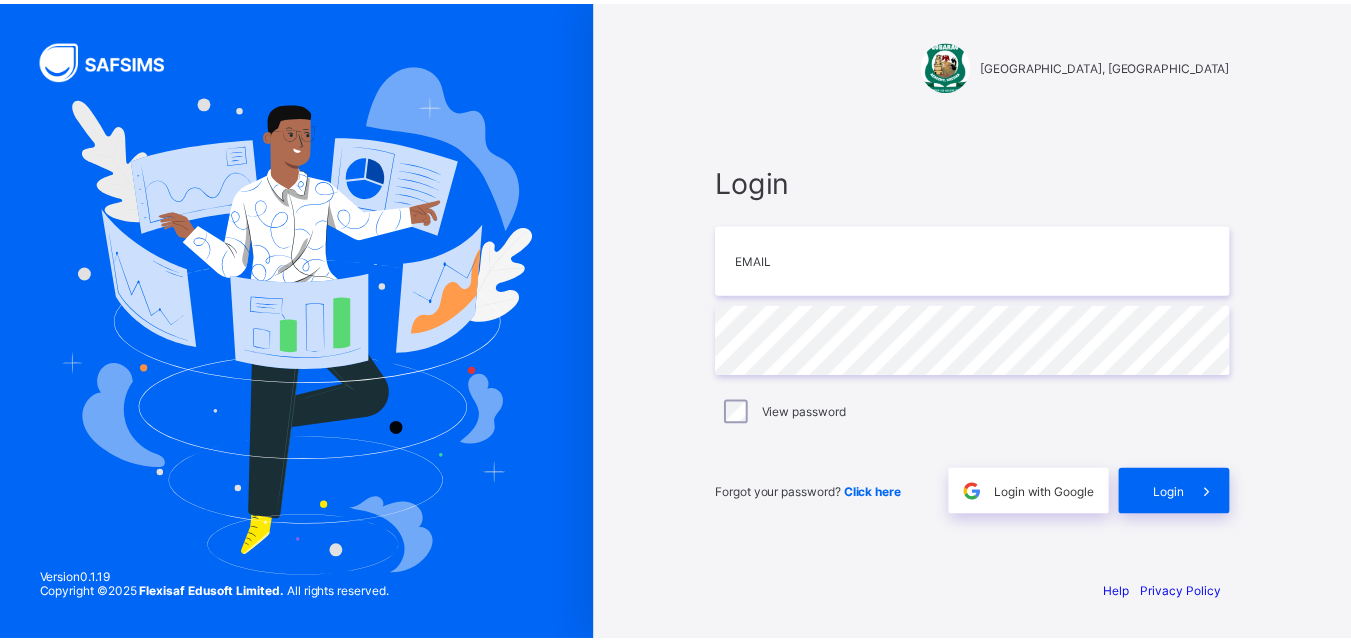 scroll, scrollTop: 0, scrollLeft: 0, axis: both 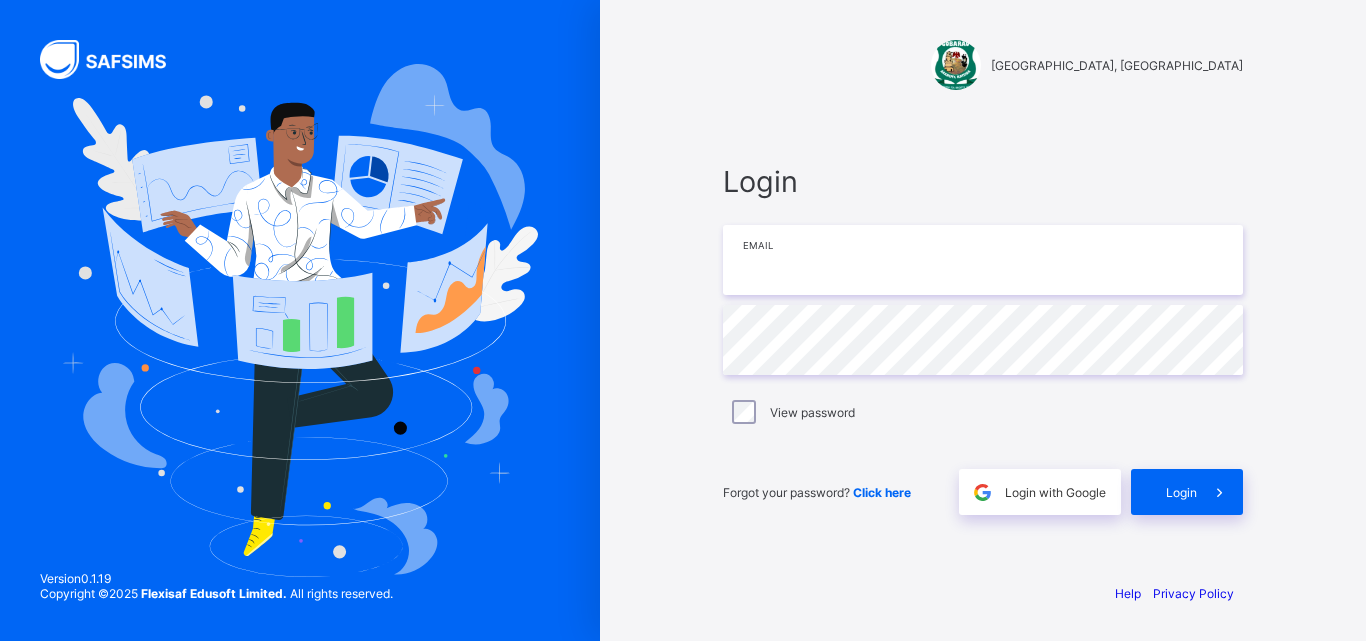 click at bounding box center [983, 260] 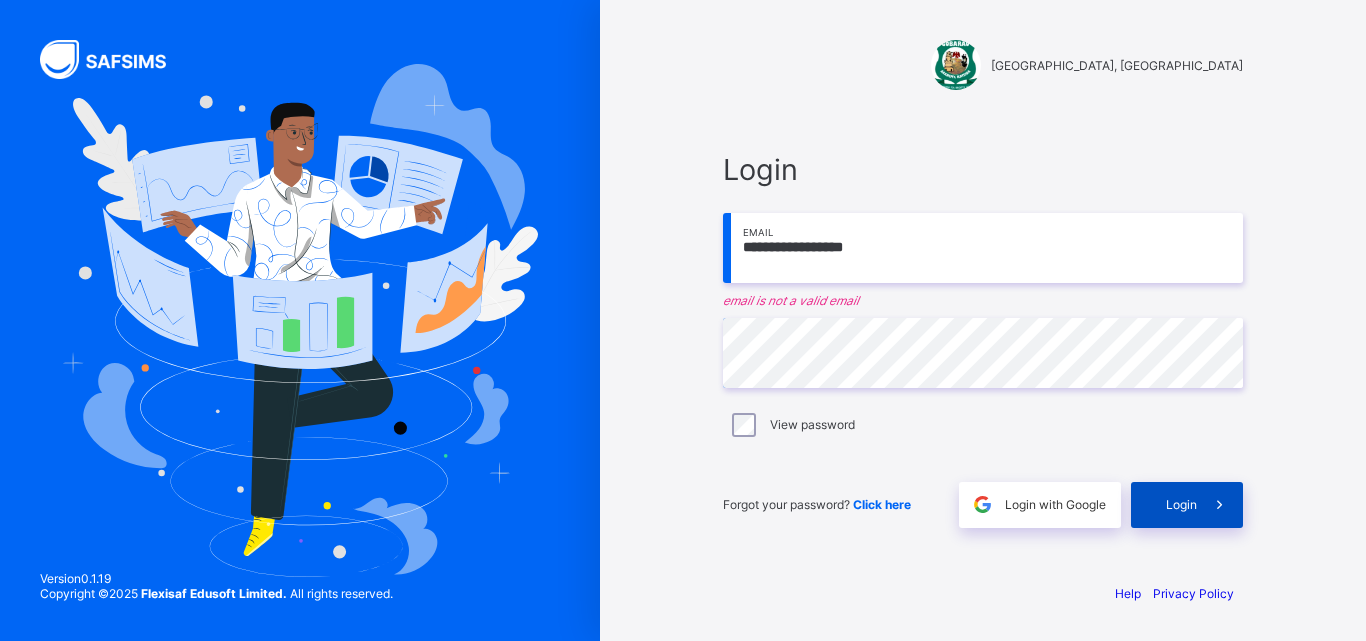 click on "Login" at bounding box center [1181, 504] 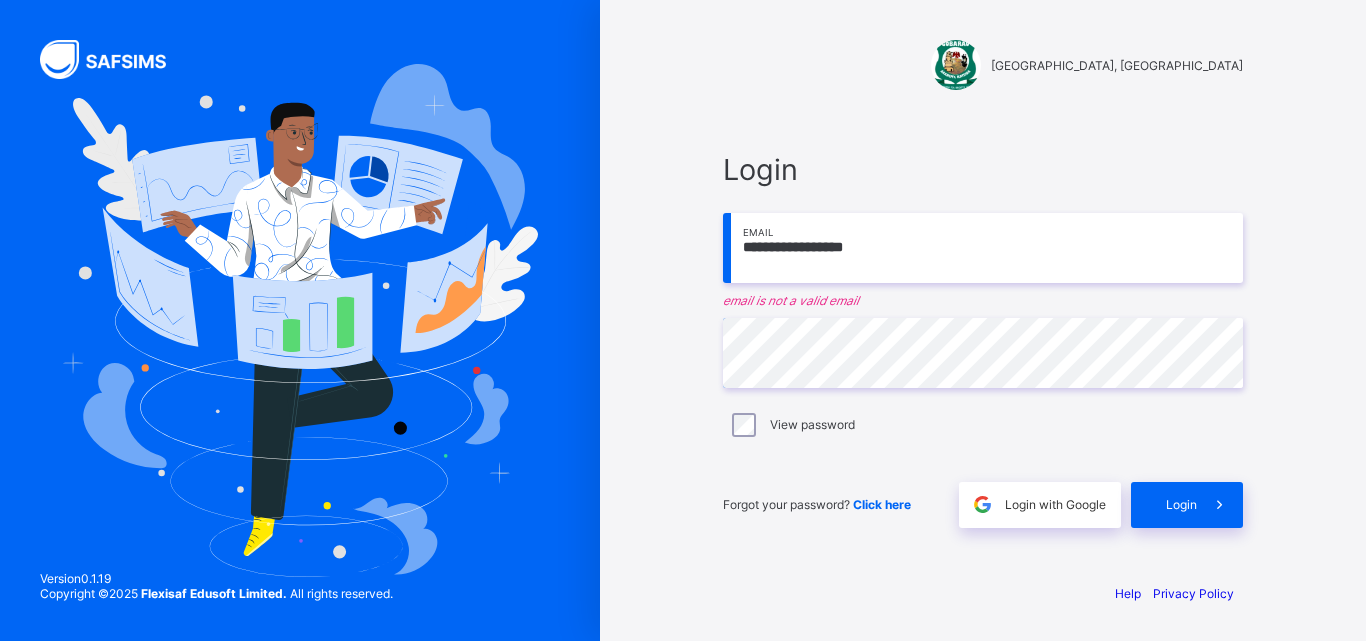 click on "**********" at bounding box center (983, 248) 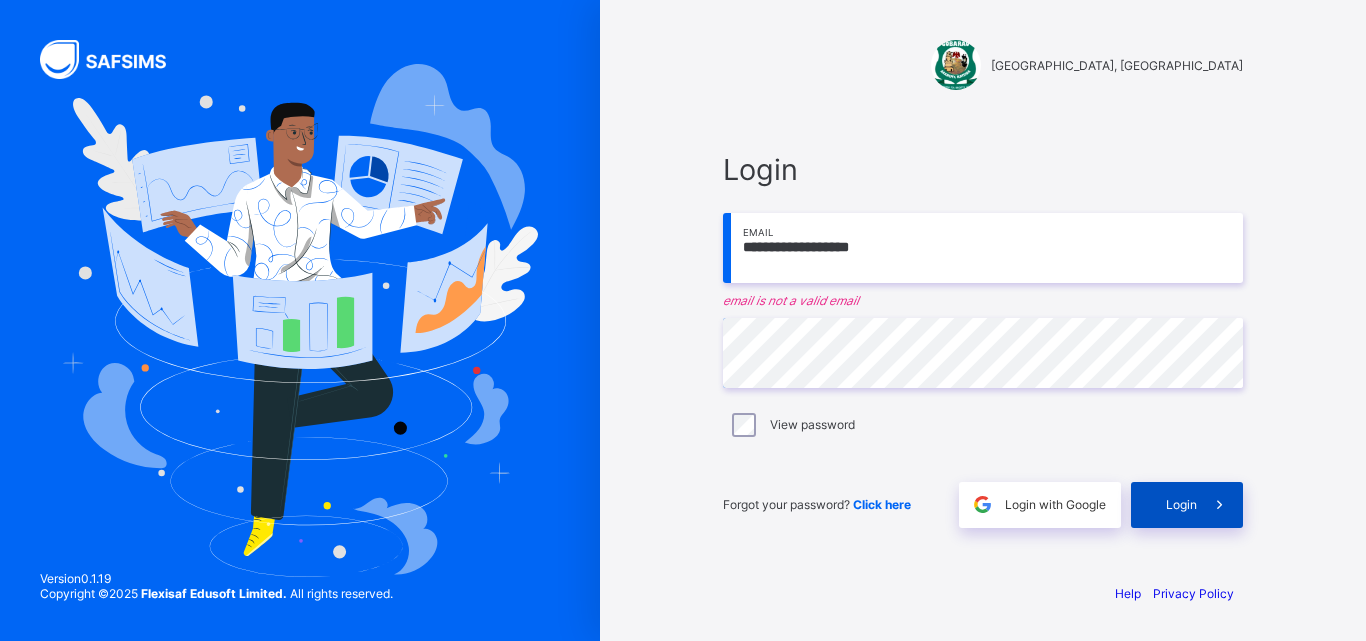 click at bounding box center (1220, 505) 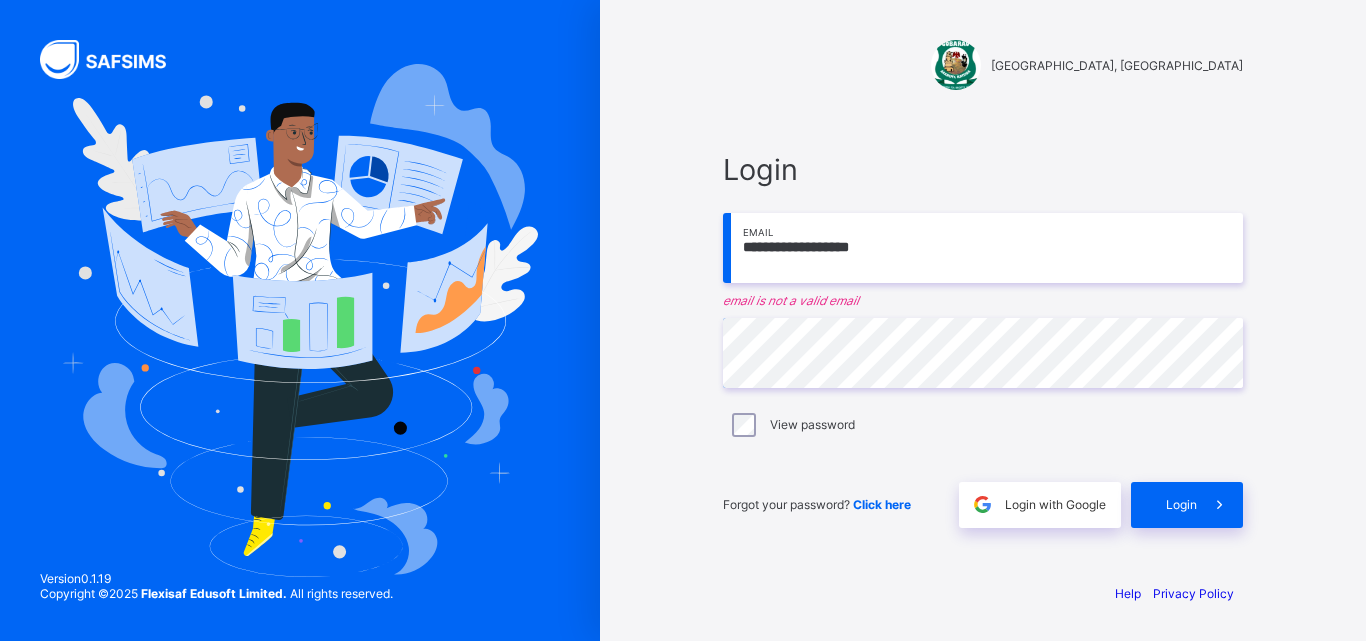 click on "**********" at bounding box center [983, 248] 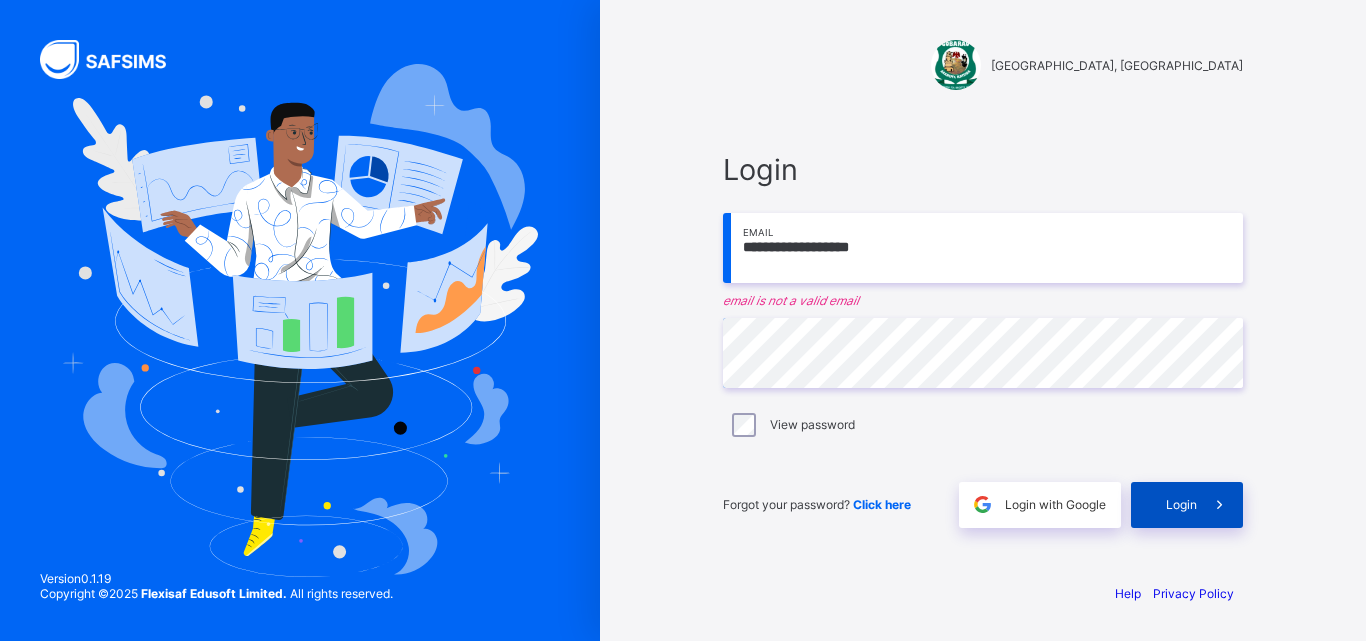 click on "Login" at bounding box center [1181, 504] 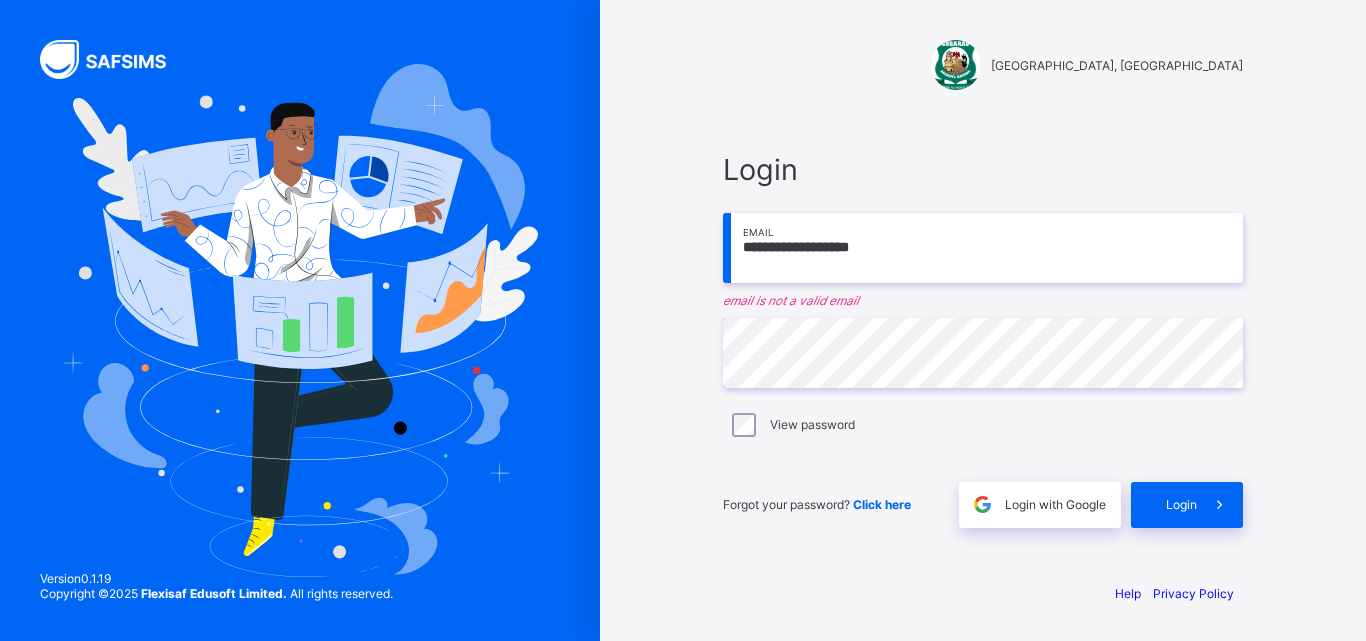 click on "**********" at bounding box center [983, 248] 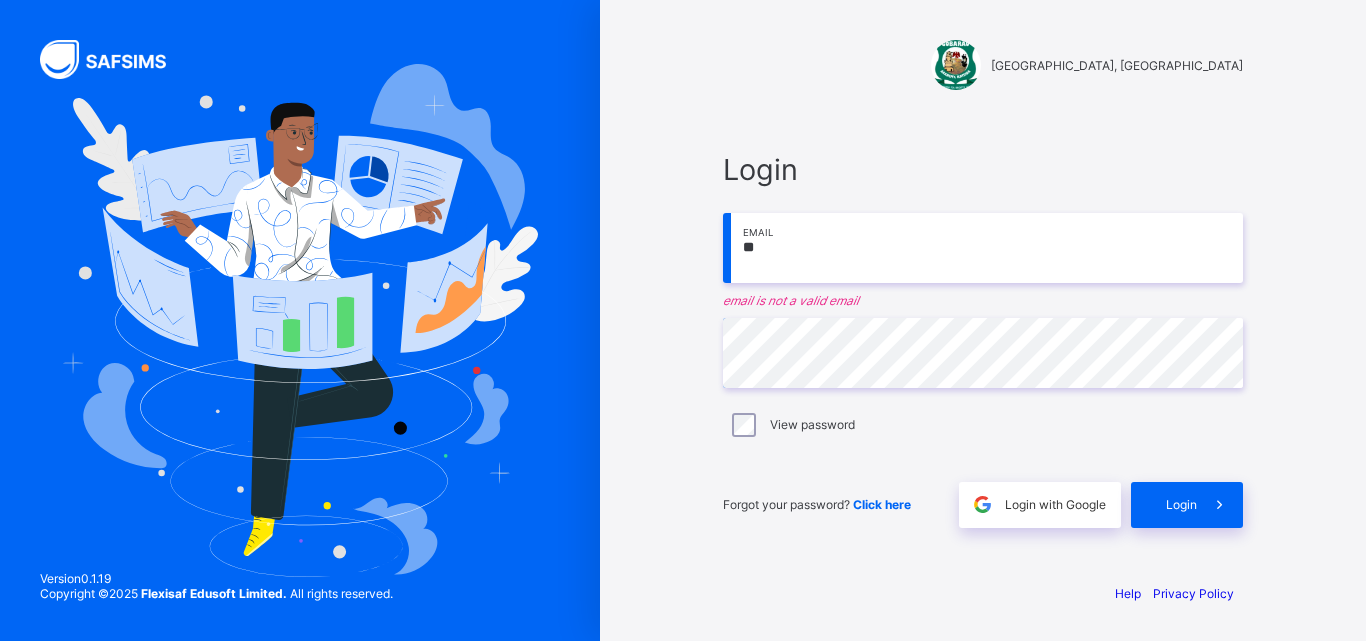 type on "*" 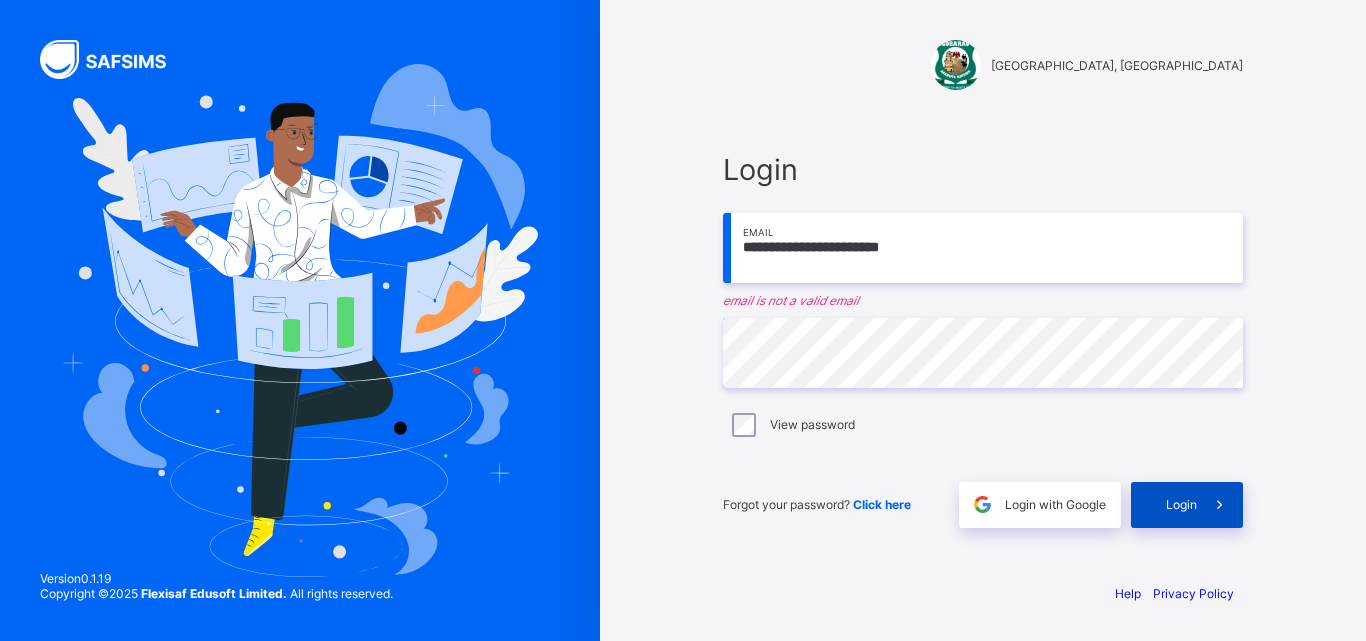 click at bounding box center [1219, 504] 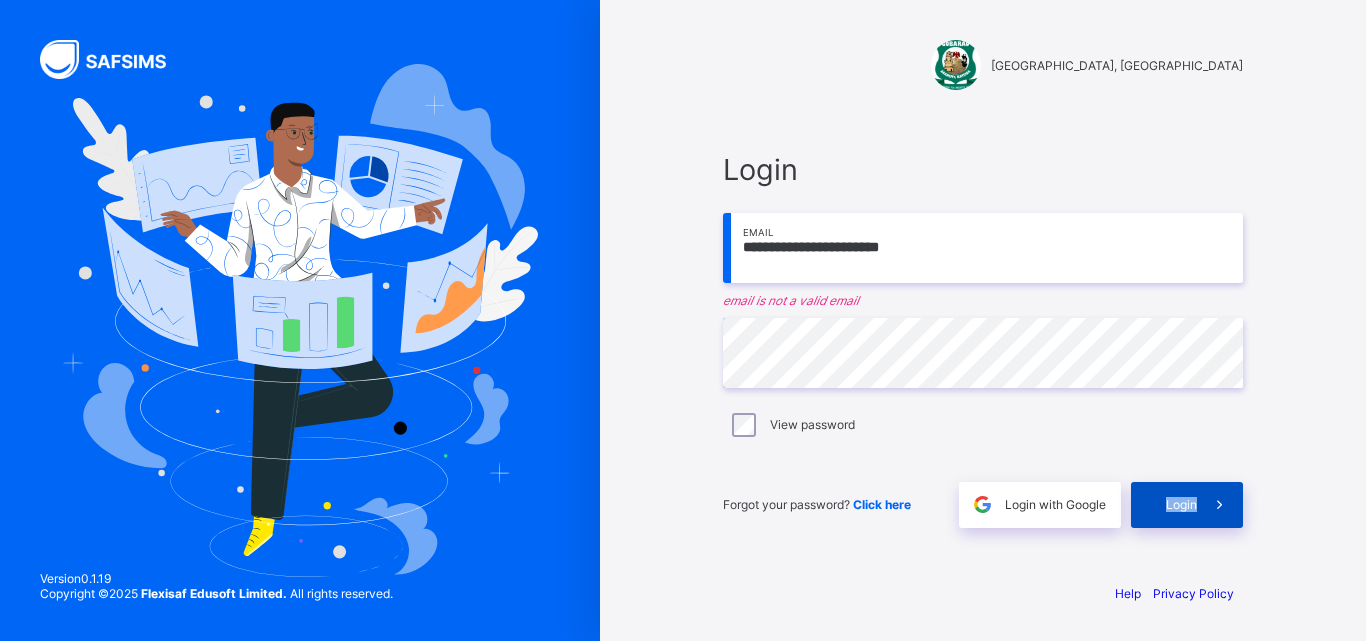 click on "Login" at bounding box center (1181, 504) 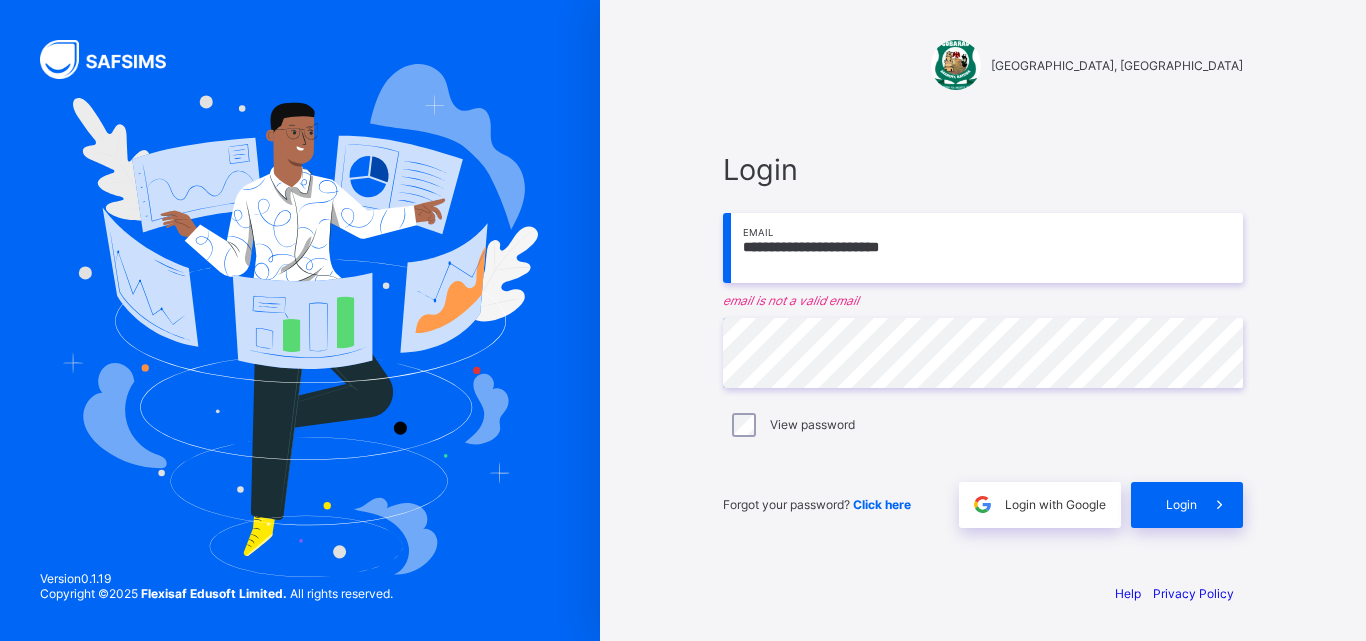 click on "**********" at bounding box center [983, 248] 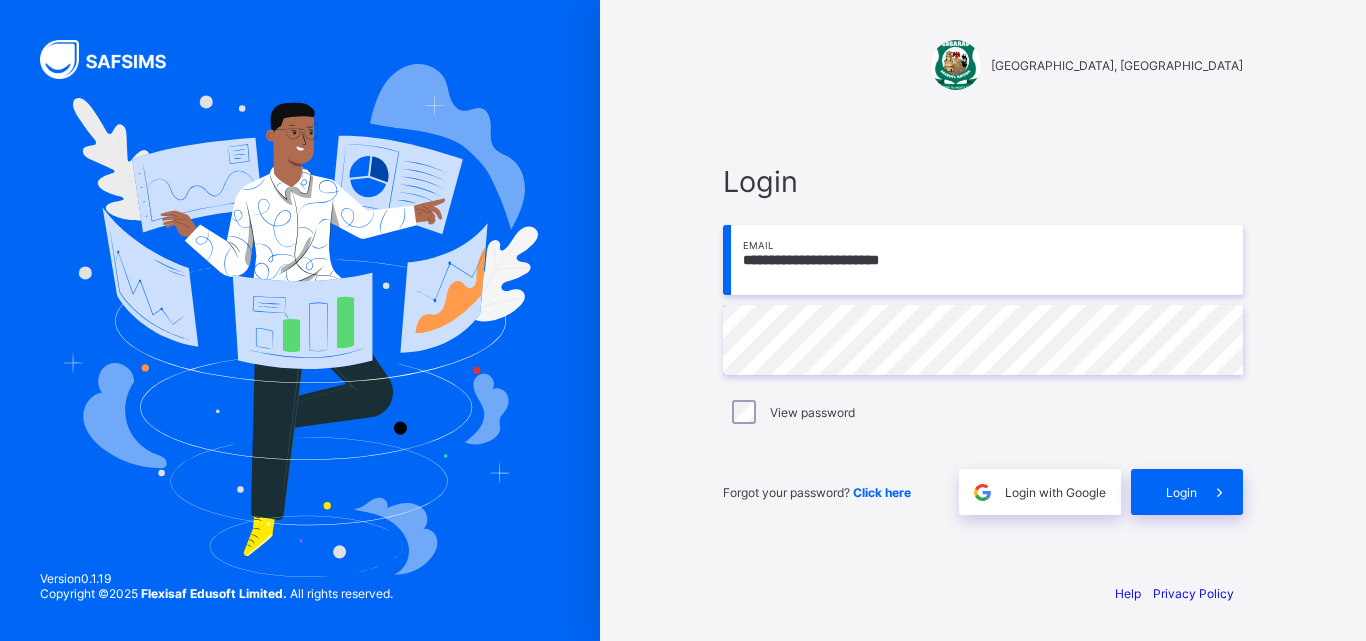 type on "**********" 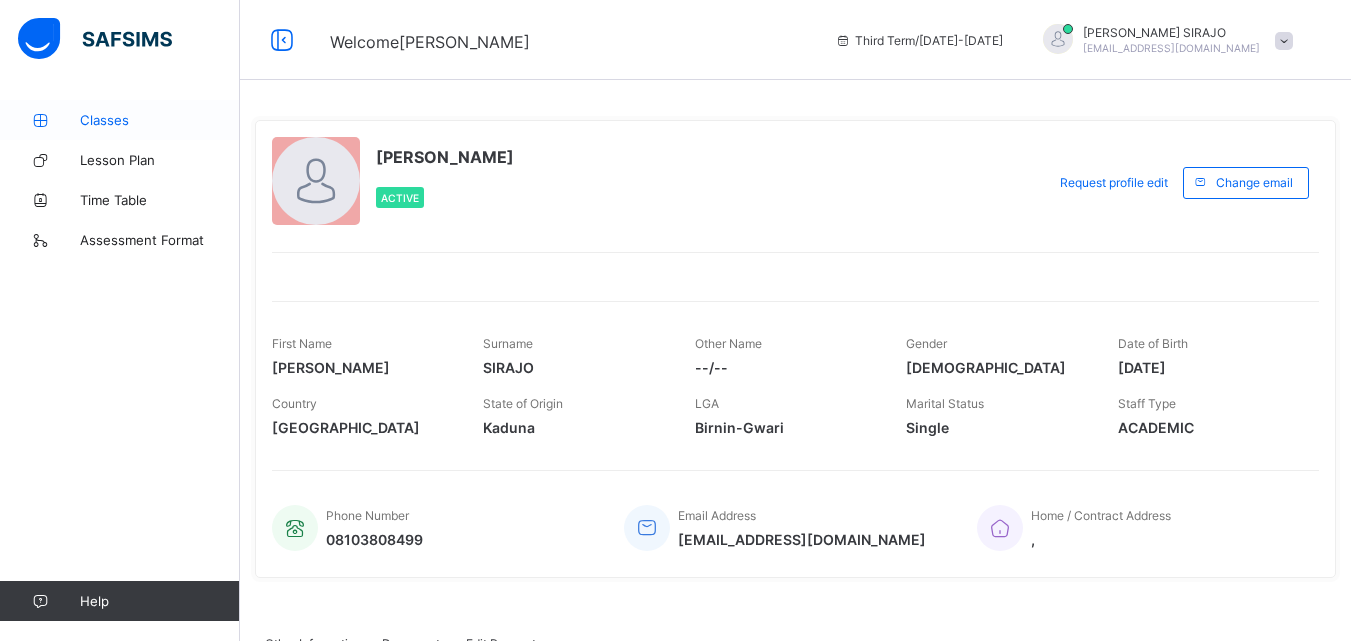 click on "Classes" at bounding box center (160, 120) 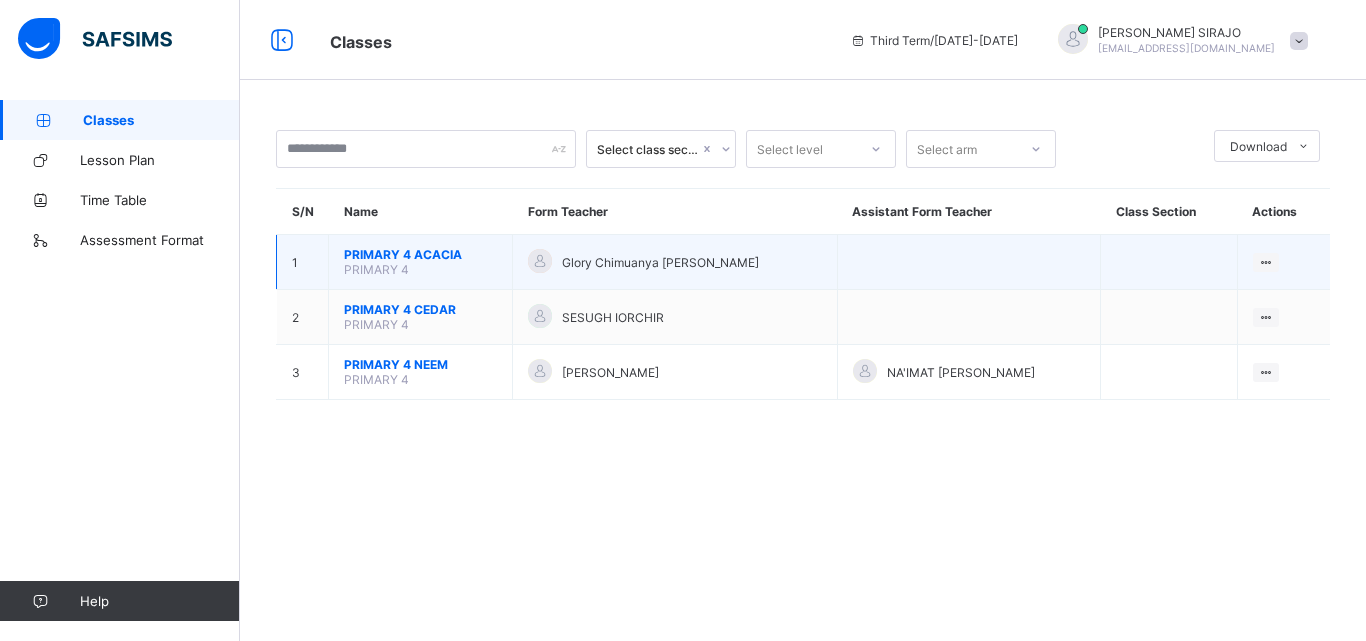 click on "Glory Chimuanya [PERSON_NAME]" at bounding box center [660, 262] 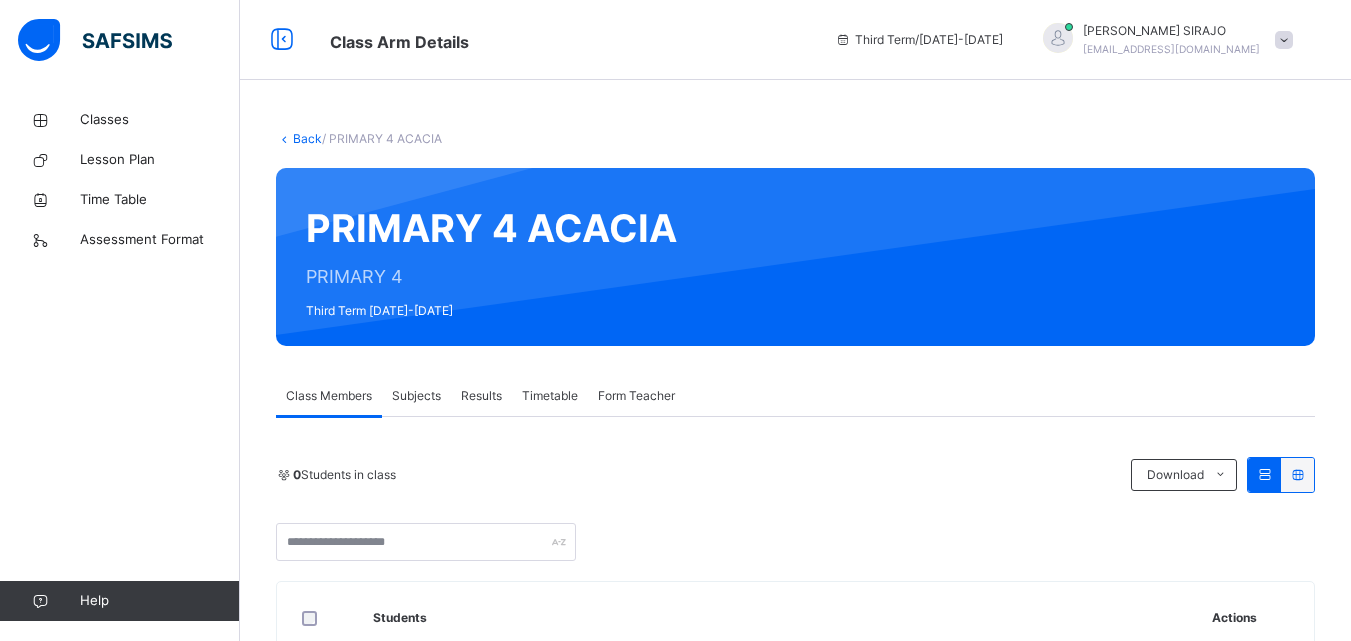 click on "0  Students in class" at bounding box center [698, 475] 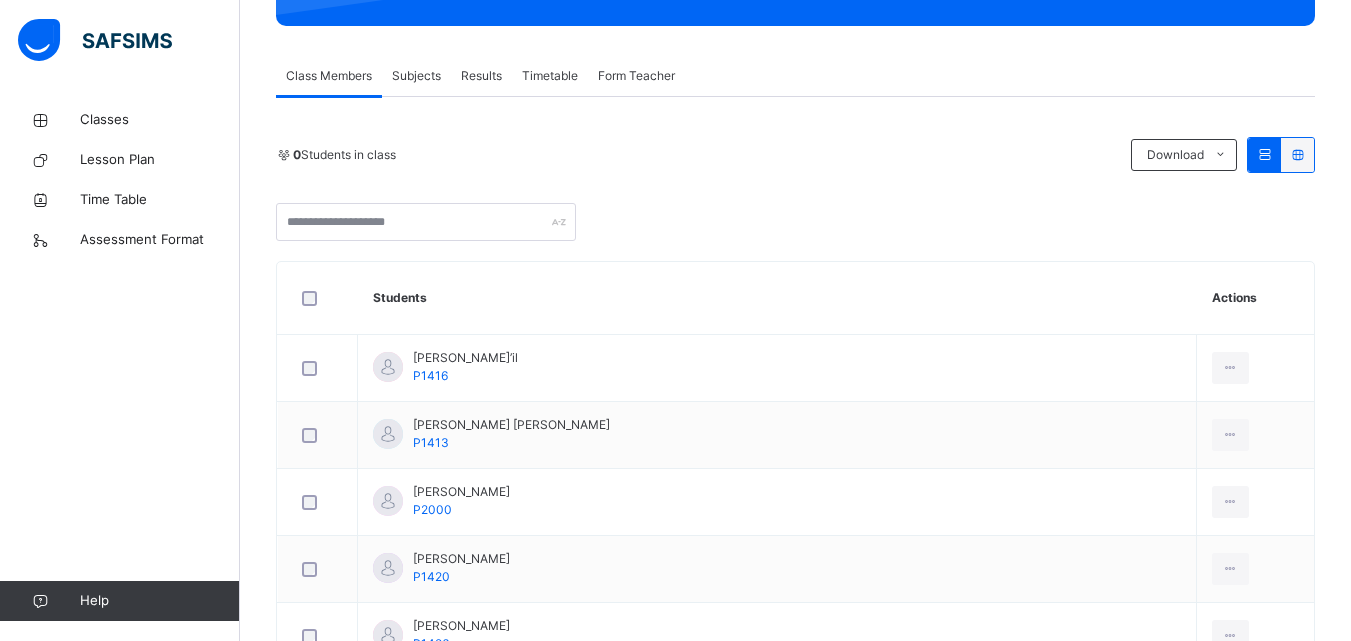 scroll, scrollTop: 360, scrollLeft: 0, axis: vertical 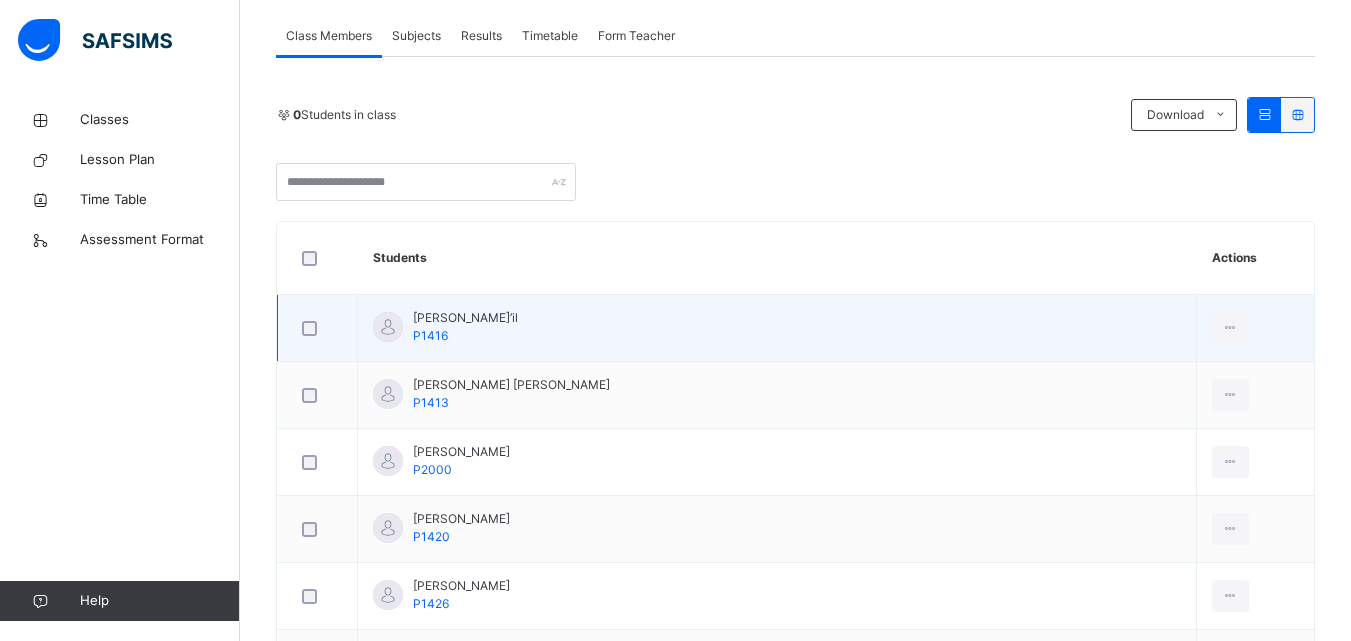 click on "[PERSON_NAME]’il" at bounding box center (465, 318) 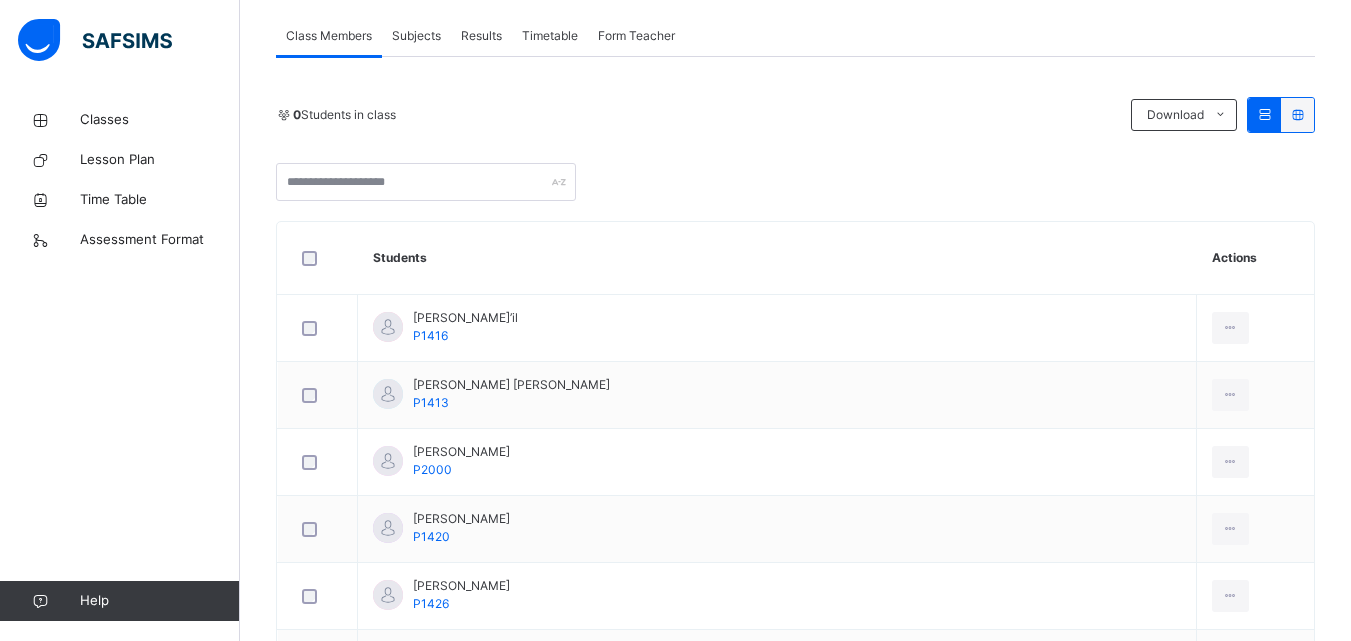 click at bounding box center [1264, 114] 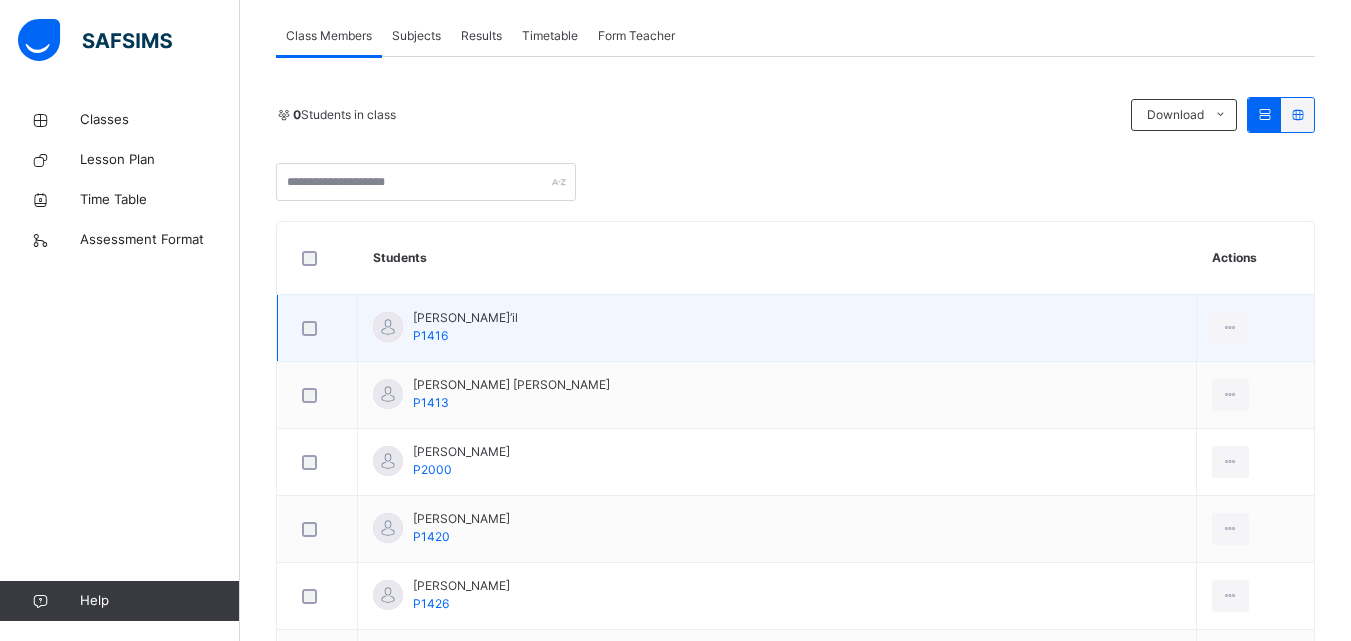 click on "[PERSON_NAME]’il" at bounding box center [465, 318] 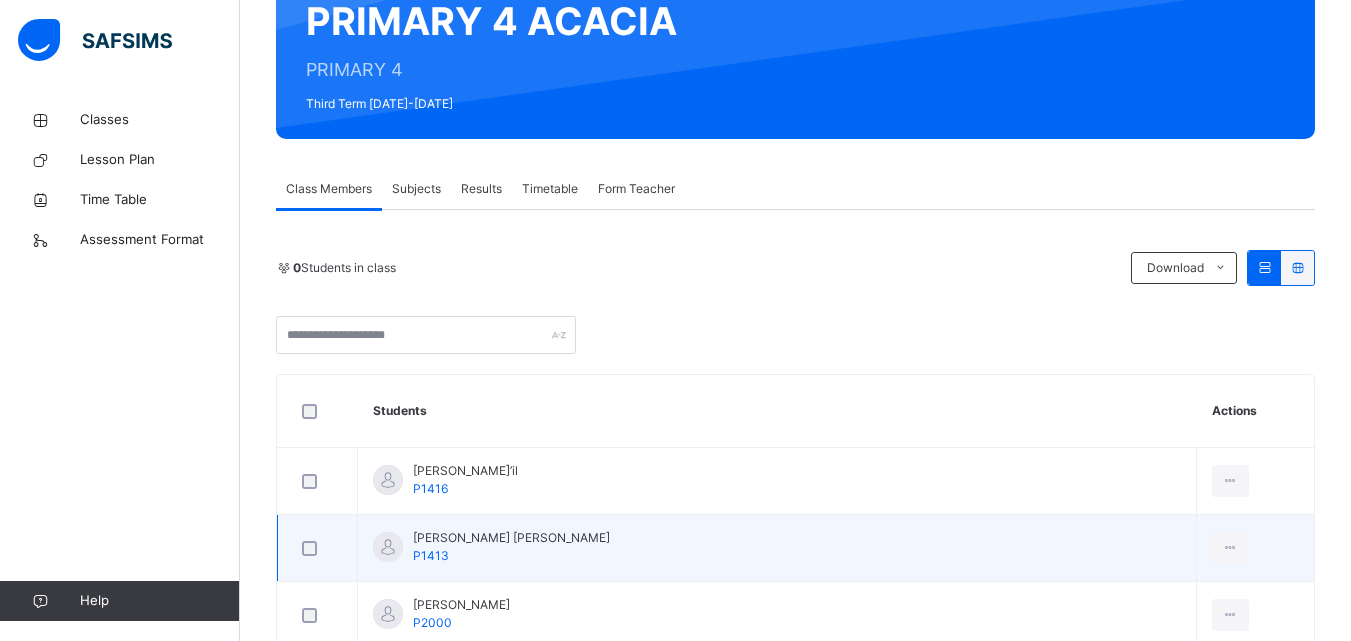 scroll, scrollTop: 211, scrollLeft: 0, axis: vertical 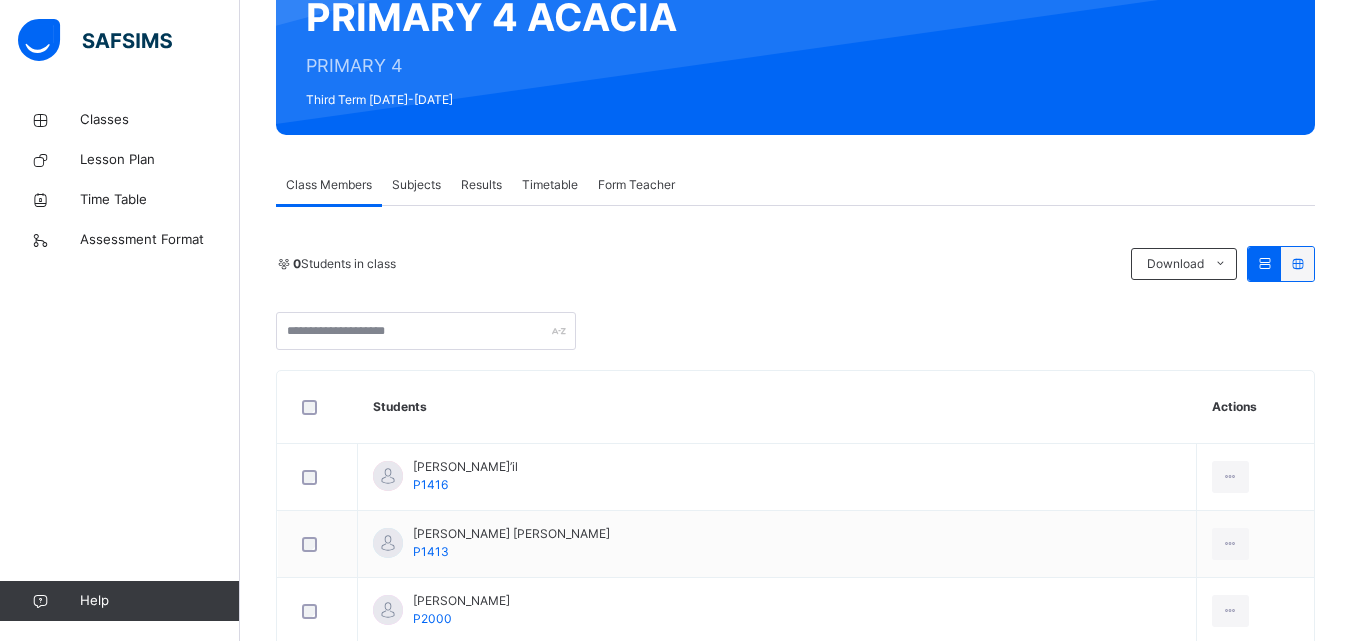 click on "Results" at bounding box center (481, 185) 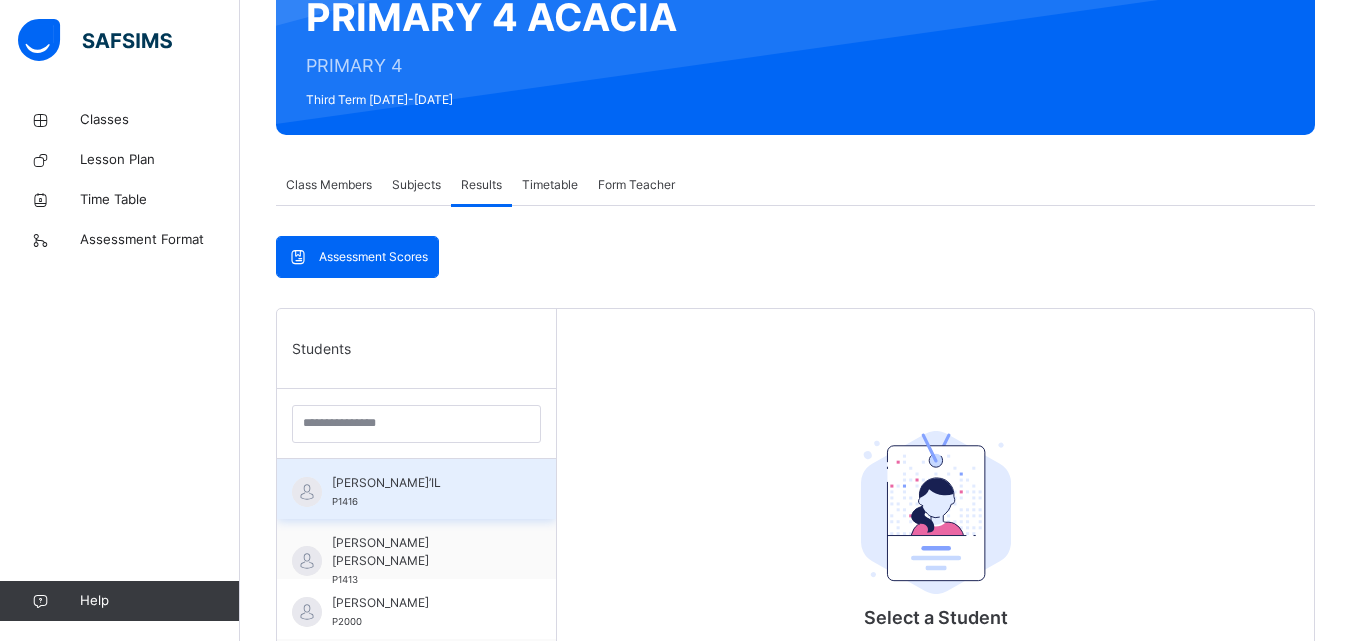 click on "[PERSON_NAME]’IL" at bounding box center (421, 483) 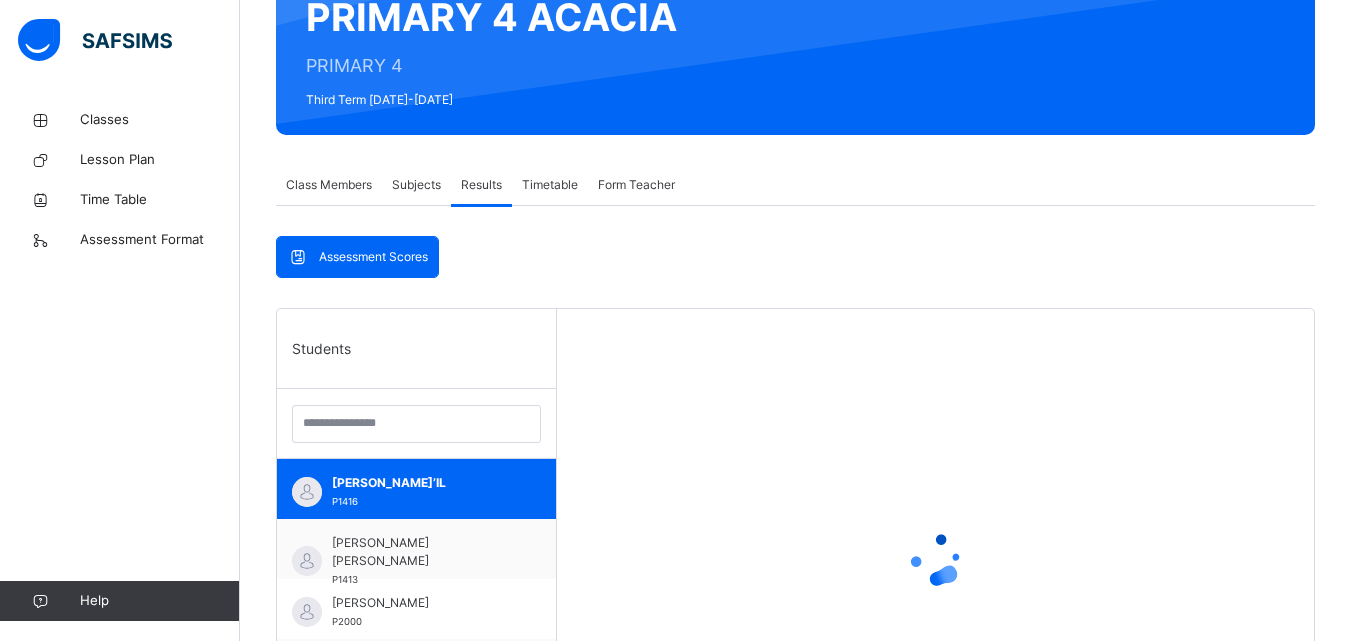 click on "Assessment Scores" at bounding box center (373, 257) 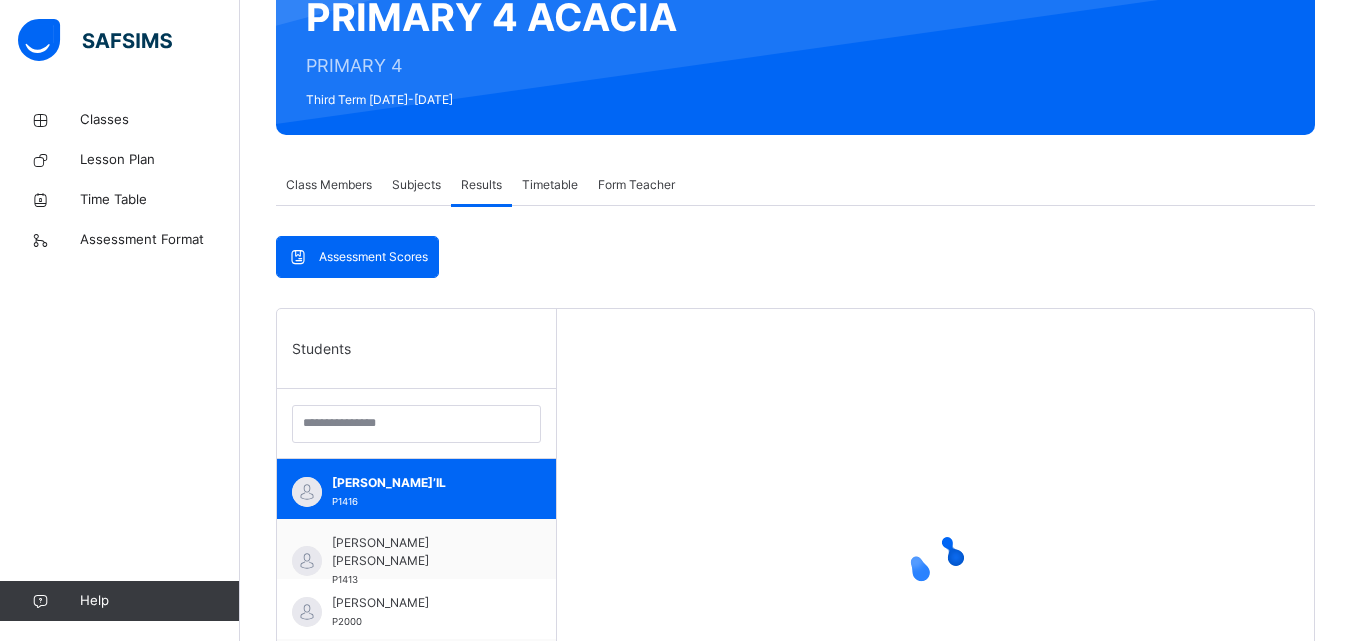 click on "Assessment Scores" at bounding box center (373, 257) 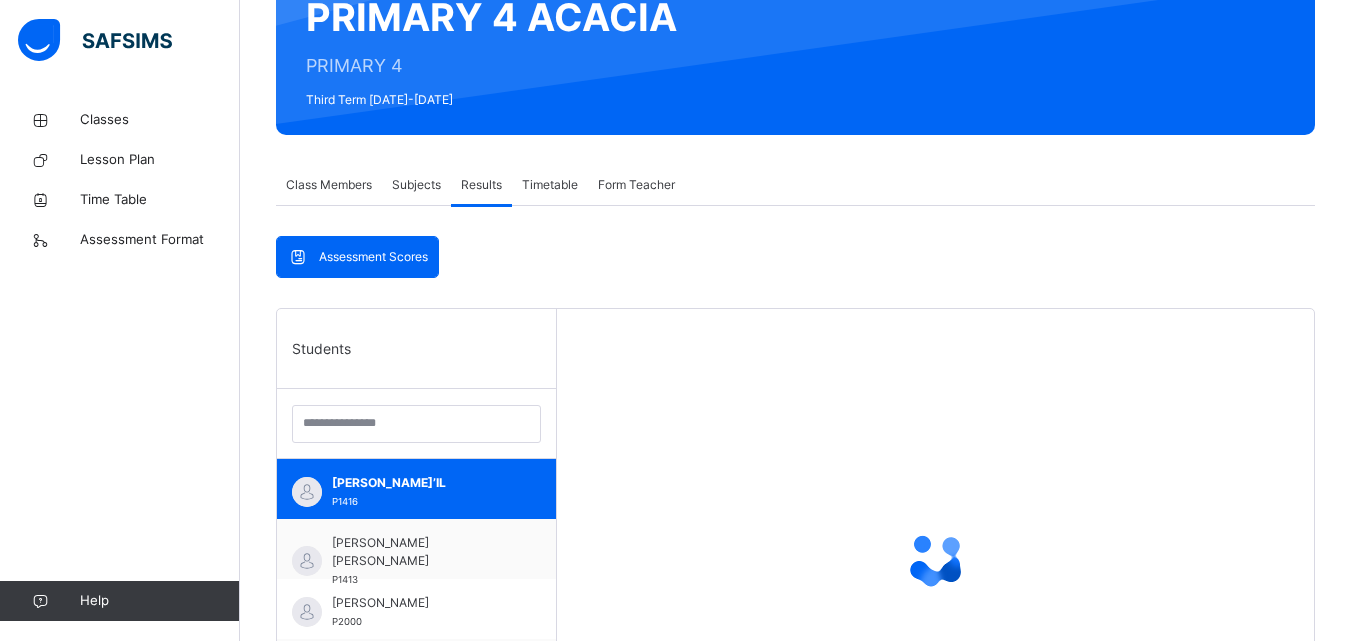click at bounding box center (298, 257) 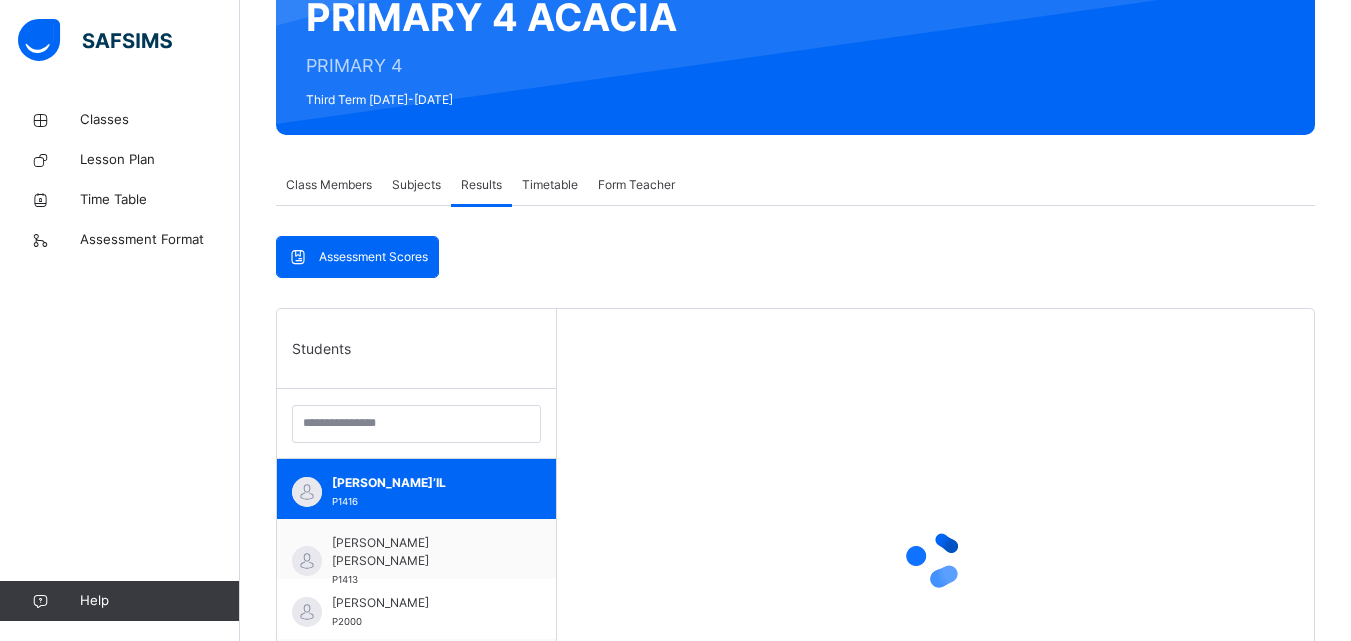 click at bounding box center [298, 257] 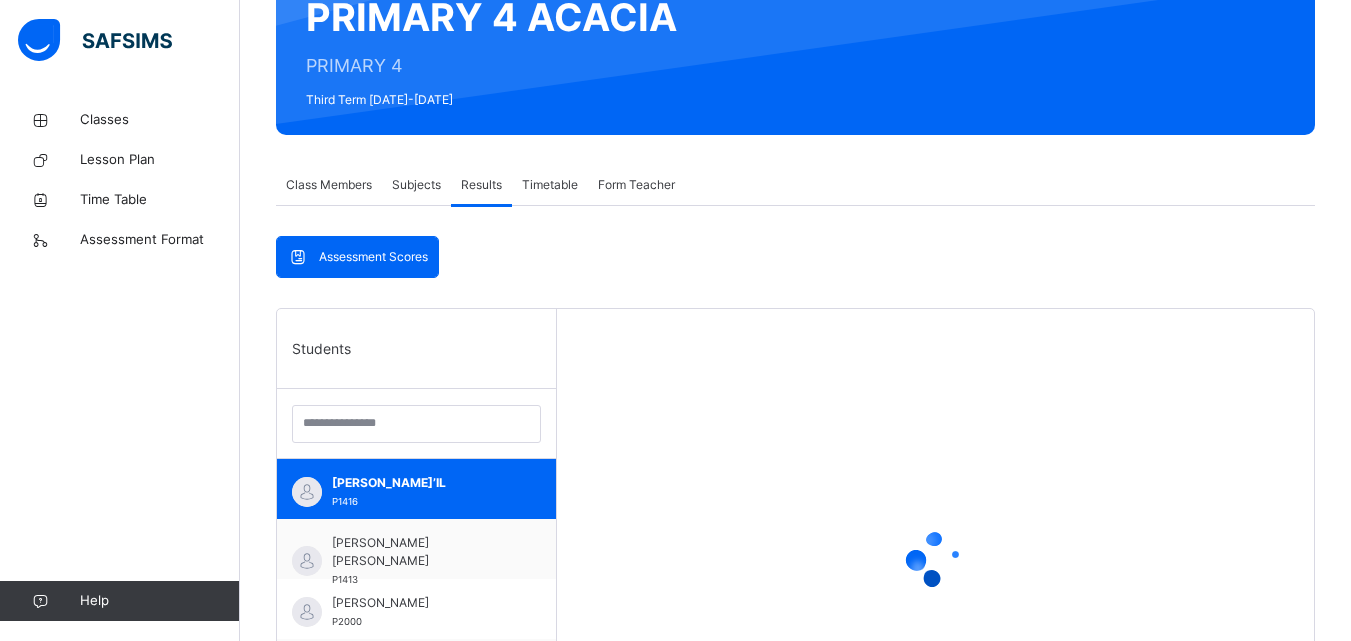 click on "Assessment Scores" at bounding box center (373, 257) 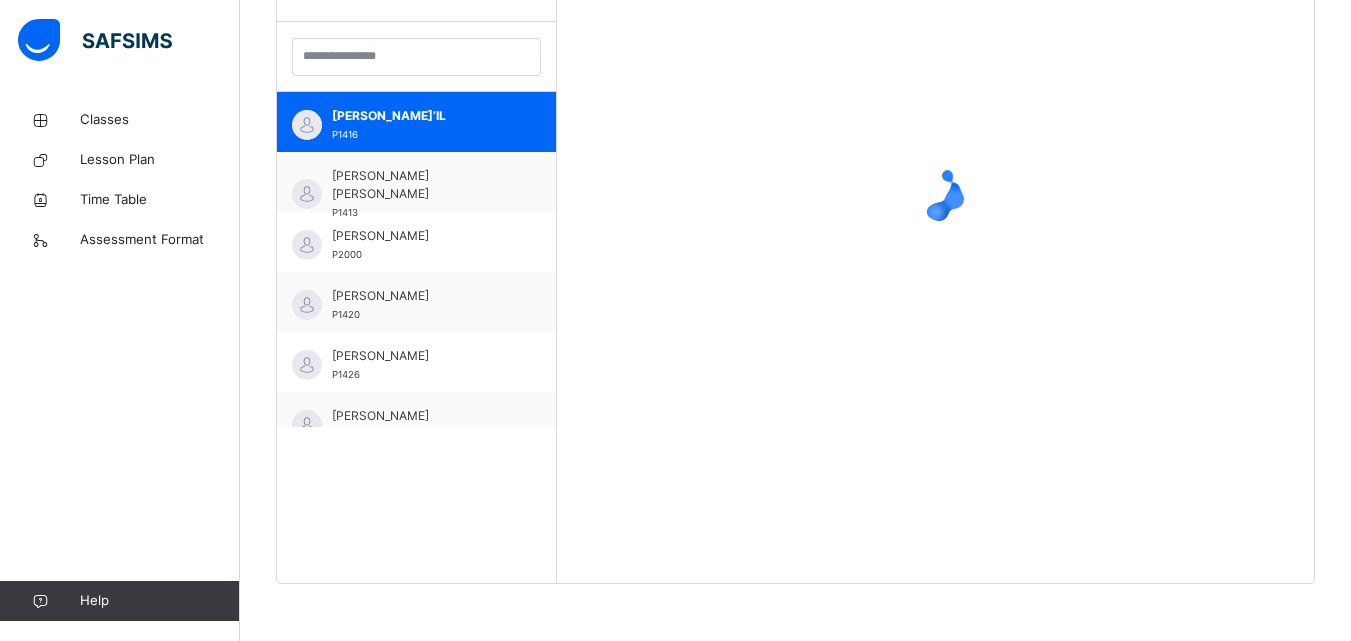 scroll, scrollTop: 581, scrollLeft: 0, axis: vertical 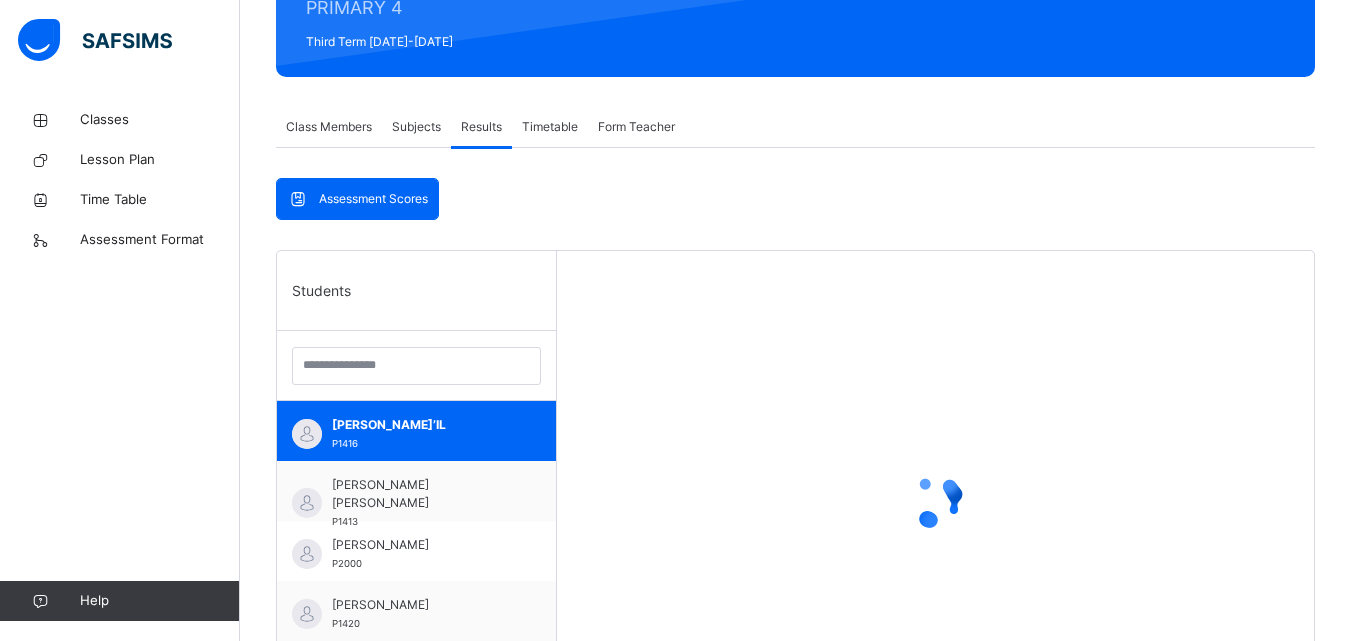 click on "Assessment Scores" at bounding box center [373, 199] 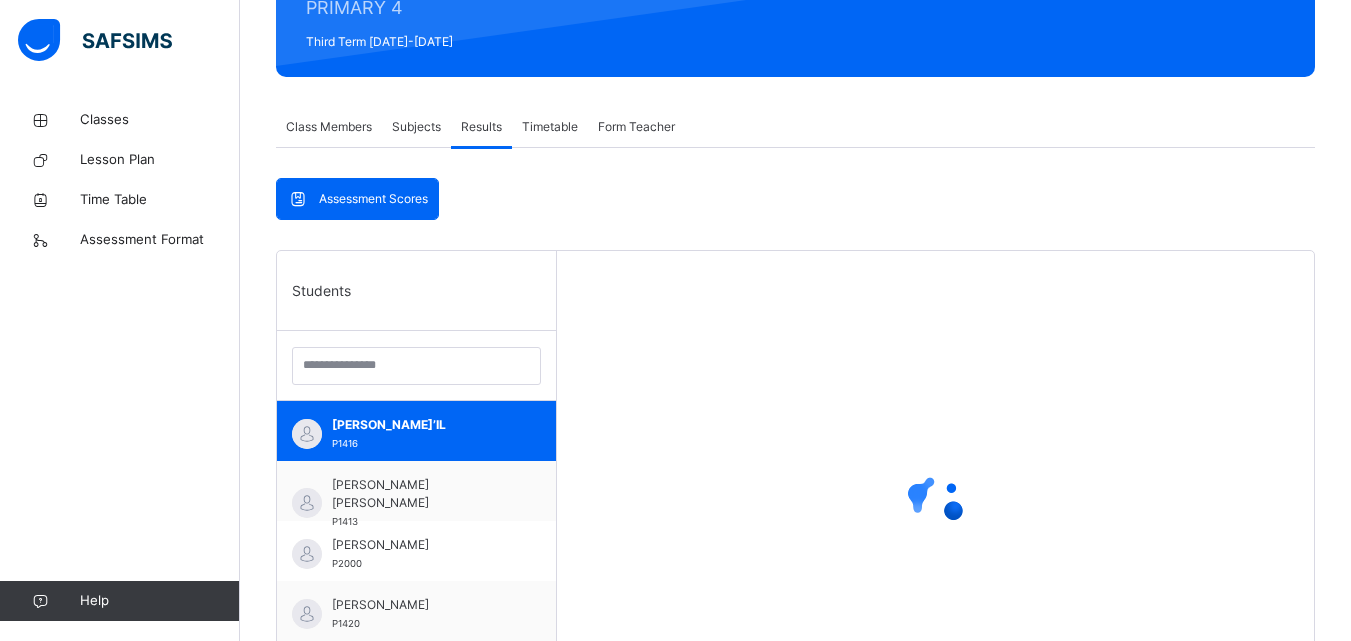 click on "Assessment Scores" at bounding box center (373, 199) 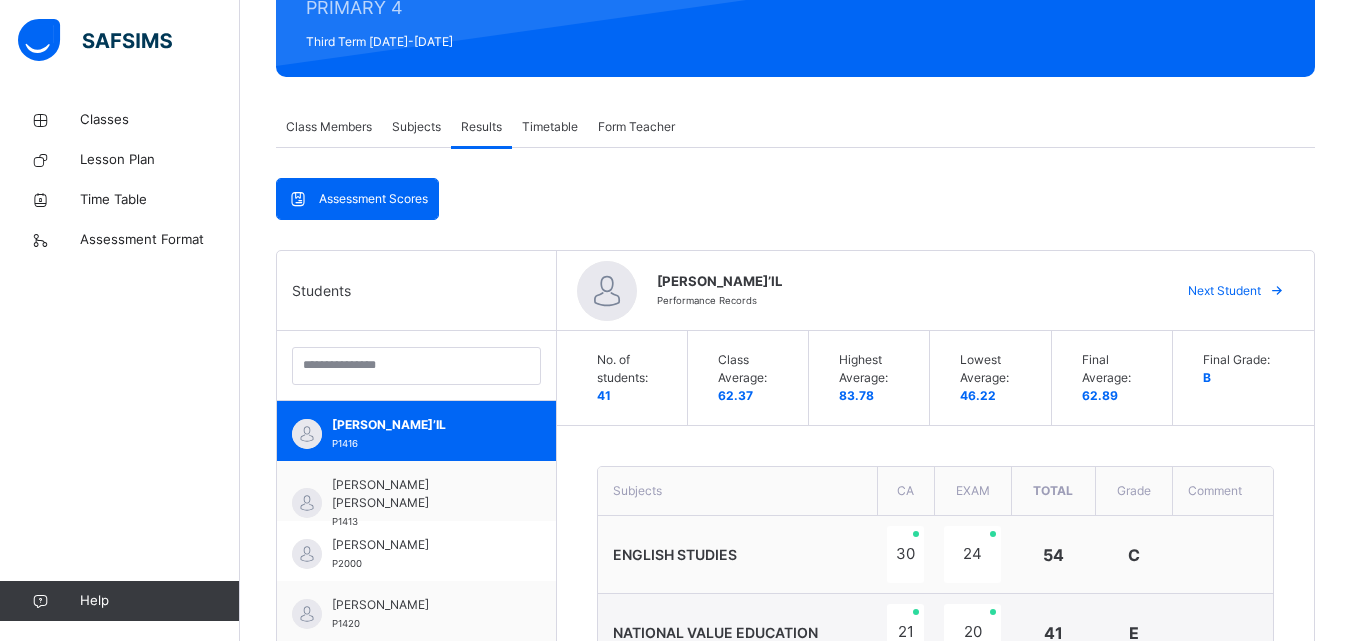 click on "Assessment Scores" at bounding box center [373, 199] 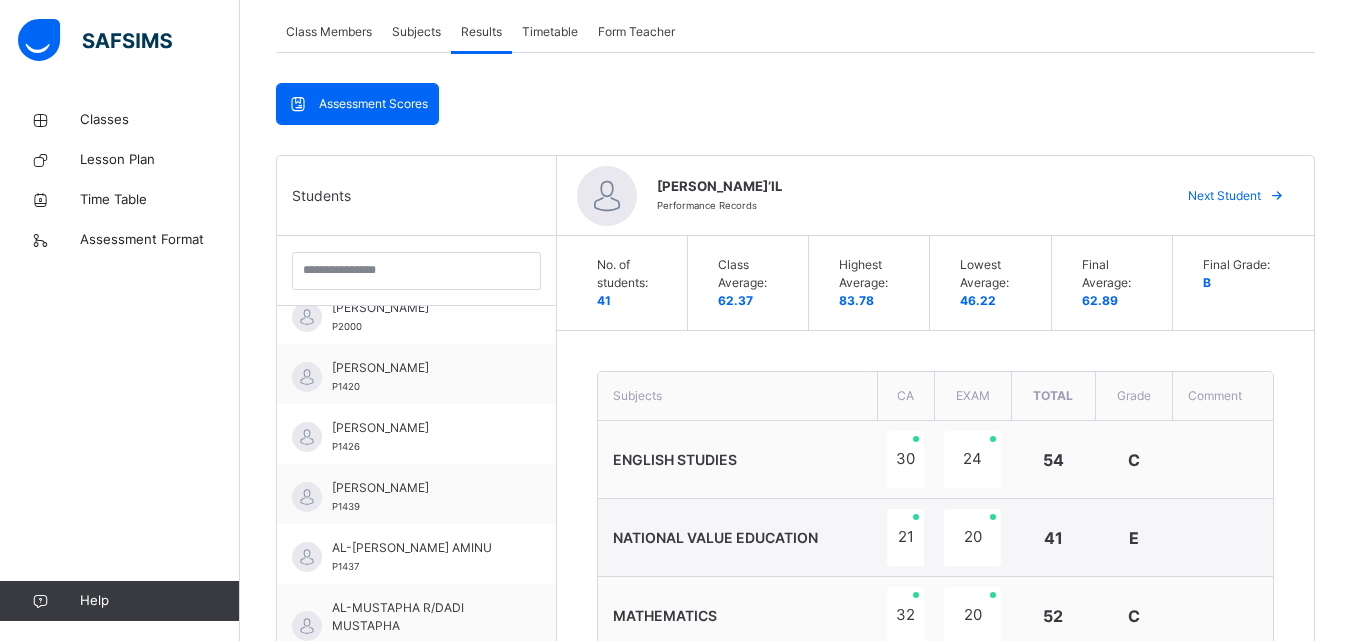 scroll, scrollTop: 193, scrollLeft: 0, axis: vertical 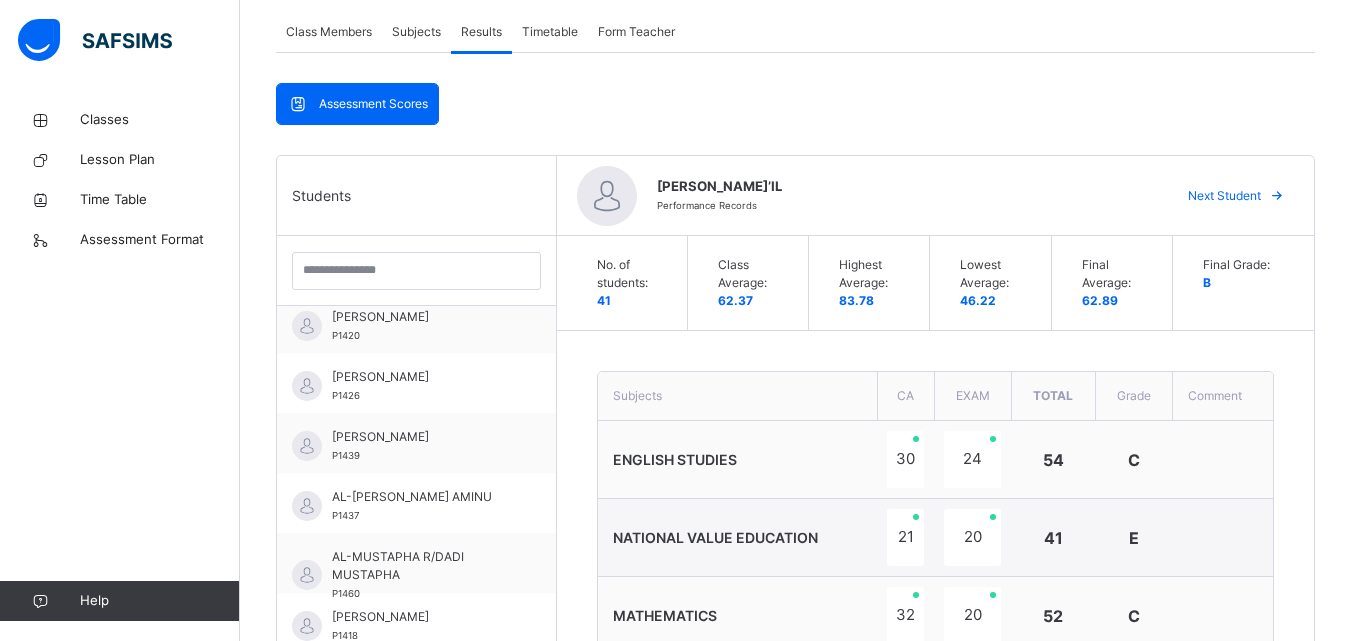 click on "Subjects" at bounding box center [737, 396] 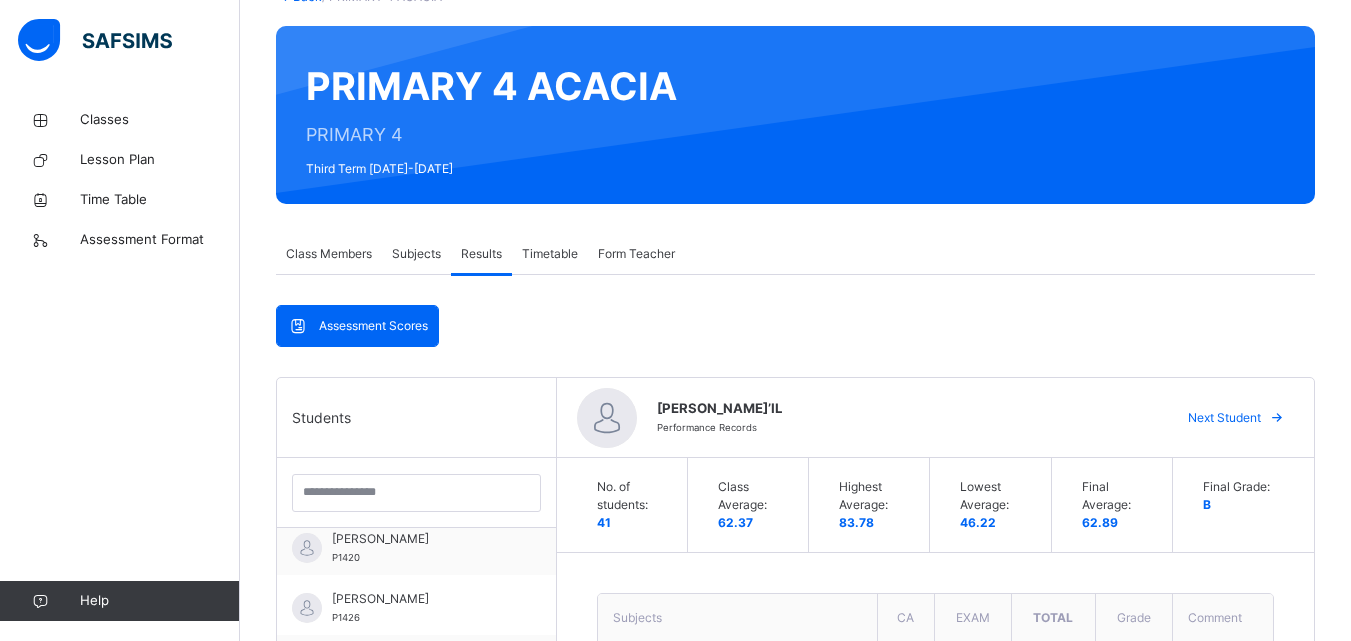 scroll, scrollTop: 102, scrollLeft: 0, axis: vertical 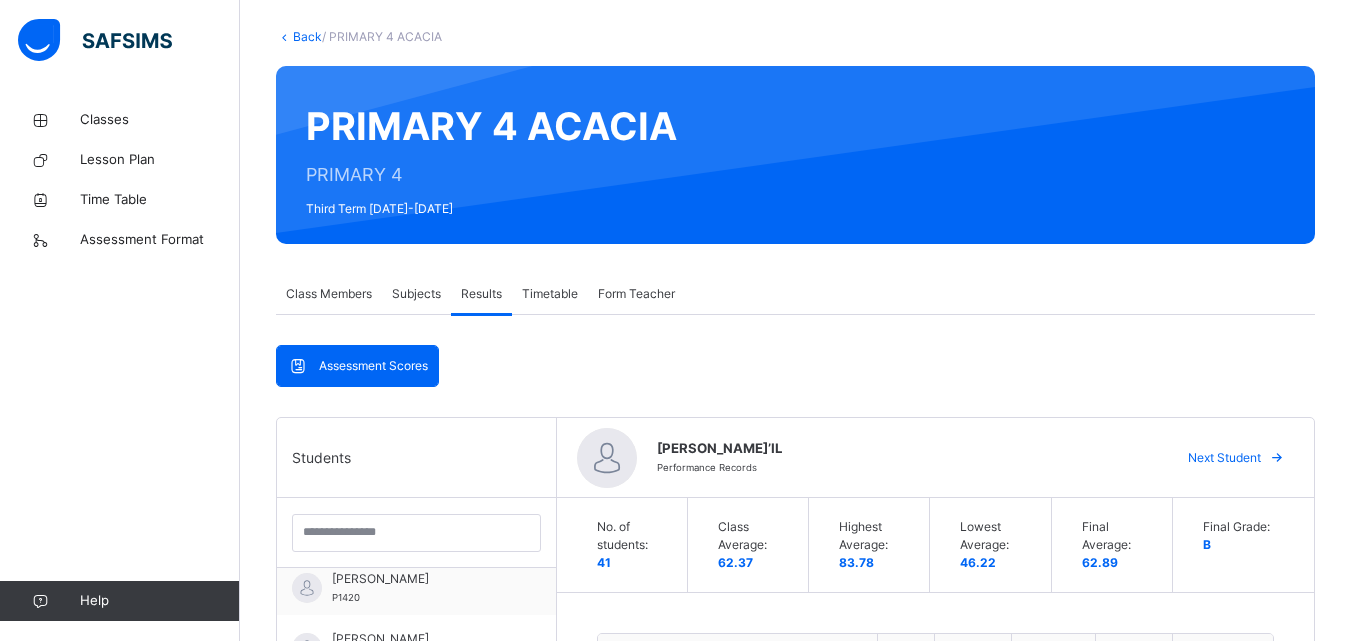 click at bounding box center (298, 366) 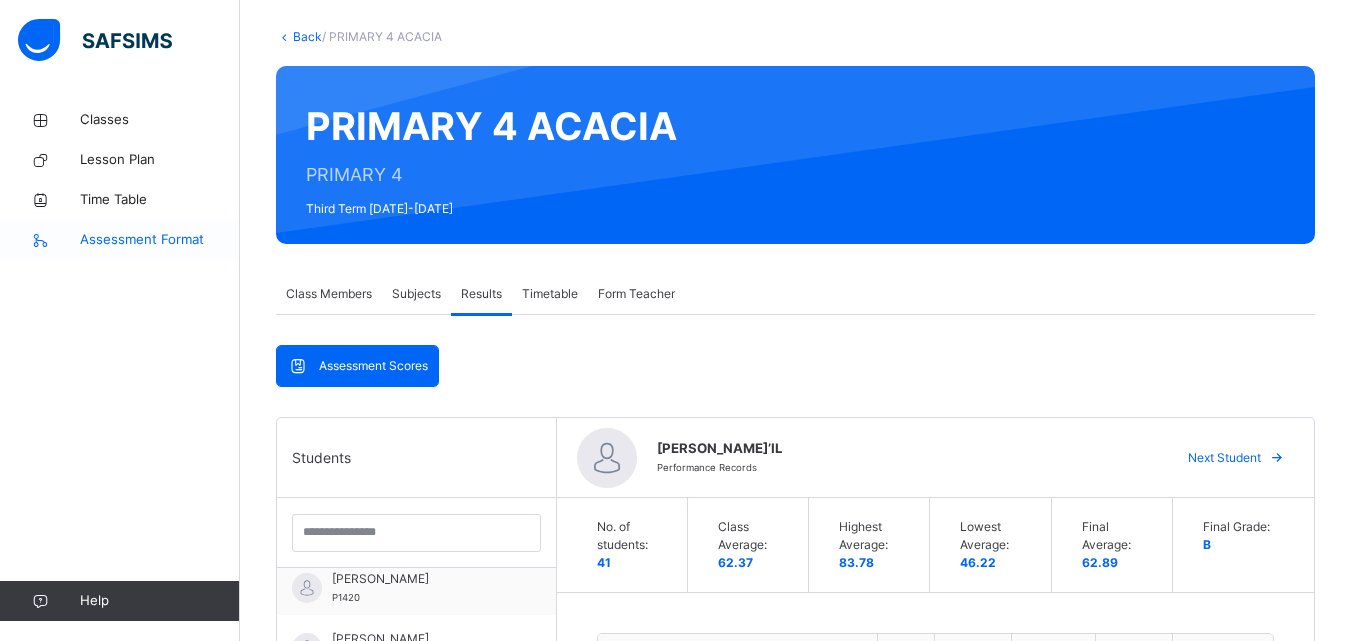 click on "Assessment Format" at bounding box center [160, 240] 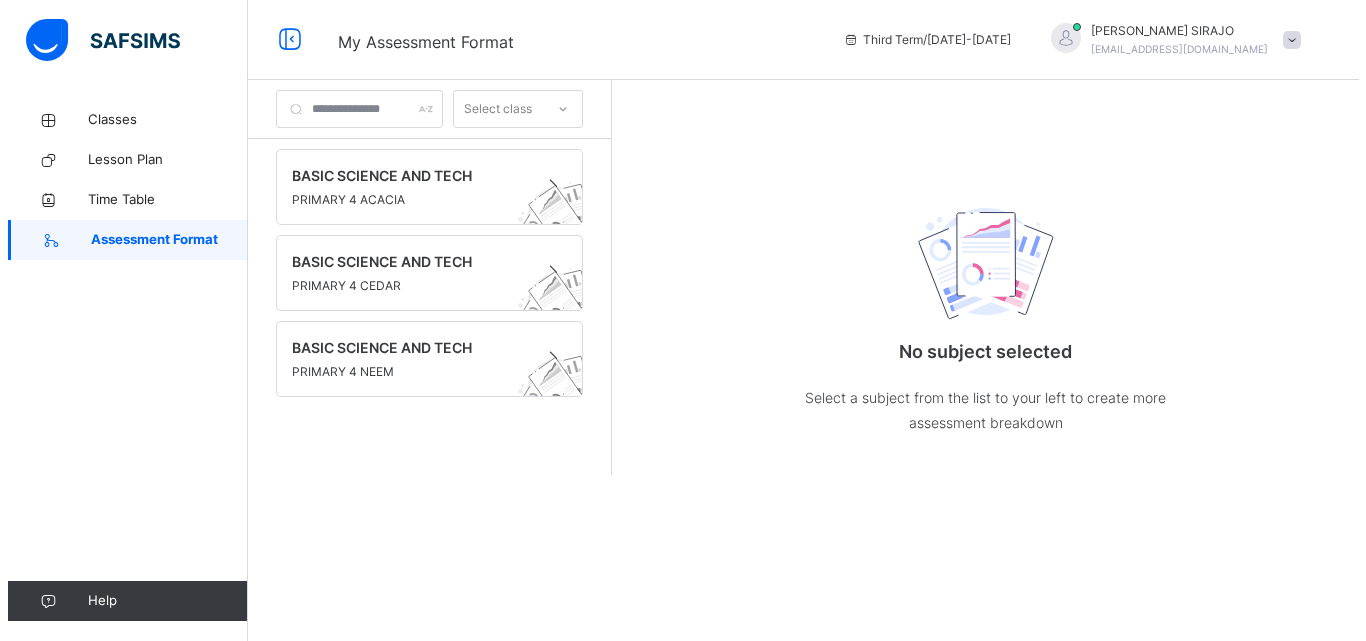 scroll, scrollTop: 0, scrollLeft: 0, axis: both 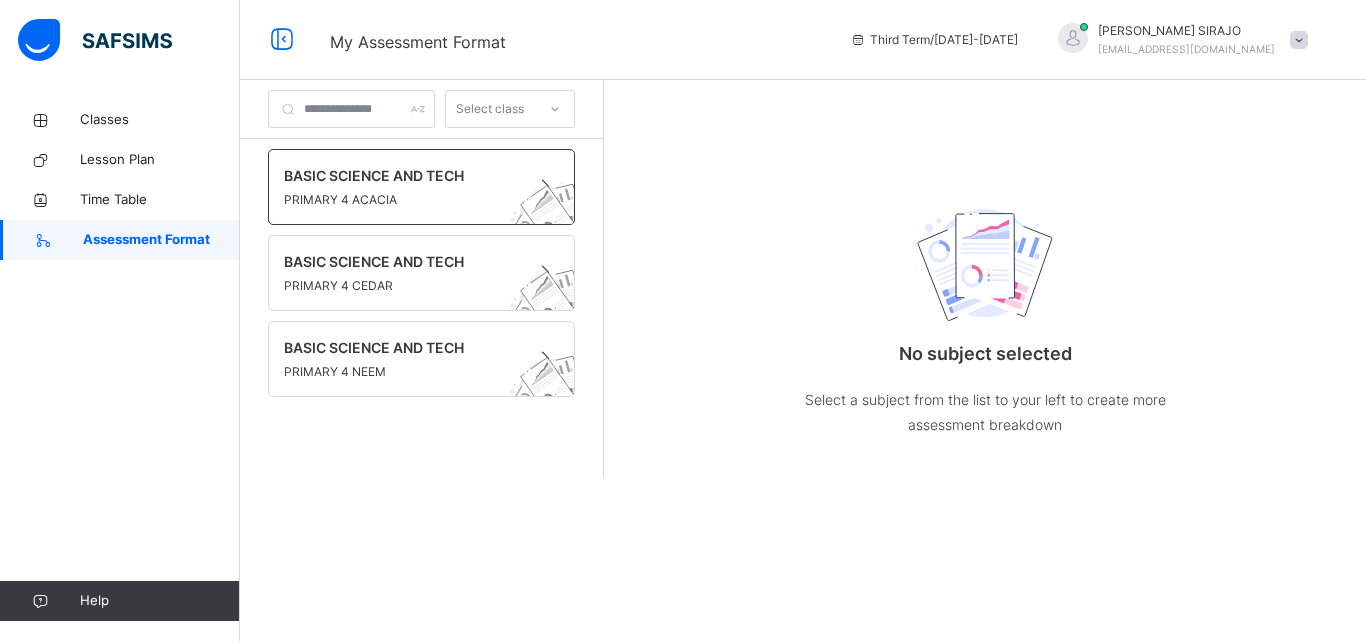 click on "BASIC SCIENCE AND TECH" at bounding box center [402, 175] 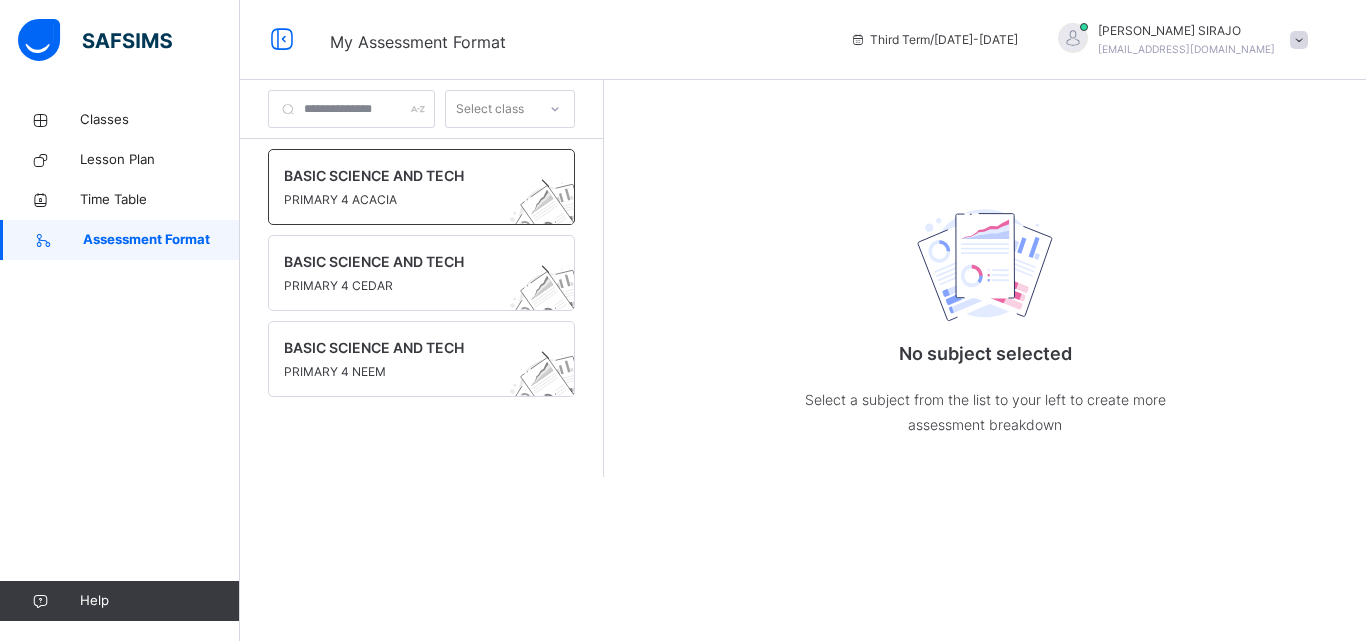 click on "BASIC SCIENCE AND TECH" at bounding box center [402, 175] 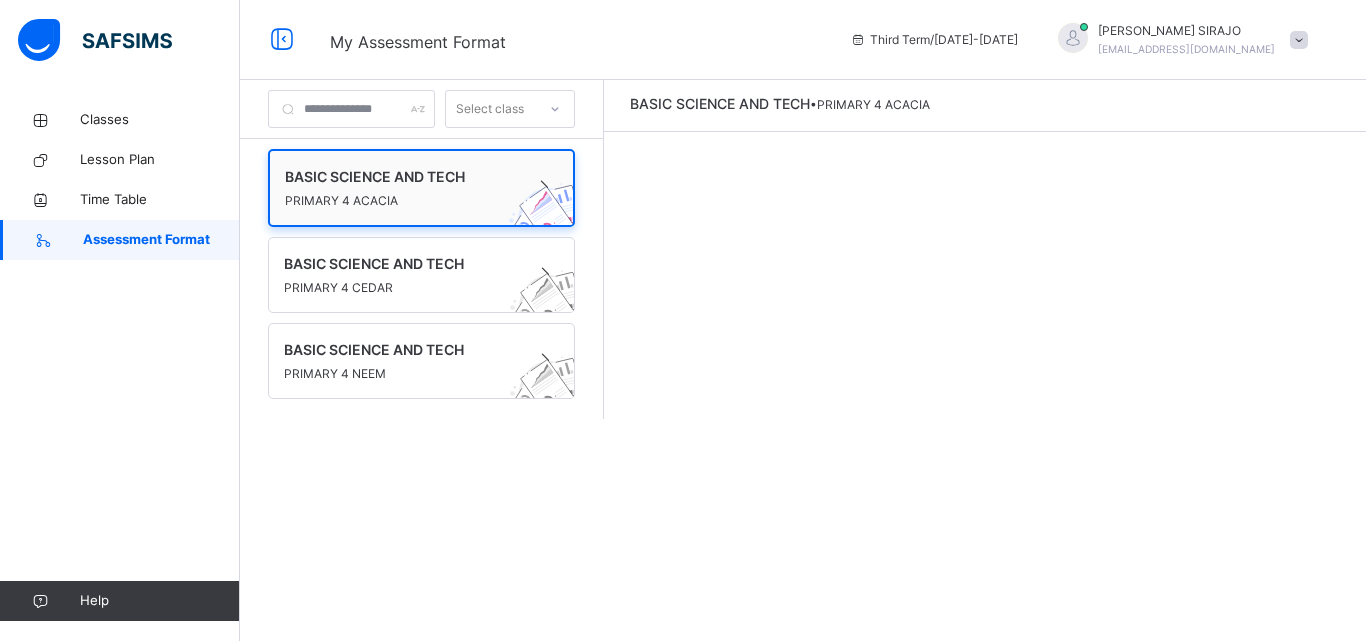 click at bounding box center (402, 189) 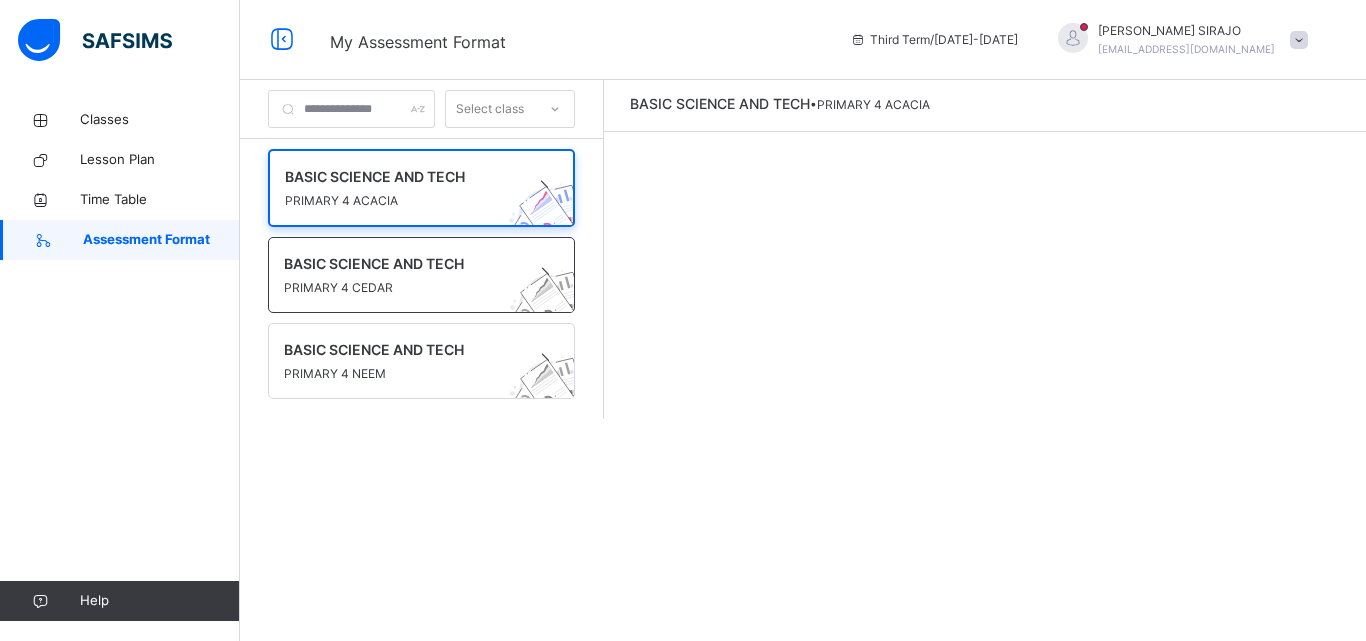click on "BASIC SCIENCE AND TECH" at bounding box center [402, 263] 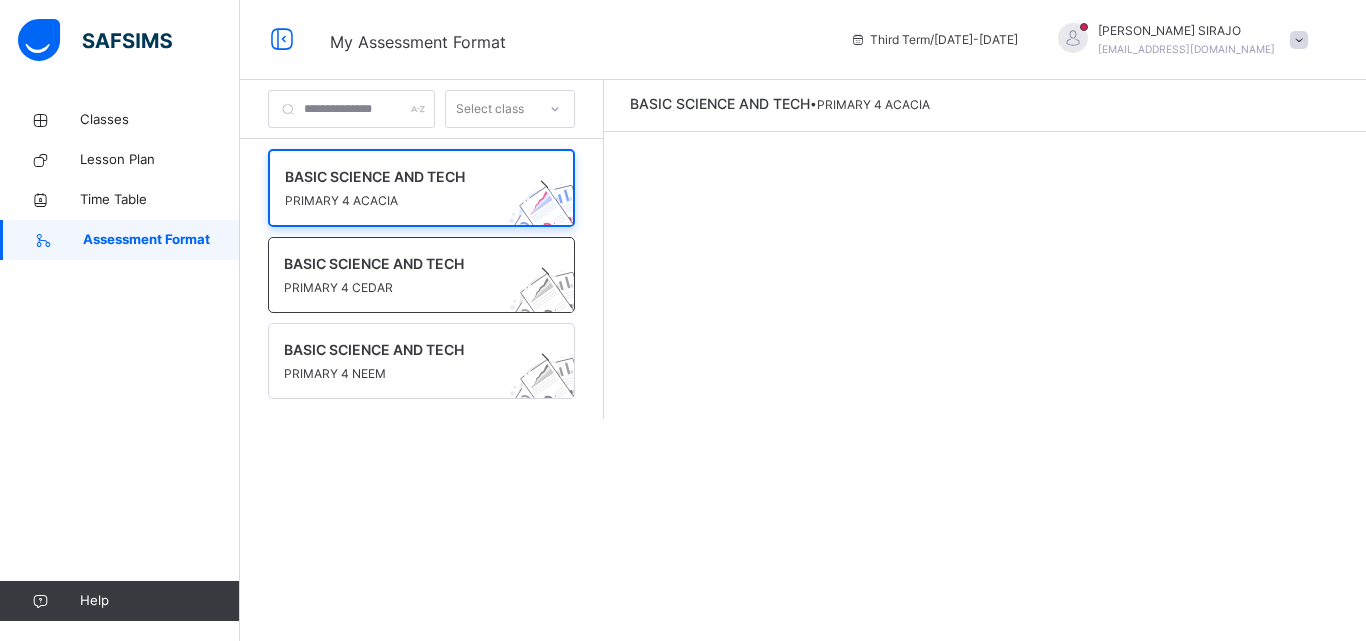 click on "BASIC SCIENCE AND TECH" at bounding box center [402, 263] 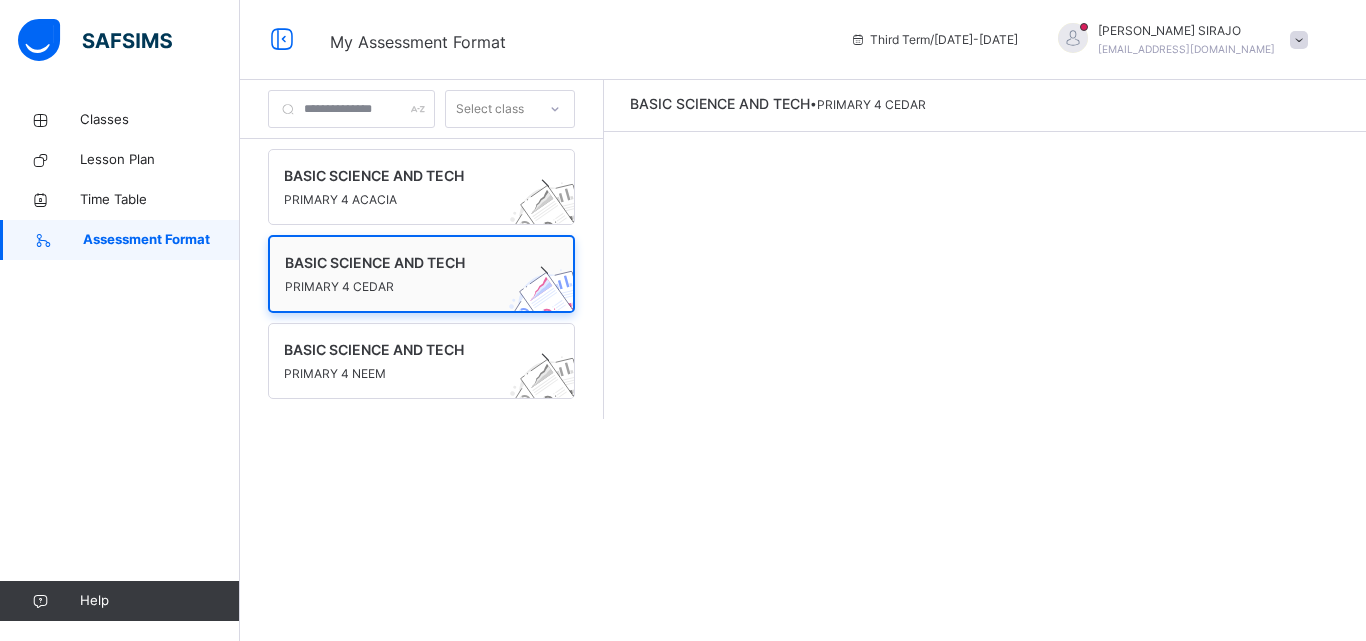 click on "PRIMARY 4 CEDAR" at bounding box center (402, 287) 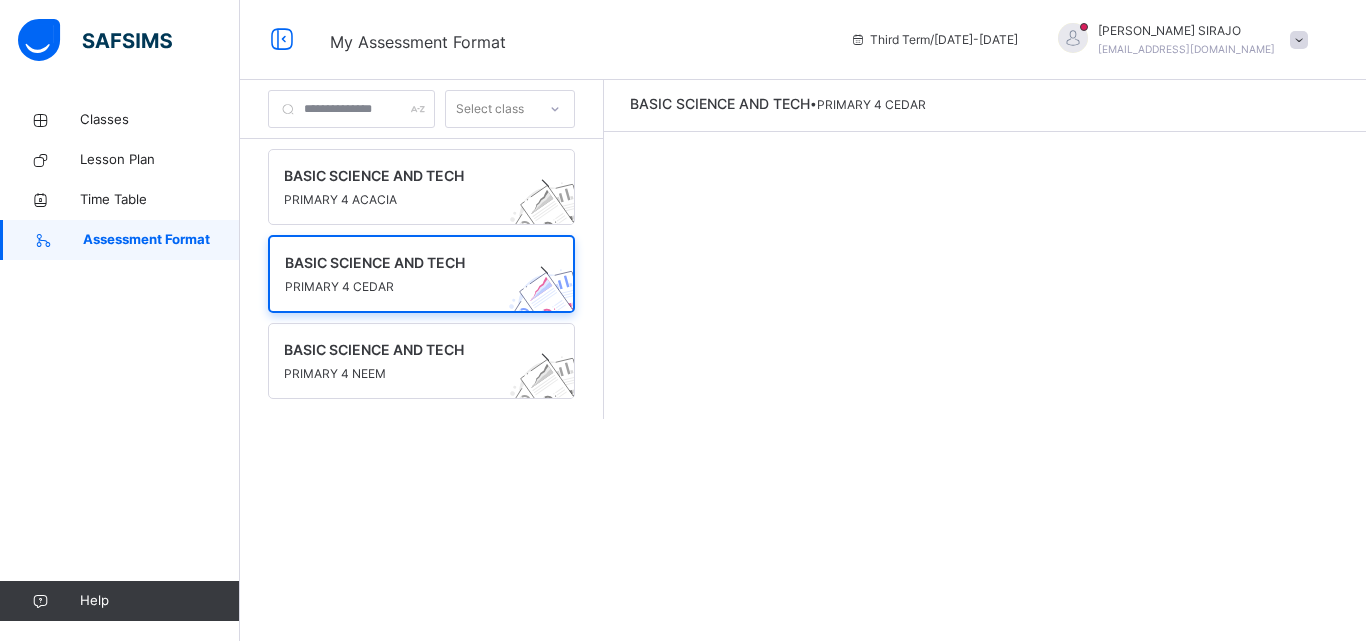 click on "BASIC SCIENCE AND TECH    •   PRIMARY 4   CEDAR" at bounding box center (985, 249) 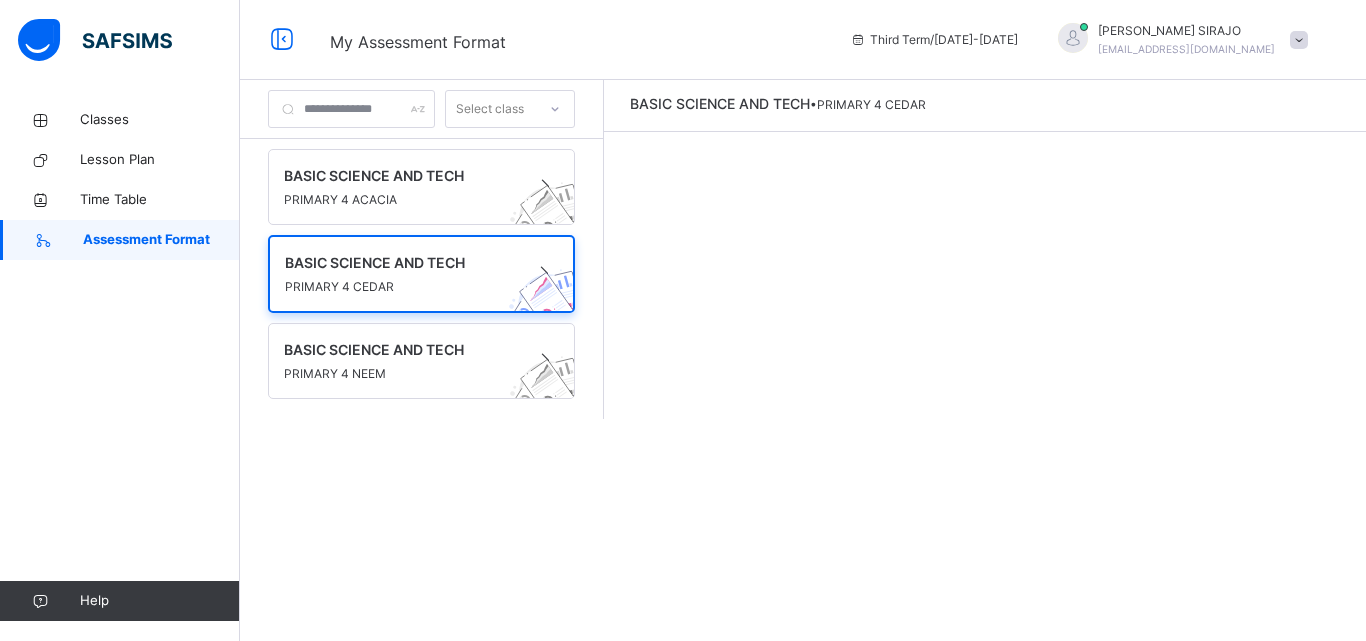 click on "Select class   BASIC SCIENCE AND TECH      PRIMARY 4 ACACIA     BASIC SCIENCE AND TECH      PRIMARY 4 CEDAR     BASIC SCIENCE AND TECH      PRIMARY 4 NEEM     BASIC SCIENCE AND TECH    •   PRIMARY 4   CEDAR" at bounding box center (803, 320) 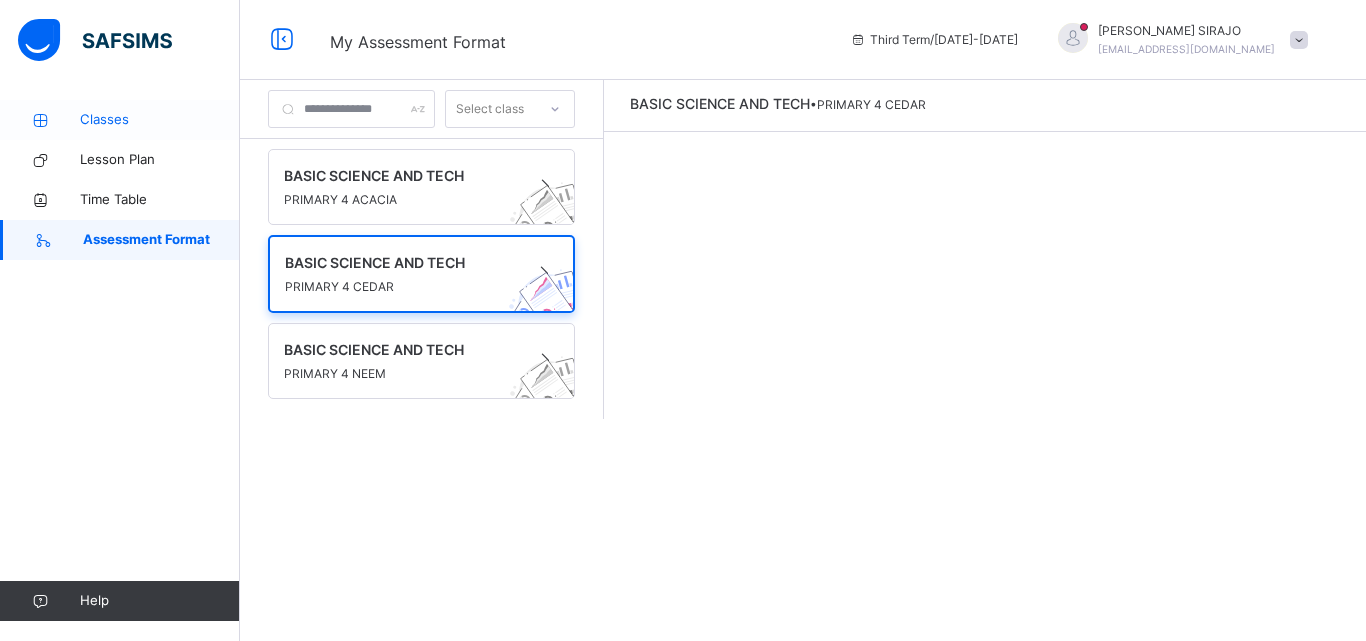click on "Classes" at bounding box center (160, 120) 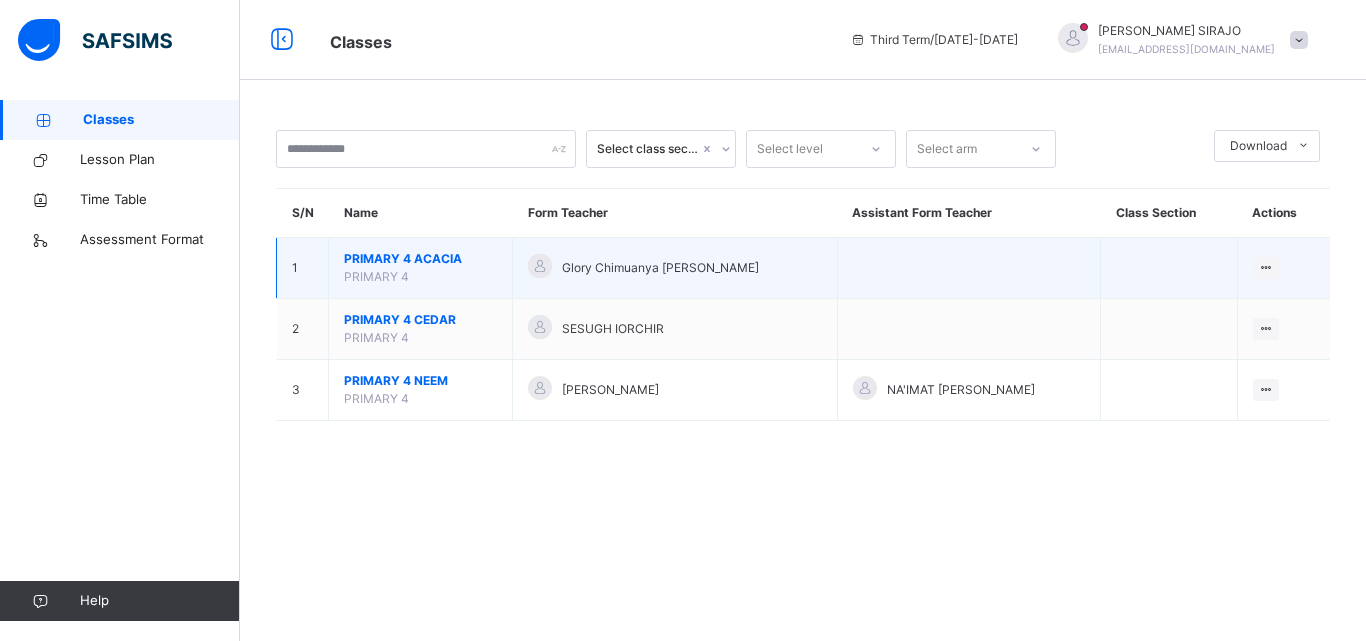 click on "PRIMARY 4   ACACIA" at bounding box center [420, 259] 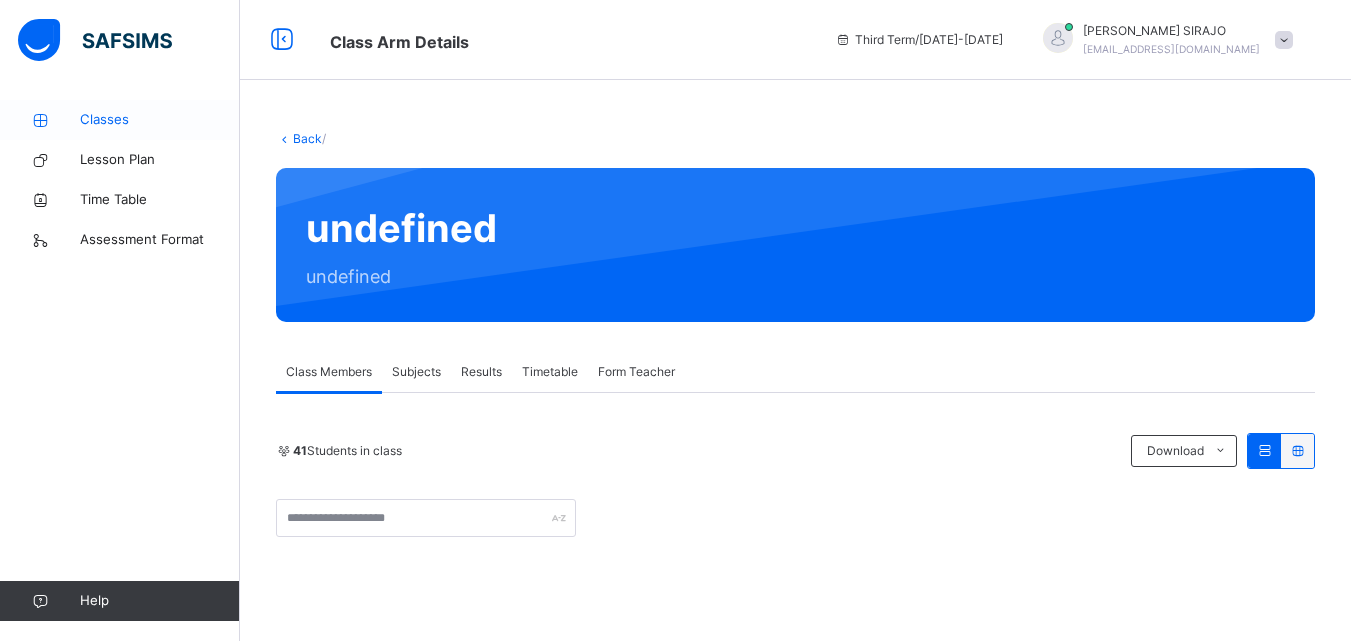 click on "Classes" at bounding box center [160, 120] 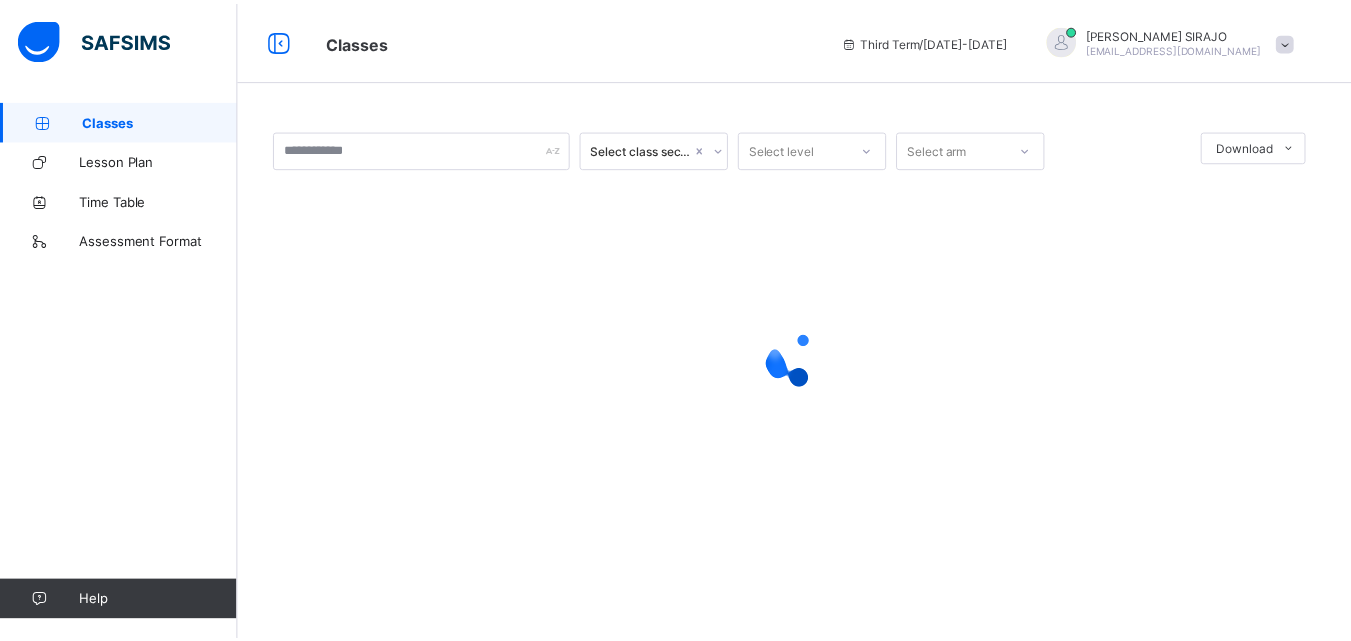 scroll, scrollTop: 0, scrollLeft: 0, axis: both 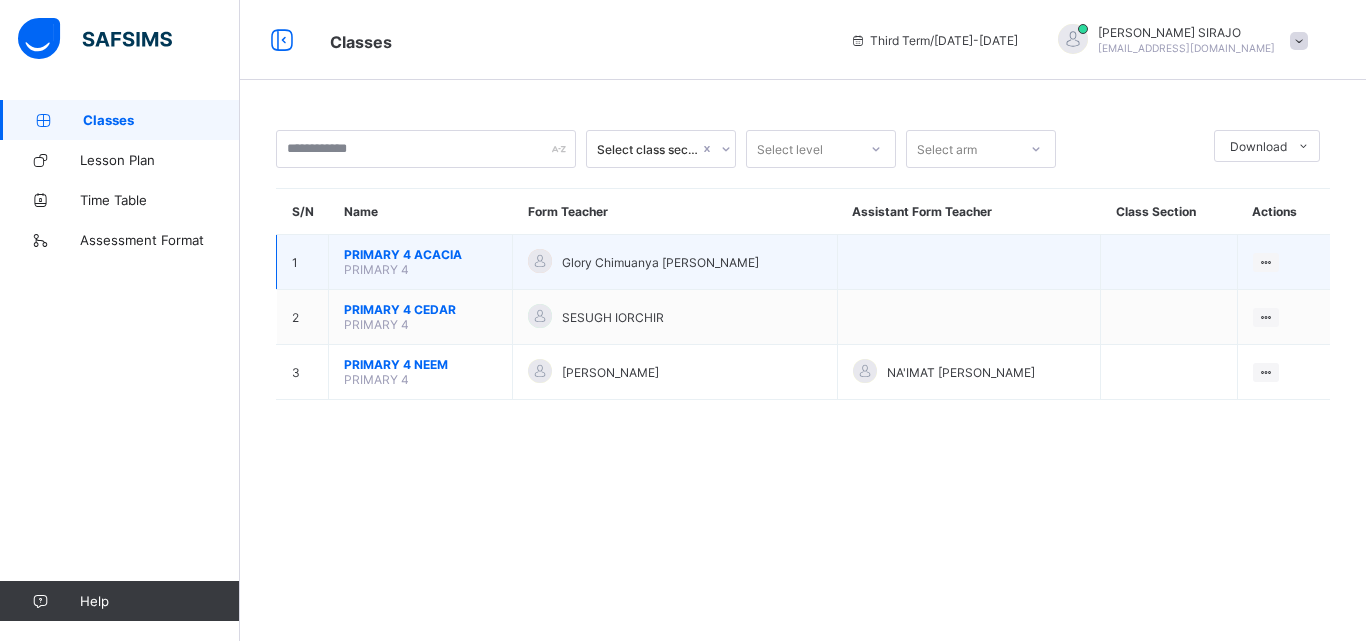 click on "PRIMARY 4   ACACIA" at bounding box center [420, 254] 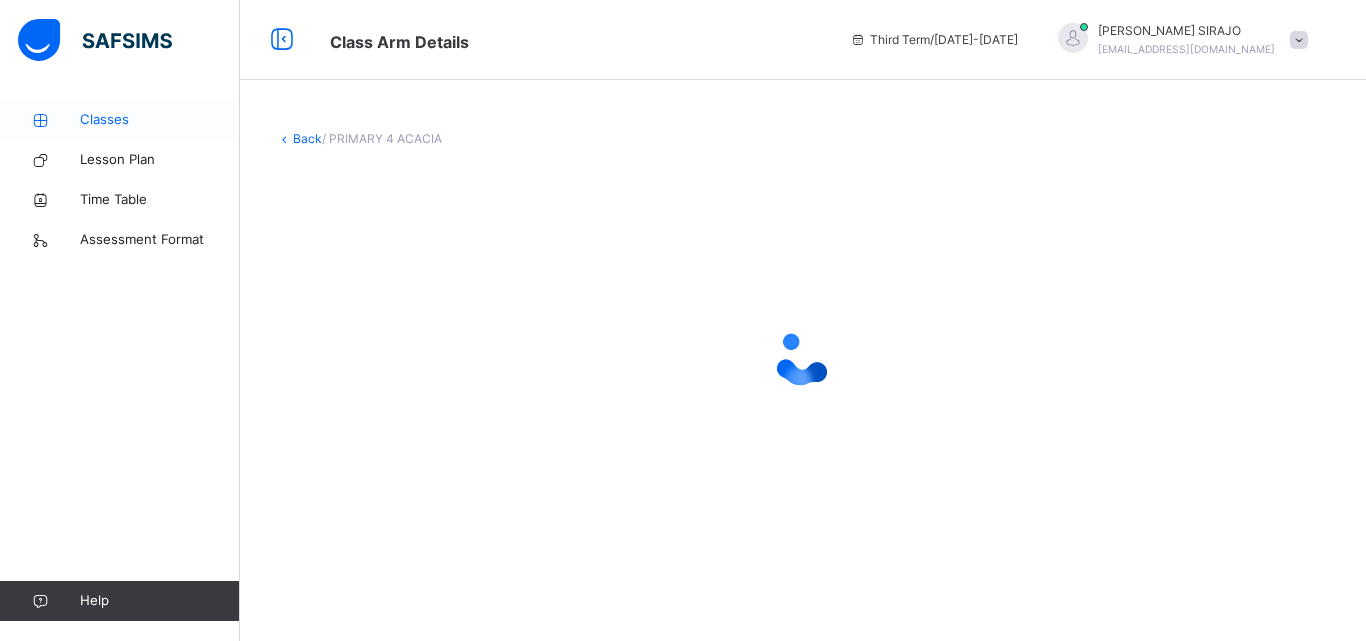 click on "Classes" at bounding box center [160, 120] 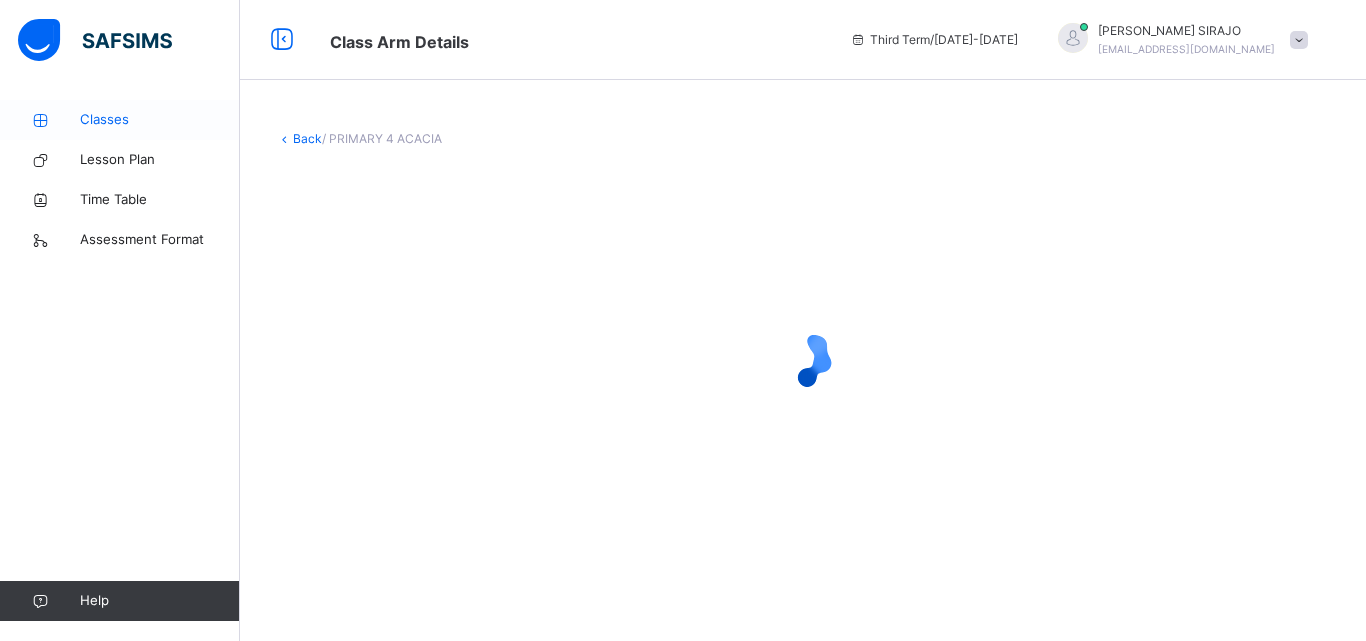 click on "Classes" at bounding box center (160, 120) 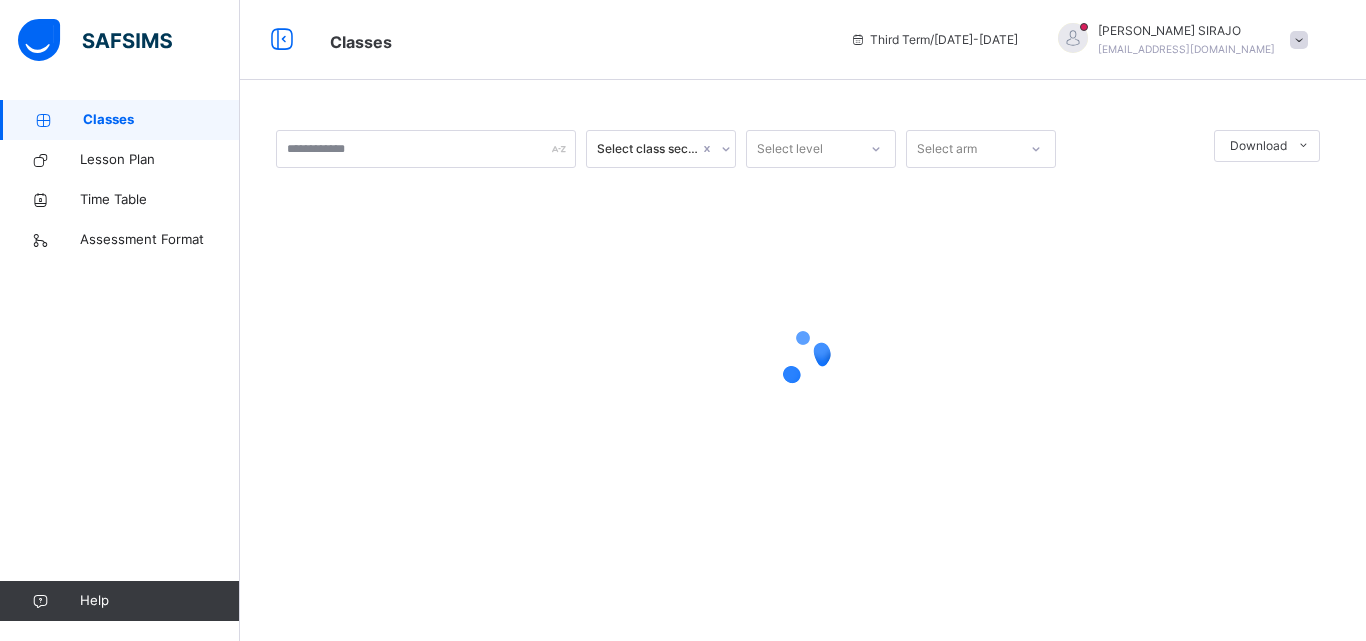 click on "Classes" at bounding box center (161, 120) 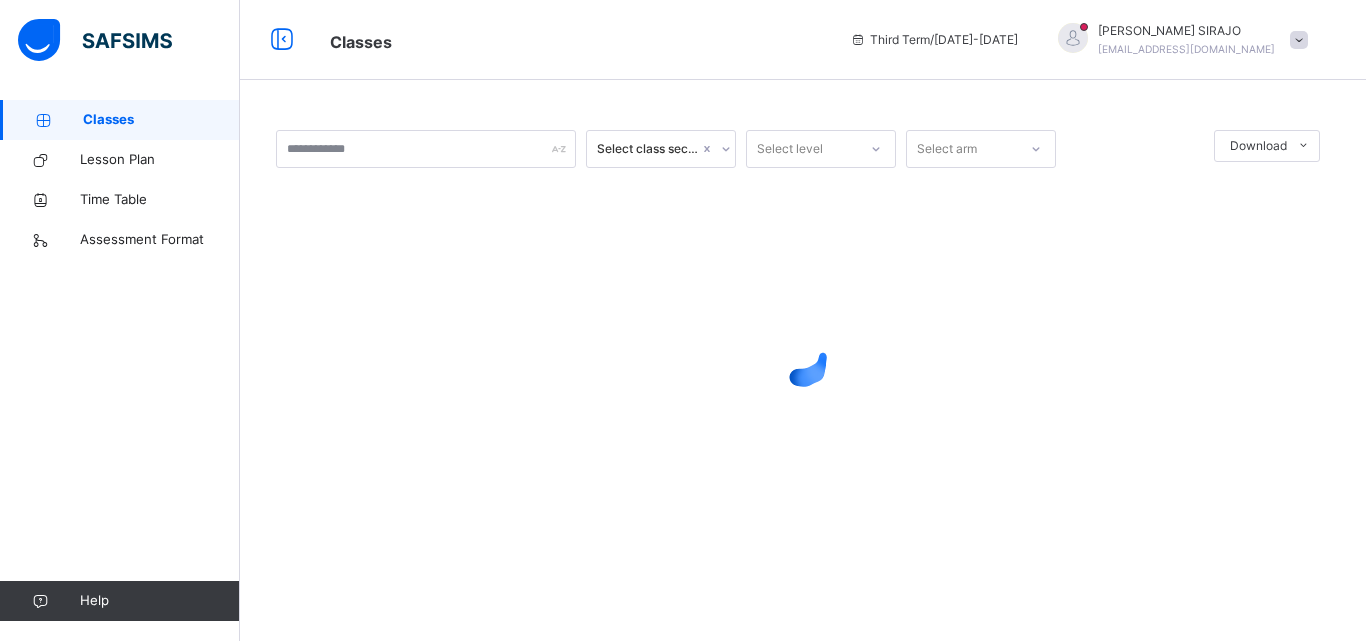 click at bounding box center (803, 358) 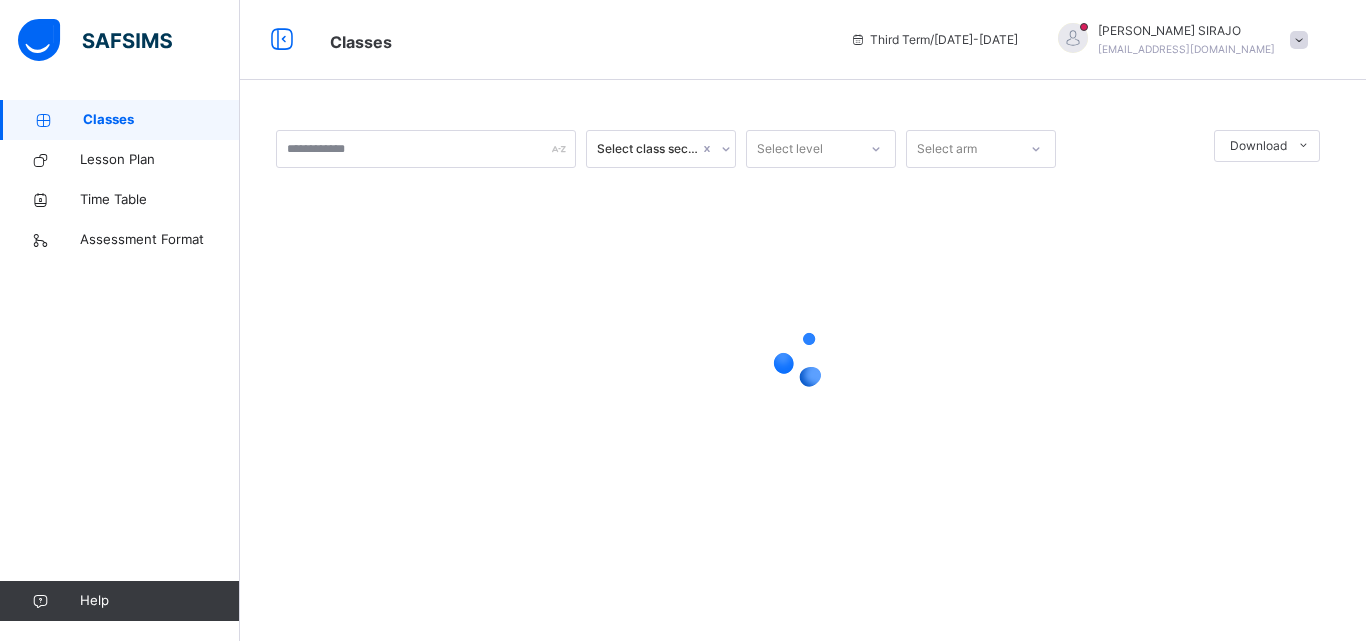 click at bounding box center [1073, 38] 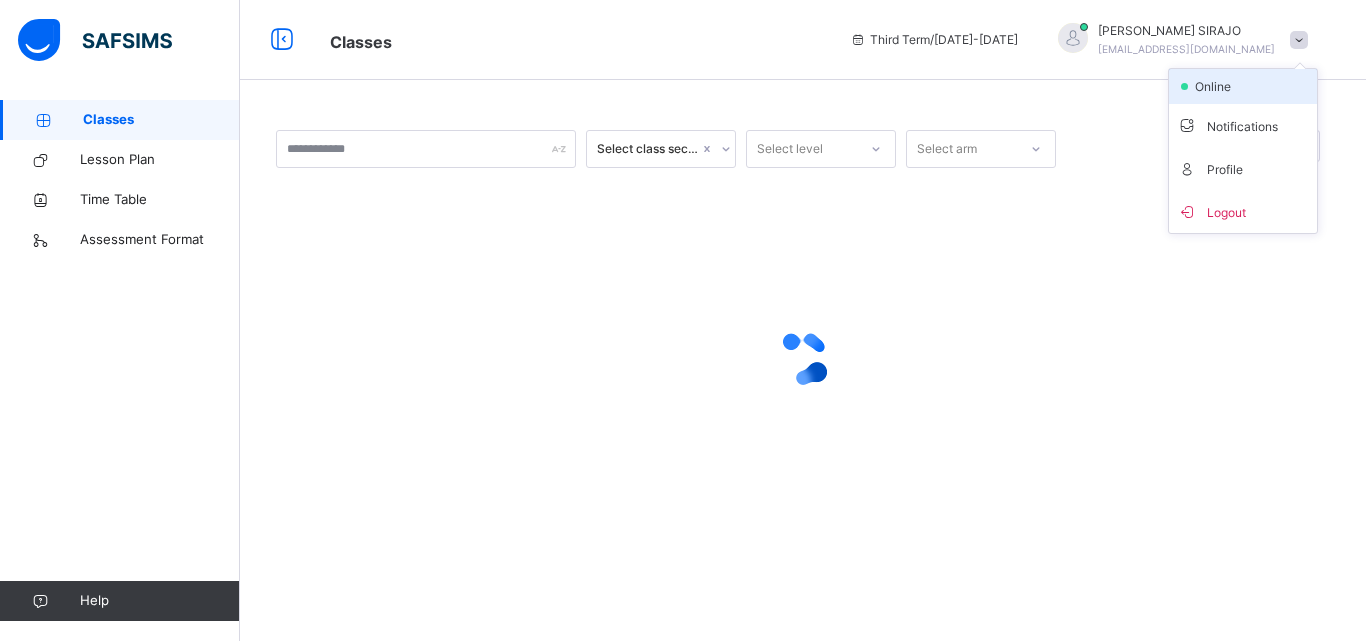 click on "online" at bounding box center (1243, 86) 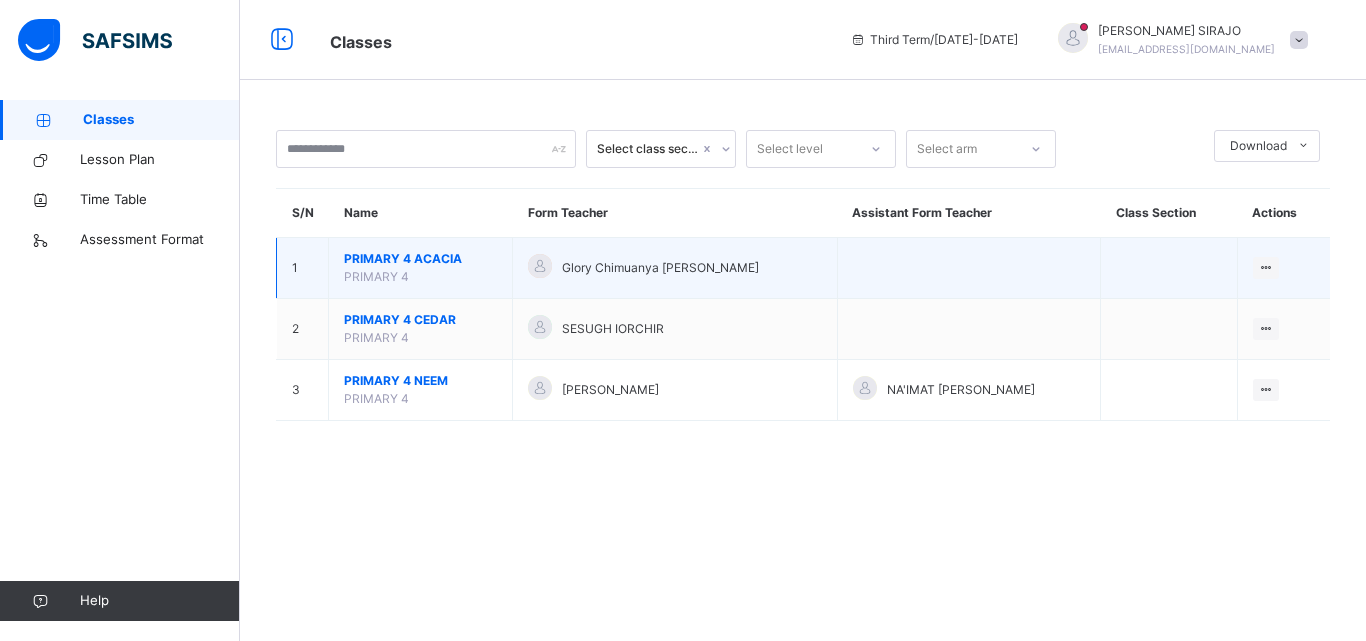 click on "PRIMARY 4   ACACIA" at bounding box center (420, 259) 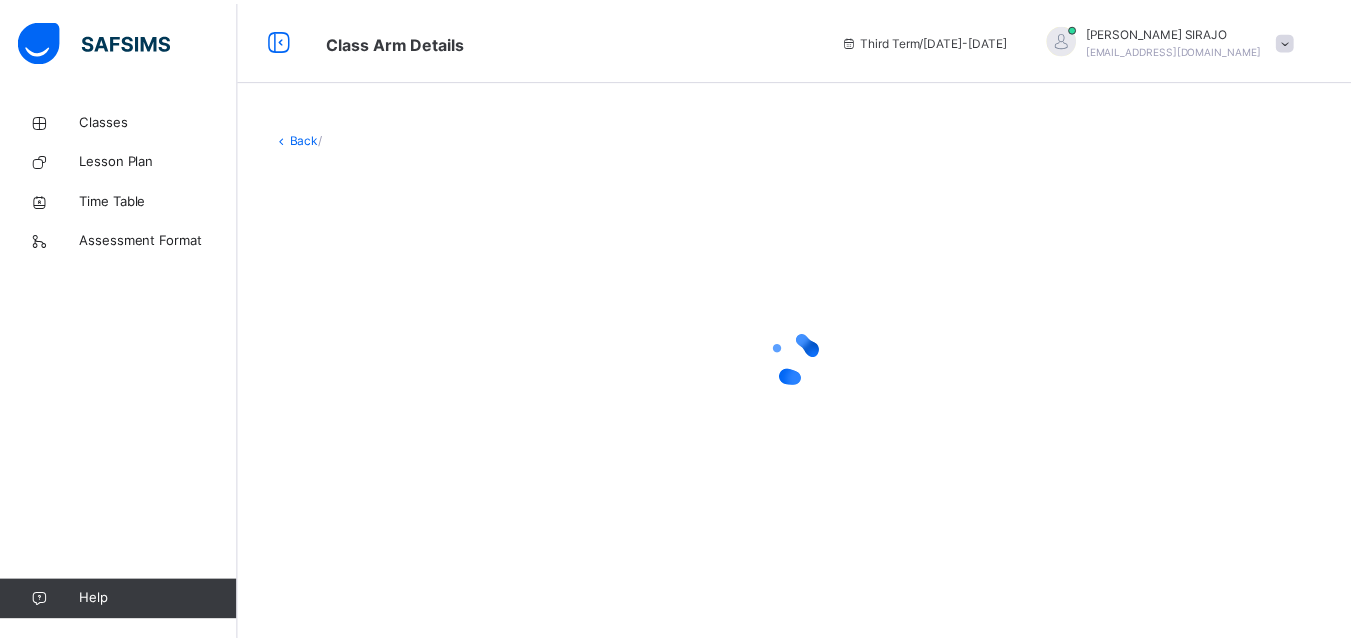 scroll, scrollTop: 0, scrollLeft: 0, axis: both 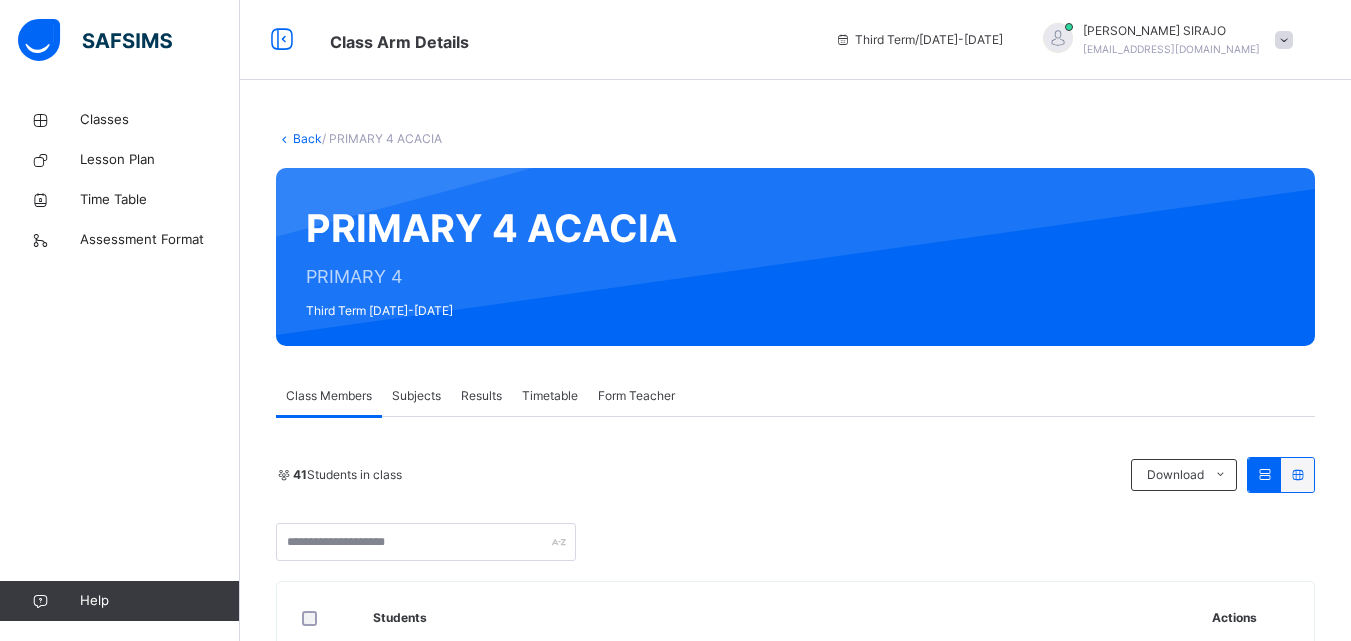 click on "Subjects" at bounding box center (416, 396) 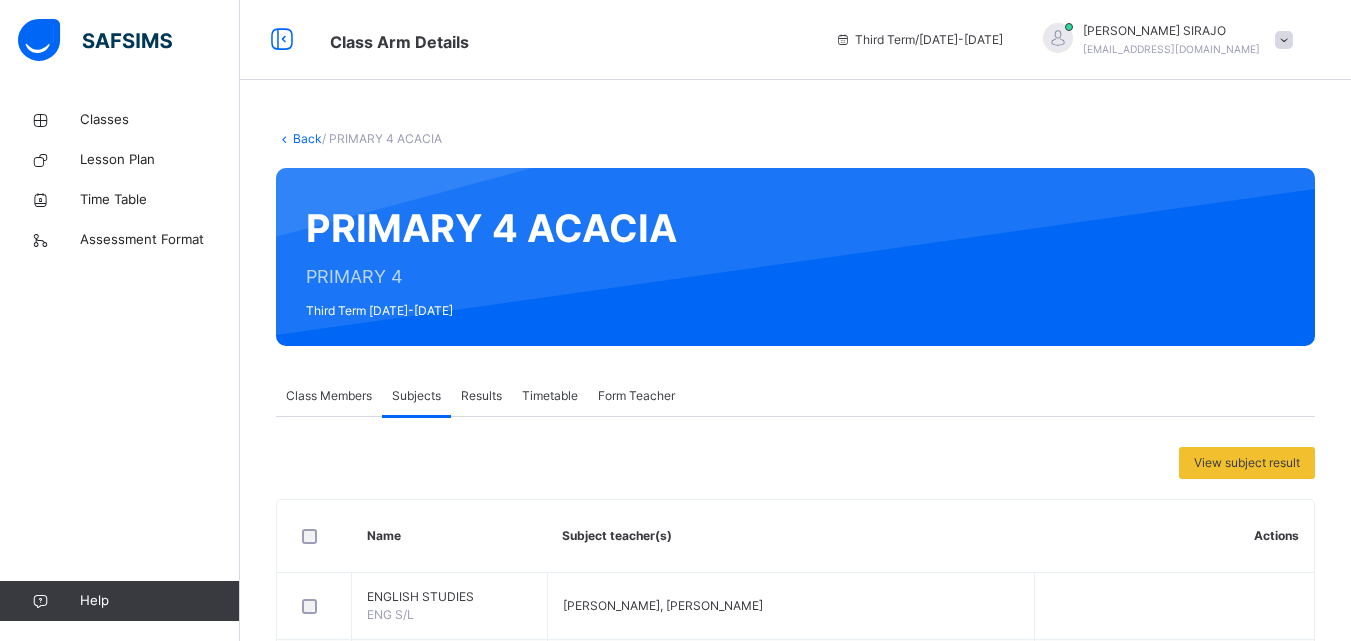 click on "Subjects" at bounding box center (416, 396) 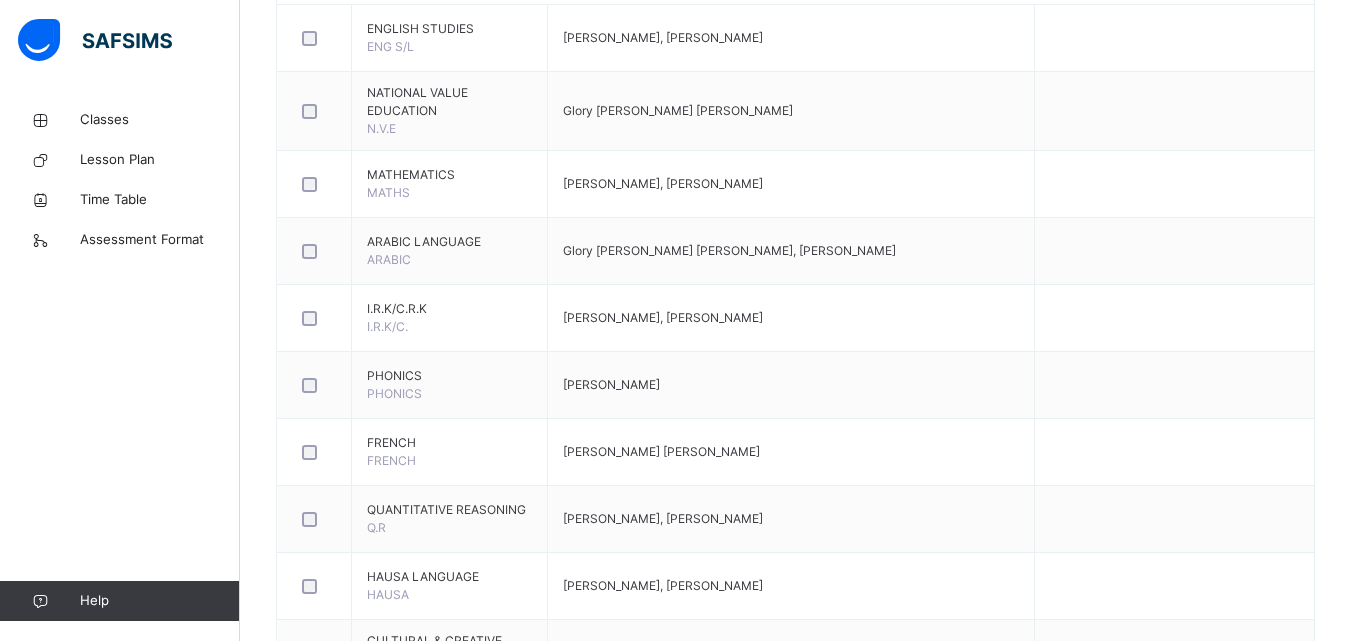 scroll, scrollTop: 528, scrollLeft: 0, axis: vertical 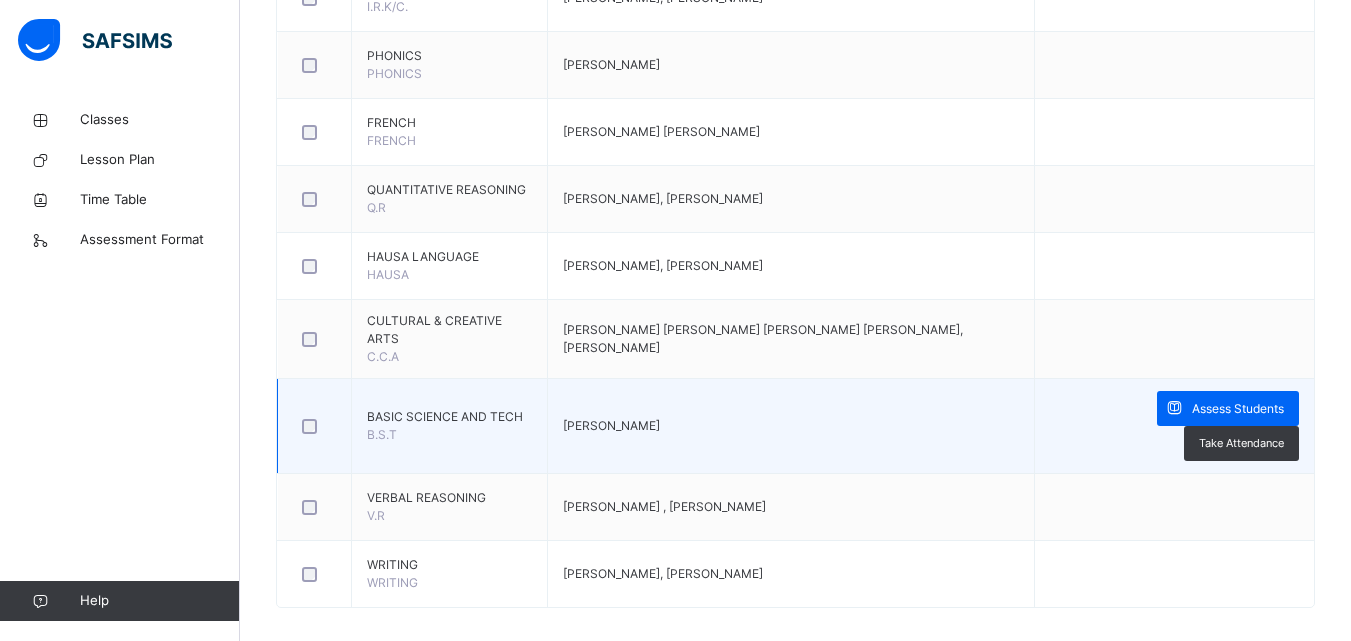 click on "BASIC SCIENCE AND TECH" at bounding box center [449, 417] 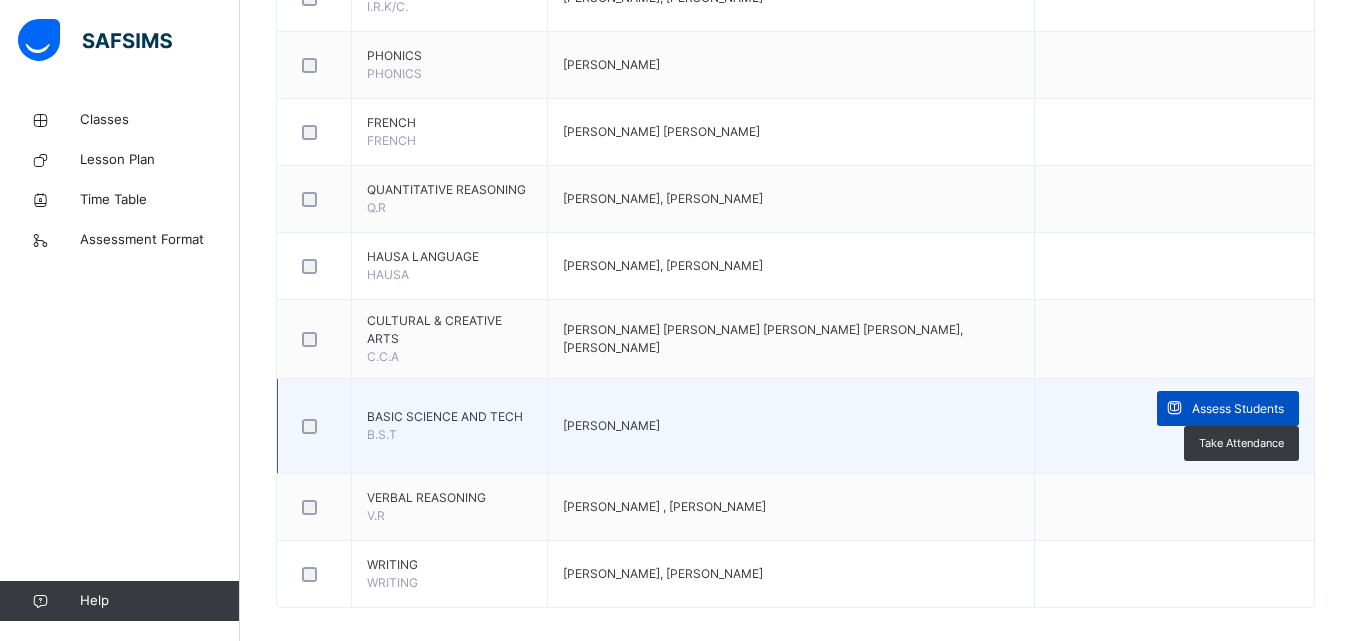 click on "Assess Students" at bounding box center (1238, 409) 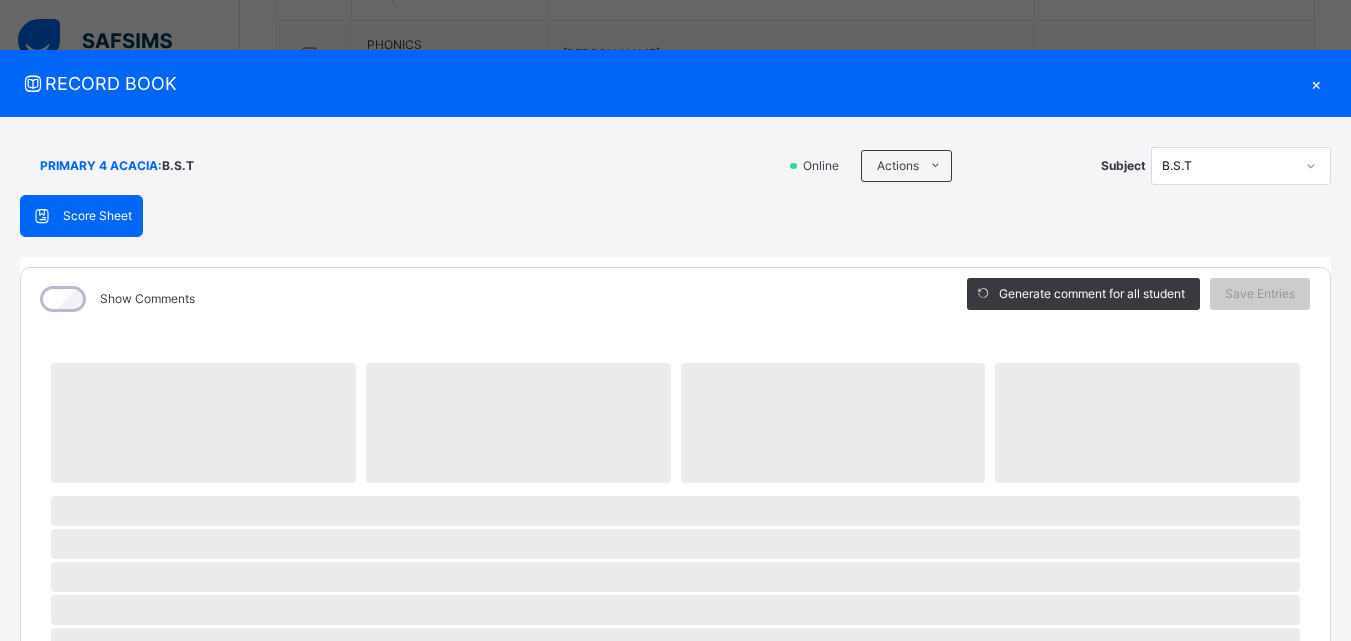 scroll, scrollTop: 905, scrollLeft: 0, axis: vertical 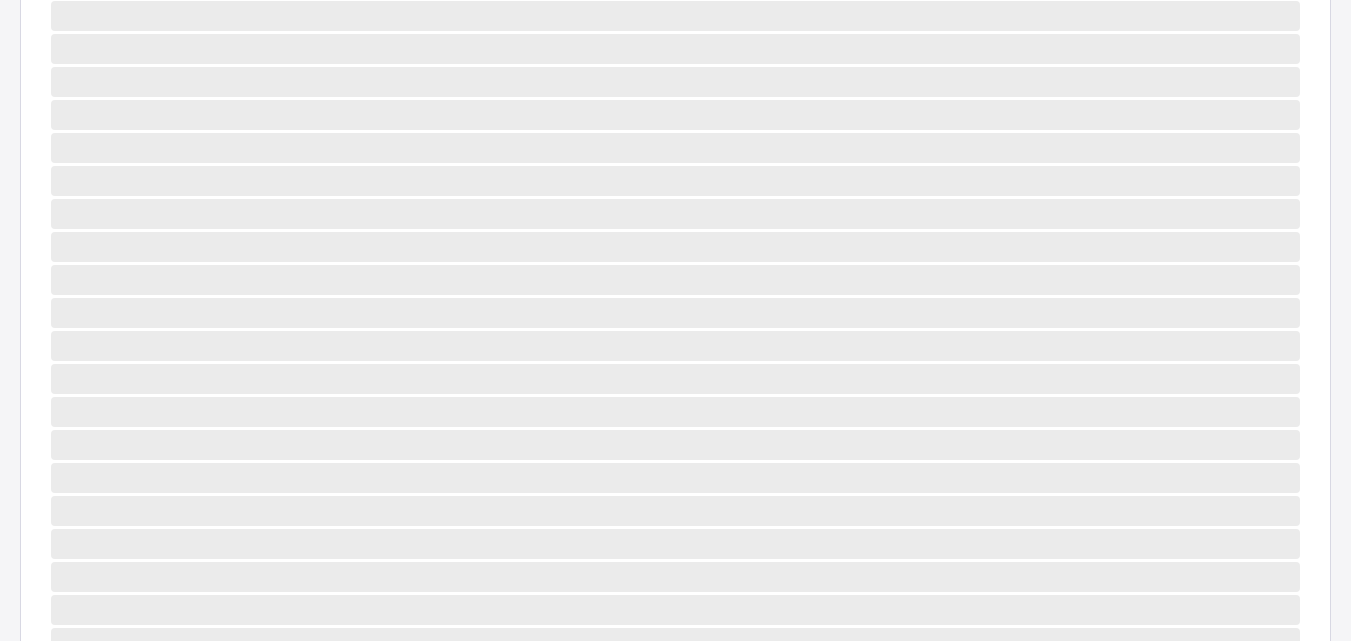 click on "PRIMARY 4   ACACIA :   B.S.T Online Actions  Download Empty Score Sheet  Upload/map score sheet Subject  B.S.T GOBARAU ACADEMY, KATSINA Date: 15th Jul 2025, 10:53:32 am Score Sheet Score Sheet Show Comments   Generate comment for all student   Save Entries Class Level:  PRIMARY 4   ACACIA Subject:  B.S.T Session:  2024/2025 Session Session:  Third Term ‌ ‌ ‌ ‌ ‌ ‌ ‌ ‌ ‌ ‌ ‌ ‌ ‌ ‌ ‌ ‌ ‌ ‌ ‌ ‌ ‌ ‌ ‌ ‌ ‌ ‌ ‌ ‌ ‌   ×   Subject Teacher’s Comment Generate and see in full the comment developed by the AI with an option to regenerate the comment Sims Bot Please wait while the Sims Bot generates comments for all your students" at bounding box center [675, 187] 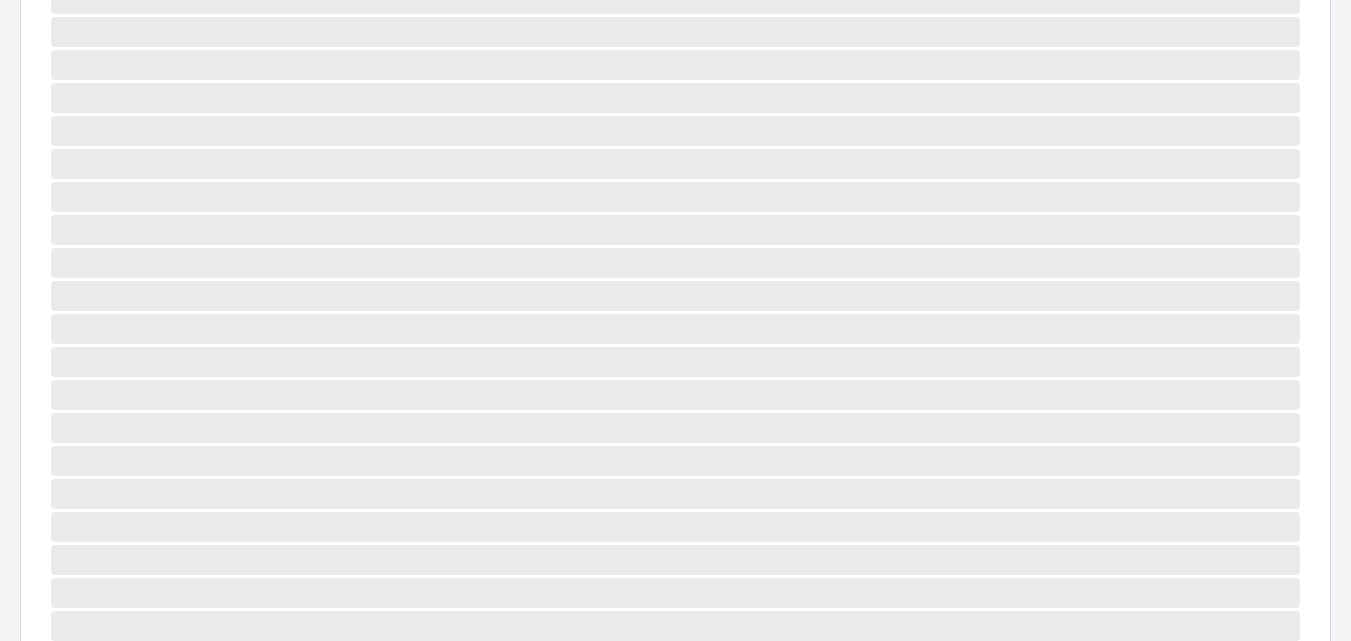 scroll, scrollTop: 786, scrollLeft: 0, axis: vertical 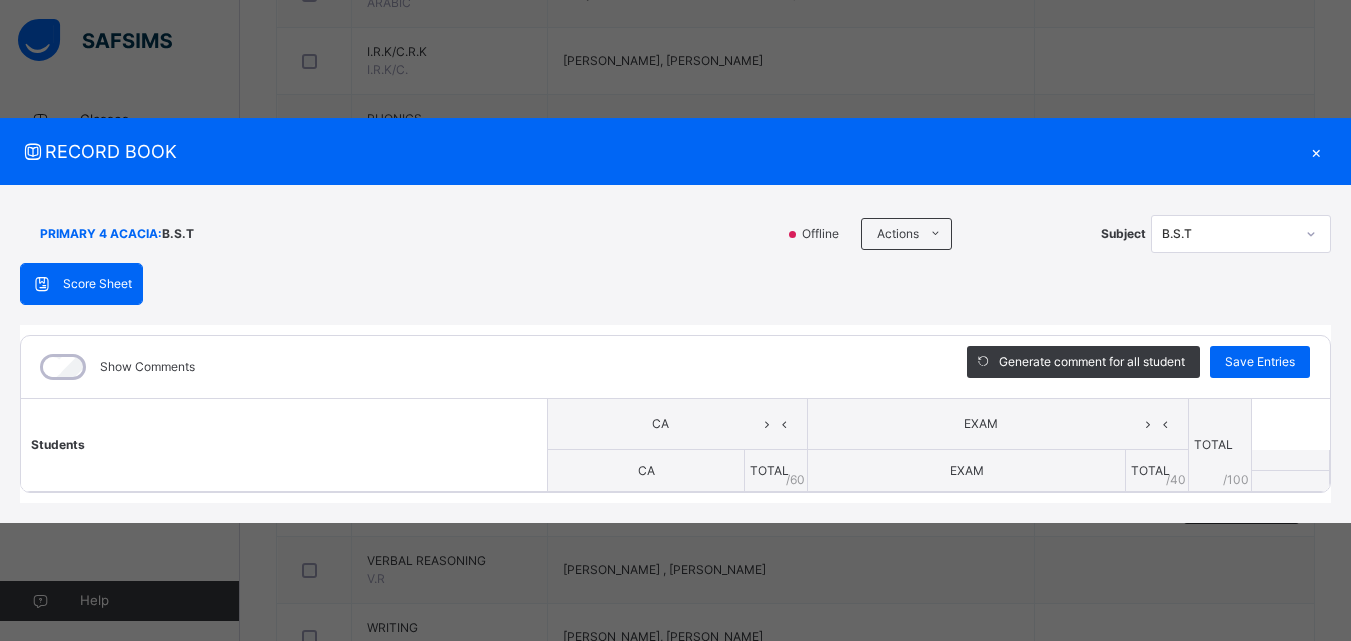 click on "CA" at bounding box center [678, 424] 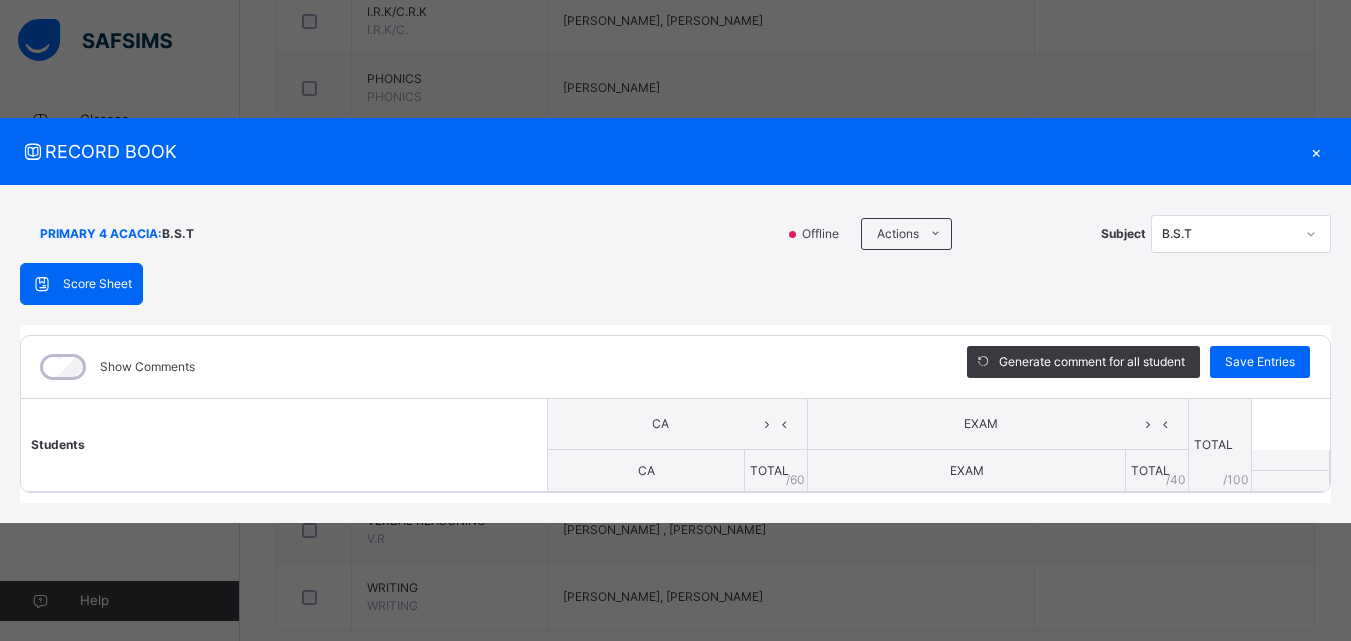 scroll, scrollTop: 825, scrollLeft: 0, axis: vertical 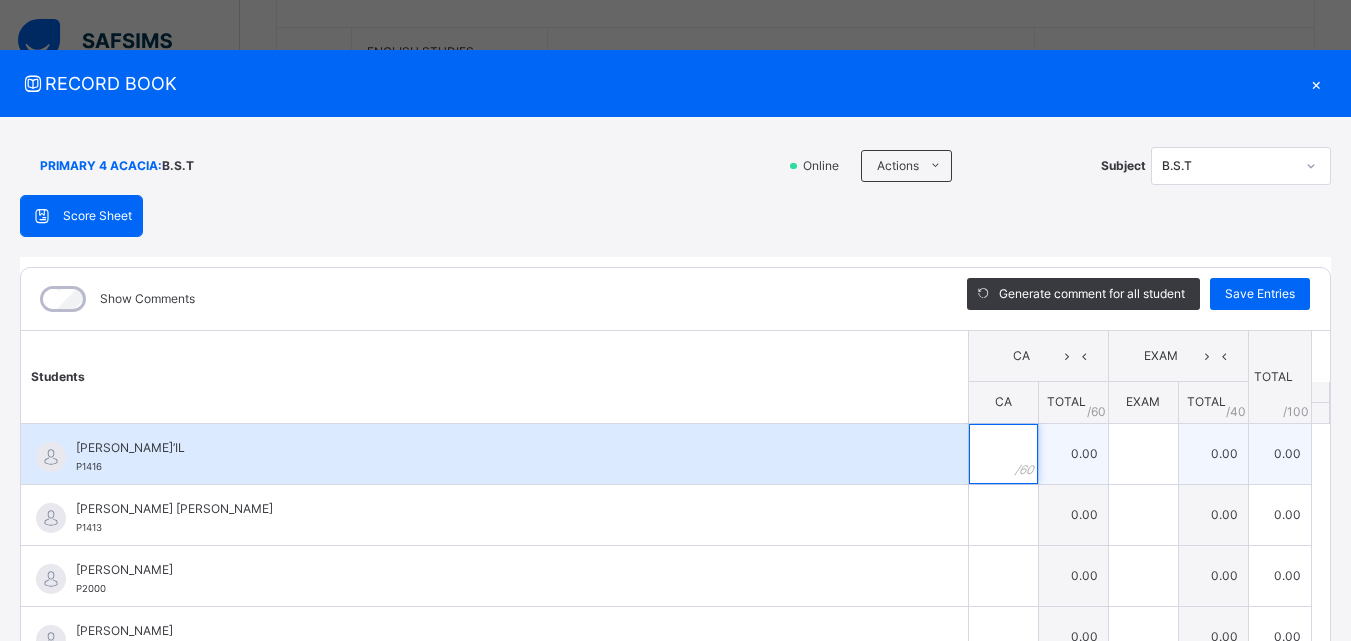 click at bounding box center (1003, 454) 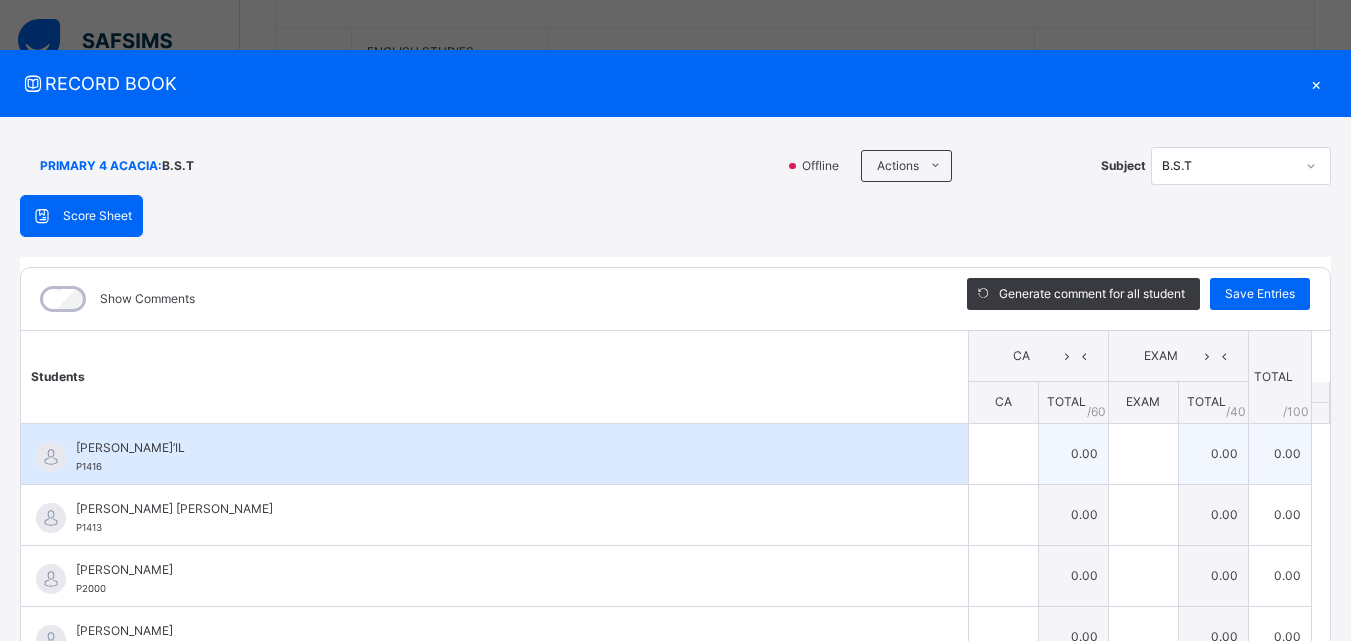 click on "0.00" at bounding box center [1073, 453] 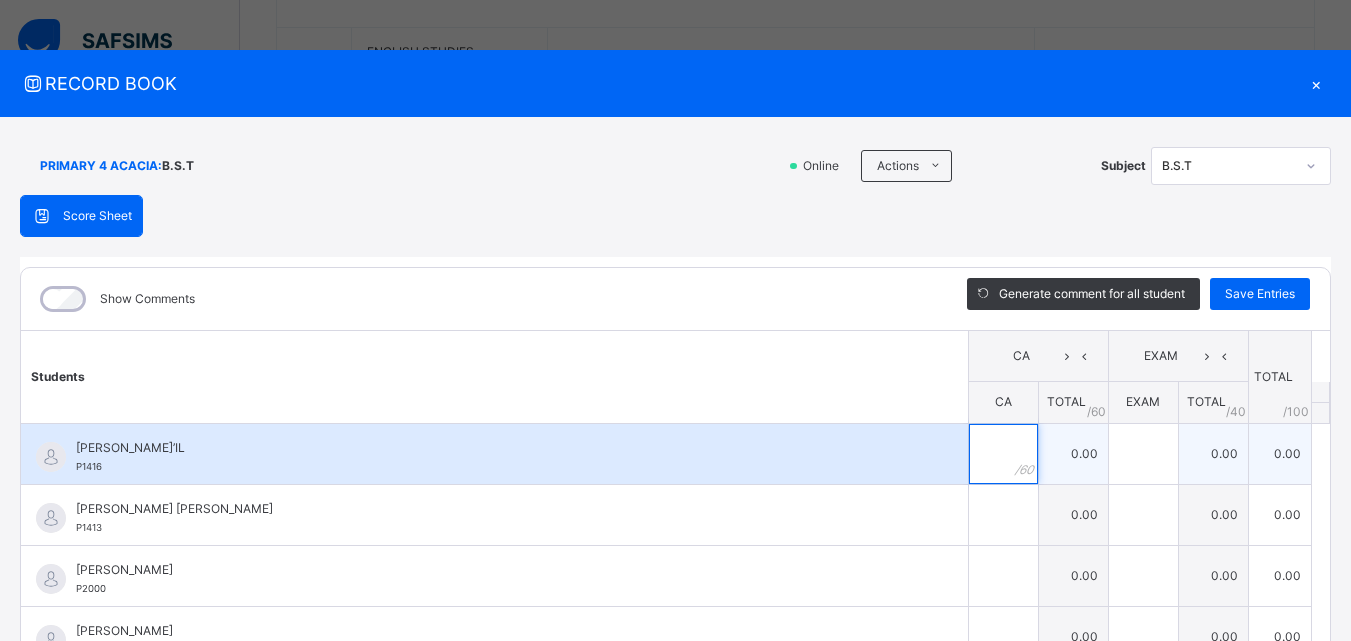 click at bounding box center [1003, 454] 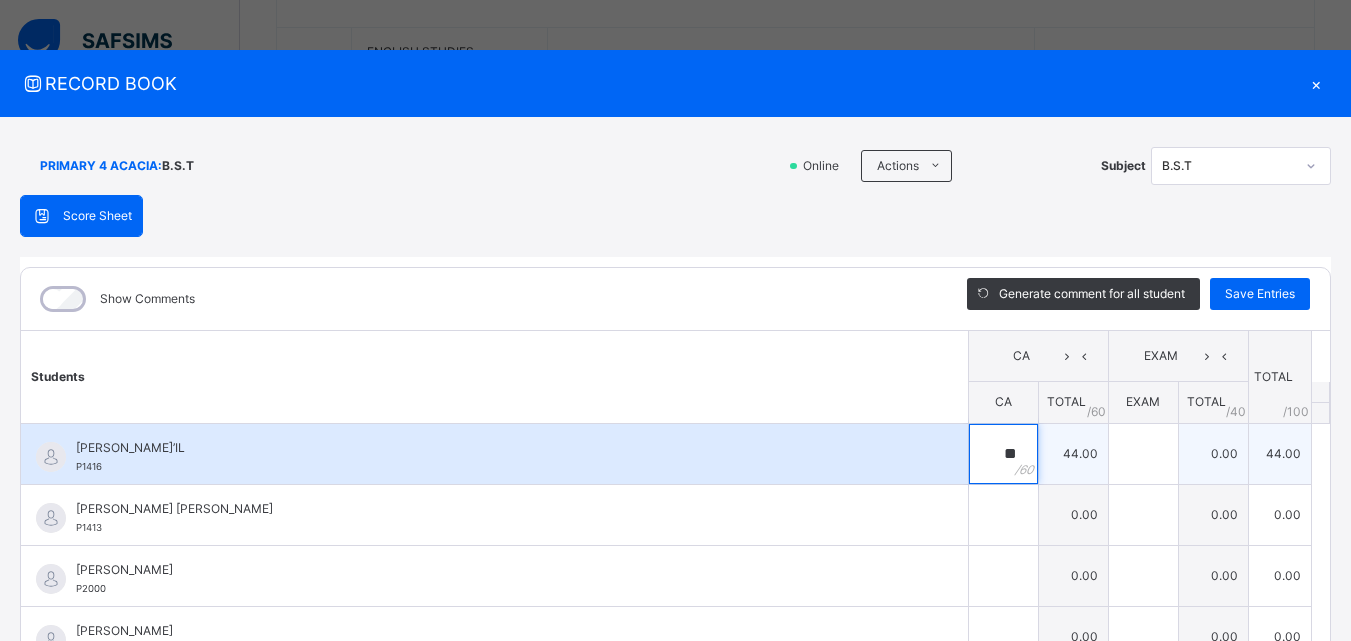 type on "**" 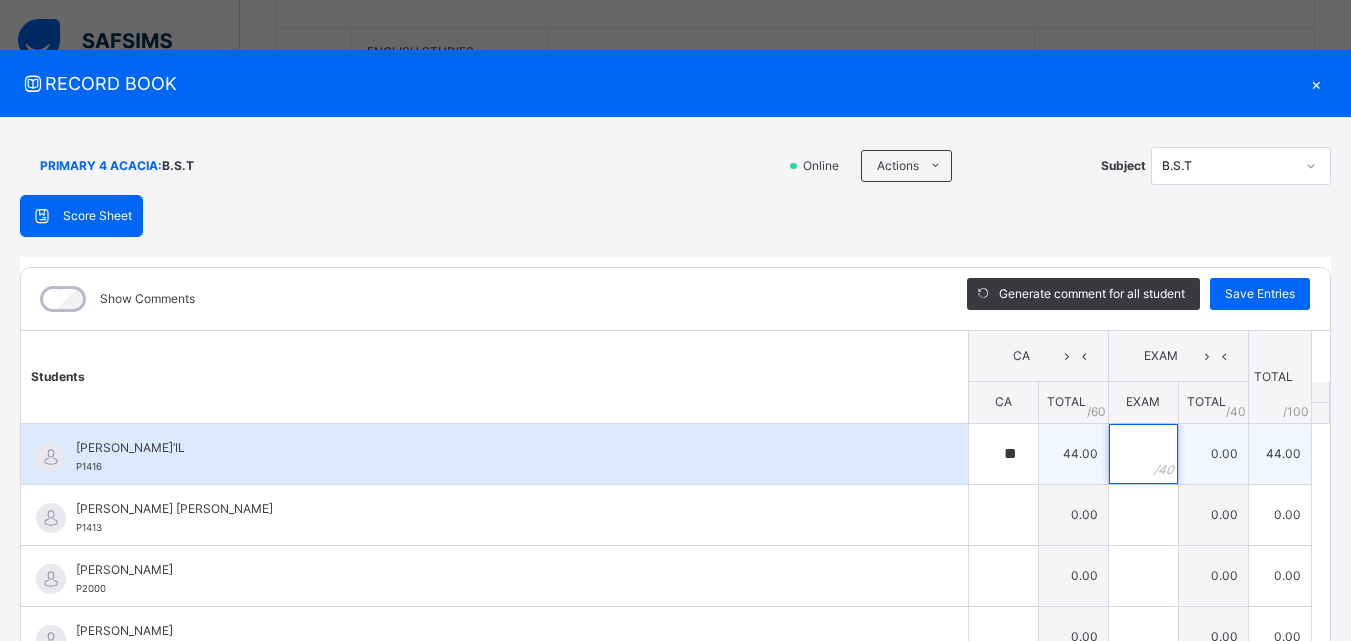 click at bounding box center (1143, 454) 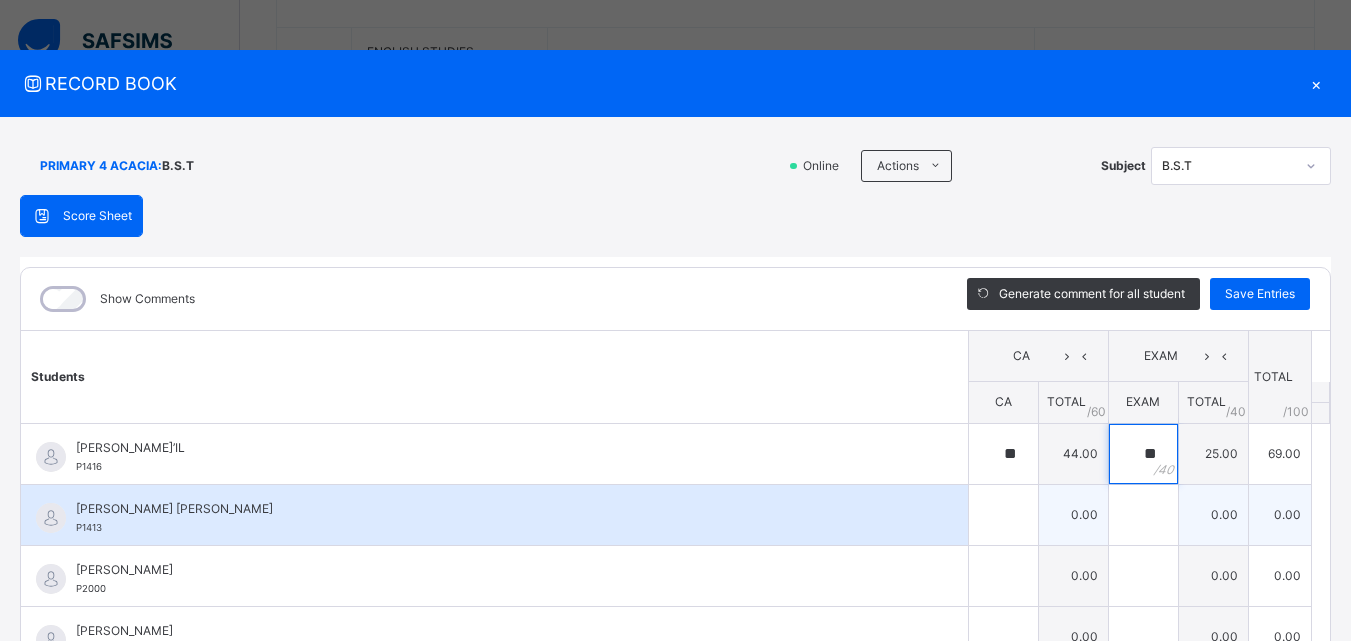 type on "**" 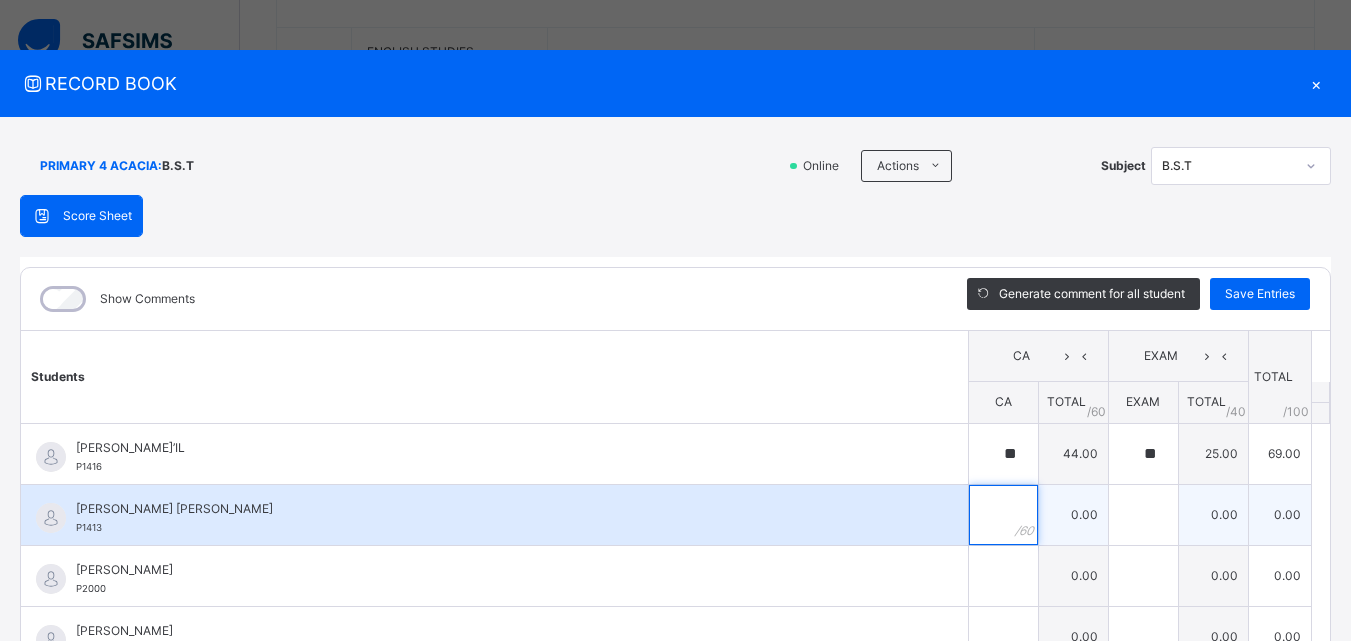 click at bounding box center (1003, 515) 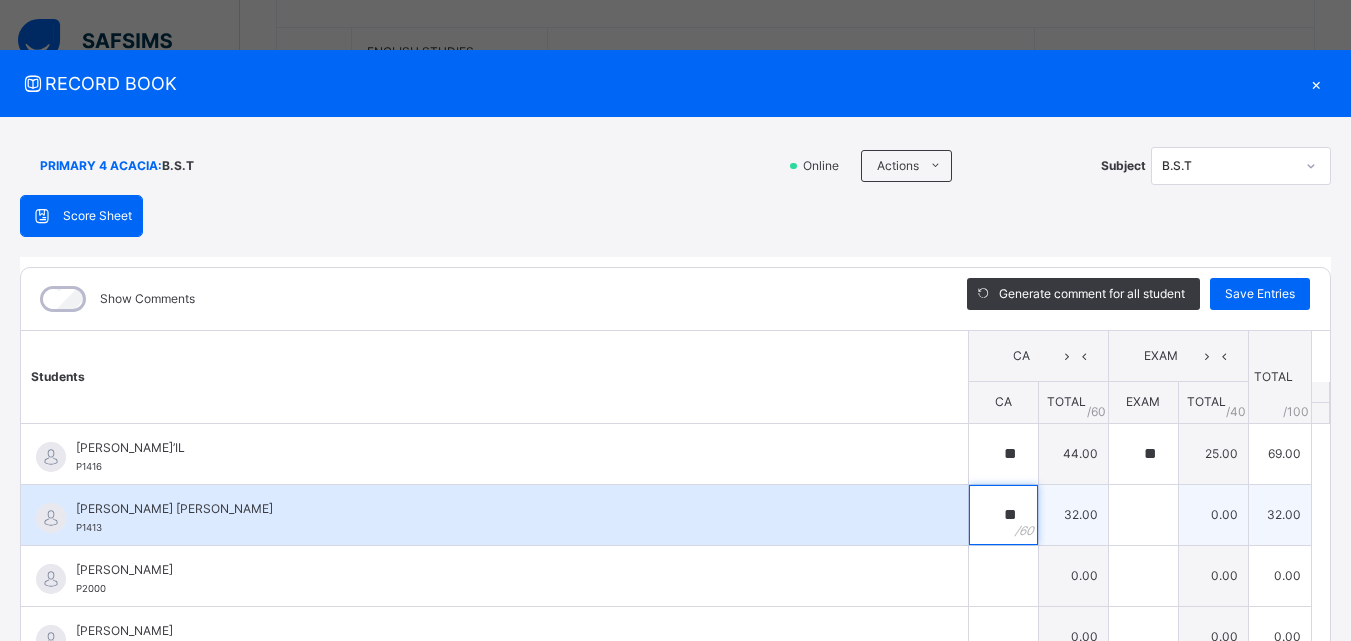 type on "**" 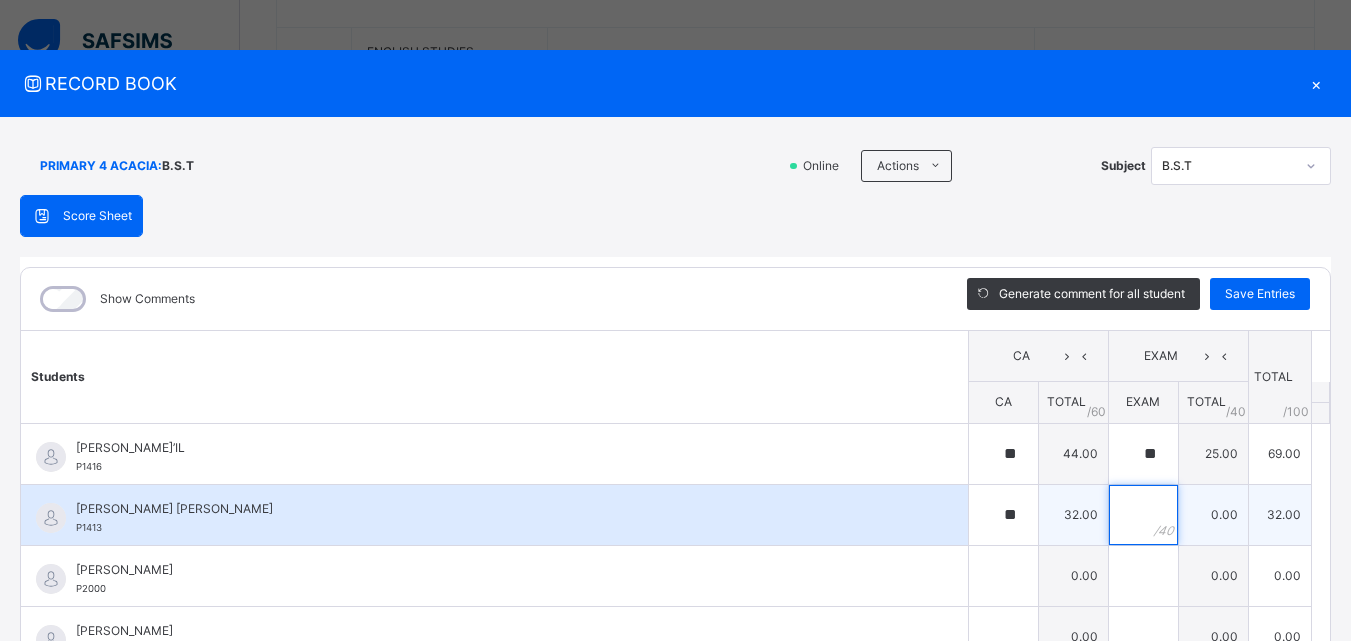 click at bounding box center (1143, 515) 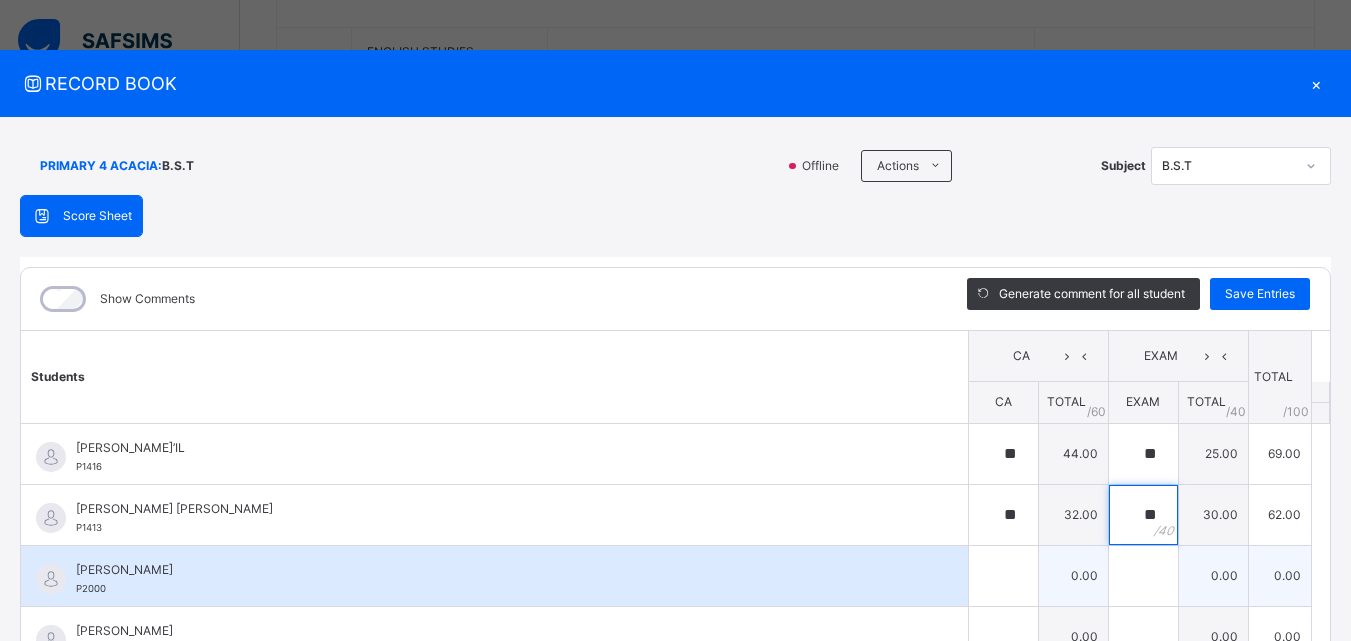 type on "**" 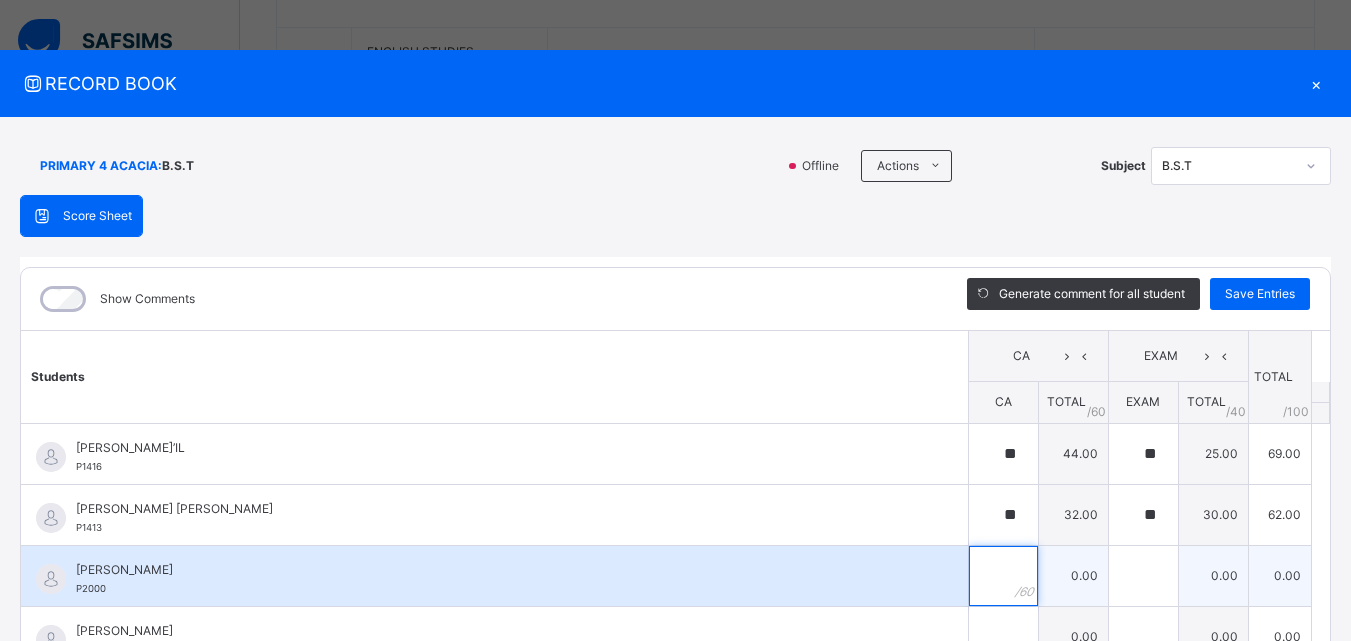 click at bounding box center (1003, 576) 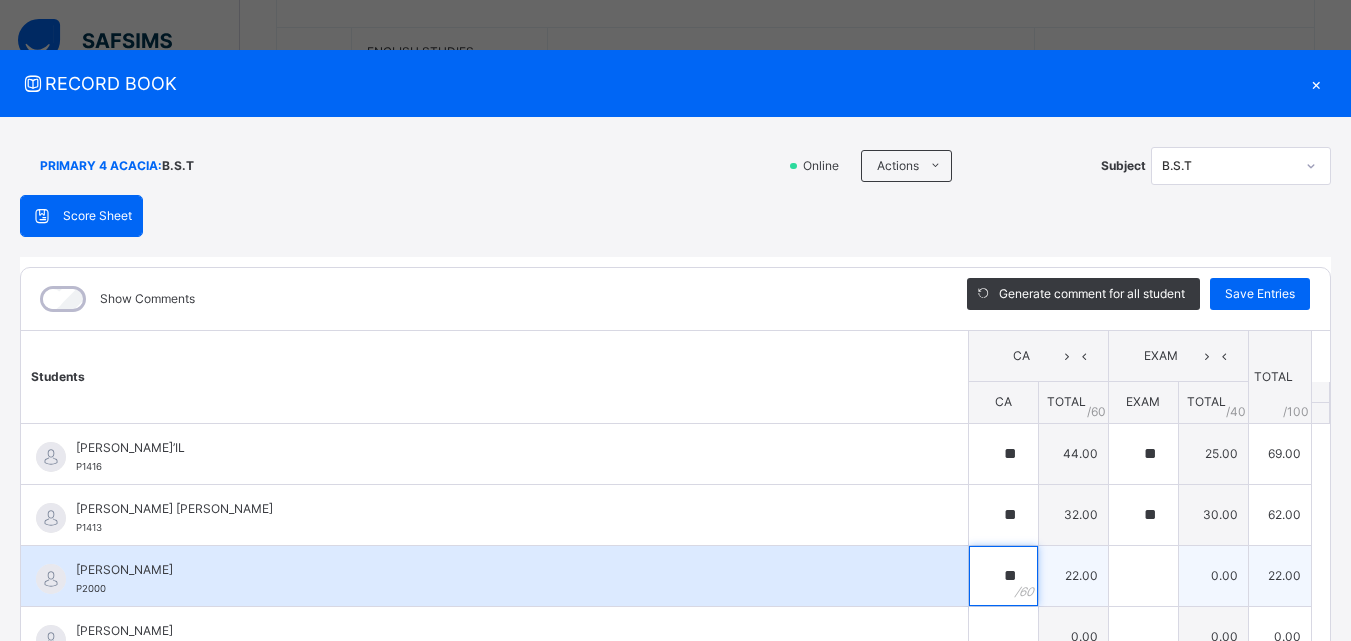 type on "**" 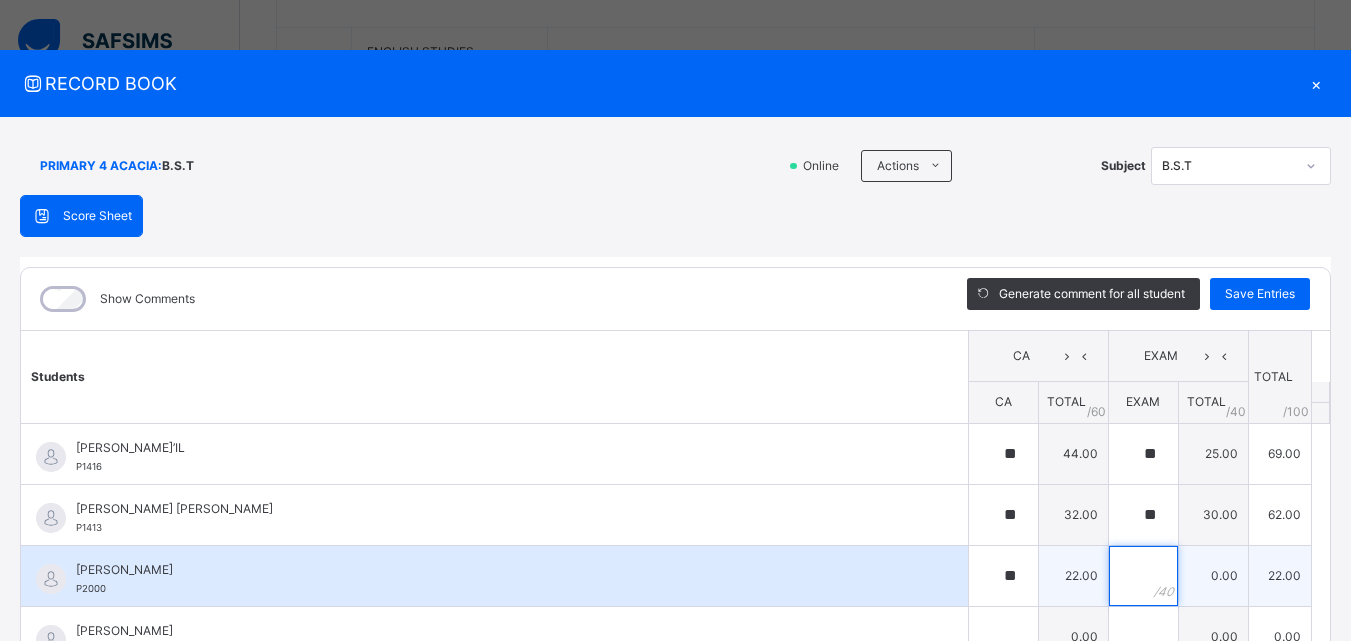 click at bounding box center [1143, 576] 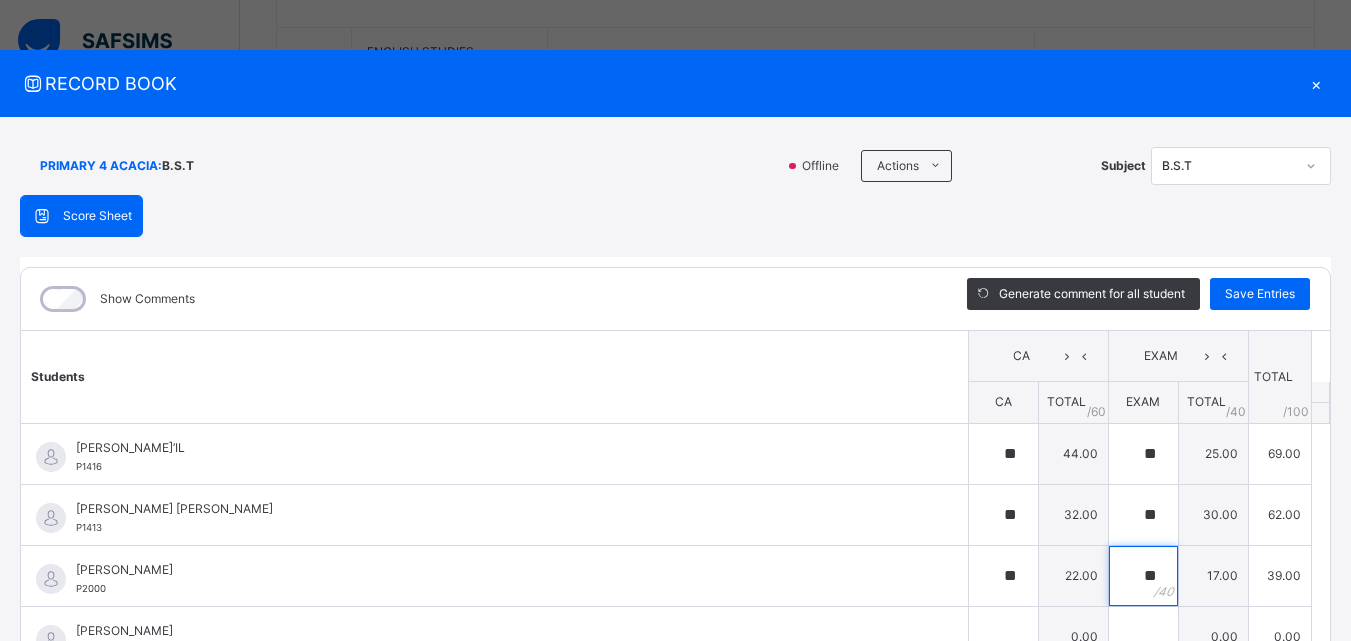 scroll, scrollTop: 437, scrollLeft: 0, axis: vertical 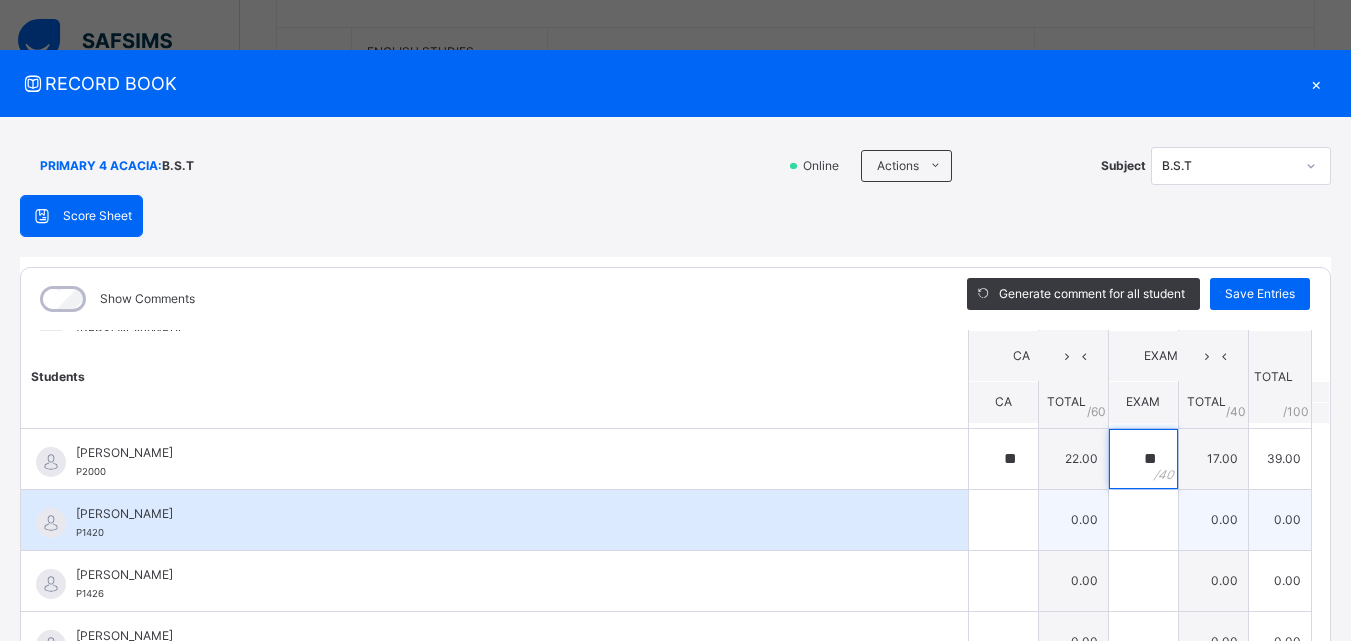 type on "**" 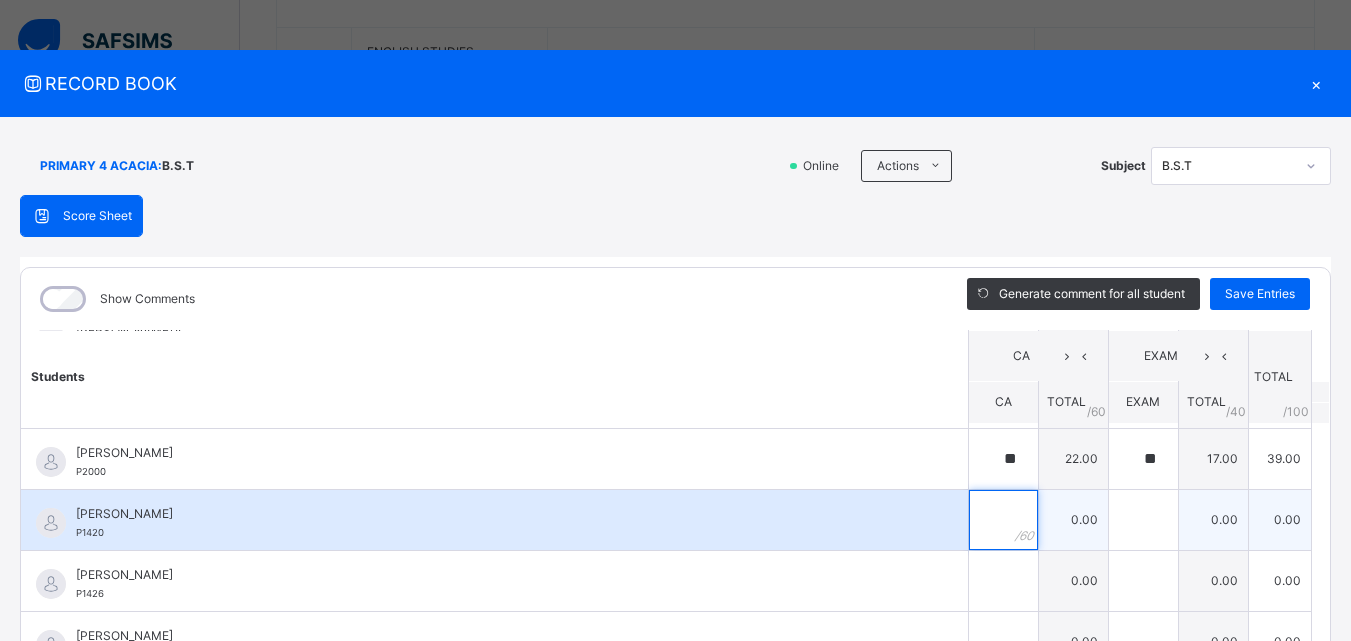 click at bounding box center (1003, 520) 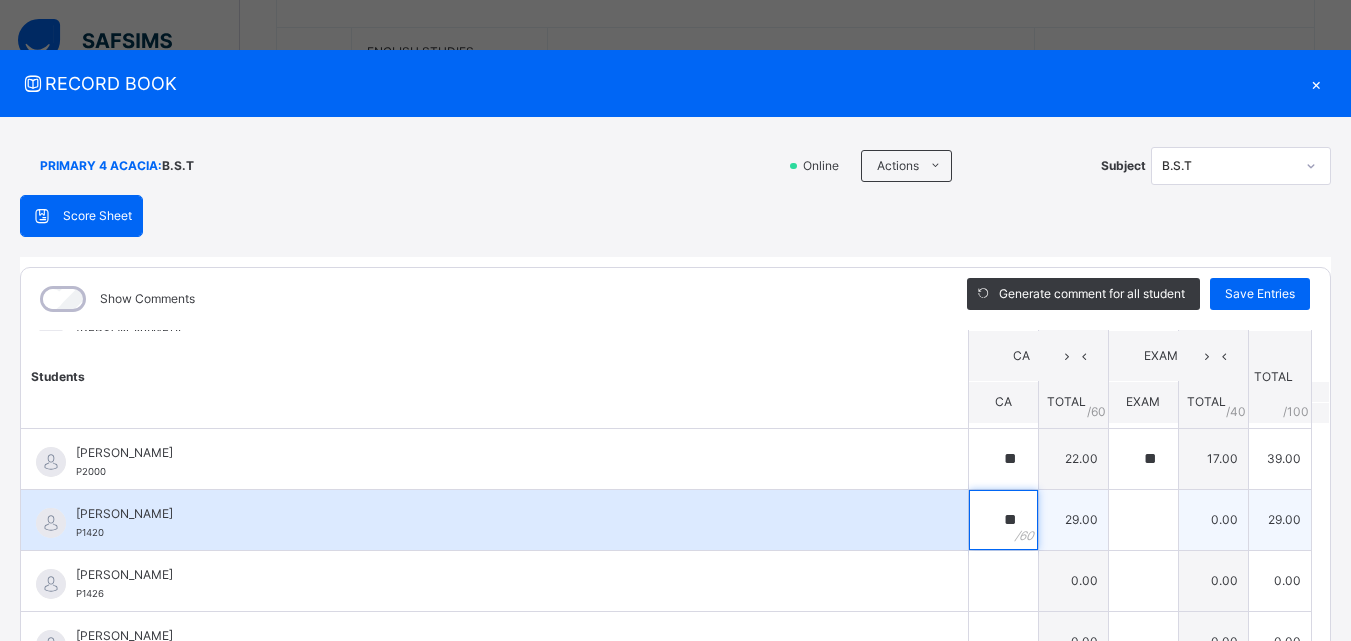 type on "**" 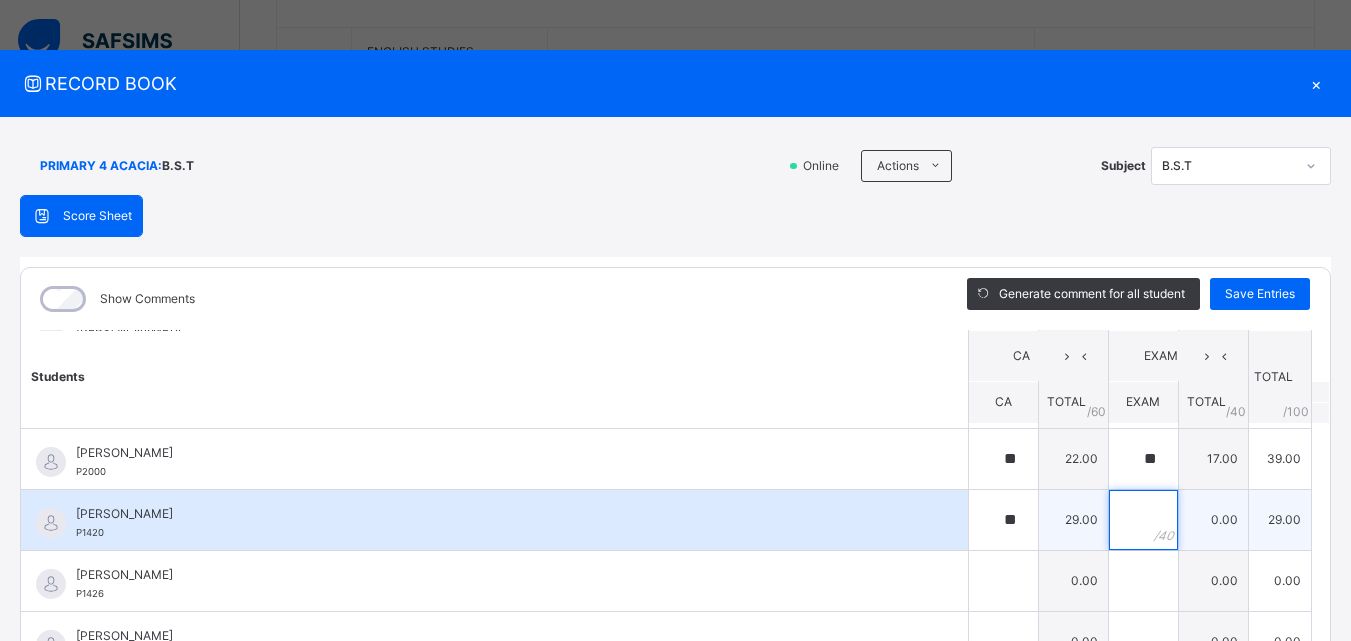 click at bounding box center (1143, 520) 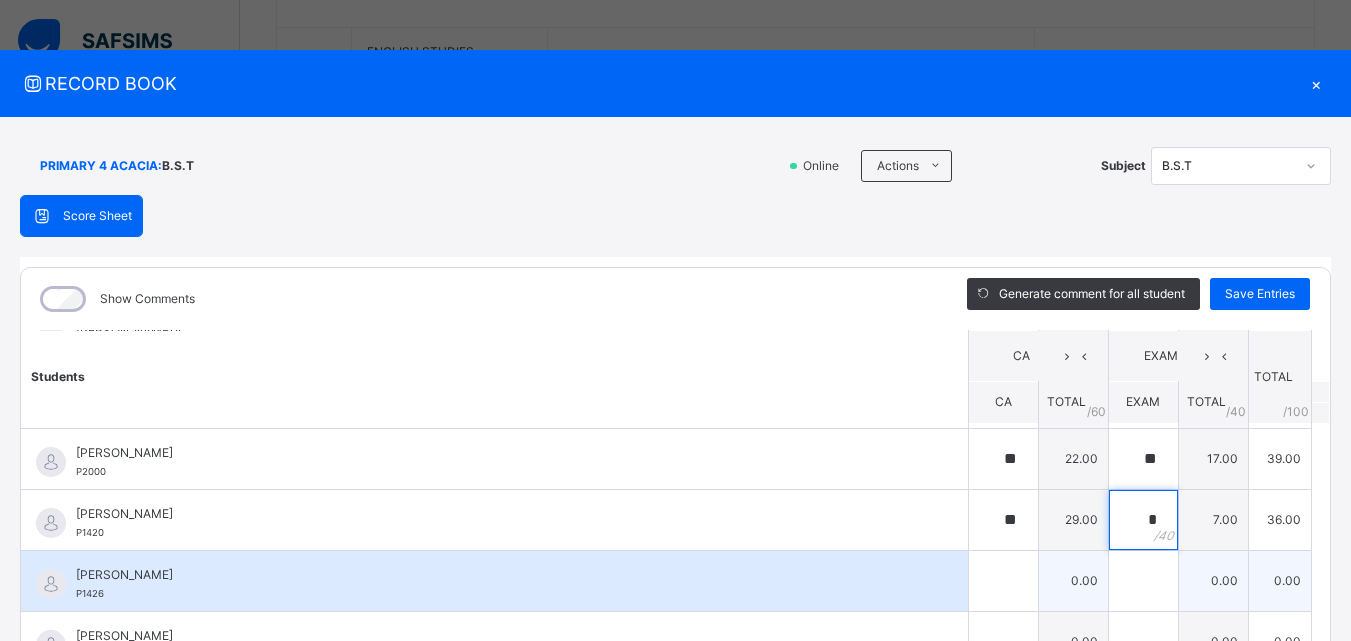 type on "*" 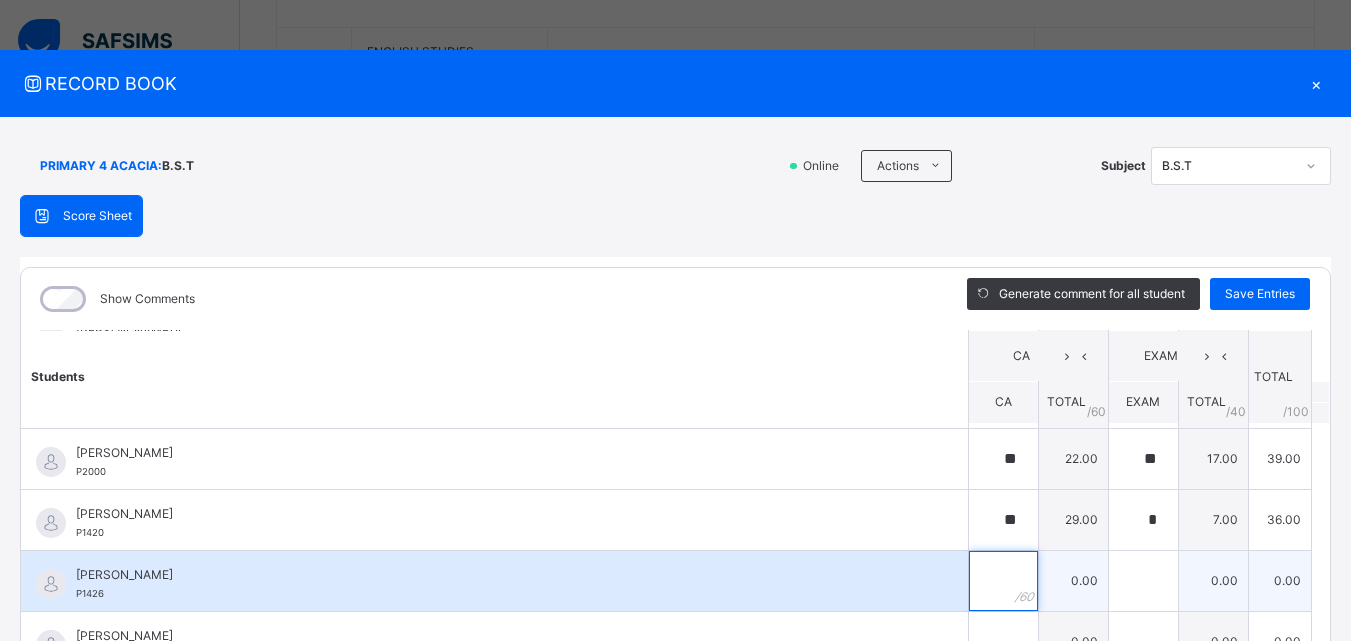 click at bounding box center [1003, 581] 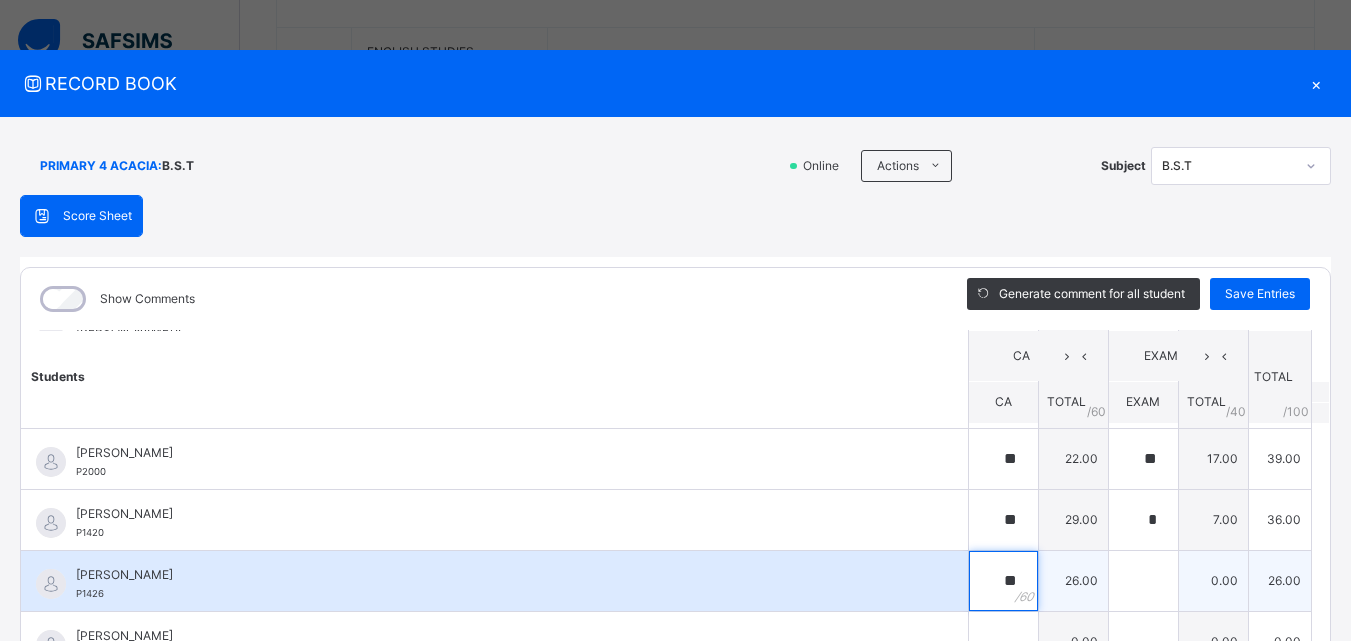 type on "**" 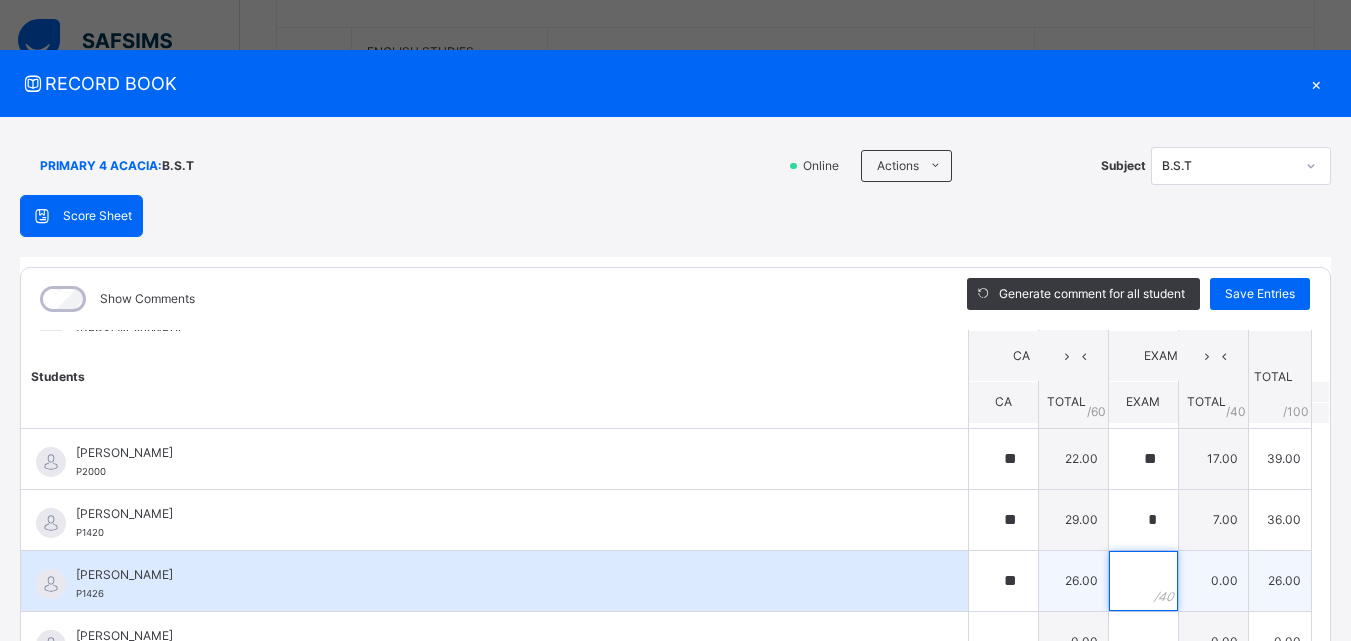 click at bounding box center [1143, 581] 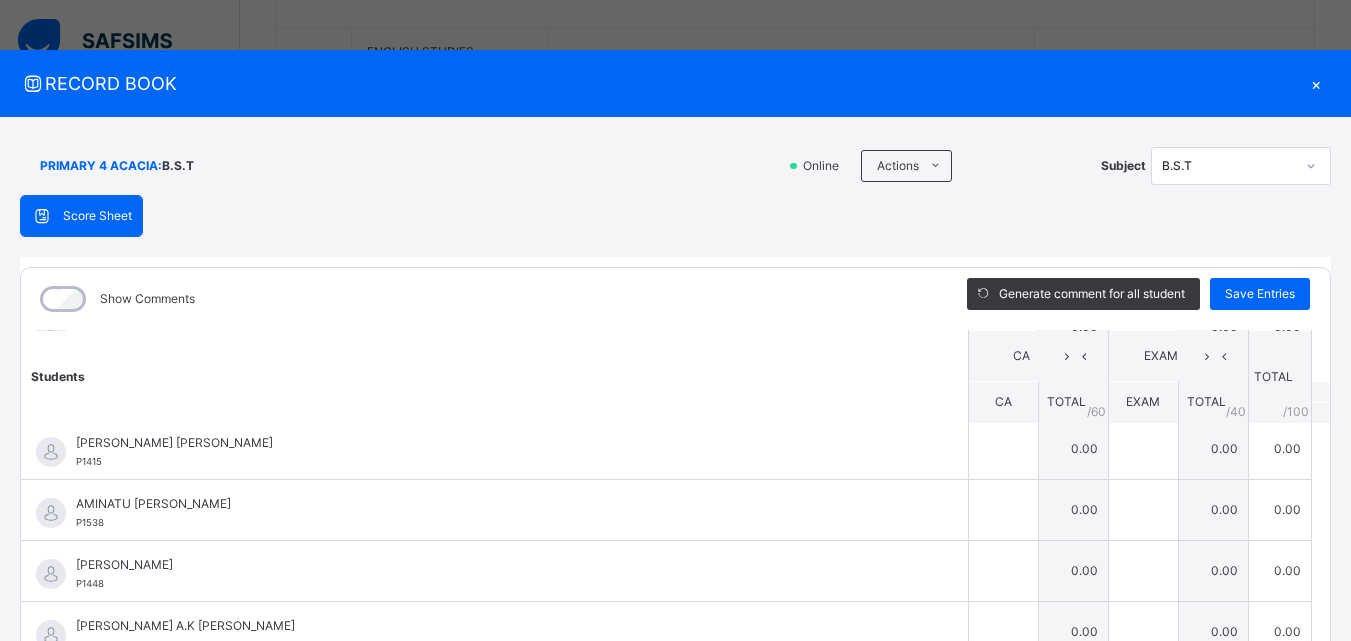scroll, scrollTop: 117, scrollLeft: 0, axis: vertical 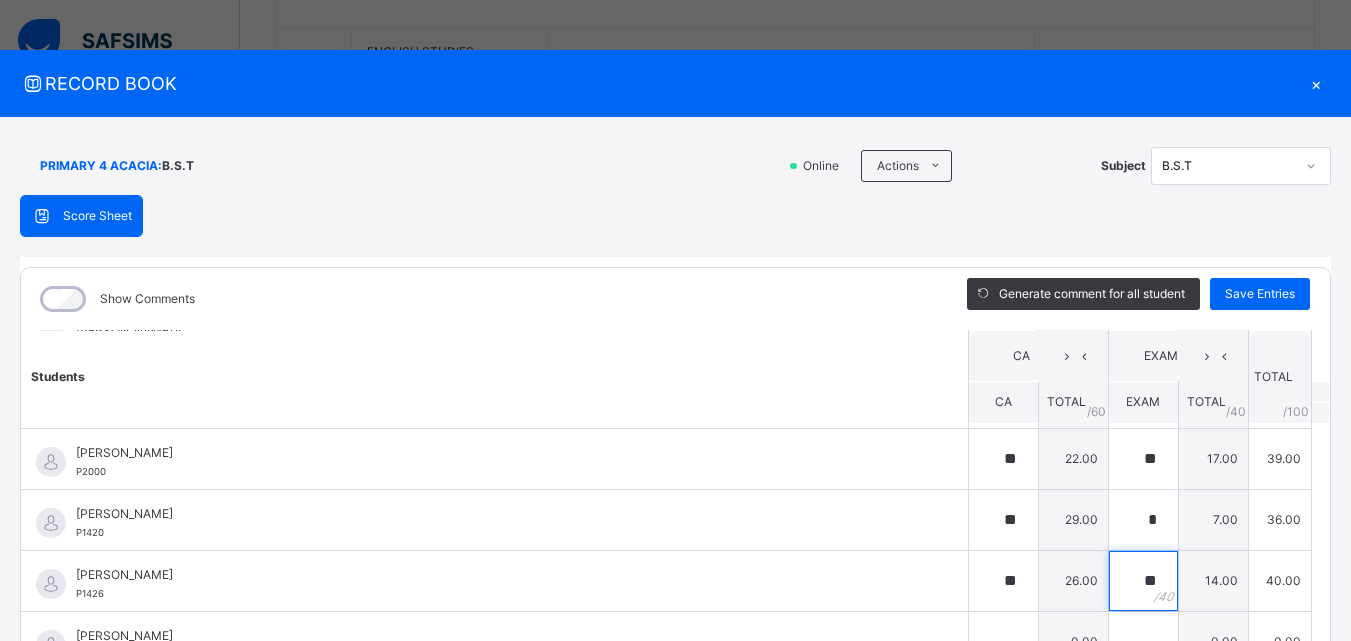 type on "**" 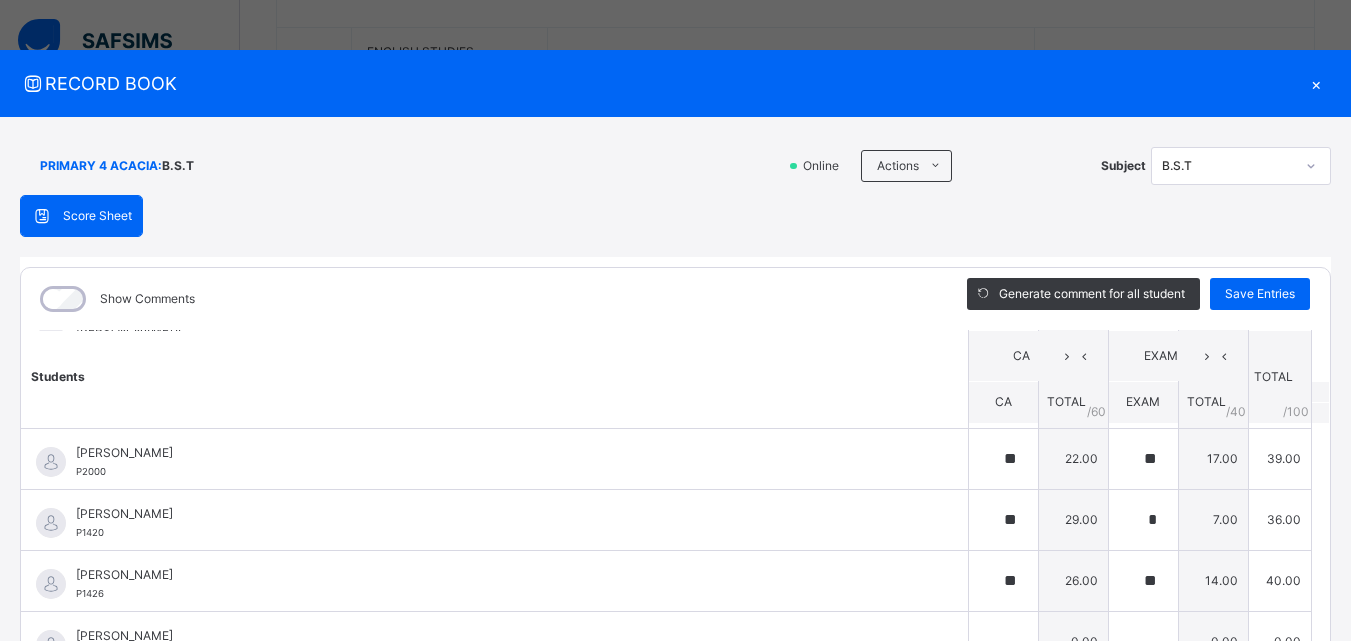click on "PRIMARY 4   ACACIA :   B.S.T" at bounding box center [397, 166] 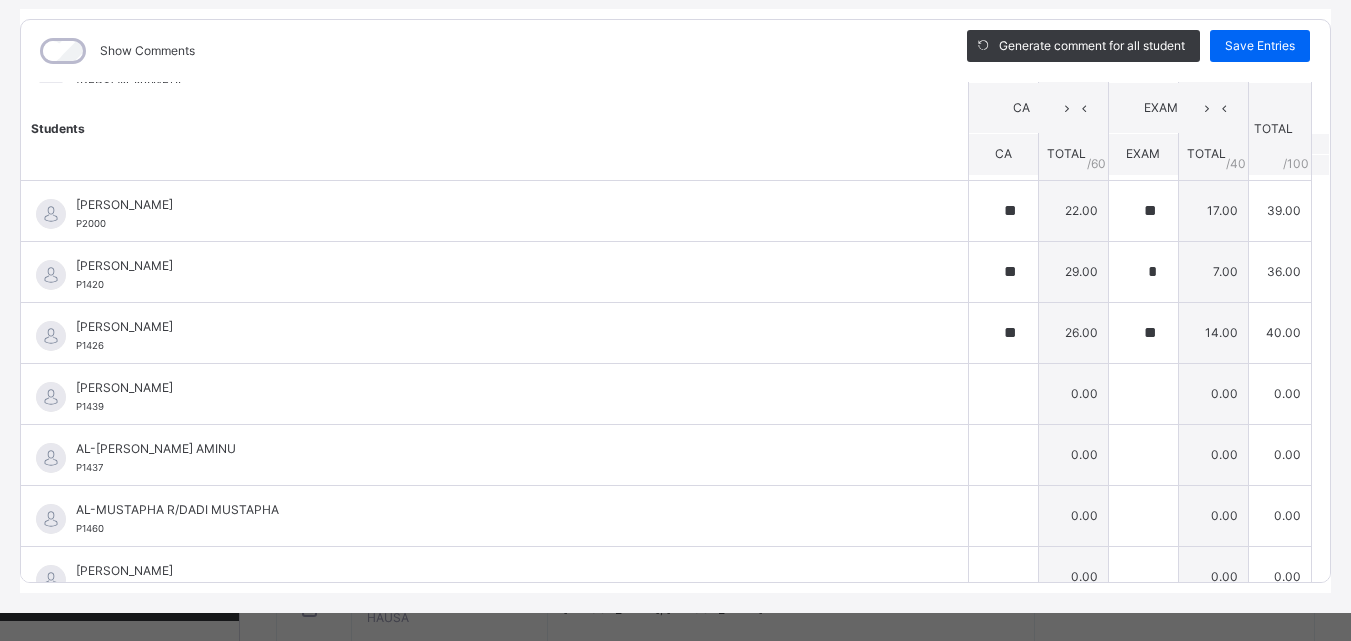 scroll, scrollTop: 270, scrollLeft: 0, axis: vertical 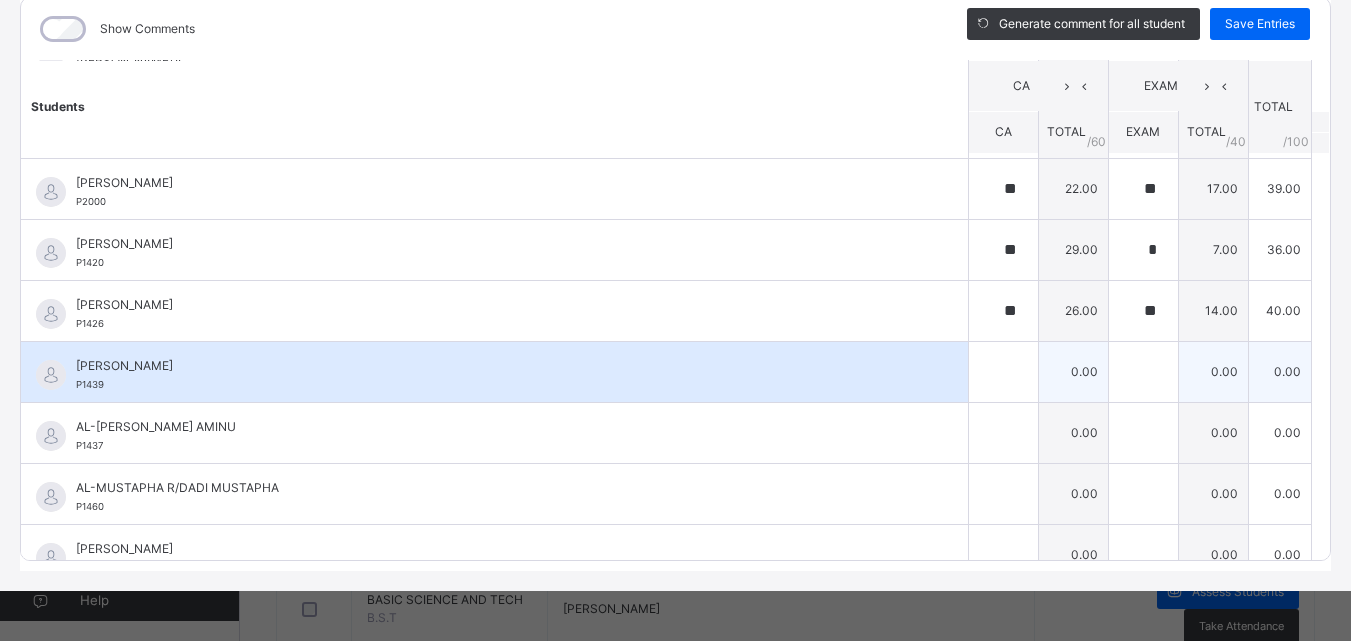 click on "AISHA KURFI HARUNA P1439" at bounding box center [499, 375] 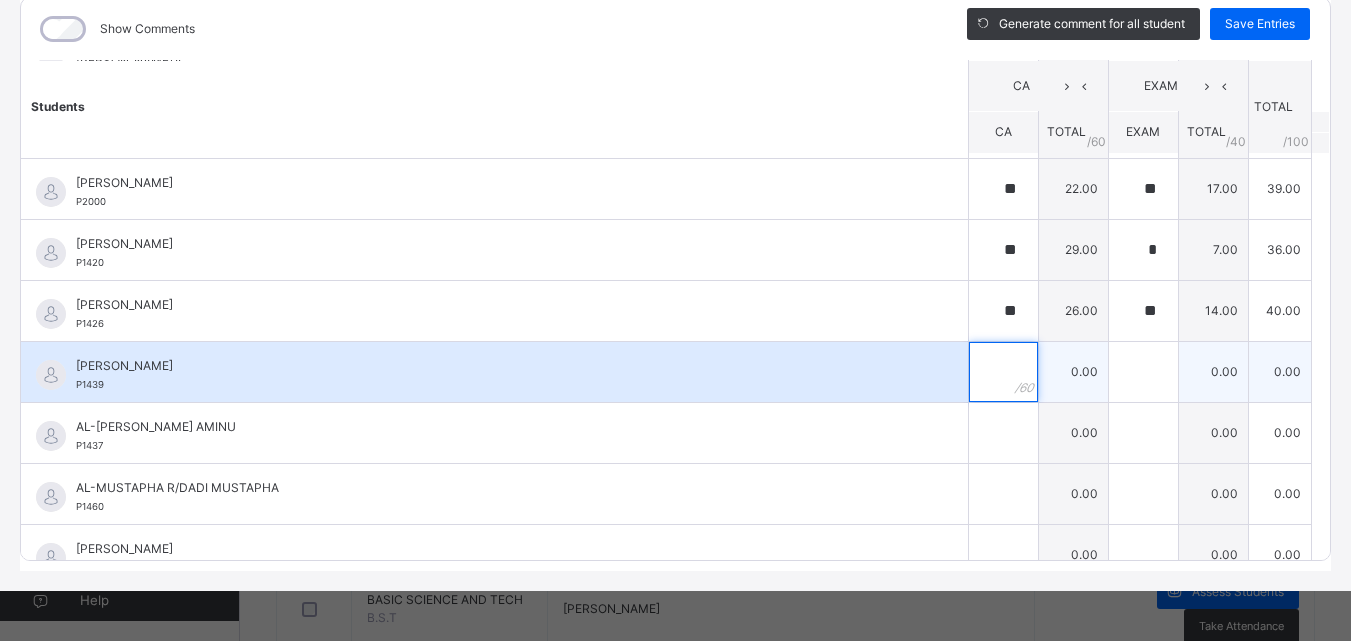 click at bounding box center (1003, 372) 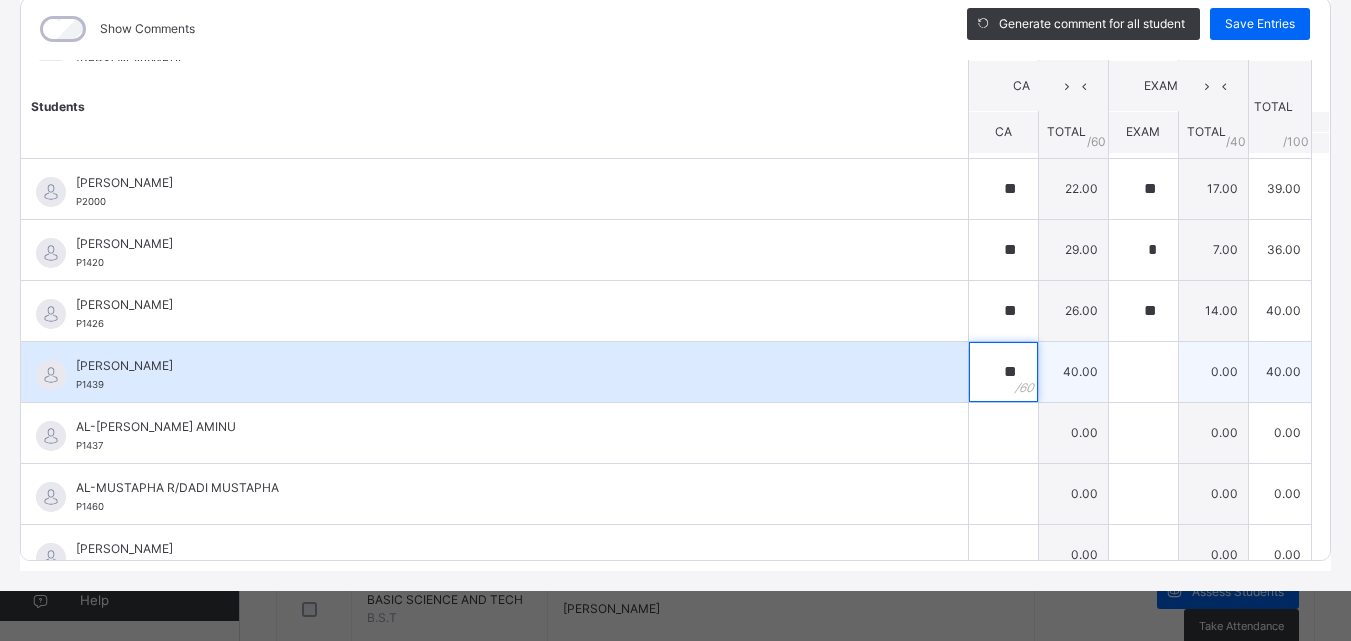type on "**" 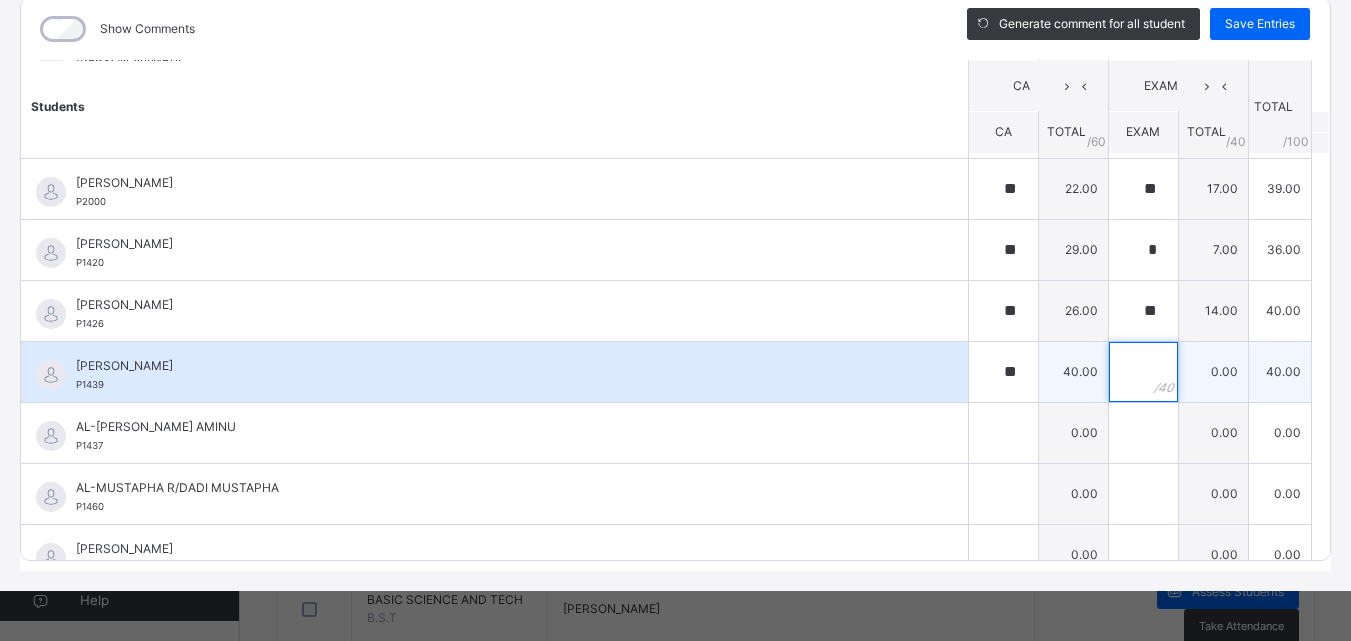 click at bounding box center [1143, 372] 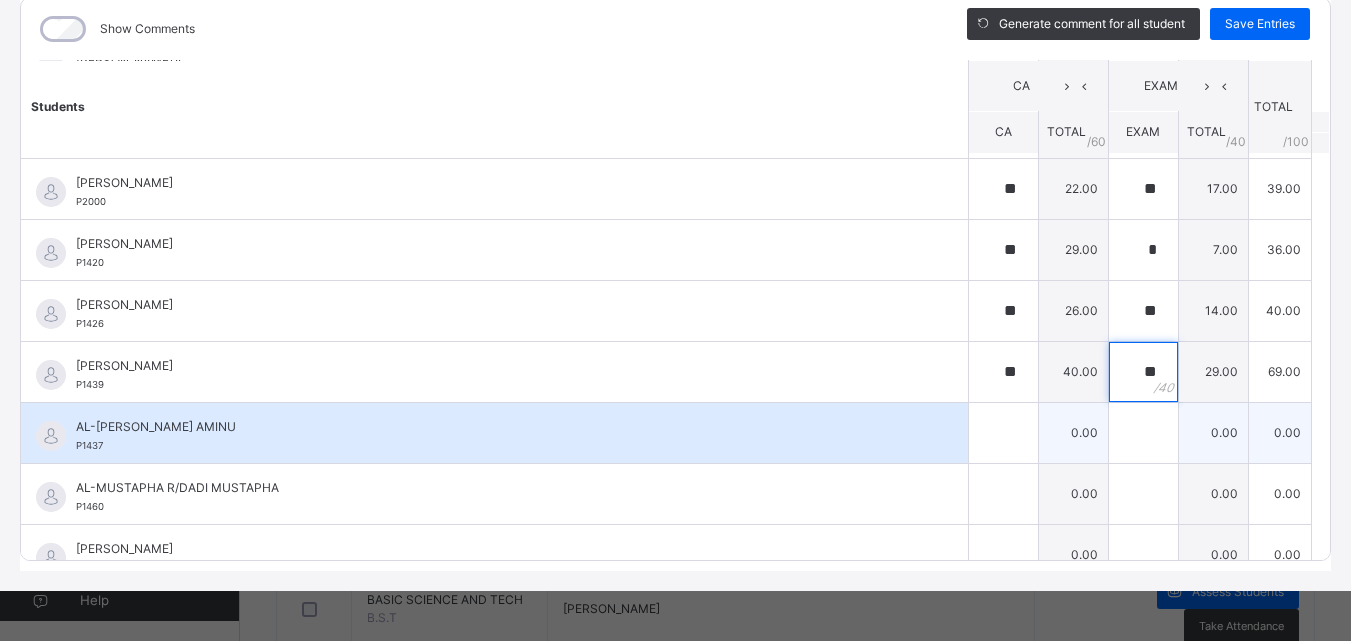 type on "**" 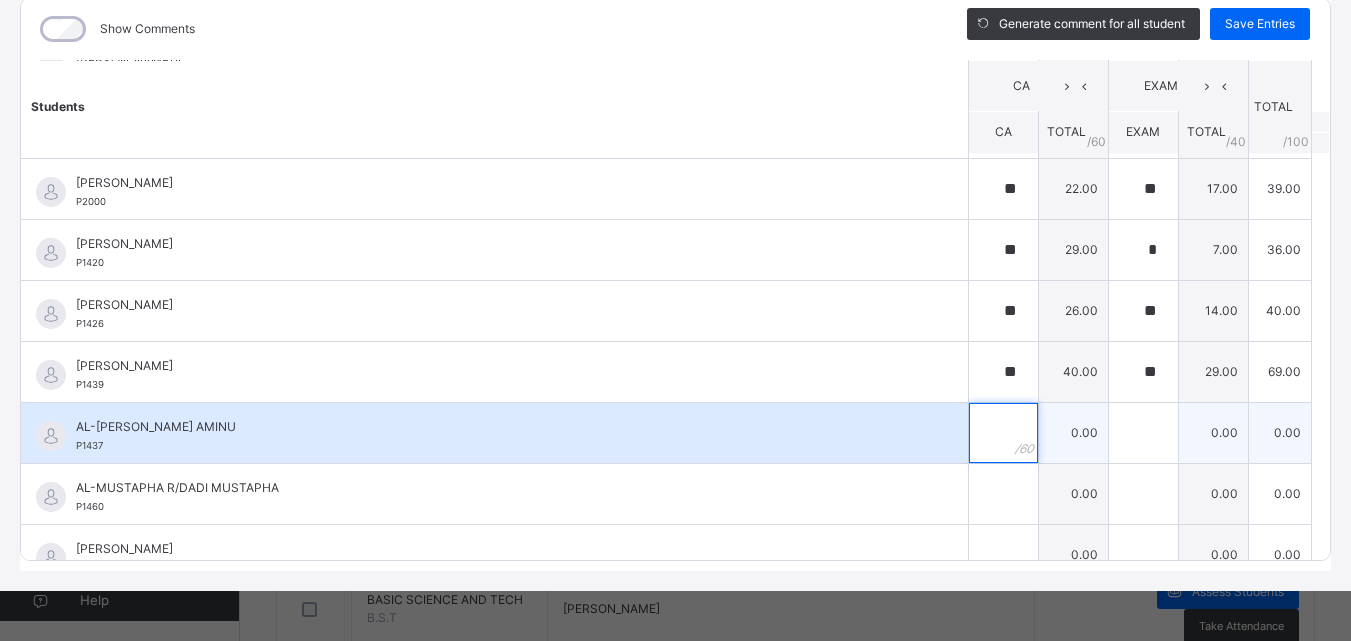 click at bounding box center [1003, 433] 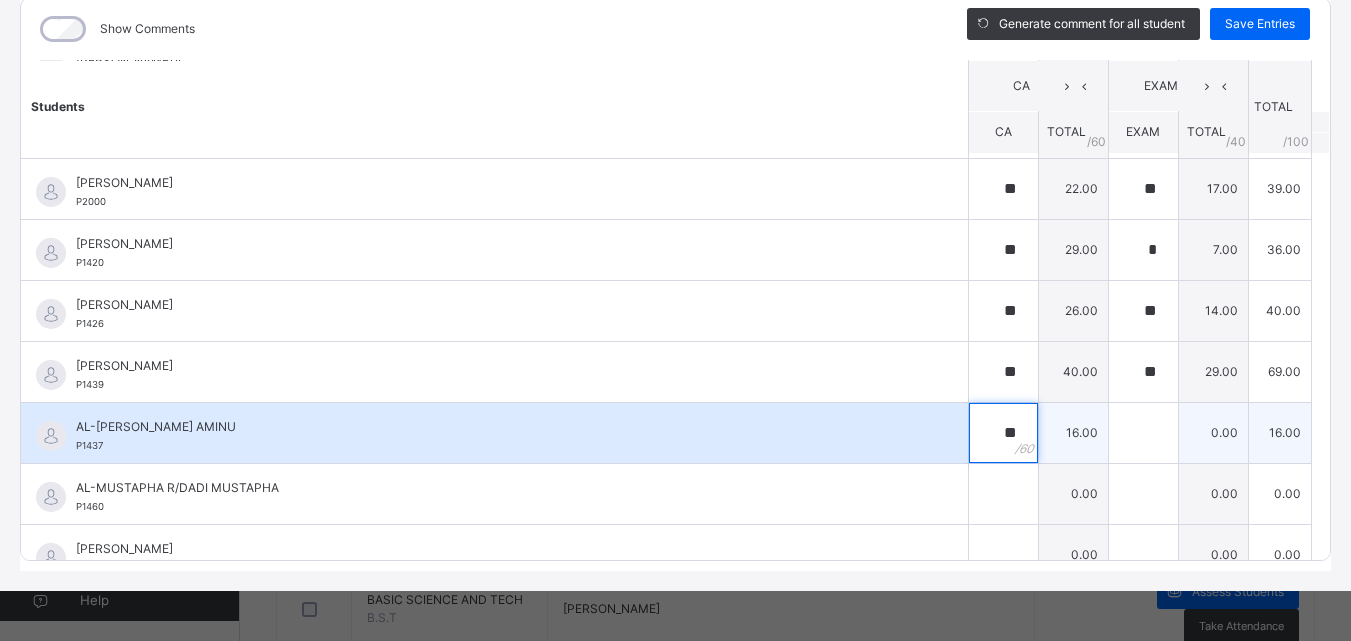 type on "**" 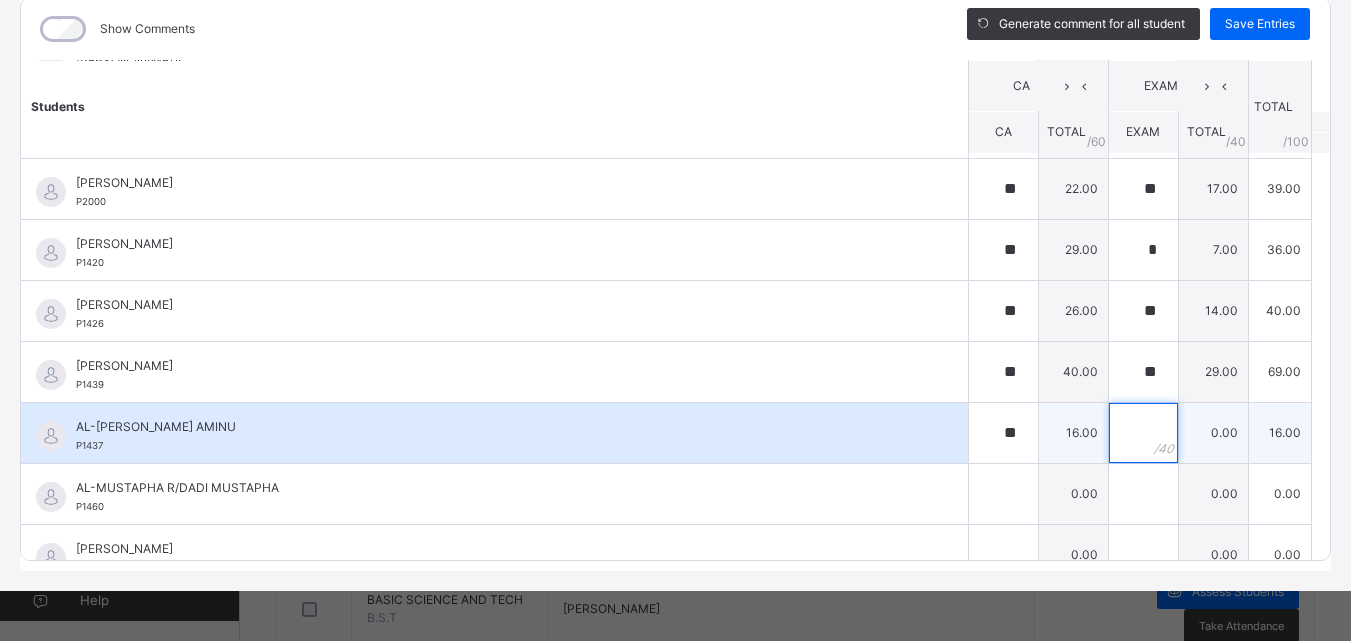 click at bounding box center [1143, 433] 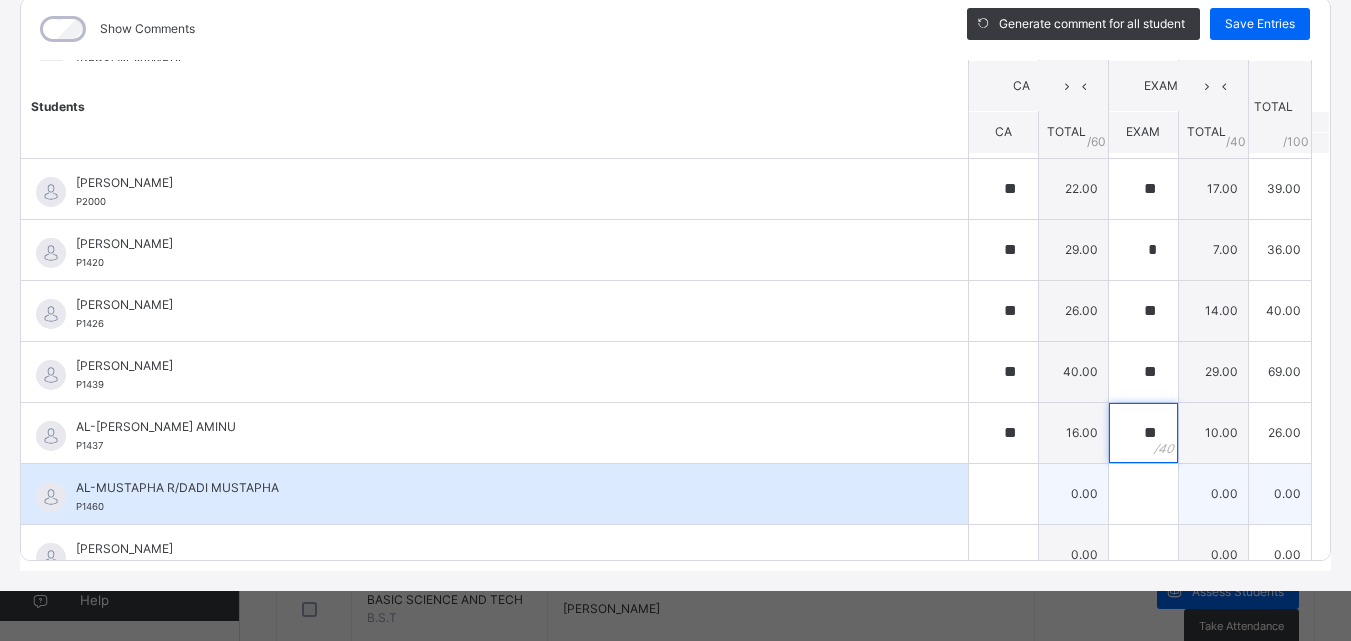 type on "**" 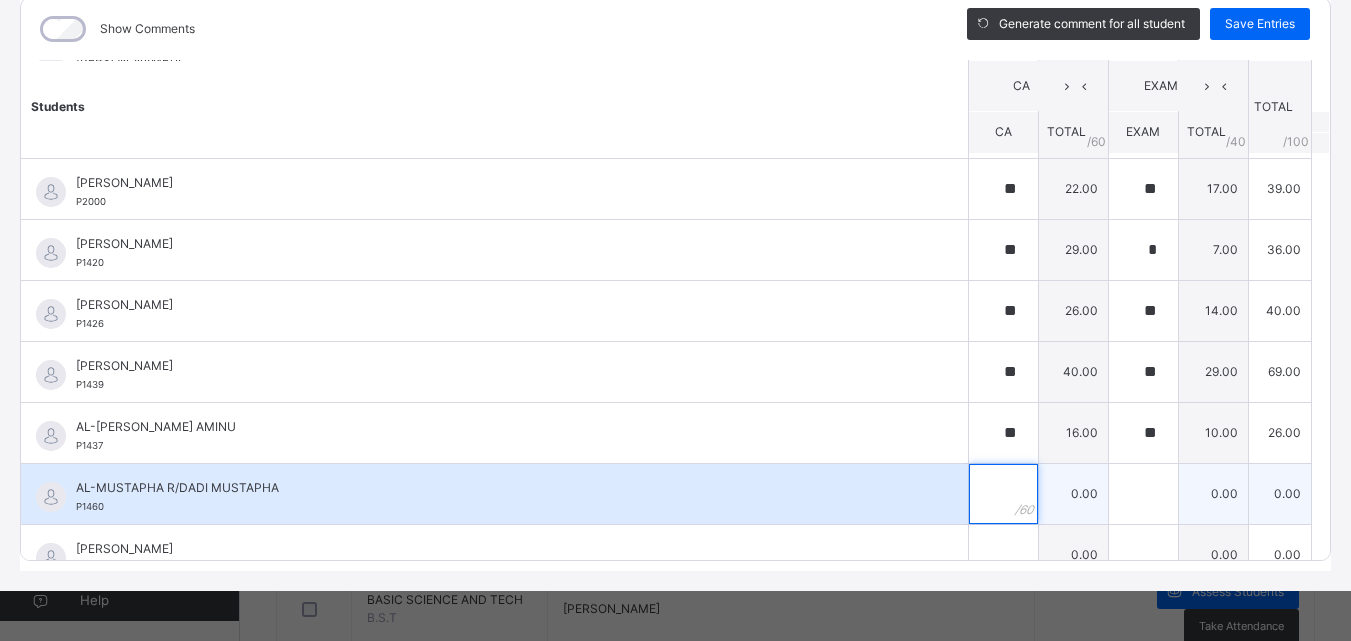 click at bounding box center (1003, 494) 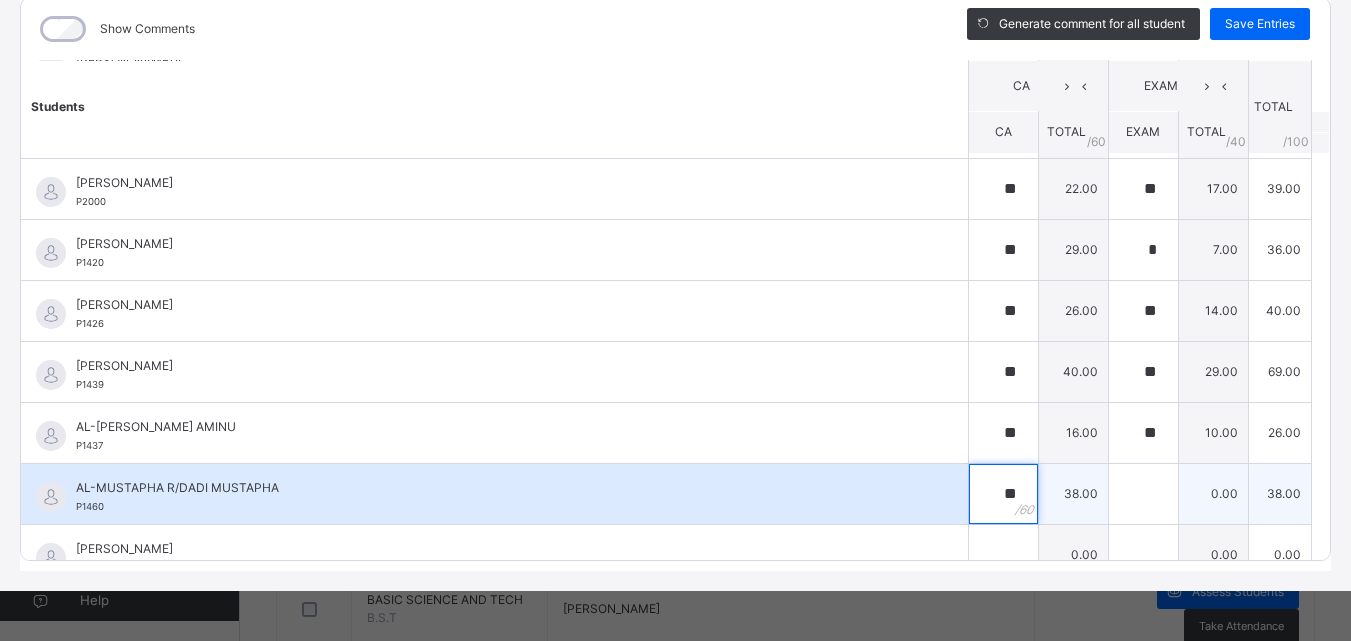 type on "**" 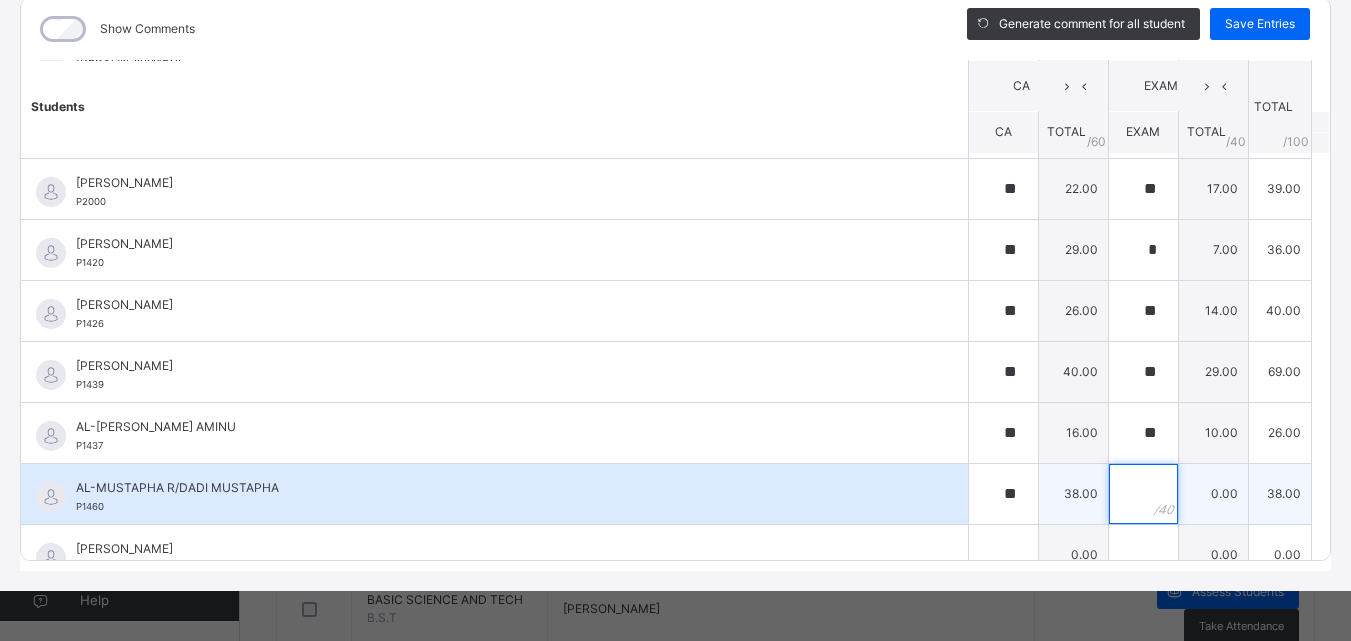 click at bounding box center [1143, 494] 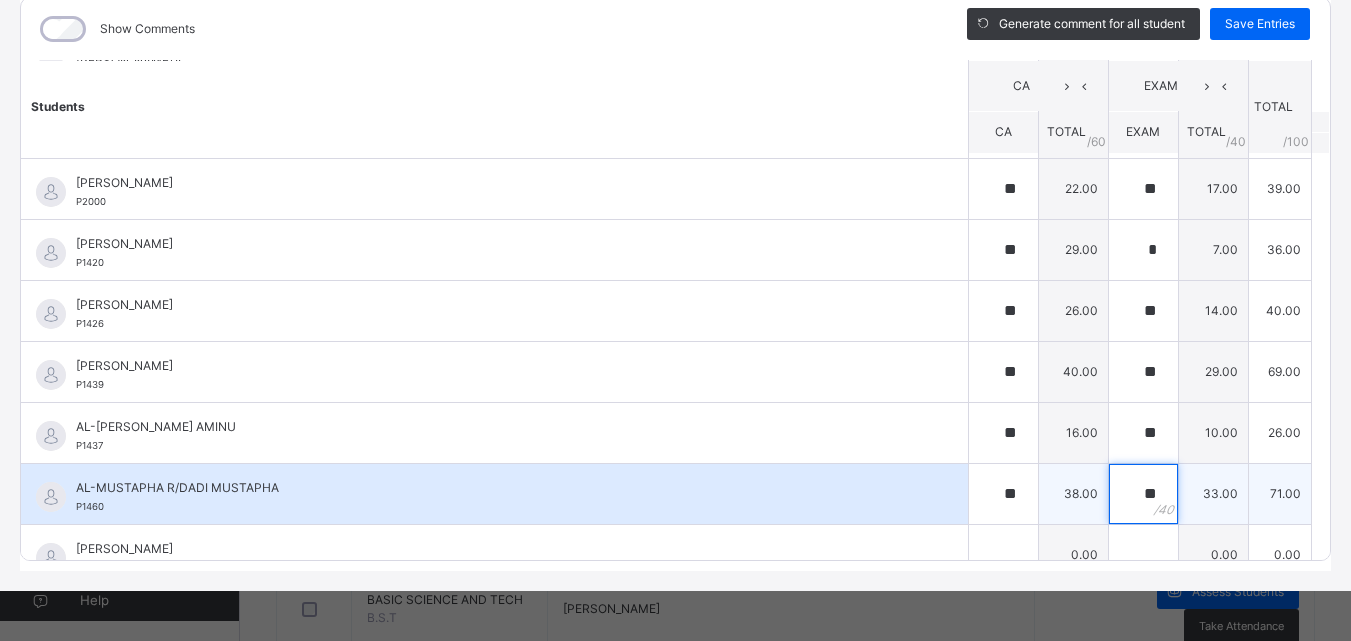 type on "**" 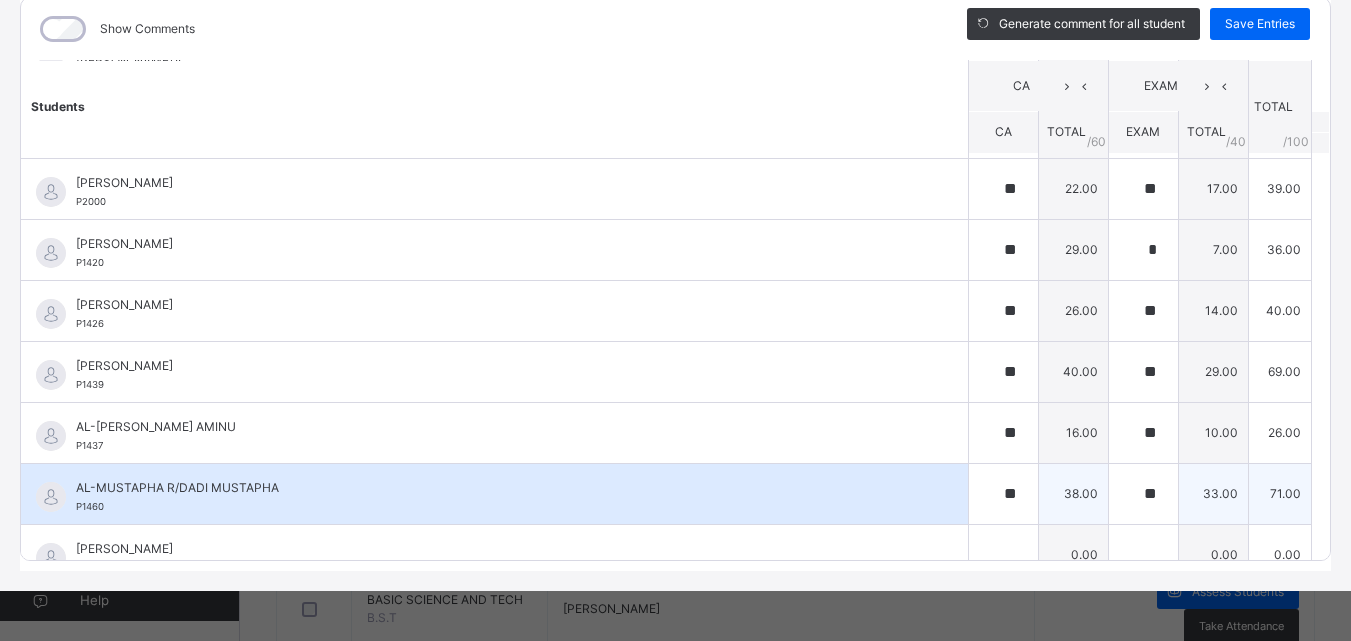 click on "AL-MUSTAPHA R/DADI MUSTAPHA P1460" at bounding box center [494, 494] 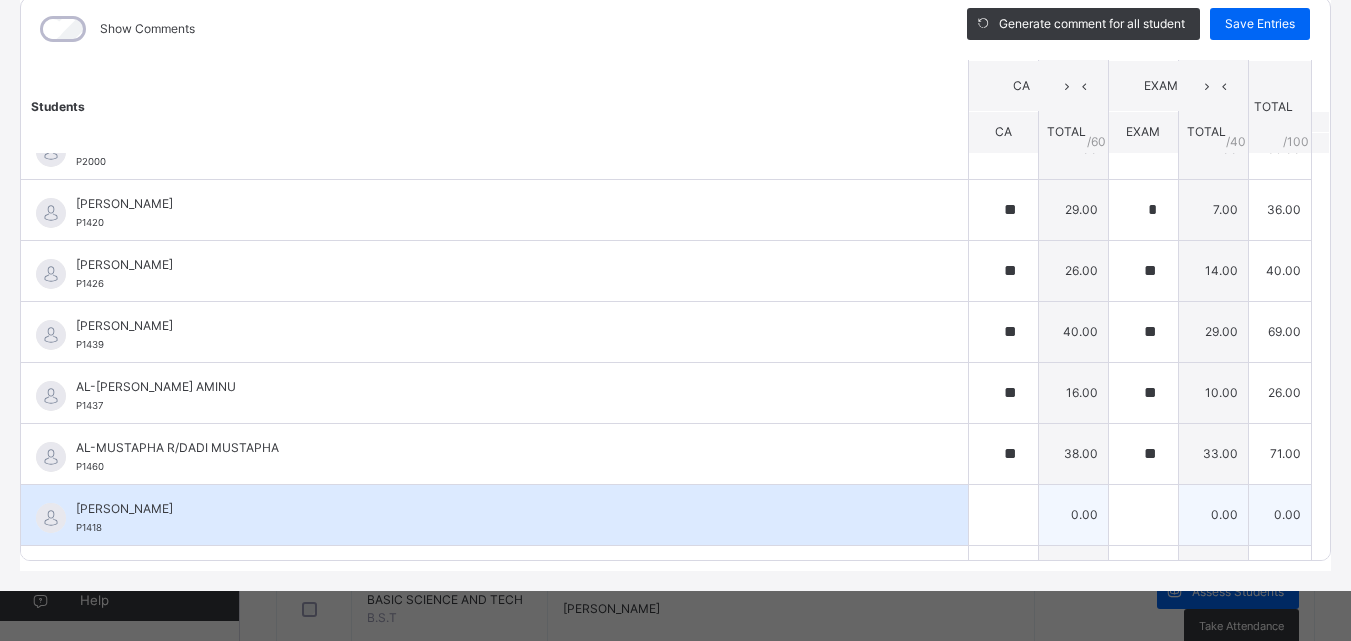 click on "[PERSON_NAME]" at bounding box center [499, 509] 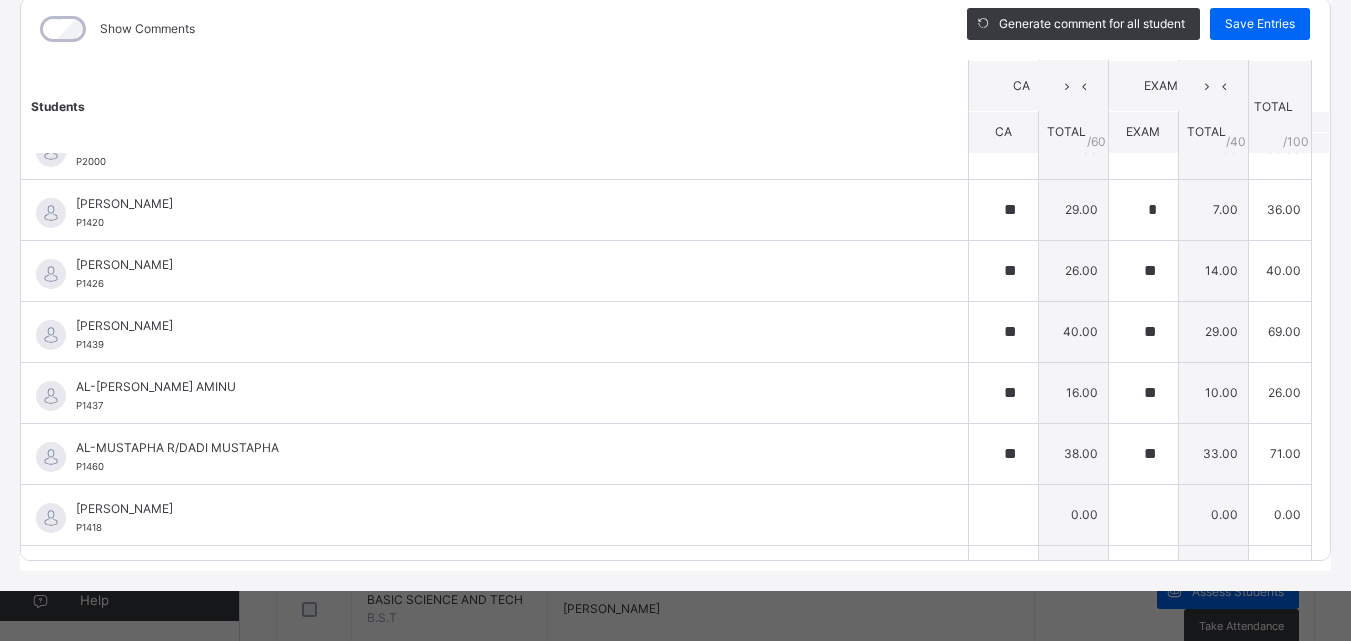 scroll, scrollTop: 594, scrollLeft: 0, axis: vertical 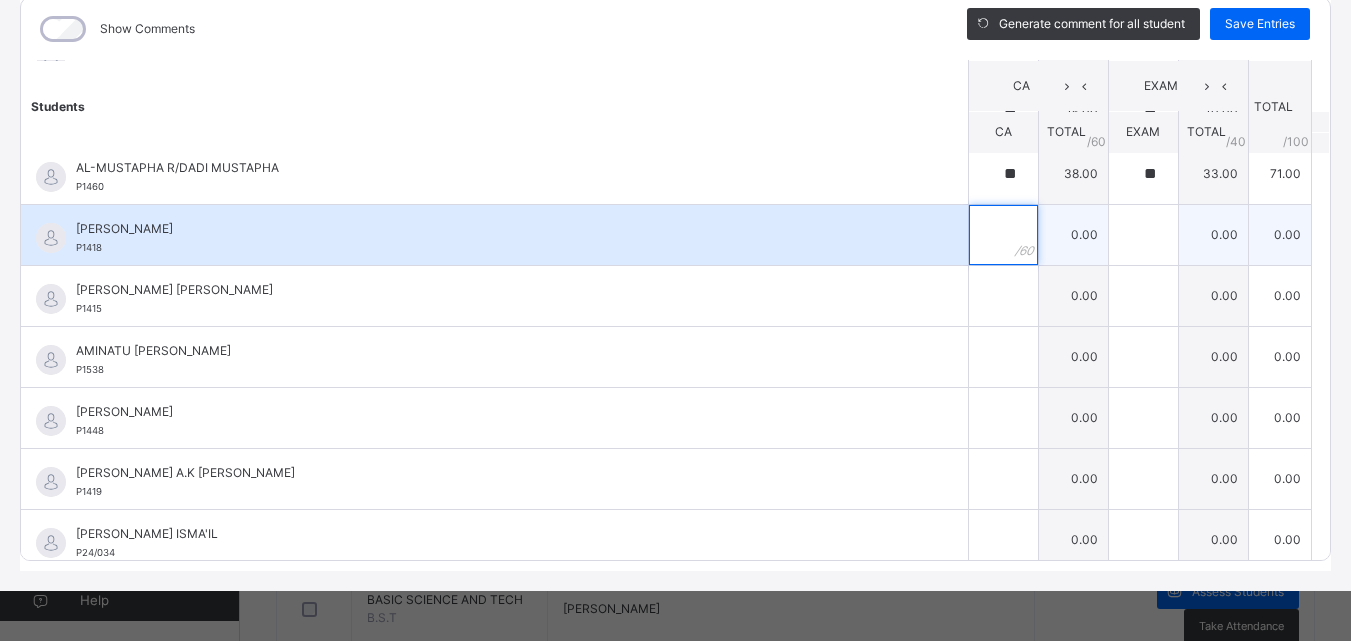 click at bounding box center [1003, 235] 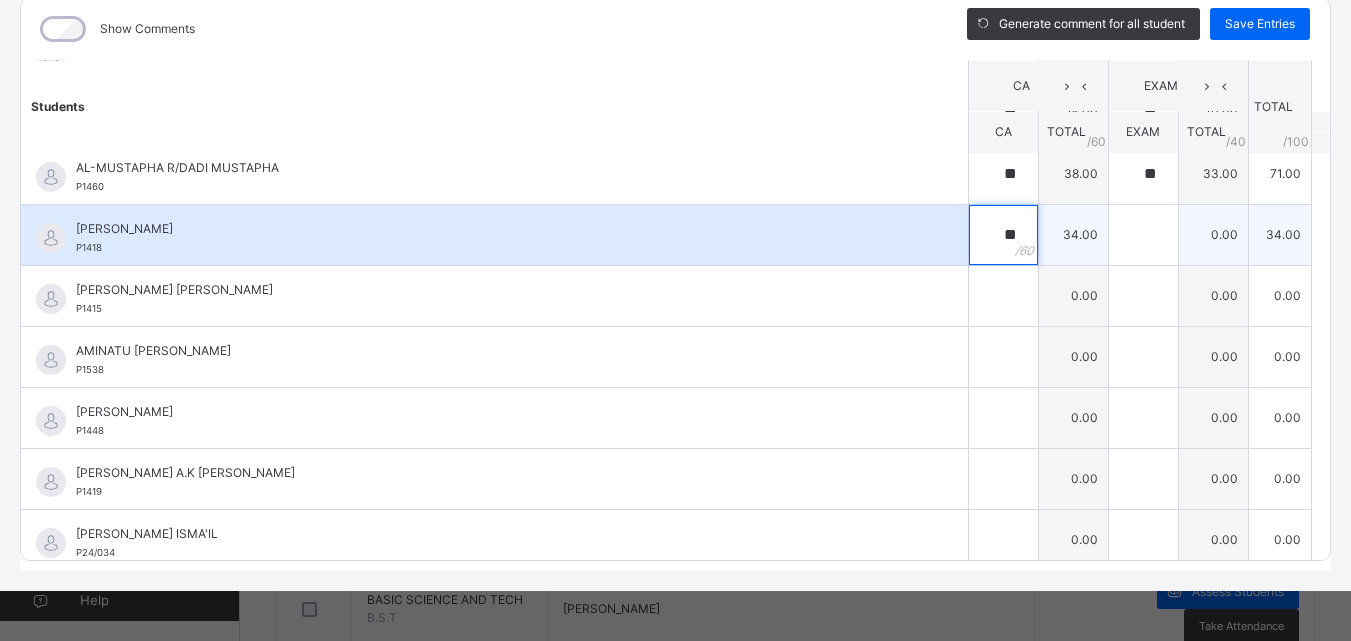 type on "**" 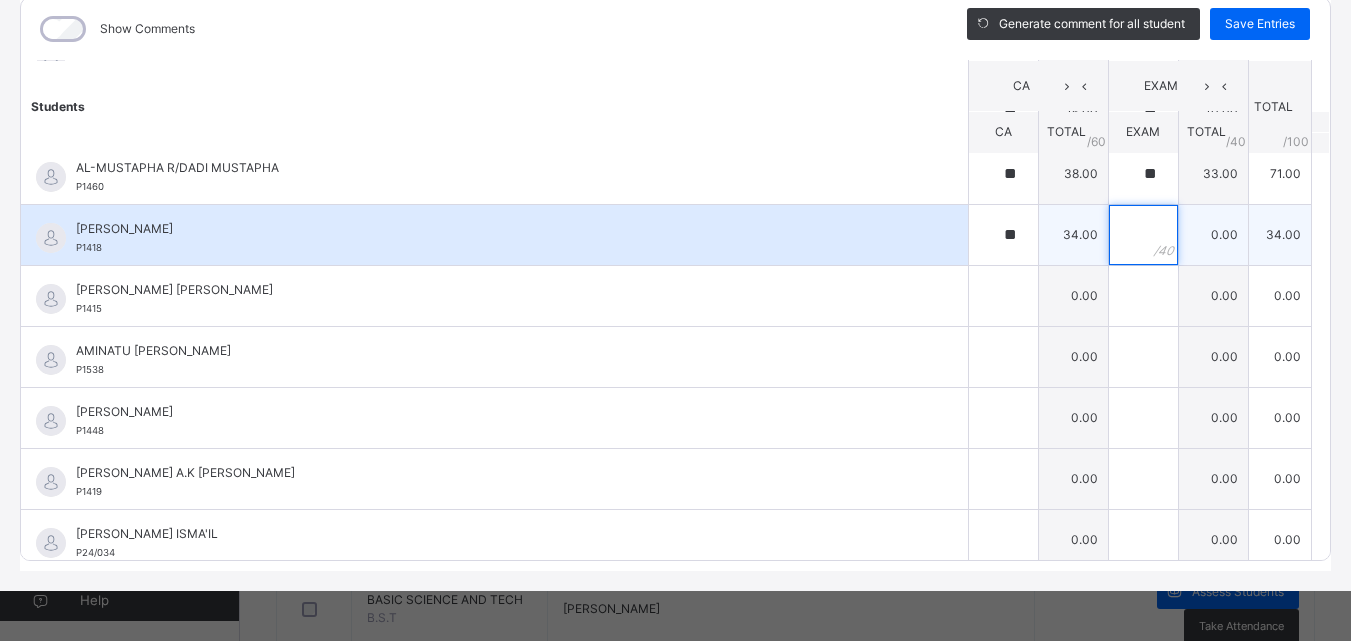 click at bounding box center [1143, 235] 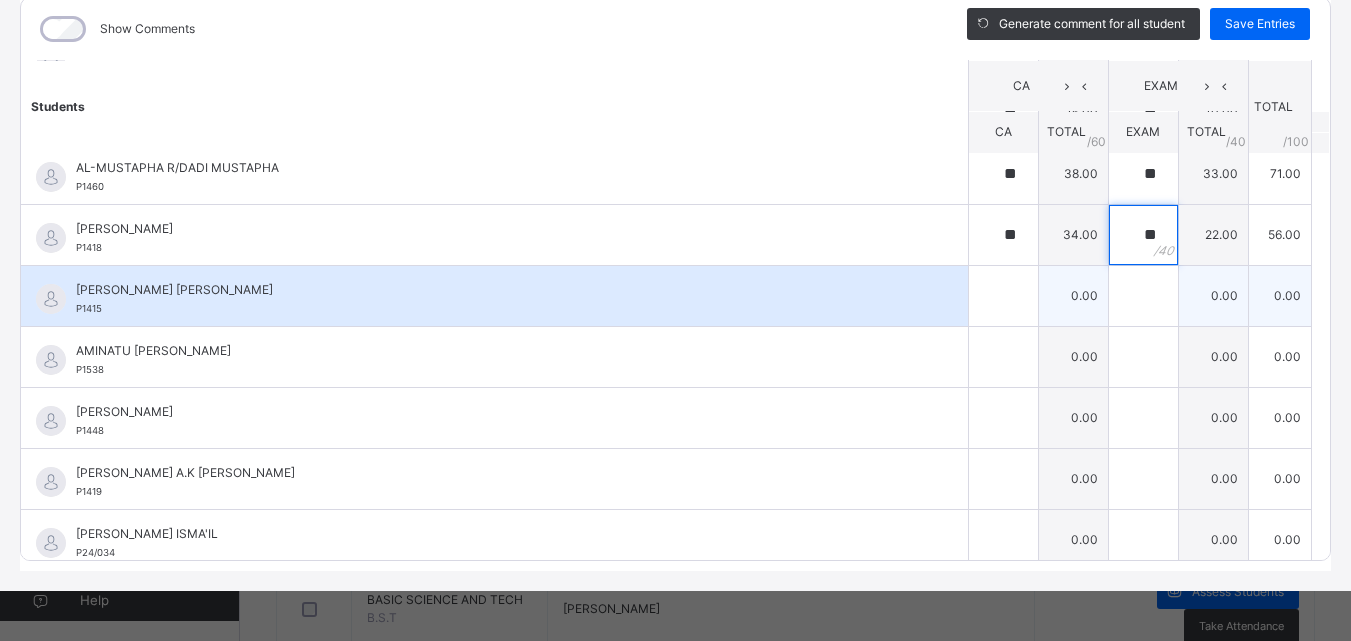 type on "**" 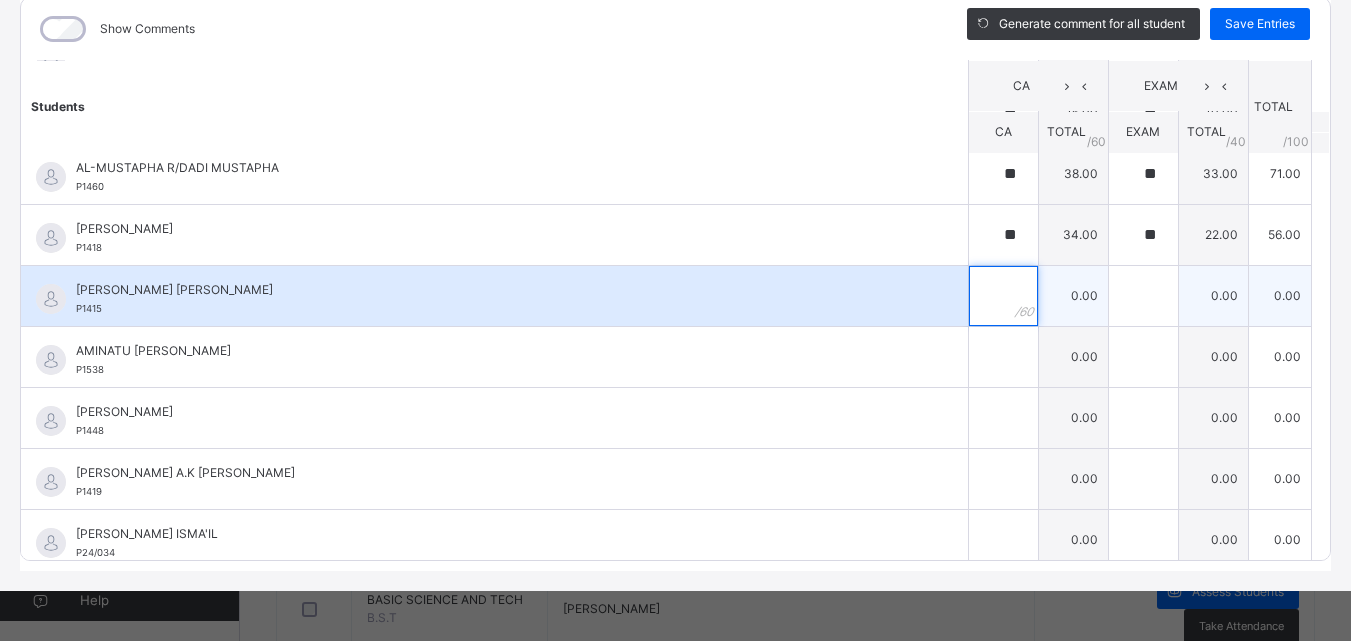 click at bounding box center (1003, 296) 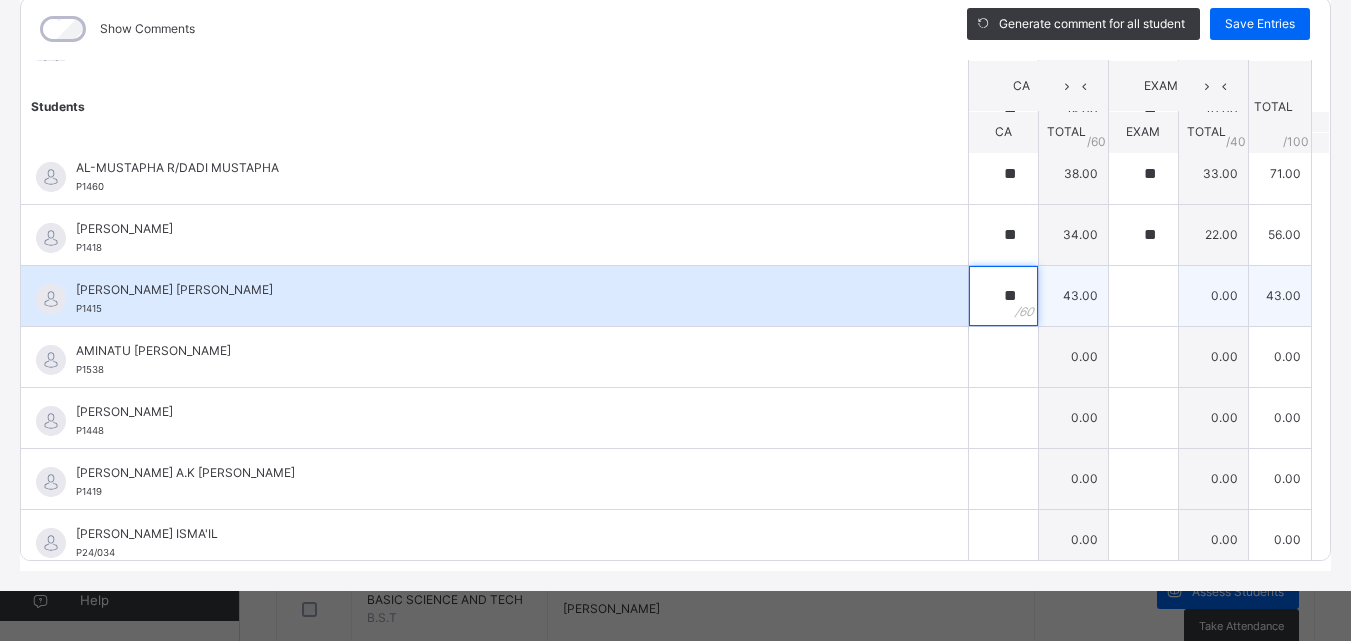 type on "**" 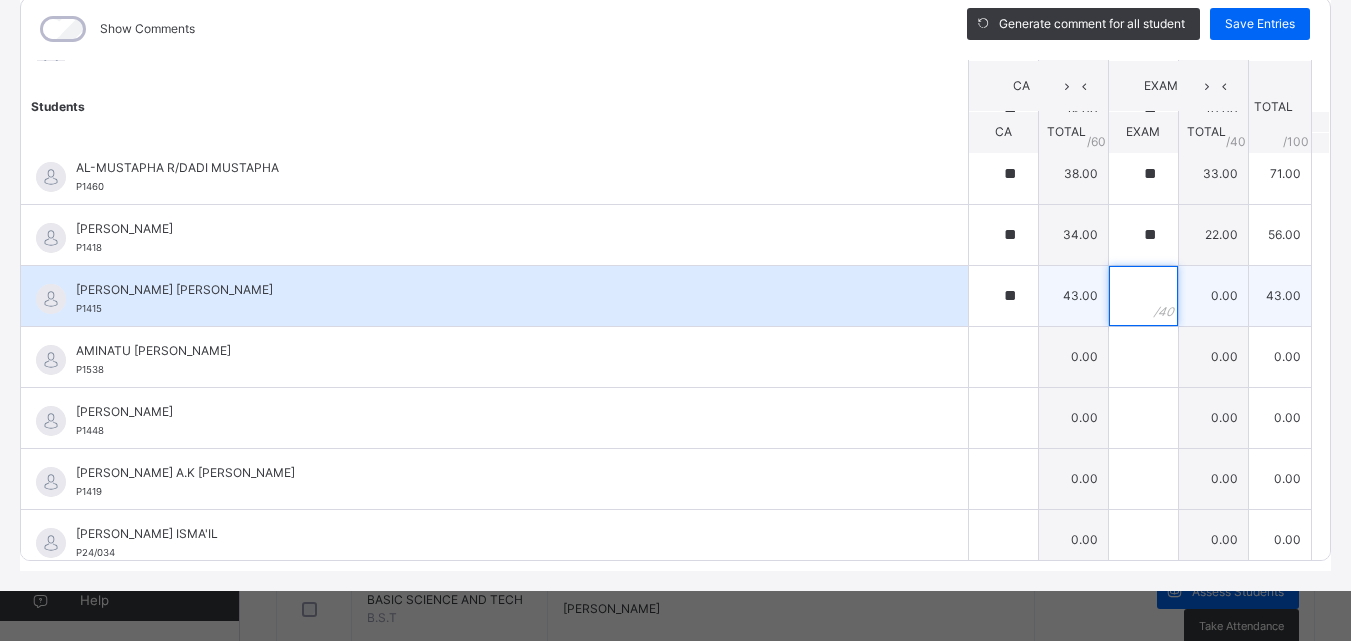 click at bounding box center [1143, 296] 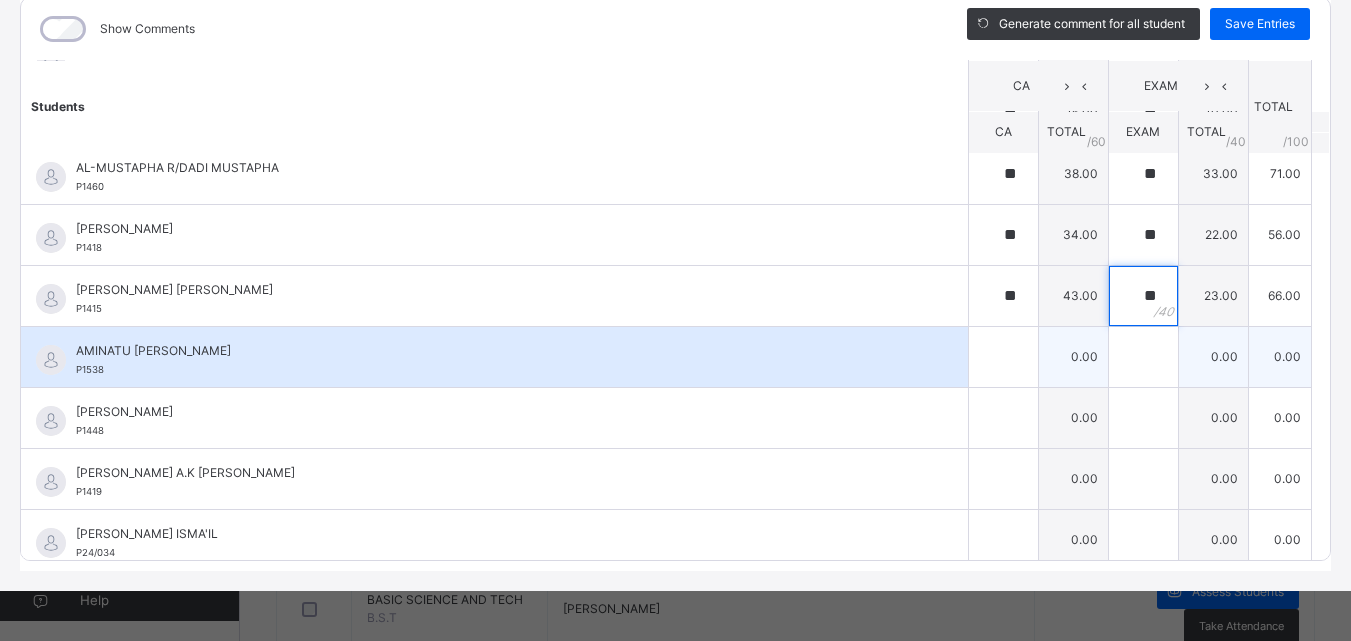 type on "**" 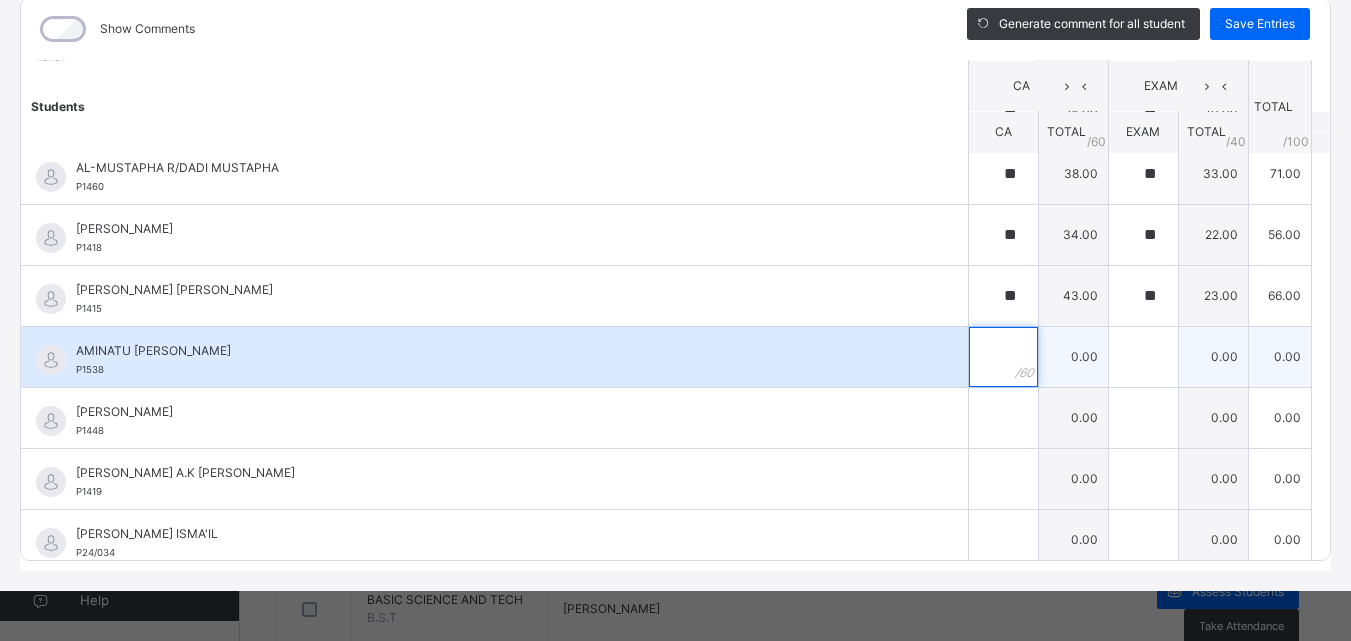 click at bounding box center (1003, 357) 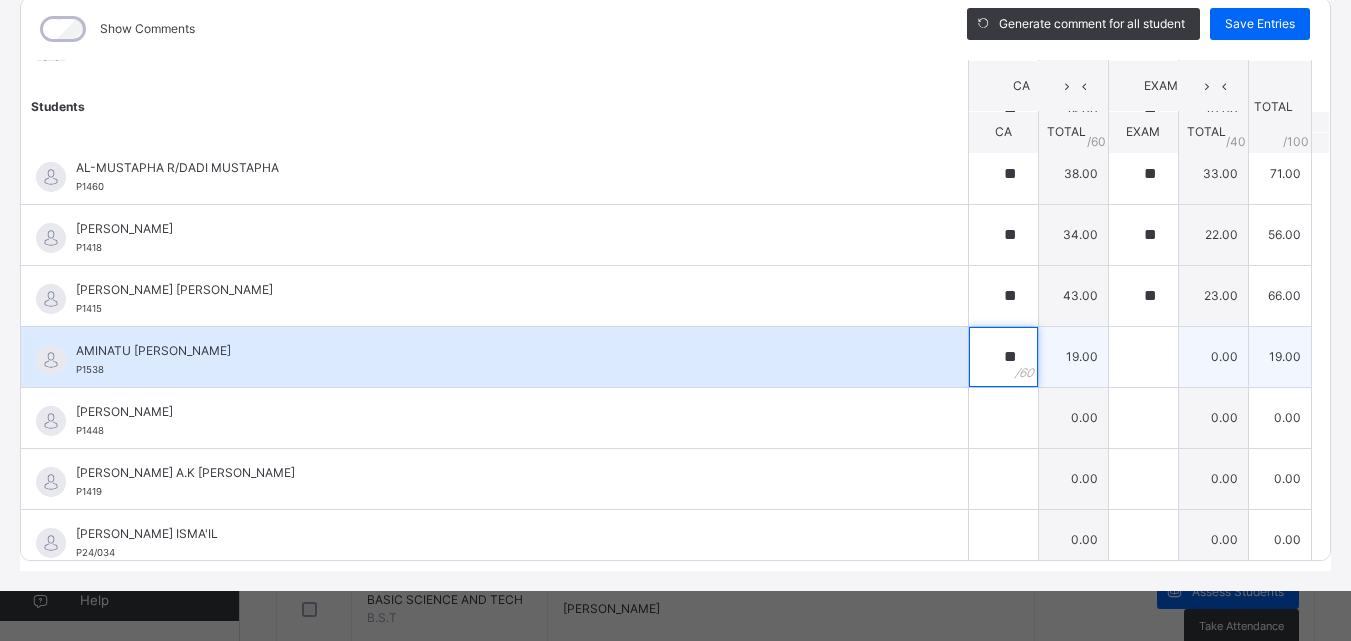 type on "**" 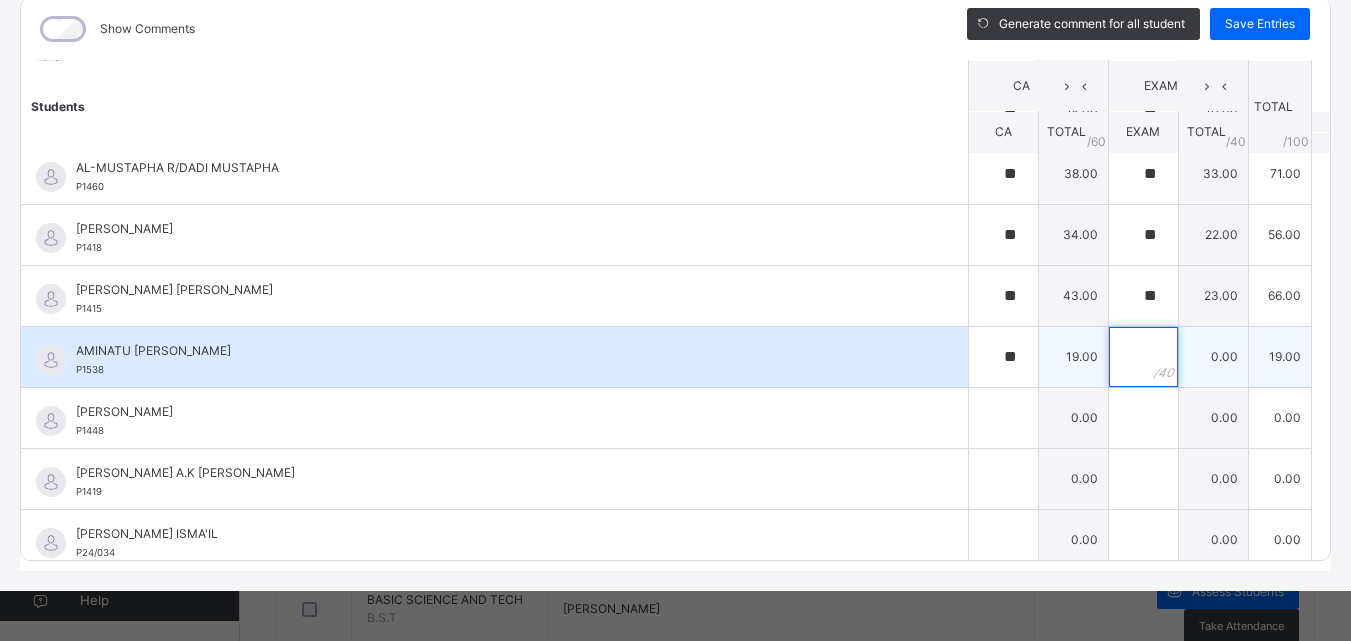 click at bounding box center [1143, 357] 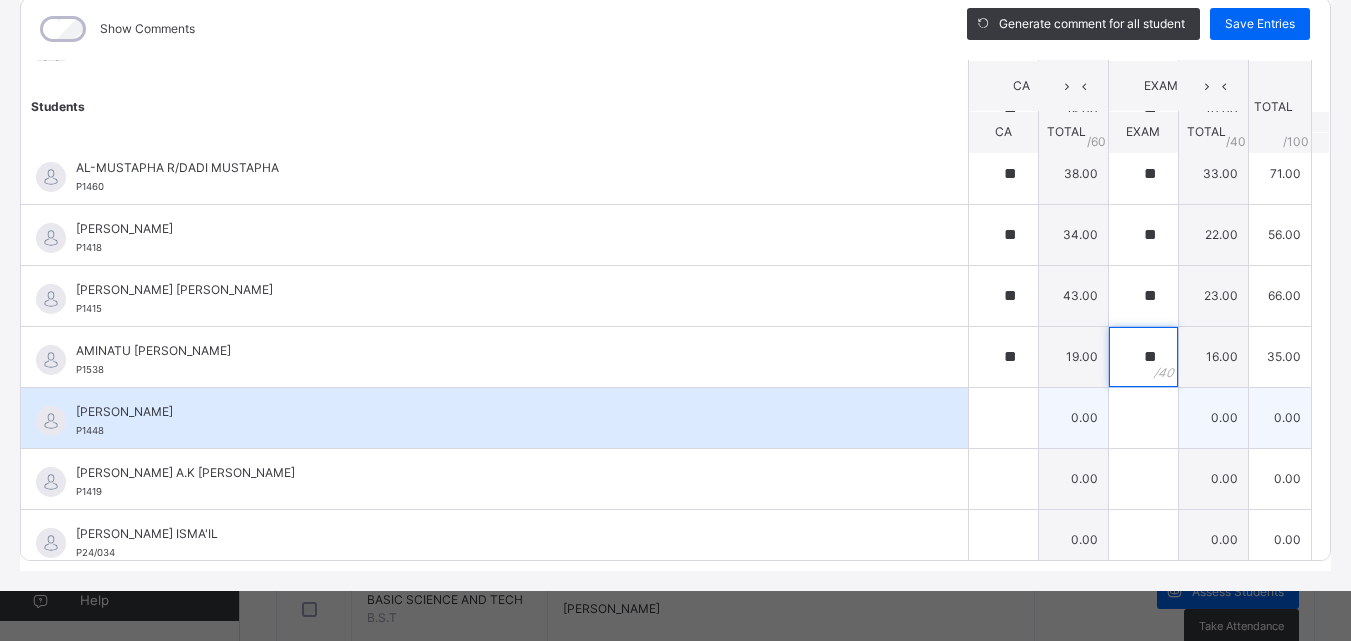 type on "**" 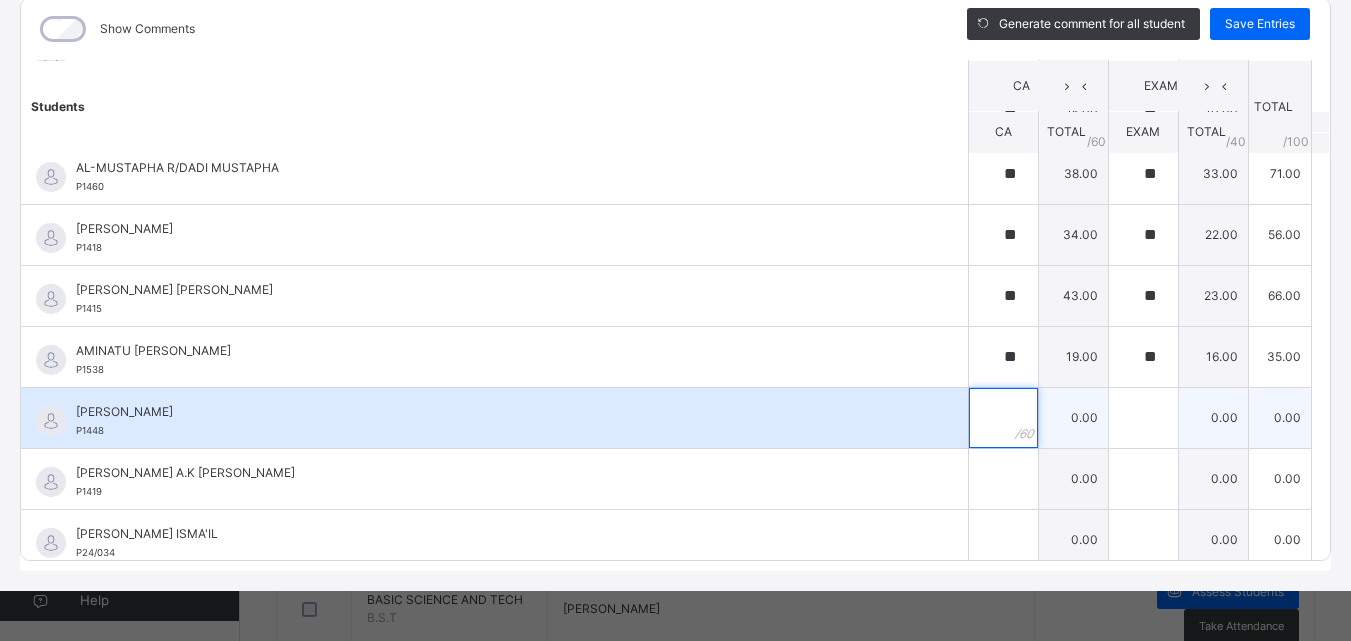 click at bounding box center (1003, 418) 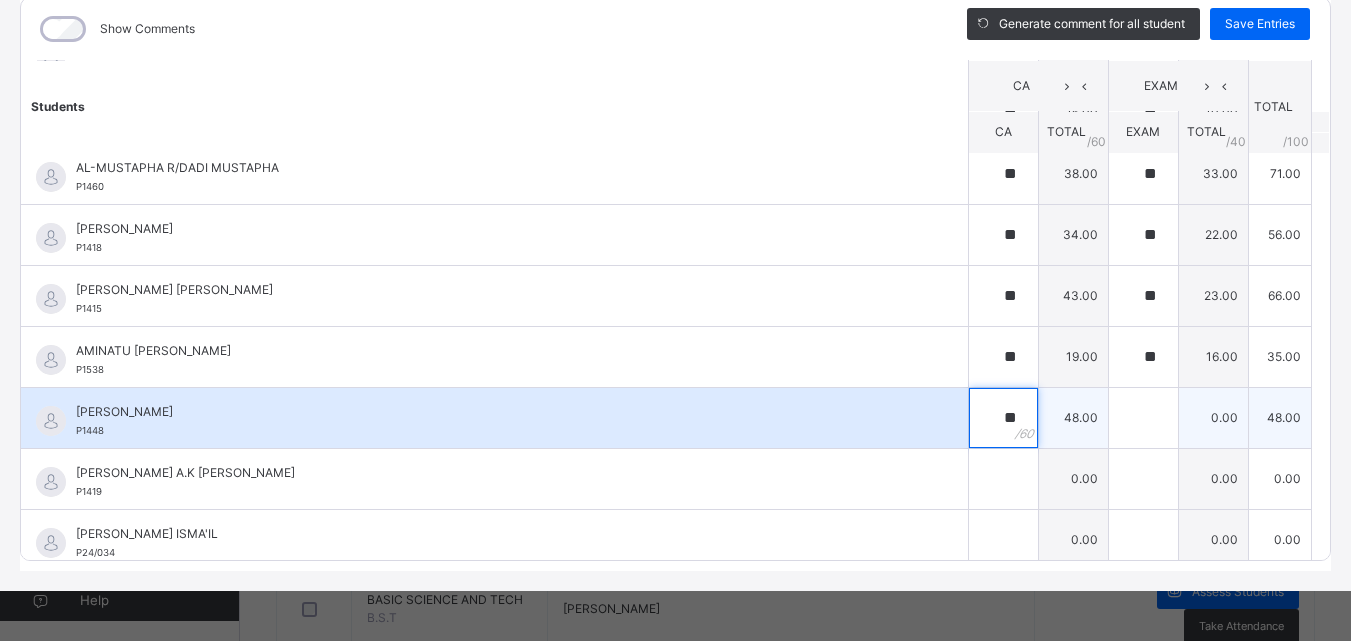 type on "**" 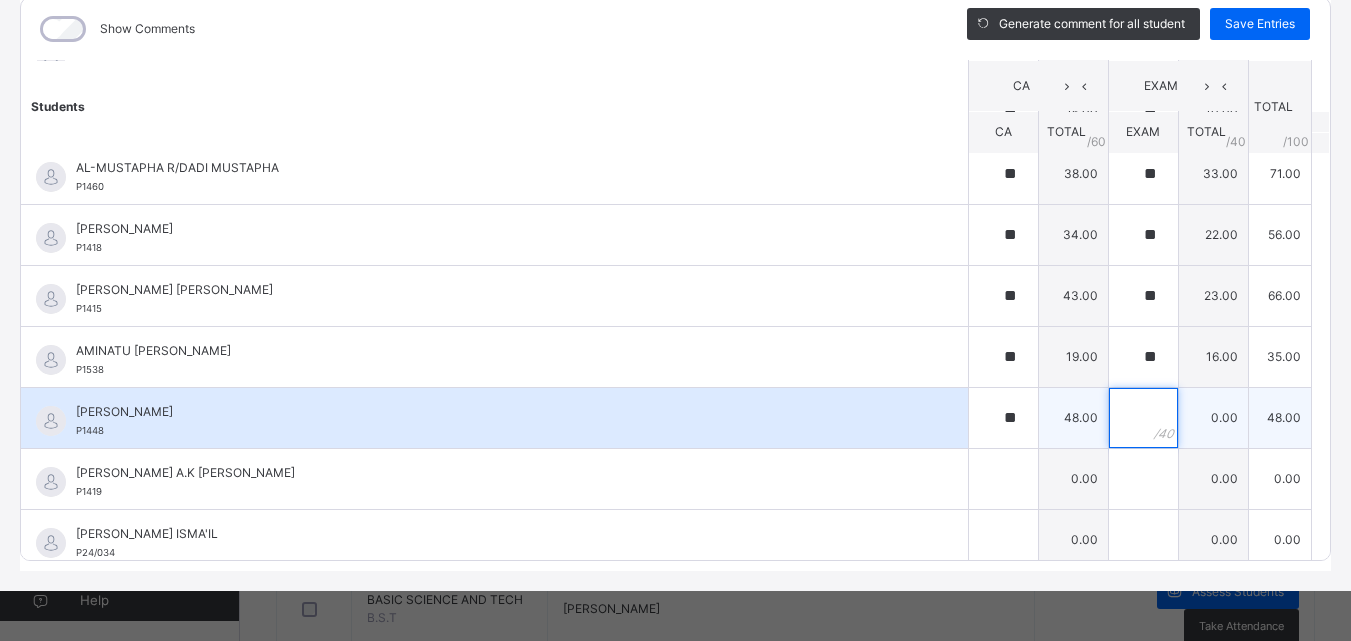 click at bounding box center (1143, 418) 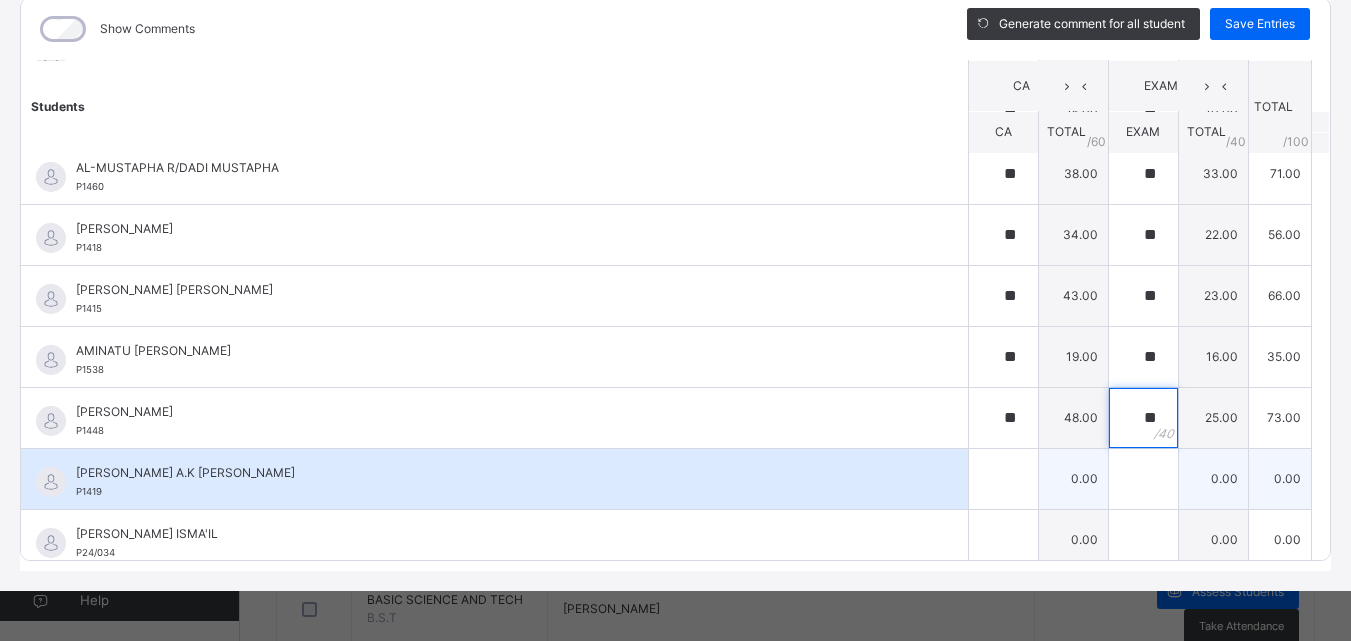 type on "**" 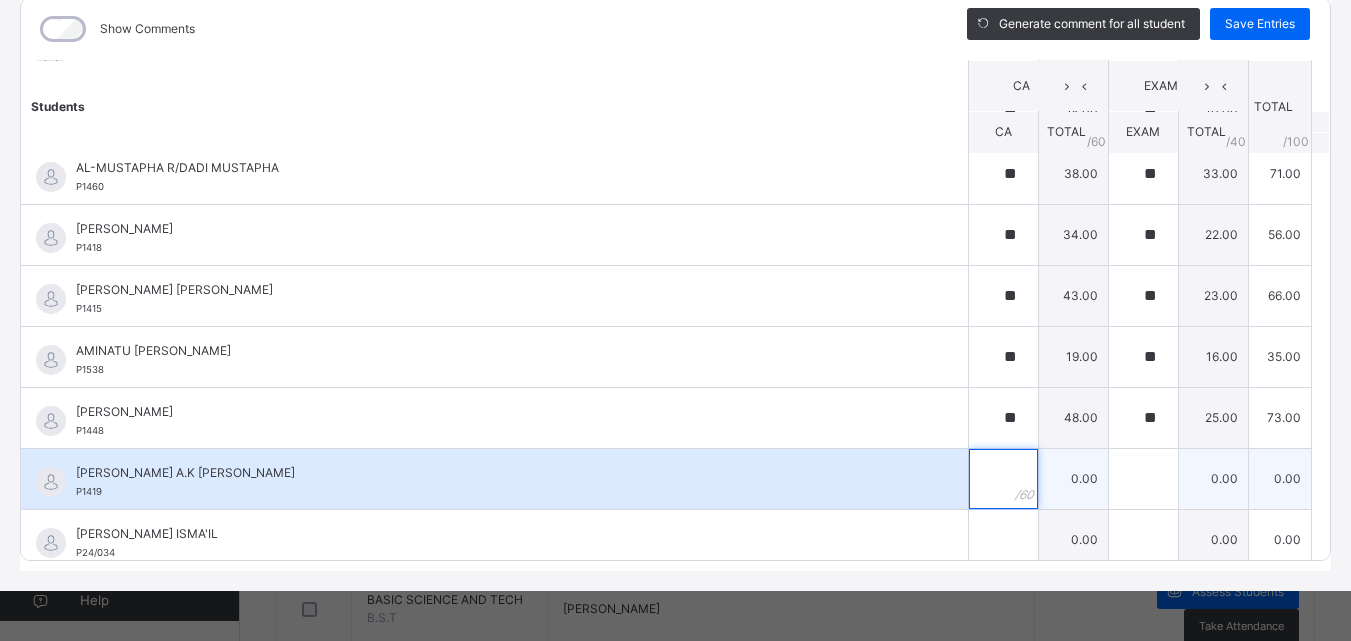 click at bounding box center [1003, 479] 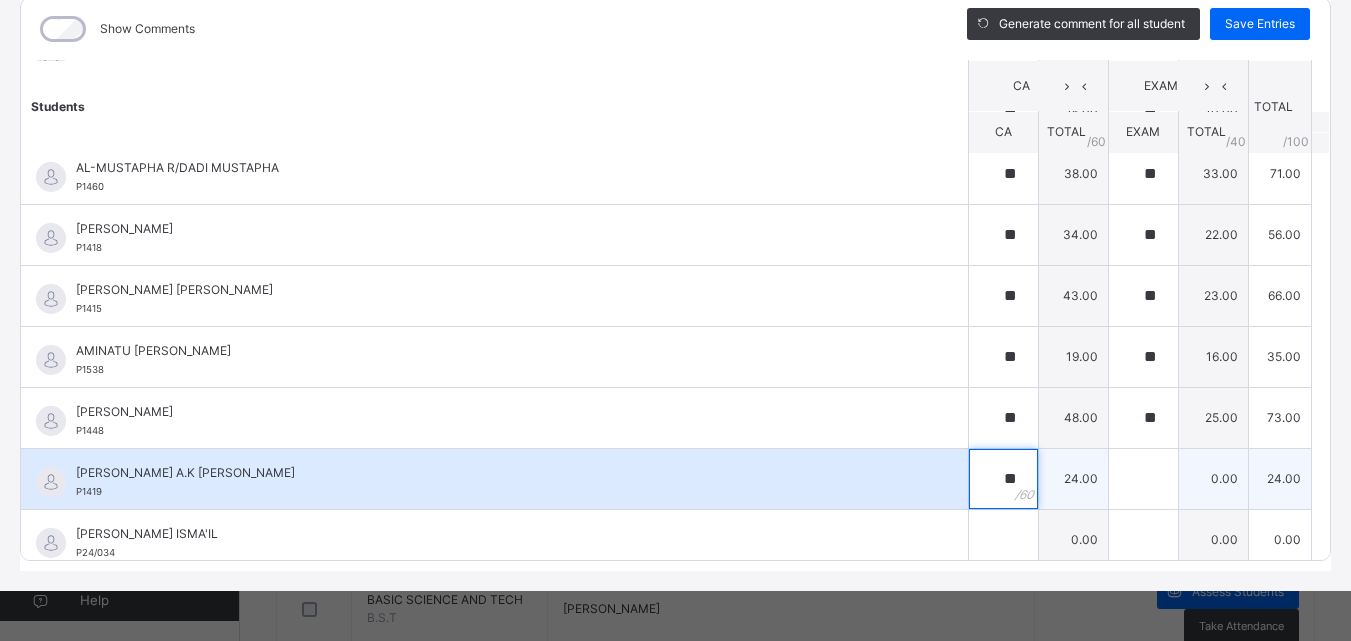 type on "**" 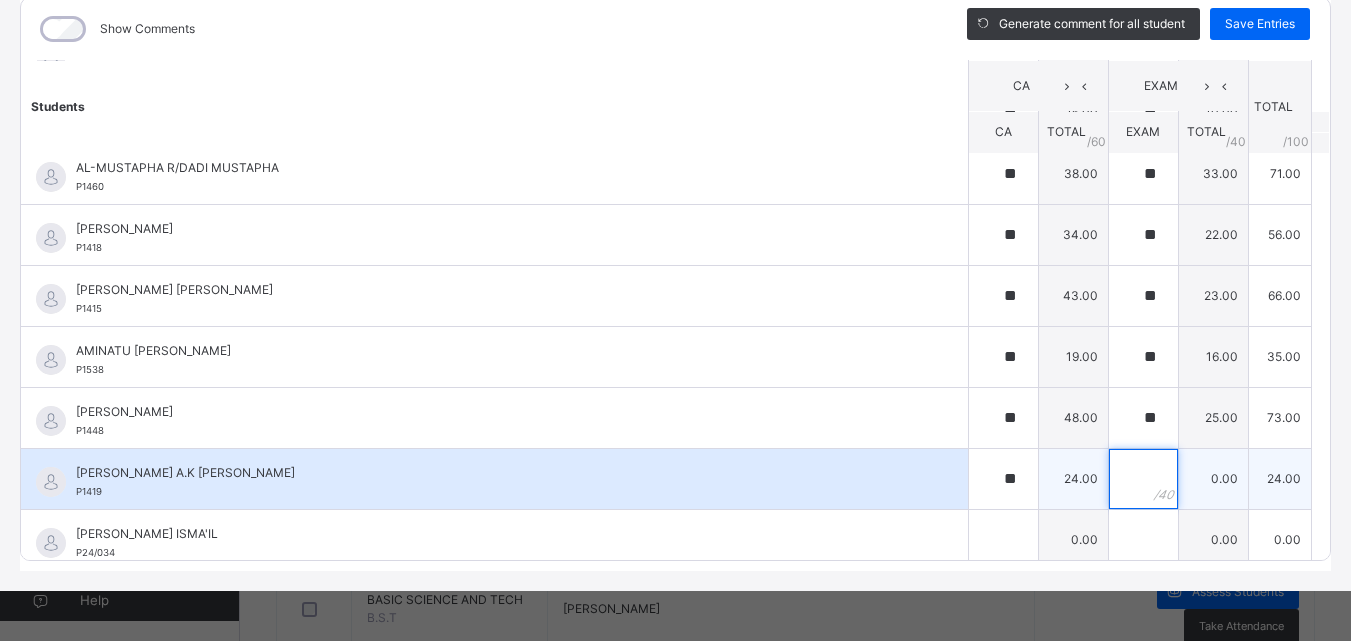 click at bounding box center (1143, 479) 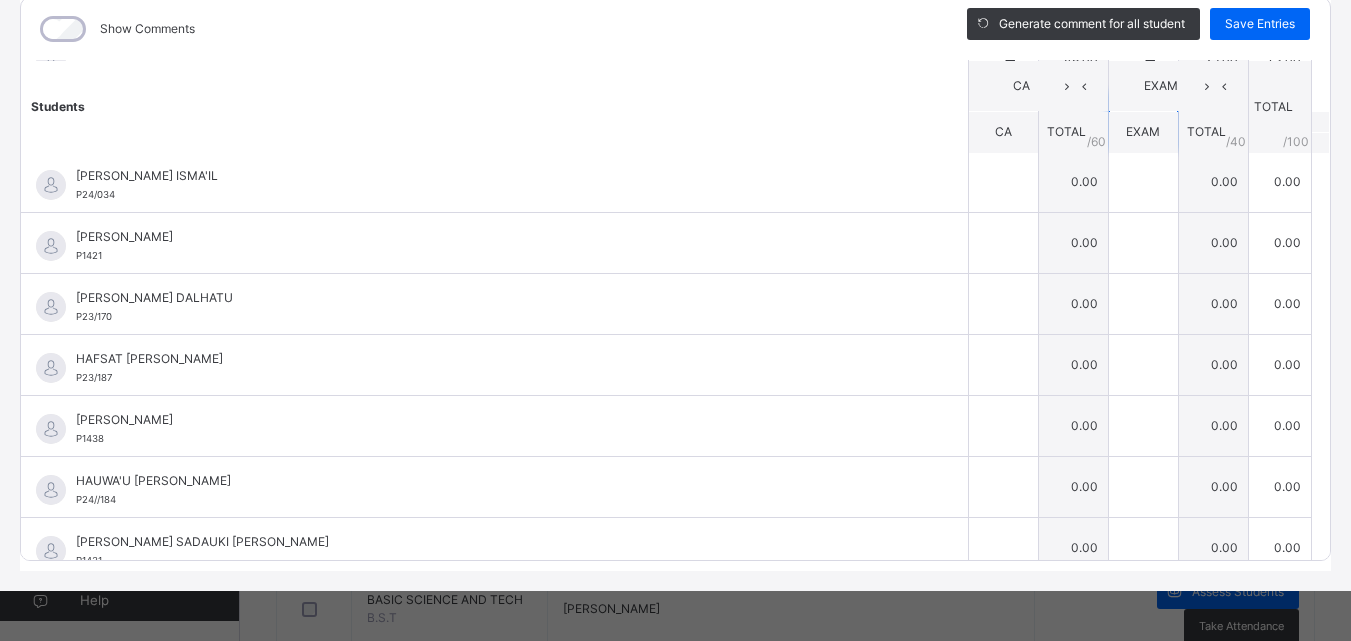 scroll, scrollTop: 797, scrollLeft: 0, axis: vertical 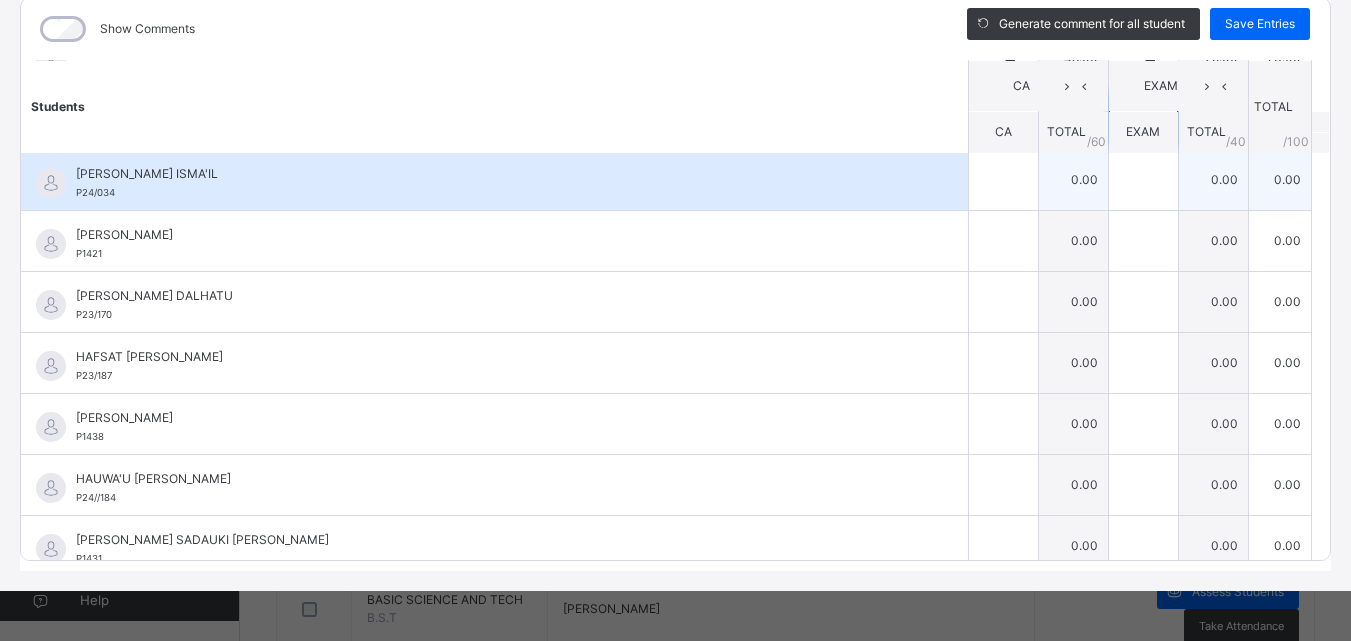 type on "**" 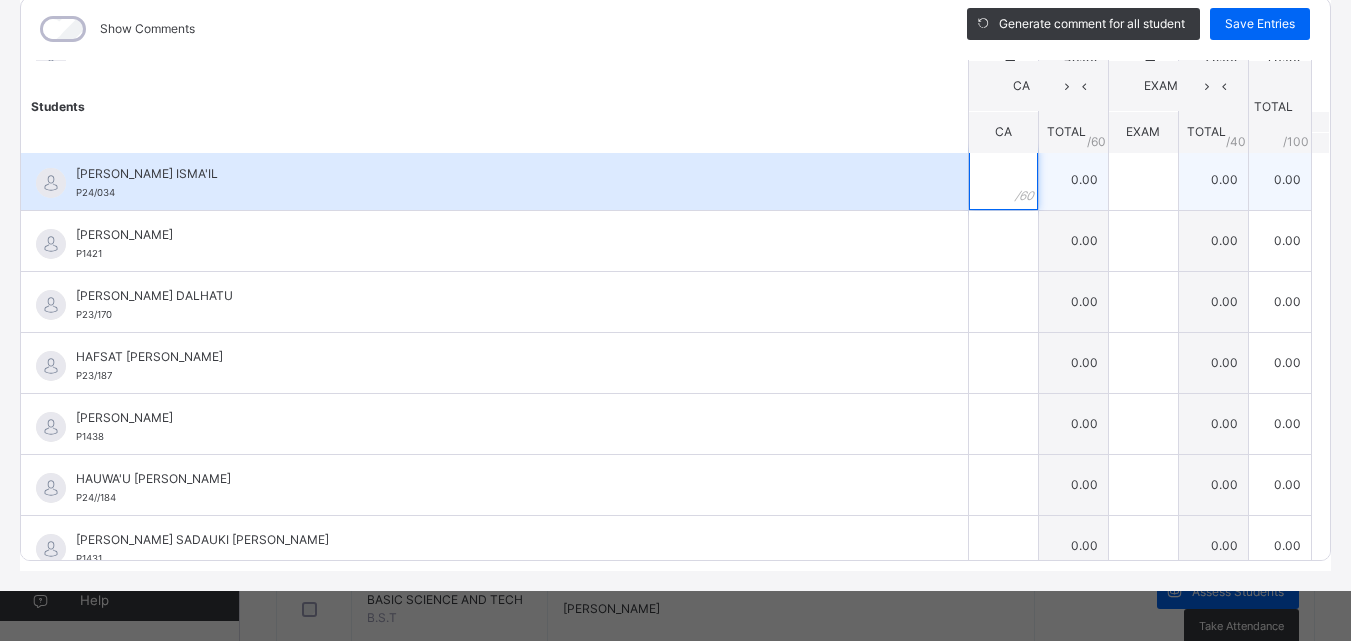 click at bounding box center (1003, 180) 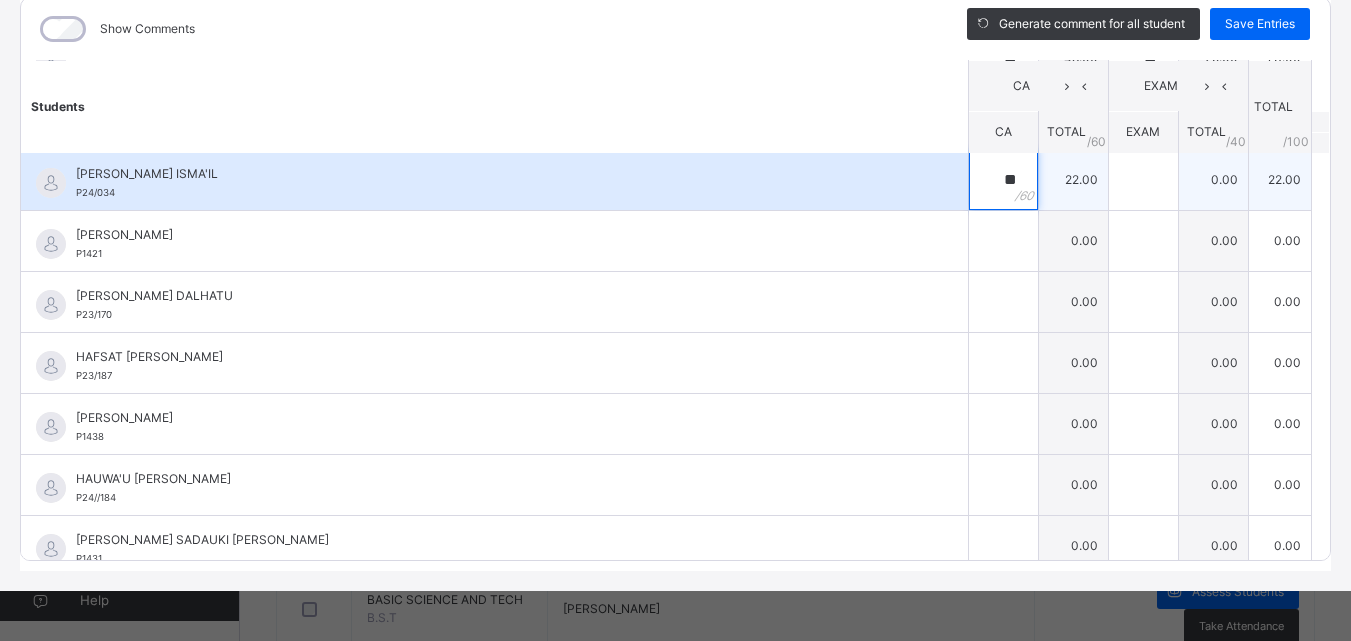 type on "**" 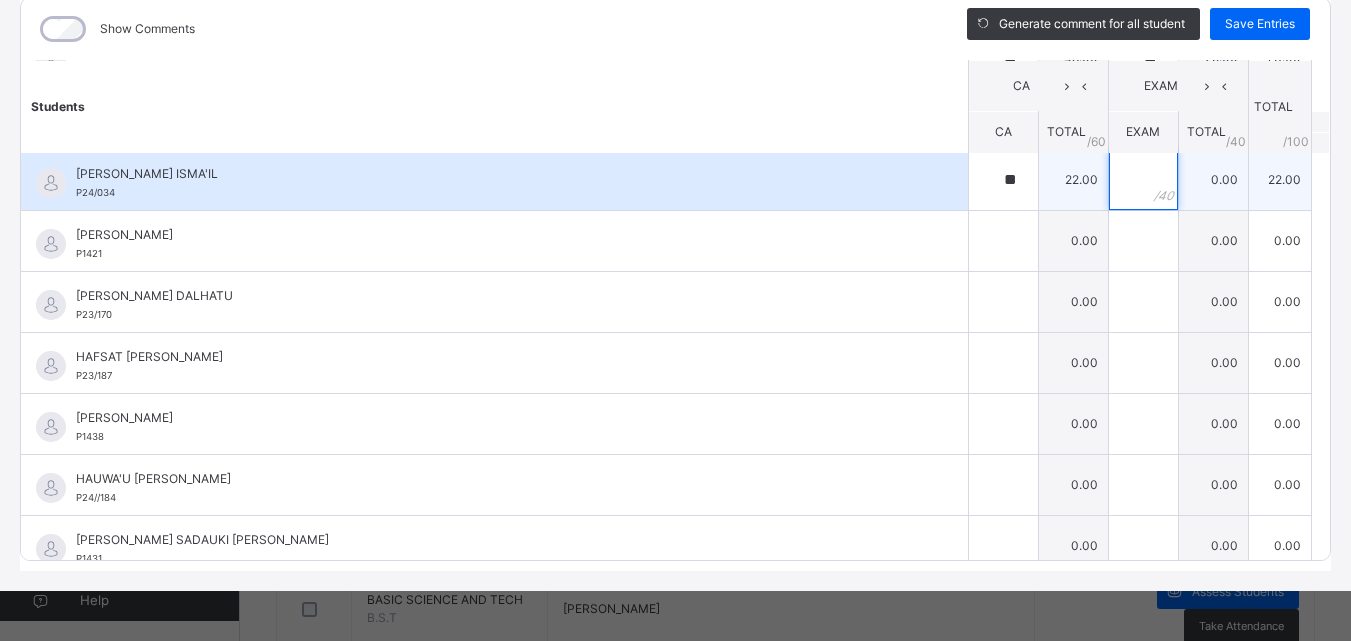 click at bounding box center [1143, 180] 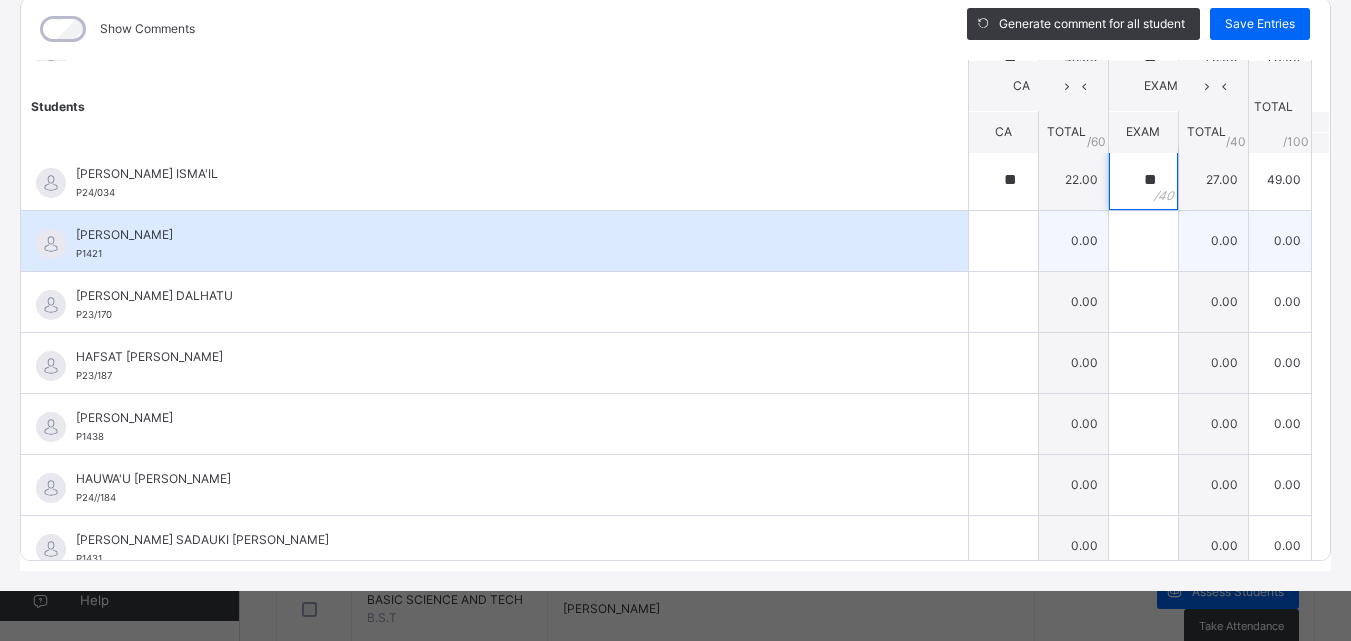type on "**" 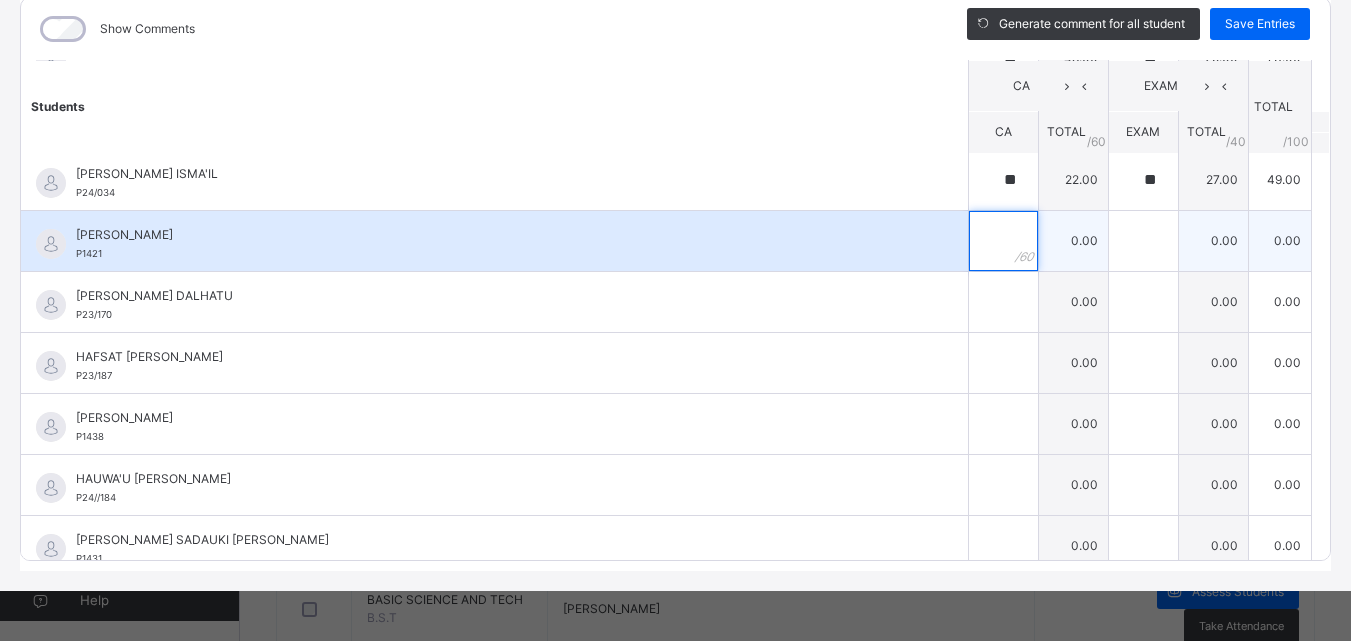 click at bounding box center (1003, 241) 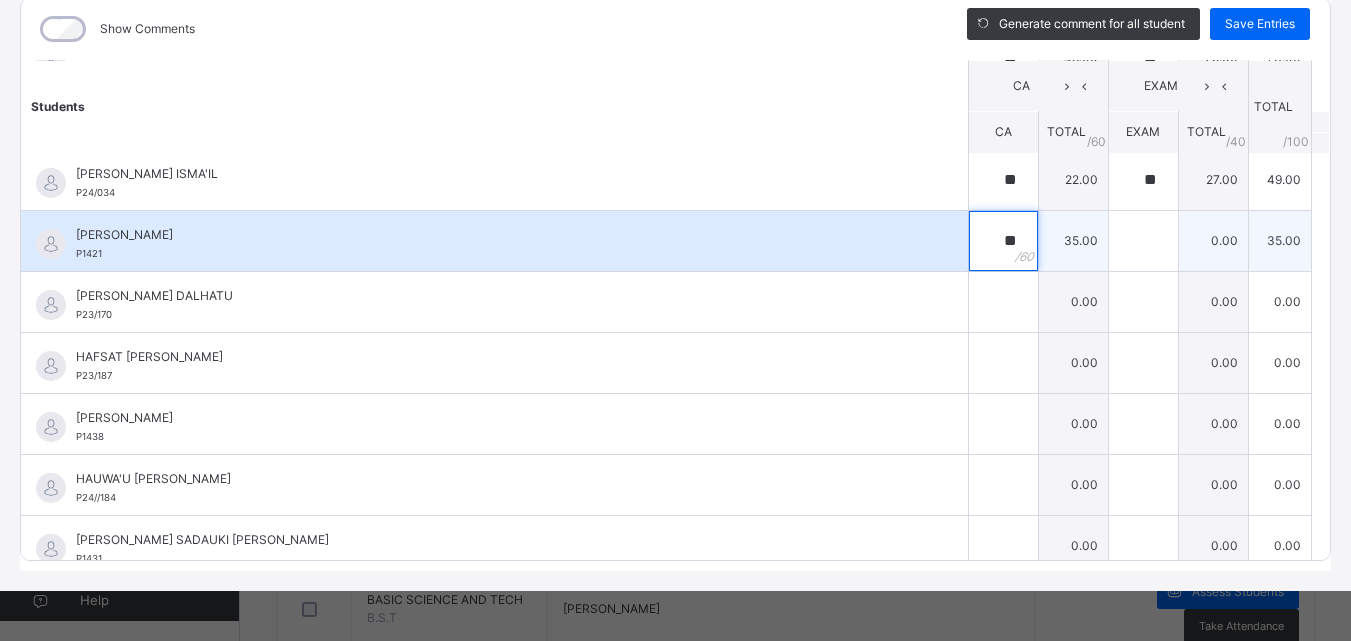 type on "**" 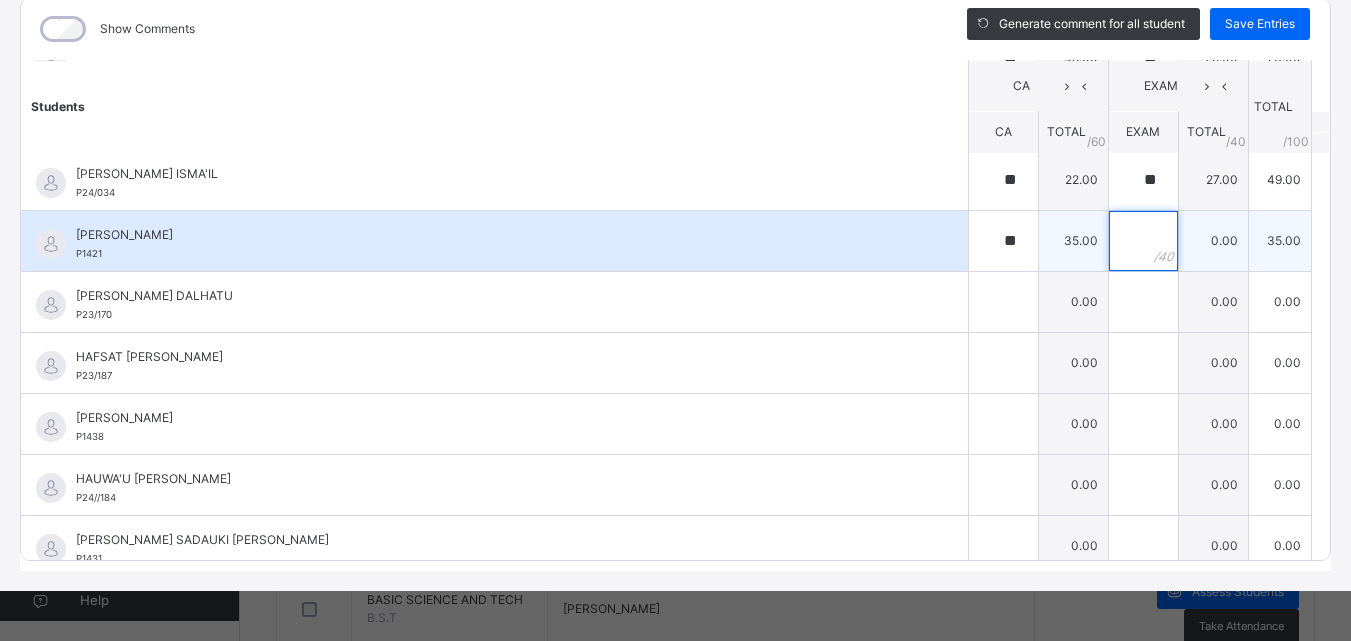 click at bounding box center [1143, 241] 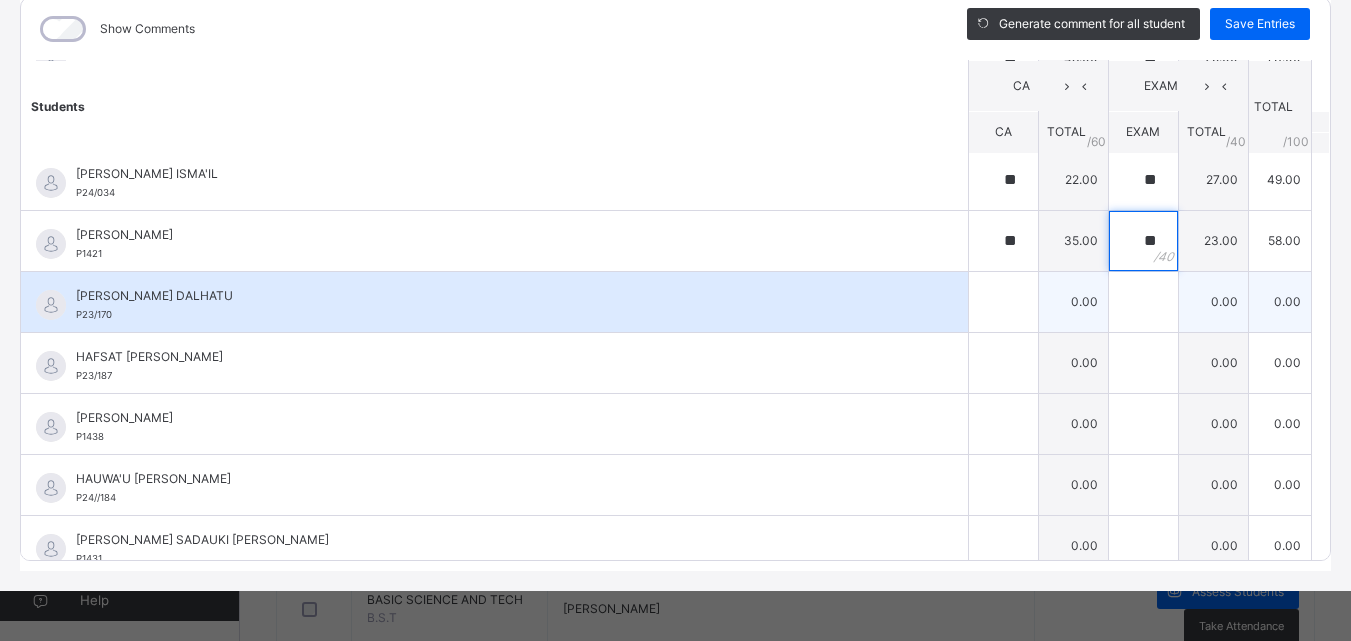 type on "**" 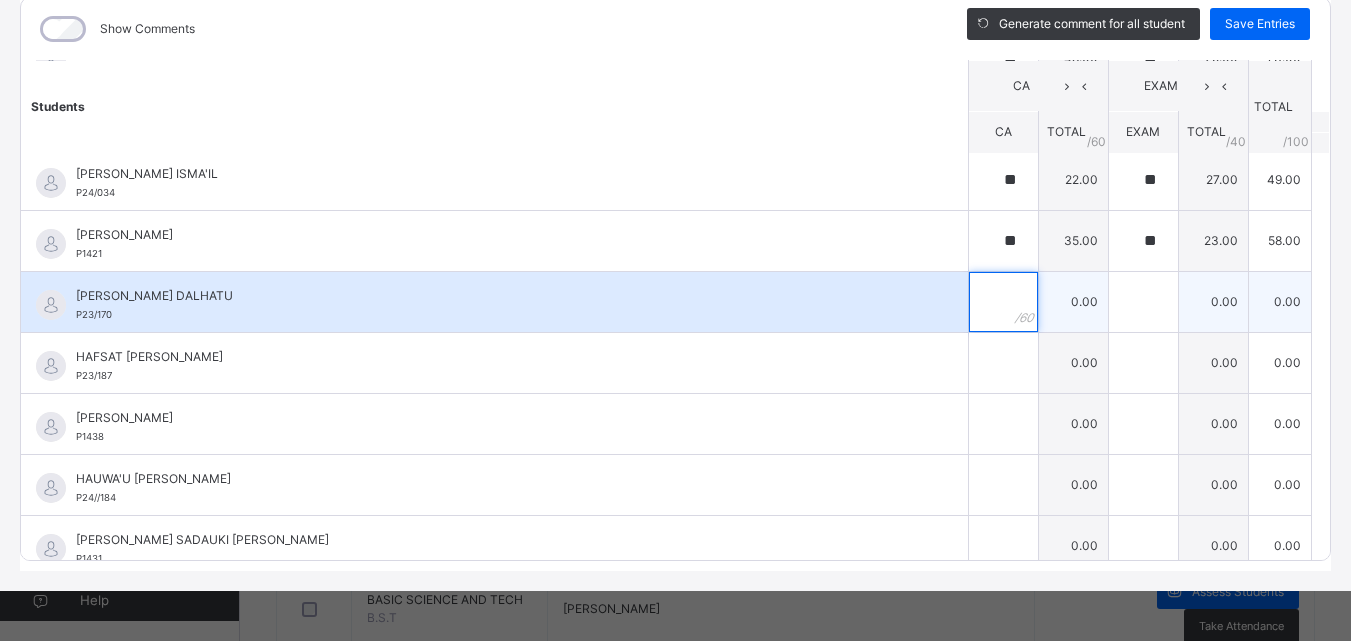 click at bounding box center [1003, 302] 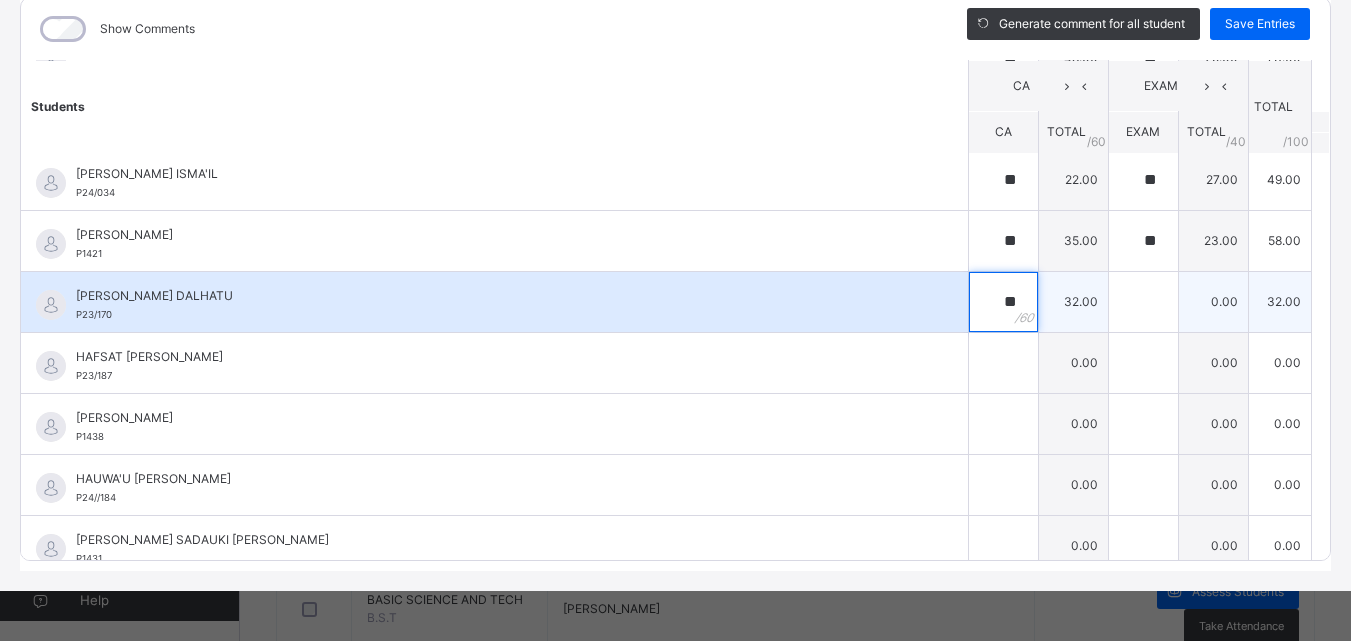 type on "**" 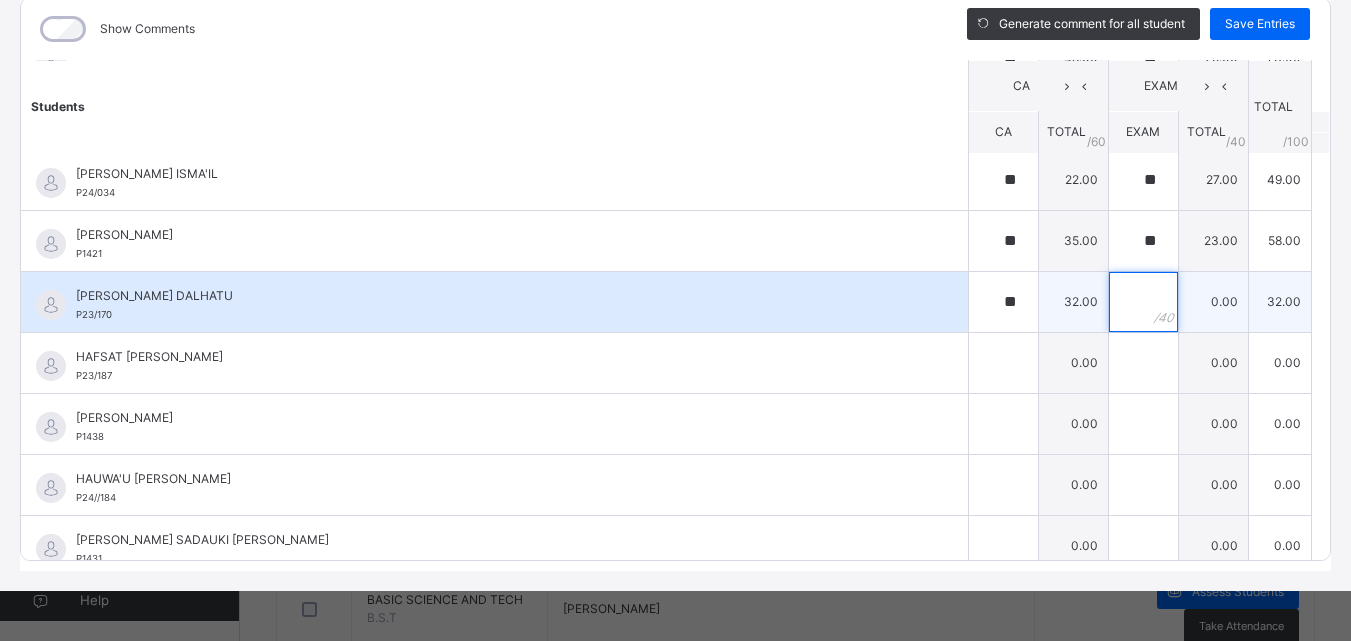 click at bounding box center [1143, 302] 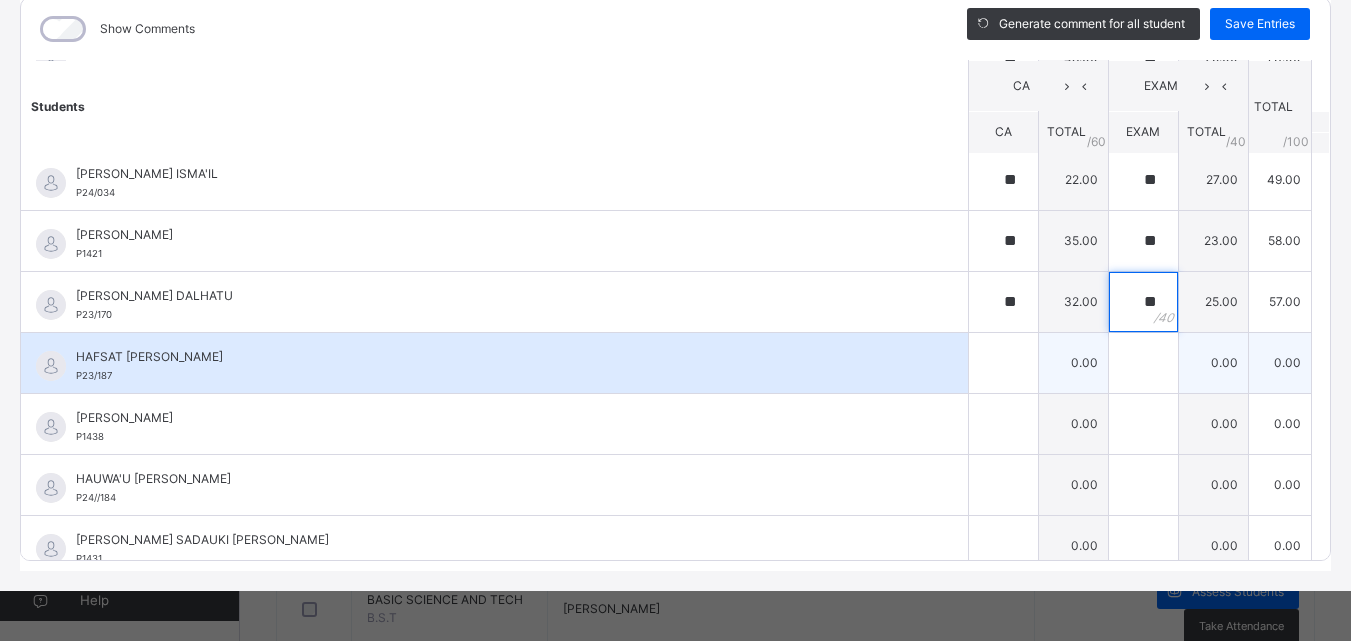 type on "**" 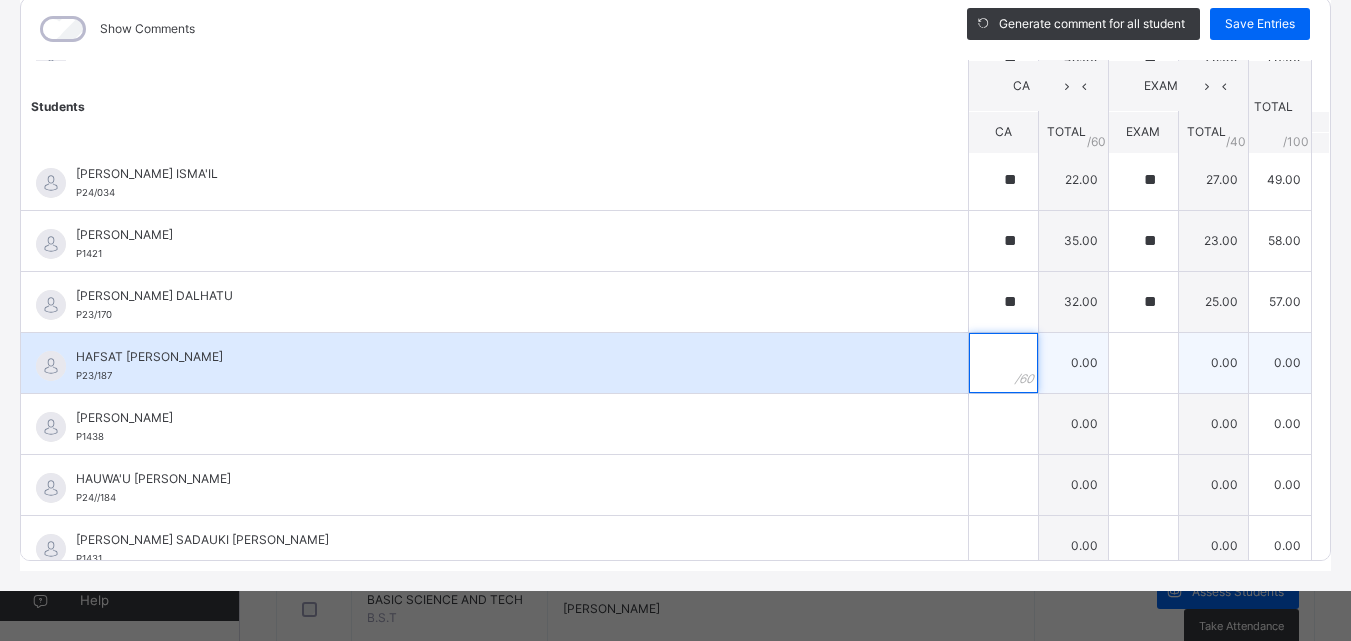click at bounding box center [1003, 363] 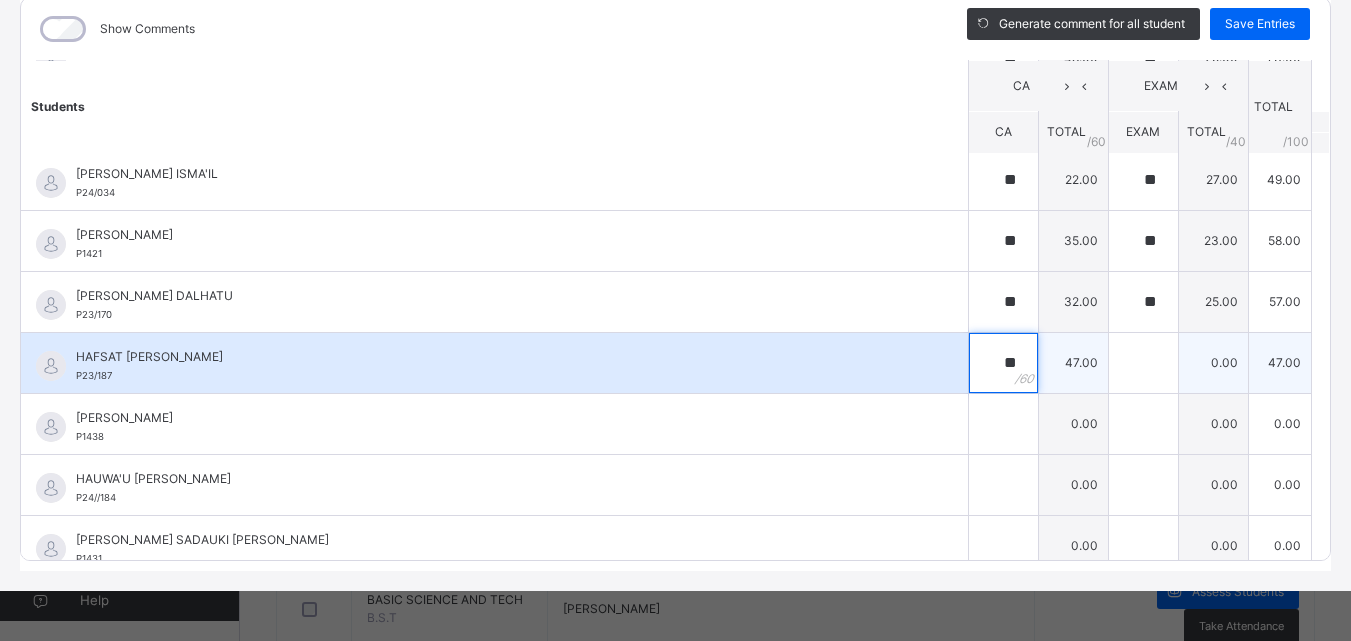 type on "**" 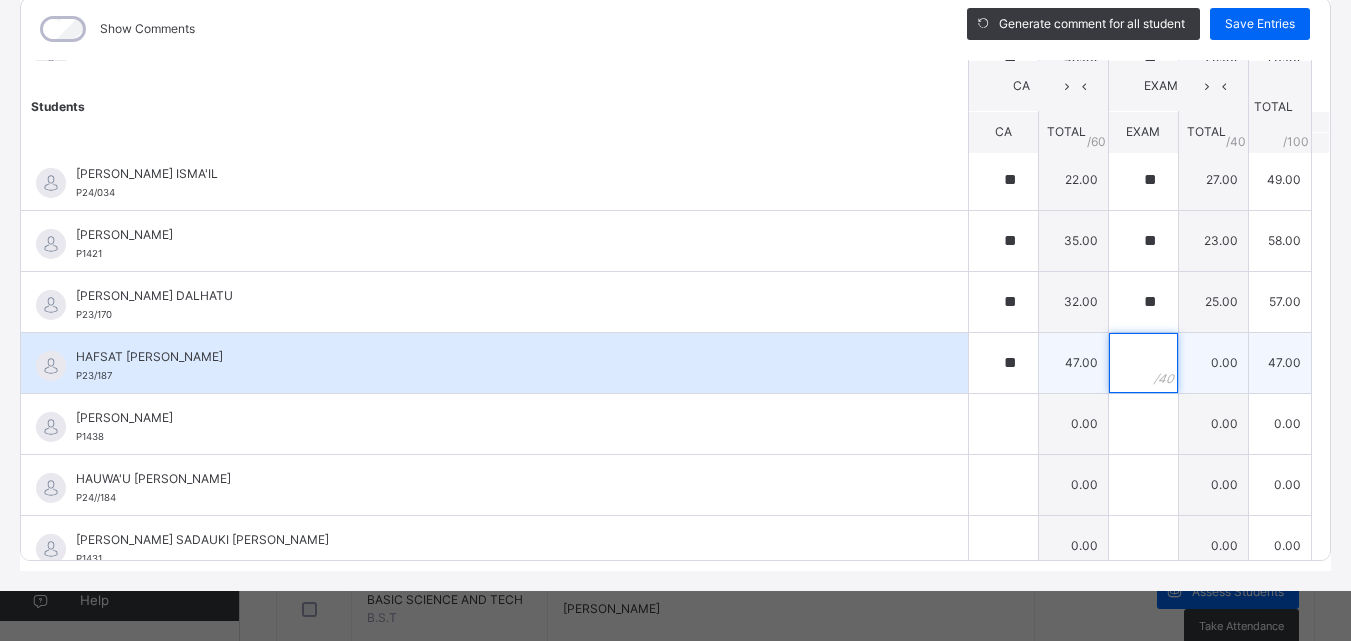 click at bounding box center (1143, 363) 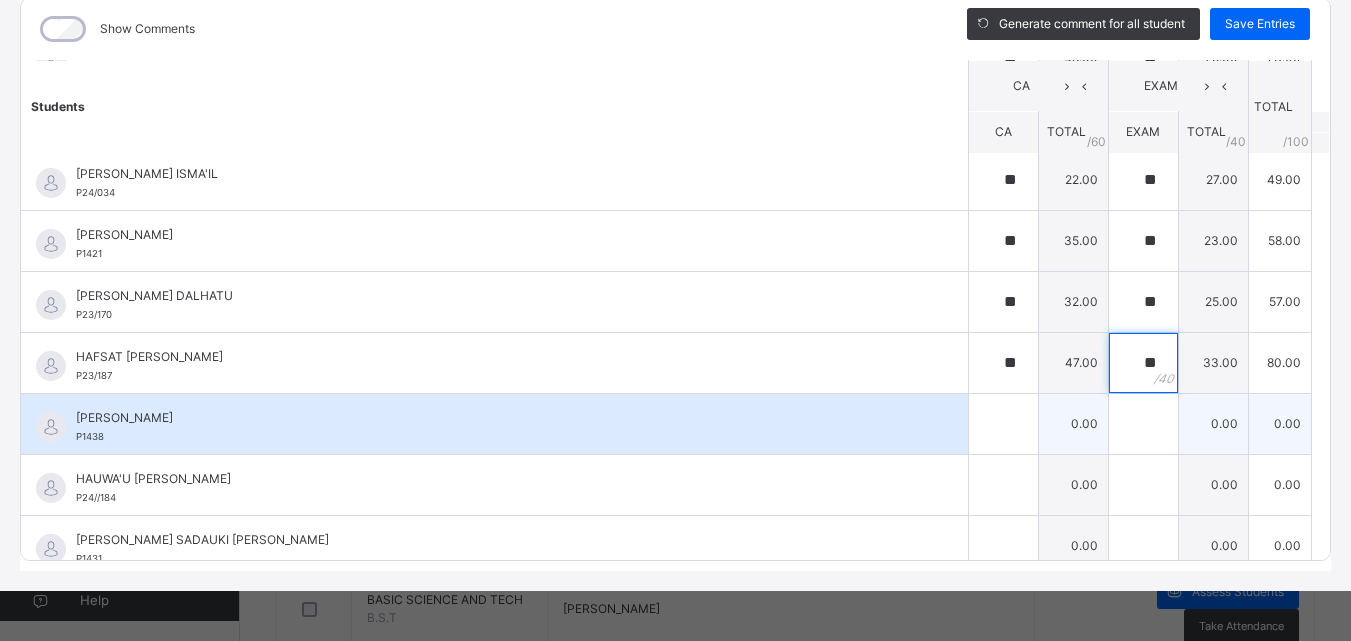 type on "**" 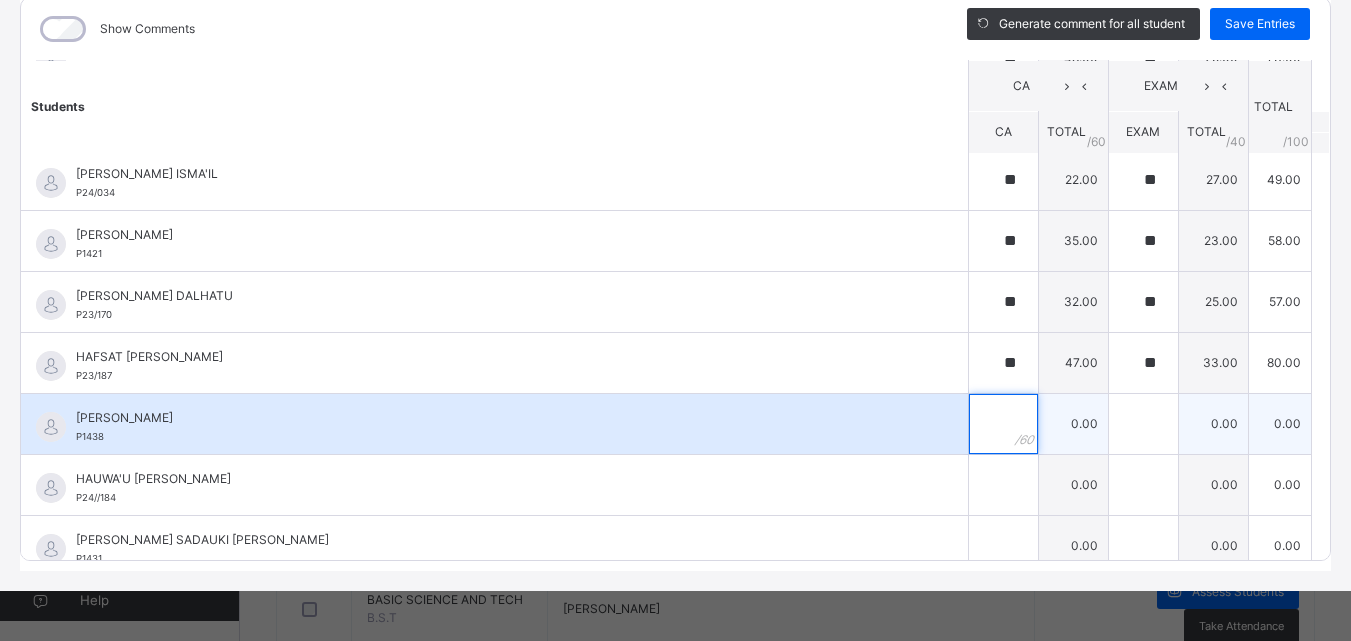 click at bounding box center (1003, 424) 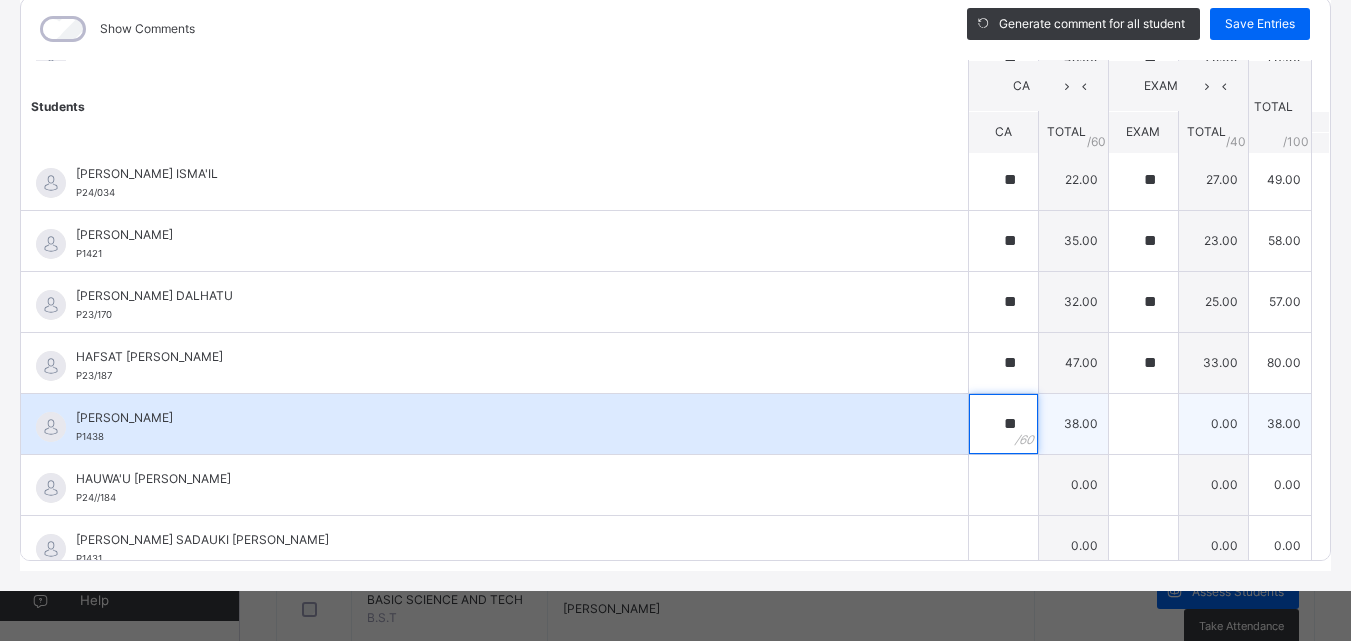 type on "**" 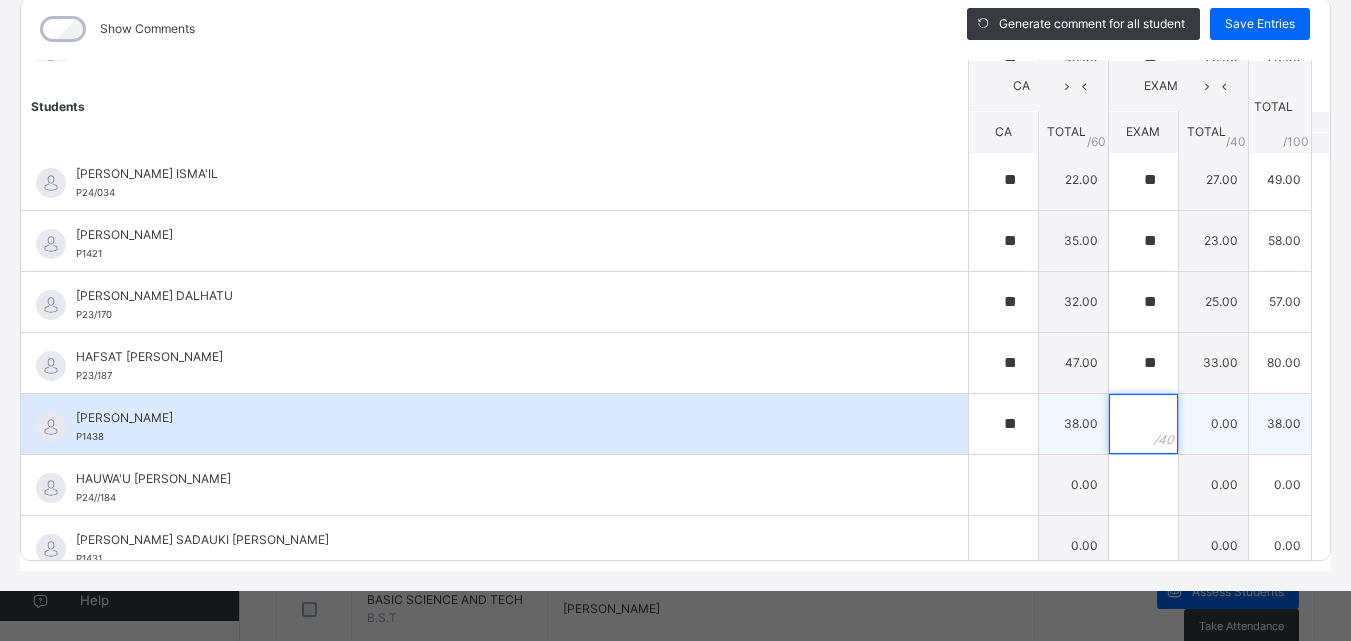 click at bounding box center (1143, 424) 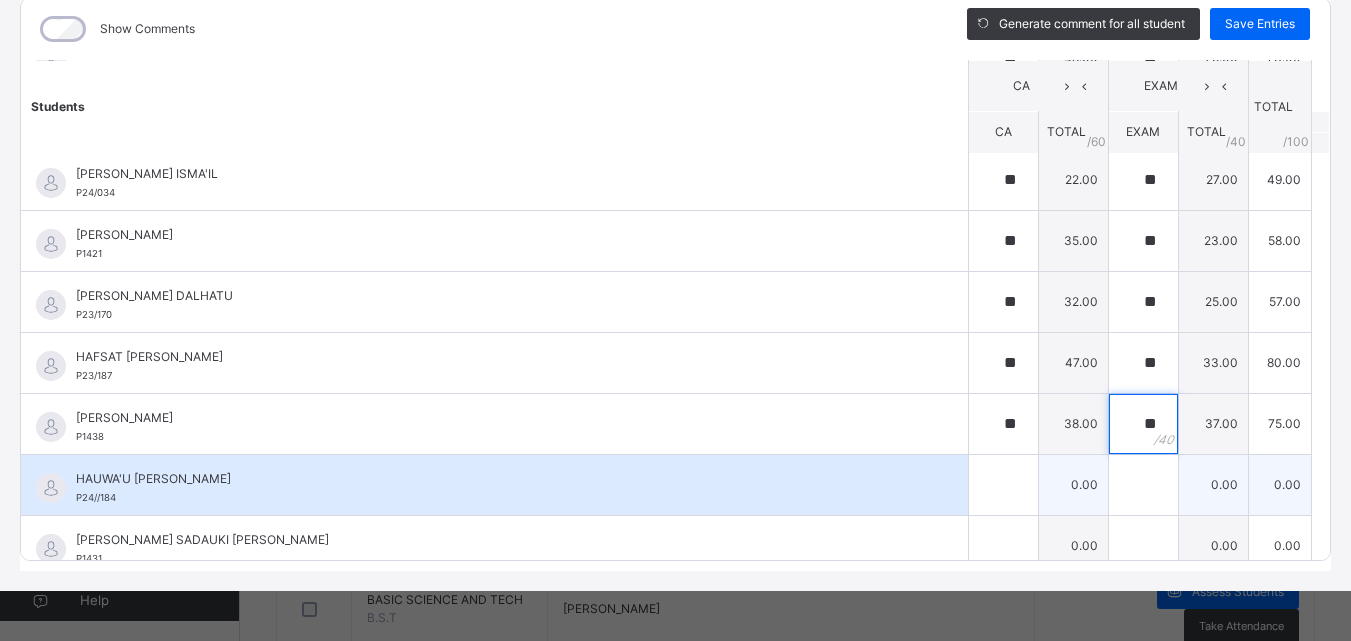 type on "**" 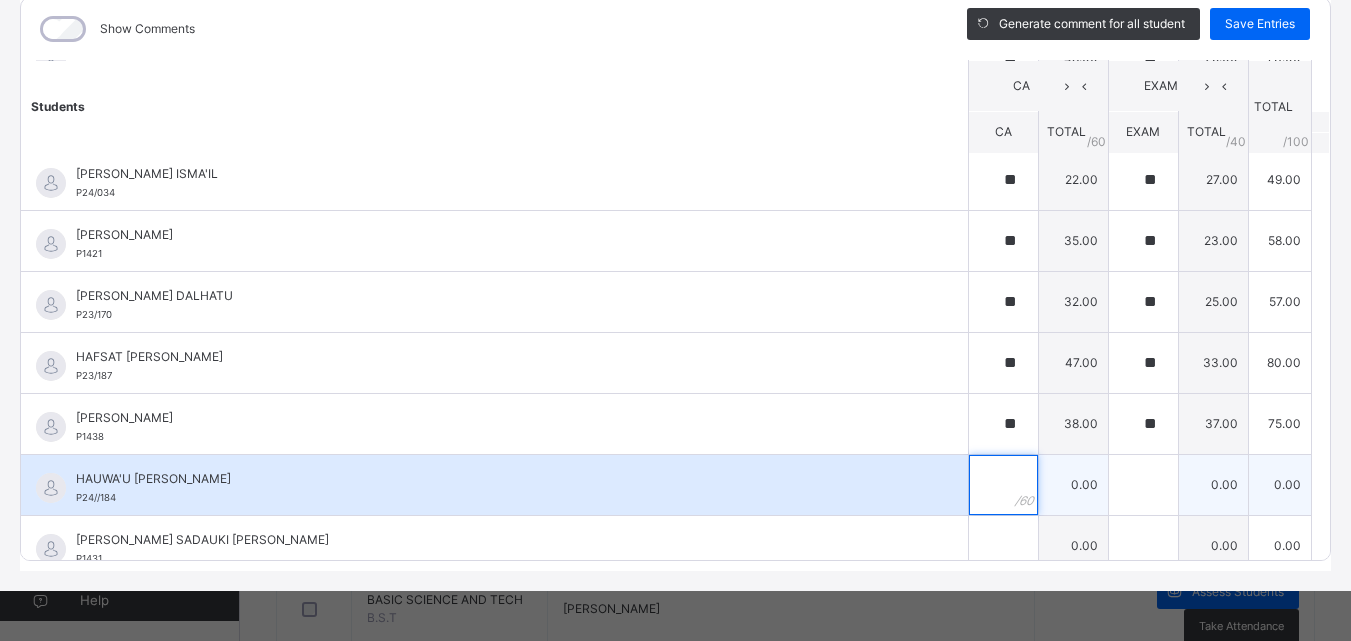 click at bounding box center (1003, 485) 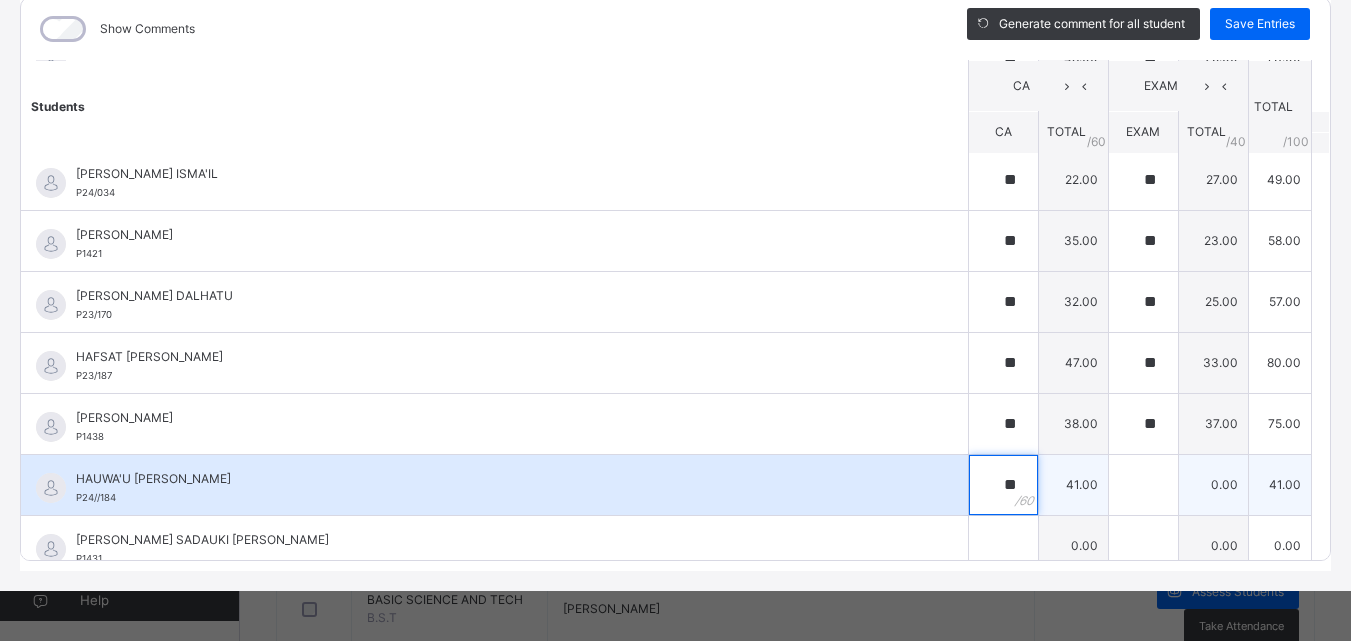 type on "**" 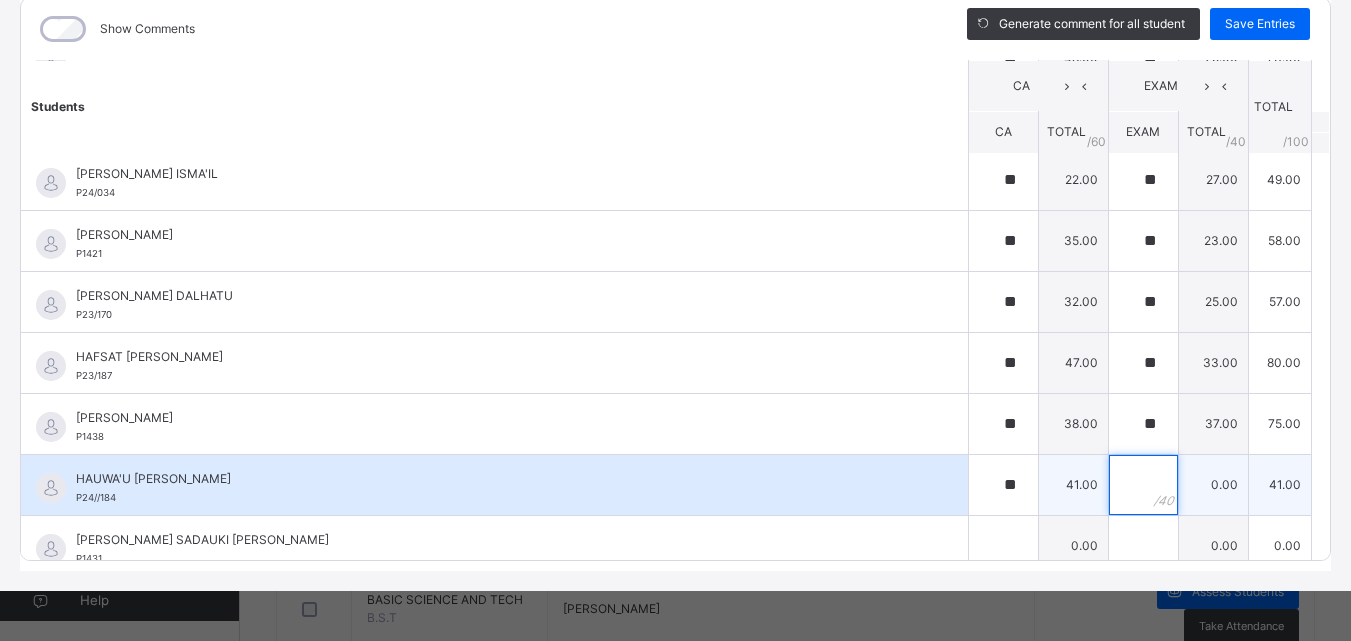 click at bounding box center [1143, 485] 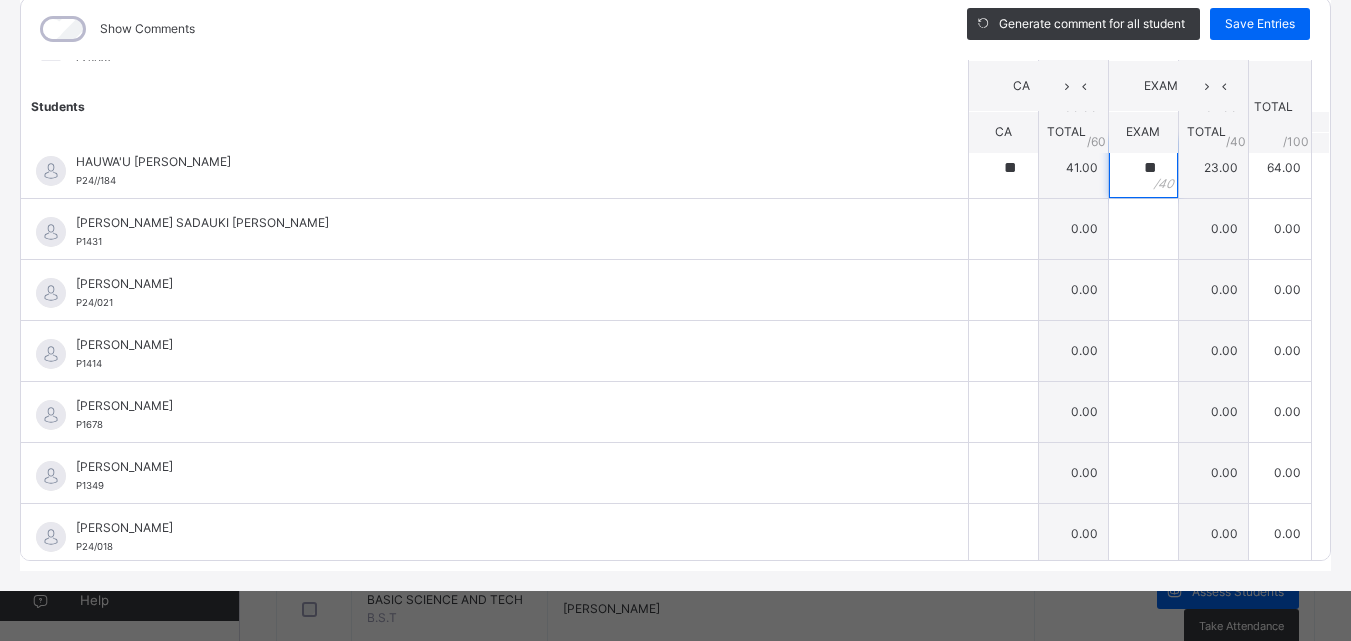 scroll, scrollTop: 1117, scrollLeft: 0, axis: vertical 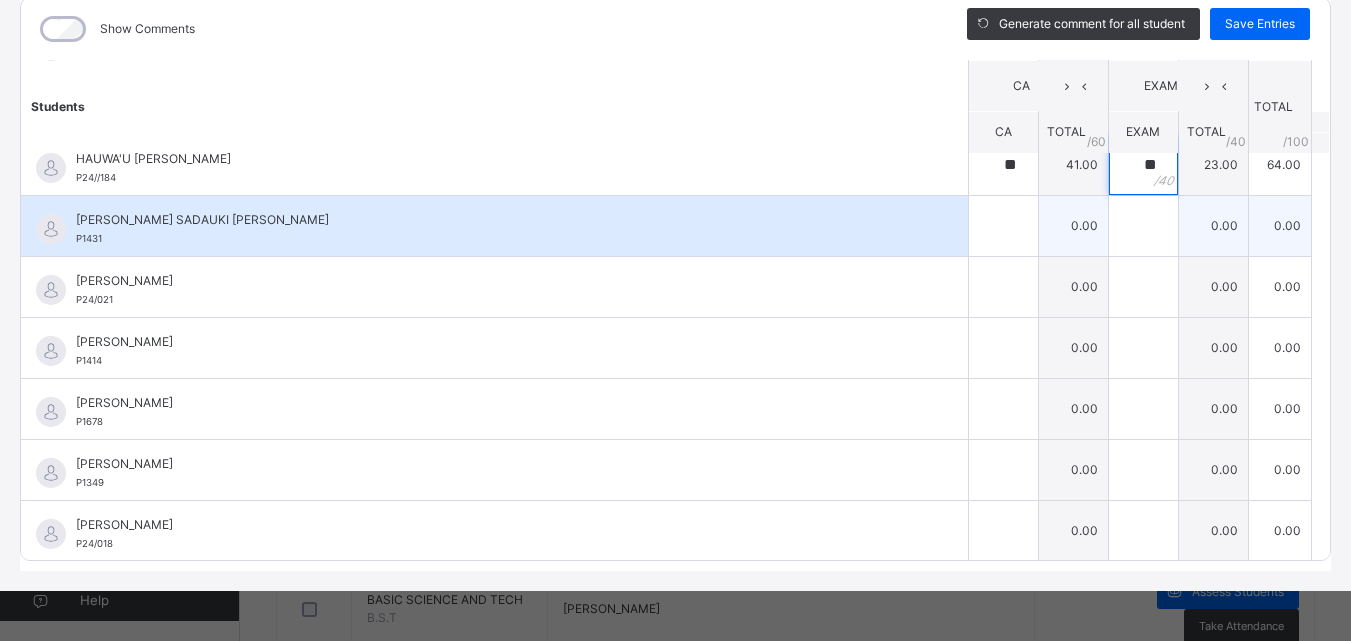 type on "**" 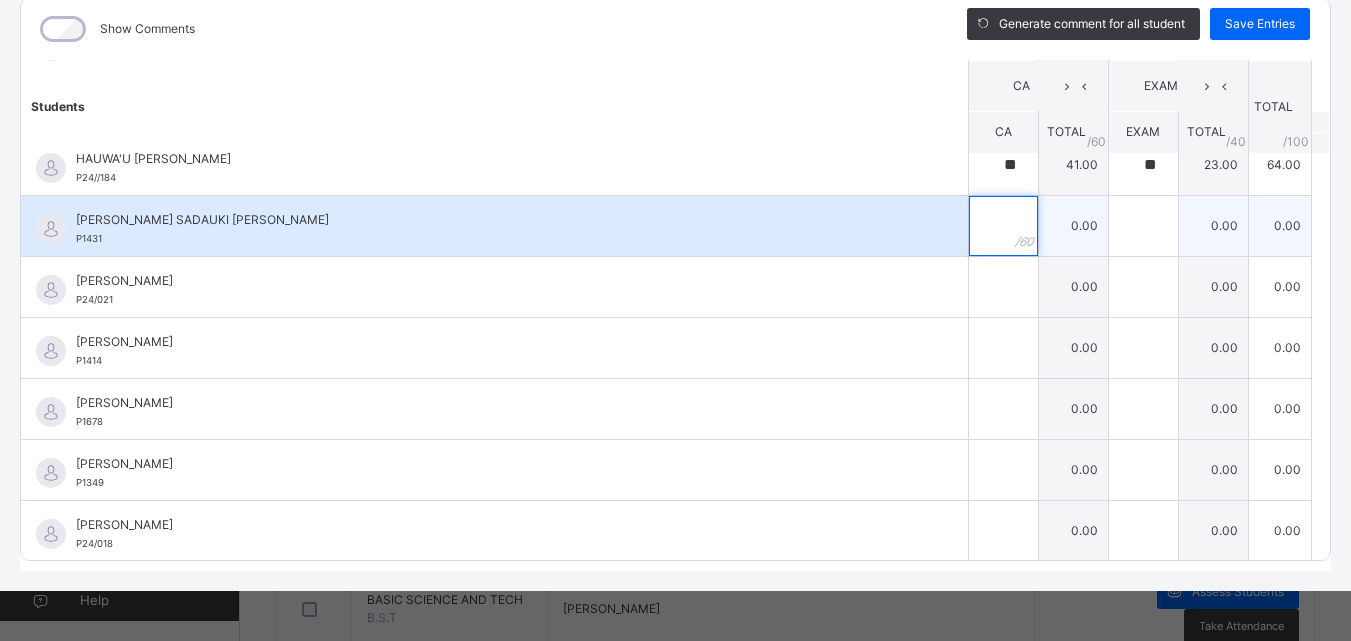 click at bounding box center [1003, 226] 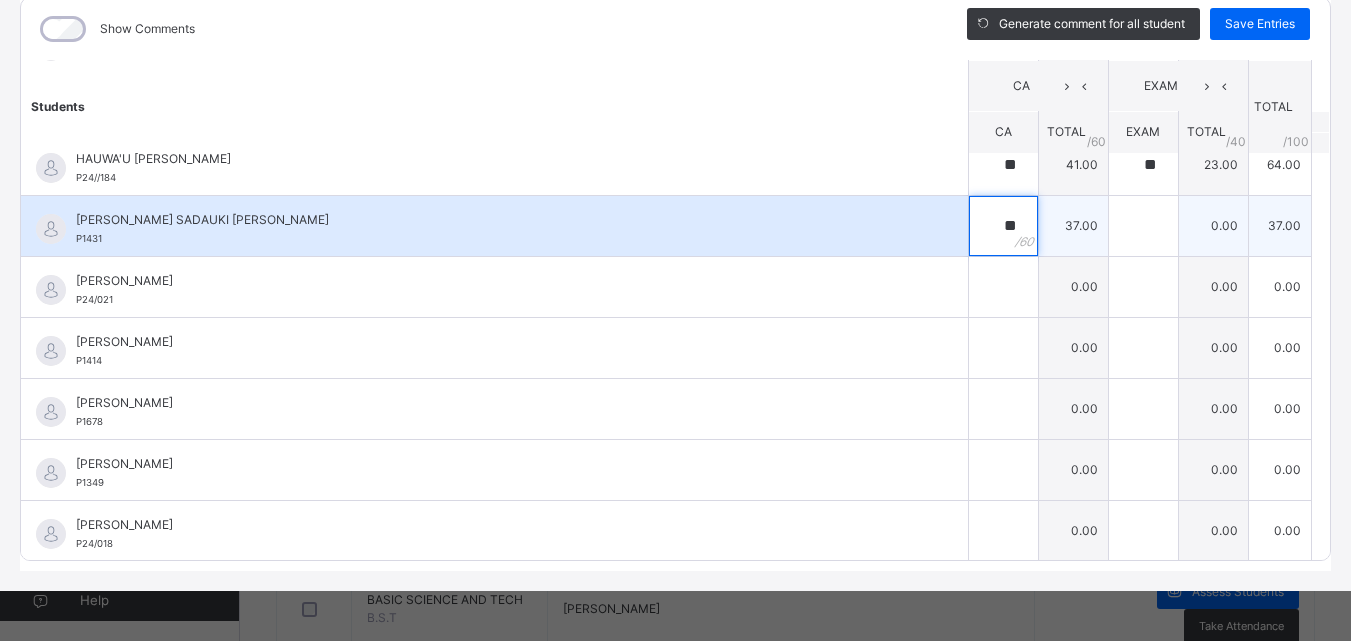 type on "**" 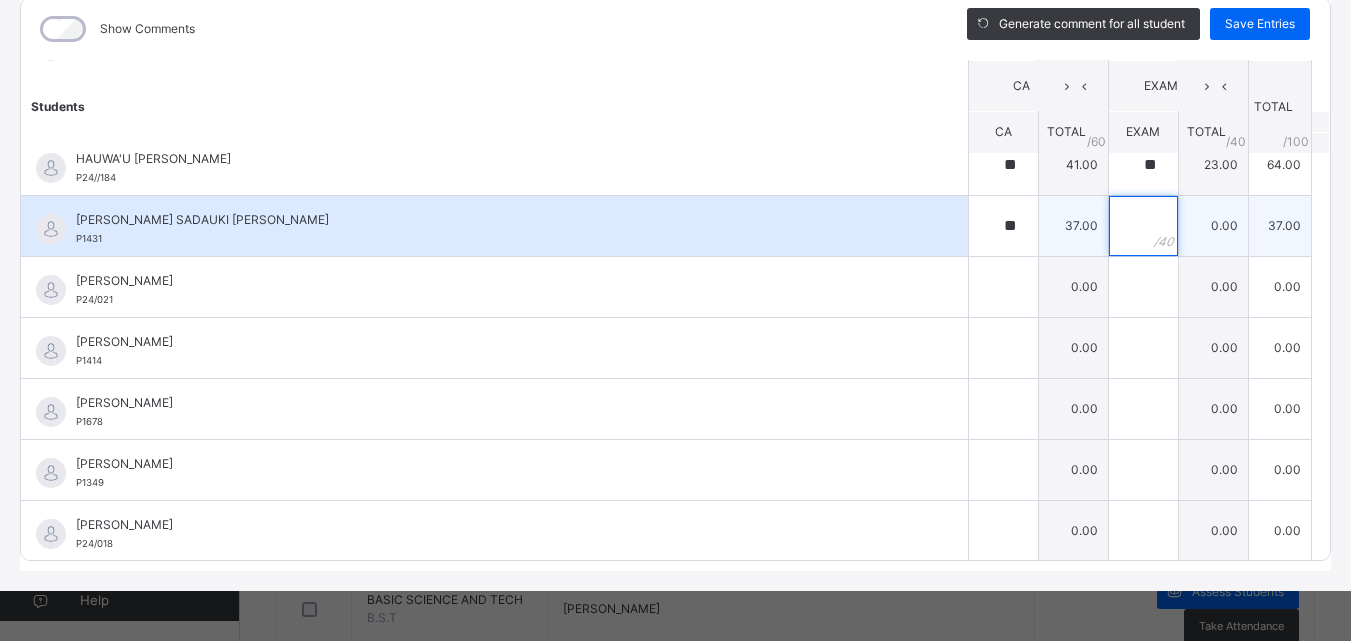 click at bounding box center (1143, 226) 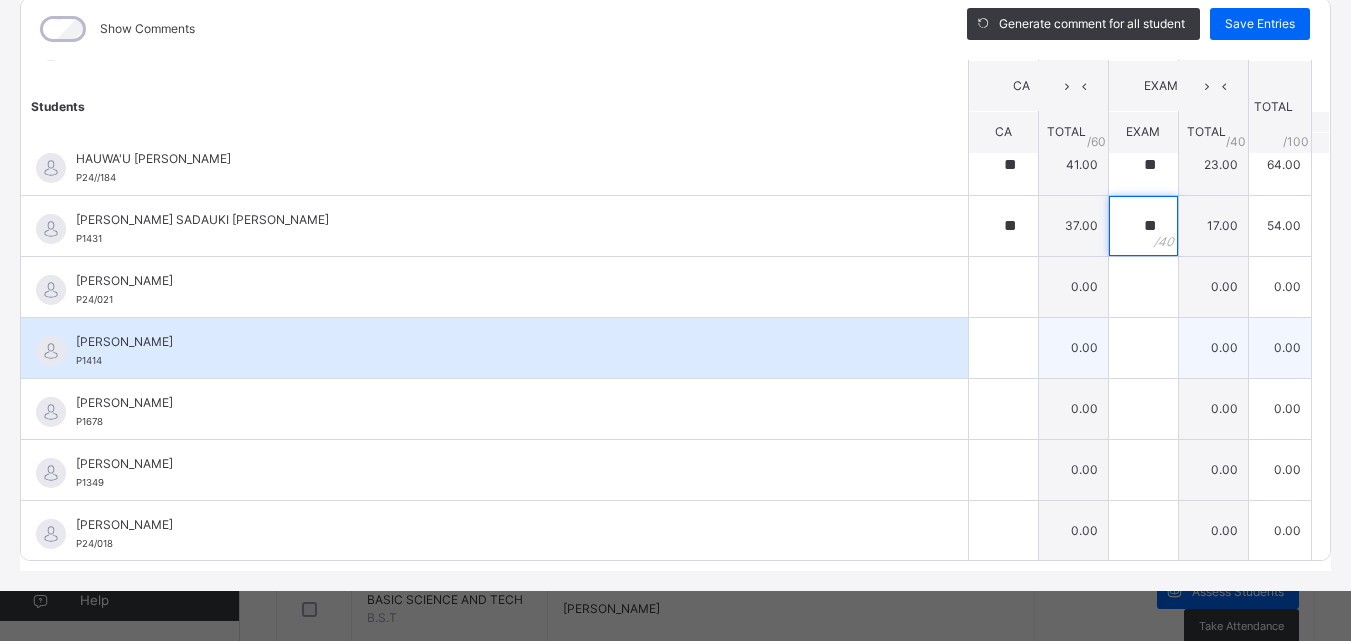 type on "**" 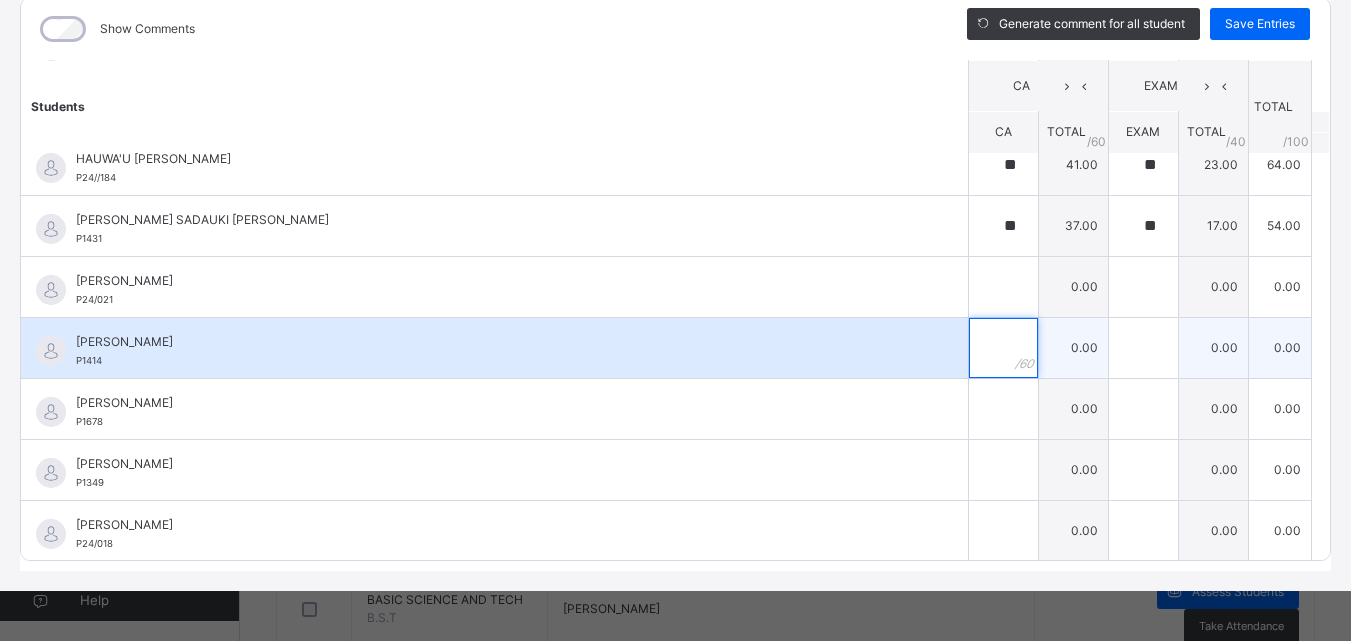 click at bounding box center (1003, 348) 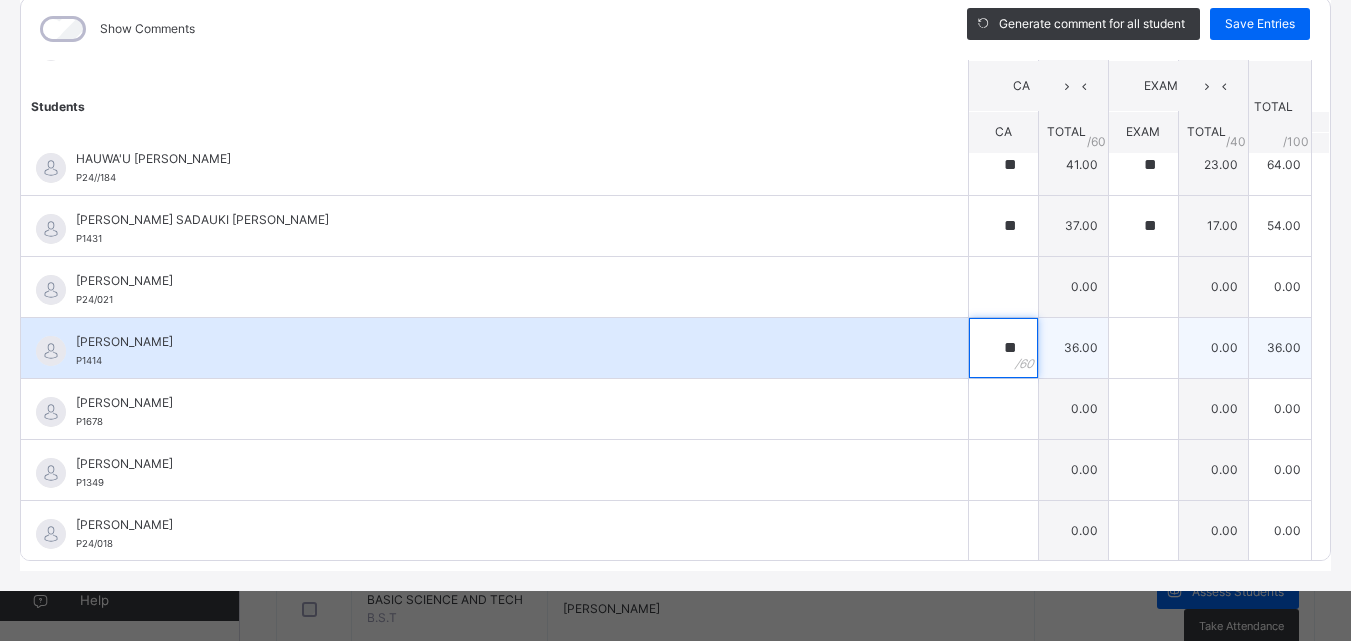 type on "**" 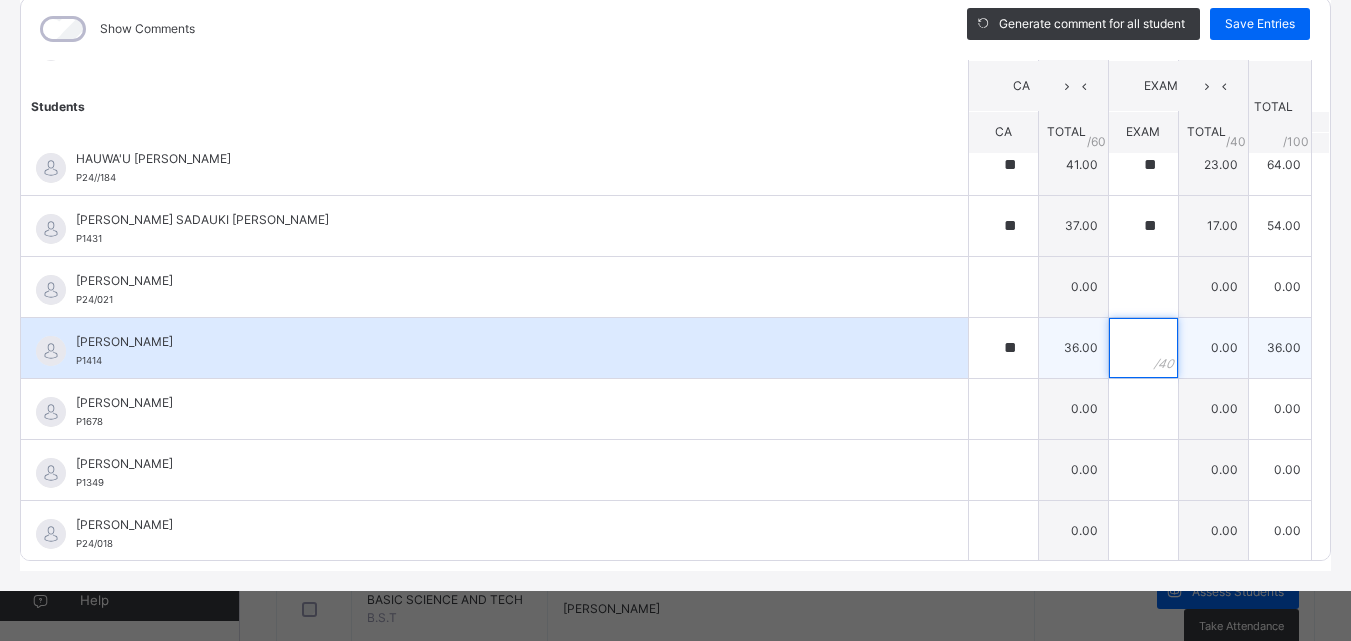 click at bounding box center (1143, 348) 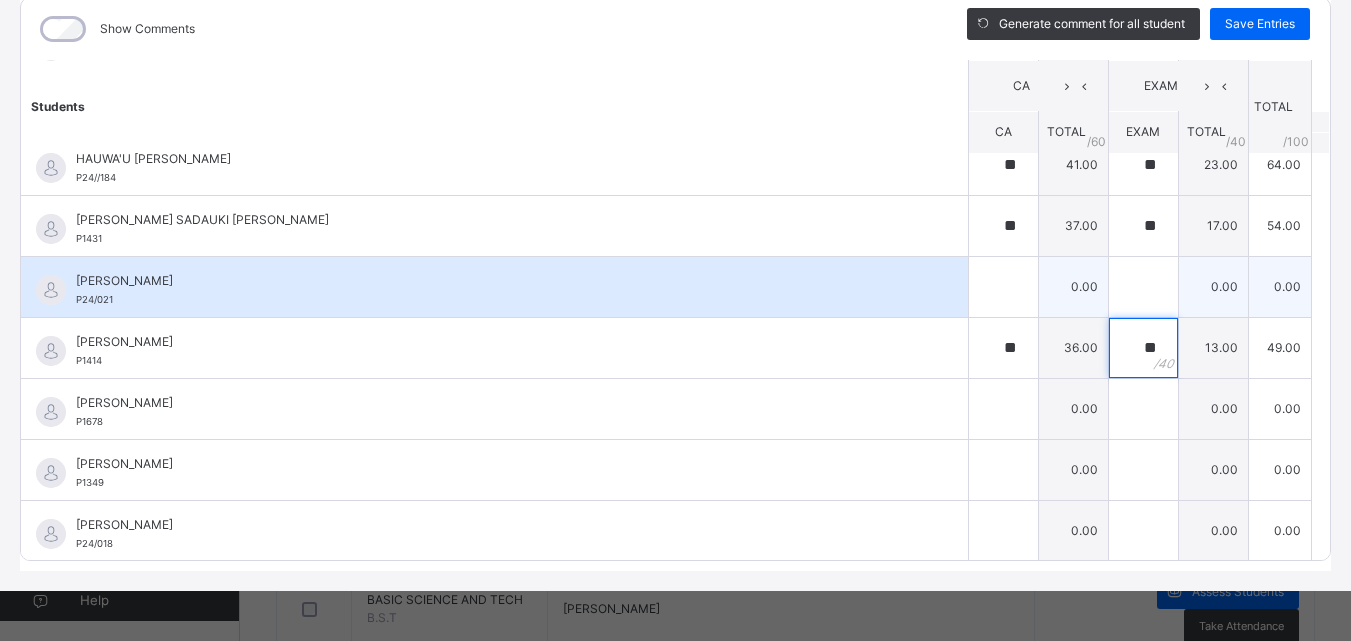 type on "**" 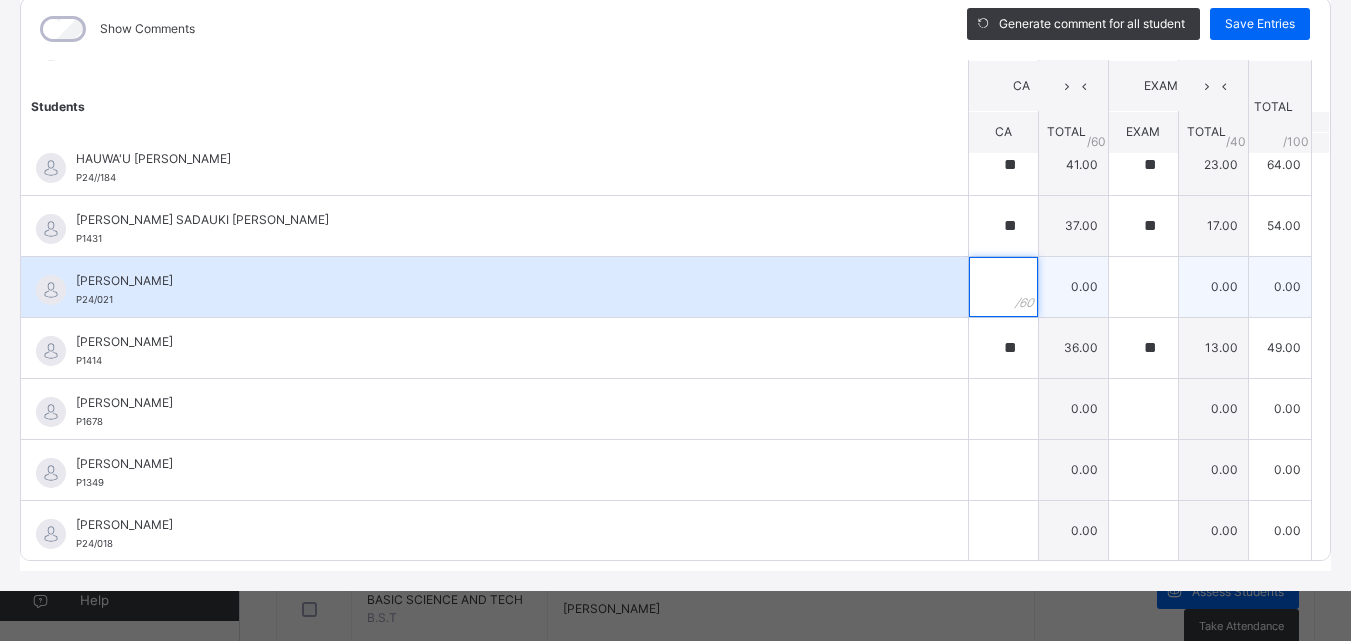 click at bounding box center [1003, 287] 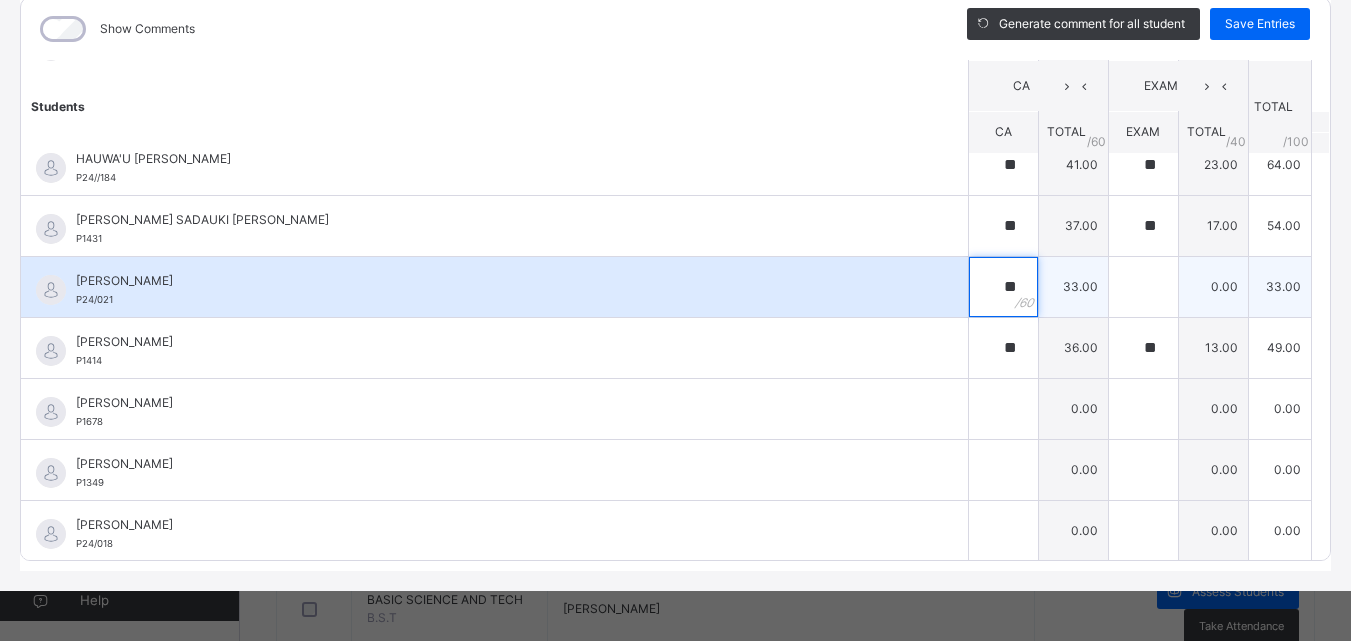 type on "**" 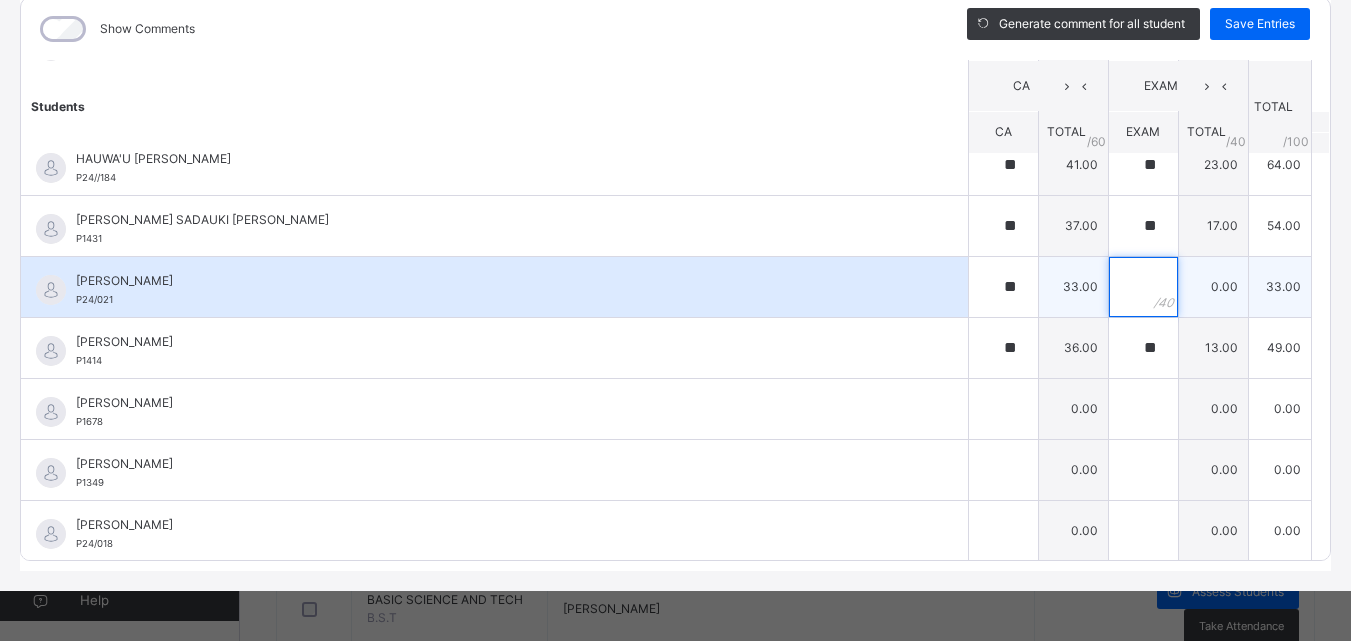 click at bounding box center (1143, 287) 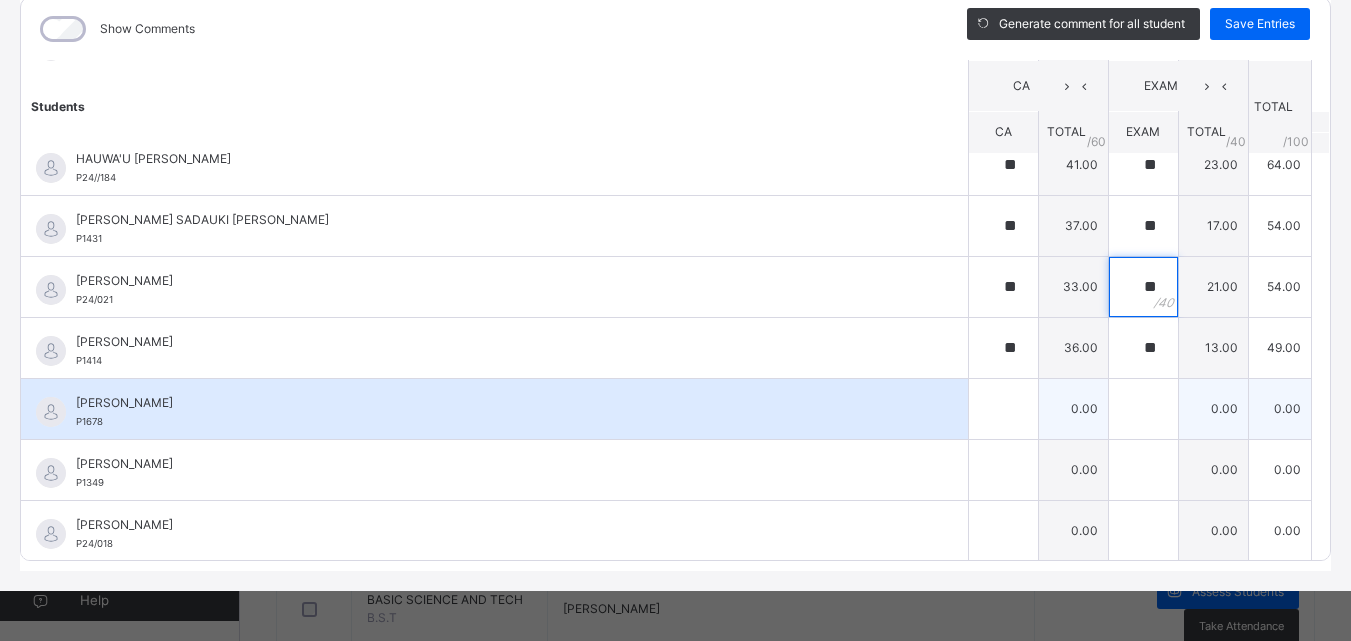 type on "**" 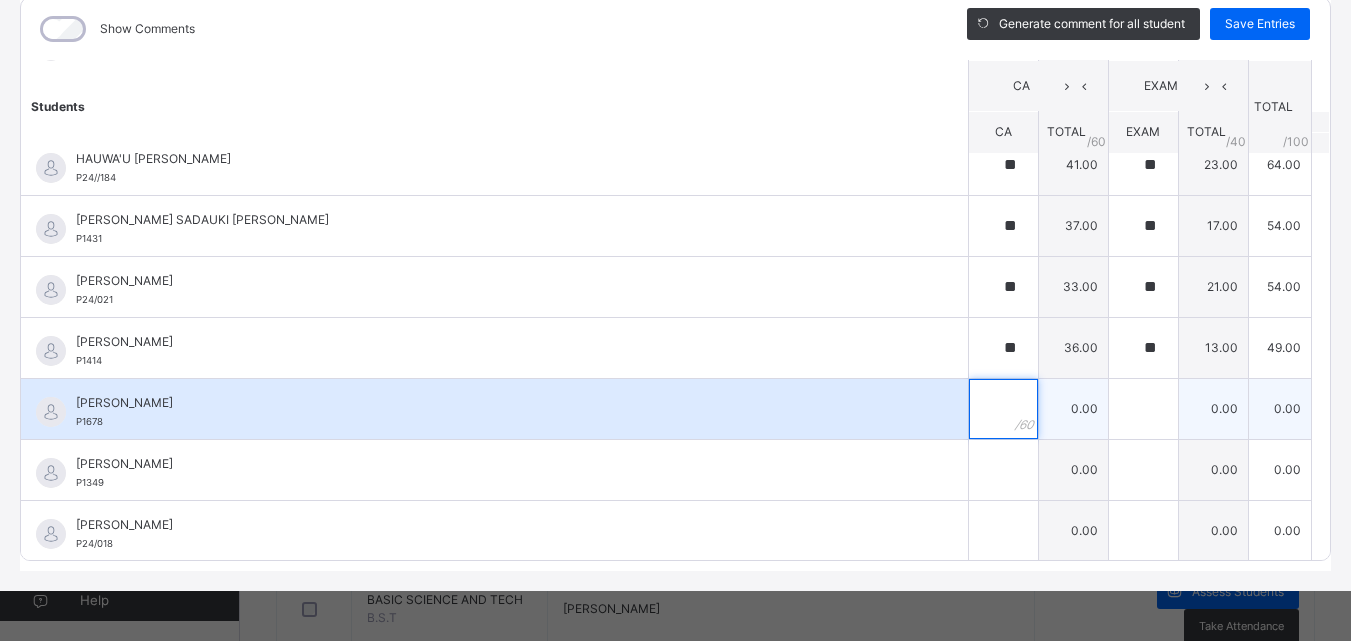 click at bounding box center [1003, 409] 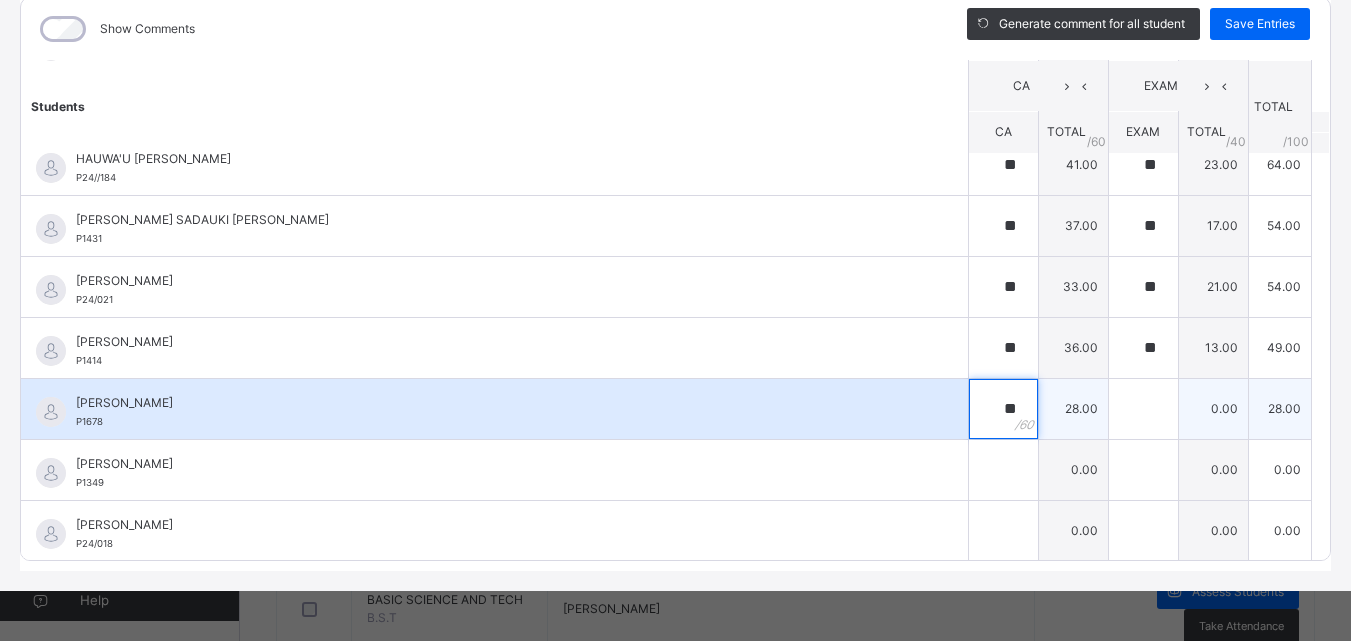 type on "**" 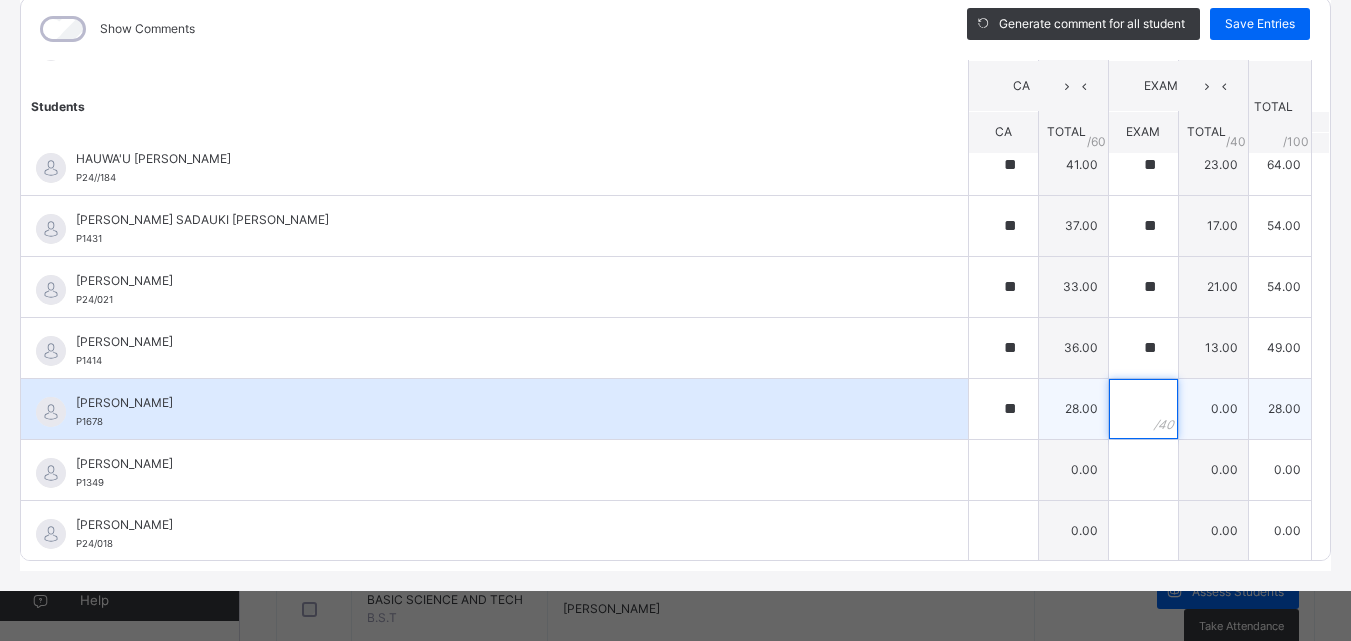 click at bounding box center [1143, 409] 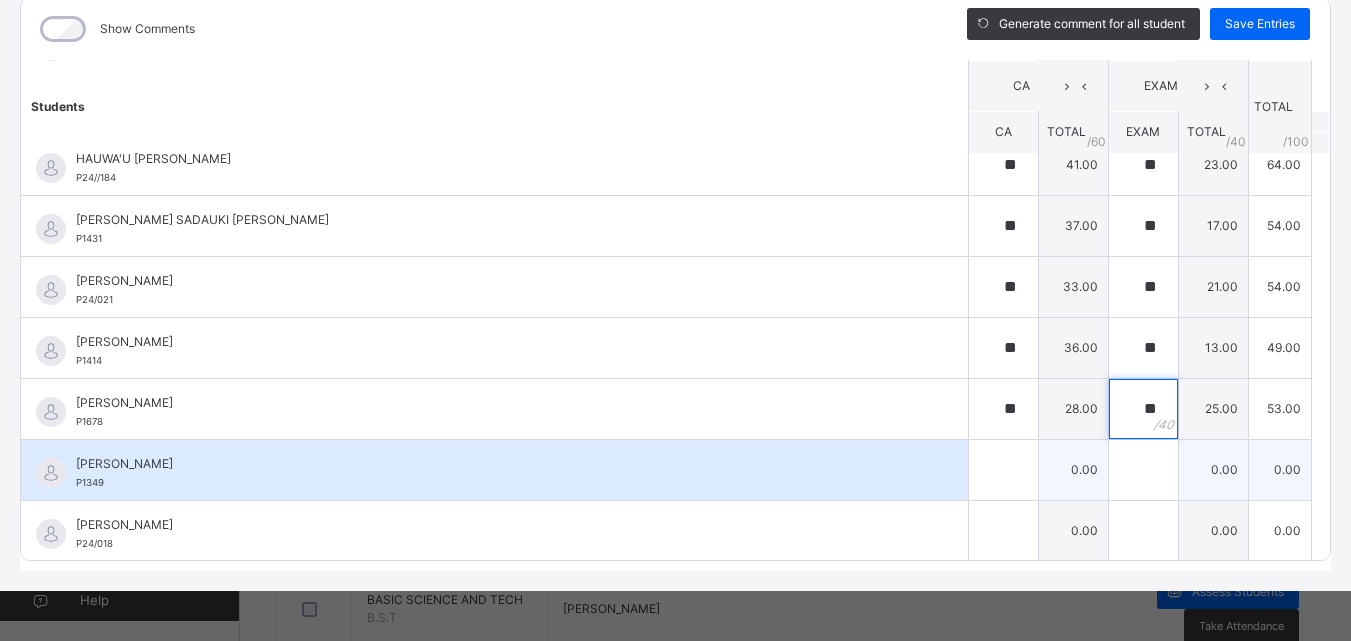 type on "**" 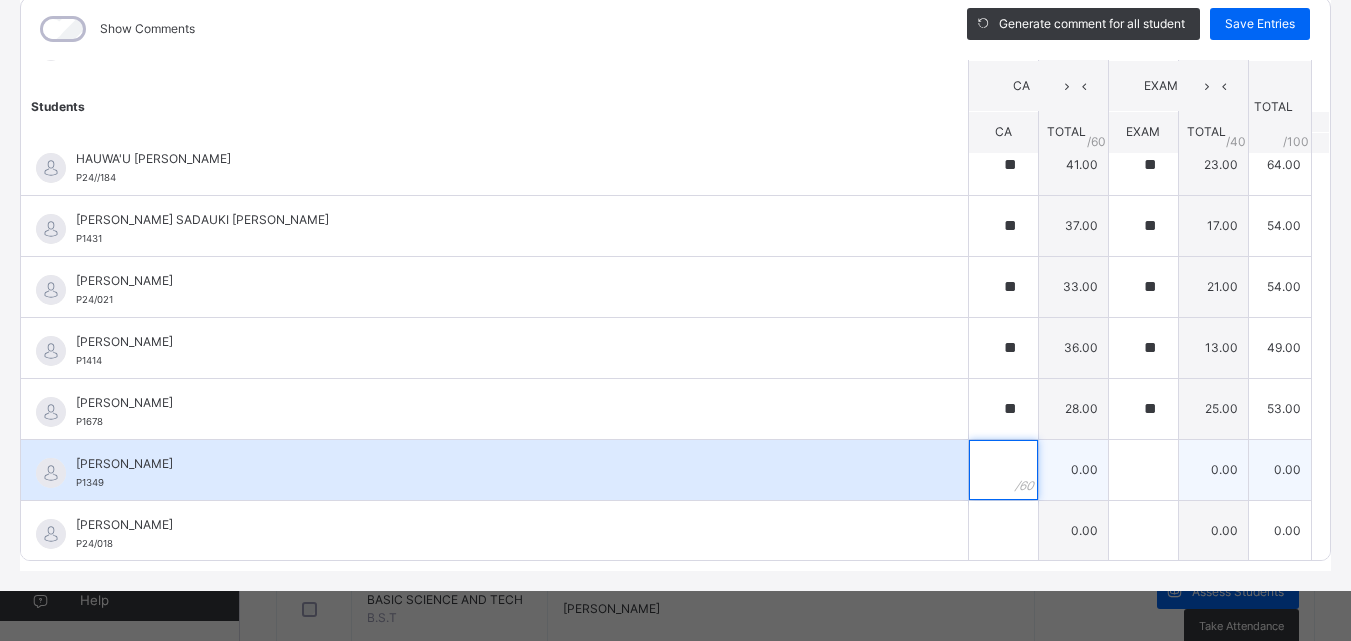 click at bounding box center [1003, 470] 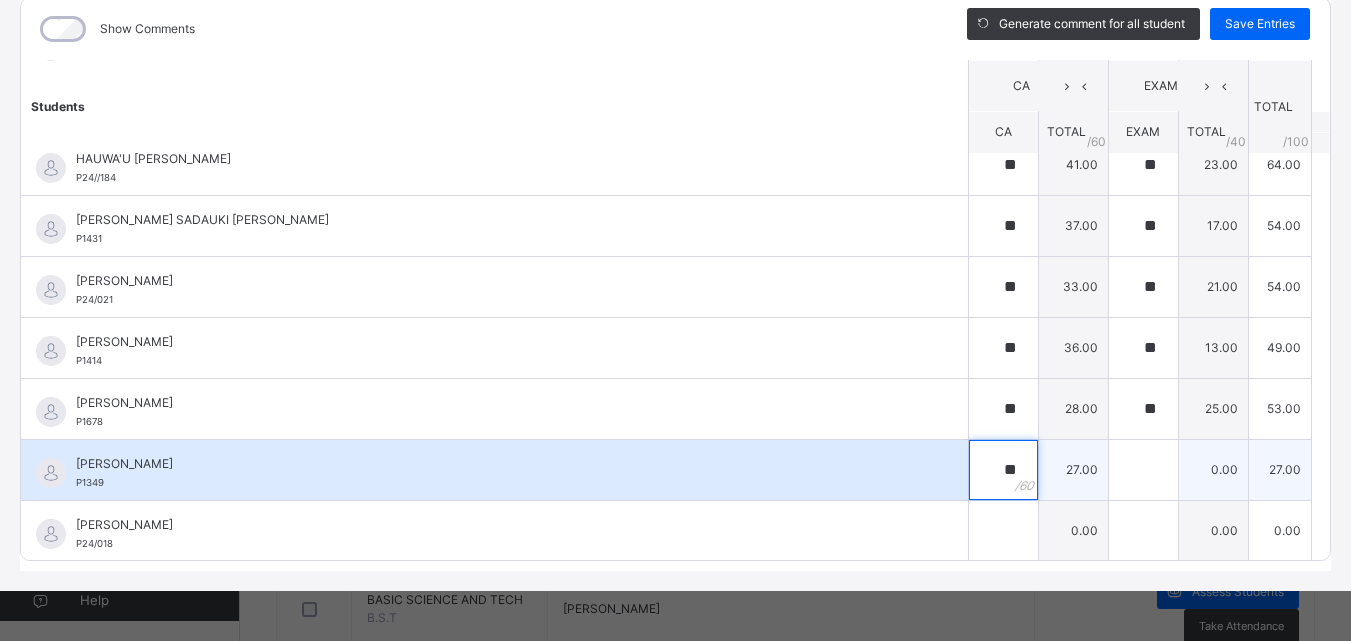 type on "**" 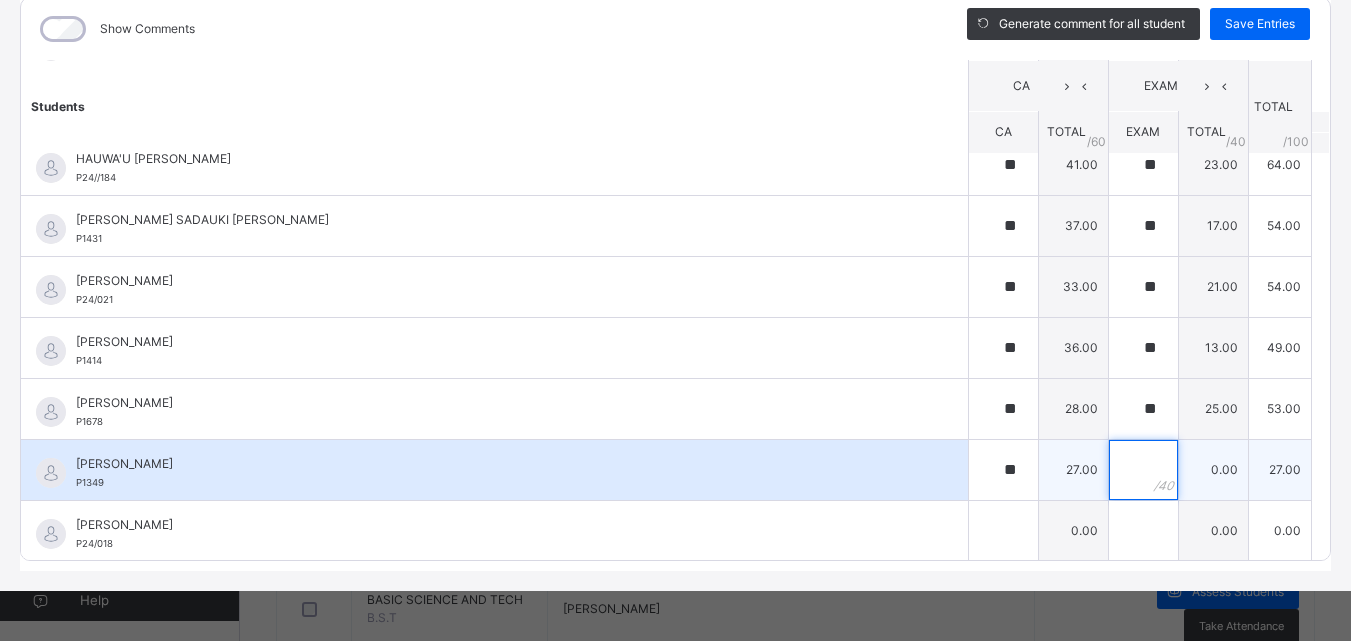 click at bounding box center (1143, 470) 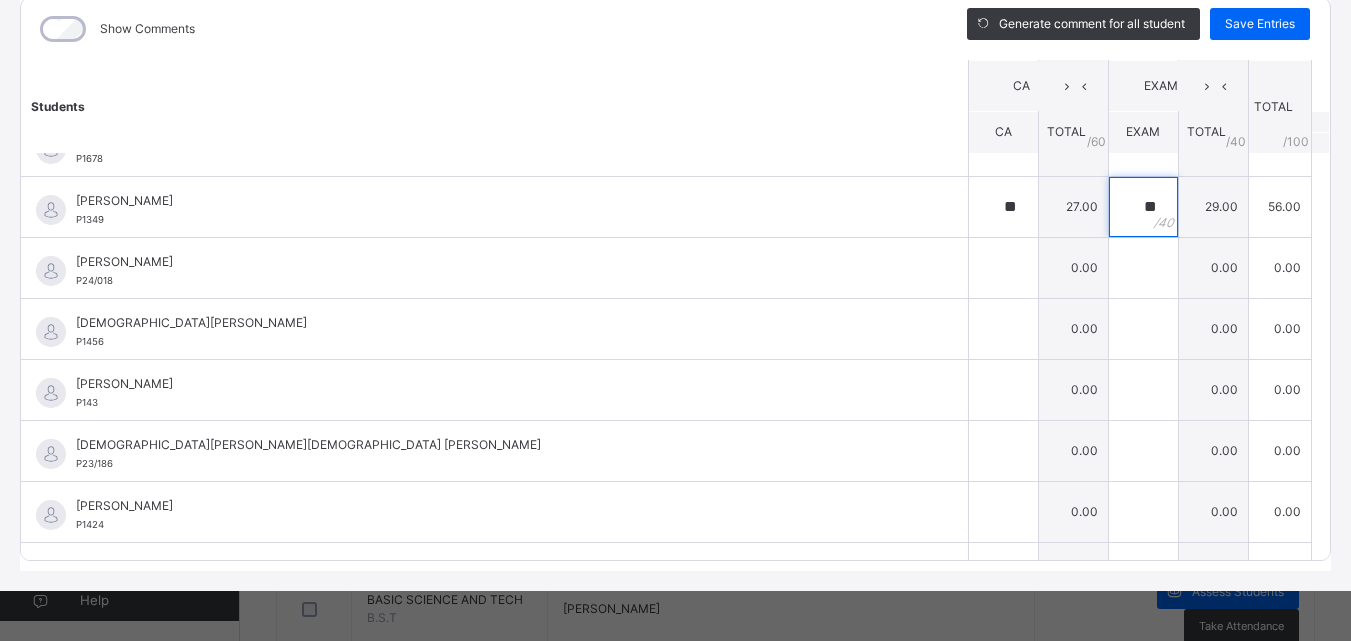 scroll, scrollTop: 1384, scrollLeft: 0, axis: vertical 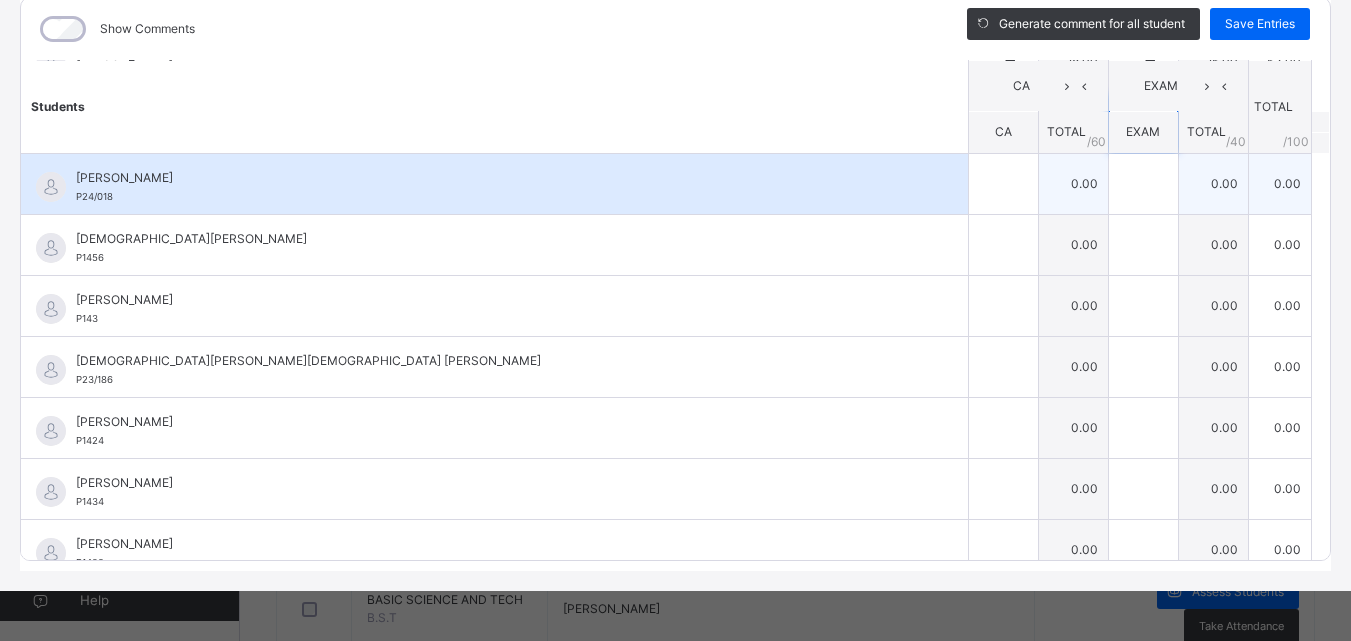 type on "**" 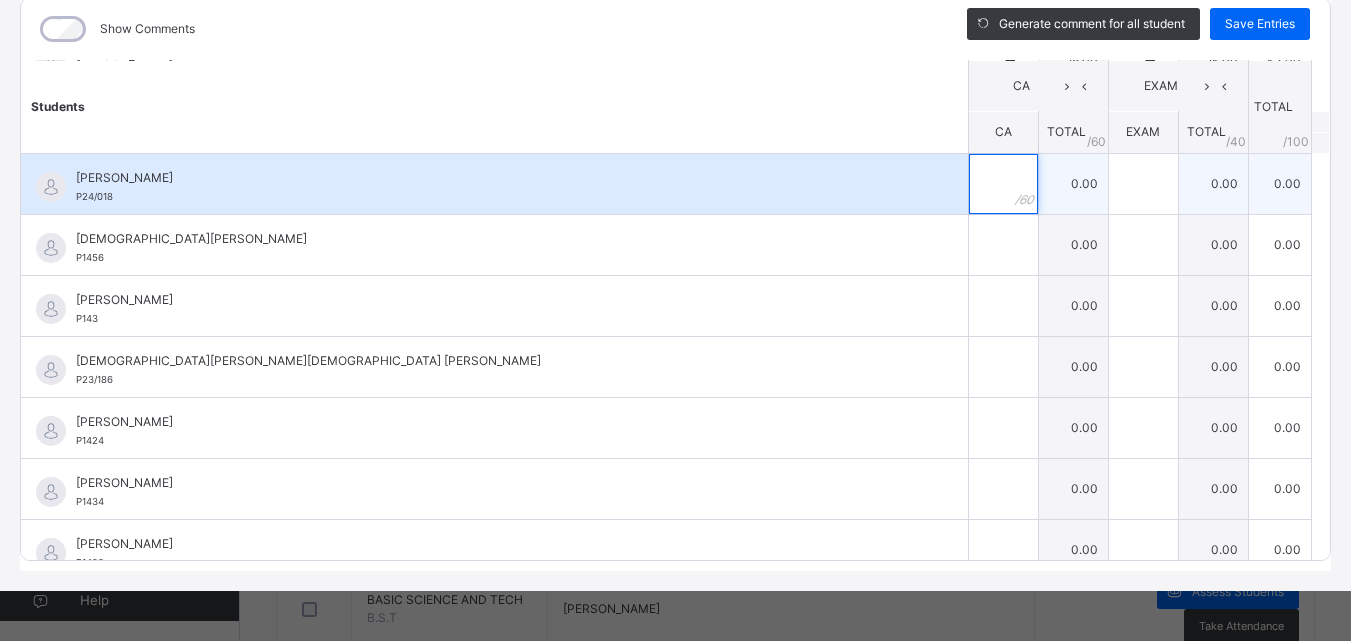 click at bounding box center (1003, 184) 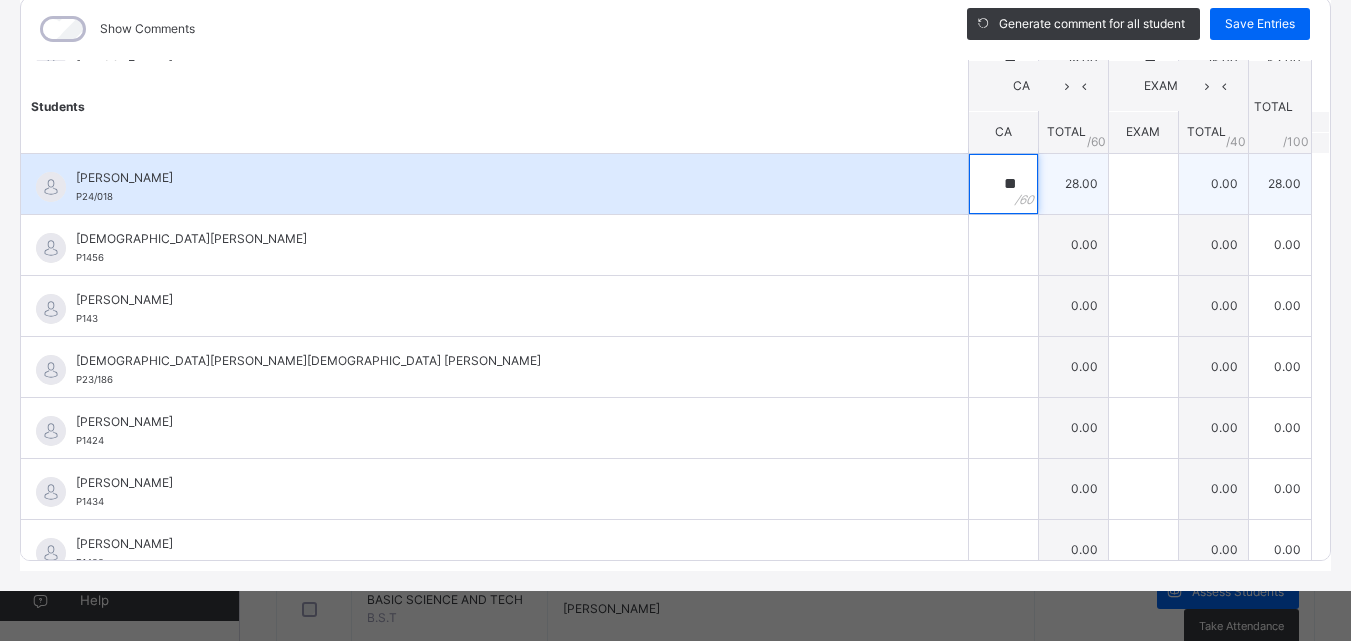 type on "**" 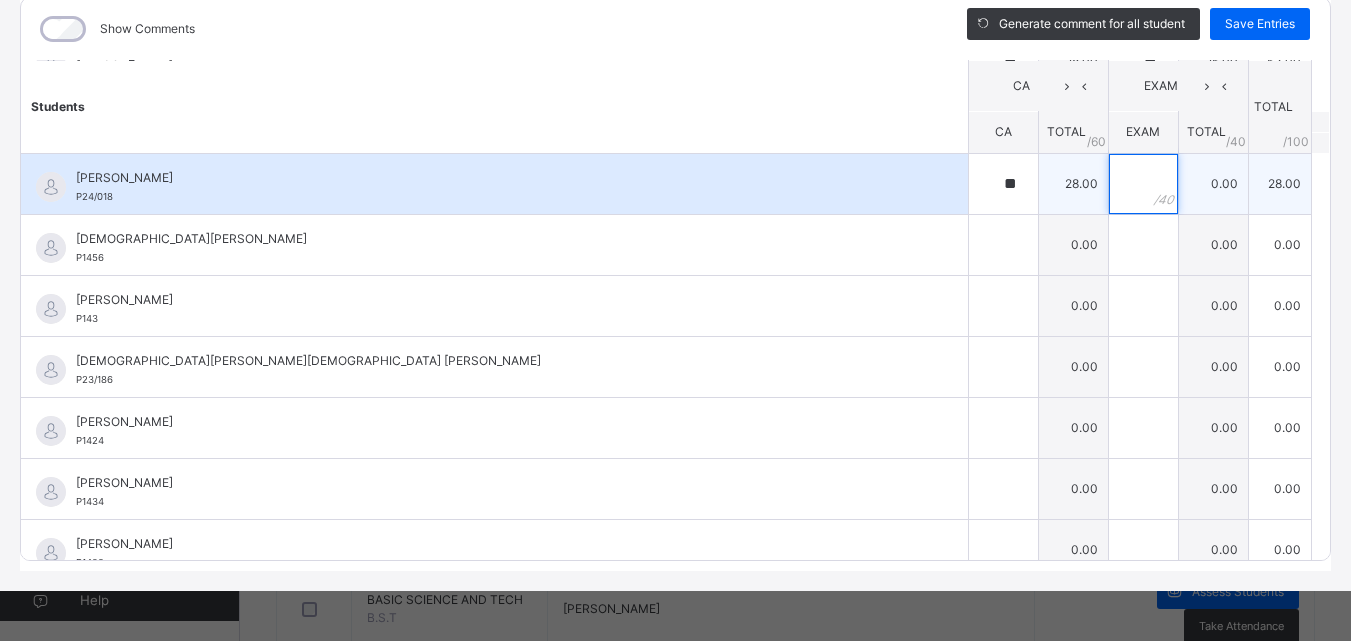 click at bounding box center (1143, 184) 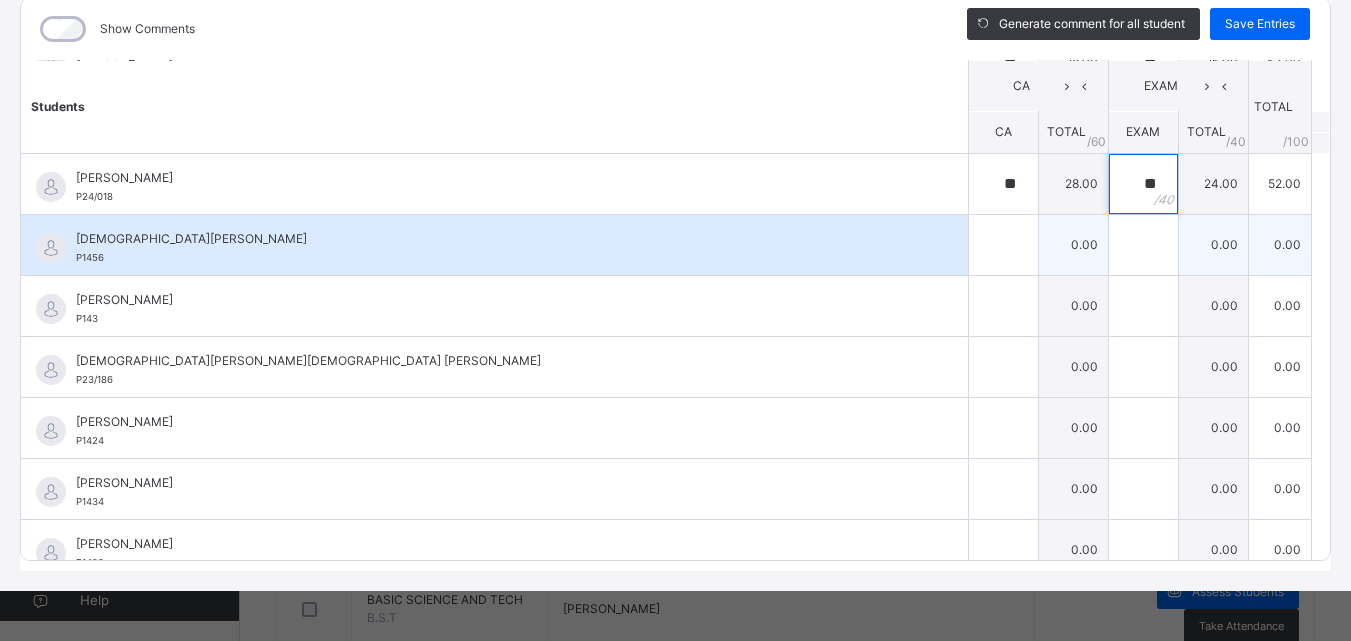 type on "**" 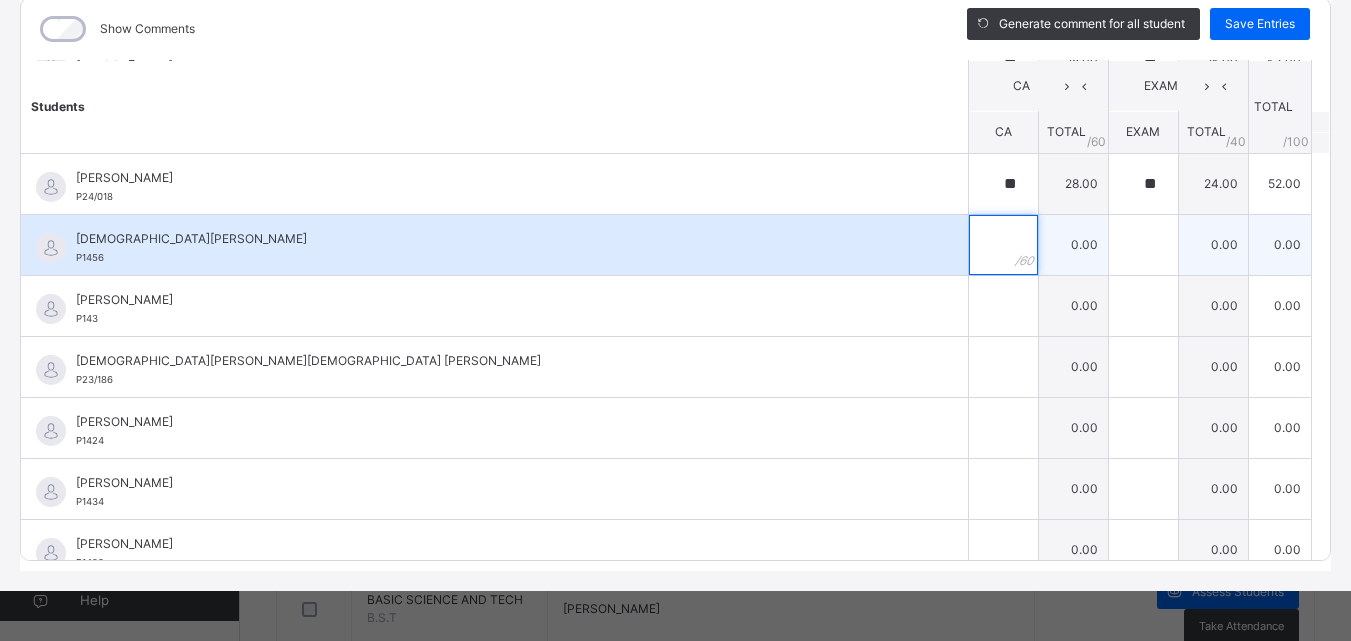 click at bounding box center (1003, 245) 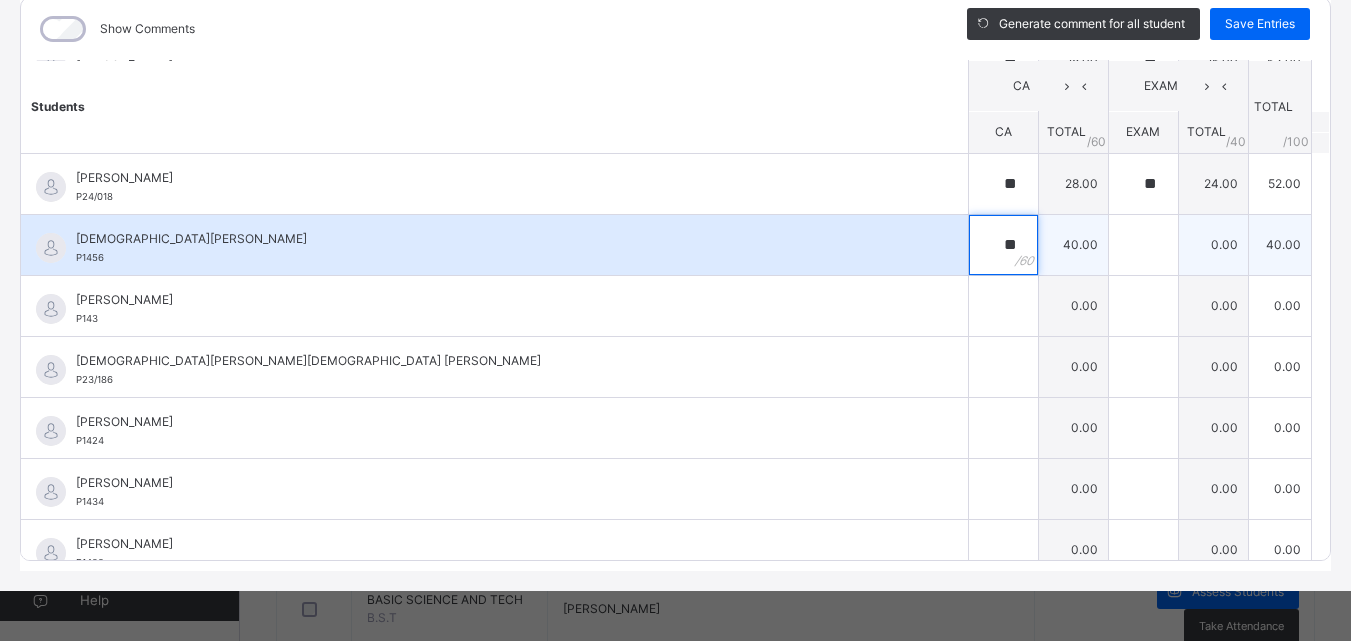 type on "**" 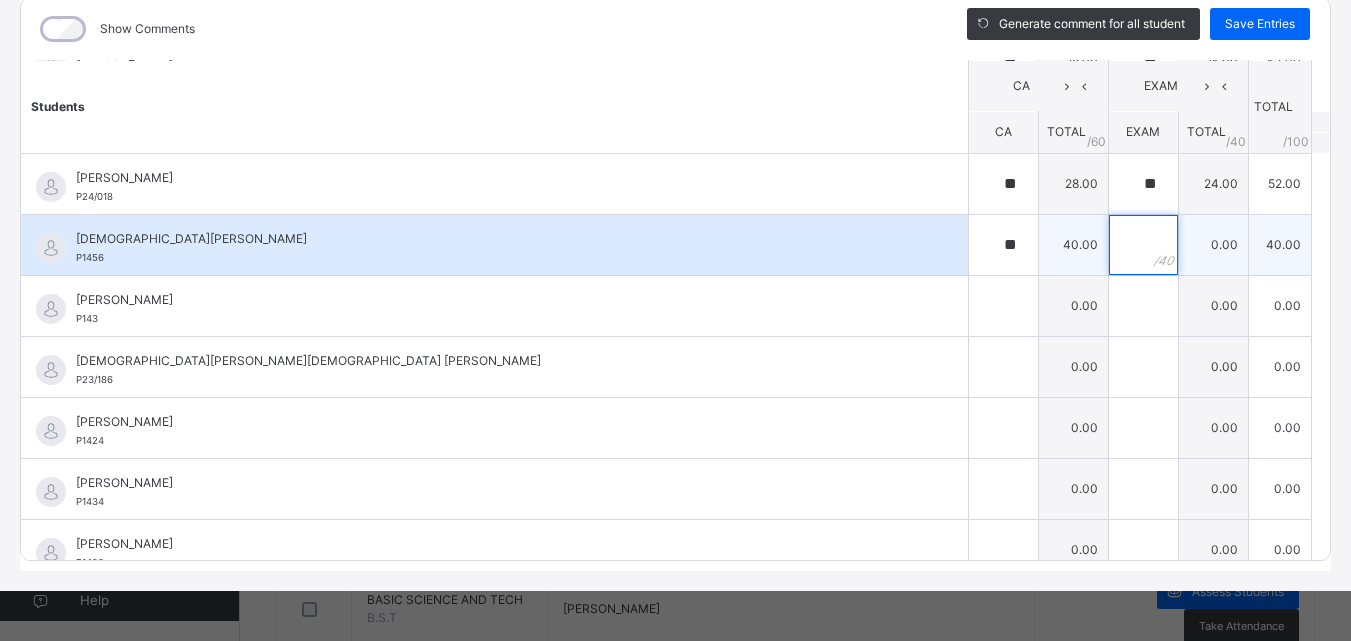 click at bounding box center [1143, 245] 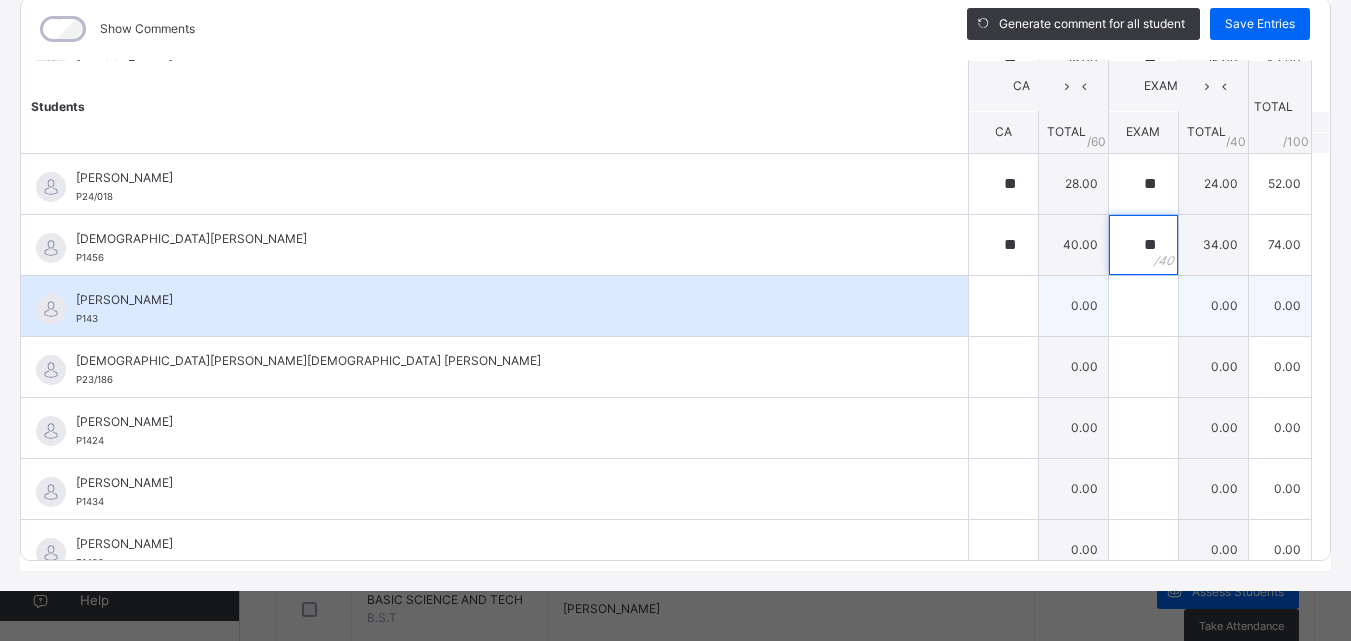 type on "**" 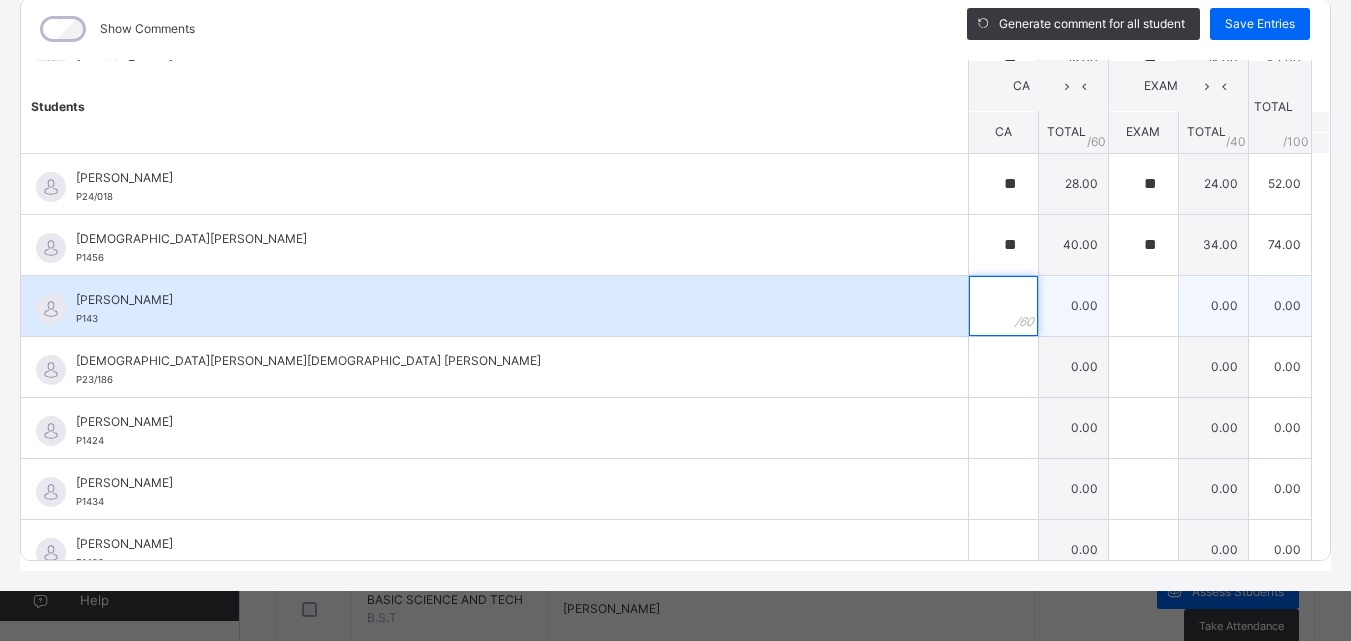 click at bounding box center (1003, 306) 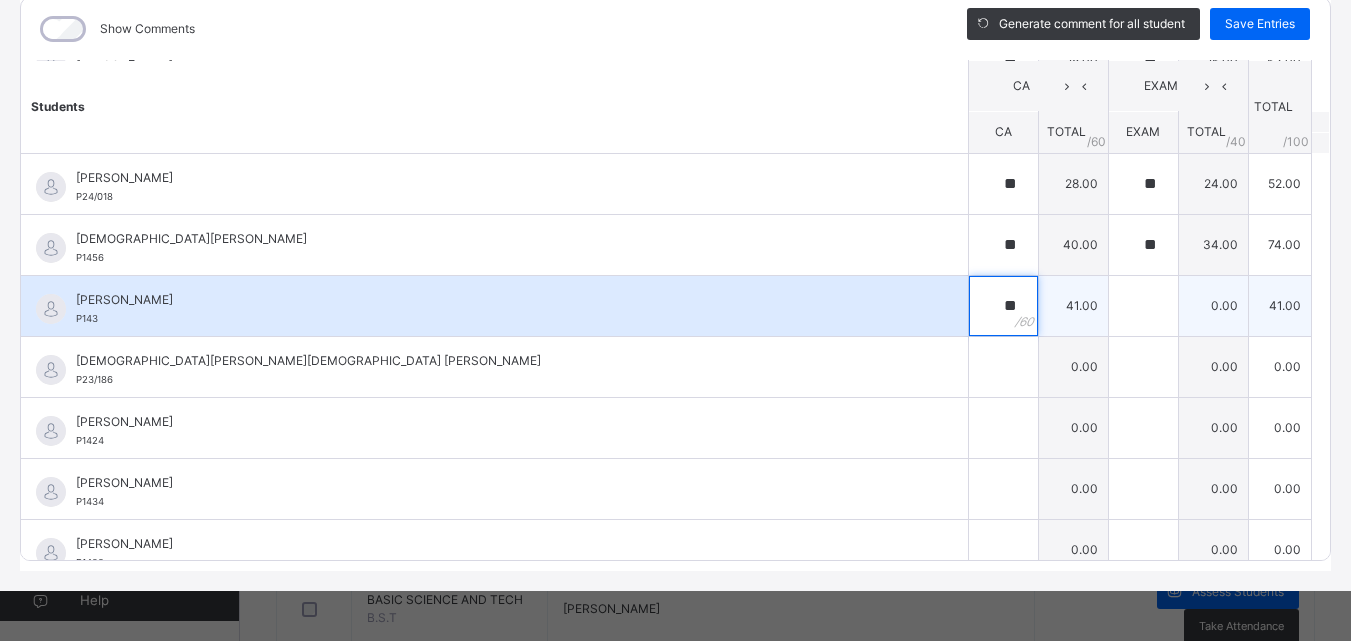 type on "**" 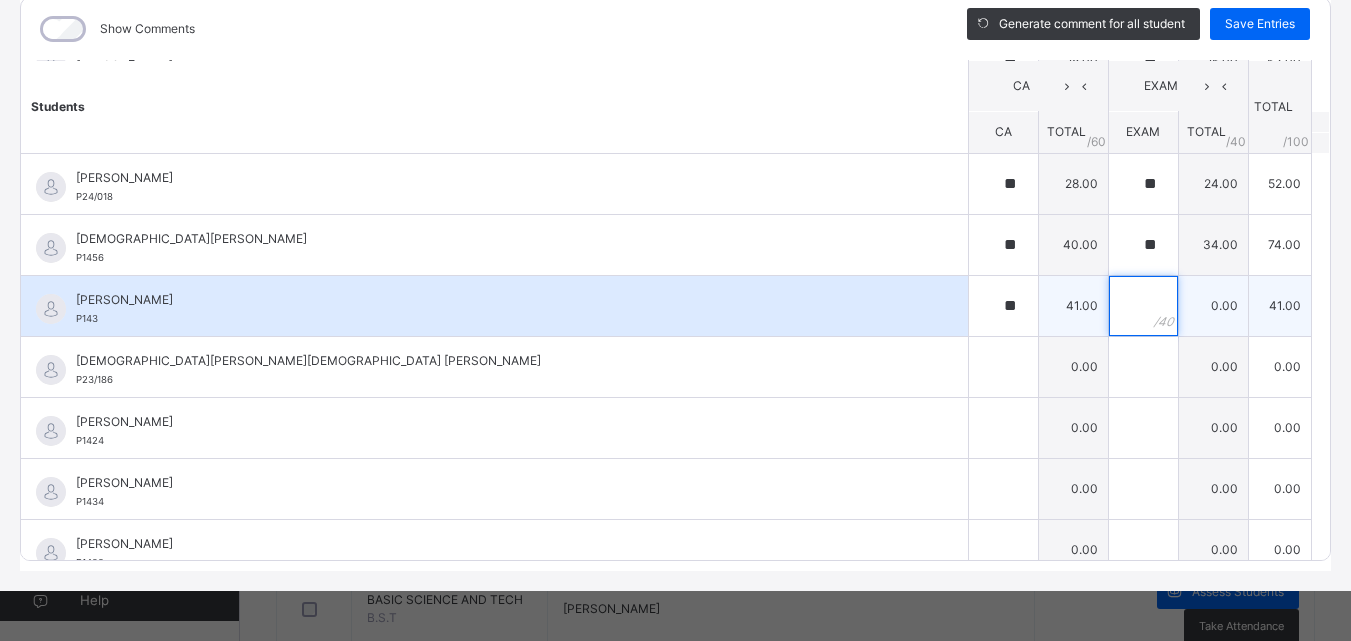 click at bounding box center [1143, 306] 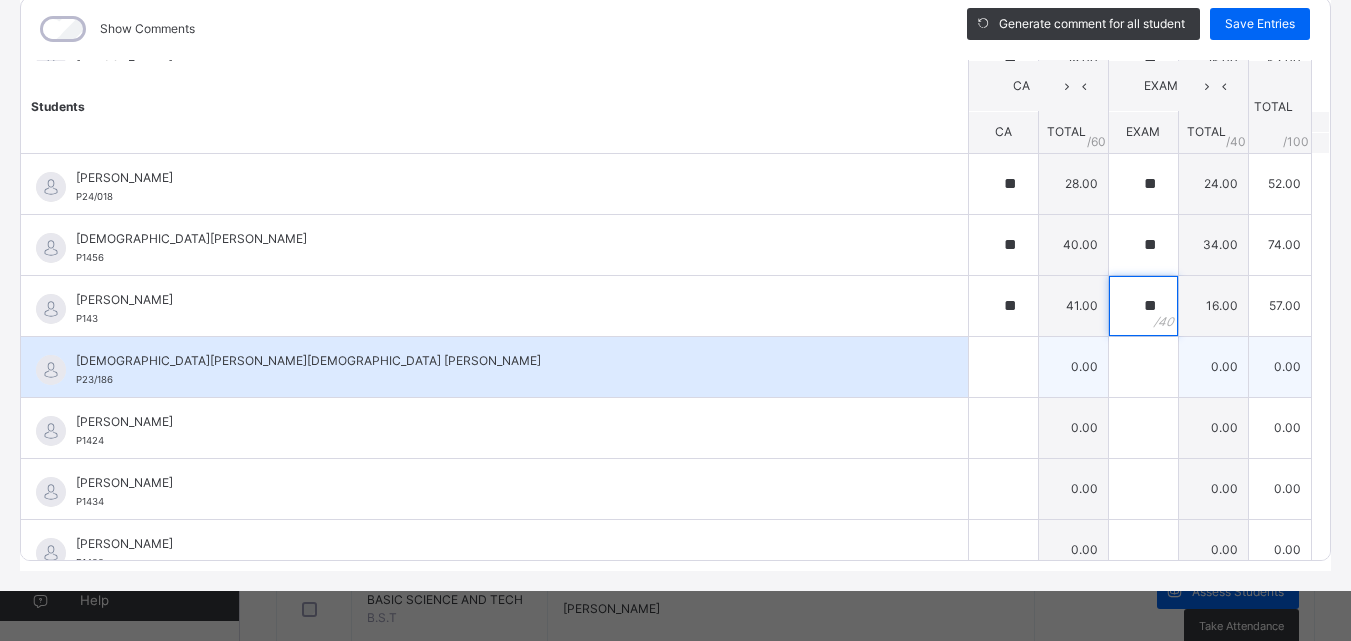 type on "**" 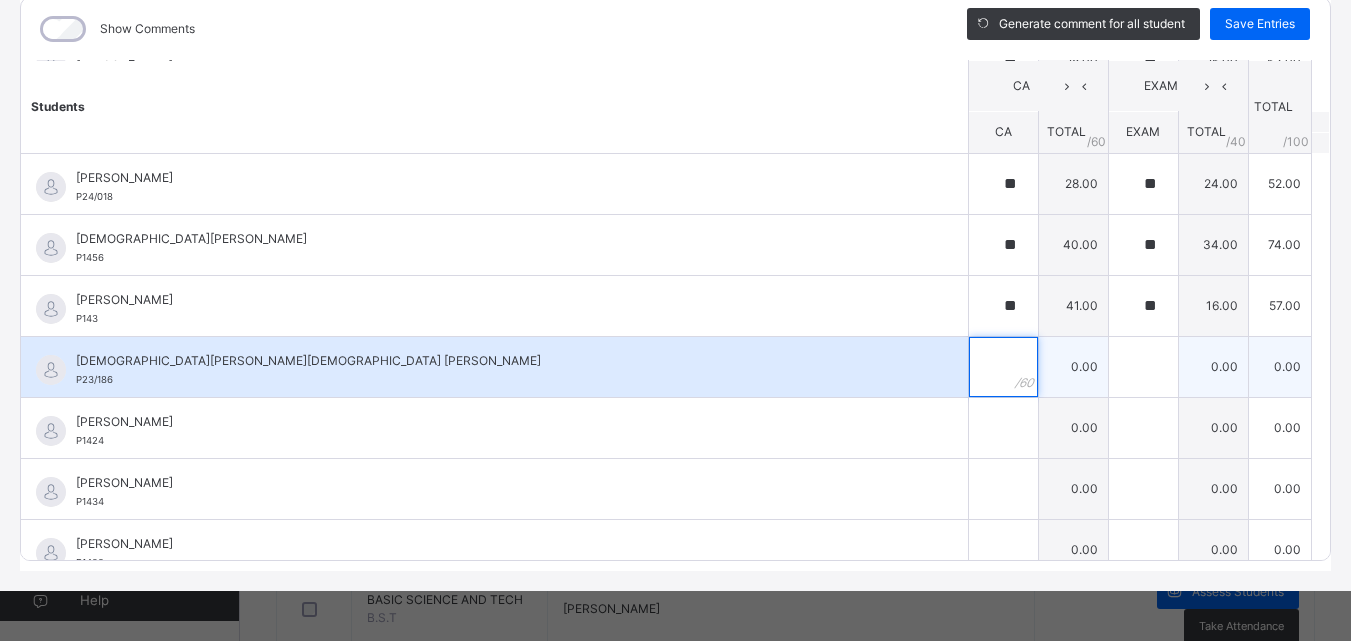 click at bounding box center [1003, 367] 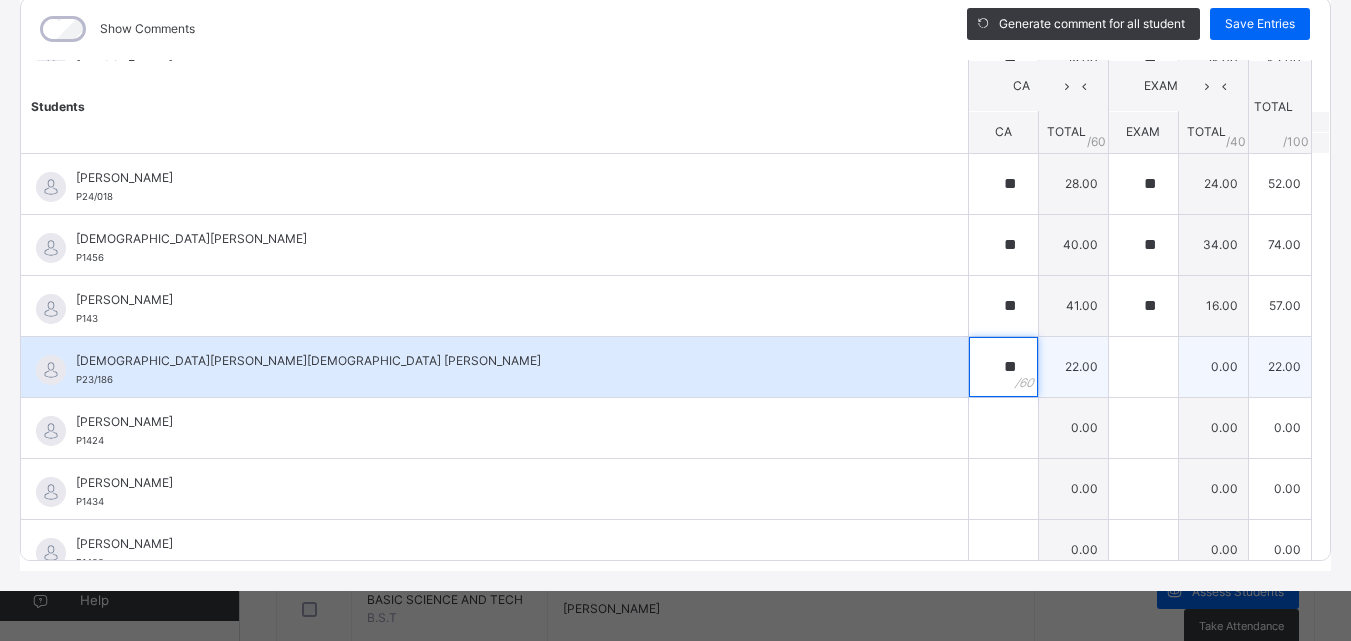 type on "**" 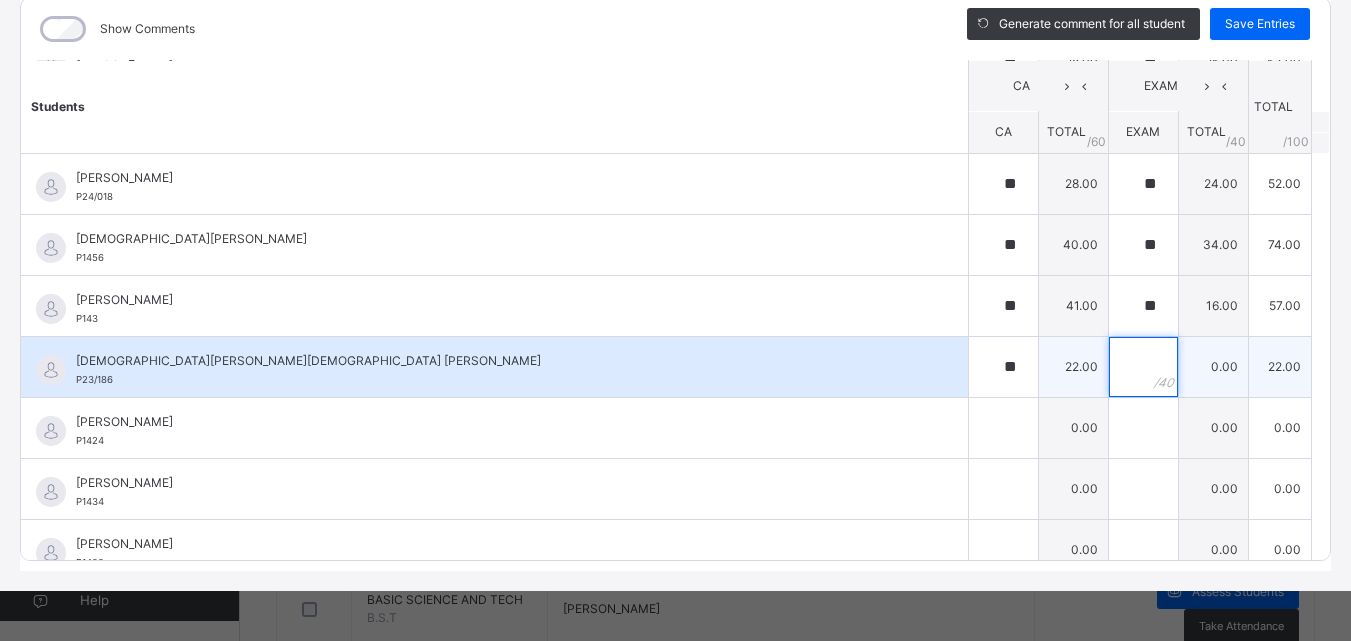 click at bounding box center [1143, 367] 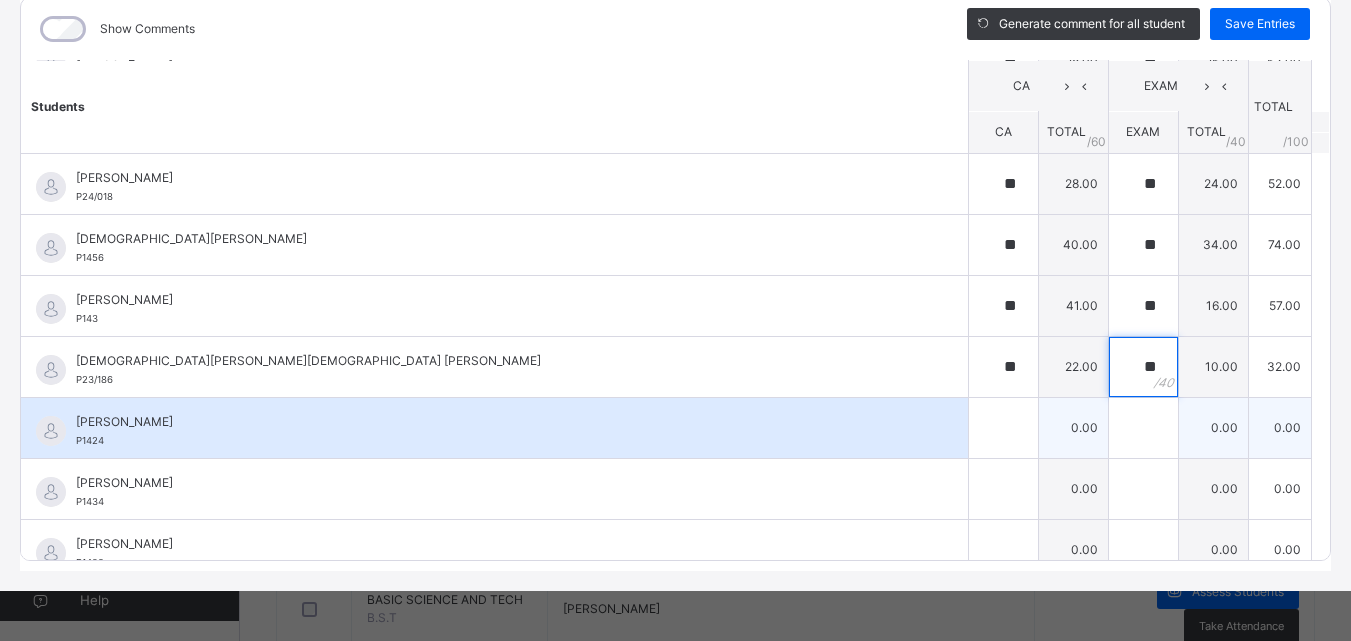 type on "**" 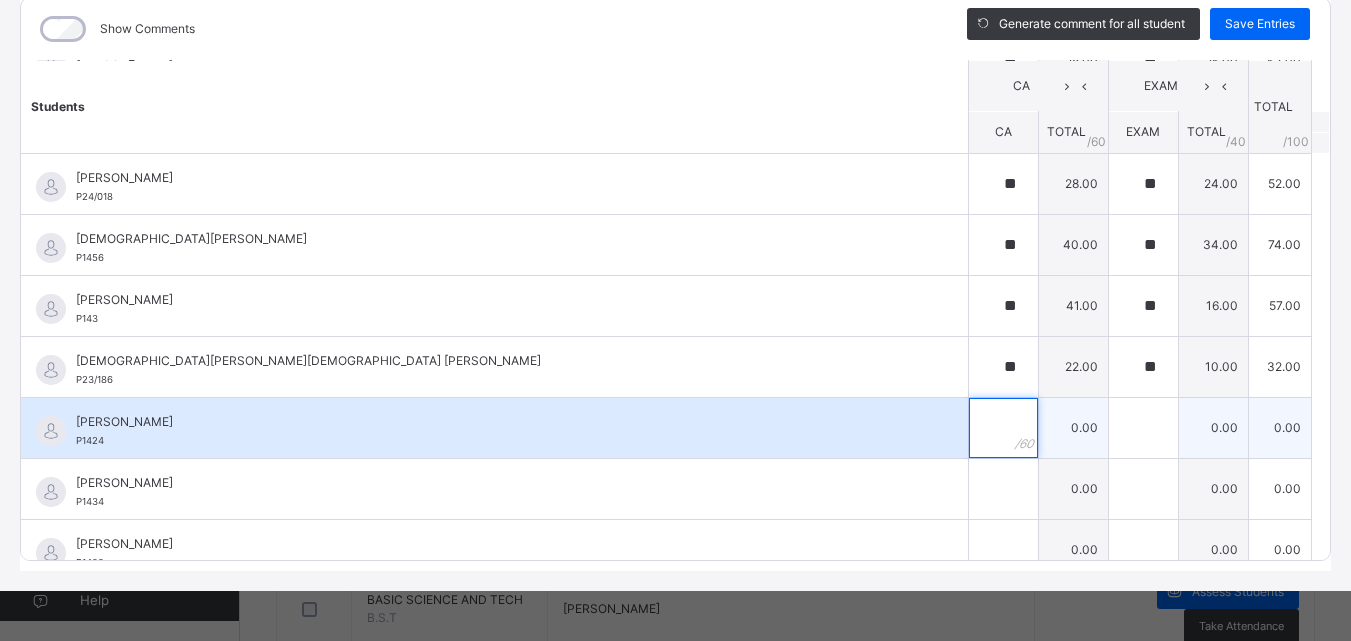click at bounding box center [1003, 428] 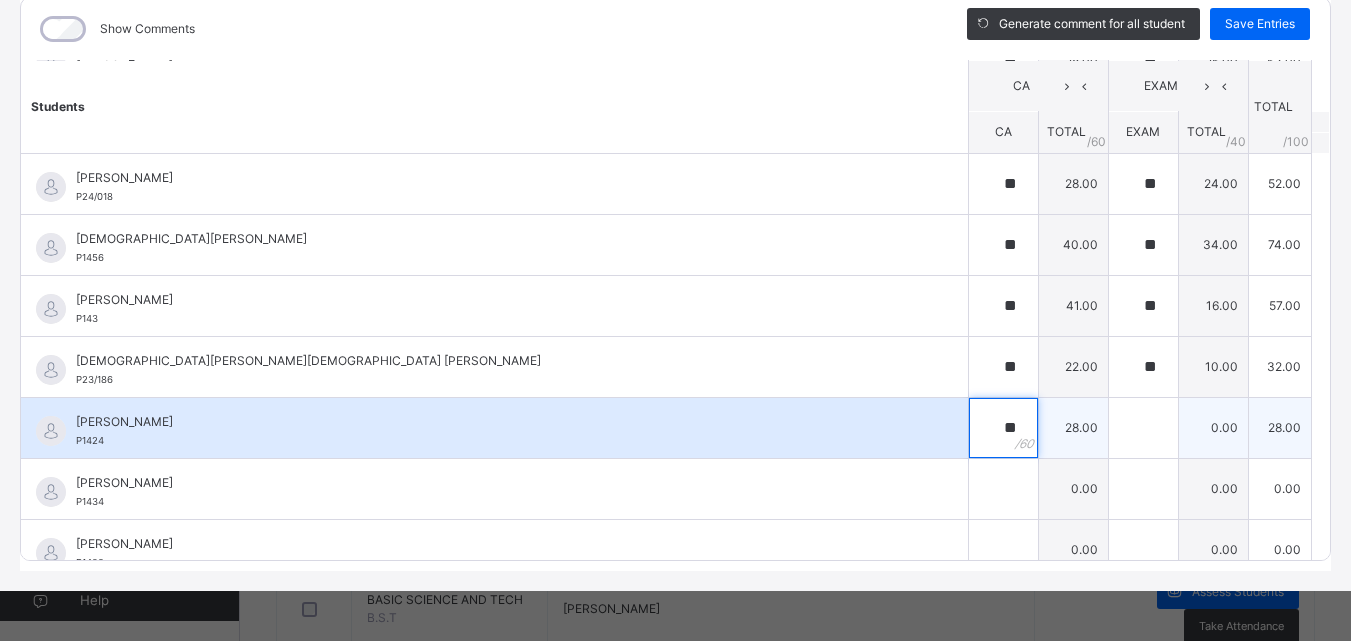 type on "**" 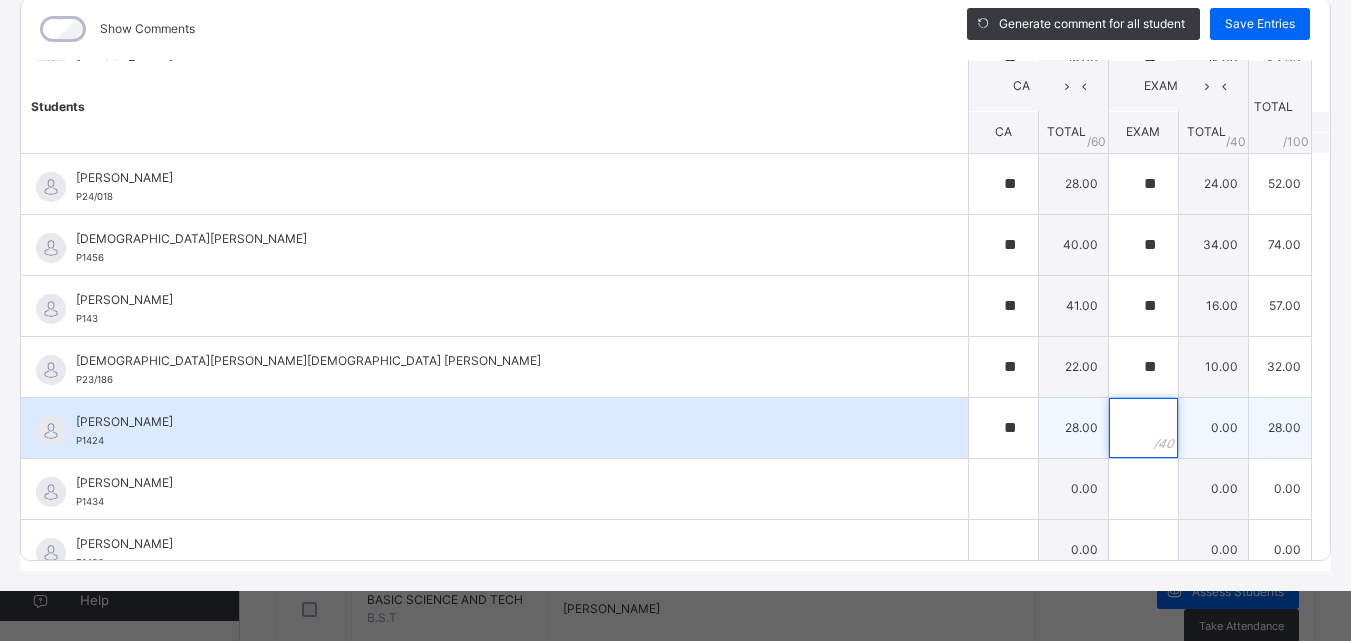 click at bounding box center [1143, 428] 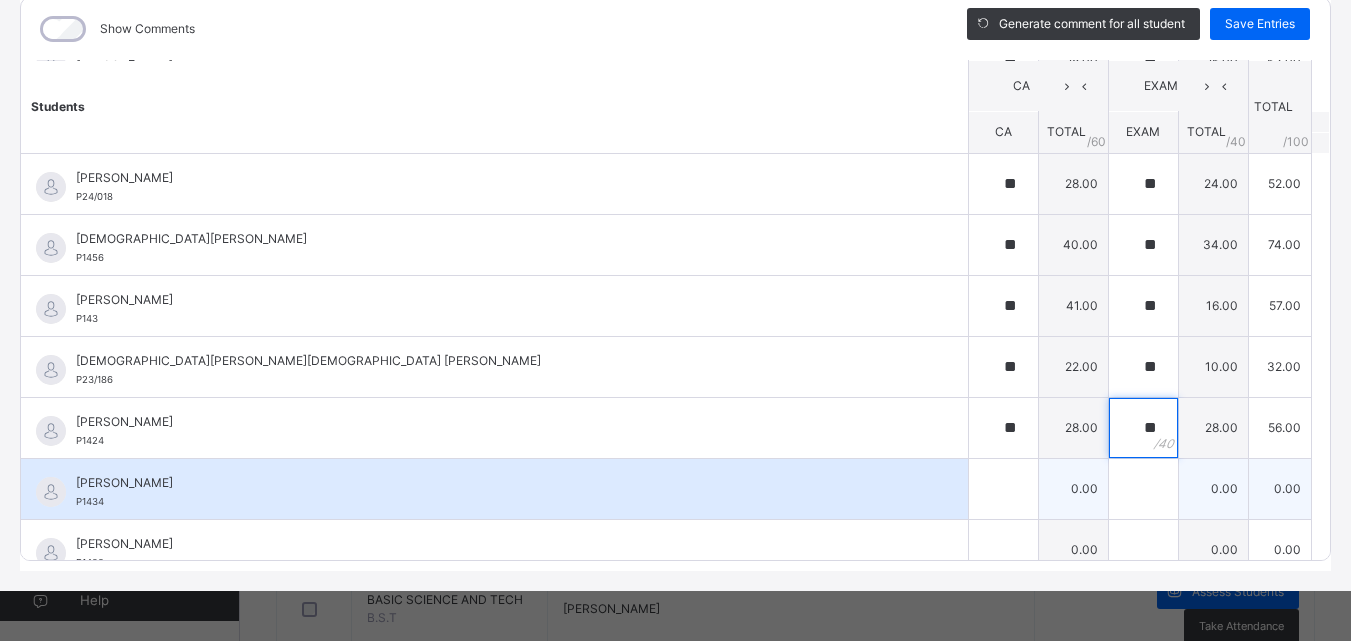 type on "**" 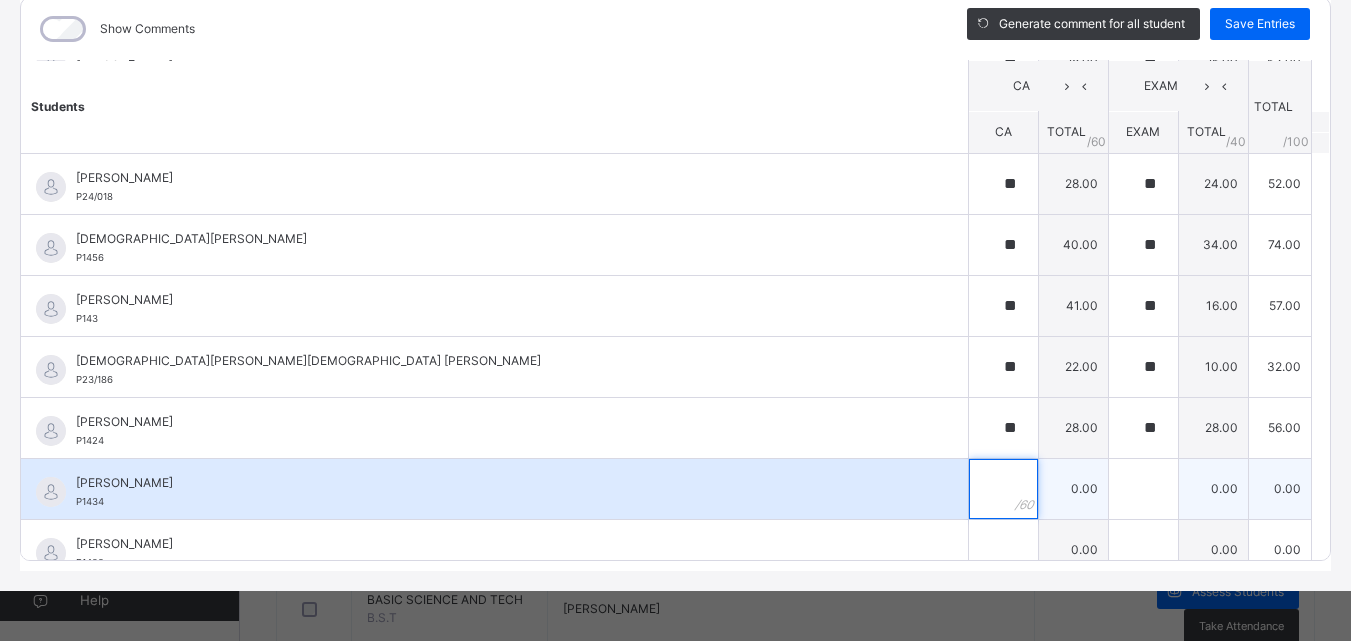 click at bounding box center [1003, 489] 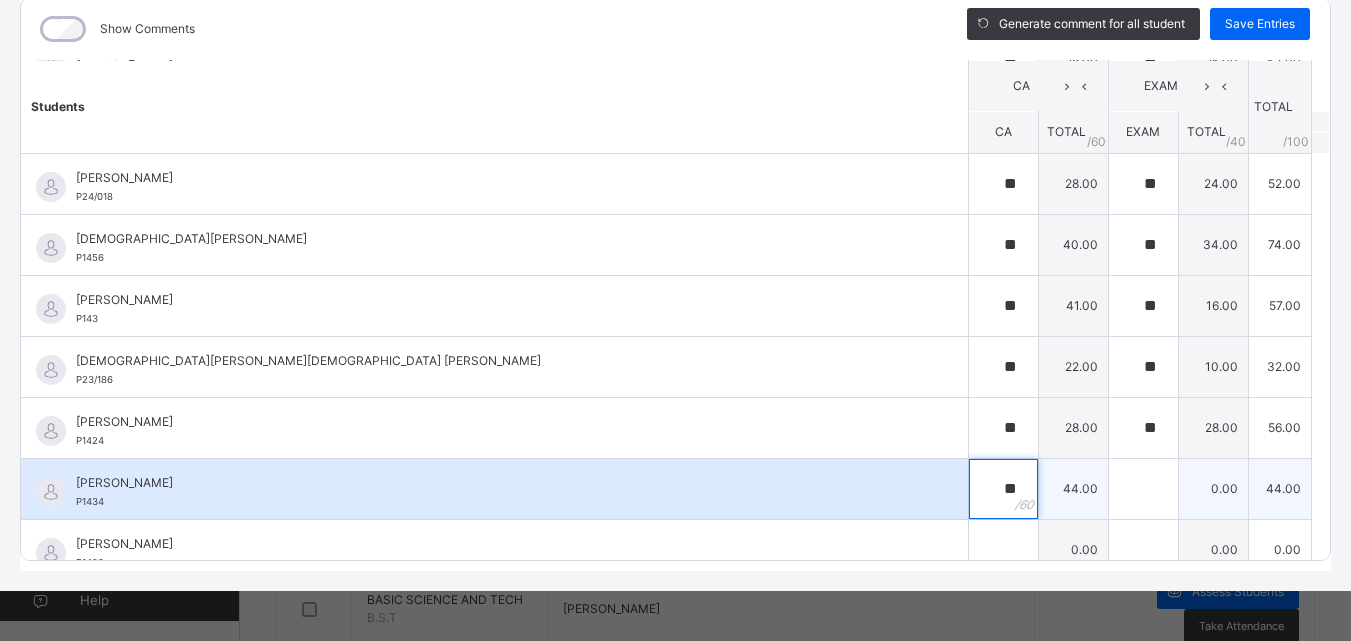 type on "**" 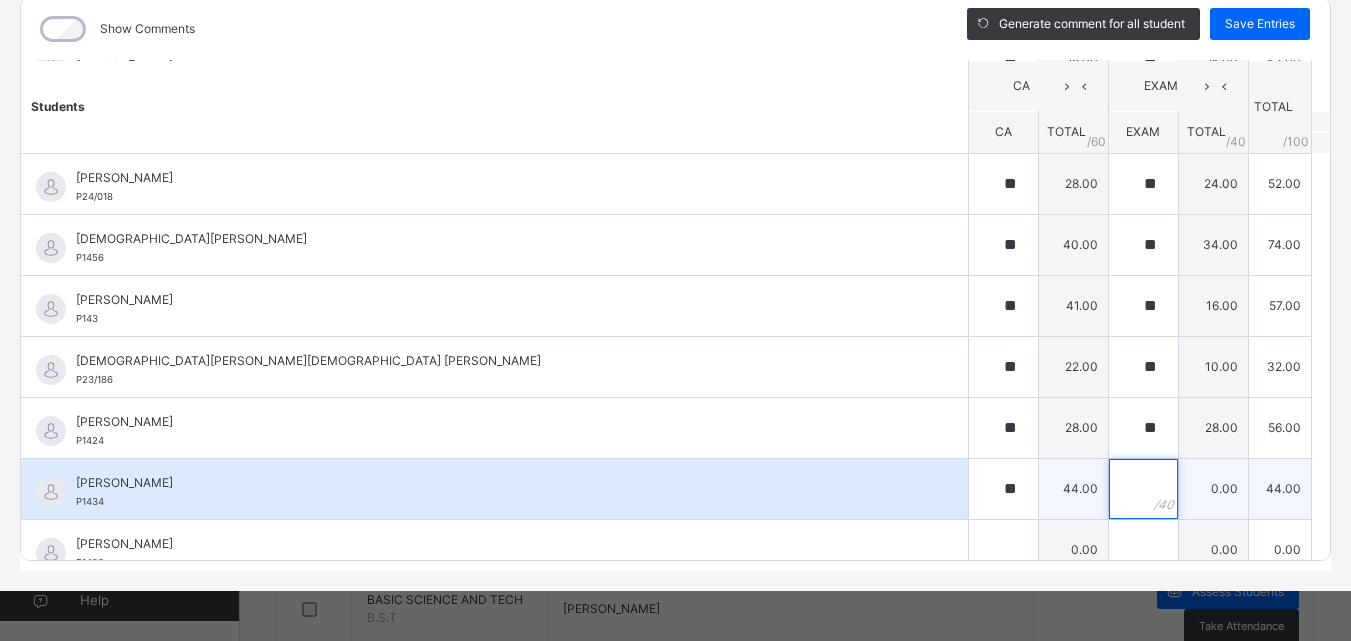 click at bounding box center [1143, 489] 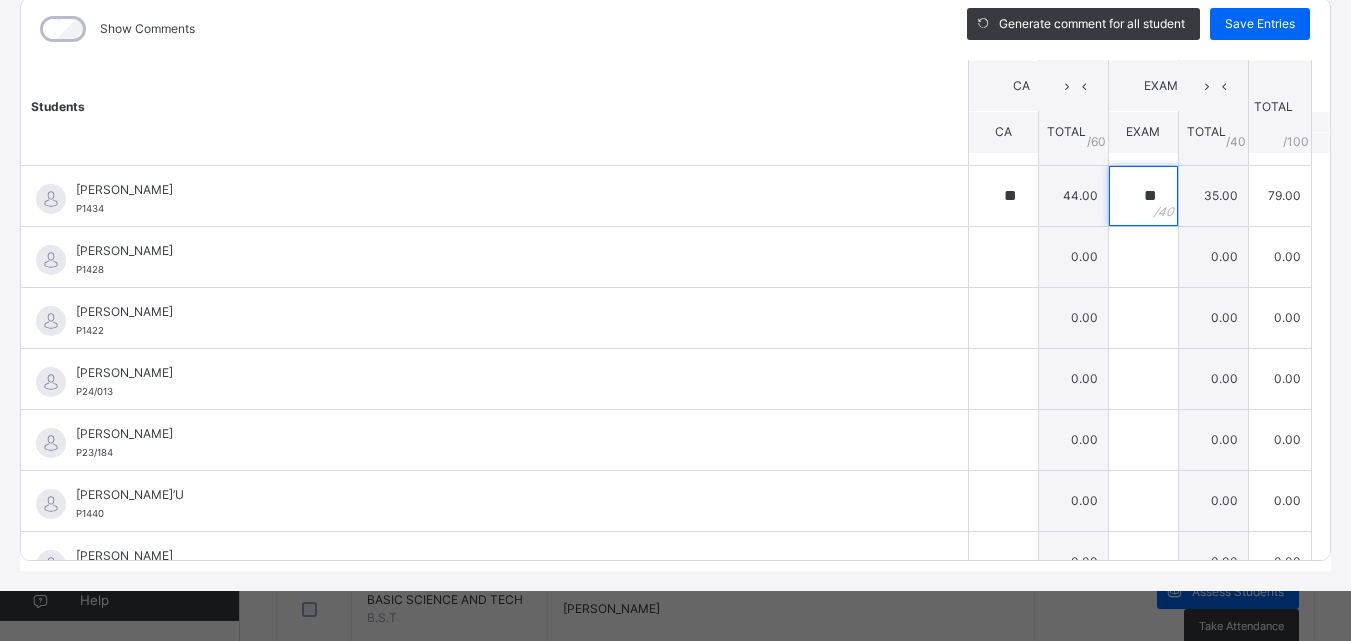 scroll, scrollTop: 1797, scrollLeft: 0, axis: vertical 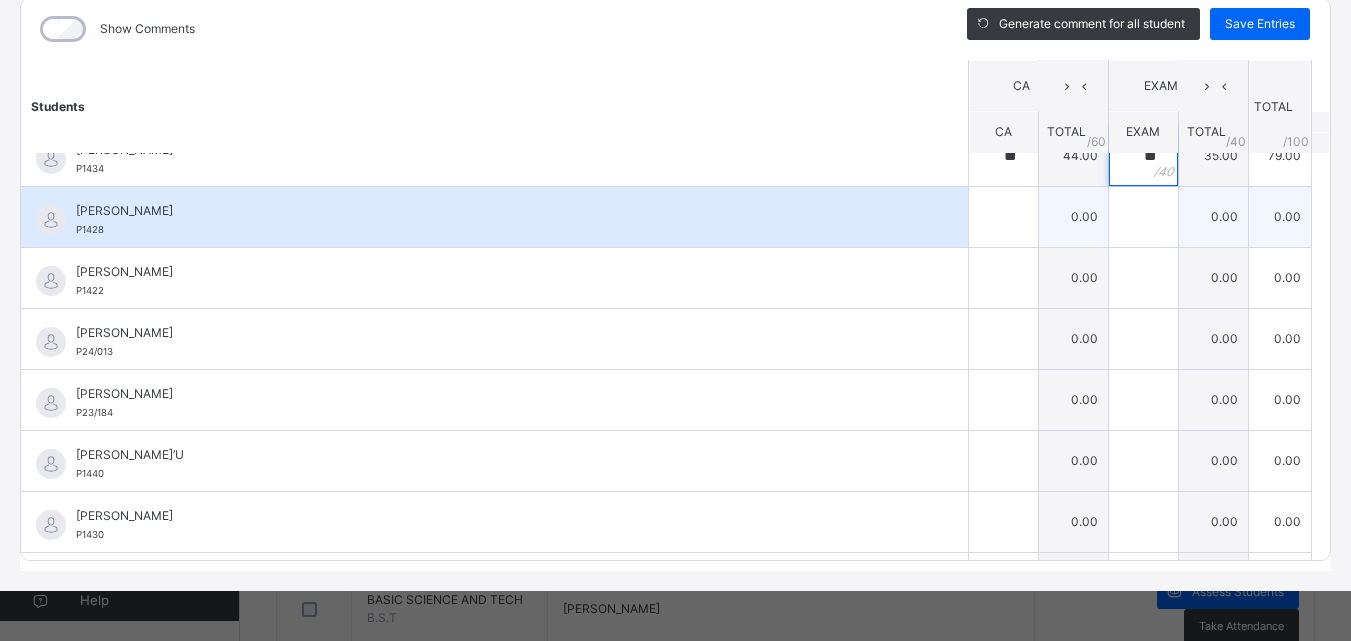 type on "**" 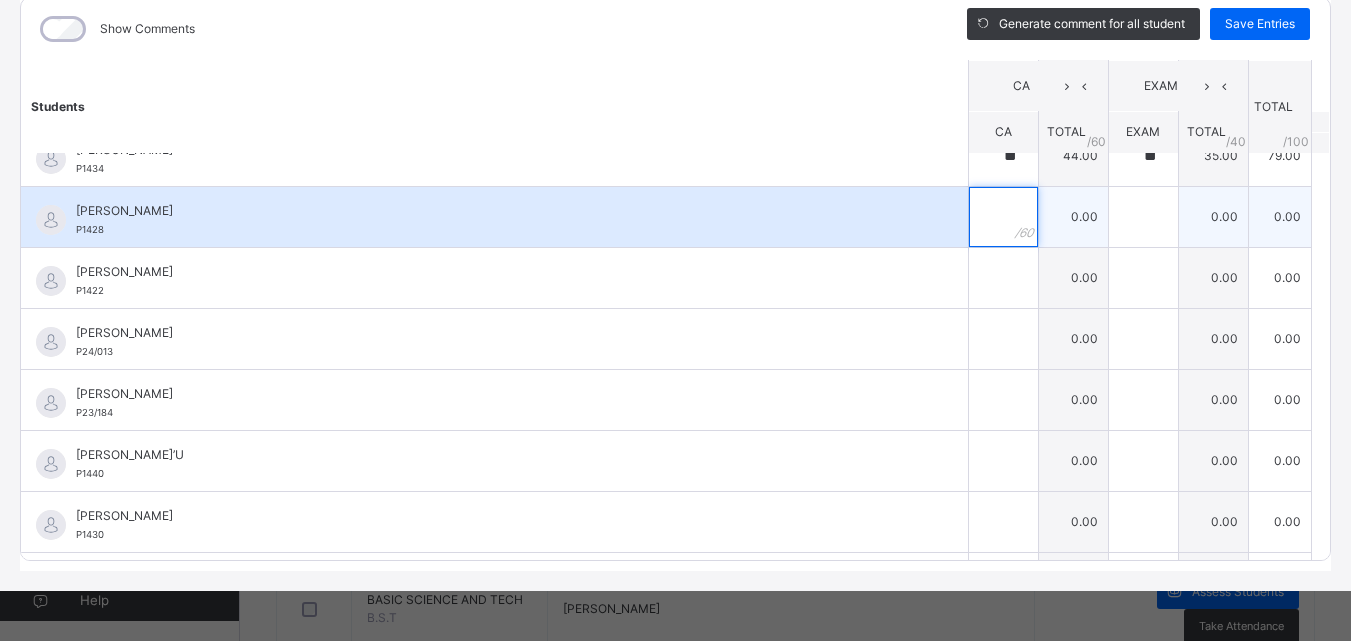 click at bounding box center (1003, 217) 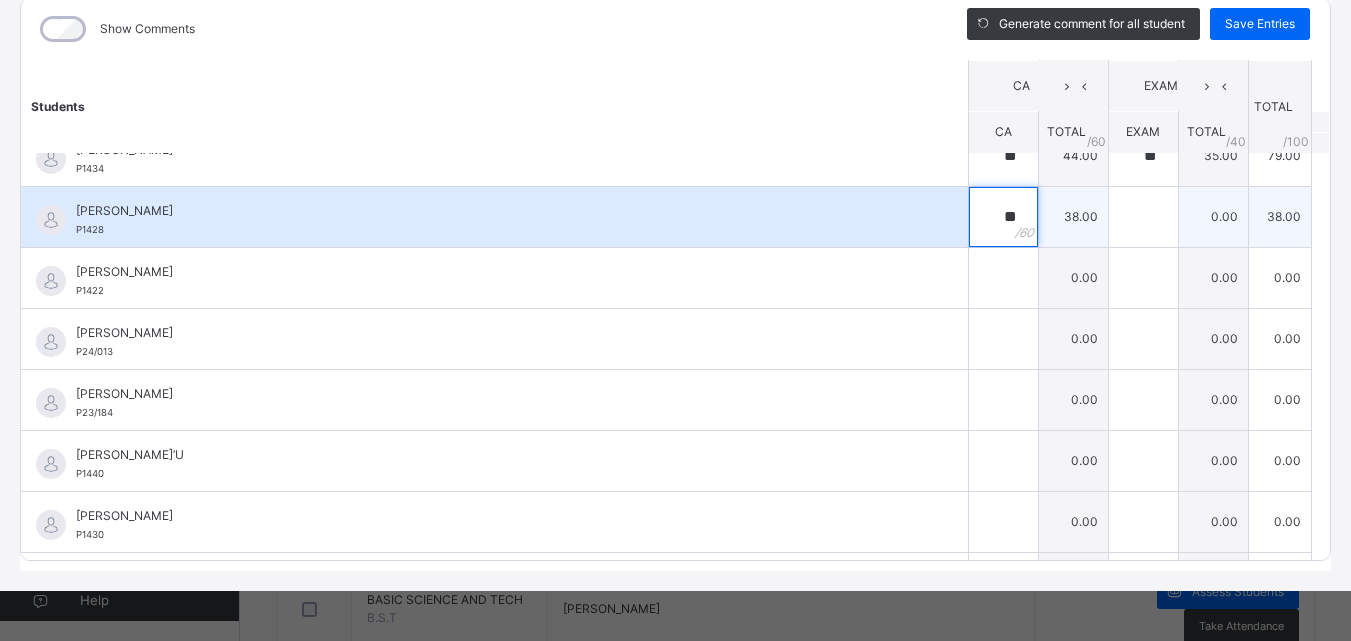 type on "**" 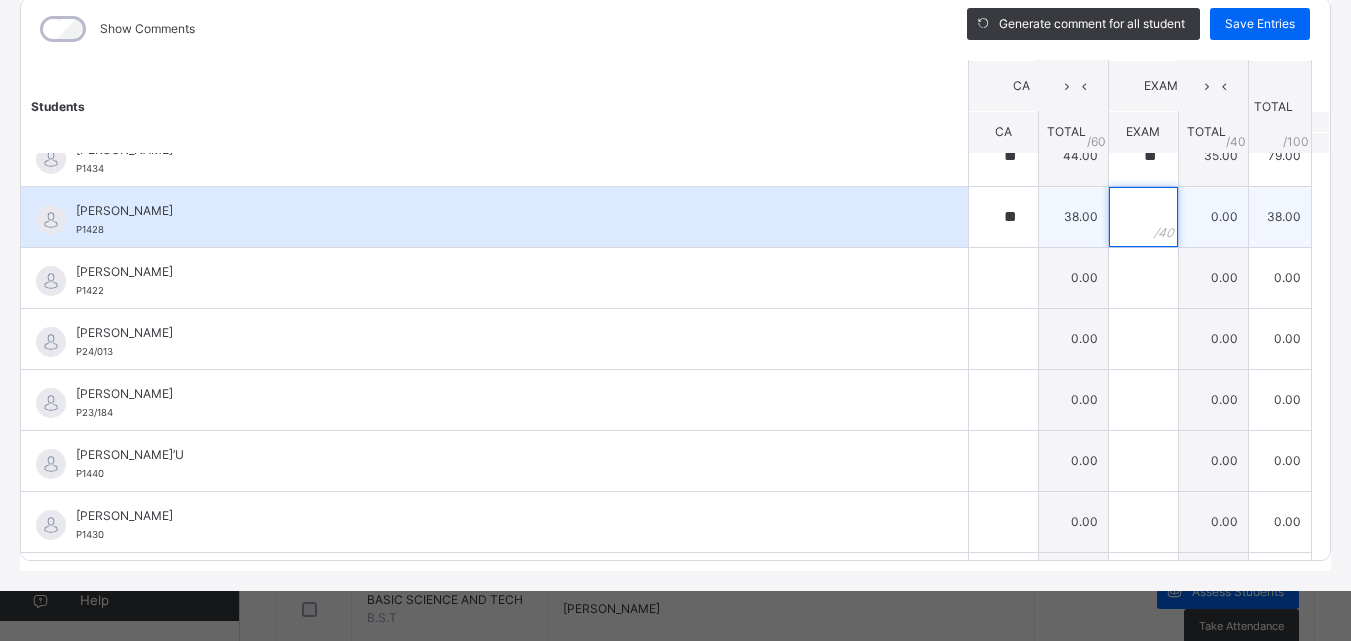 click at bounding box center [1143, 217] 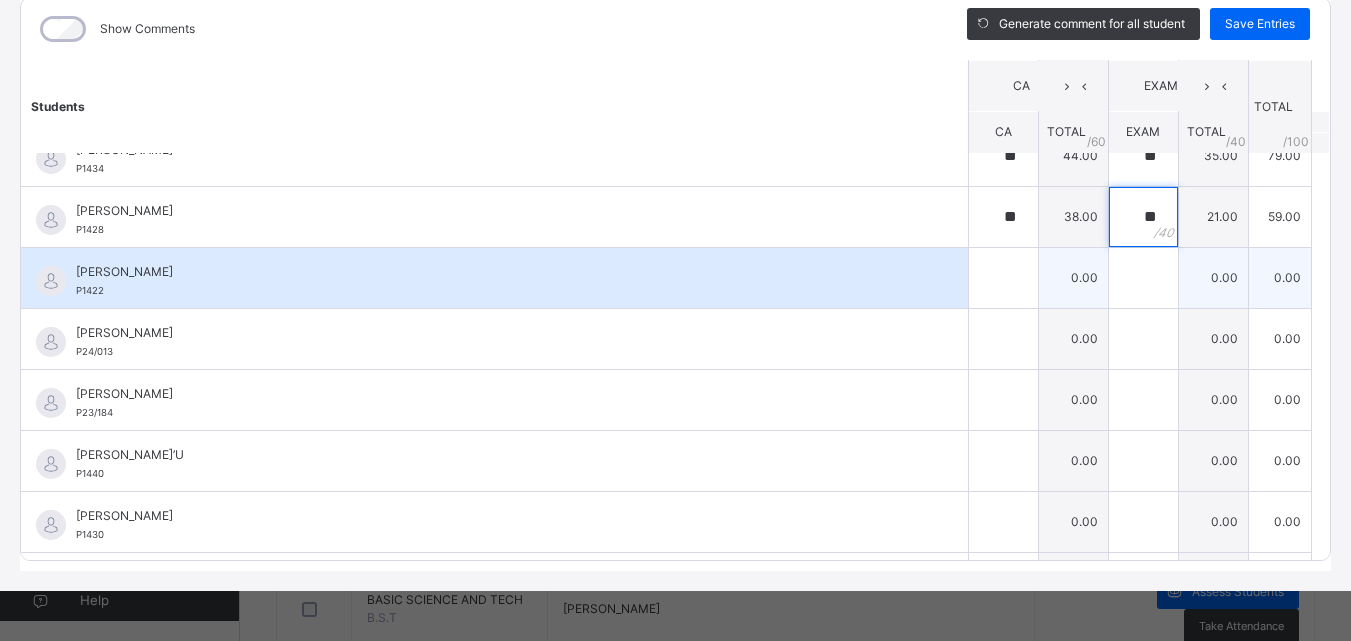 type on "**" 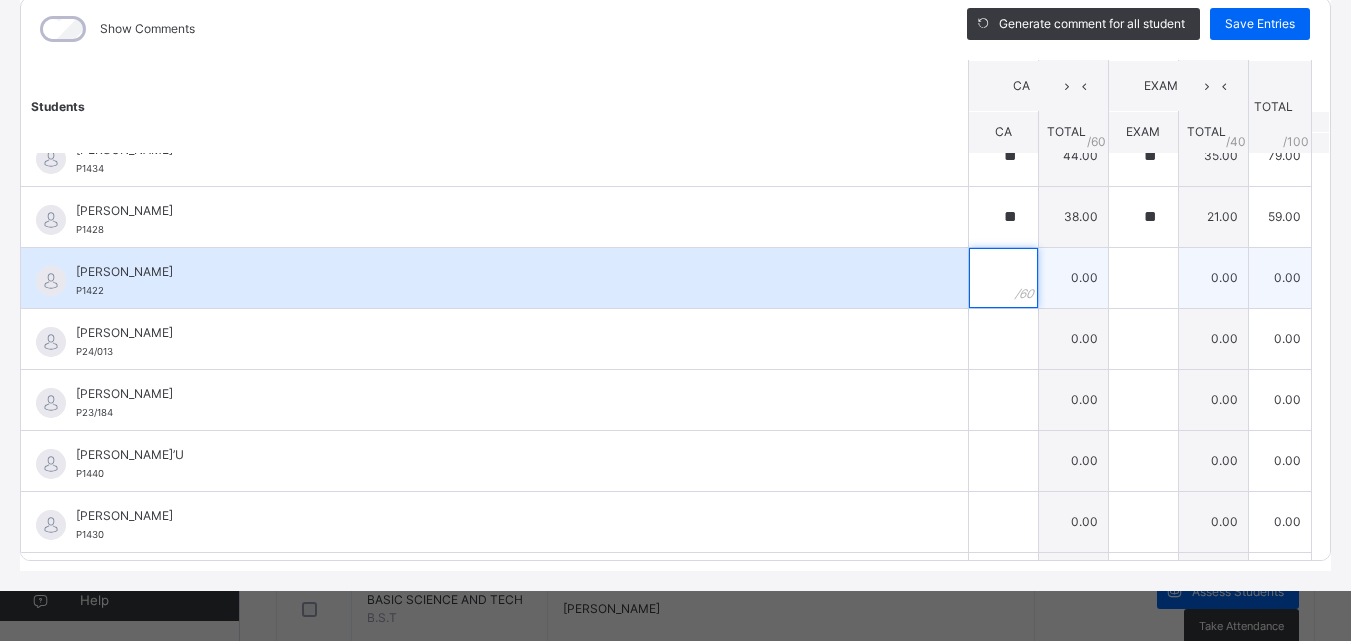 click at bounding box center (1003, 278) 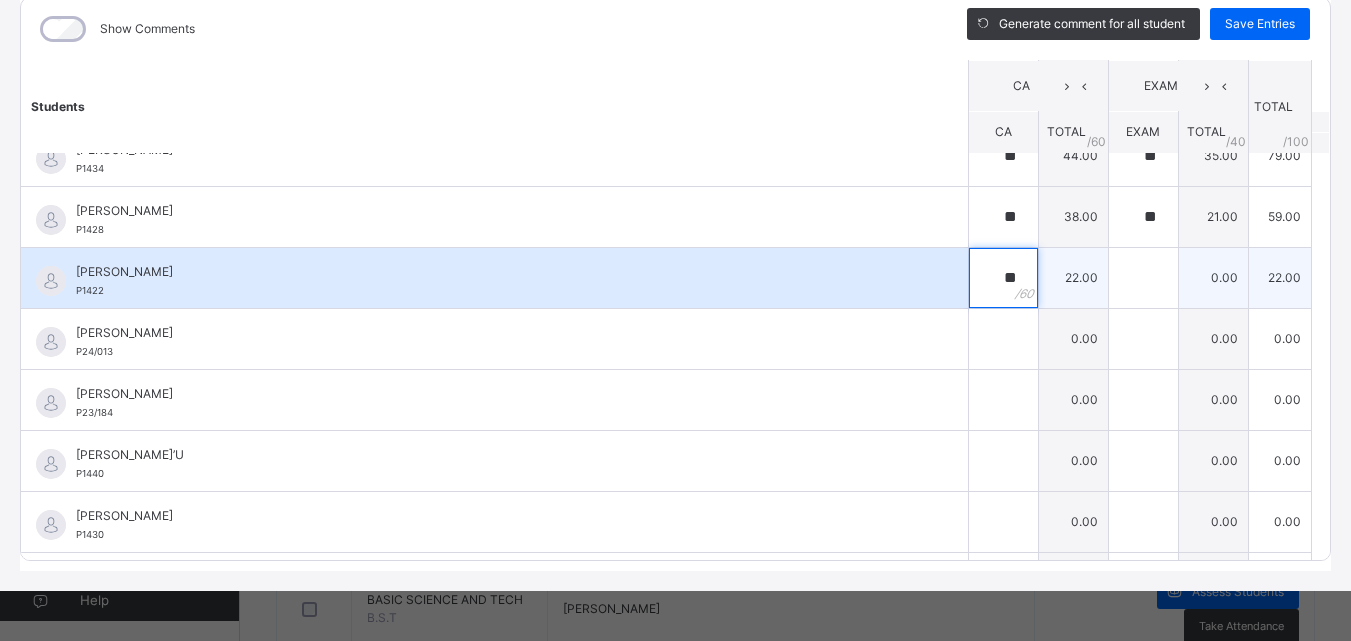 type on "**" 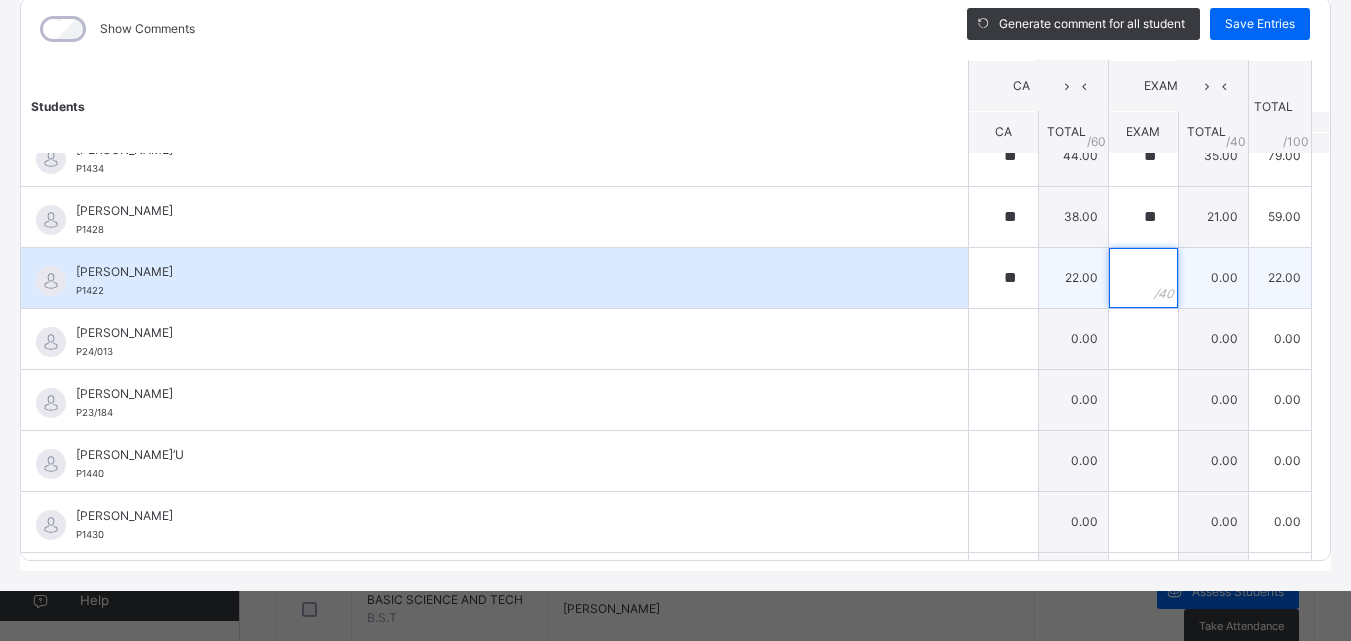 click at bounding box center (1143, 278) 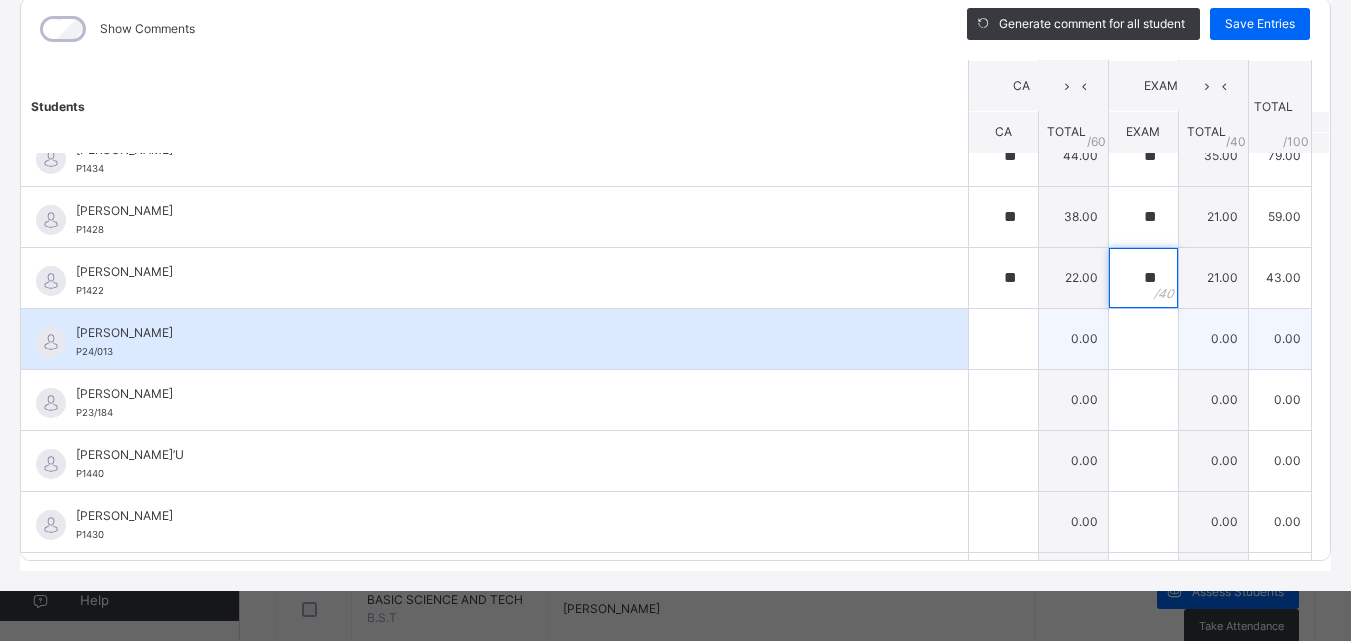 type on "**" 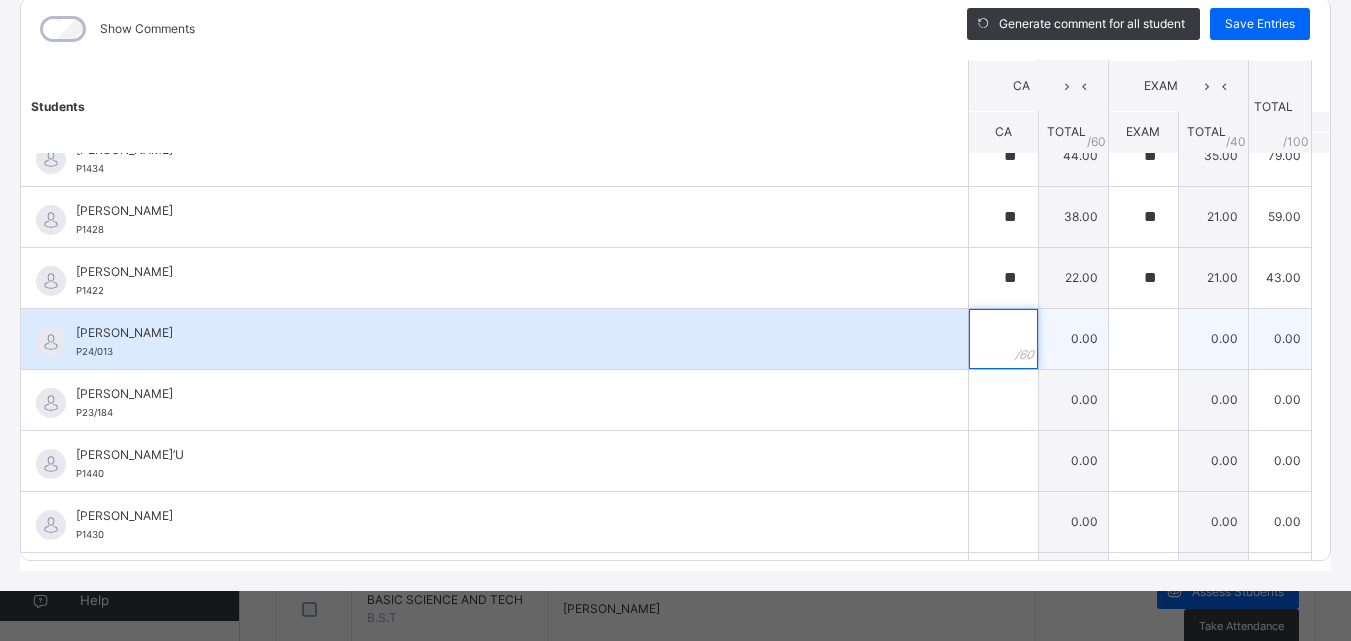 click at bounding box center (1003, 339) 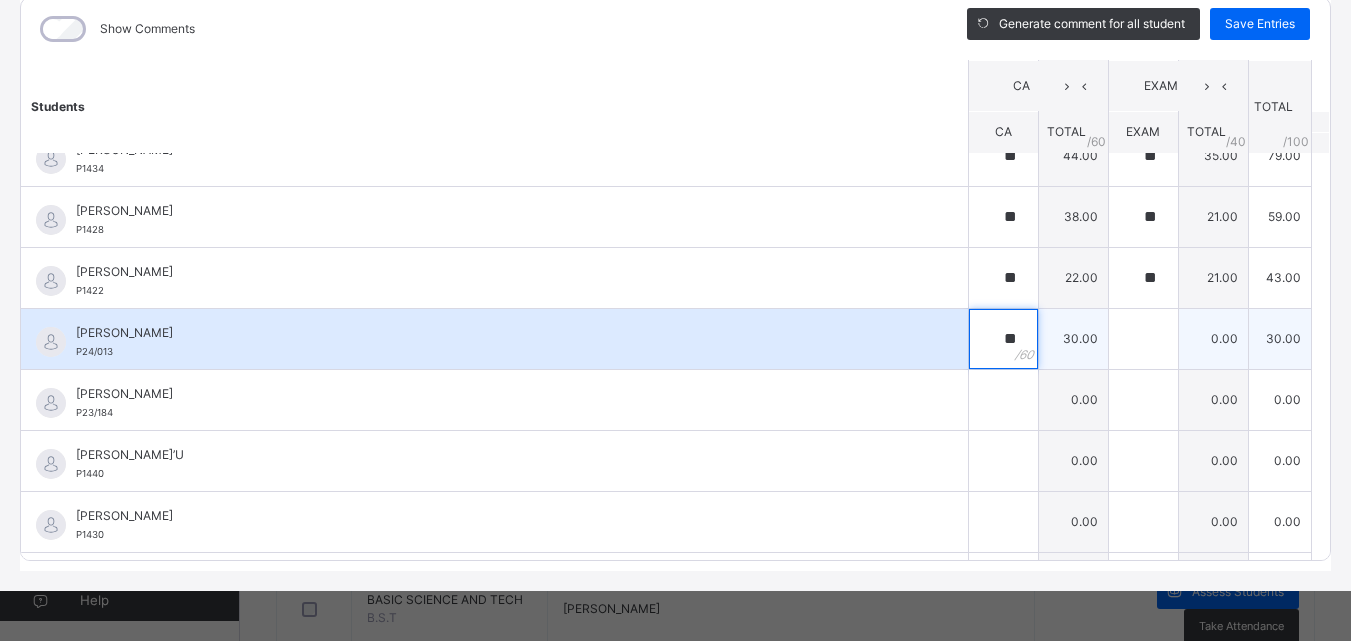 type on "**" 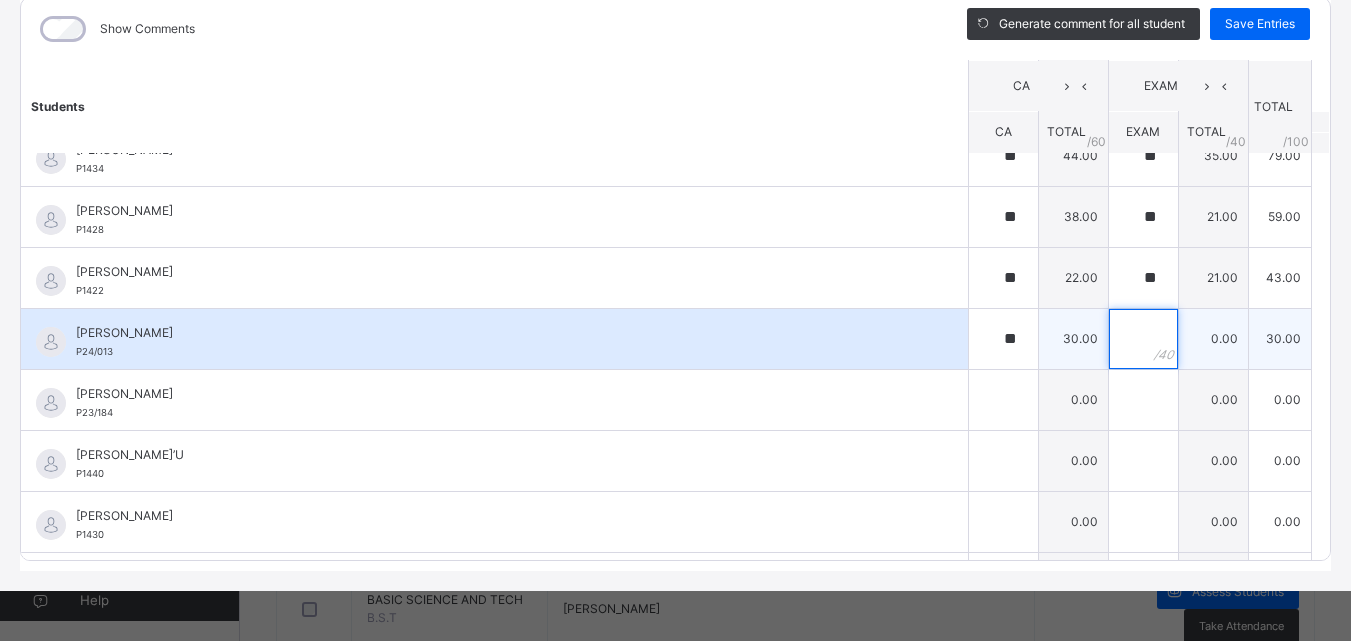 click at bounding box center [1143, 339] 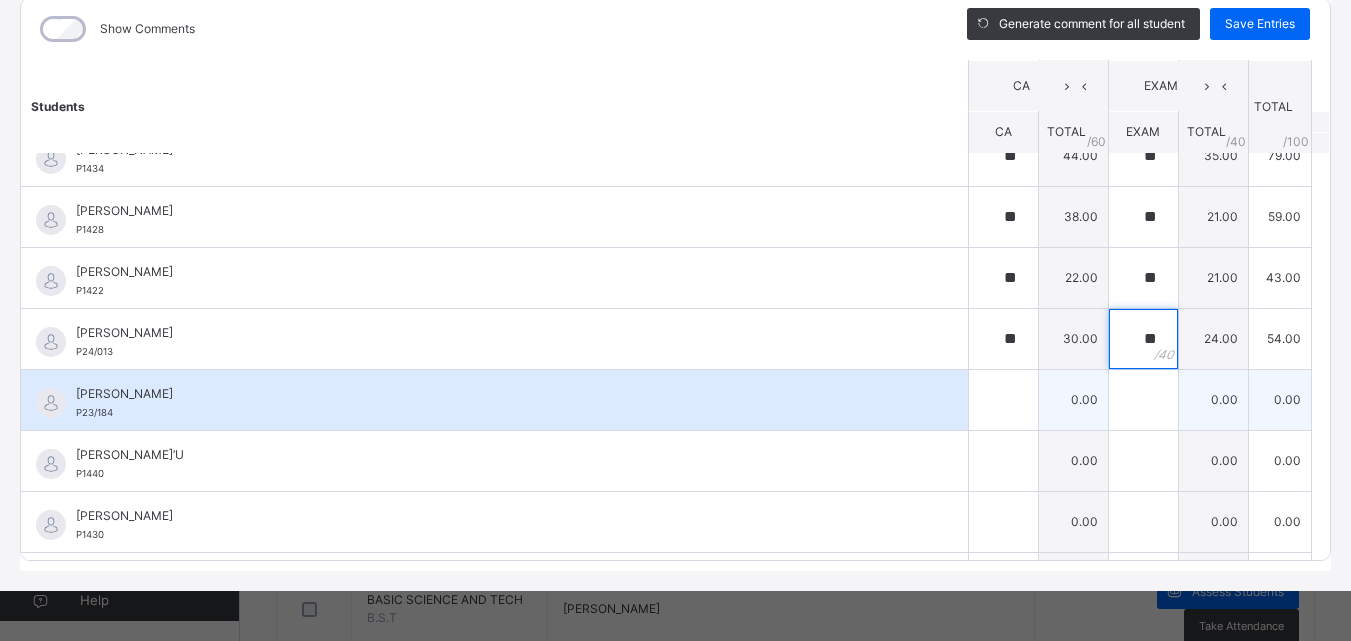 type on "**" 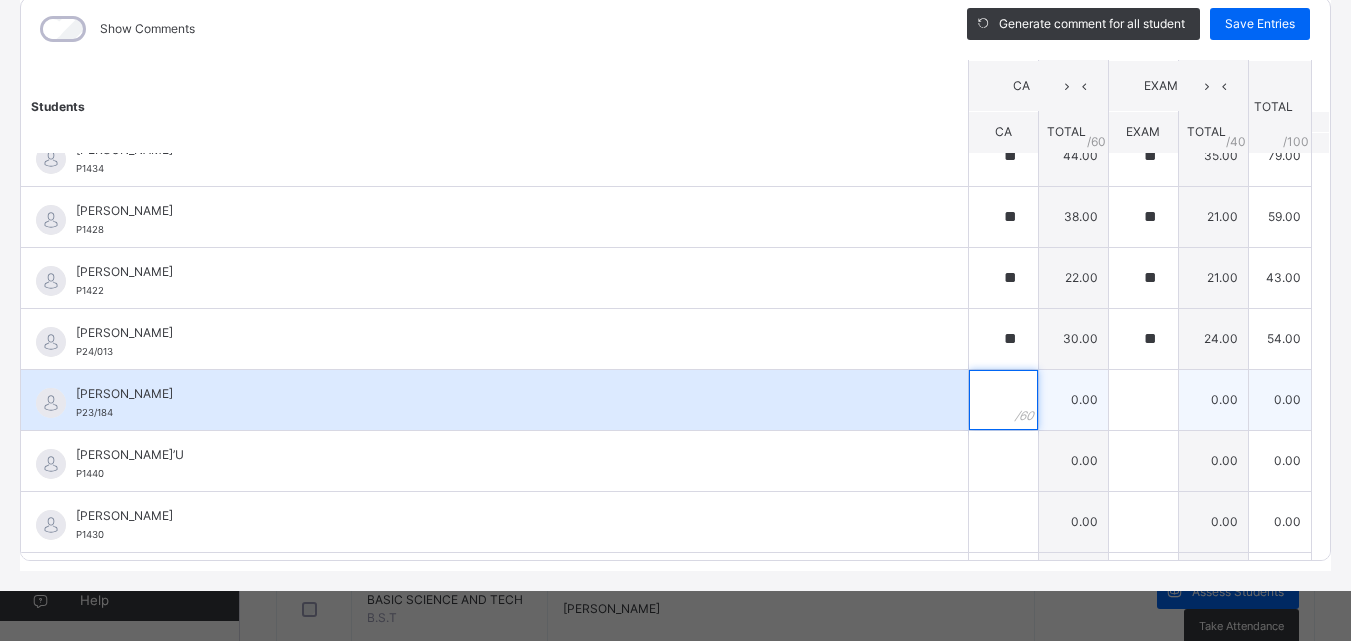 click at bounding box center (1003, 400) 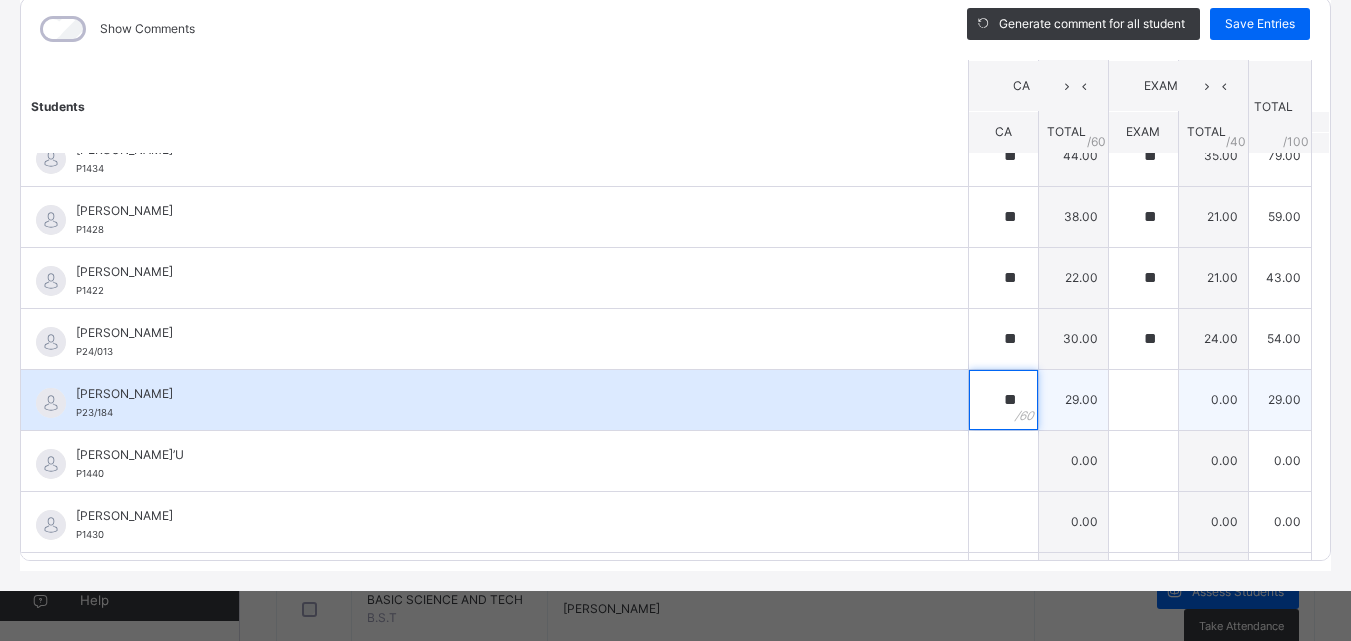 type on "**" 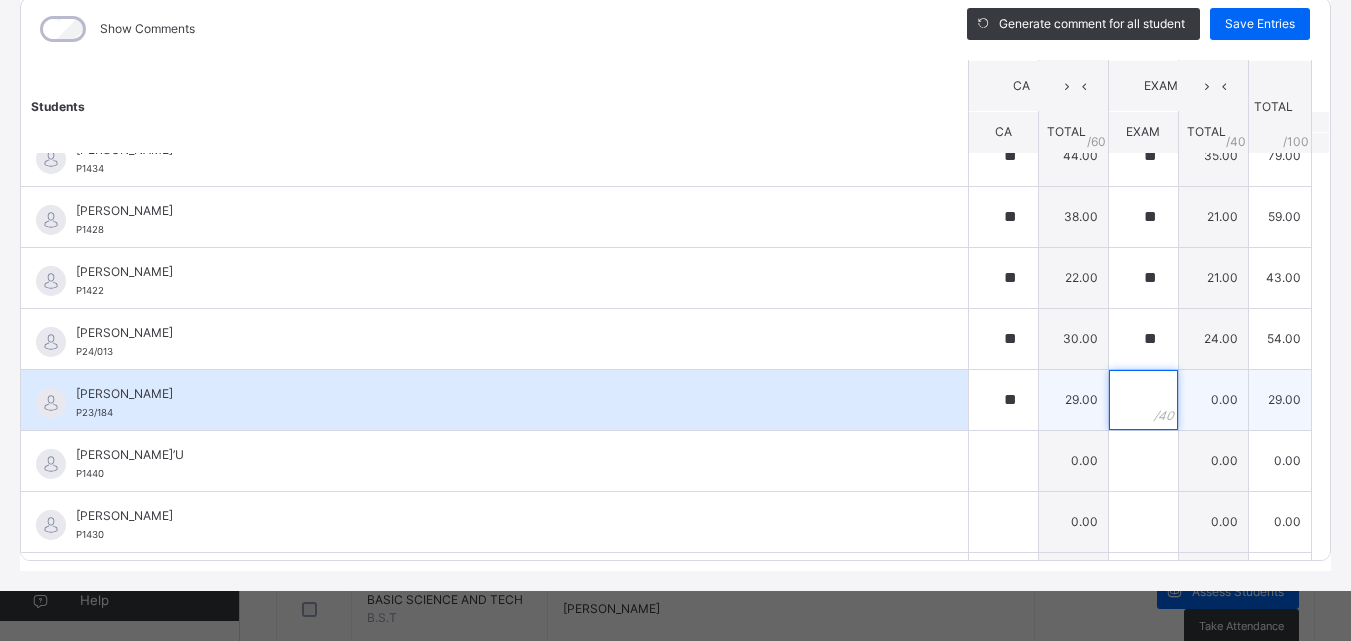 click at bounding box center (1143, 400) 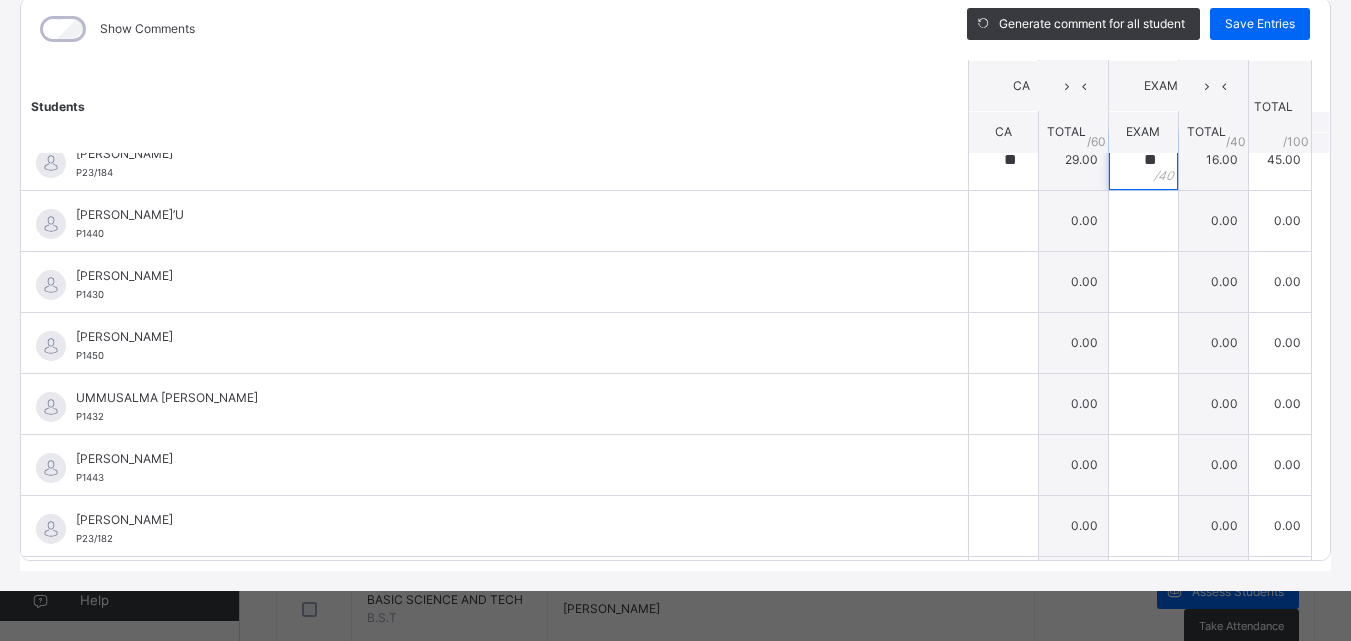 scroll, scrollTop: 2077, scrollLeft: 0, axis: vertical 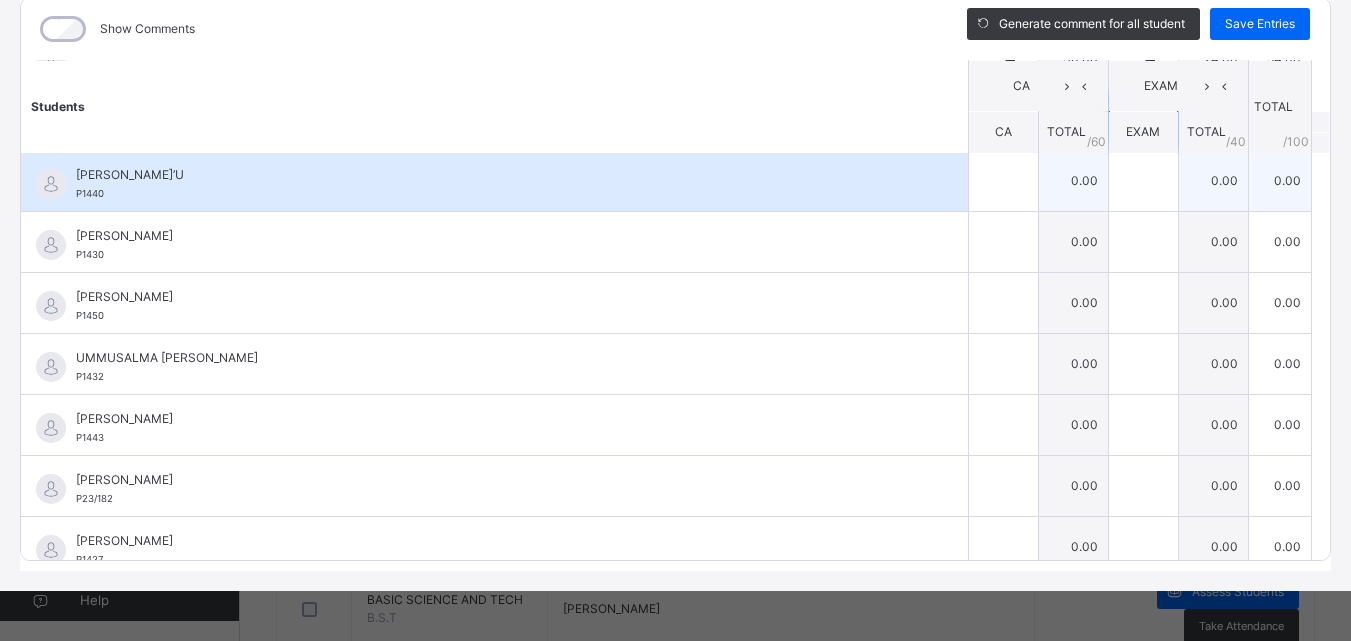 type on "**" 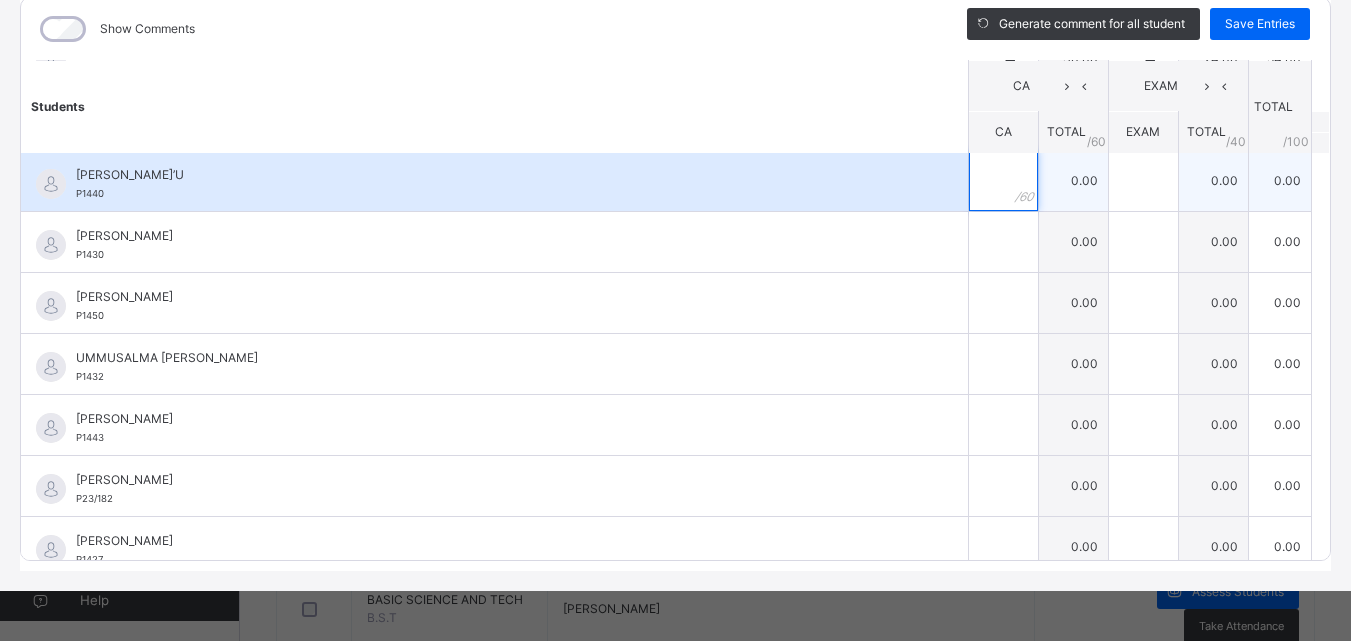 click at bounding box center [1003, 181] 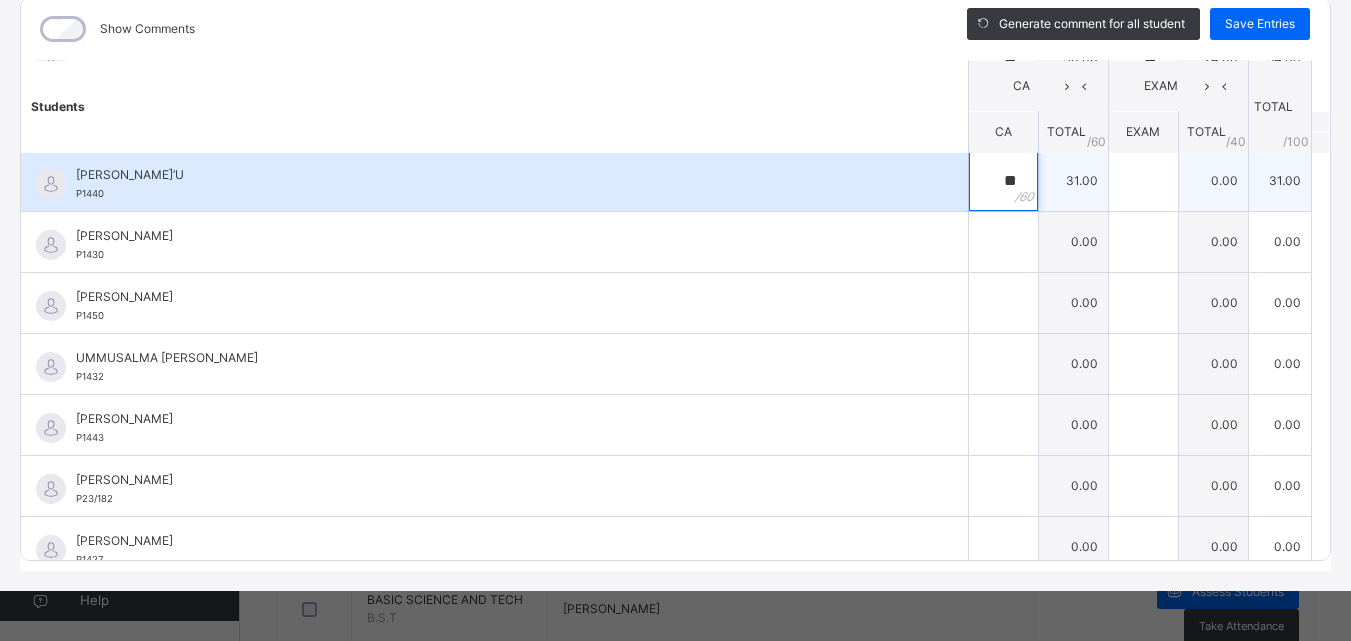 type on "**" 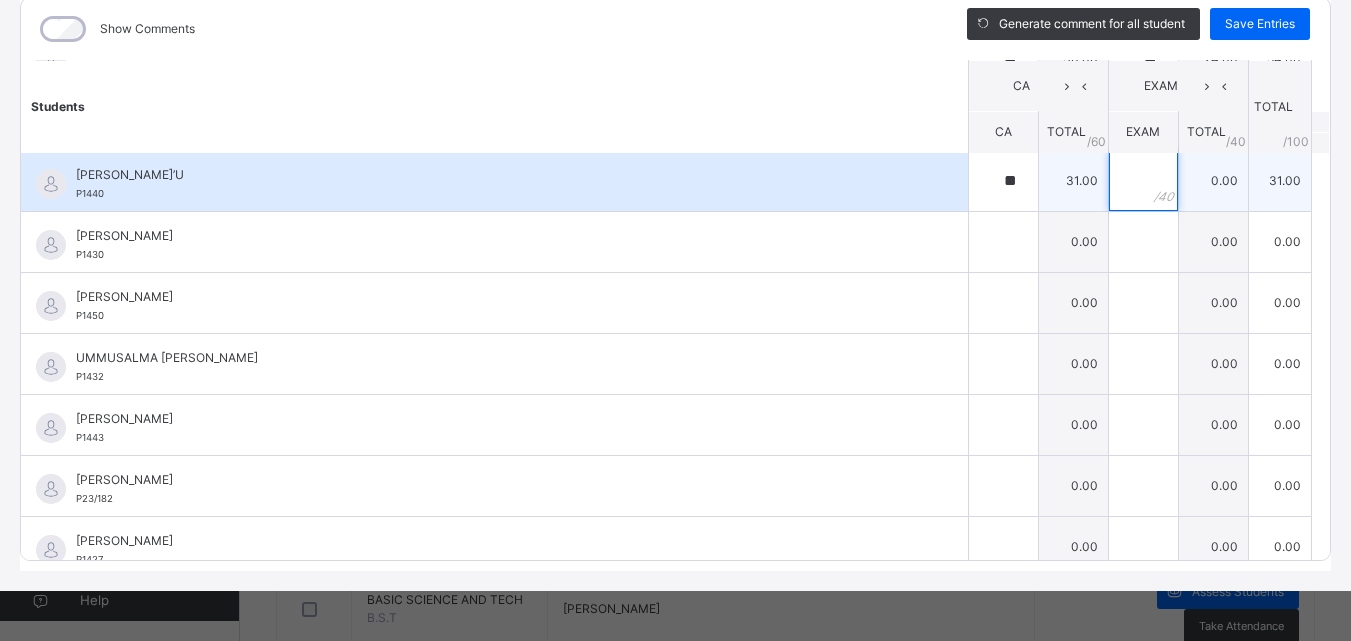 click at bounding box center (1143, 181) 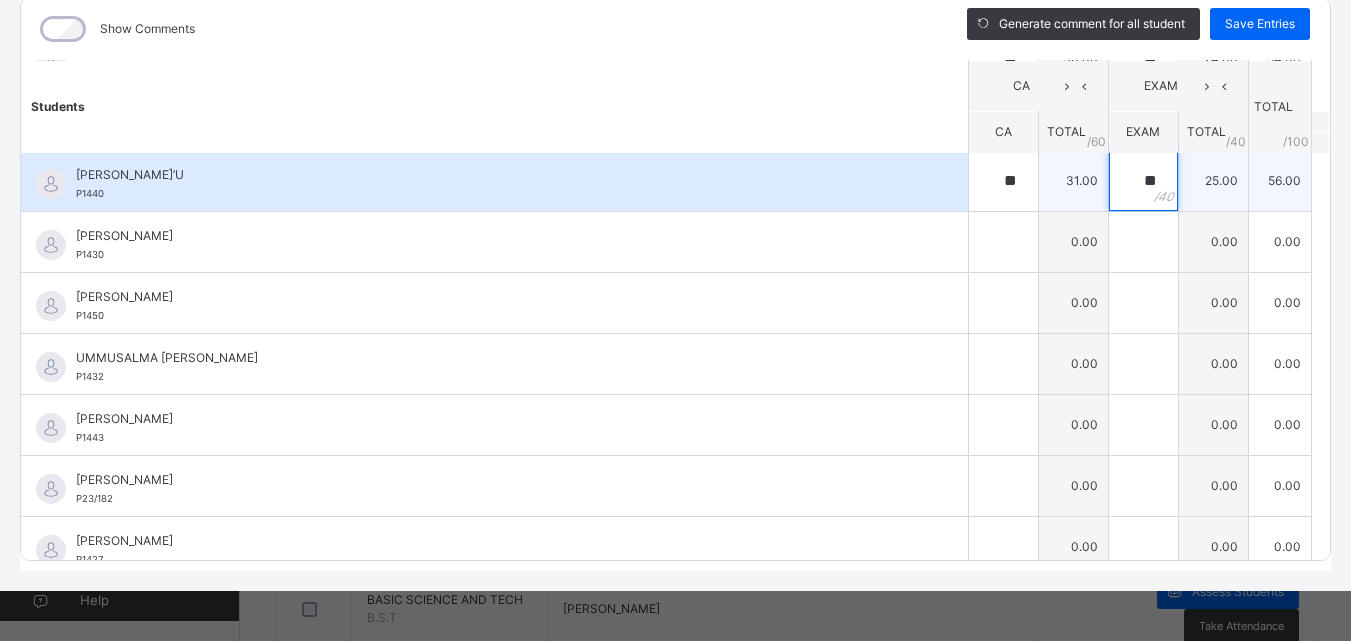 click on "**" at bounding box center [1143, 181] 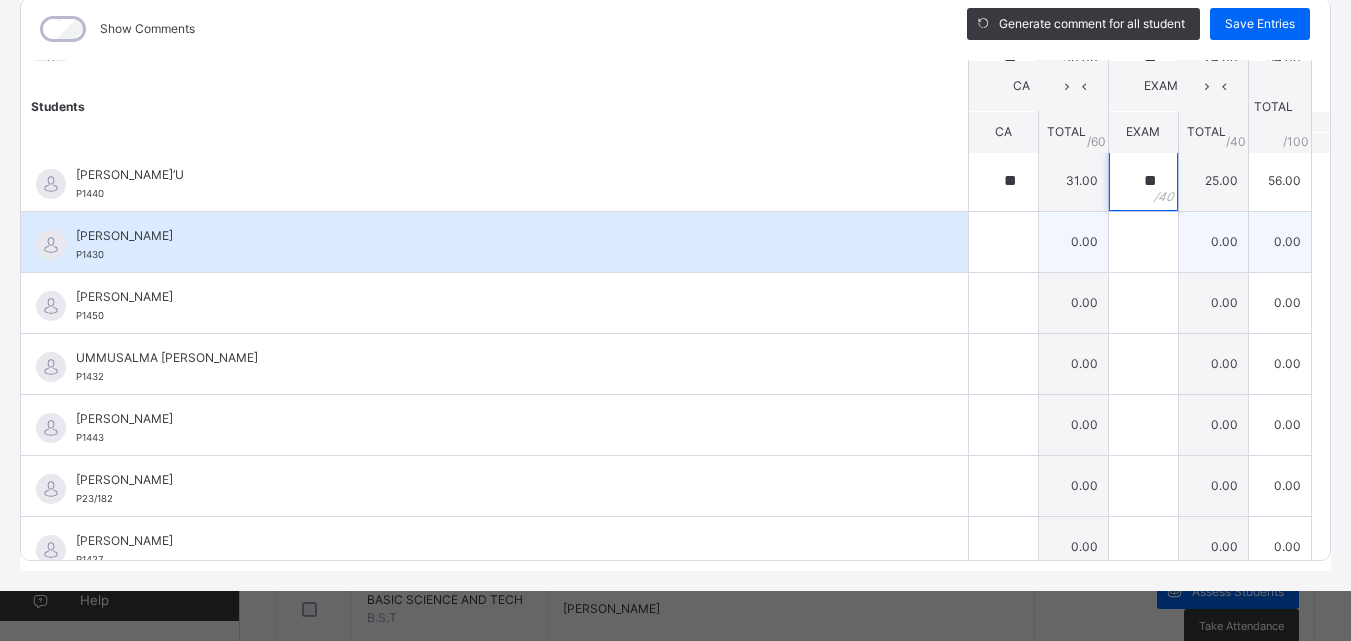 type on "**" 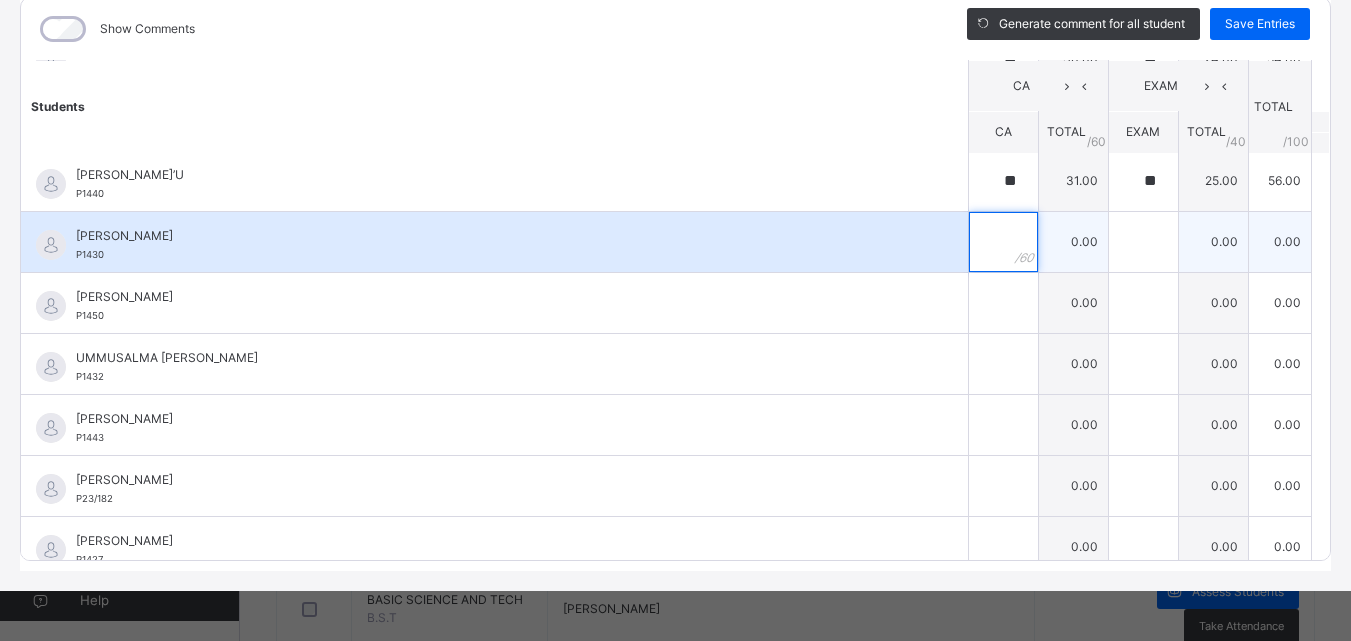click at bounding box center [1003, 242] 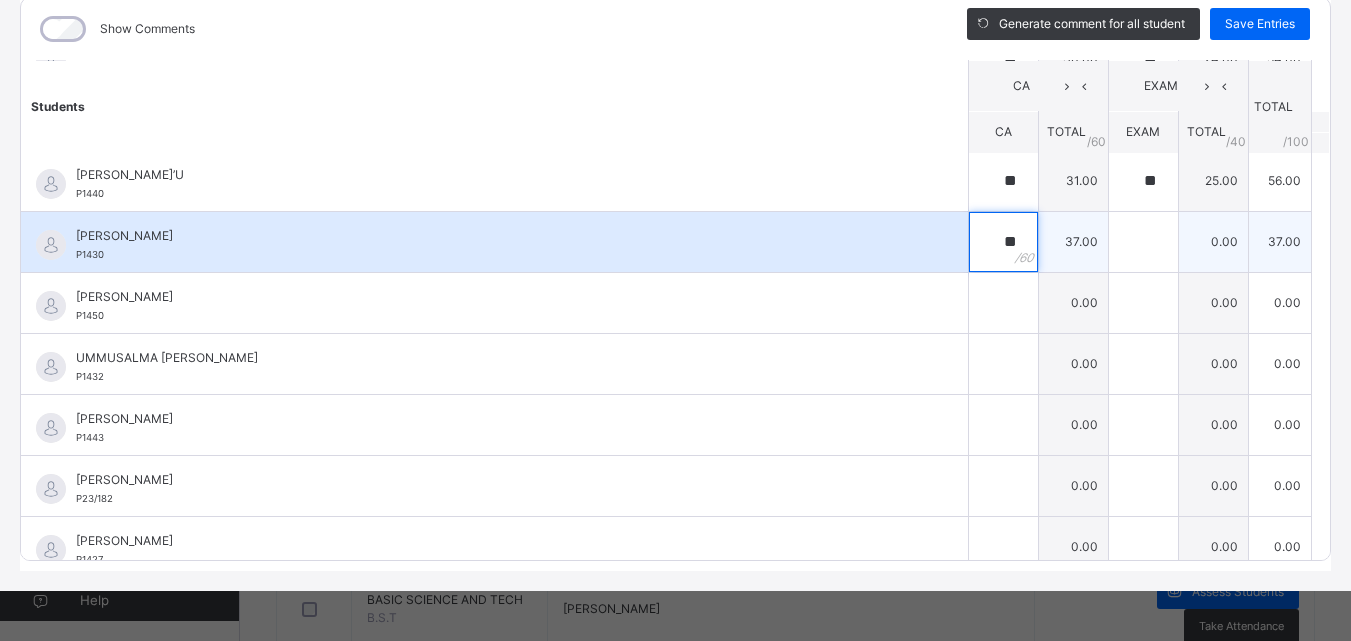 type on "**" 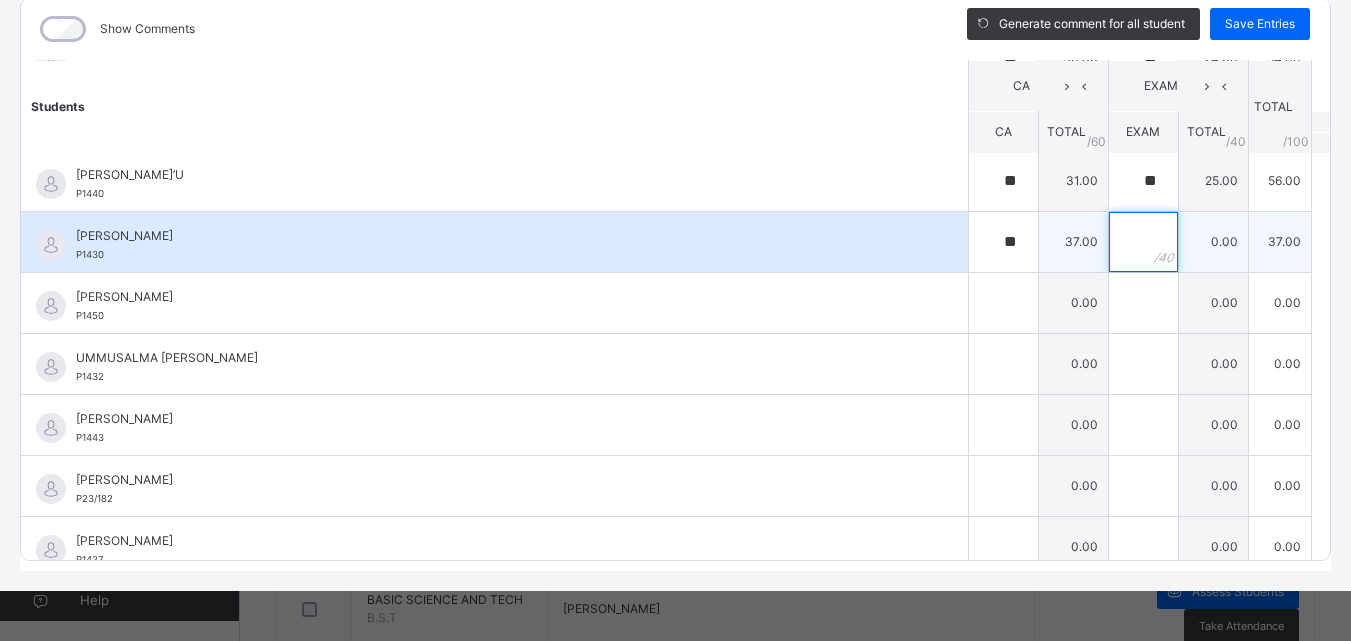 click at bounding box center (1143, 242) 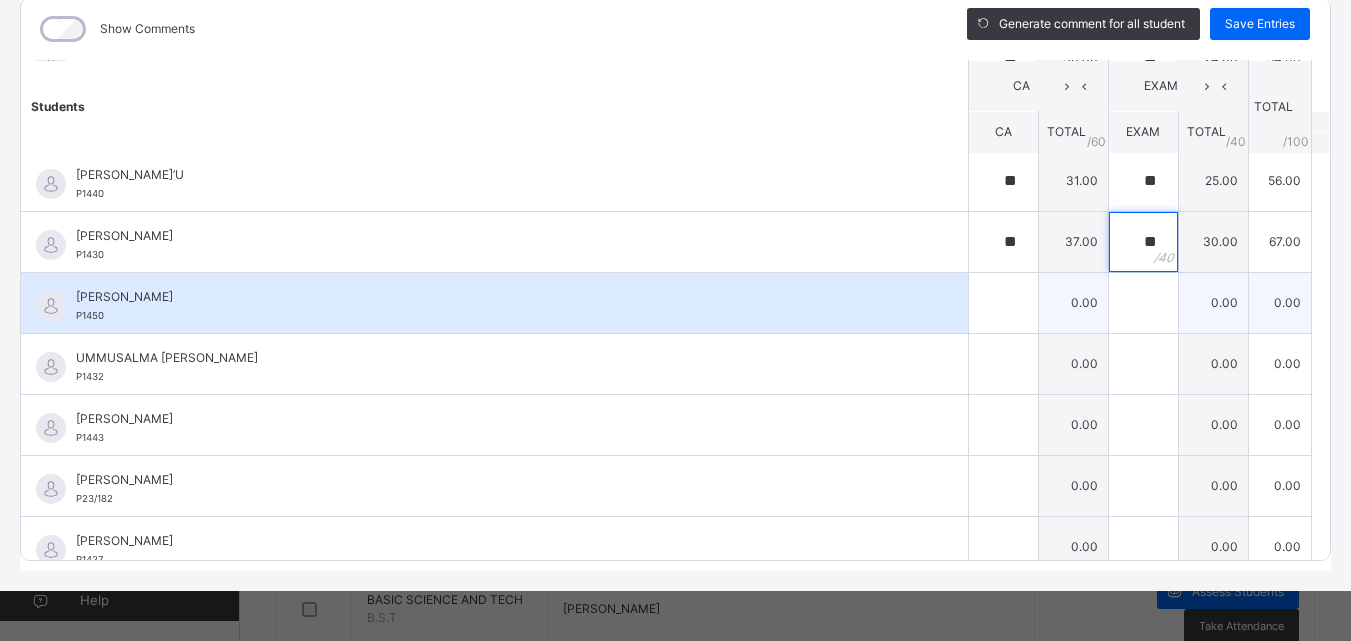 type on "**" 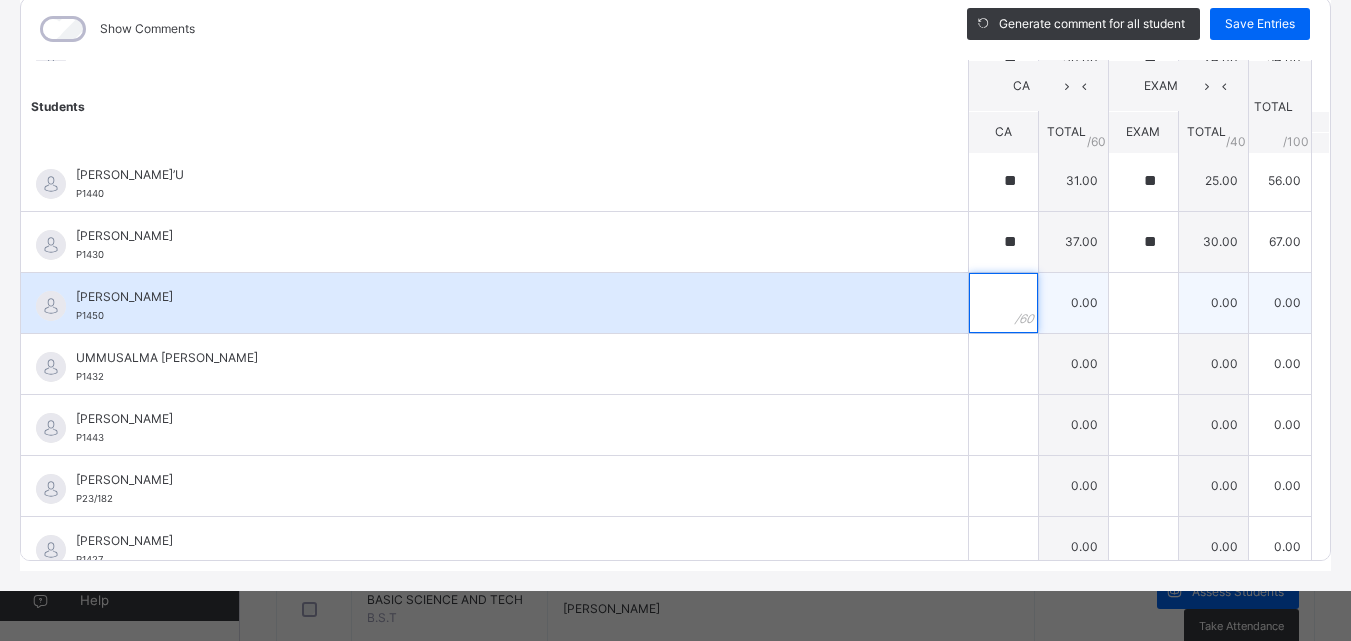 click at bounding box center (1003, 303) 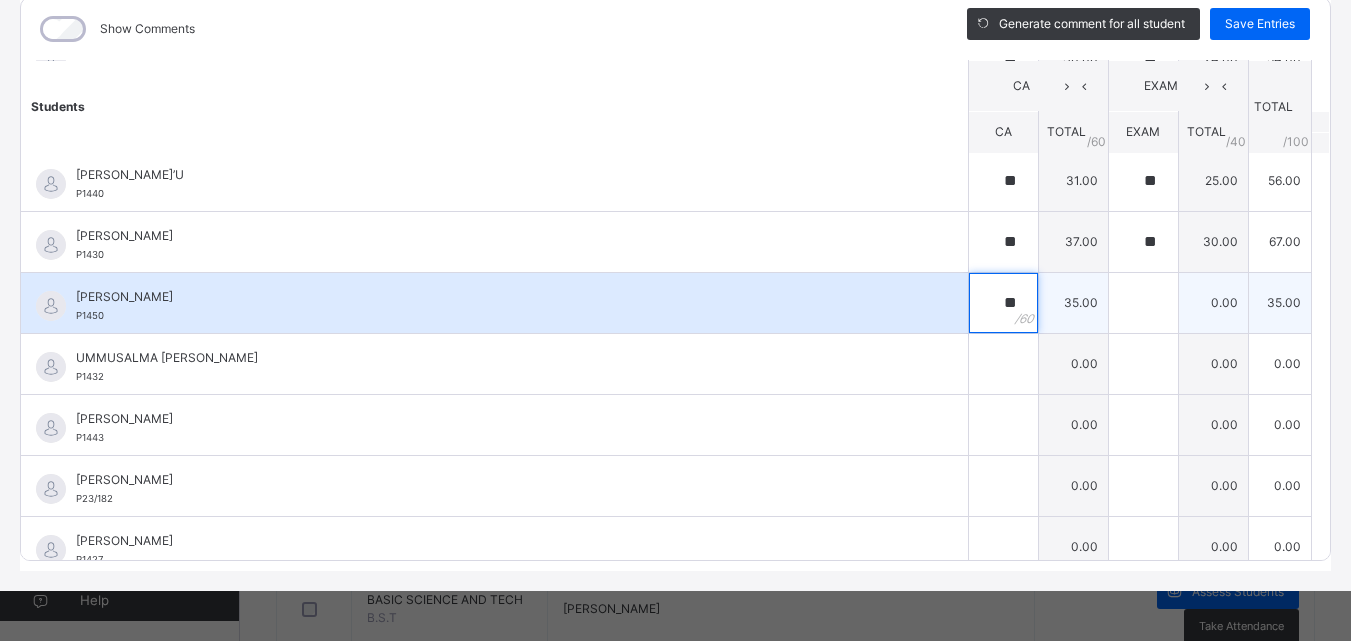 type on "**" 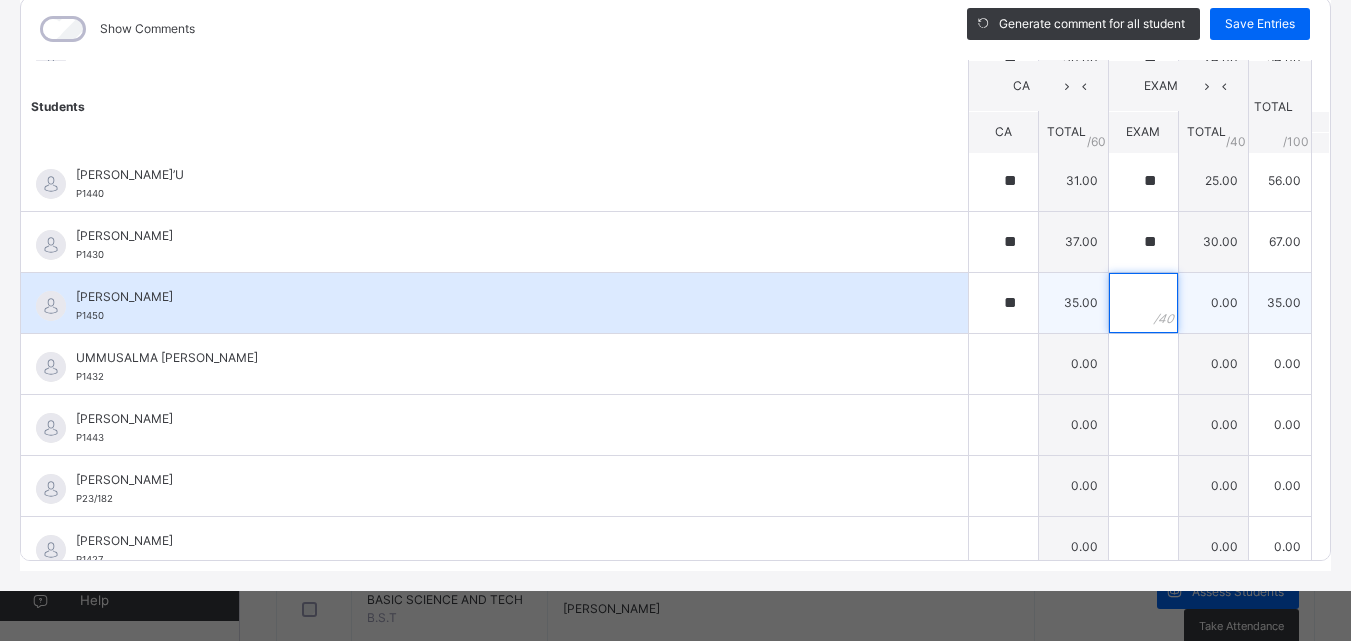 click at bounding box center [1143, 303] 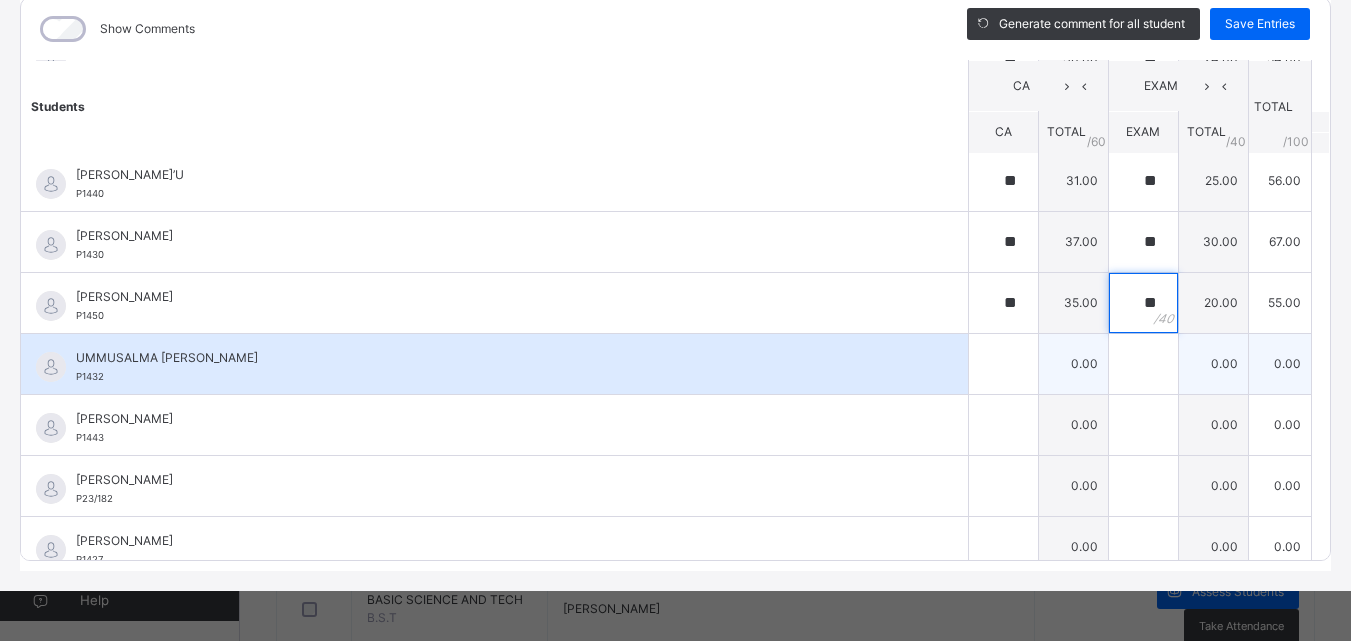 type on "**" 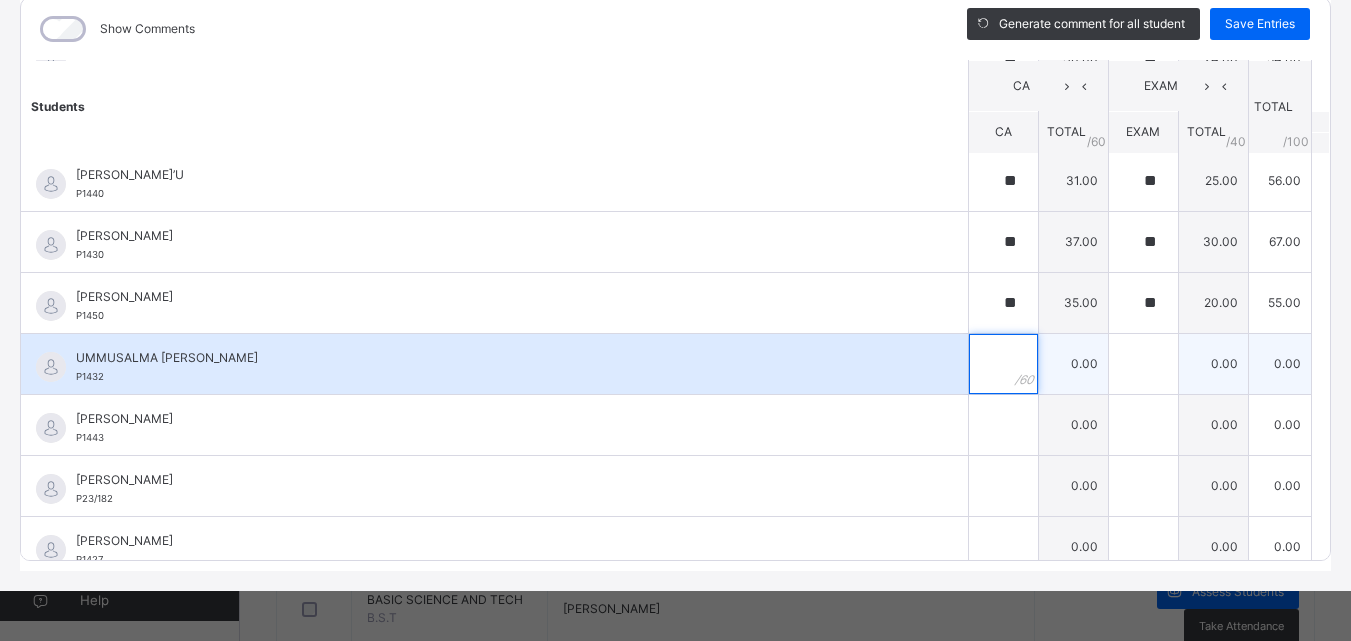 click at bounding box center [1003, 364] 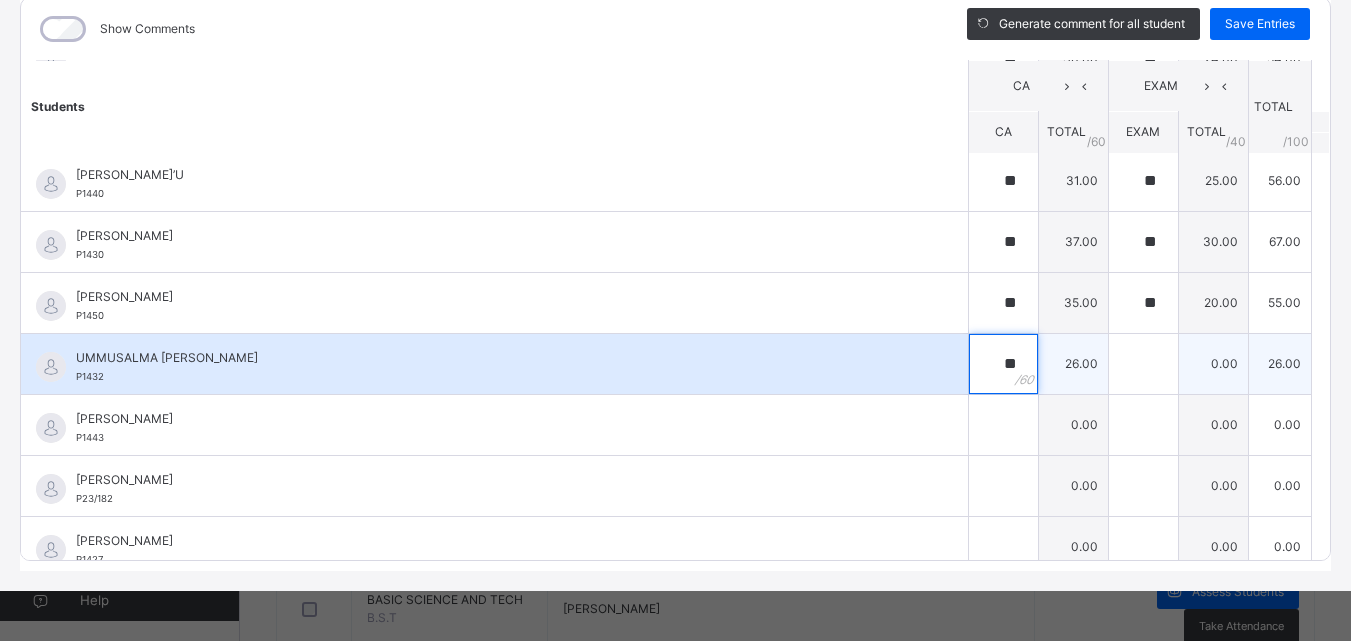 type on "**" 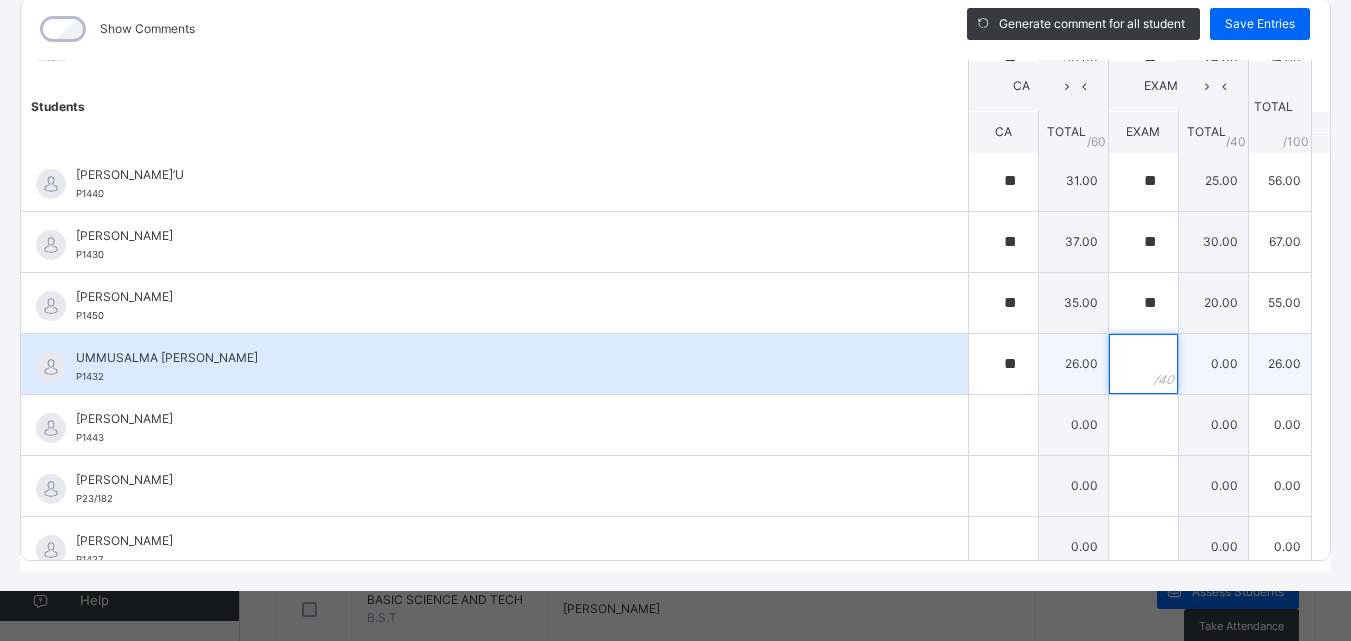click at bounding box center [1143, 364] 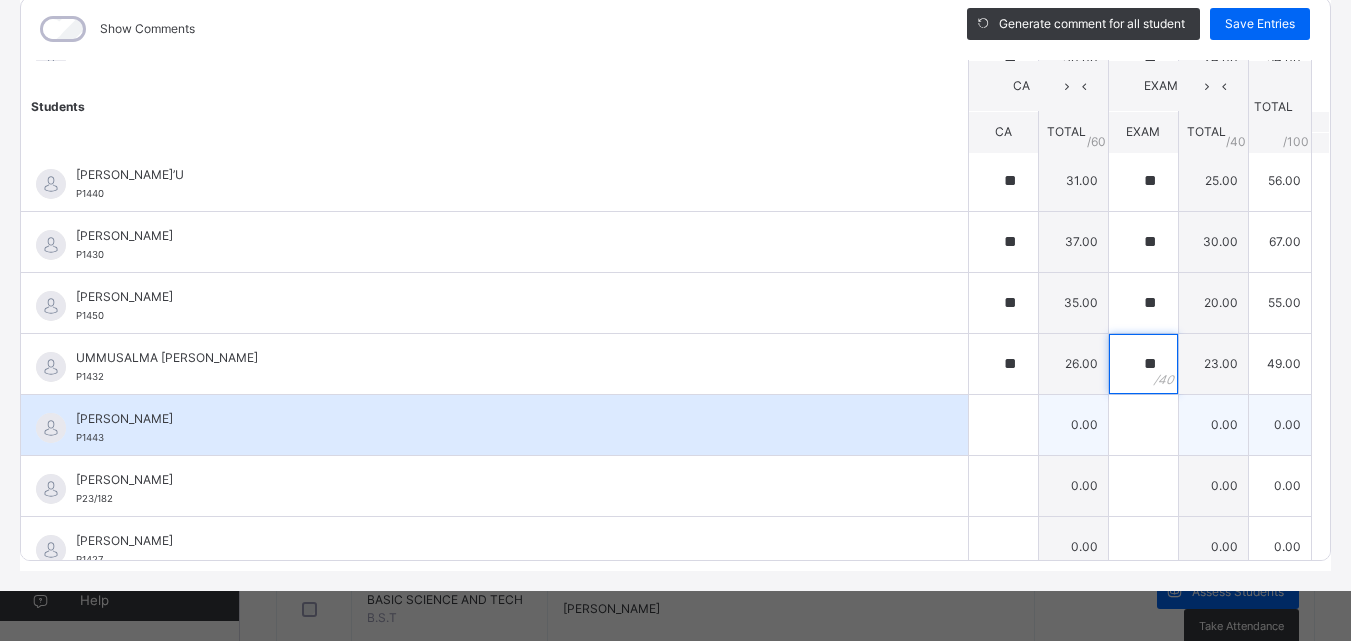 type on "**" 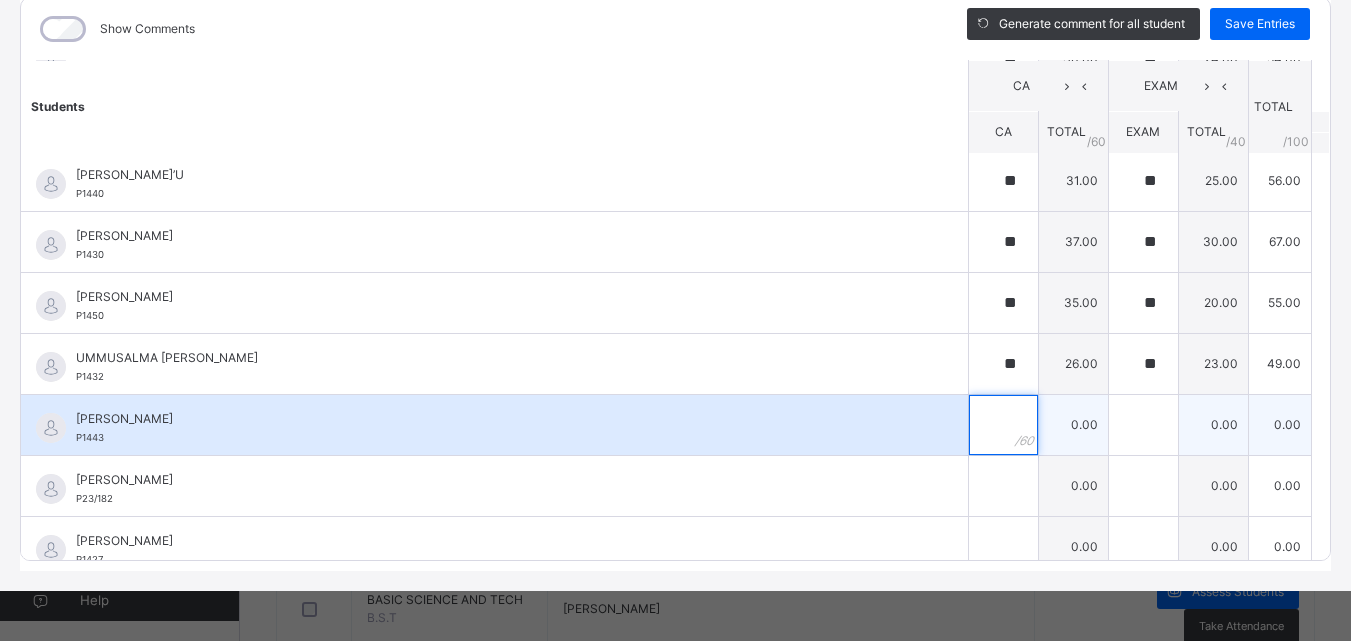 click at bounding box center [1003, 425] 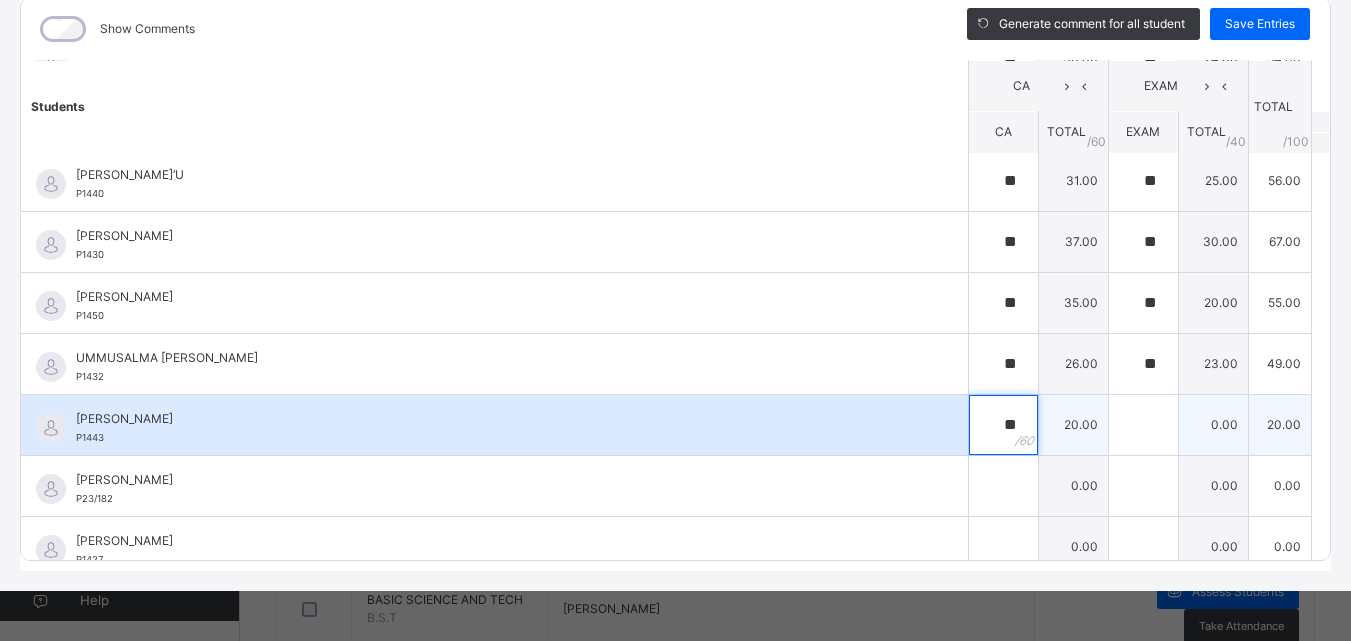 type on "**" 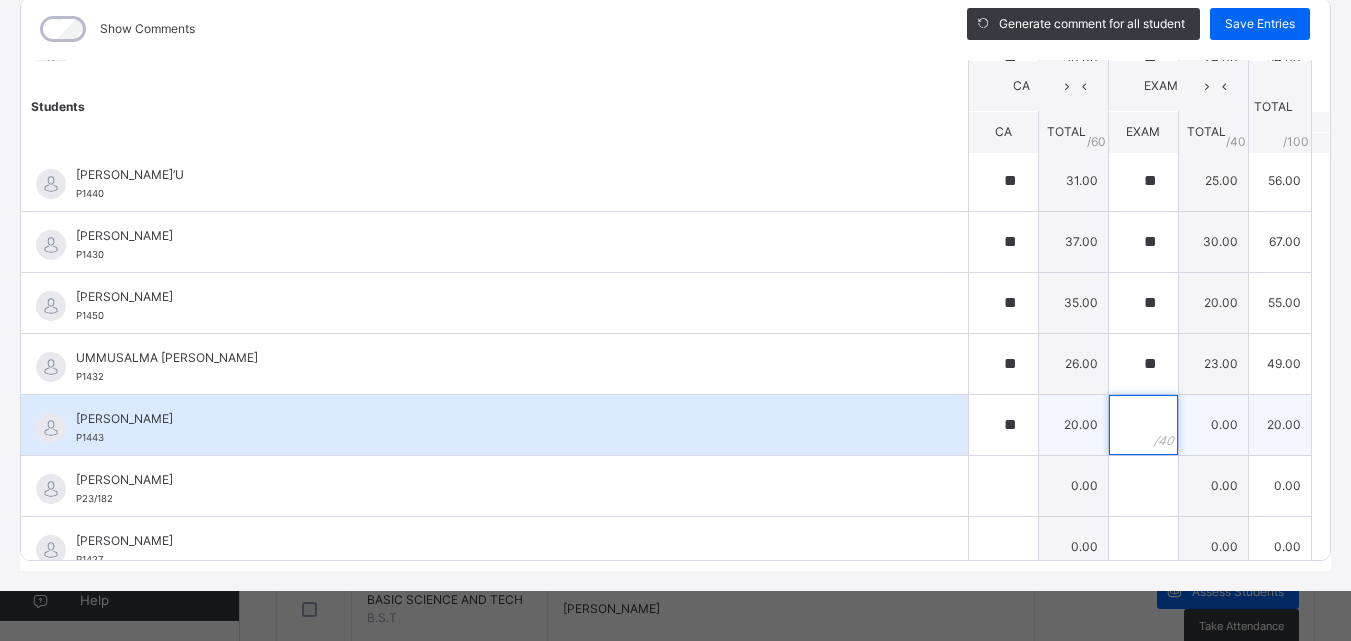 click at bounding box center (1143, 425) 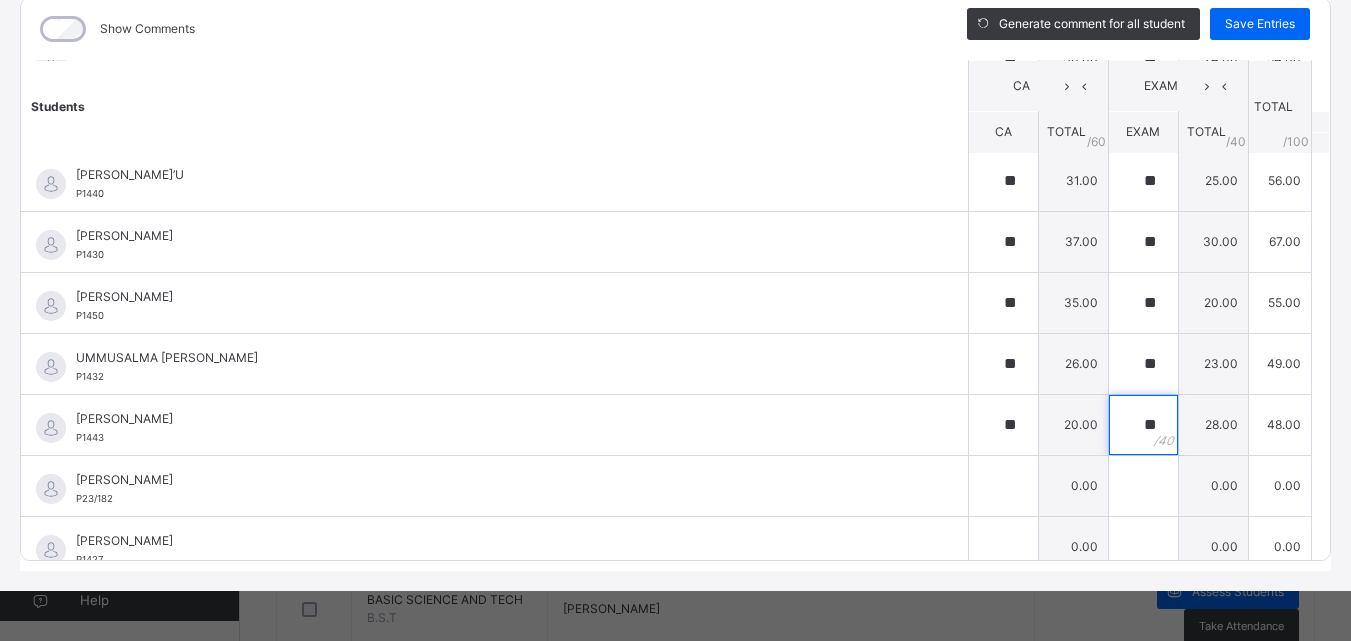 scroll, scrollTop: 2095, scrollLeft: 0, axis: vertical 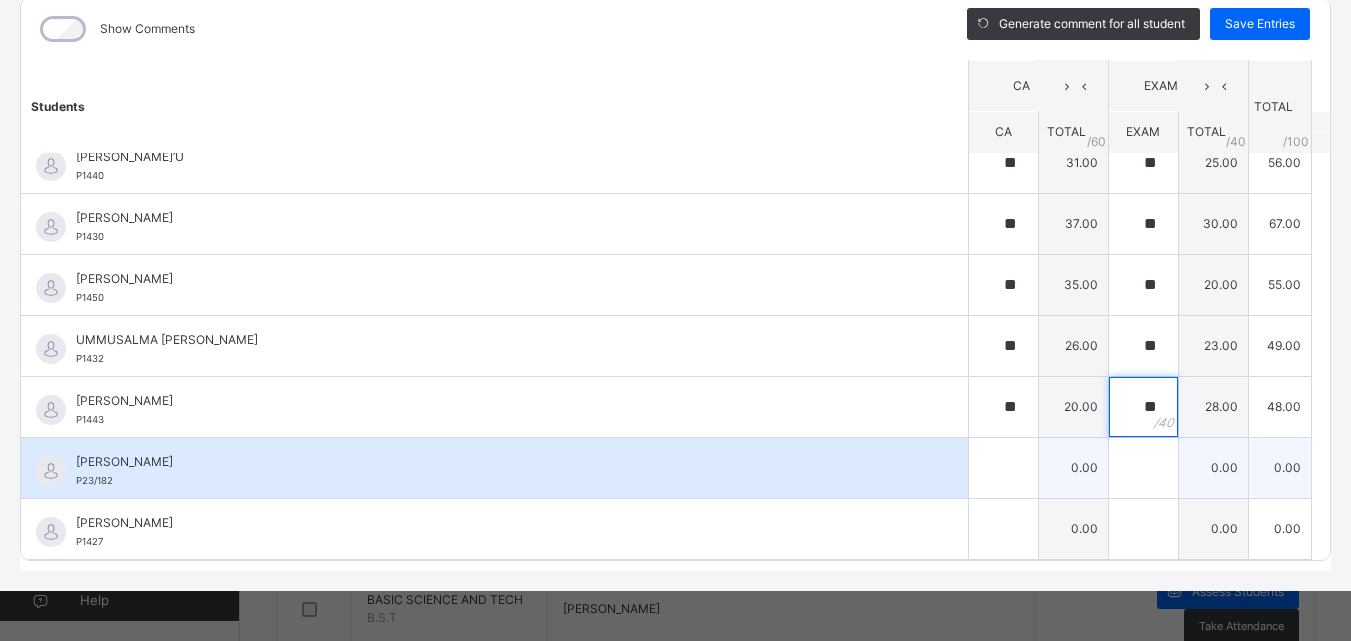 type on "**" 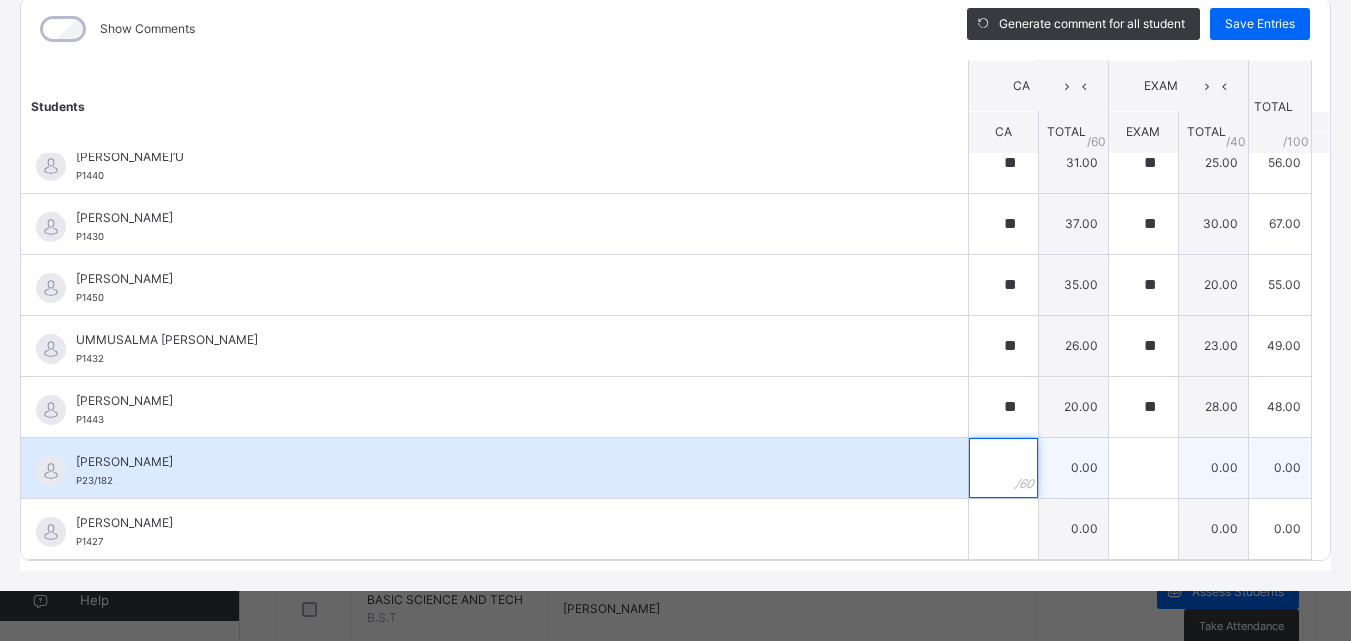 click at bounding box center (1003, 468) 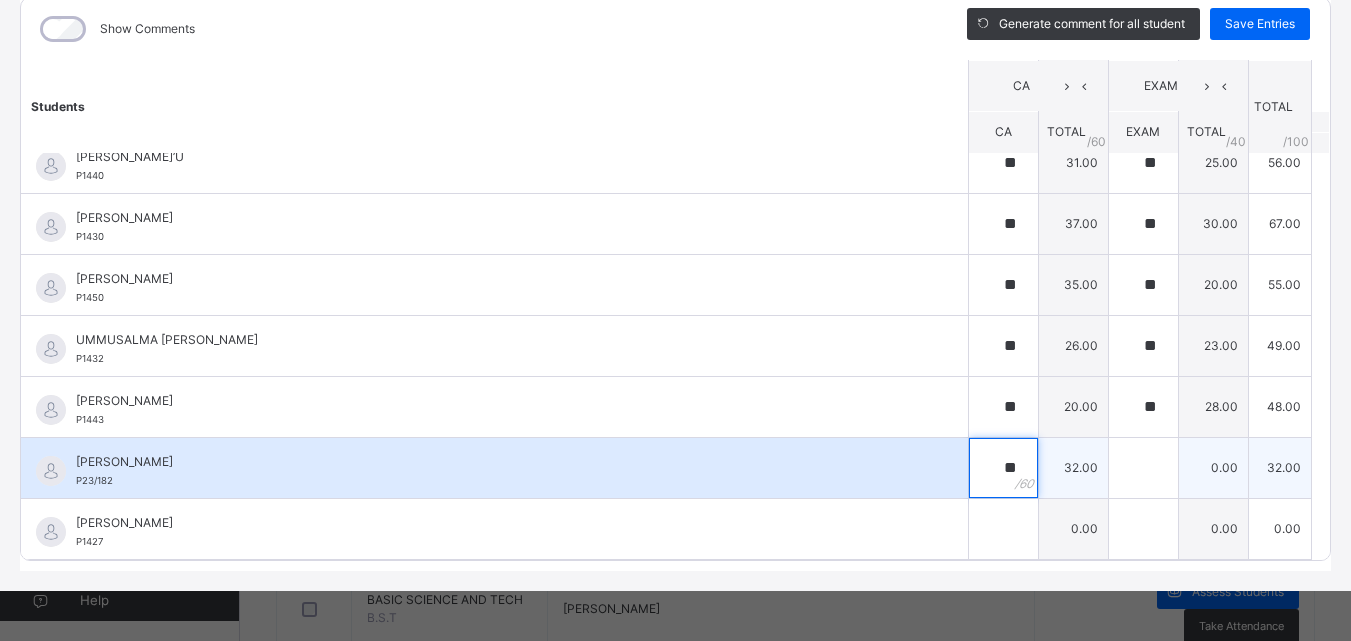 type on "**" 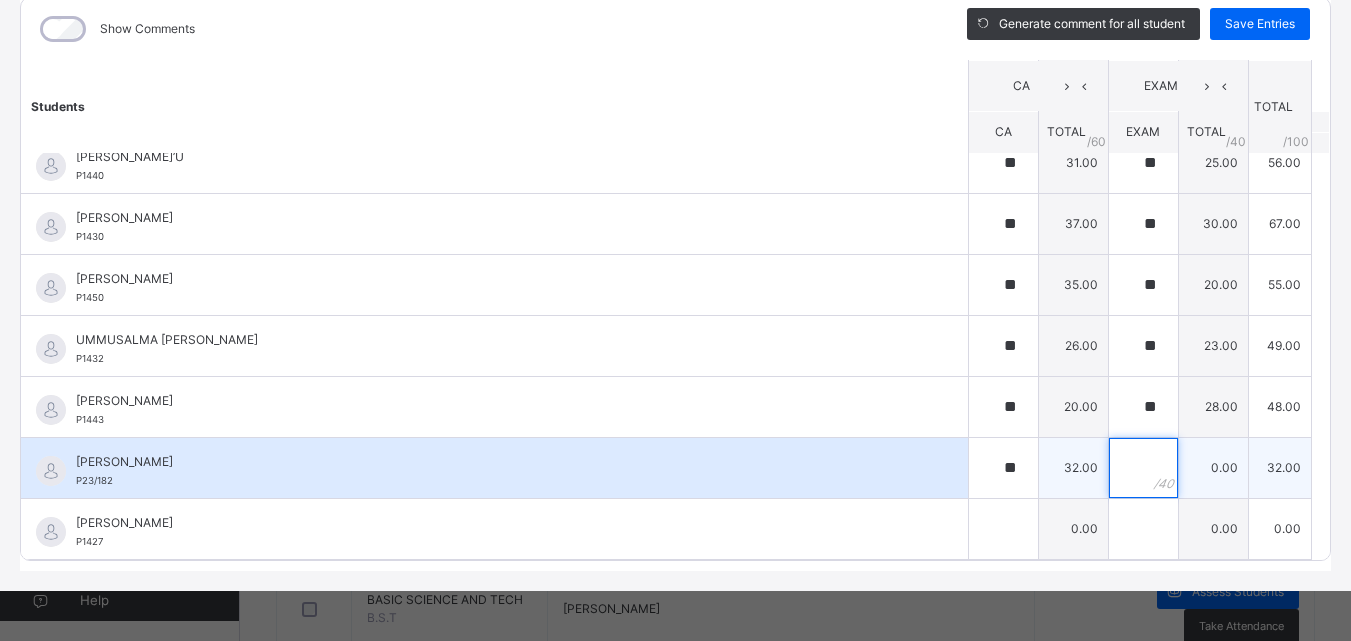click at bounding box center (1143, 468) 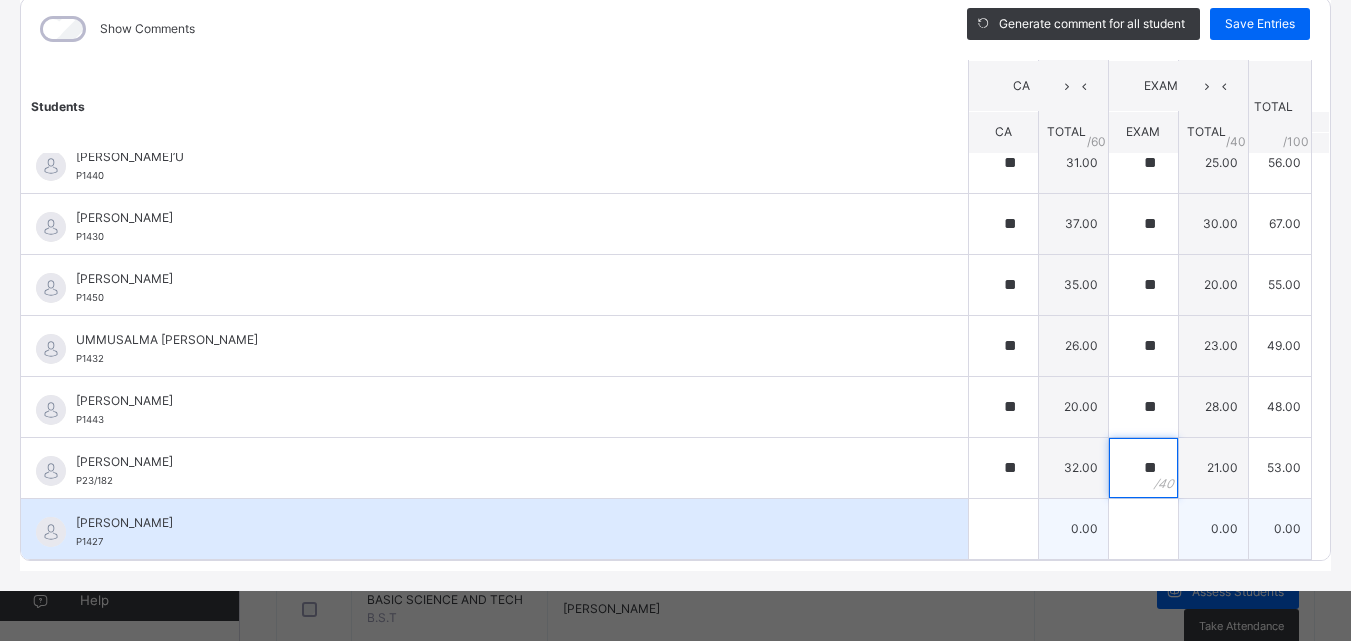 type on "**" 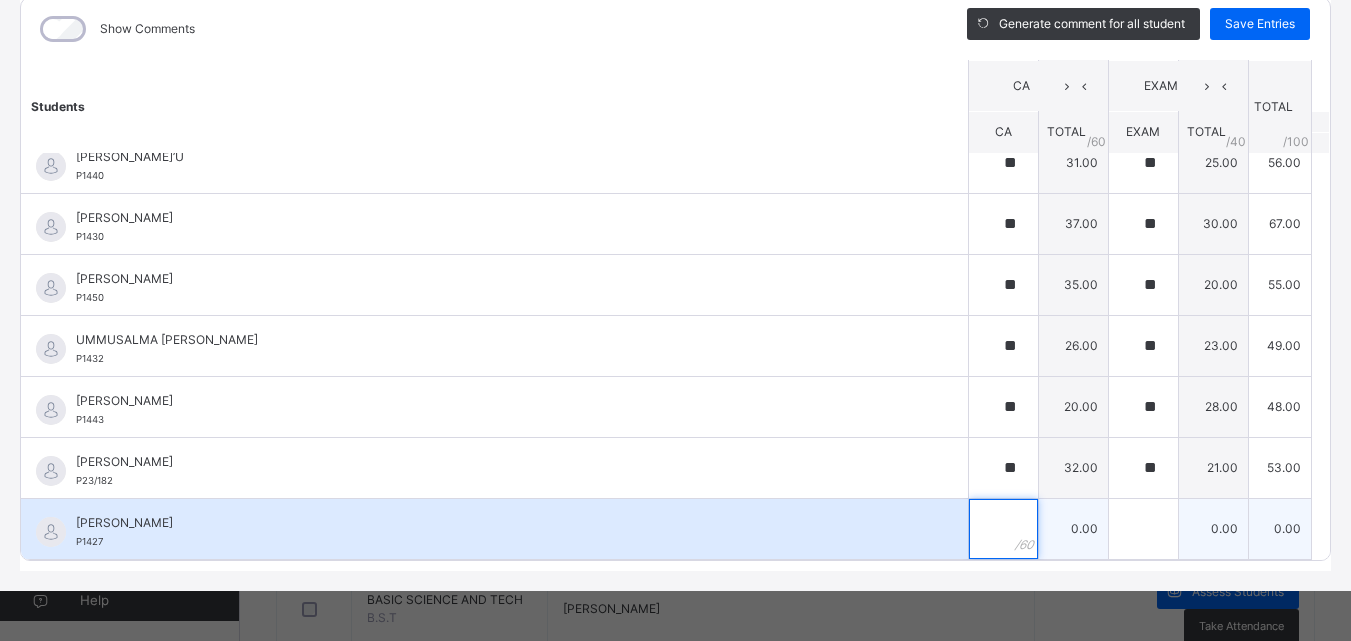 click at bounding box center [1003, 529] 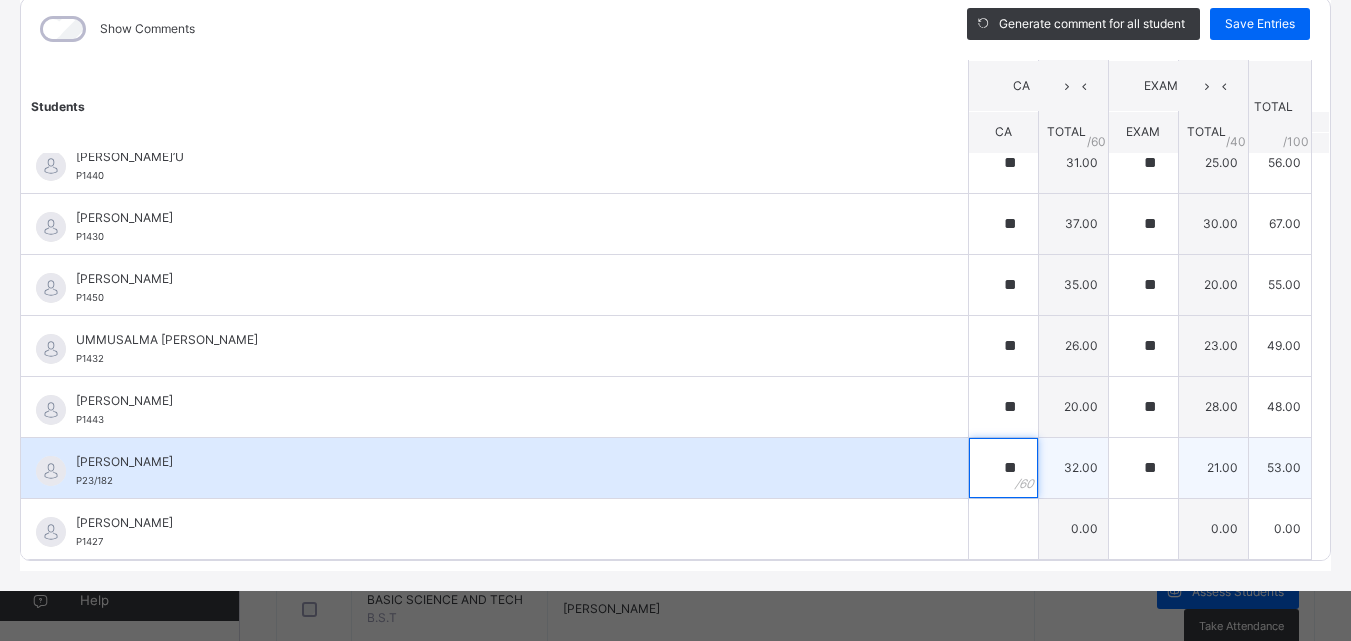 click on "**" at bounding box center (1003, 468) 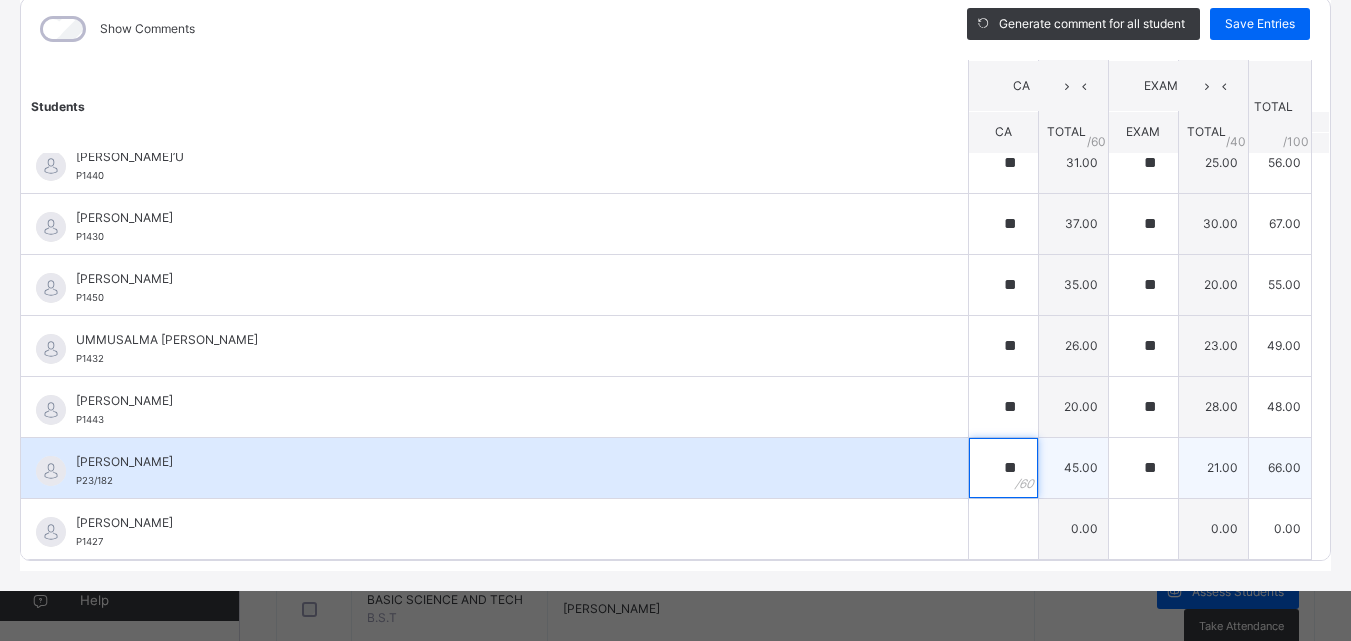 type on "**" 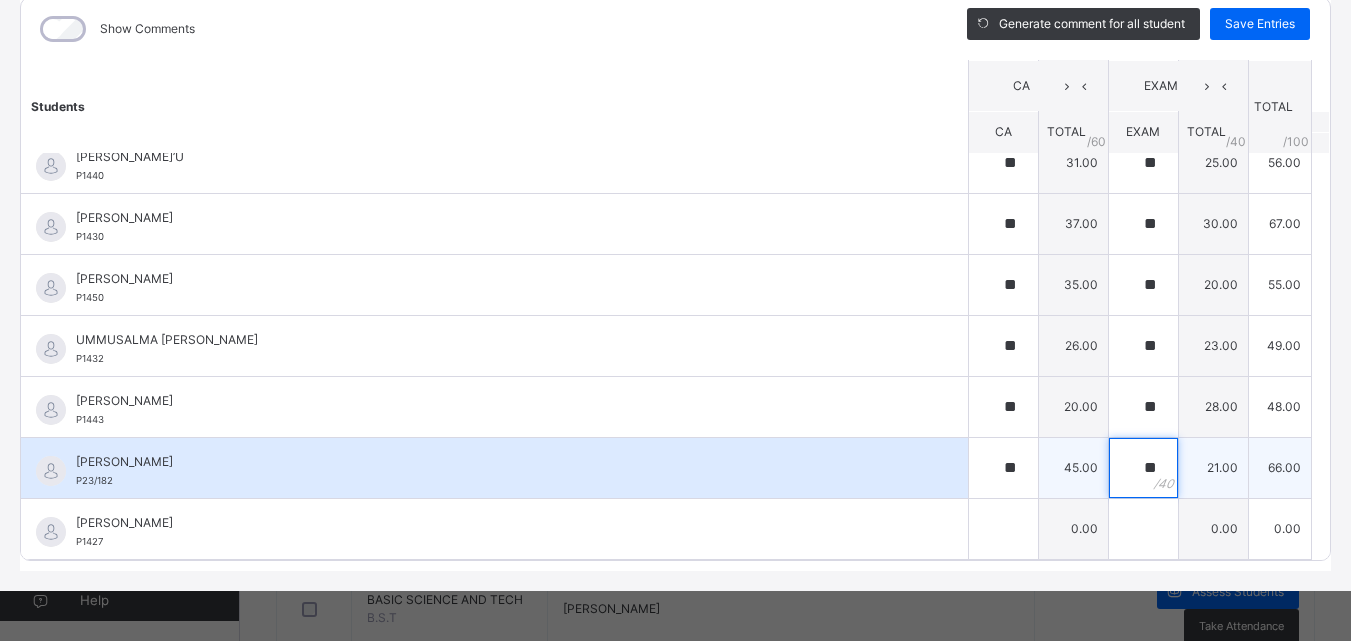click on "**" at bounding box center [1143, 468] 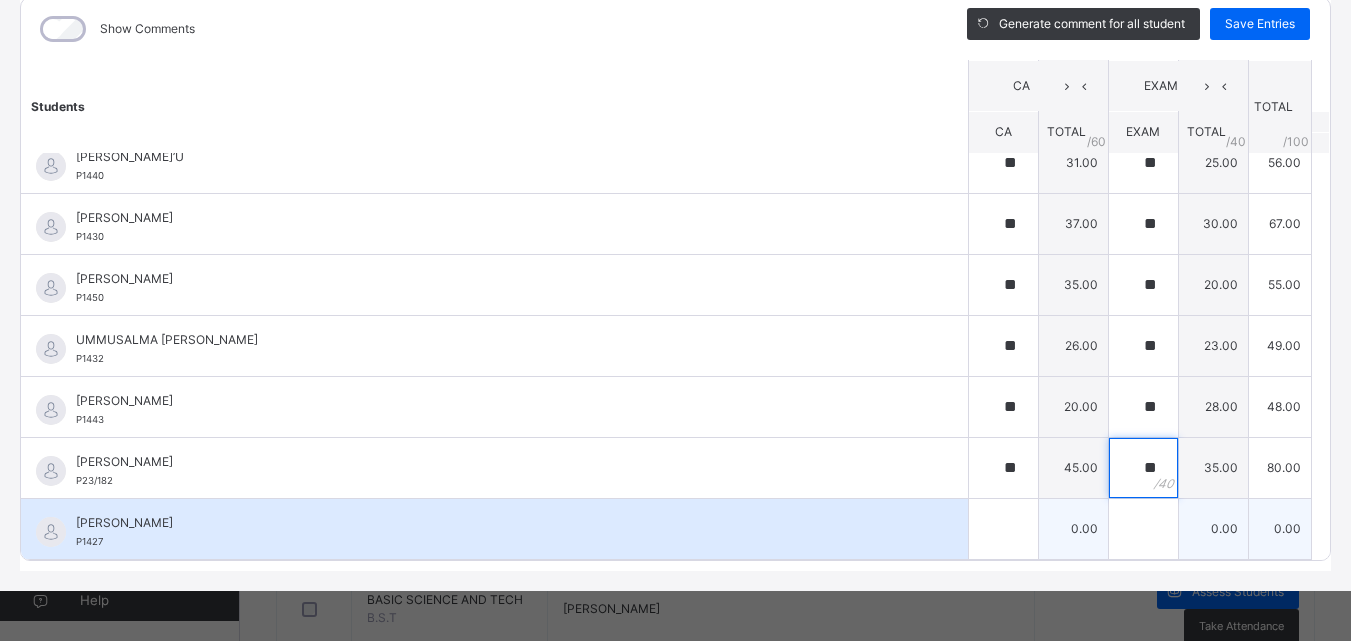 type on "**" 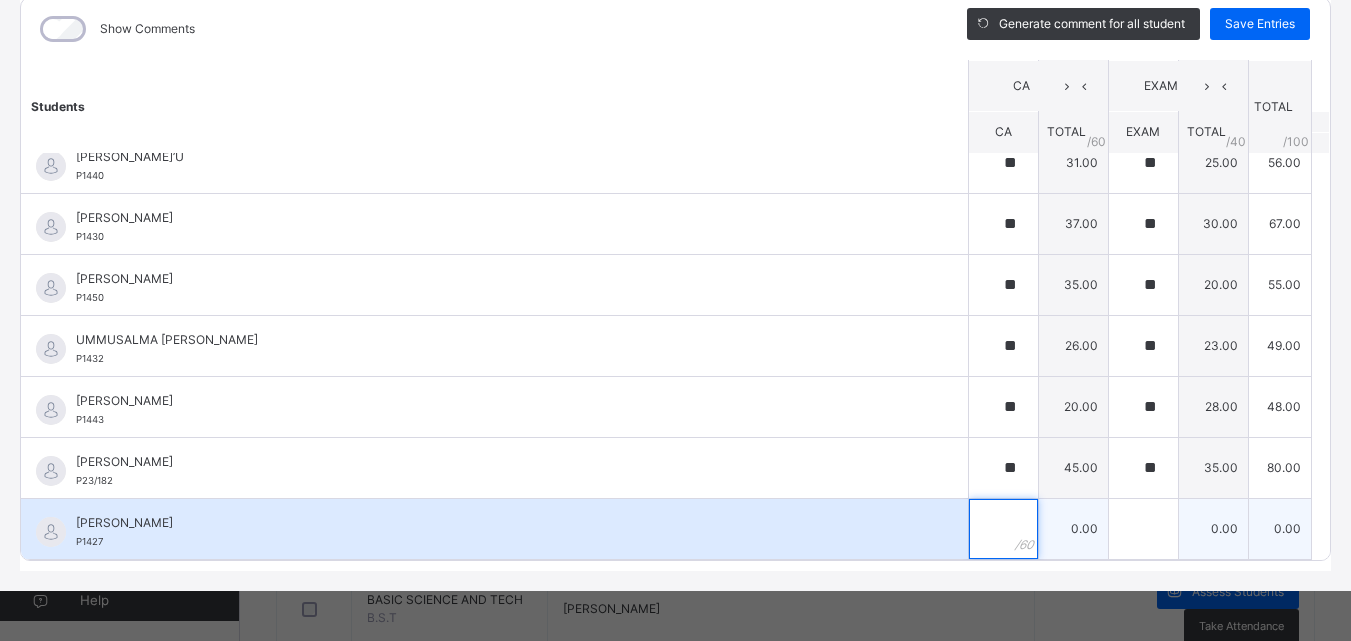 click at bounding box center [1003, 529] 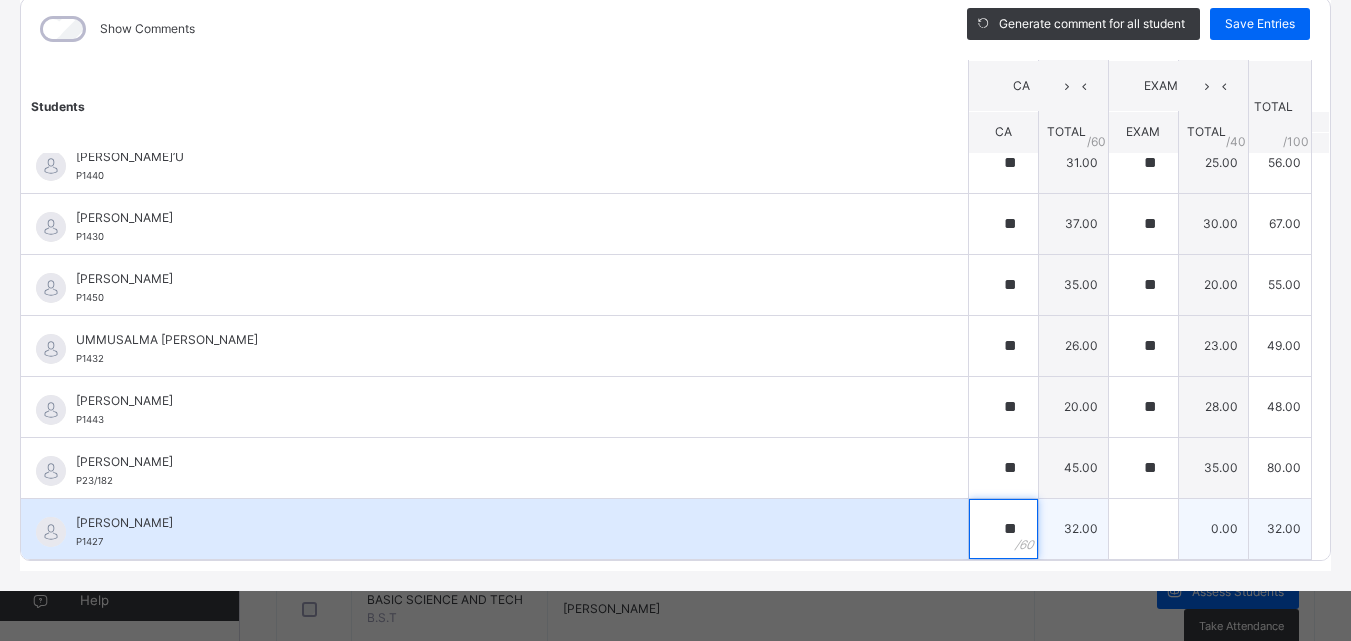 type on "**" 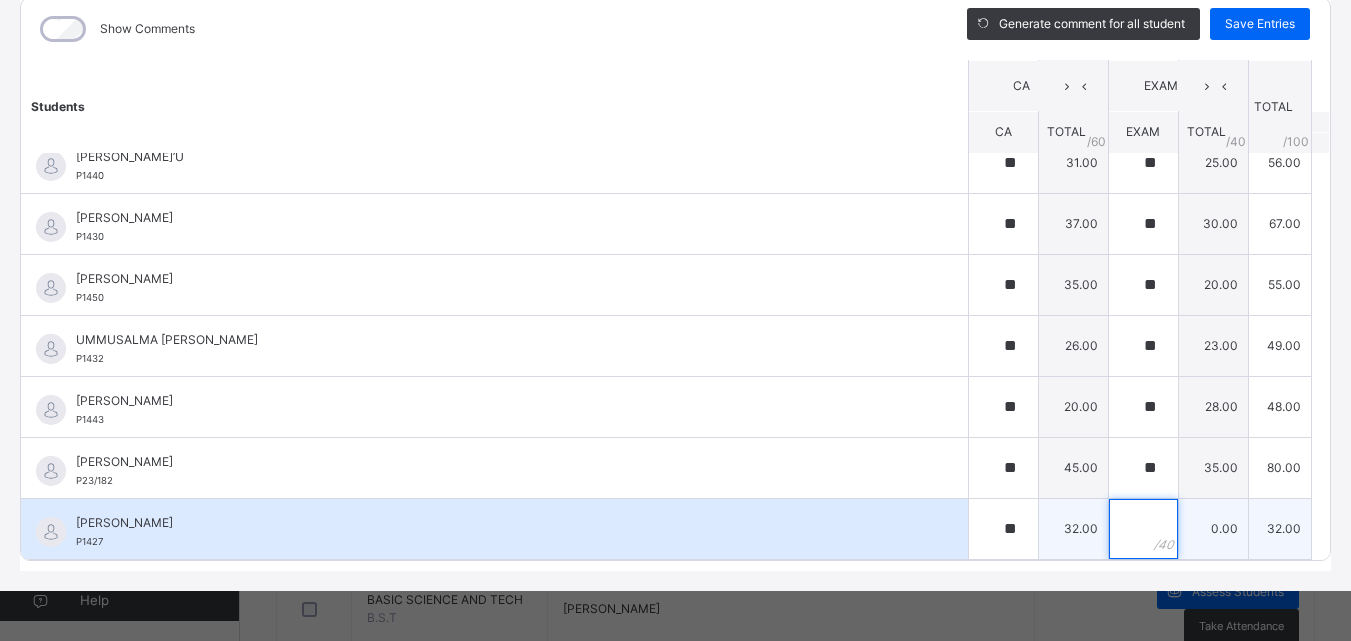 click at bounding box center [1143, 529] 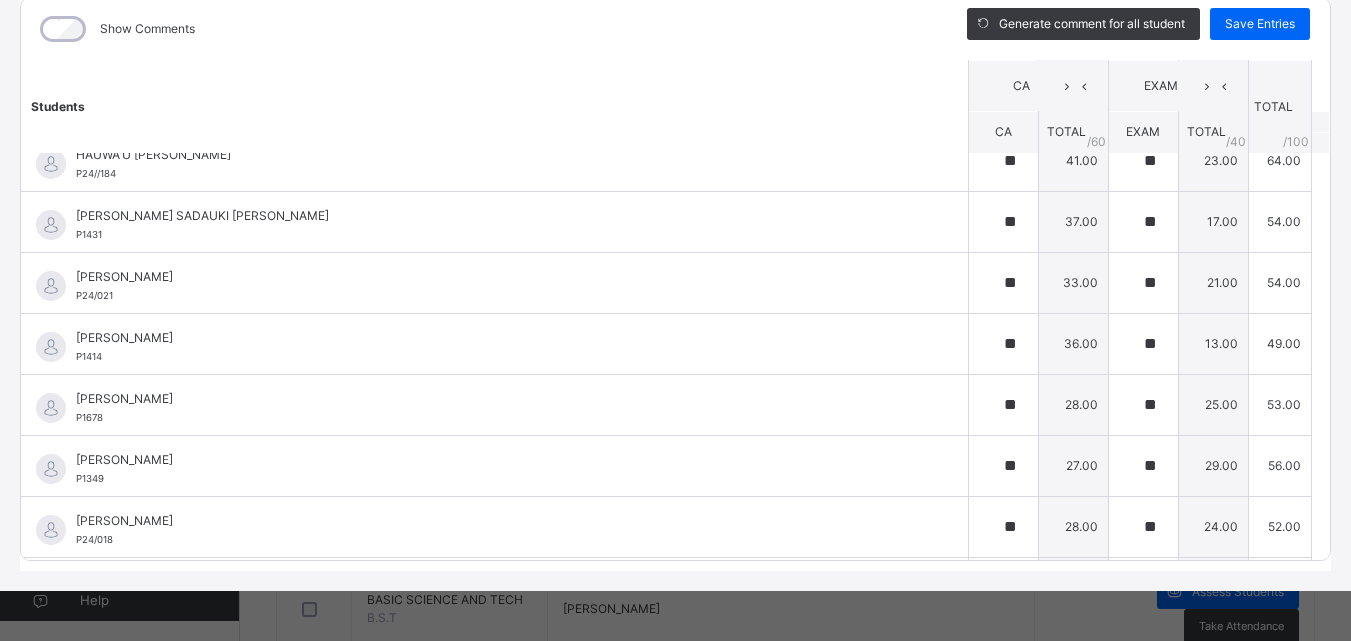 scroll, scrollTop: 1095, scrollLeft: 0, axis: vertical 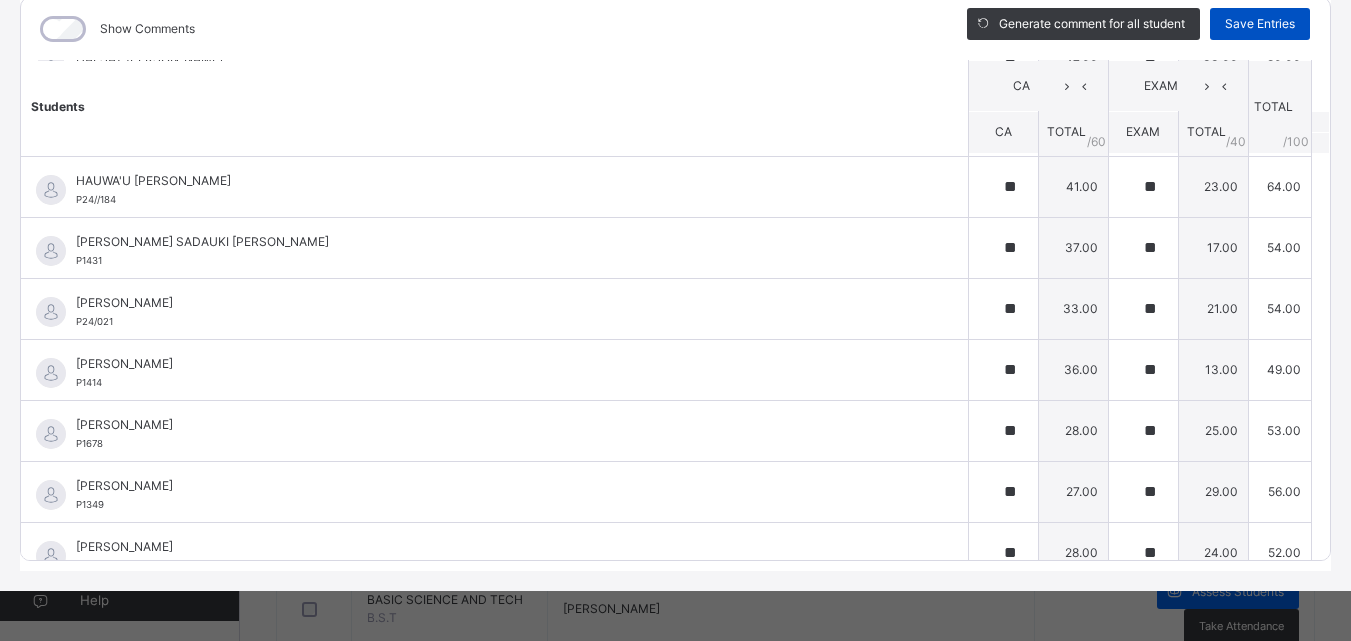 type on "**" 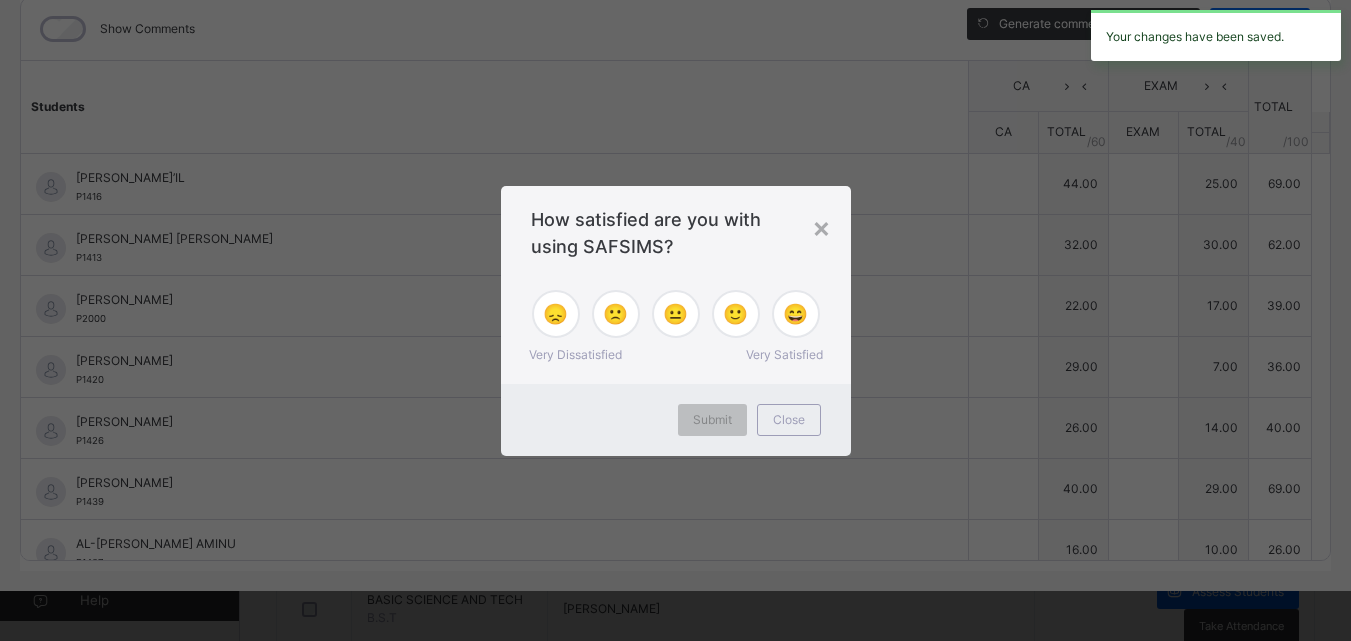 type on "**" 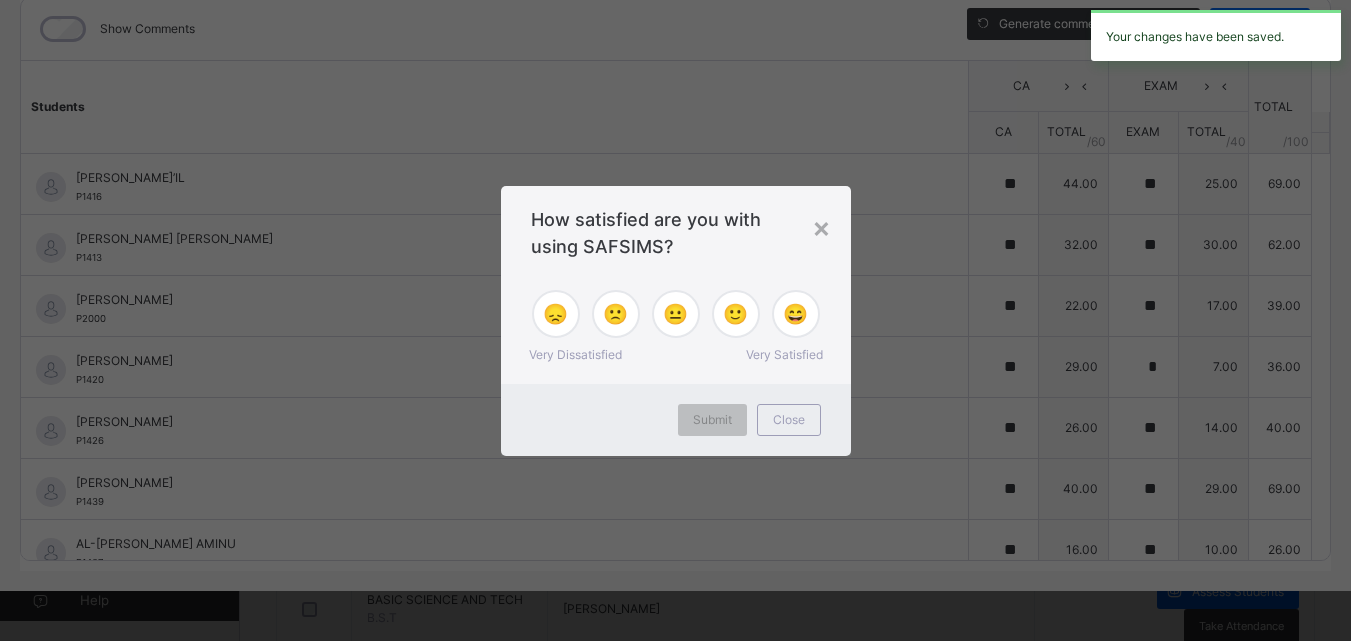 type on "**" 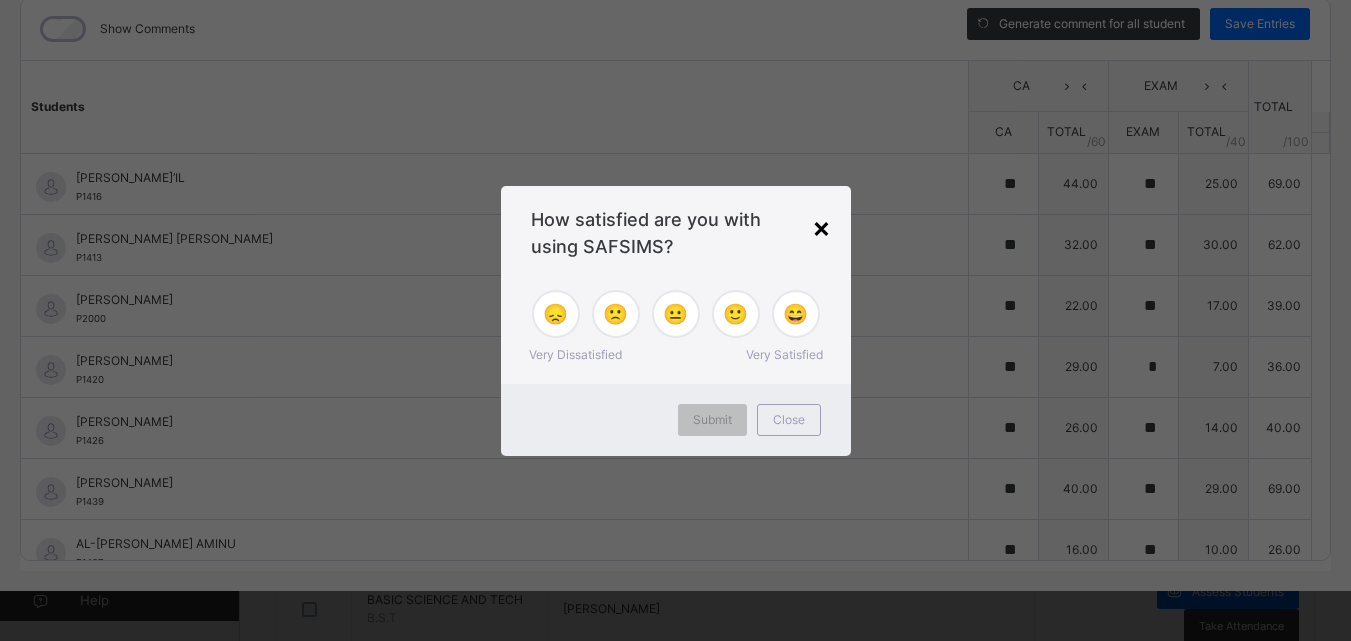 click on "×" at bounding box center [821, 227] 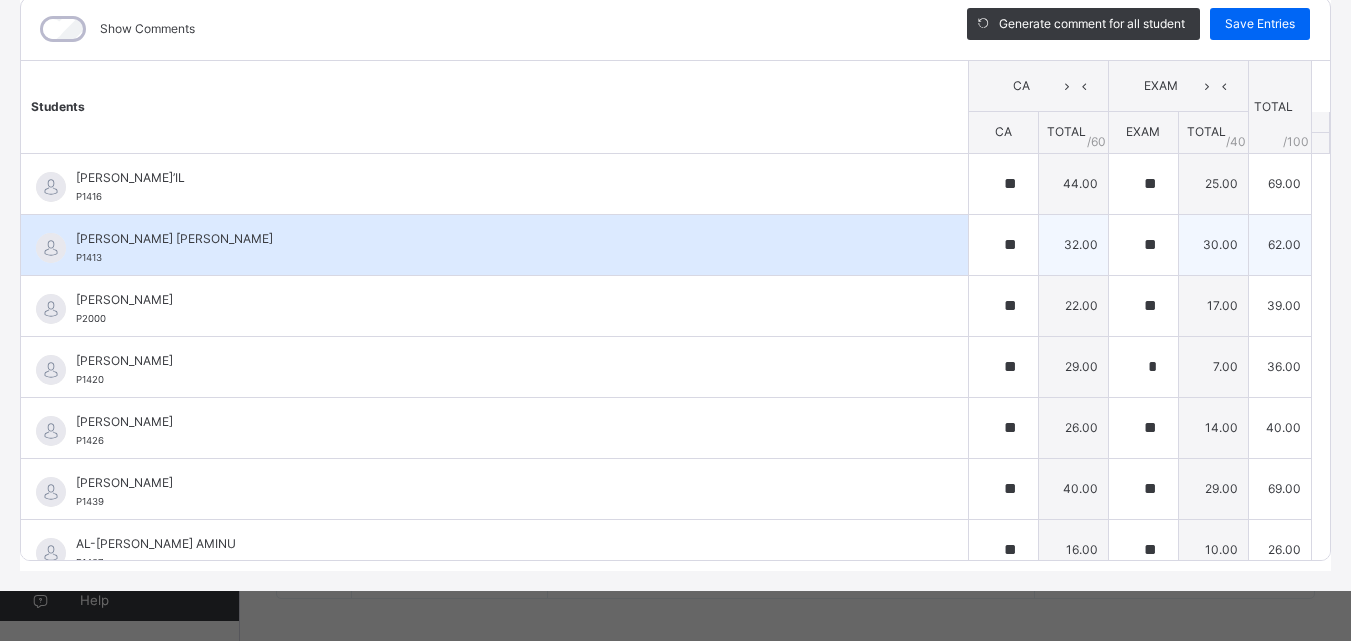 scroll, scrollTop: 905, scrollLeft: 0, axis: vertical 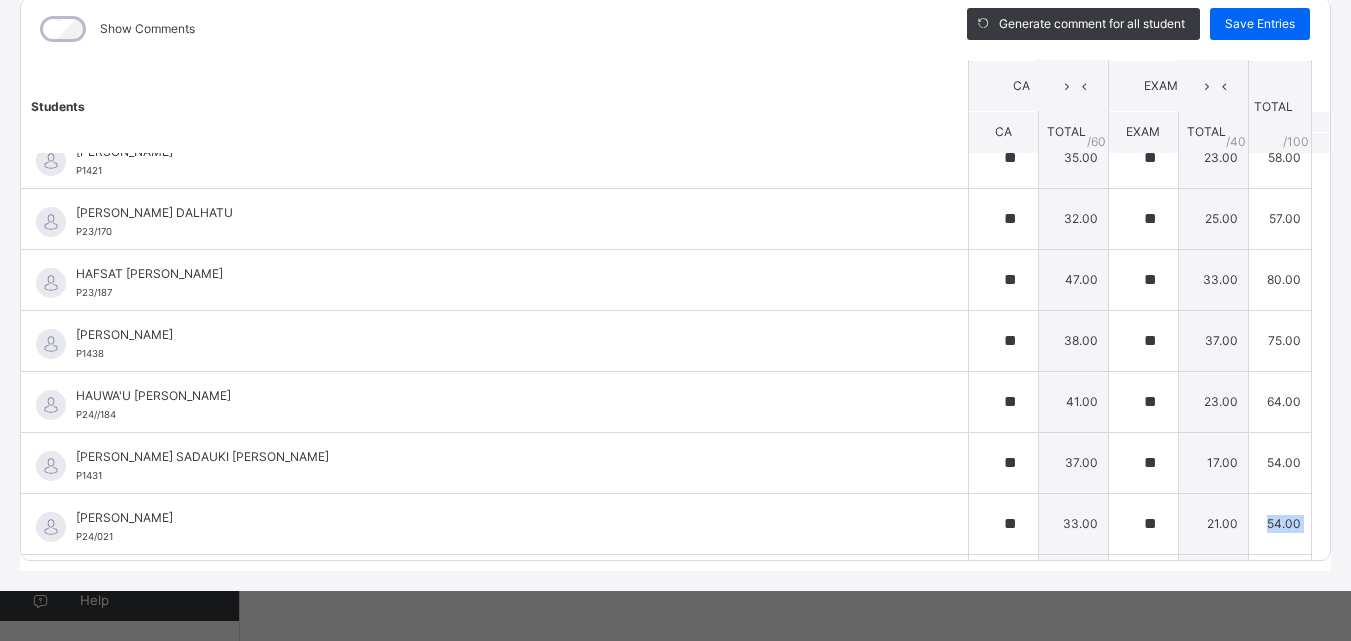 click on "Students CA  EXAM  TOTAL /100 Comment CA  TOTAL / 60 EXAM TOTAL / 40 ABDULKADIR  ISMA’IL P1416 ABDULKADIR  ISMA’IL P1416 ** 44.00 ** 25.00 69.00 Generate comment 0 / 250   ×   Subject Teacher’s Comment Generate and see in full the comment developed by the AI with an option to regenerate the comment JS ABDULKADIR  ISMA’IL   P1416   Total 69.00  / 100.00 Sims Bot   Regenerate     Use this comment   AHMAD AHMAD BASHIR P1413 AHMAD AHMAD BASHIR P1413 ** 32.00 ** 30.00 62.00 Generate comment 0 / 250   ×   Subject Teacher’s Comment Generate and see in full the comment developed by the AI with an option to regenerate the comment JS AHMAD AHMAD BASHIR   P1413   Total 62.00  / 100.00 Sims Bot   Regenerate     Use this comment   AHMAD ALIYU MU’AWIYA P2000 AHMAD ALIYU MU’AWIYA P2000 ** 22.00 ** 17.00 39.00 Generate comment 0 / 250   ×   Subject Teacher’s Comment Generate and see in full the comment developed by the AI with an option to regenerate the comment JS AHMAD ALIYU MU’AWIYA   P2000   Total  /" at bounding box center (675, 477) 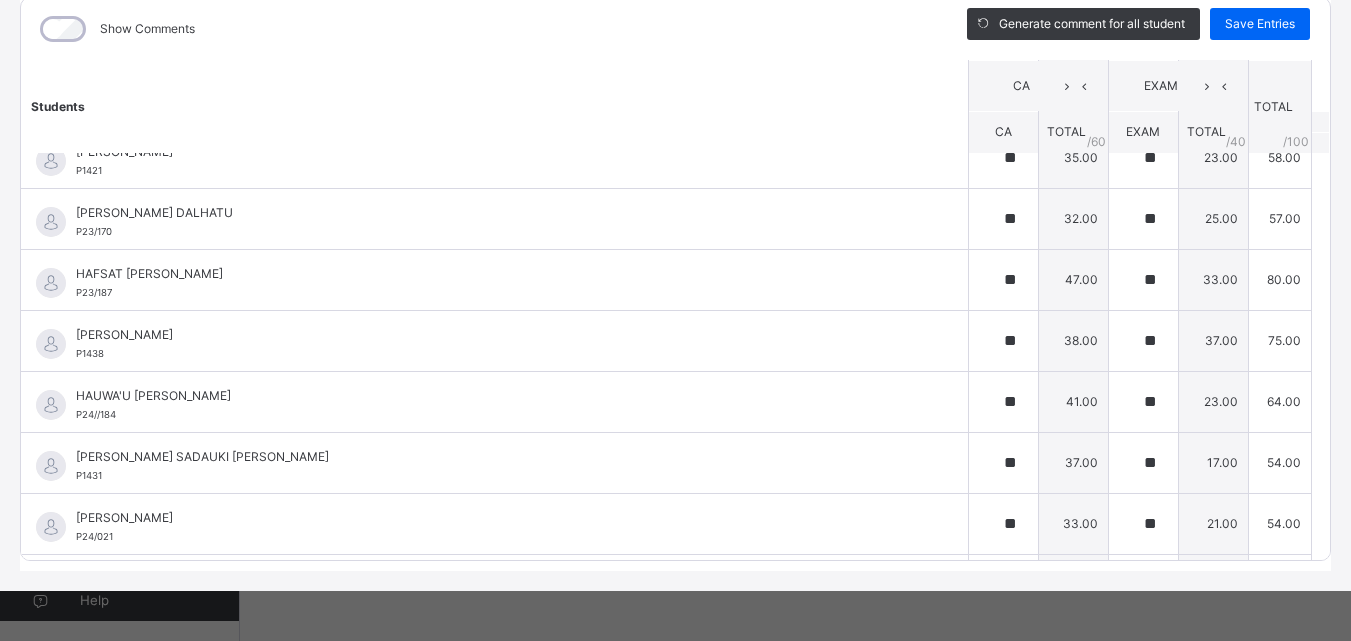 scroll, scrollTop: 925, scrollLeft: 0, axis: vertical 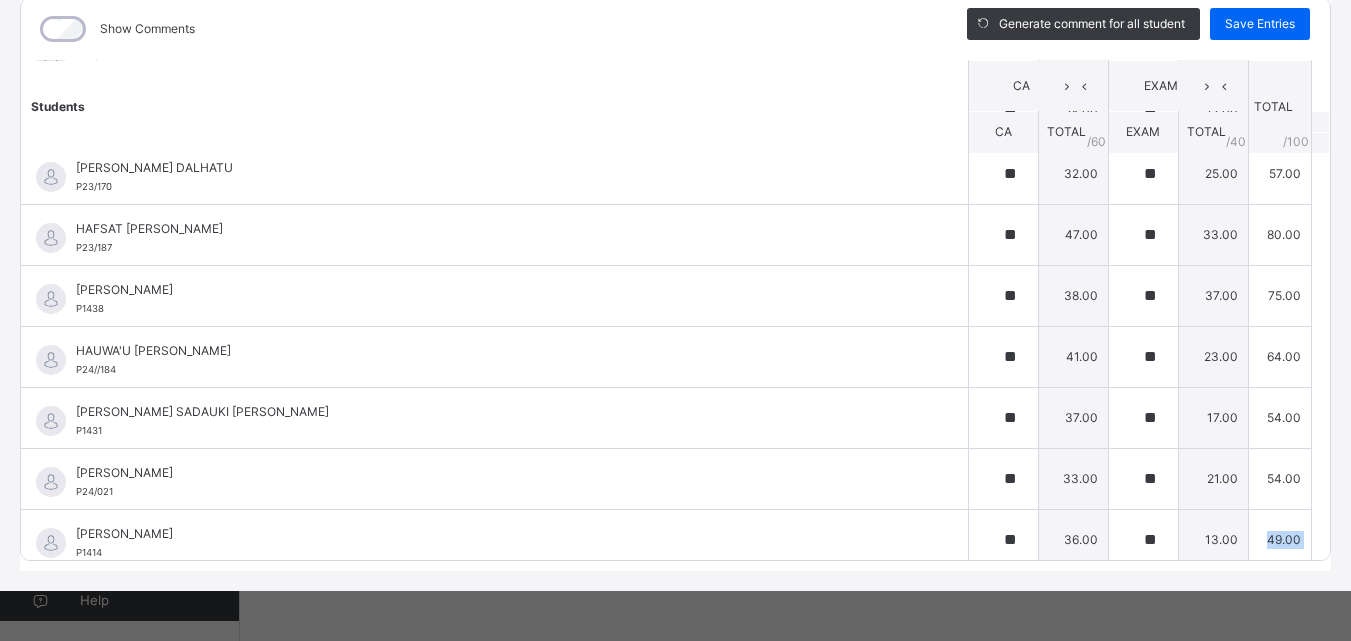 click on "Students CA  EXAM  TOTAL /100 Comment CA  TOTAL / 60 EXAM TOTAL / 40 ABDULKADIR  ISMA’IL P1416 ABDULKADIR  ISMA’IL P1416 ** 44.00 ** 25.00 69.00 Generate comment 0 / 250   ×   Subject Teacher’s Comment Generate and see in full the comment developed by the AI with an option to regenerate the comment JS ABDULKADIR  ISMA’IL   P1416   Total 69.00  / 100.00 Sims Bot   Regenerate     Use this comment   AHMAD AHMAD BASHIR P1413 AHMAD AHMAD BASHIR P1413 ** 32.00 ** 30.00 62.00 Generate comment 0 / 250   ×   Subject Teacher’s Comment Generate and see in full the comment developed by the AI with an option to regenerate the comment JS AHMAD AHMAD BASHIR   P1413   Total 62.00  / 100.00 Sims Bot   Regenerate     Use this comment   AHMAD ALIYU MU’AWIYA P2000 AHMAD ALIYU MU’AWIYA P2000 ** 22.00 ** 17.00 39.00 Generate comment 0 / 250   ×   Subject Teacher’s Comment Generate and see in full the comment developed by the AI with an option to regenerate the comment JS AHMAD ALIYU MU’AWIYA   P2000   Total  /" at bounding box center (675, 432) 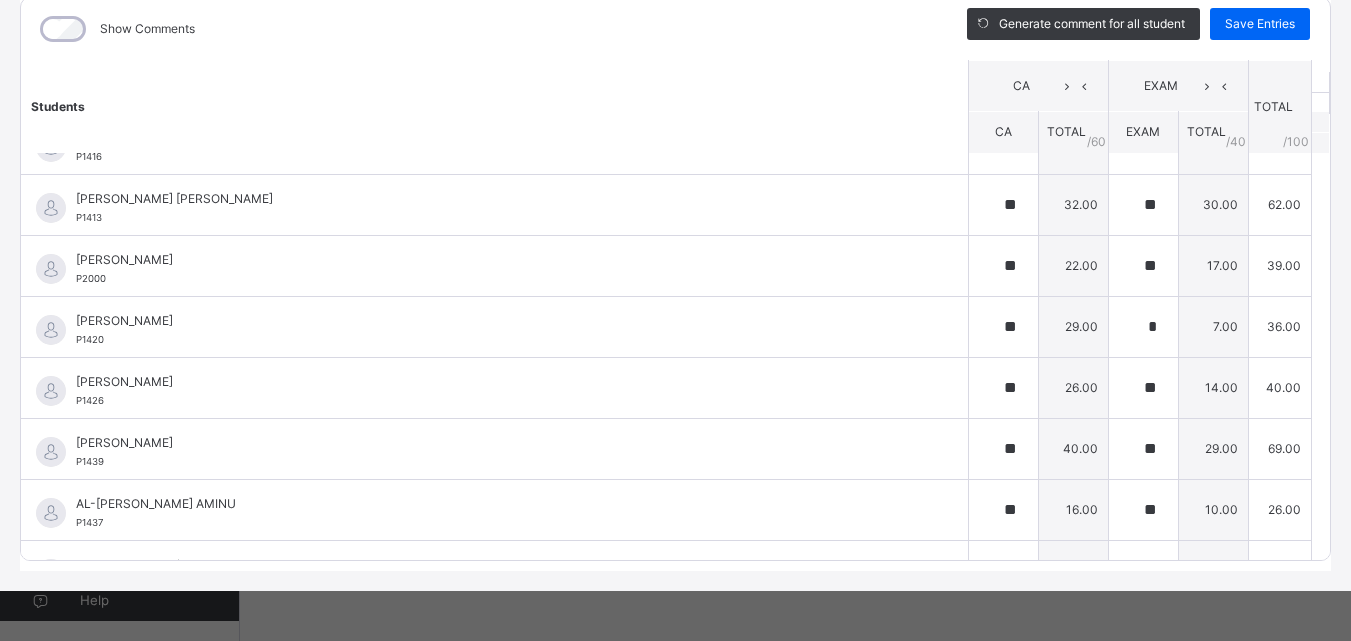 scroll, scrollTop: 0, scrollLeft: 0, axis: both 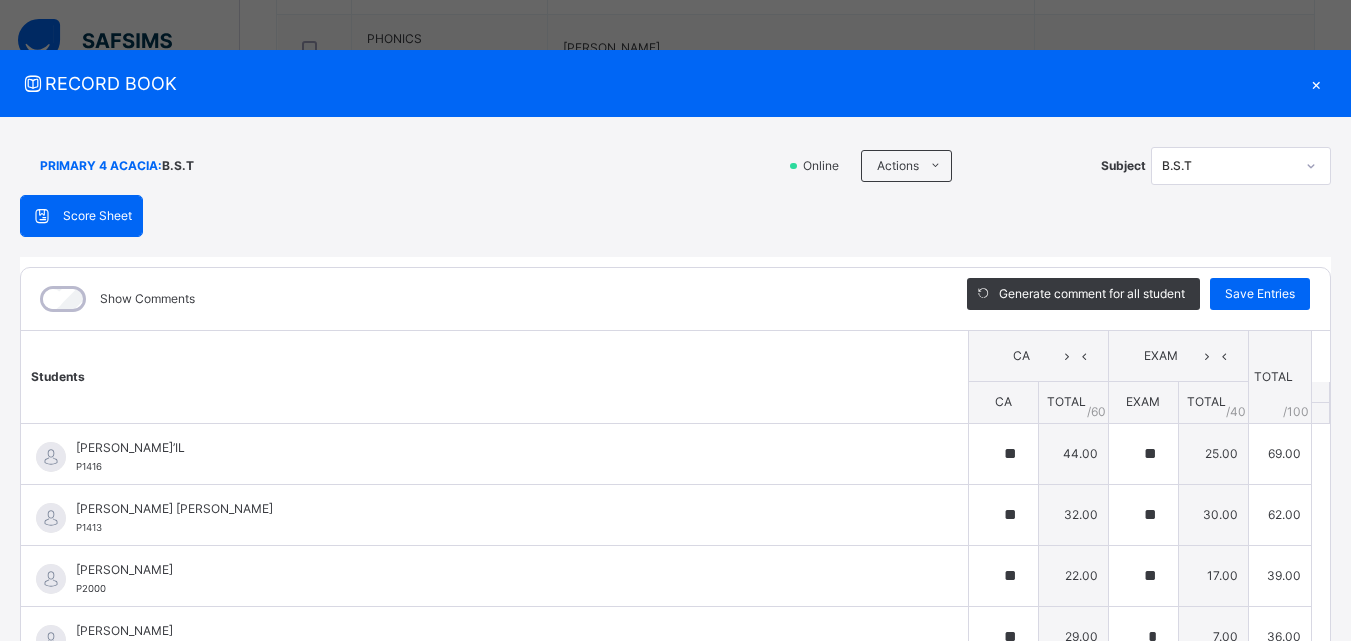 click on "×" at bounding box center [1316, 83] 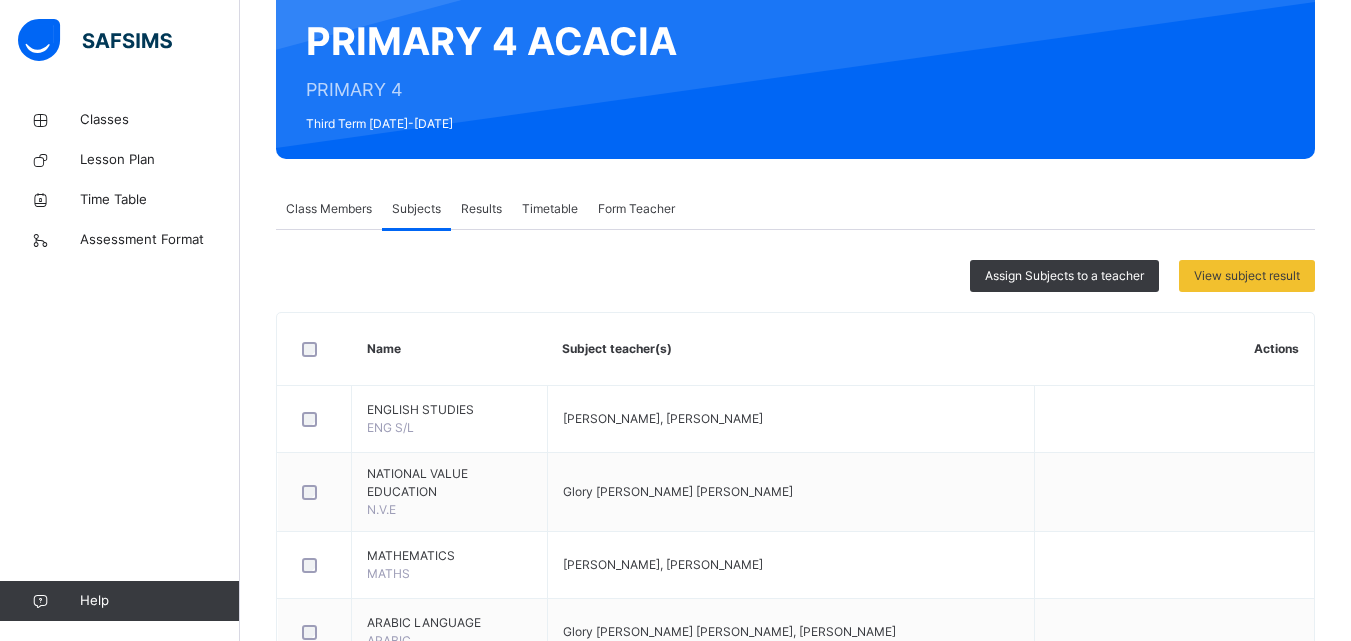 scroll, scrollTop: 185, scrollLeft: 0, axis: vertical 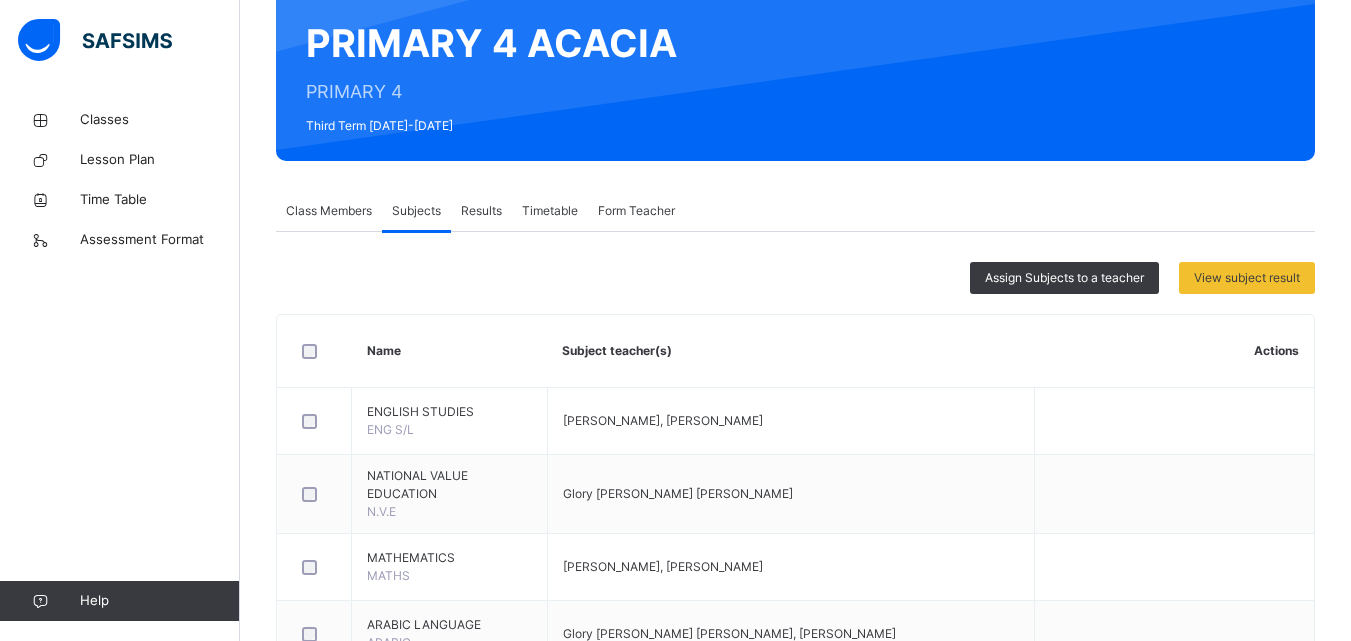 click on "Results" at bounding box center [481, 211] 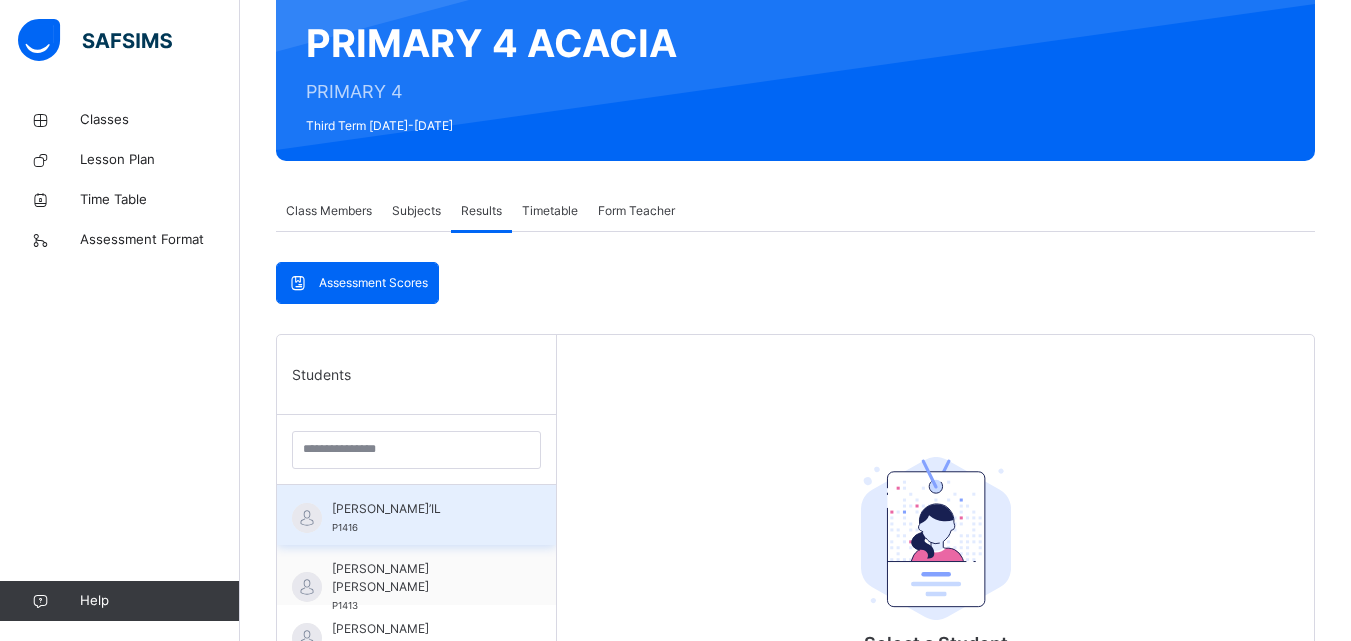 click on "ABDULKADIR  ISMA’IL P1416" at bounding box center (421, 518) 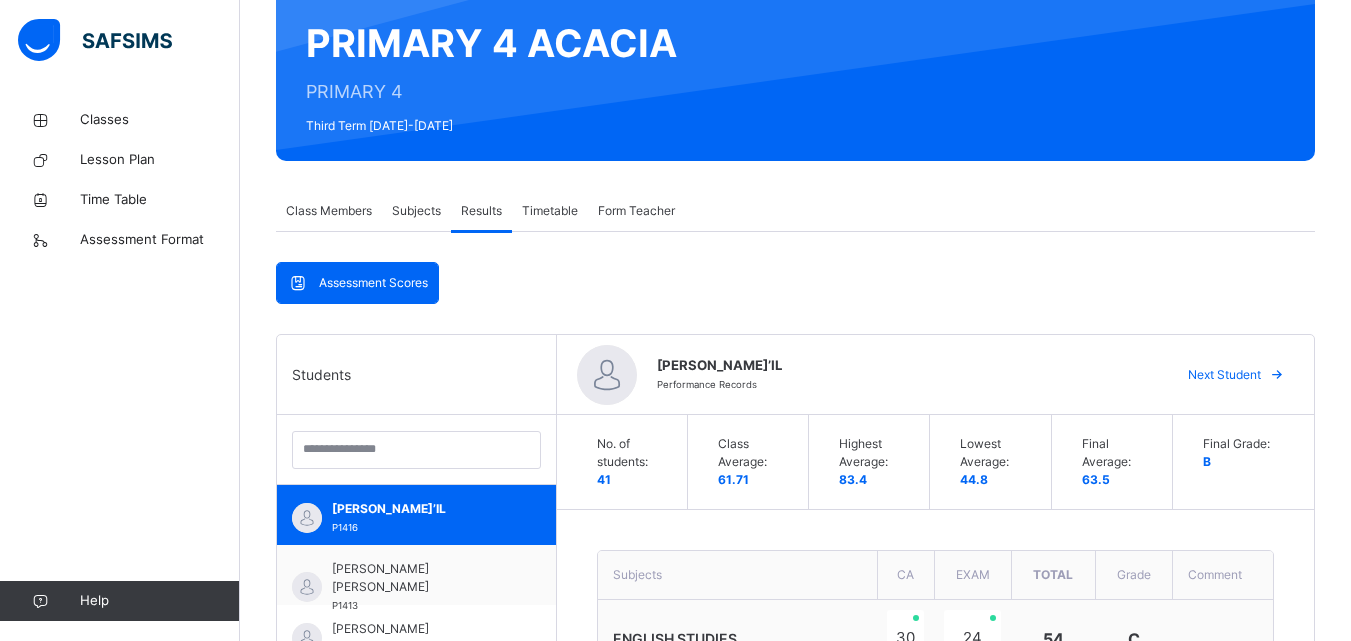 click on "No. of students:   41   Class Average:   61.71   Highest Average:   83.4   Lowest Average:   44.8   Final Average:   63.5   Final Grade:   B Subjects CA  EXAM  Total Grade Comment ENGLISH STUDIES 30 24 54 C NATIONAL VALUE EDUCATION 21 20 41 E MATHEMATICS  32 20 52 C FRENCH  44 29 73 A ARABIC LANGUAGE  32 23 55 C BASIC SCIENCE AND TECH  44 25 69 B HAUSA LANGUAGE  45 39 84 A QUANTITATIVE REASONING  51 12 63 B VERBAL REASONING  39 25 64 B WRITING  50 30 80 A" at bounding box center (935, 938) 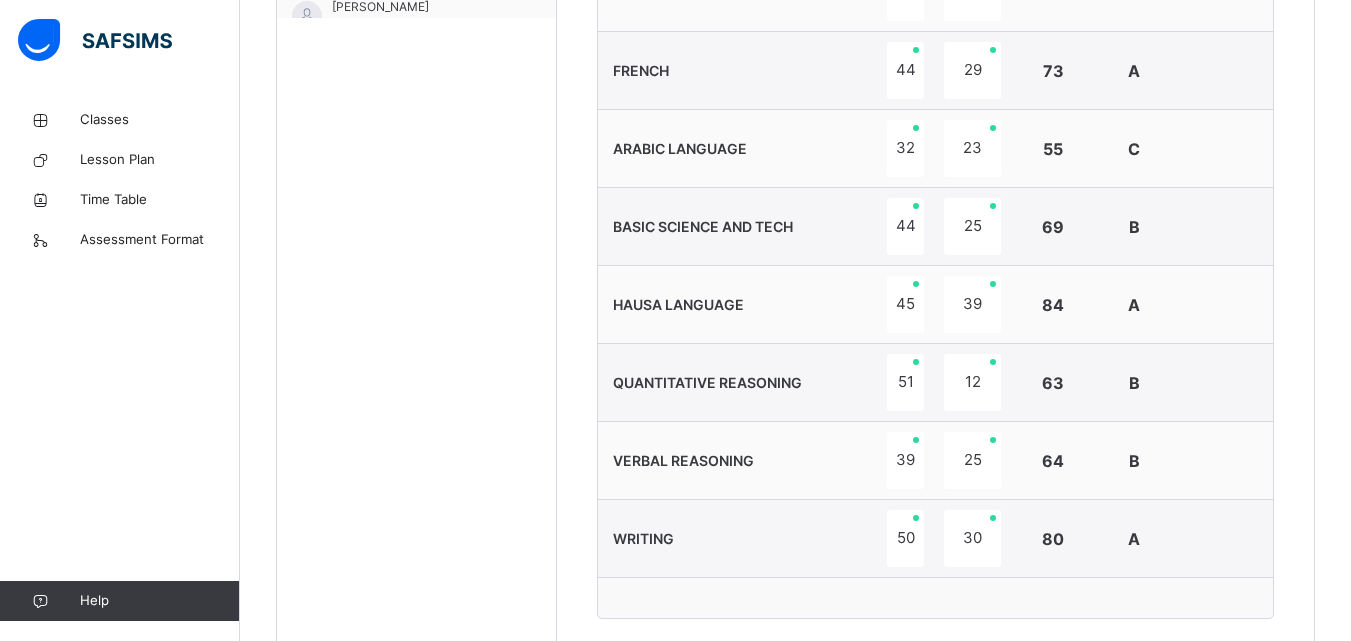 scroll, scrollTop: 986, scrollLeft: 0, axis: vertical 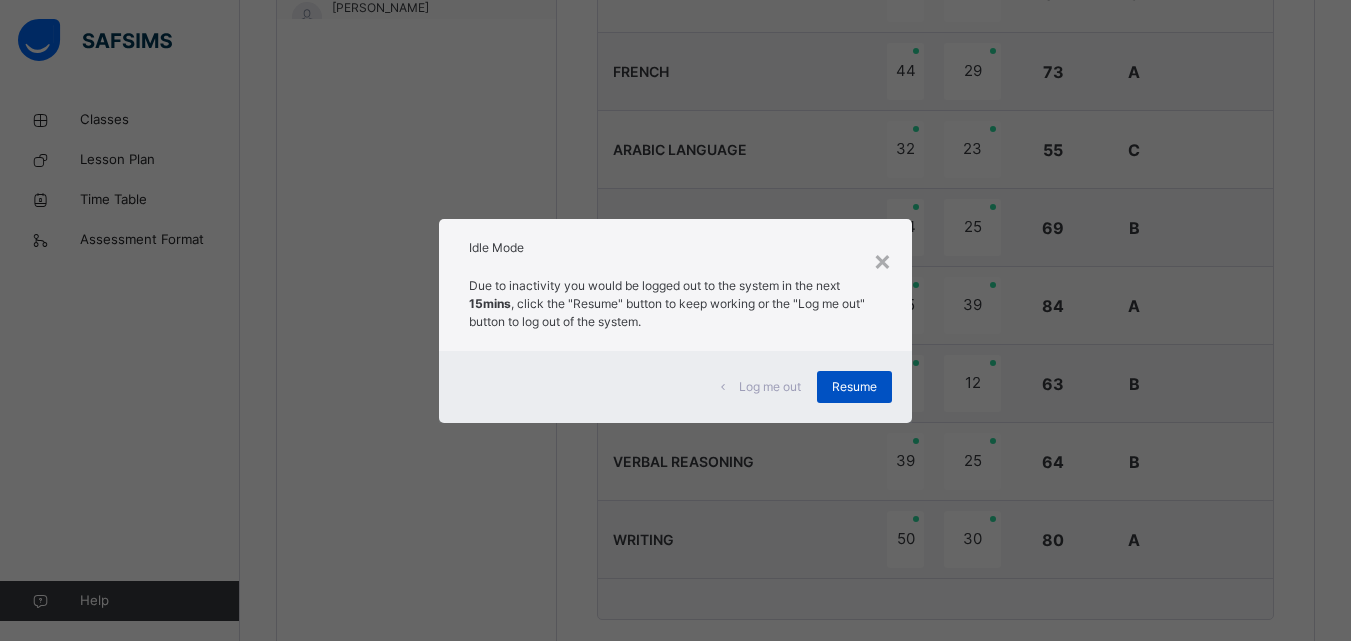click on "Resume" at bounding box center (854, 387) 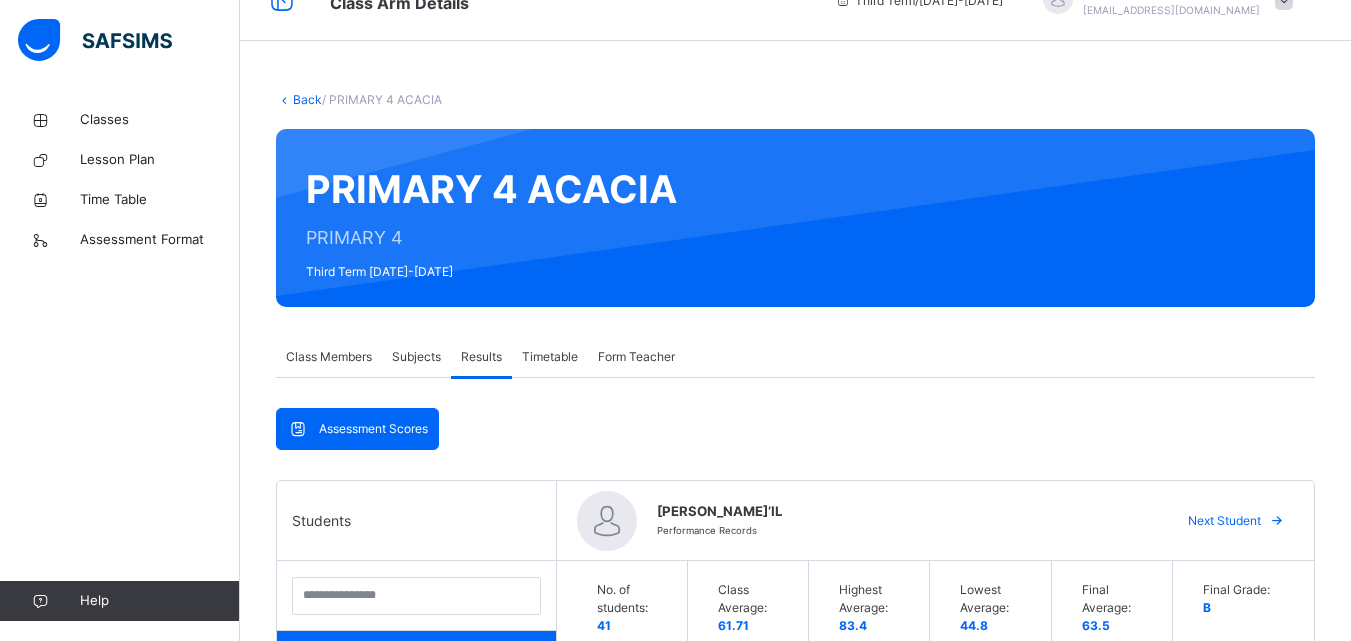 scroll, scrollTop: 0, scrollLeft: 0, axis: both 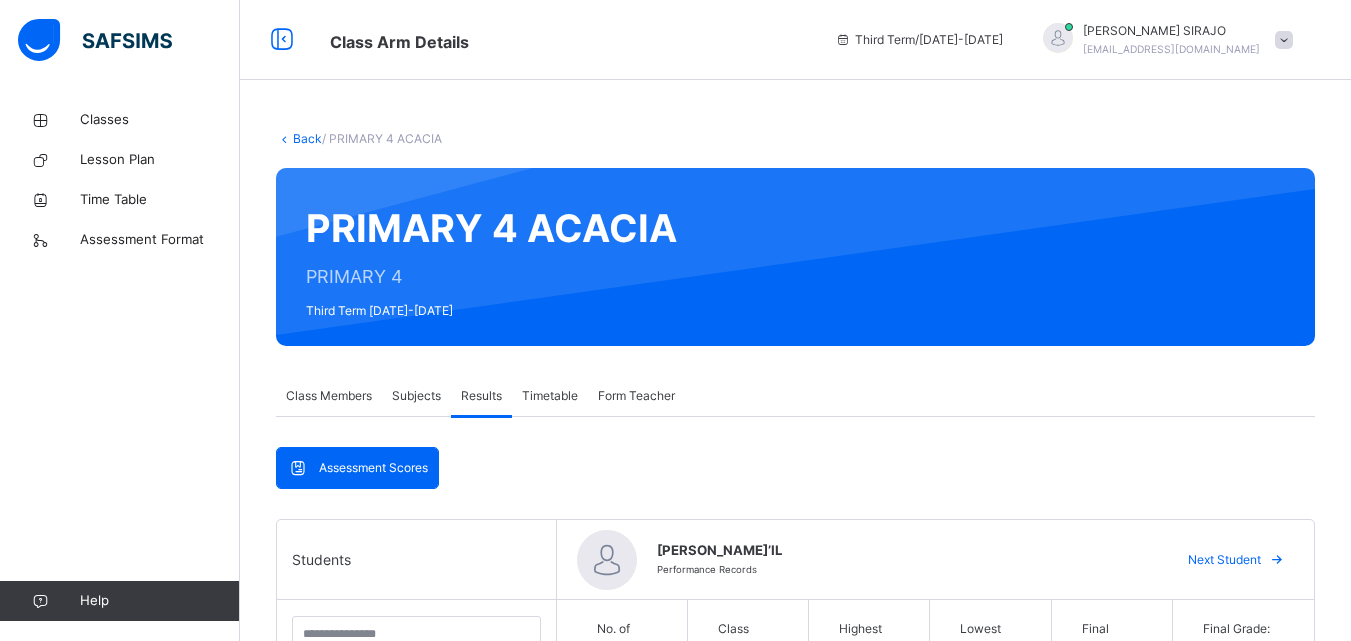 click on "Assessment Scores Assessment Scores Students ABDULKADIR  ISMA’IL P1416 AHMAD AHMAD BASHIR P1413 AHMAD ALIYU MU’AWIYA P2000 AHMAD LAWAL YAHAYA P1420 AISHA ABDULLAHI SANI P1426 AISHA KURFI HARUNA P1439 AL-AMEEN BUSH AMINU P1437 AL-MUSTAPHA R/DADI MUSTAPHA P1460 ALIYU MUKHTAR NURA P1418 AMINA KABIR BELLO P1415 AMINATU MASANAWA HUSSAIN P1538 FATIMA  SANI P1448 FATIMA A.K NURA P1419 FATIMA ABUBAKAR ISMA'IL P24/034 FATIMA MUSA TASI’U P1421 FATIMA USMAN DALHATU P23/170 HAFSAT RIKO SHEHU P23/187 HALIMATU FARUQ UMAR P1438 HAUWA'U ARZUKA MUHAMMAD P24//184 IBRAHIM SADAUKI IMRAN P1431 KHADIJA   ABUBAKAR P24/021 KHADIJA  RILWAN P1414 MARYAM AHMAD JAMILU P1678 MARYAM JIBRIL MUSA P1349 MUHAMMAD ABDULLAHI DIKKO P24/018 MUHAMMAD GAFAI SHAMSUDEEN P1456 MUHAMMAD MUHAMMAD ISAH P143 MUHAMMAD MUSA SADA P23/186 MUHAMMAD SALIHU JADEED P1424 MUHAMMAD SULLUBAWA MANSUR P1434 MUHAMMAD SURAJO IBRAHIM P1428 MUHAMMAD ZAKARI ABUBAKAR P1422 NASIR RANDAWA KABIR P24/013 SALMA ILIYASU ALIYU P23/184 SHAMSUDEEN  TASI’U P1440 P1430 P1450" at bounding box center (795, 1052) 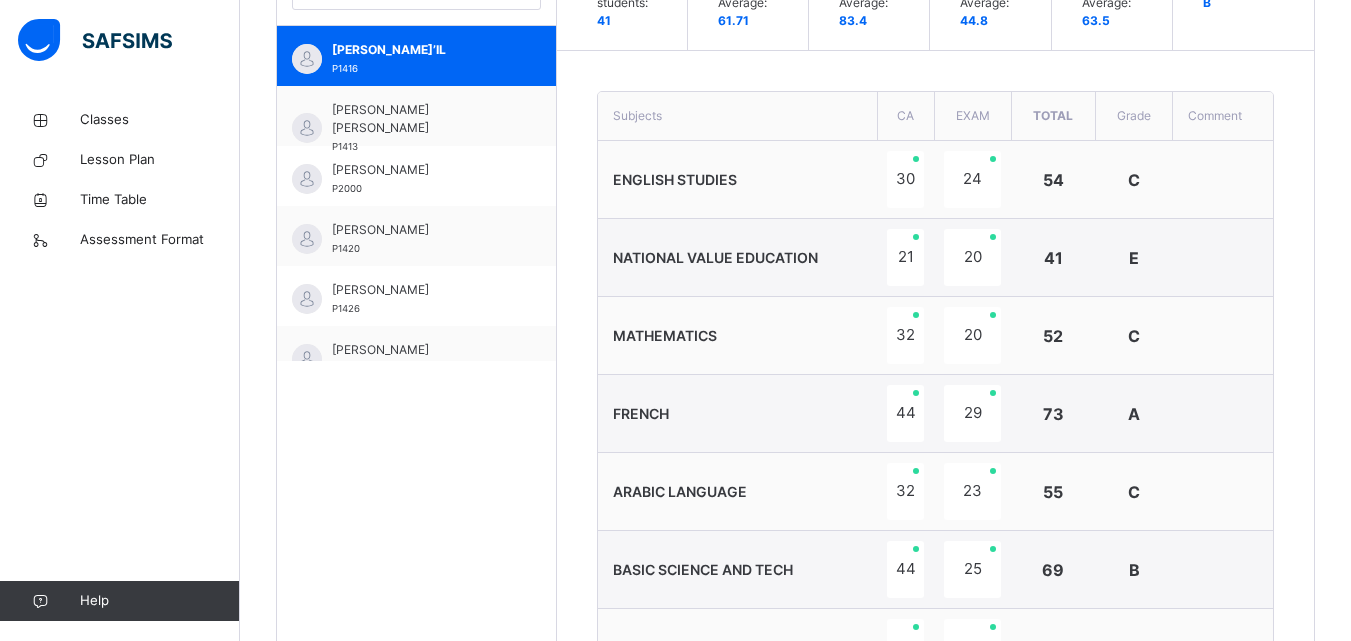 scroll, scrollTop: 680, scrollLeft: 0, axis: vertical 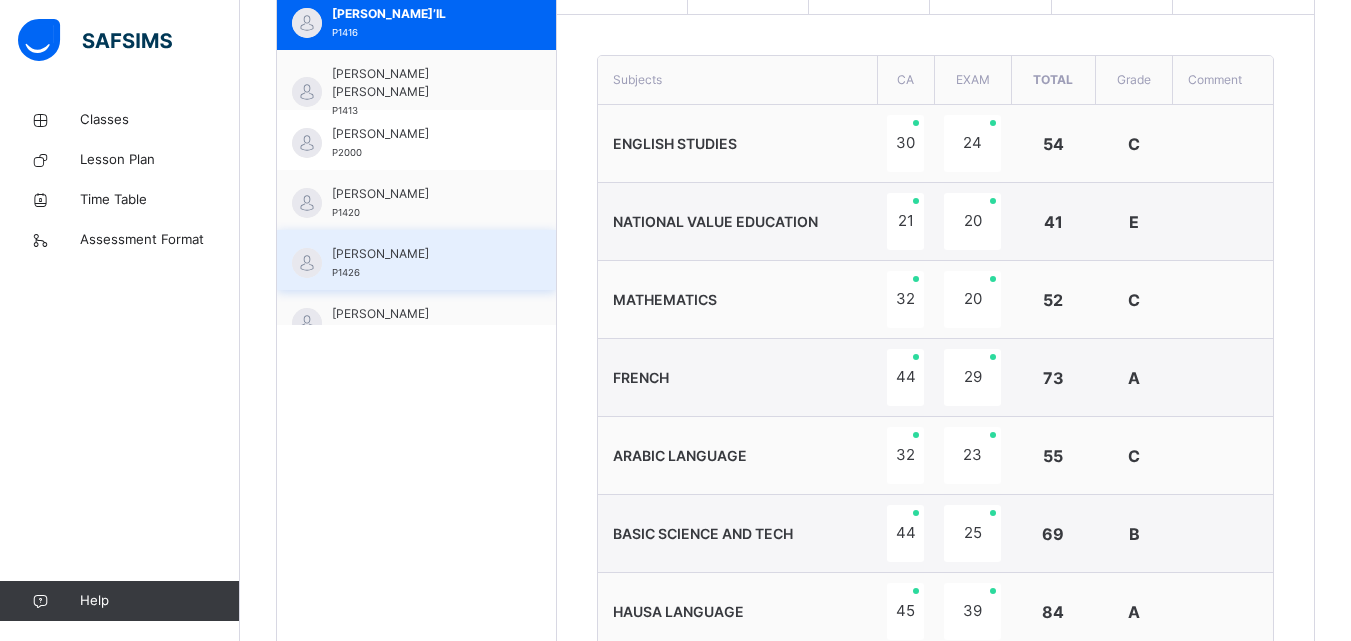 click on "[PERSON_NAME]" at bounding box center (421, 254) 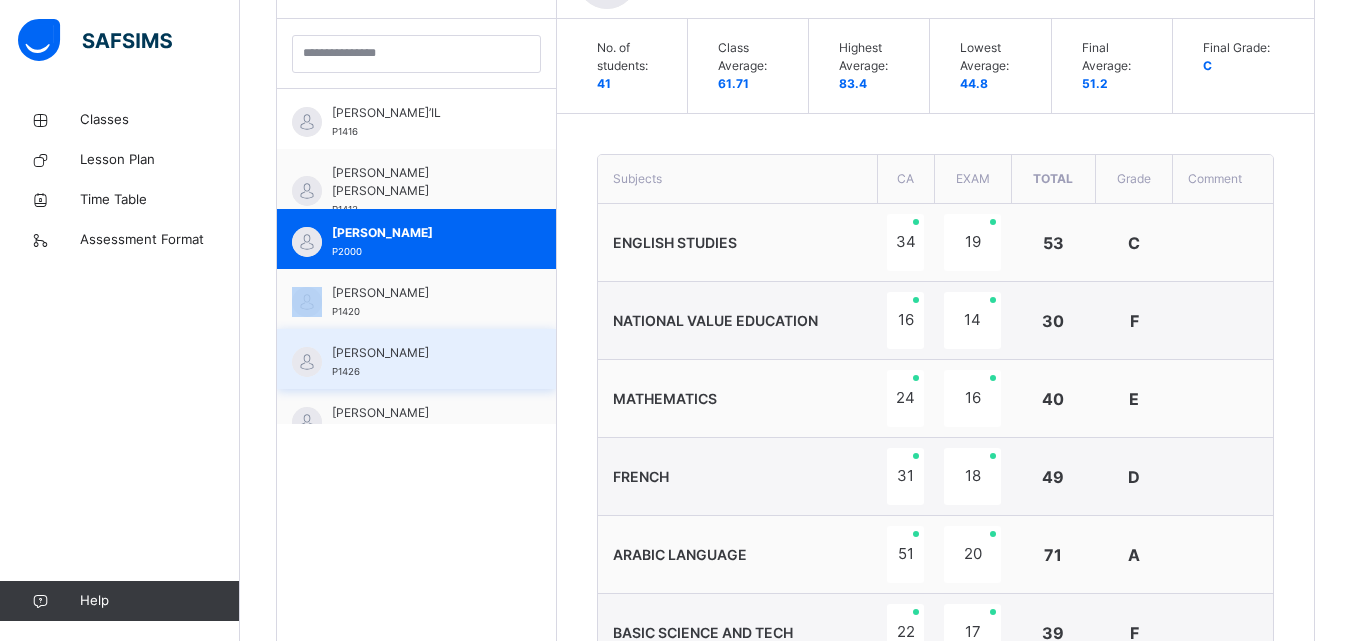 scroll, scrollTop: 680, scrollLeft: 0, axis: vertical 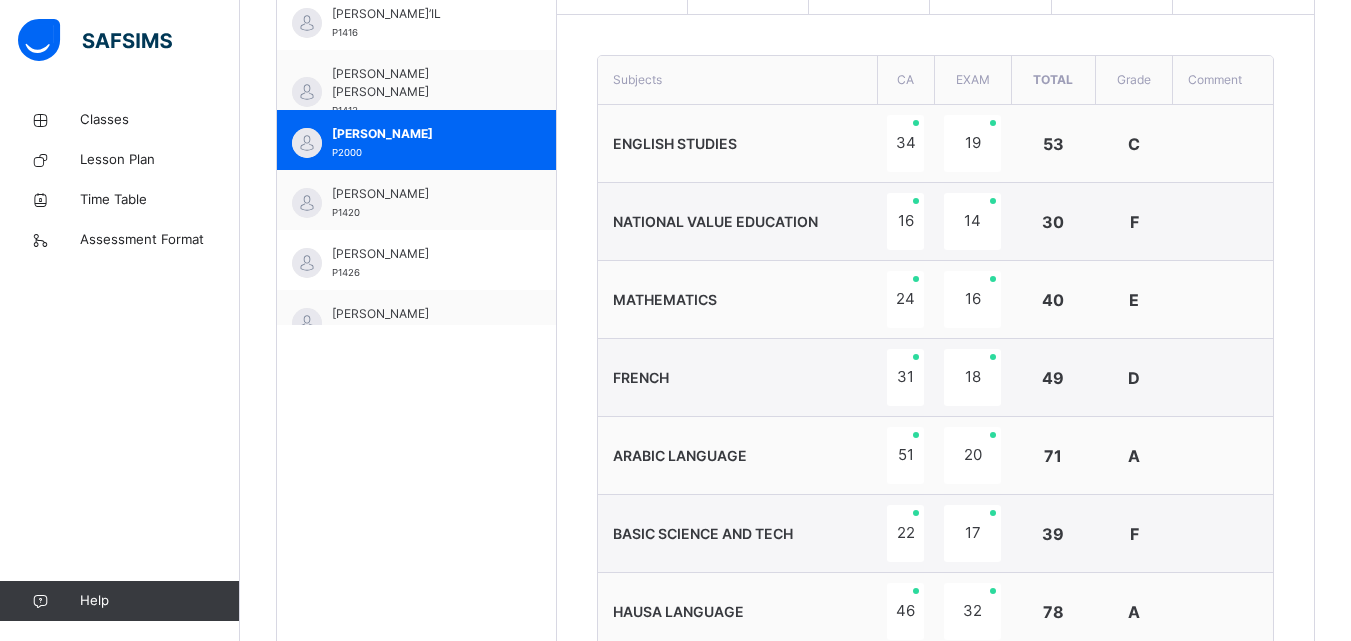 click on "NATIONAL VALUE EDUCATION" at bounding box center [737, 222] 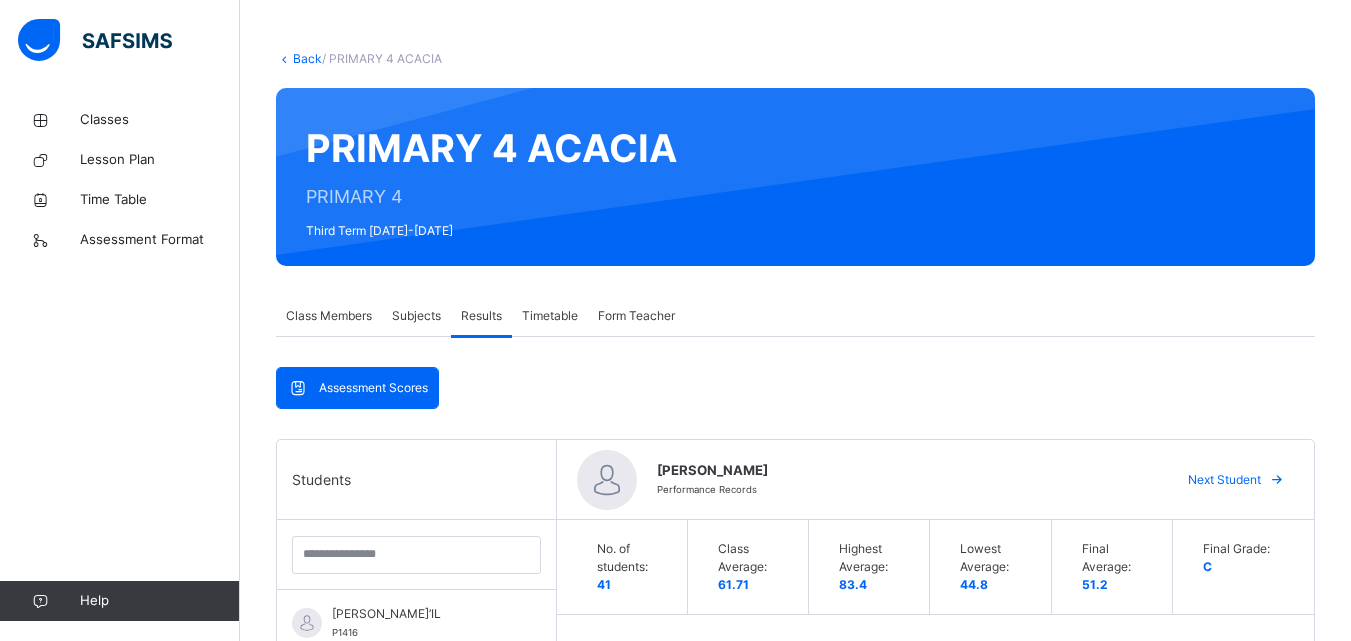 scroll, scrollTop: 40, scrollLeft: 0, axis: vertical 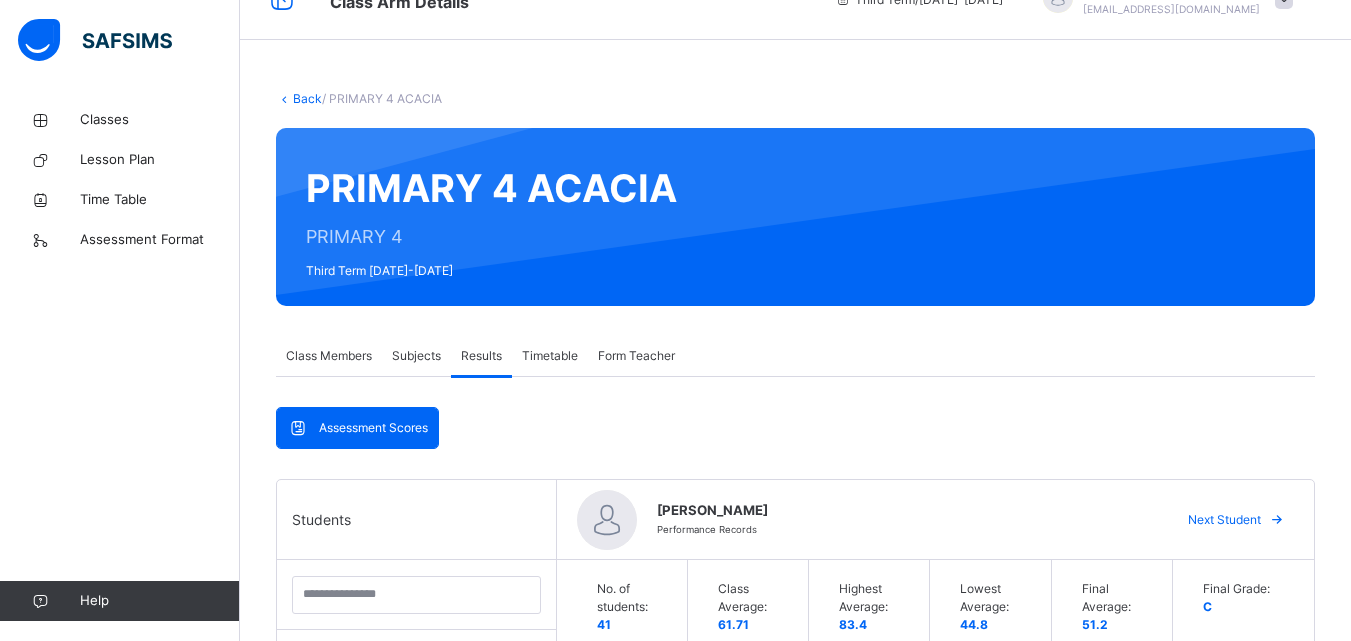 click on "Back" at bounding box center (307, 98) 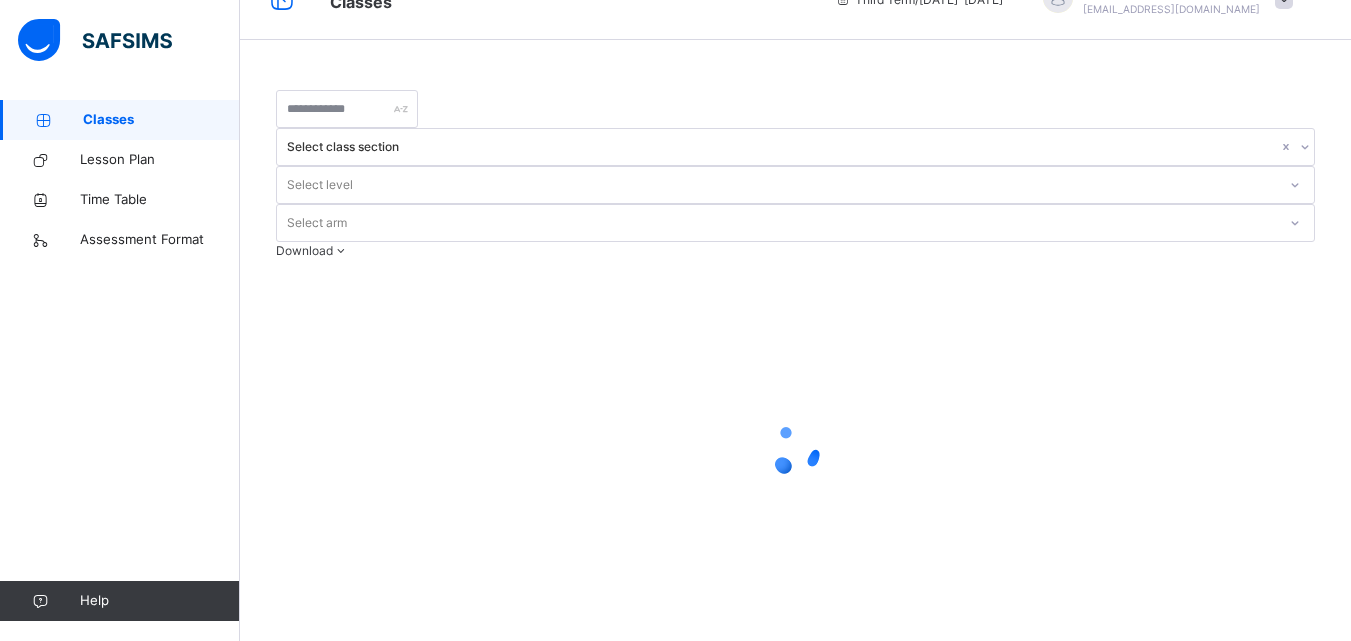scroll, scrollTop: 0, scrollLeft: 0, axis: both 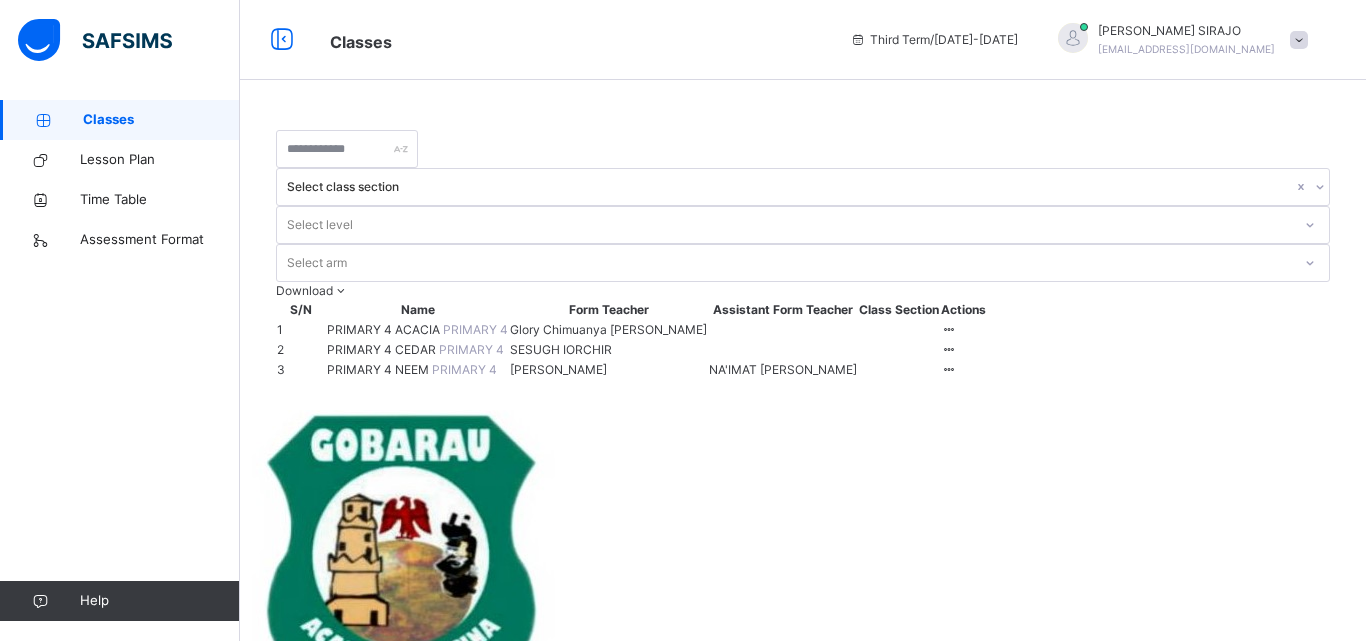click on "PRIMARY 4   CEDAR" at bounding box center (383, 349) 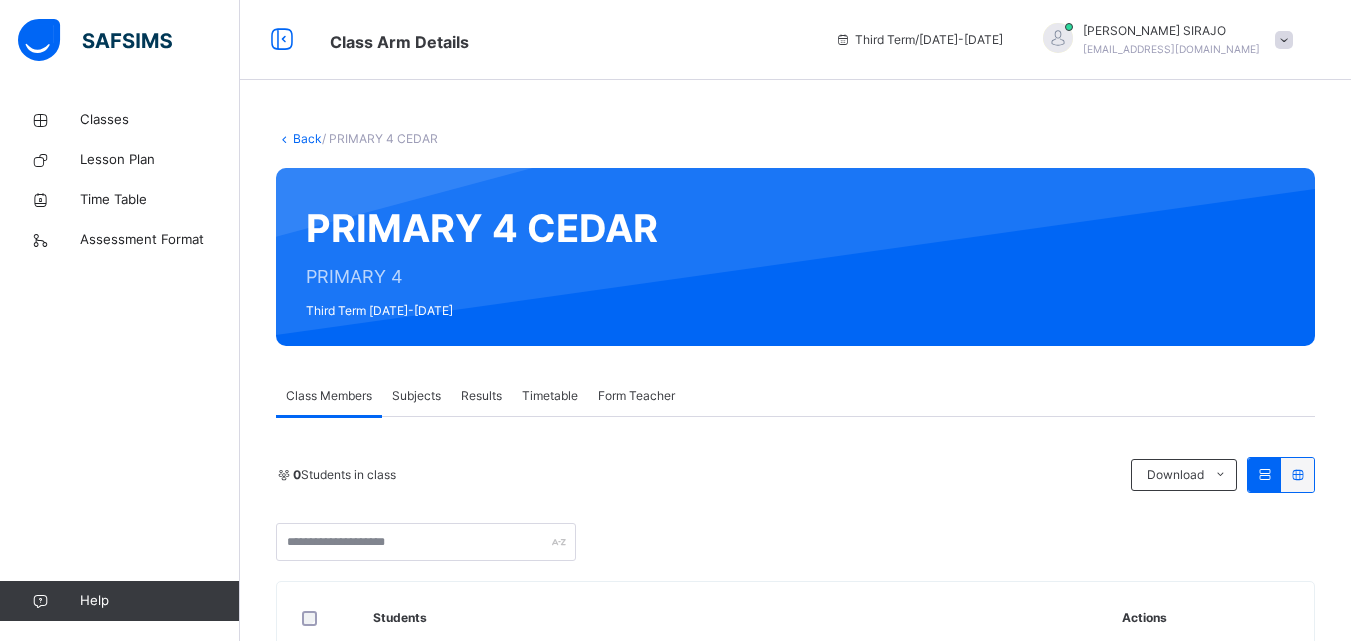 click on "Subjects" at bounding box center [416, 396] 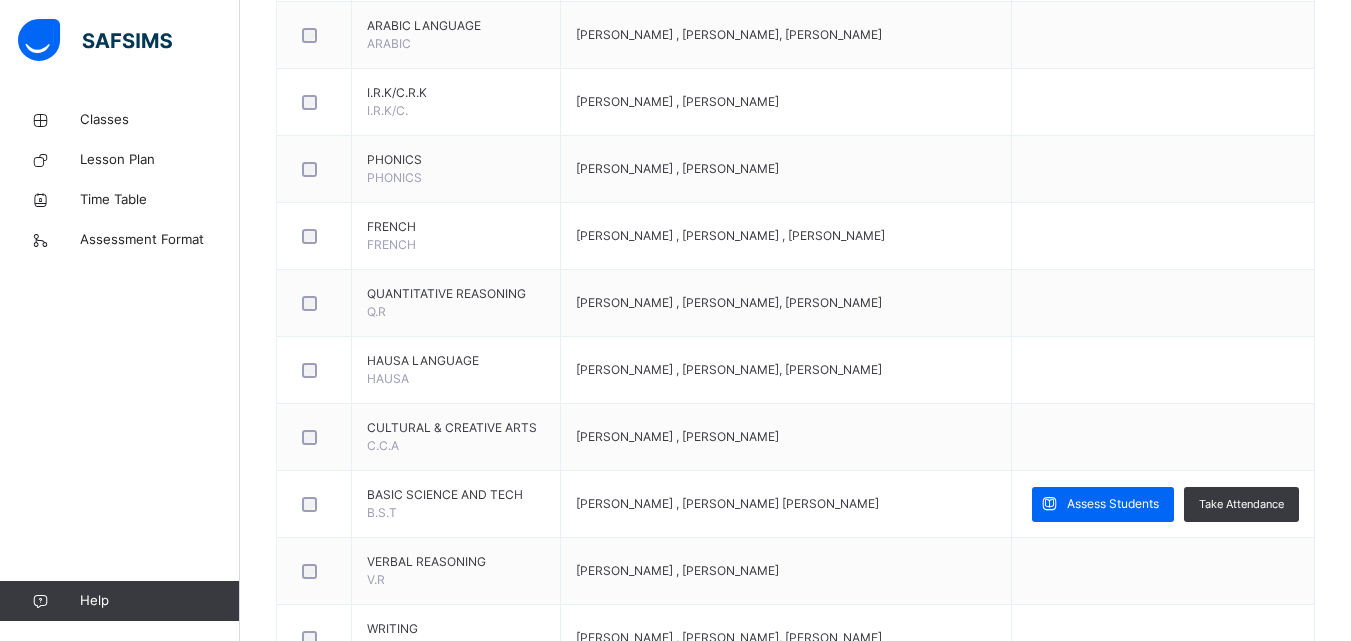 scroll, scrollTop: 800, scrollLeft: 0, axis: vertical 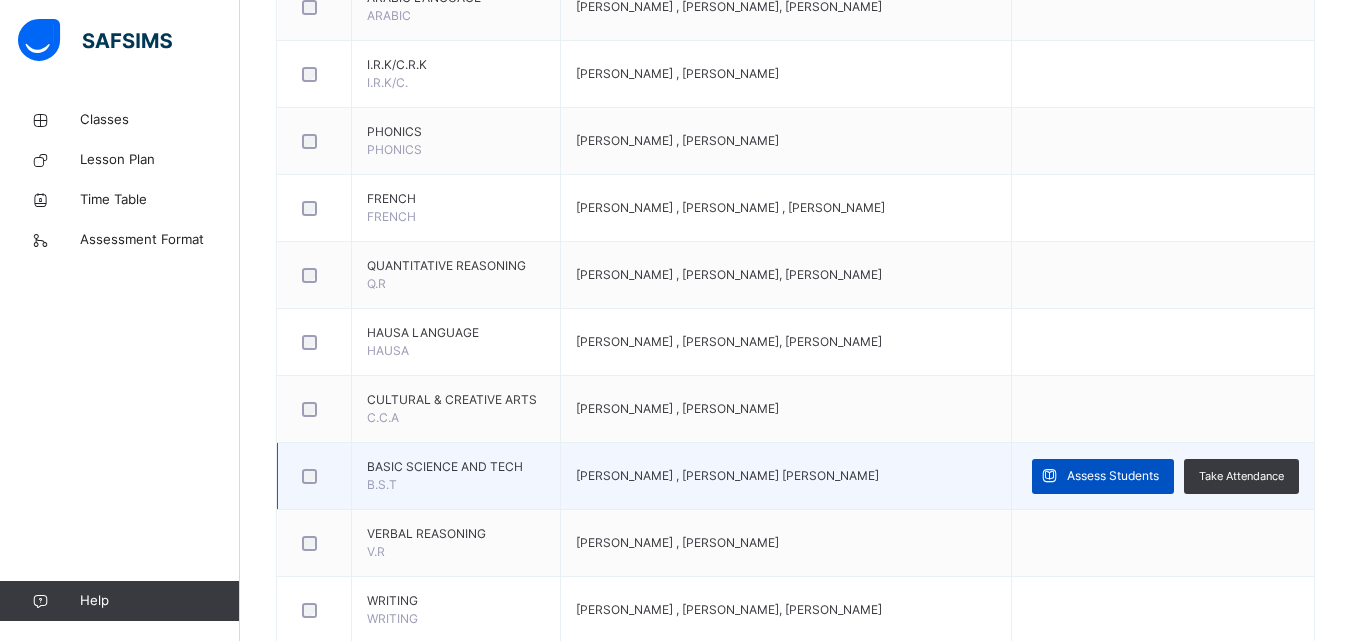 click on "Assess Students" at bounding box center (1113, 476) 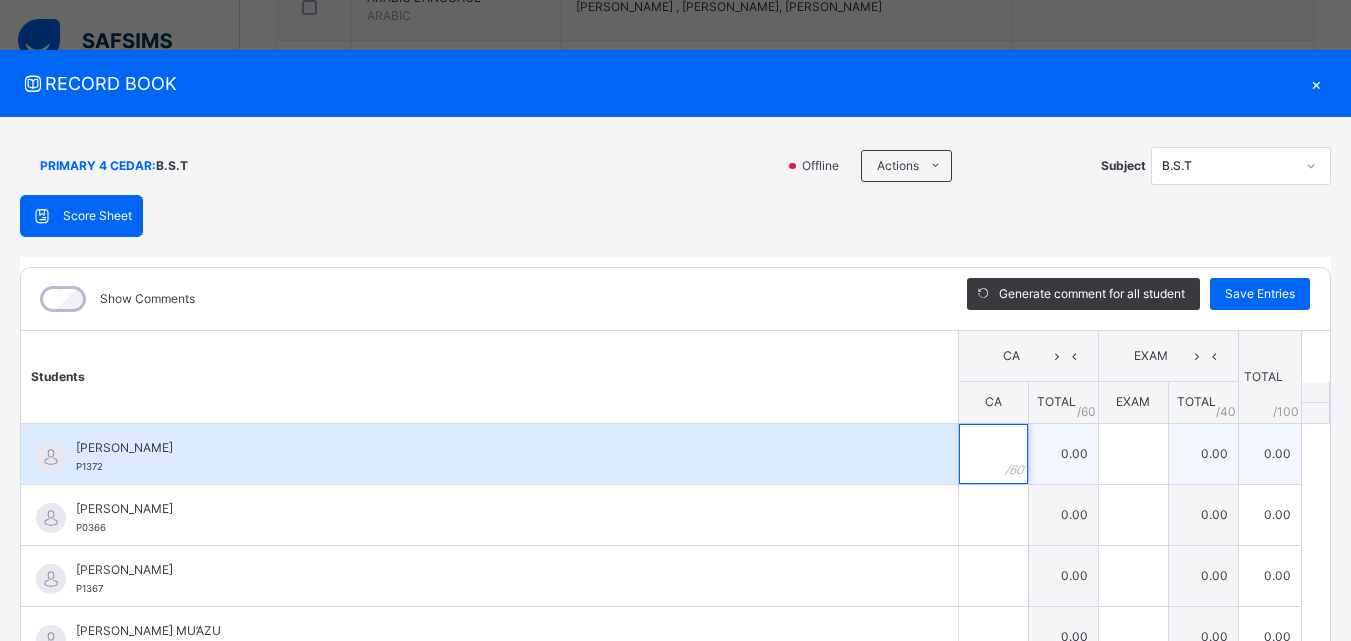 click at bounding box center (993, 454) 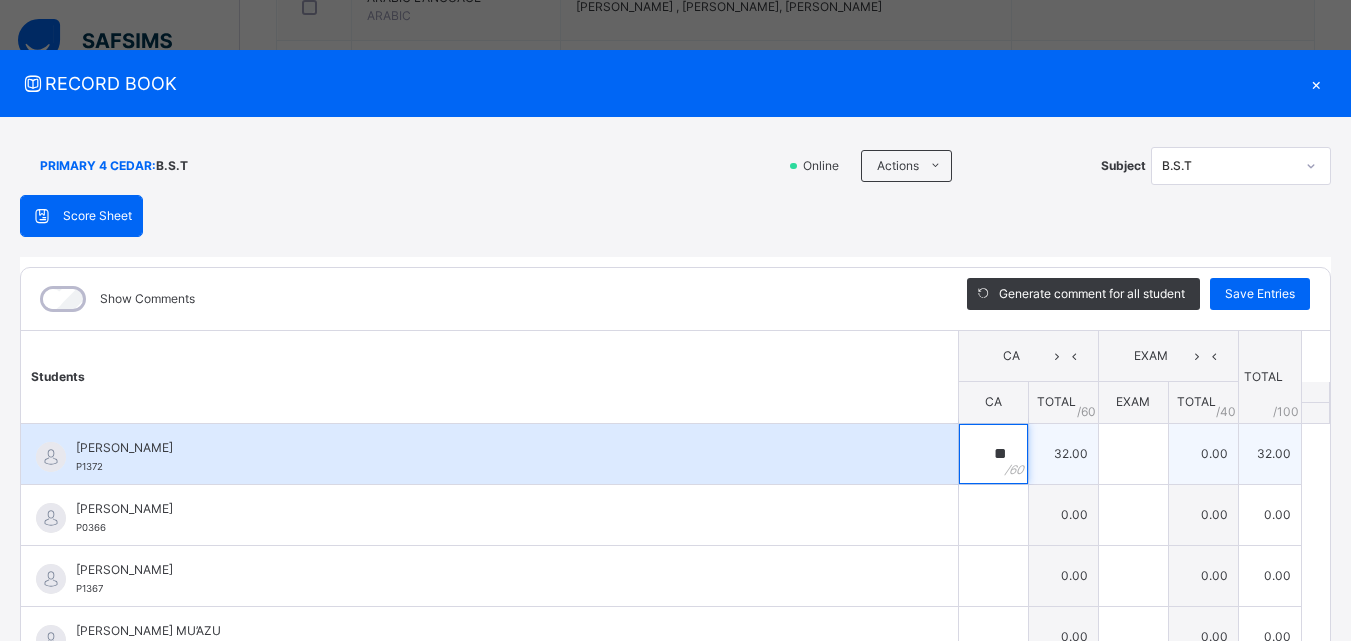 type on "**" 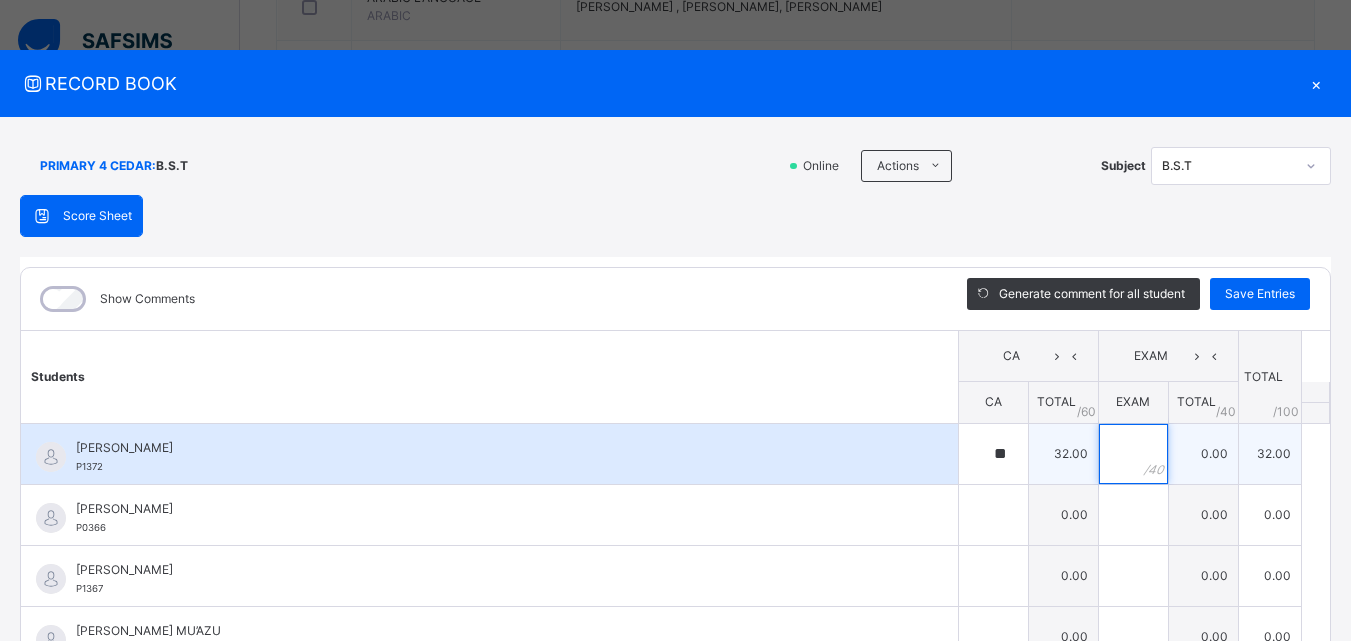 click at bounding box center [1133, 454] 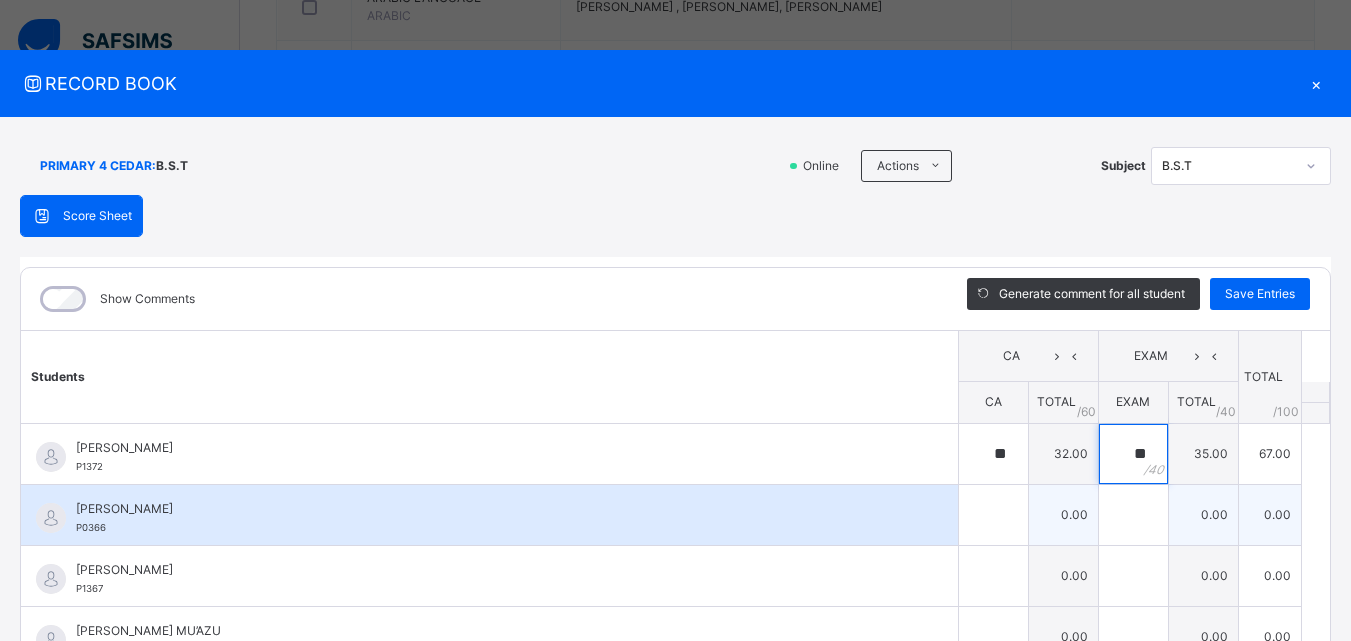 type on "**" 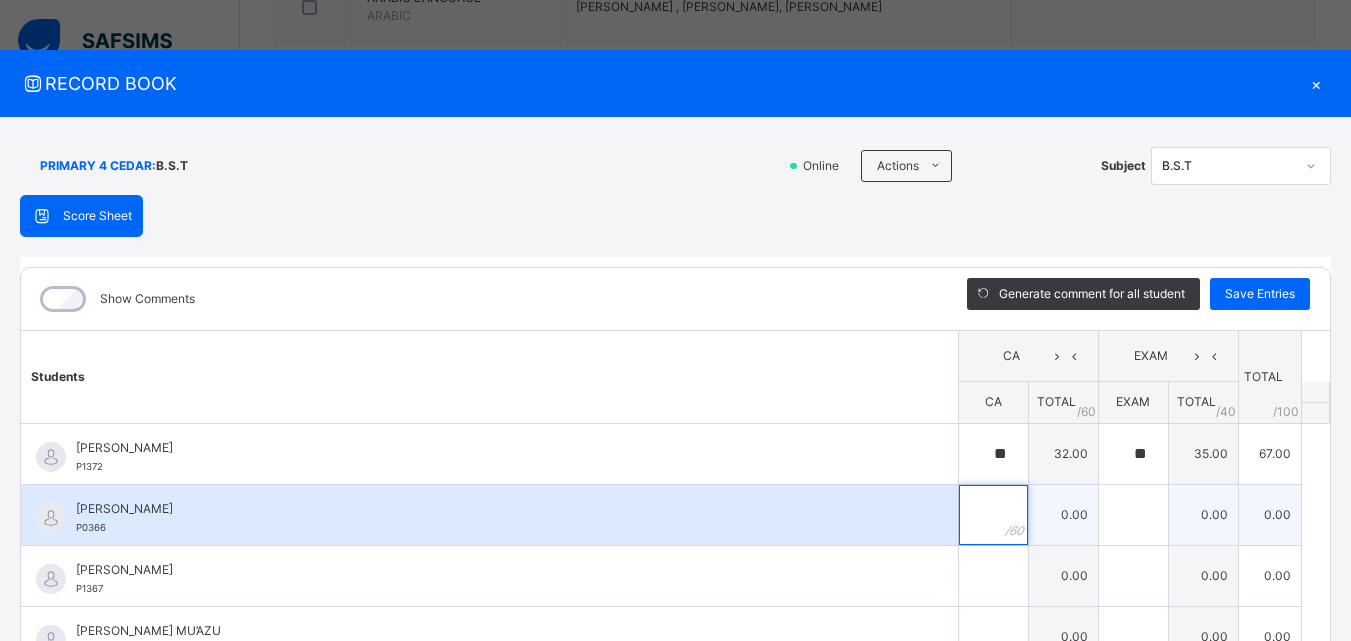 click at bounding box center [993, 515] 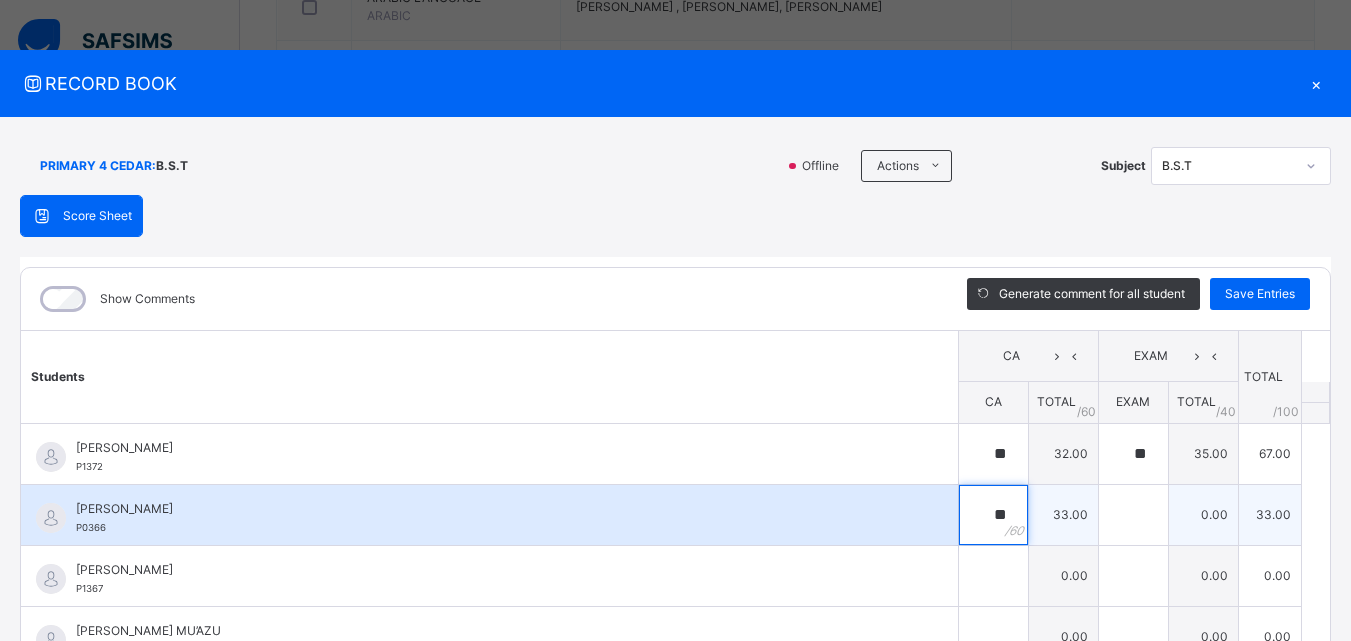 type on "**" 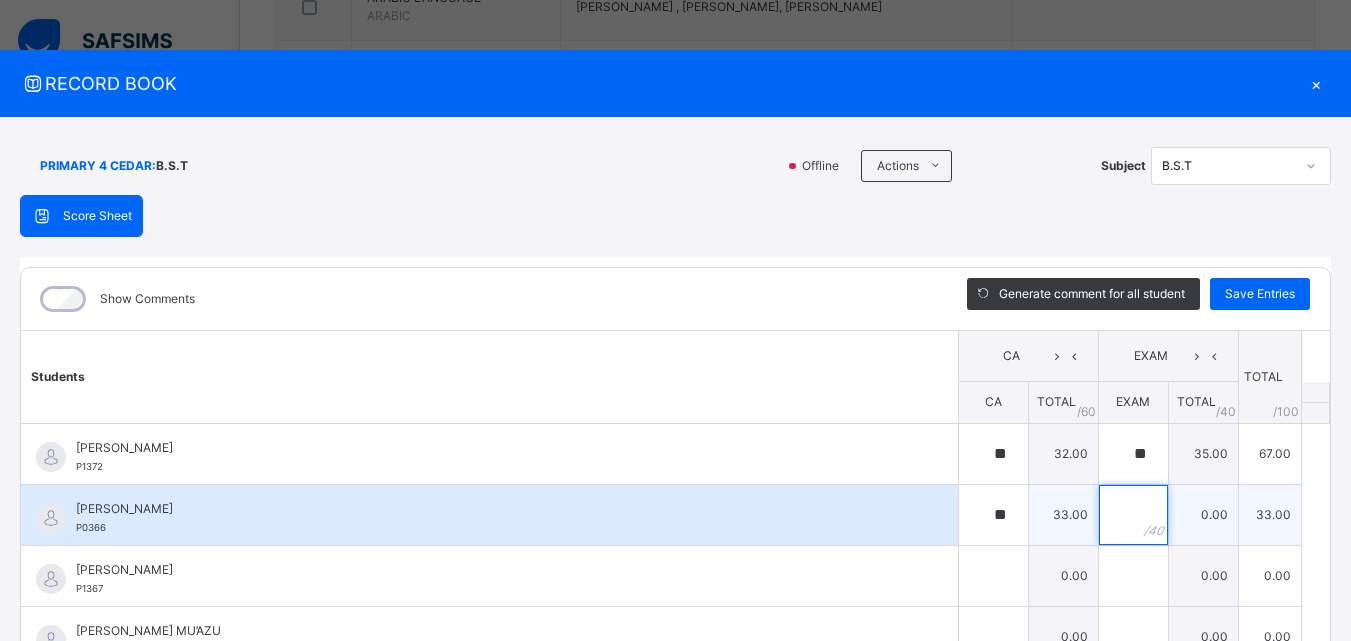 click at bounding box center [1133, 515] 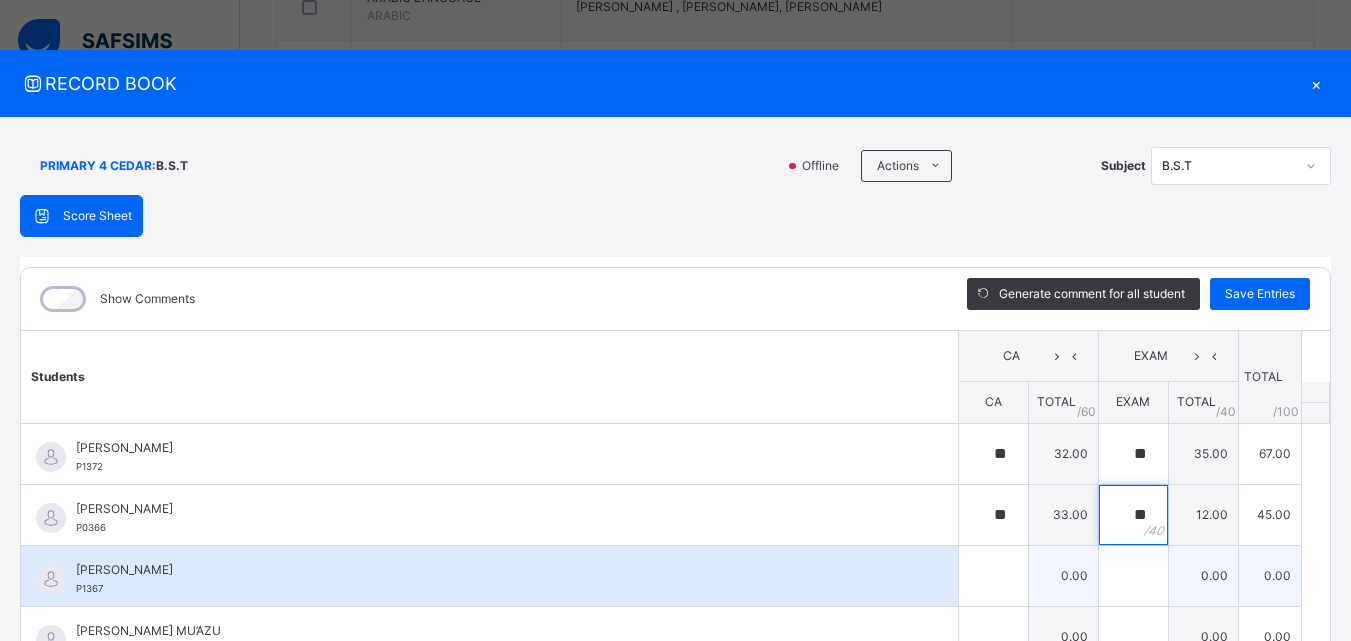 type on "**" 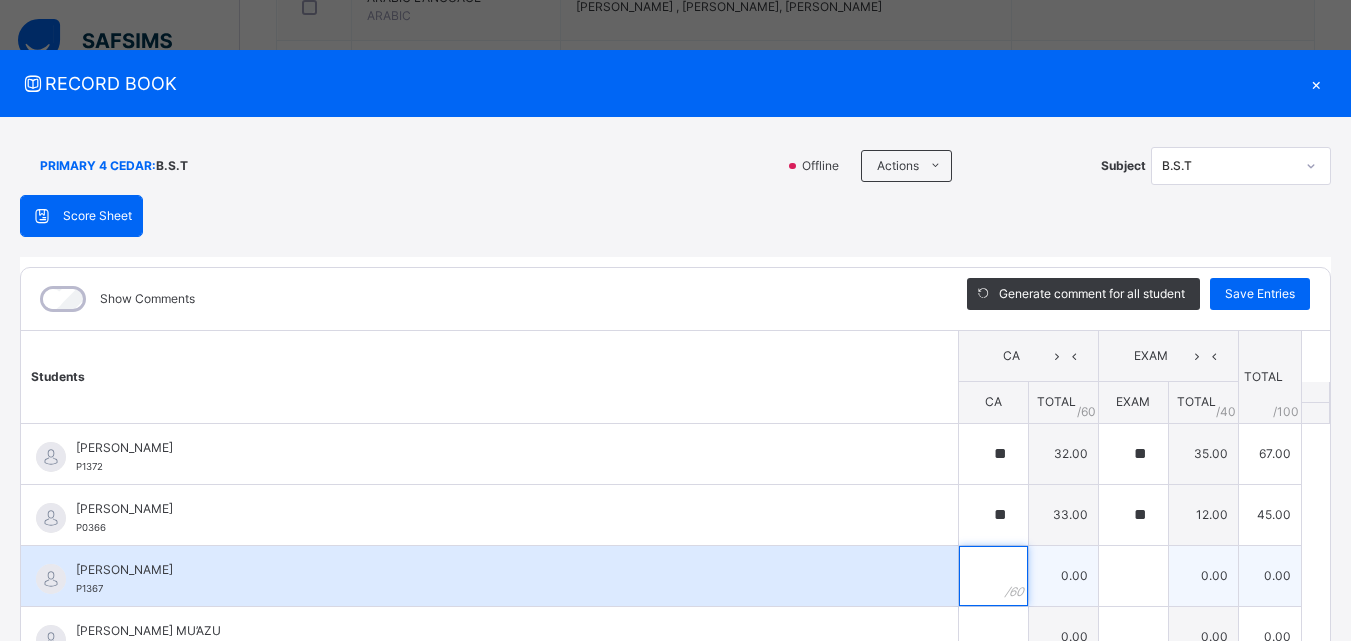 click at bounding box center [993, 576] 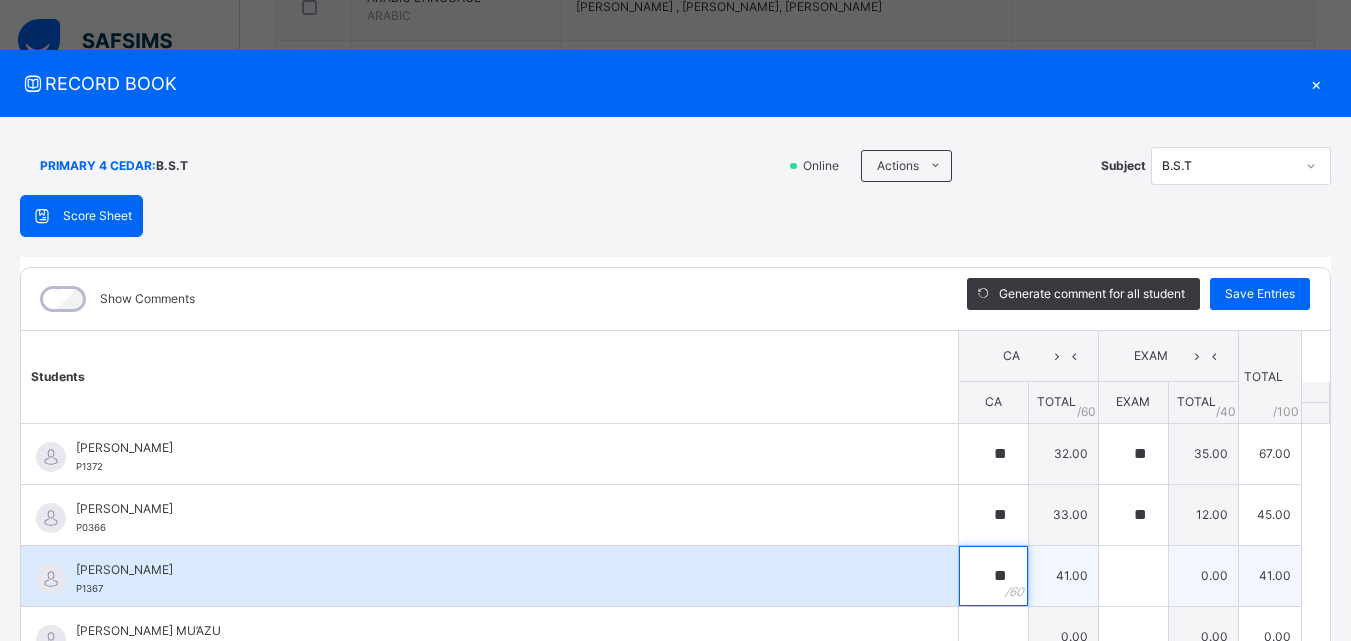 type on "**" 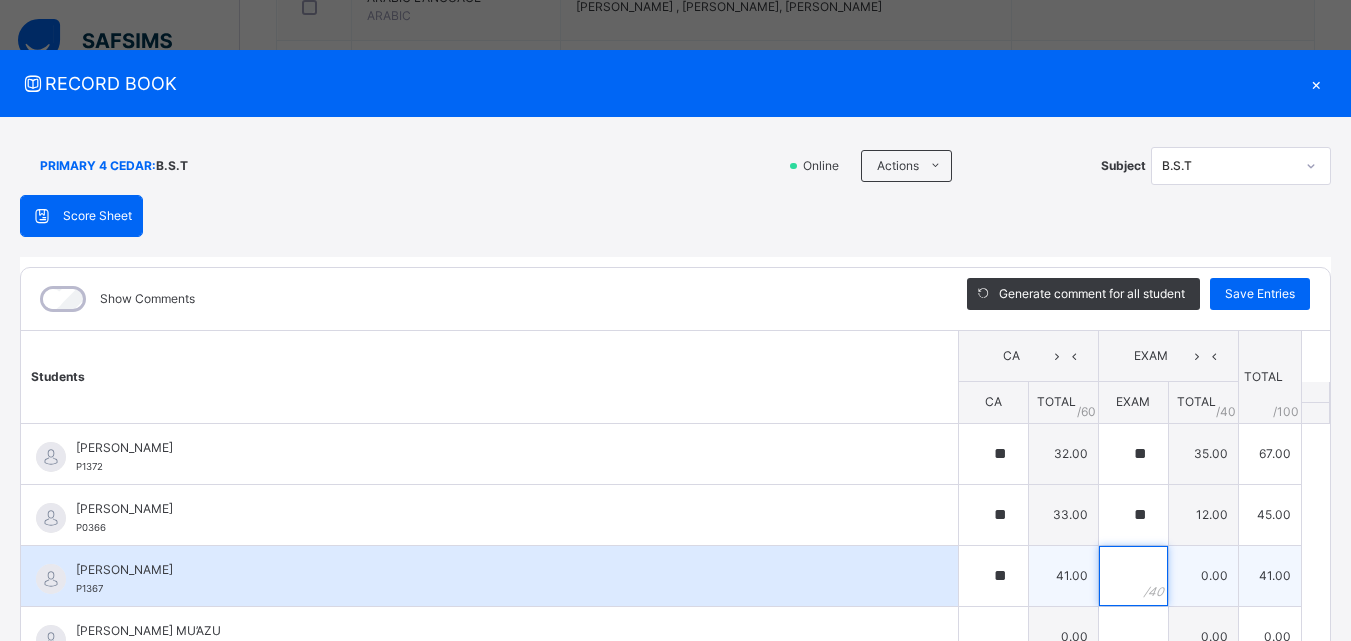 click at bounding box center [1133, 576] 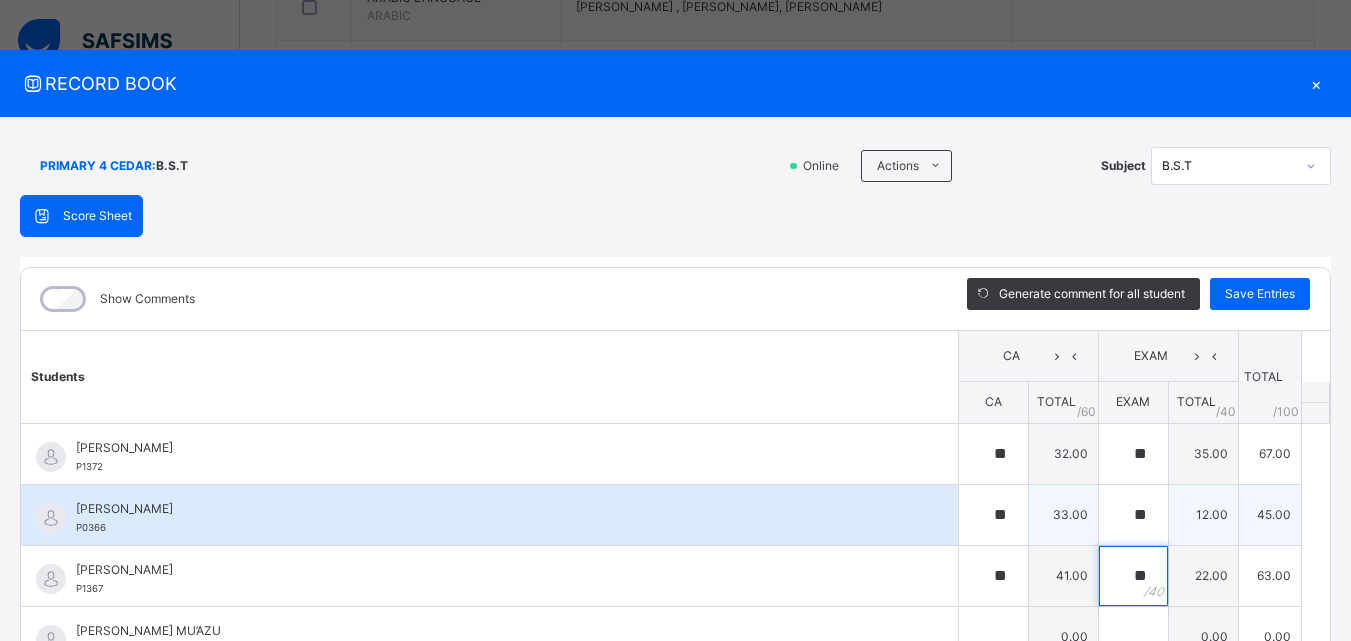 type on "**" 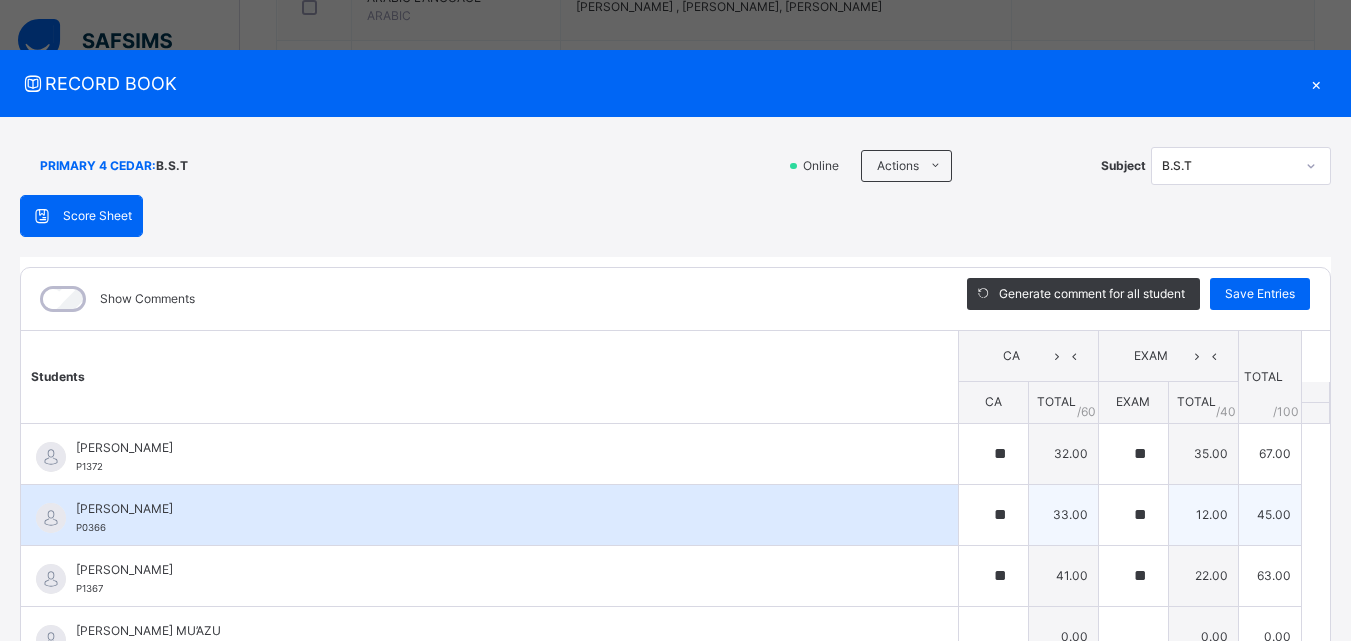 click on "ABDULLAHI  TASI’U" at bounding box center (494, 509) 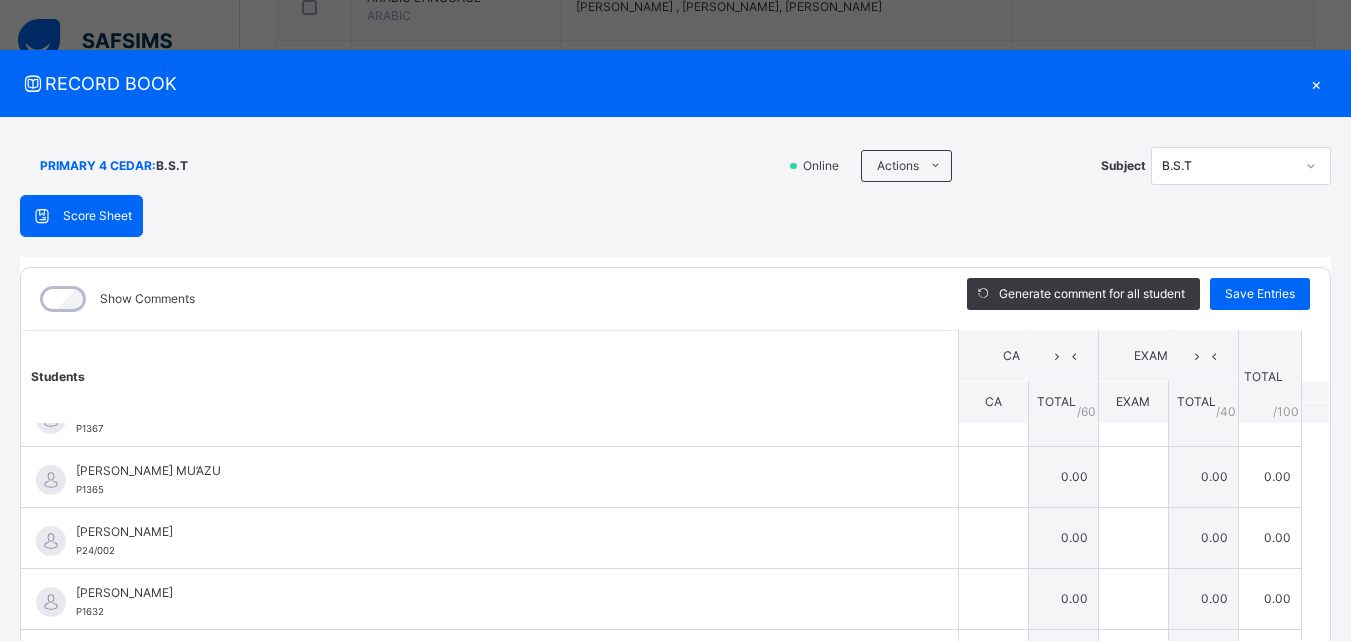 scroll, scrollTop: 120, scrollLeft: 0, axis: vertical 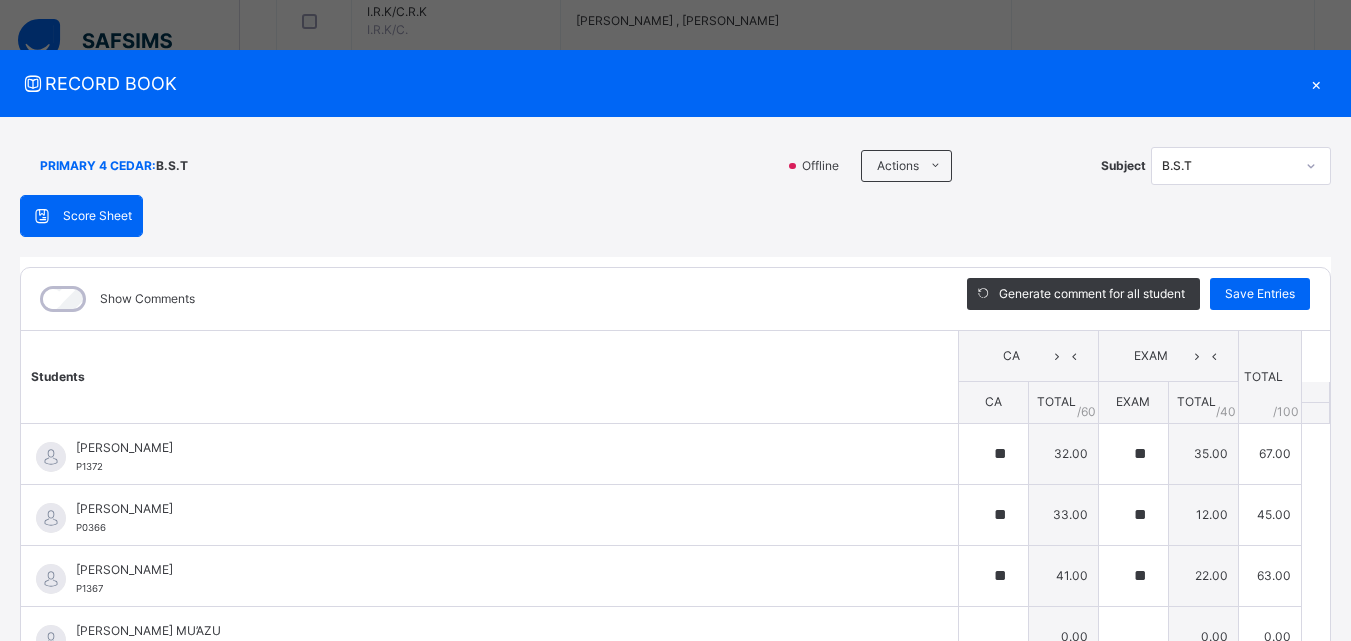click on "Score Sheet Score Sheet Show Comments   Generate comment for all student   Save Entries Class Level:  PRIMARY 4   CEDAR Subject:  B.S.T Session:  2024/2025 Session Session:  Third Term Students CA  EXAM  TOTAL /100 Comment CA  TOTAL / 60 EXAM TOTAL / 40 ABDULHAKIM ABUBAKAR A. P1372 ABDULHAKIM ABUBAKAR A. P1372 ** 32.00 ** 35.00 67.00 Generate comment 0 / 250   ×   Subject Teacher’s Comment Generate and see in full the comment developed by the AI with an option to regenerate the comment JS ABDULHAKIM ABUBAKAR A.   P1372   Total 67.00  / 100.00 Sims Bot   Regenerate     Use this comment   ABDULLAHI  TASI’U P0366 ABDULLAHI  TASI’U P0366 ** 33.00 ** 12.00 45.00 Generate comment 0 / 250   ×   Subject Teacher’s Comment Generate and see in full the comment developed by the AI with an option to regenerate the comment JS ABDULLAHI  TASI’U   P0366   Total 45.00  / 100.00 Sims Bot   Regenerate     Use this comment   ABDULRAHAMAN DODO FAISAL P1367 ABDULRAHAMAN DODO FAISAL P1367 ** 41.00 ** 22.00 63.00 0 / 250" at bounding box center (675, 518) 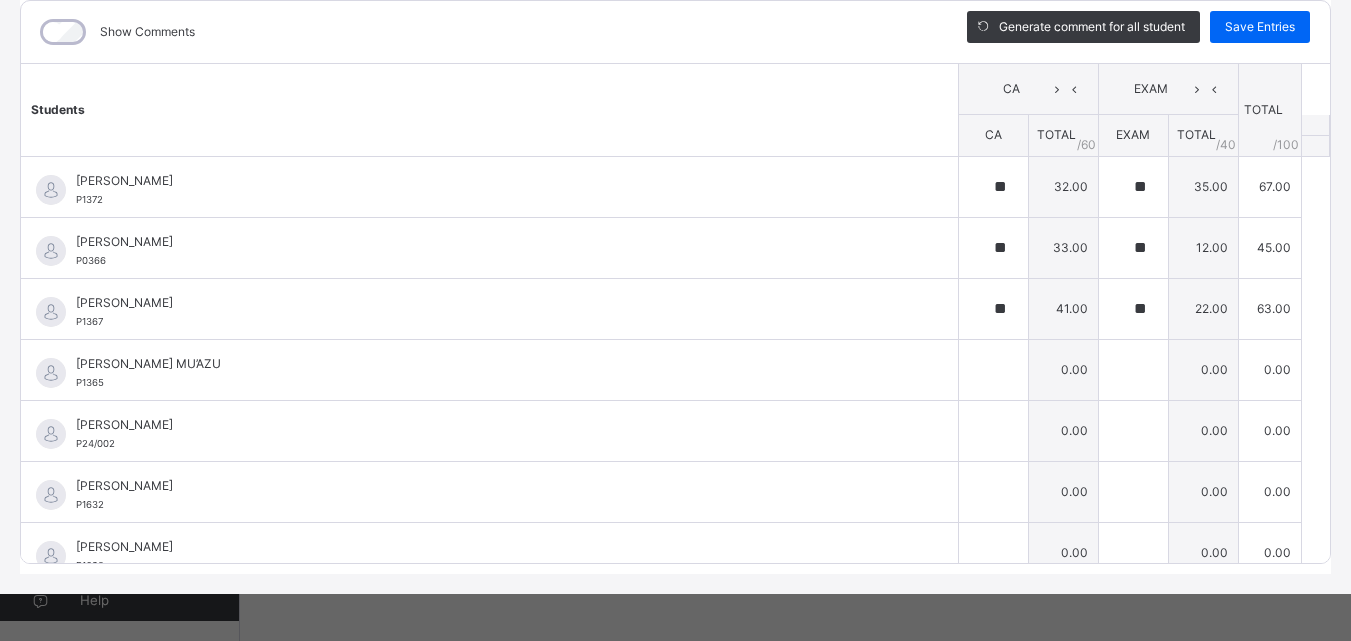 scroll, scrollTop: 270, scrollLeft: 0, axis: vertical 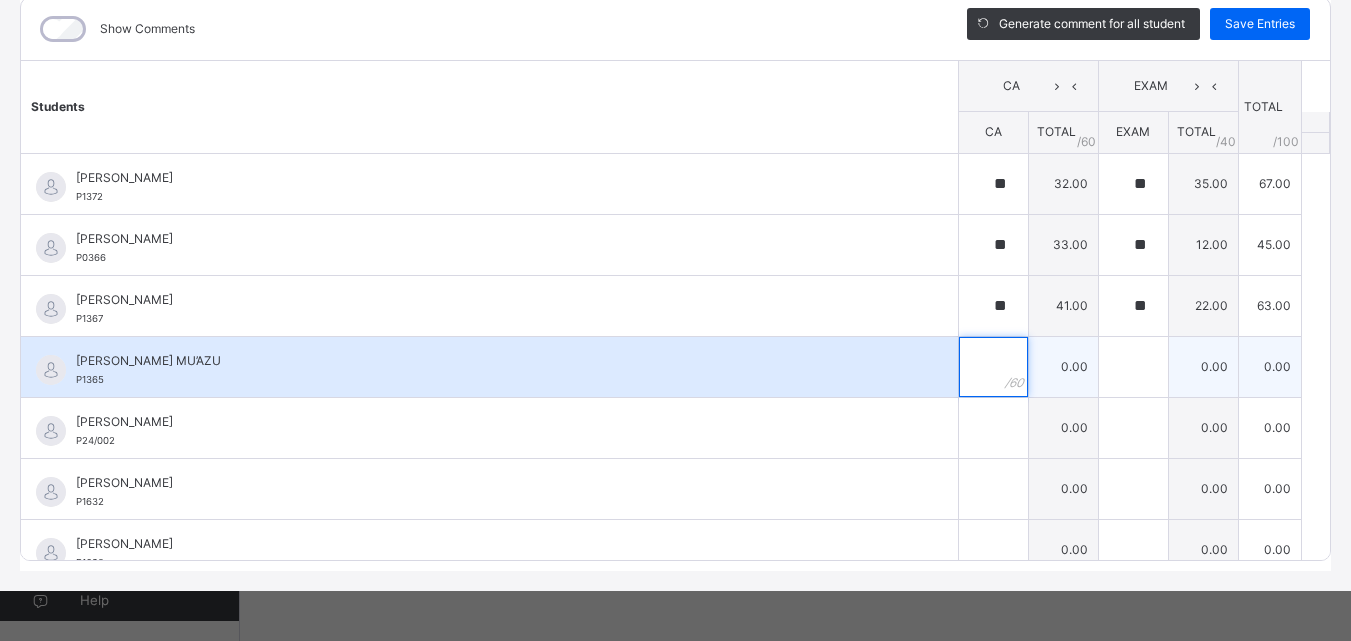 click at bounding box center [993, 367] 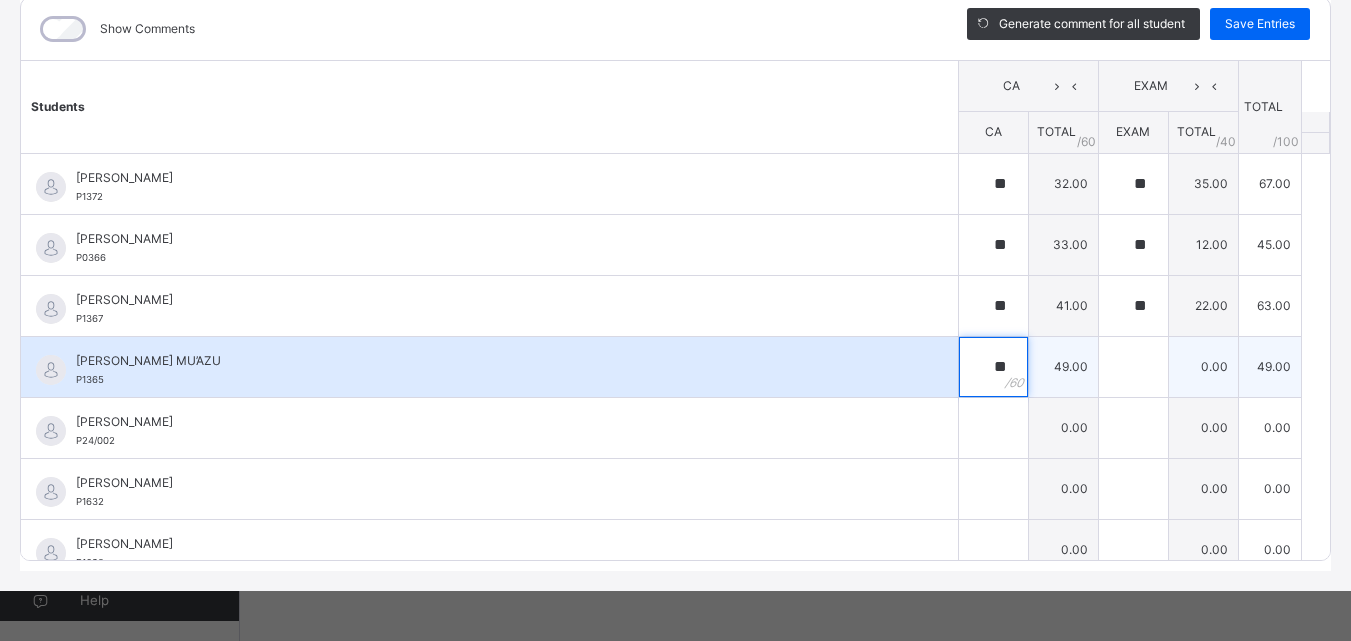 type on "**" 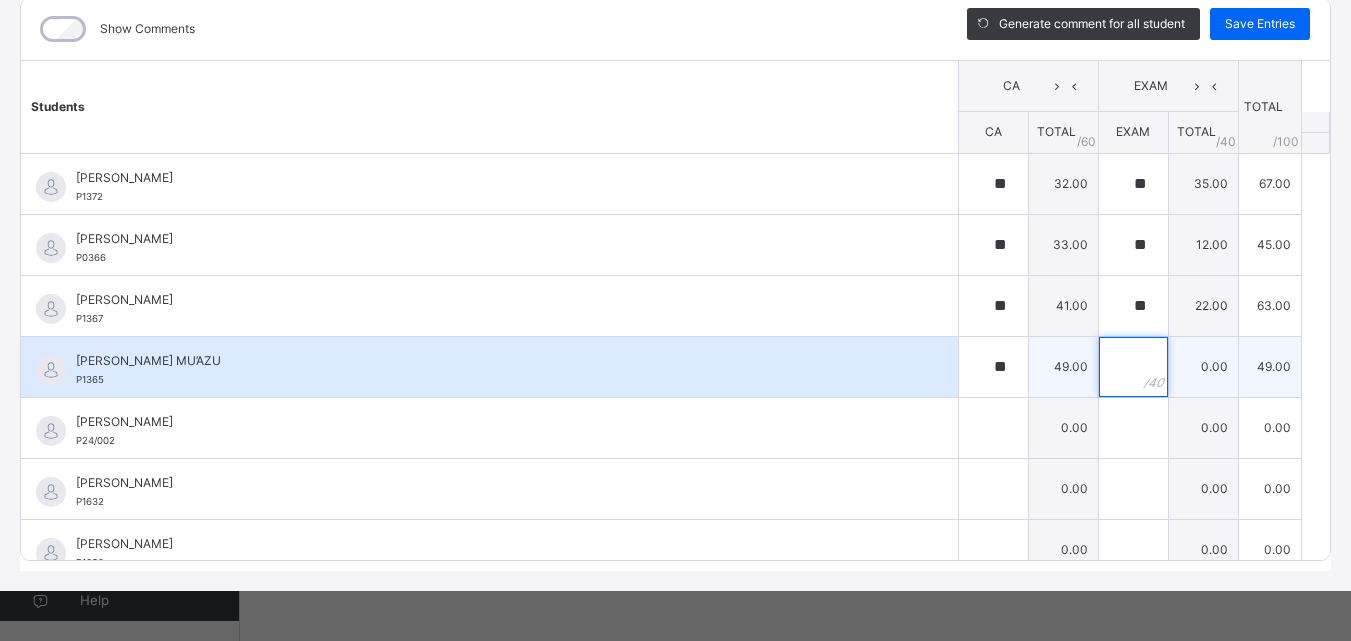 click at bounding box center (1133, 367) 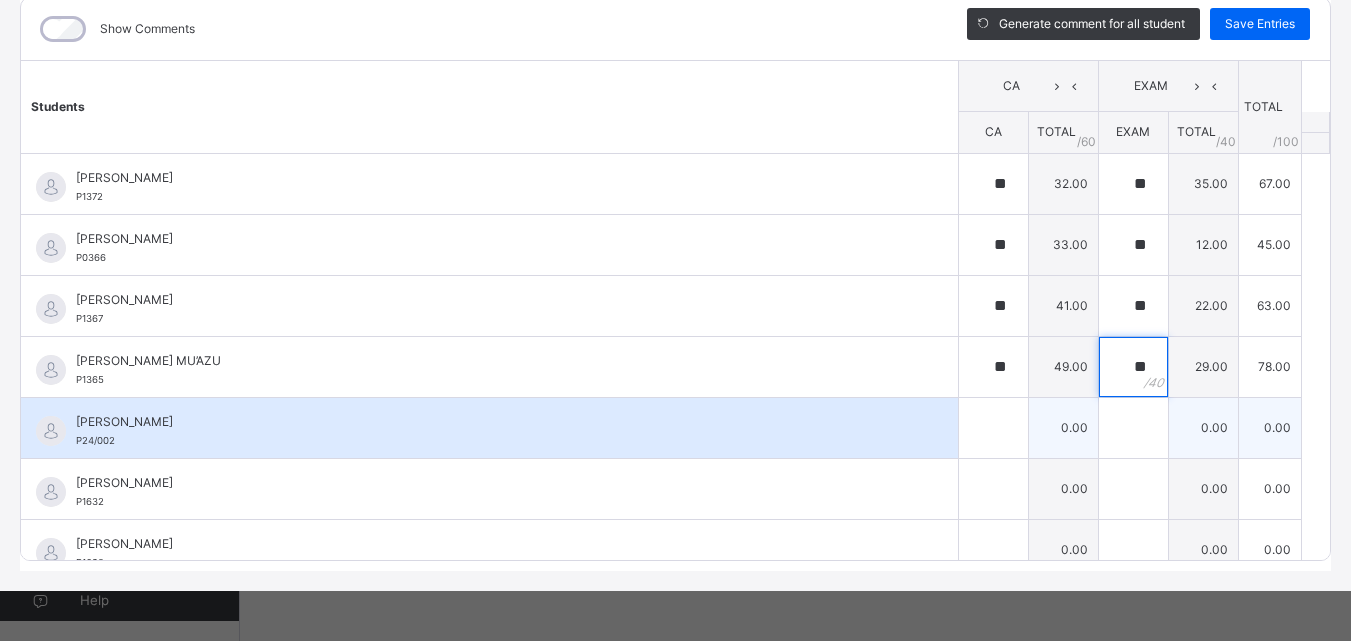 type on "**" 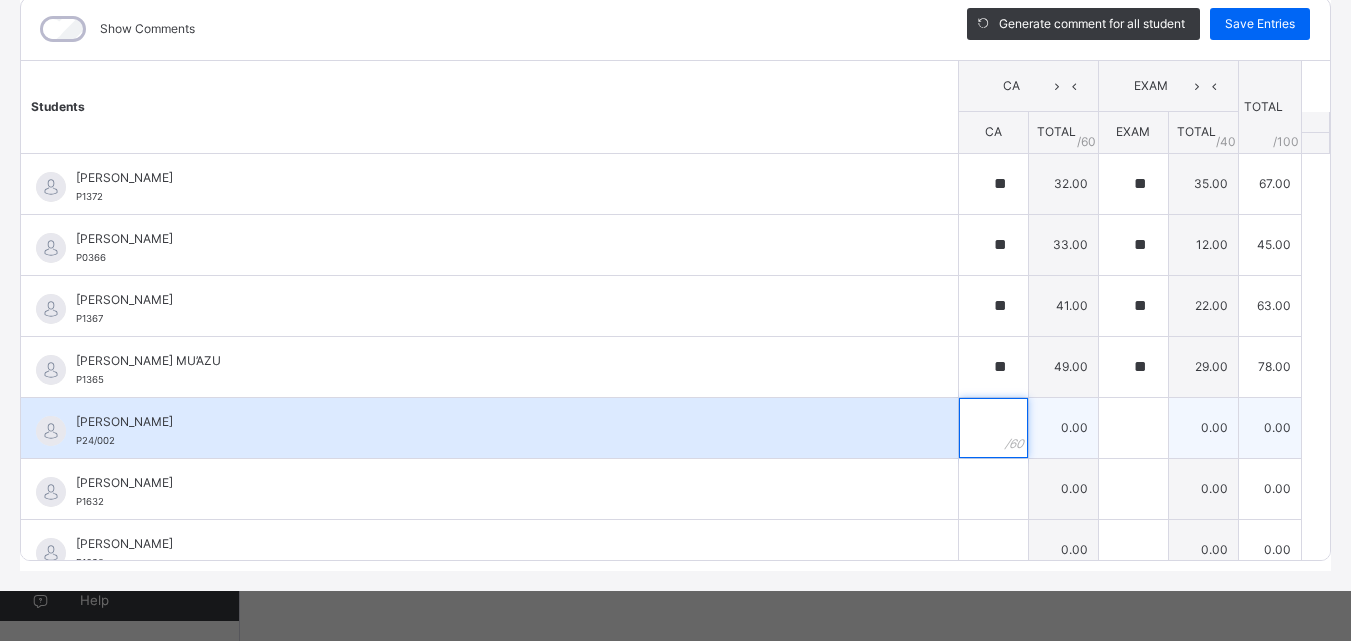 click at bounding box center (993, 428) 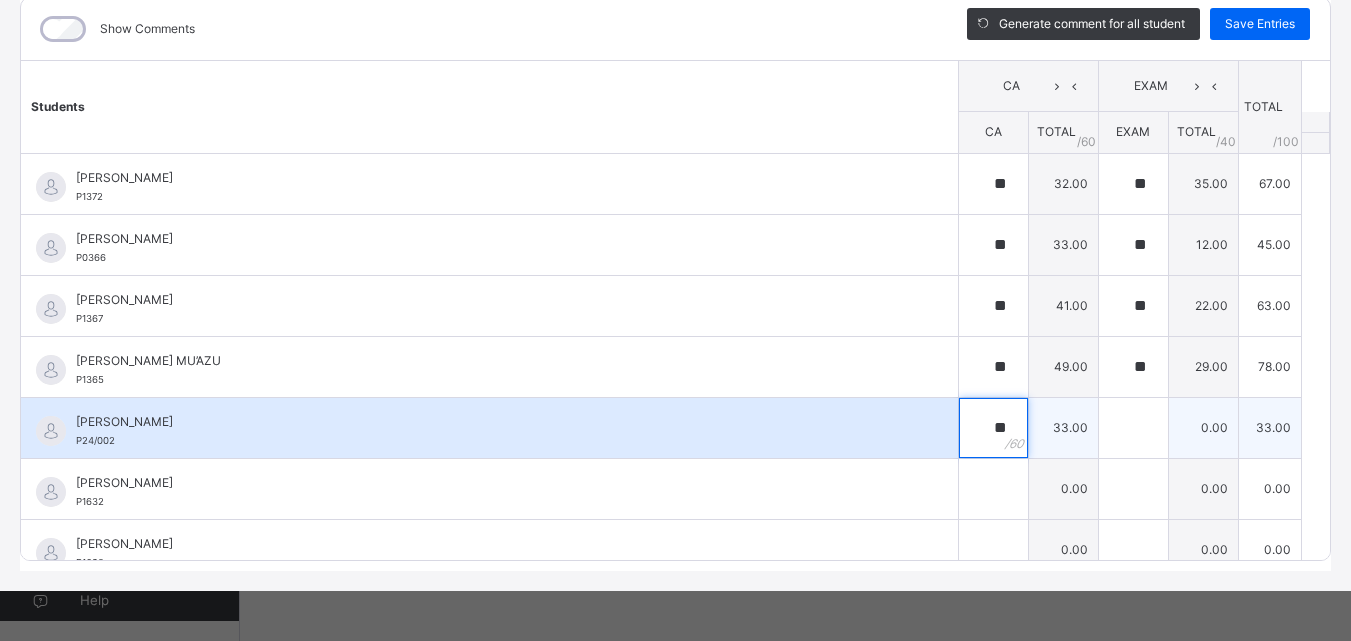 type on "**" 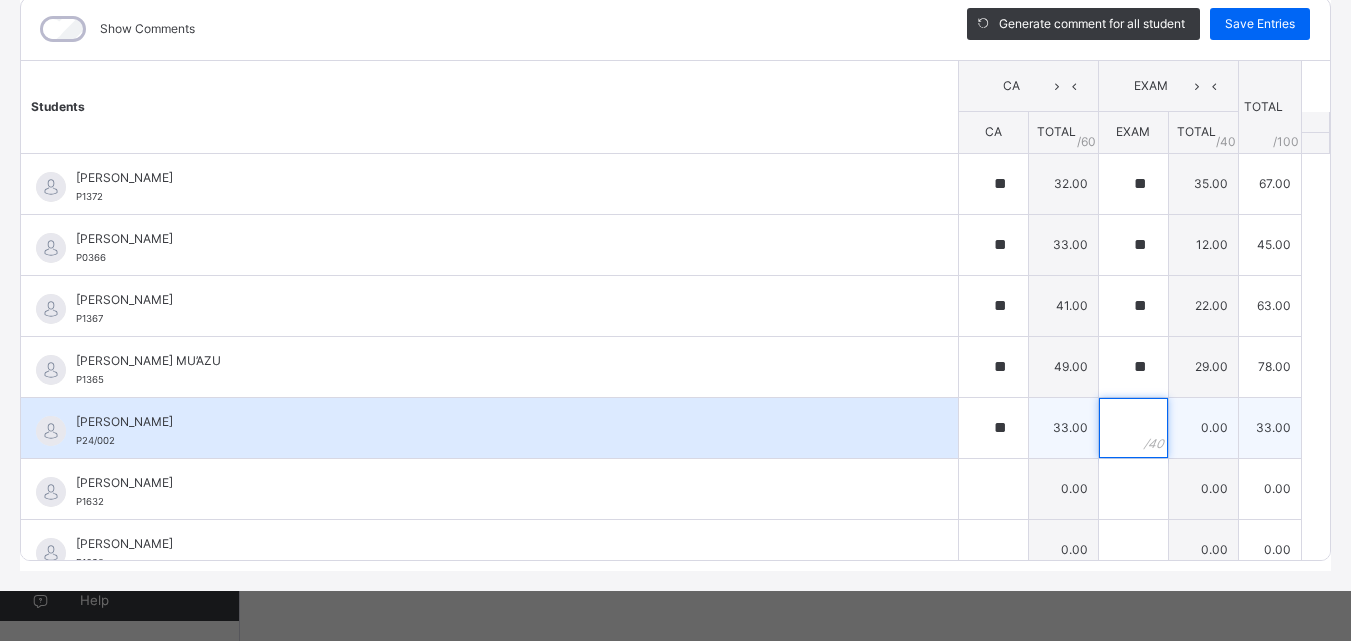 click at bounding box center [1133, 428] 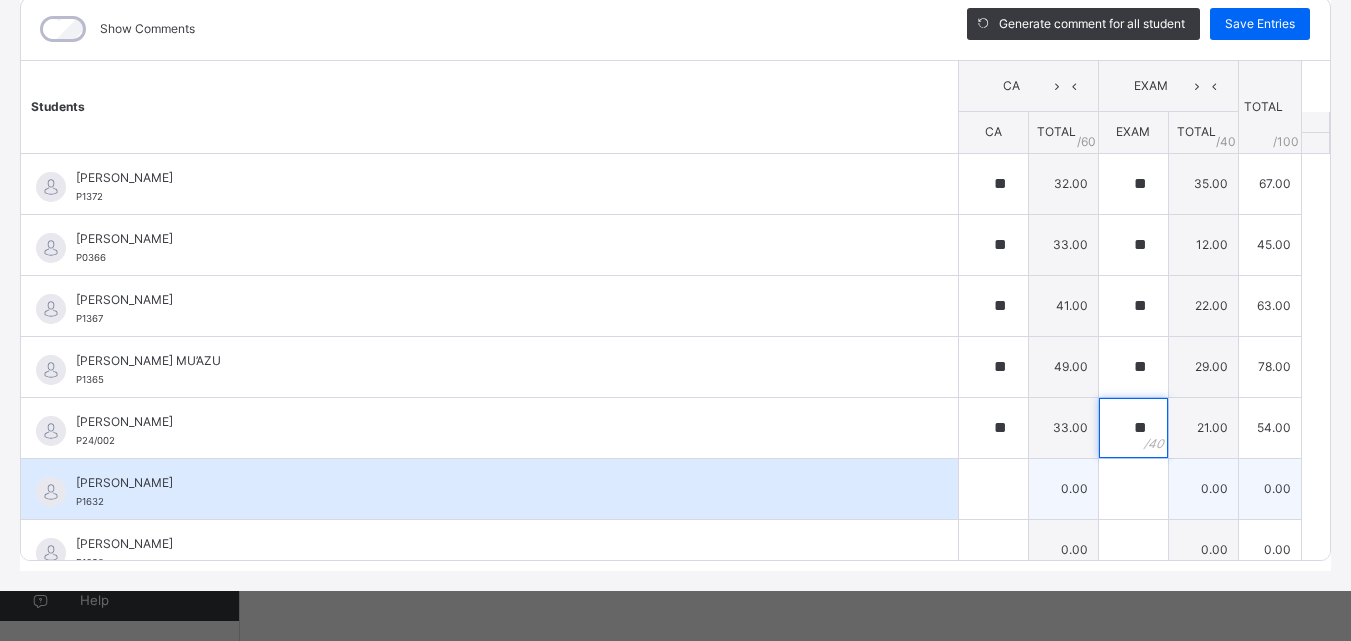 type on "**" 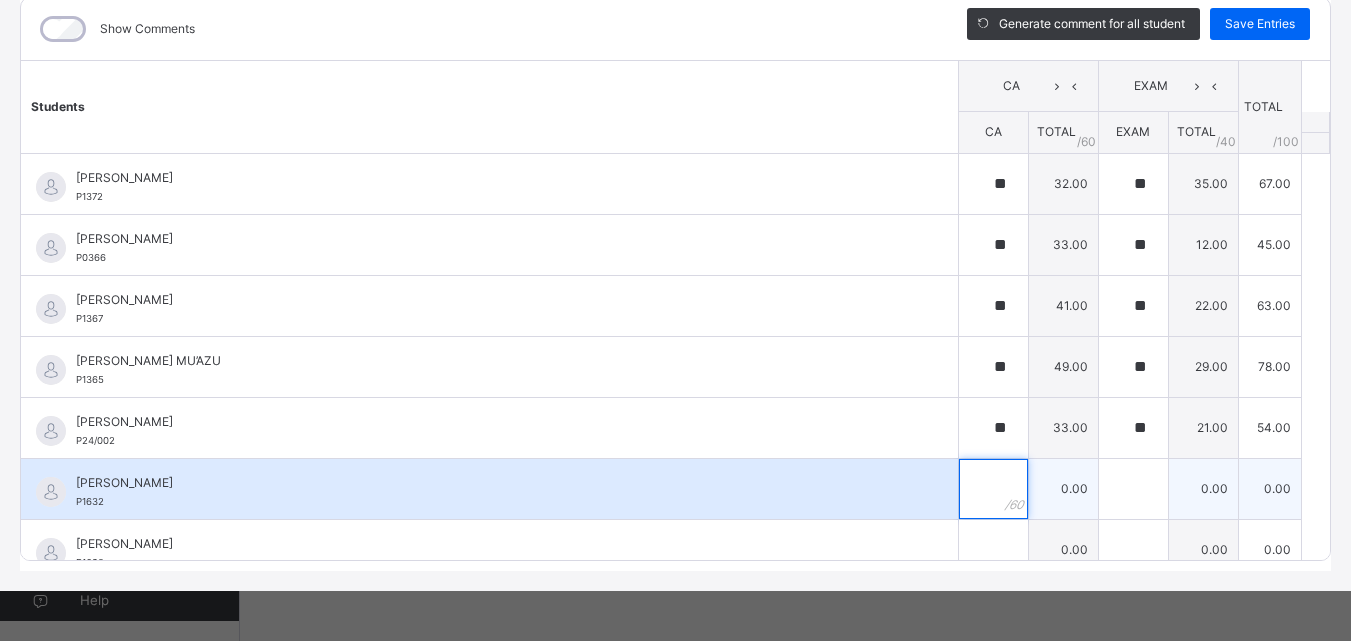 click at bounding box center (993, 489) 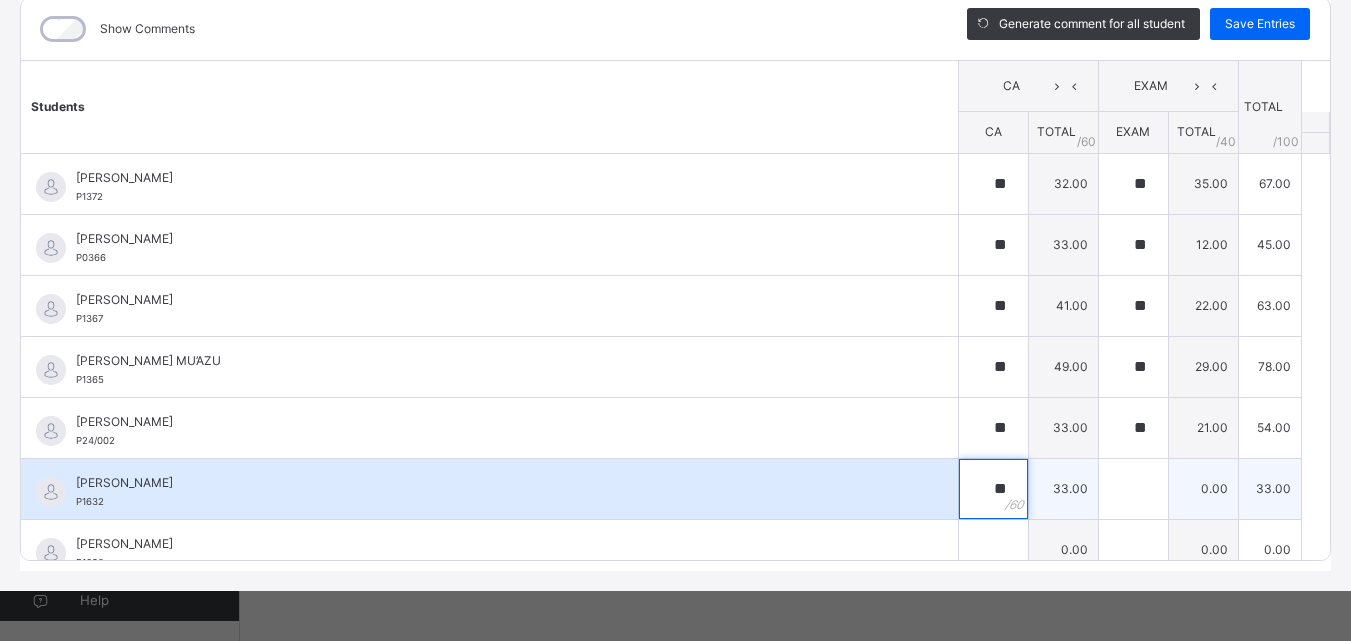 type on "**" 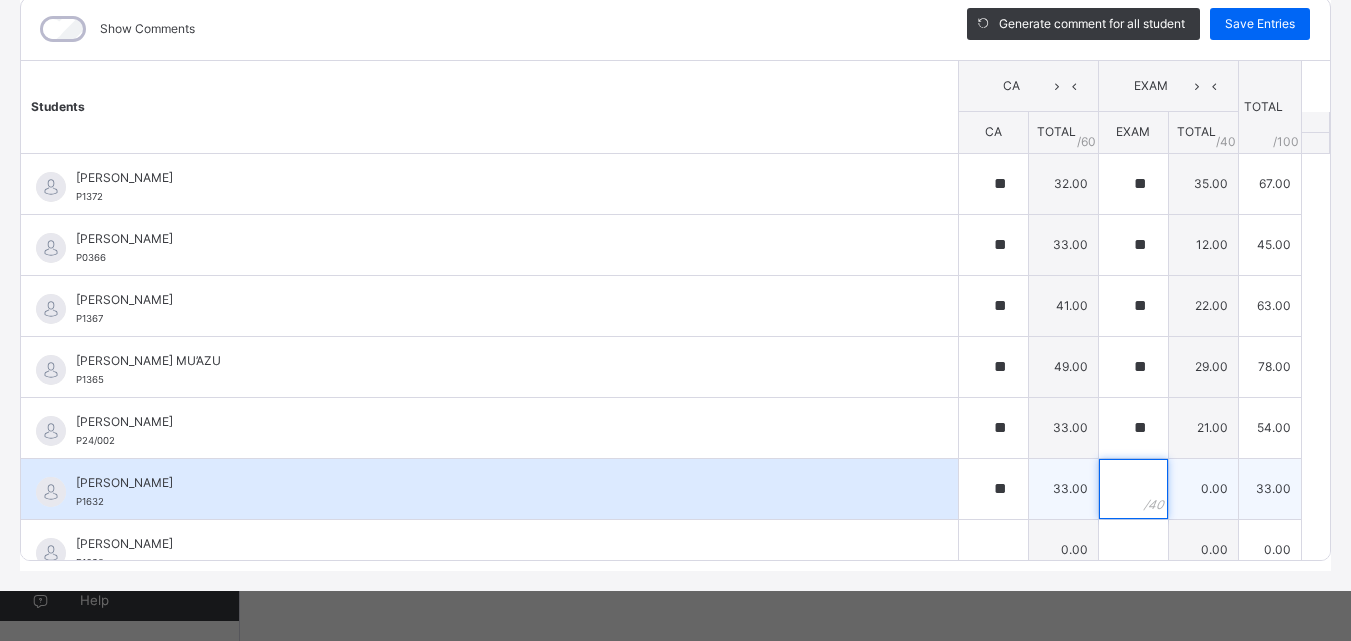 click at bounding box center (1133, 489) 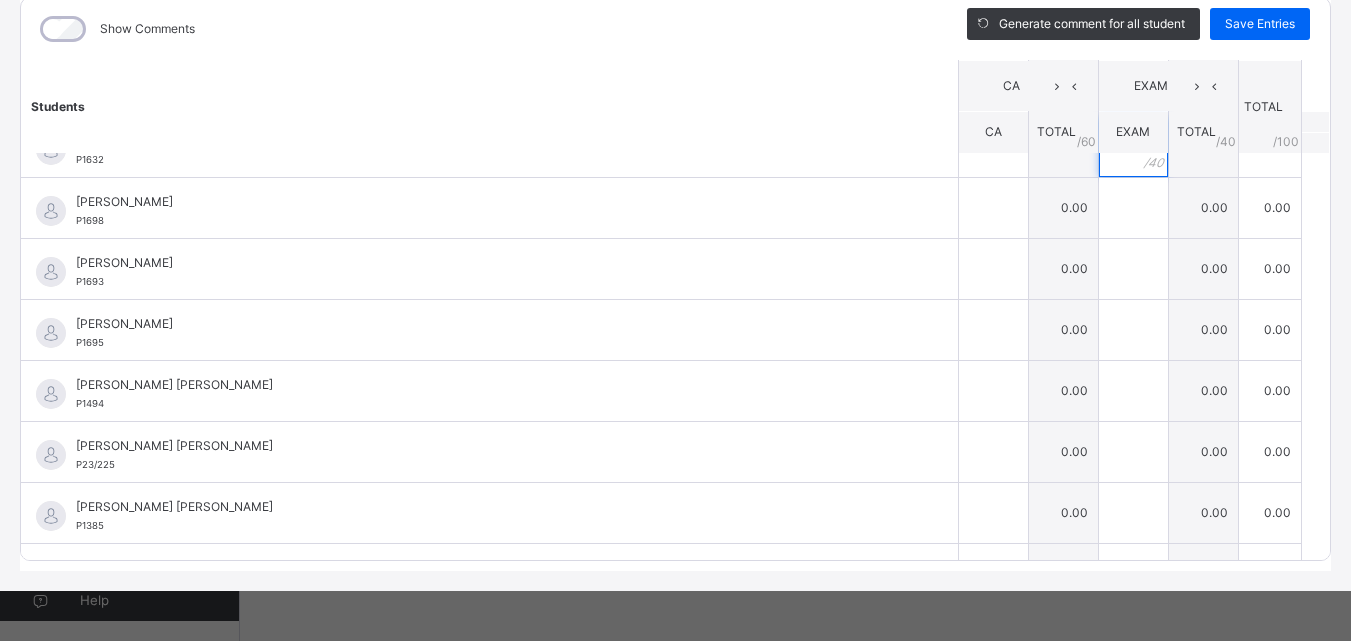 scroll, scrollTop: 360, scrollLeft: 0, axis: vertical 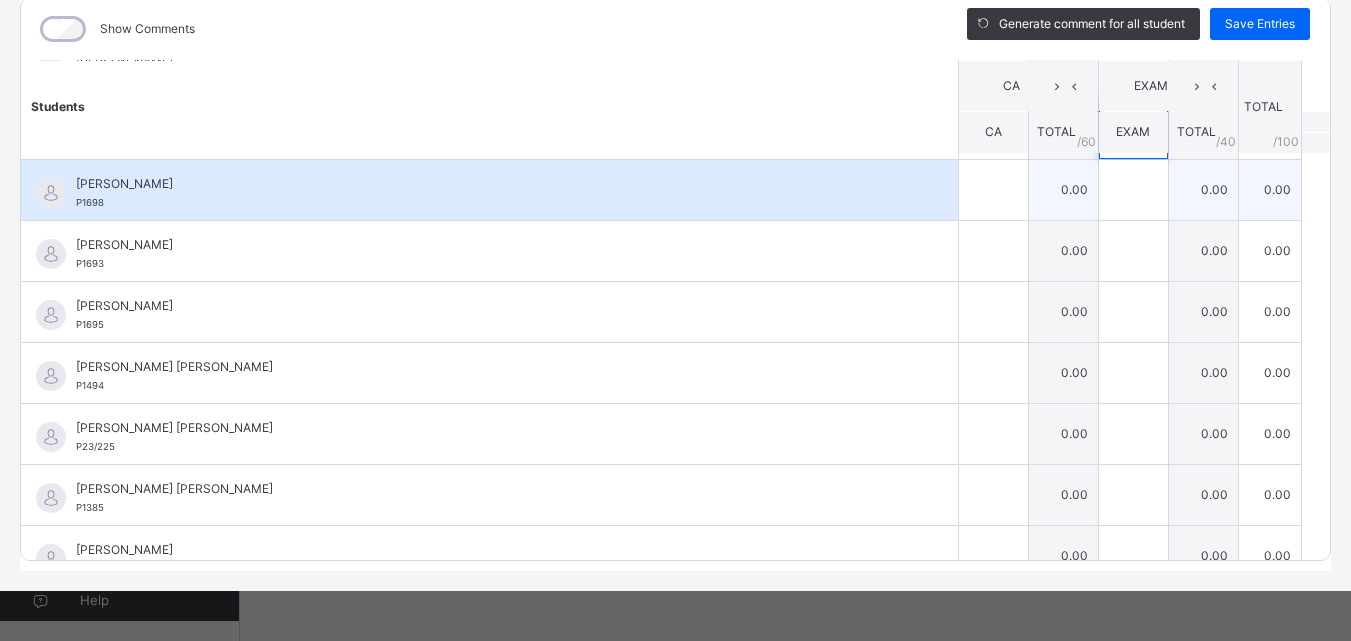 type on "**" 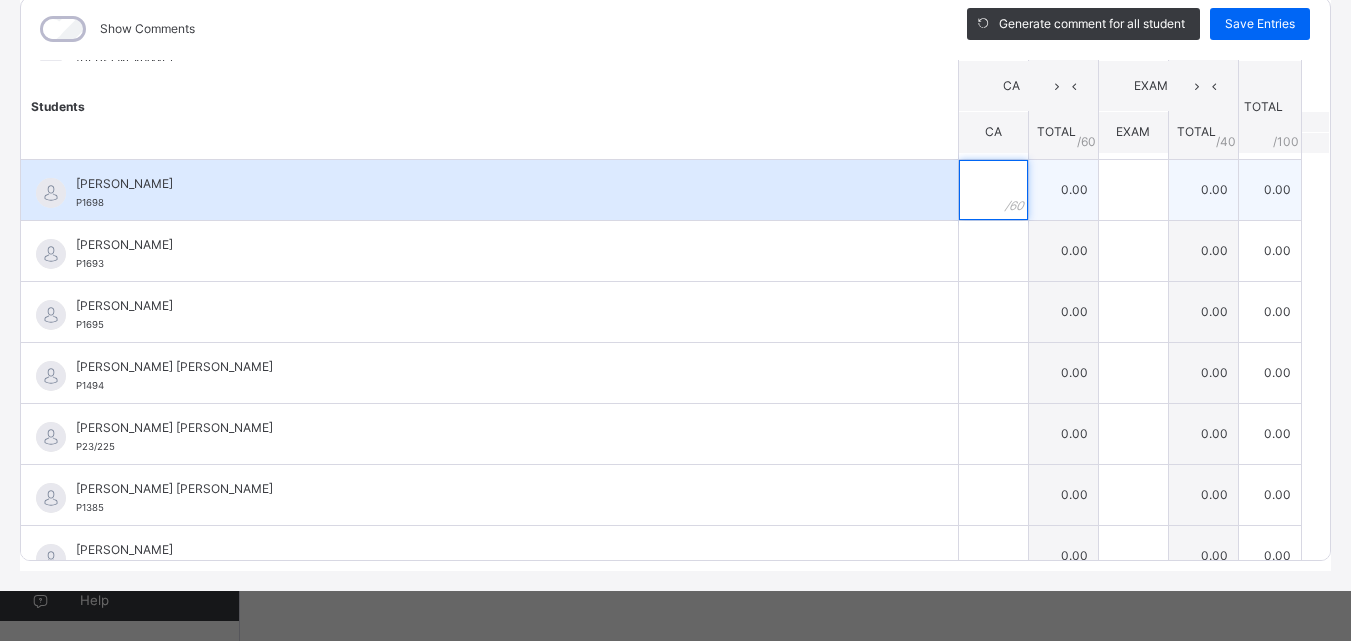 click at bounding box center (993, 190) 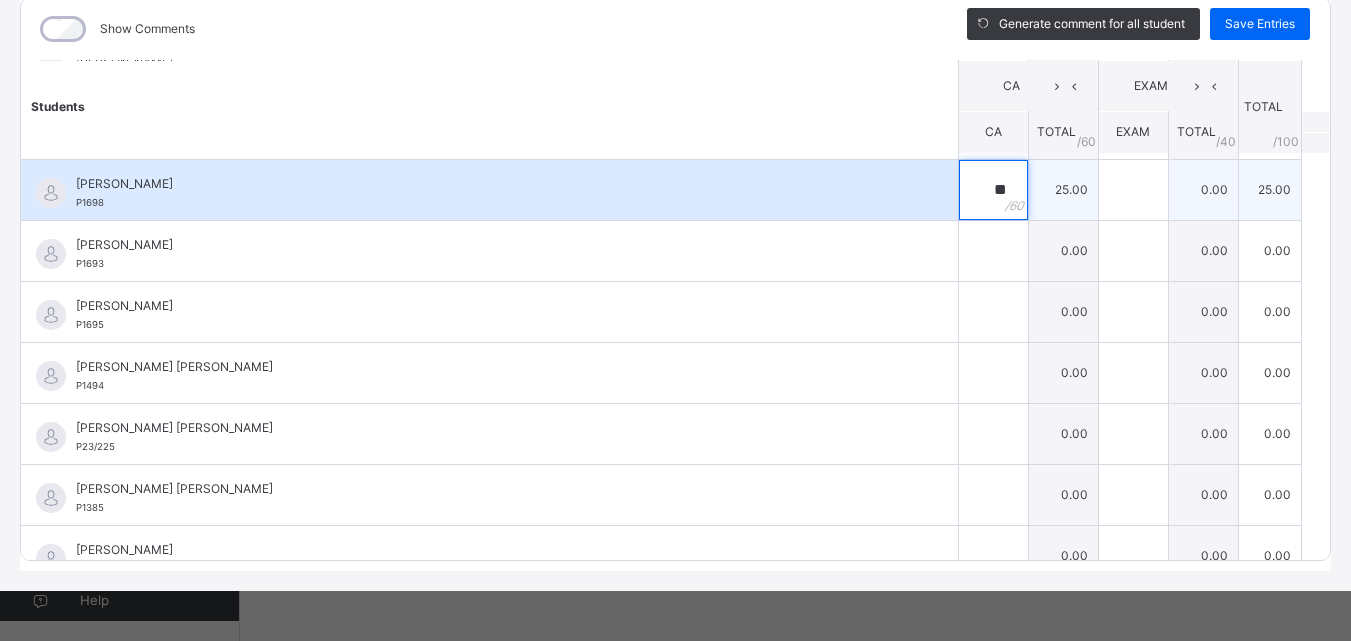 type on "**" 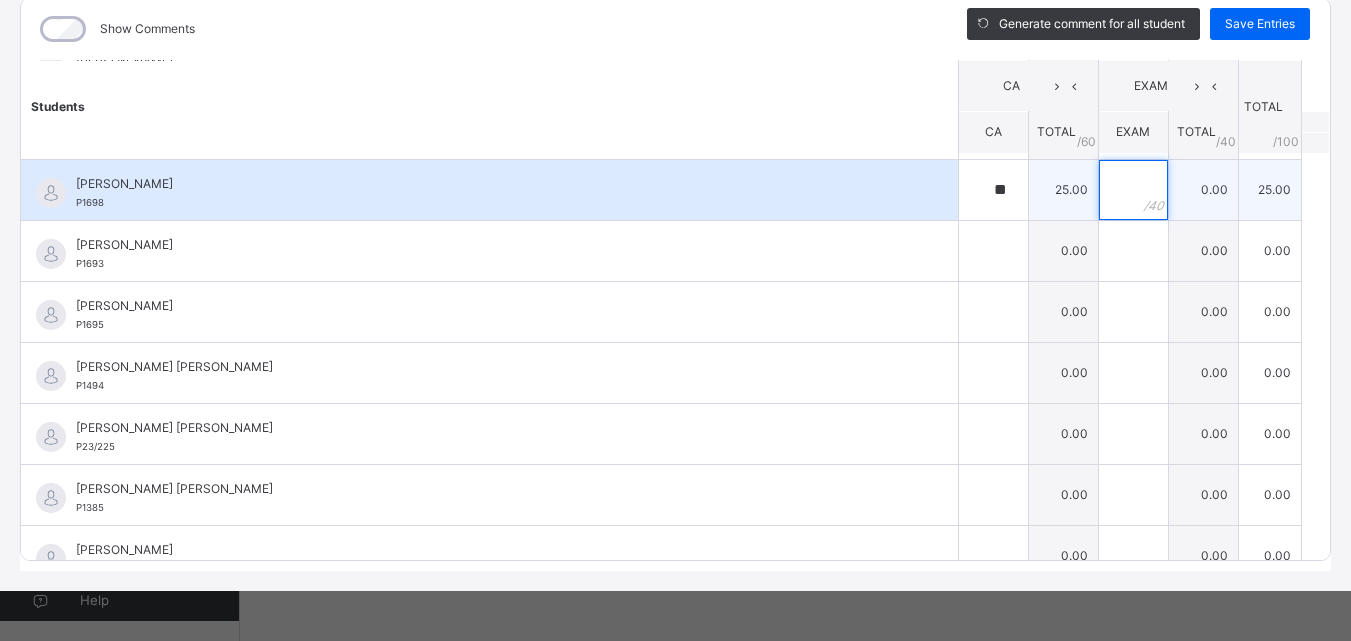 click at bounding box center [1133, 190] 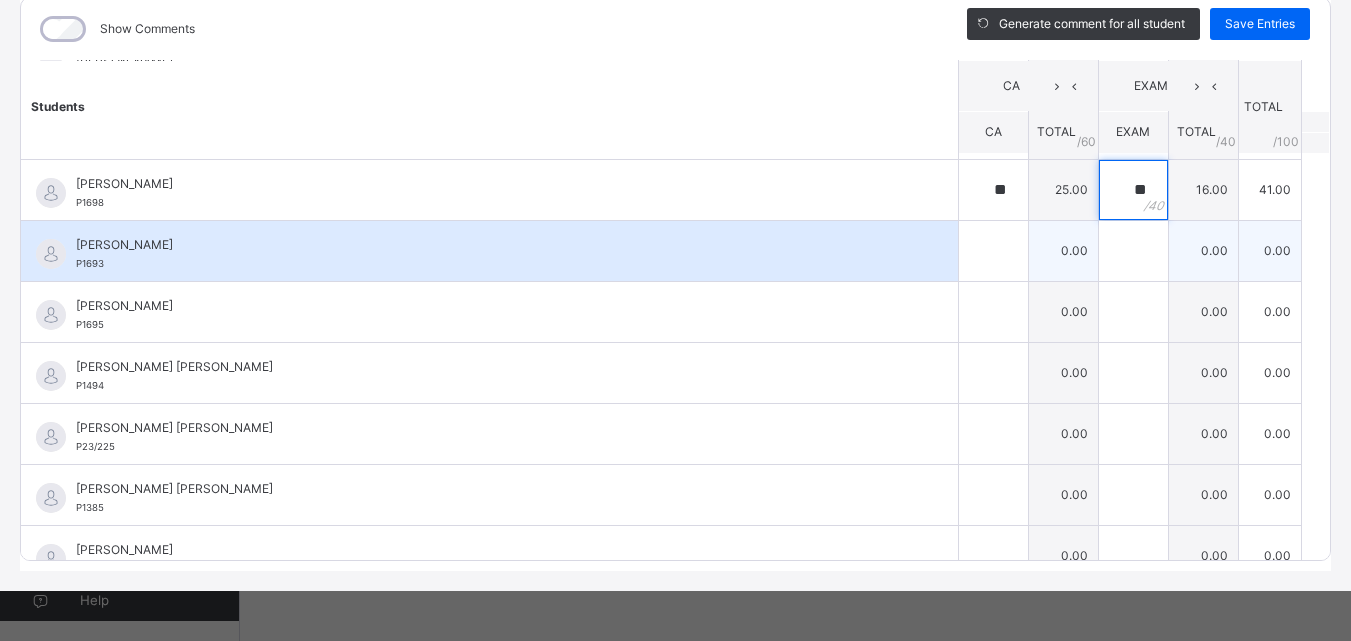 type on "**" 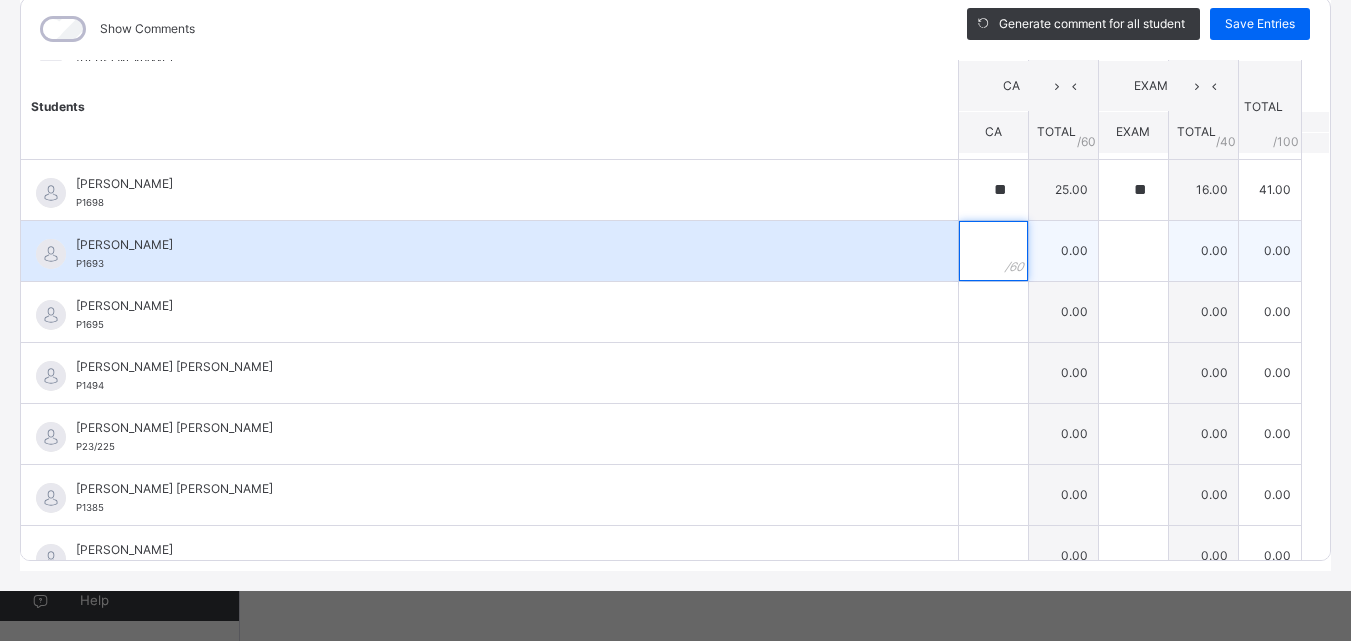 click at bounding box center (993, 251) 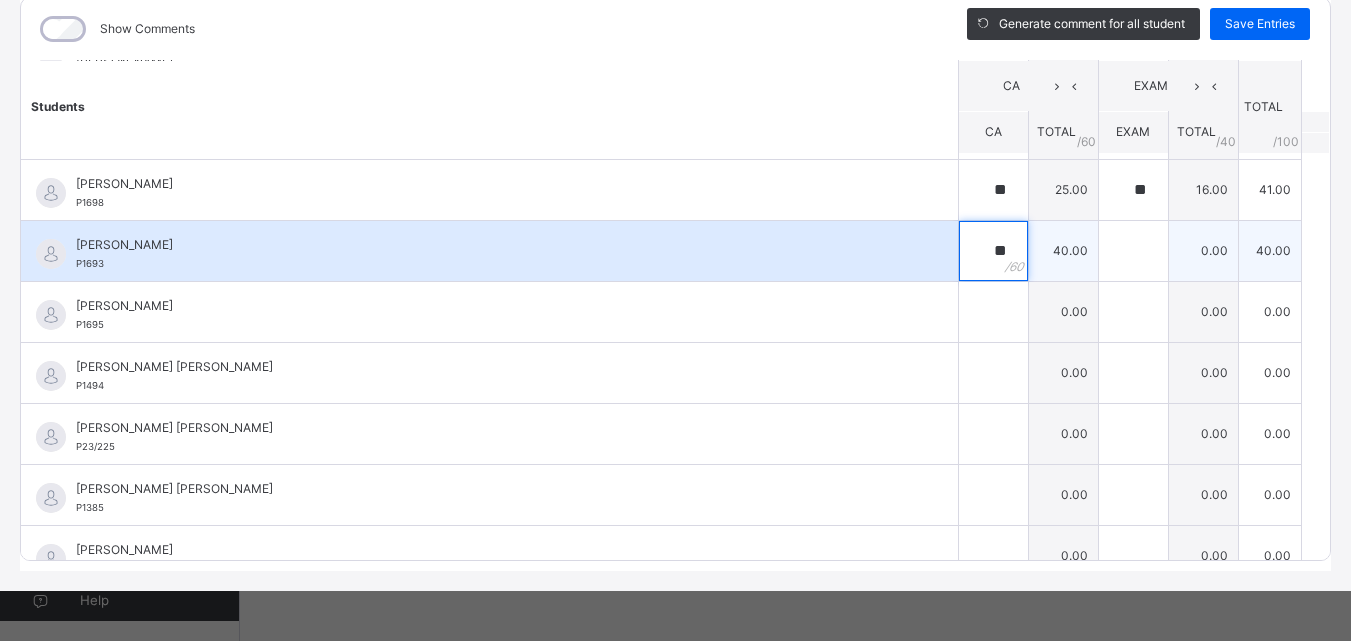 type on "**" 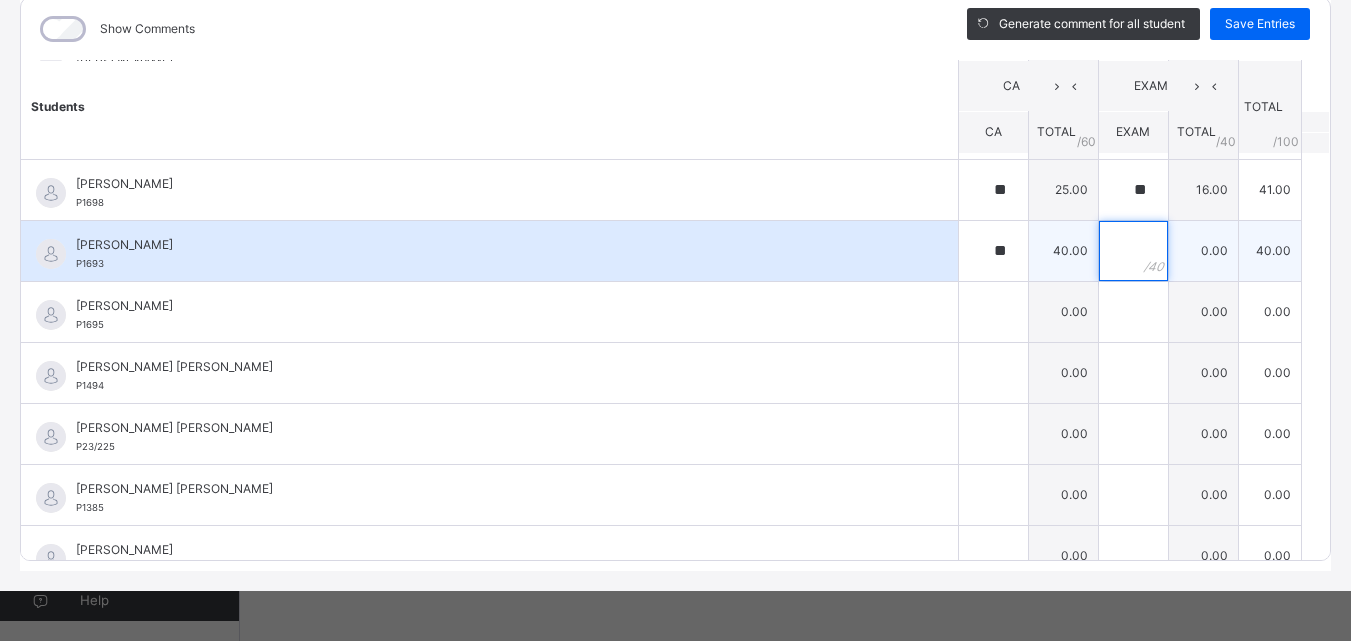 click at bounding box center [1133, 251] 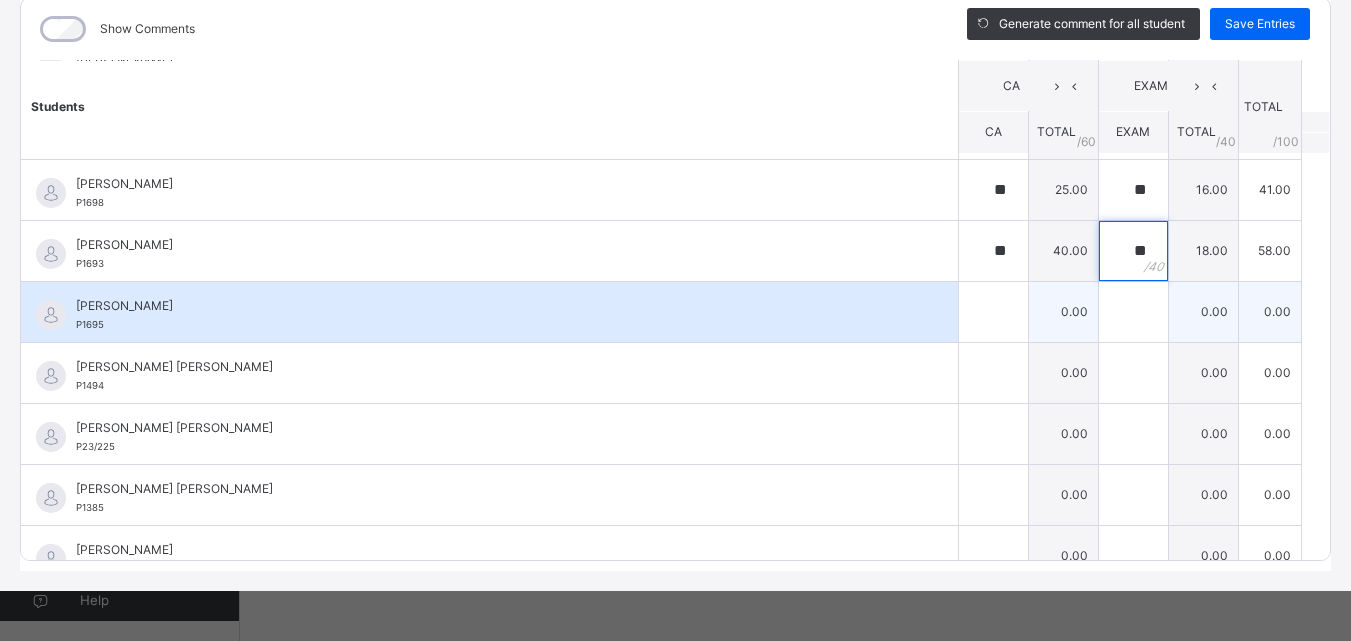 type on "**" 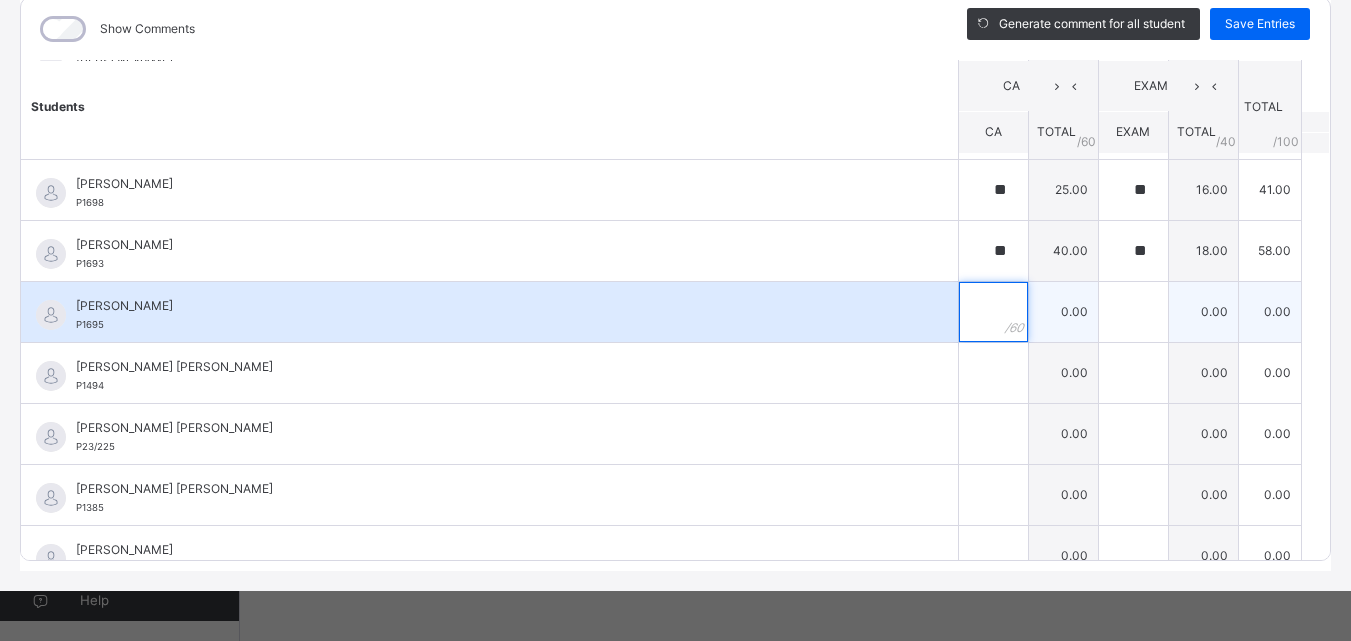 click at bounding box center (993, 312) 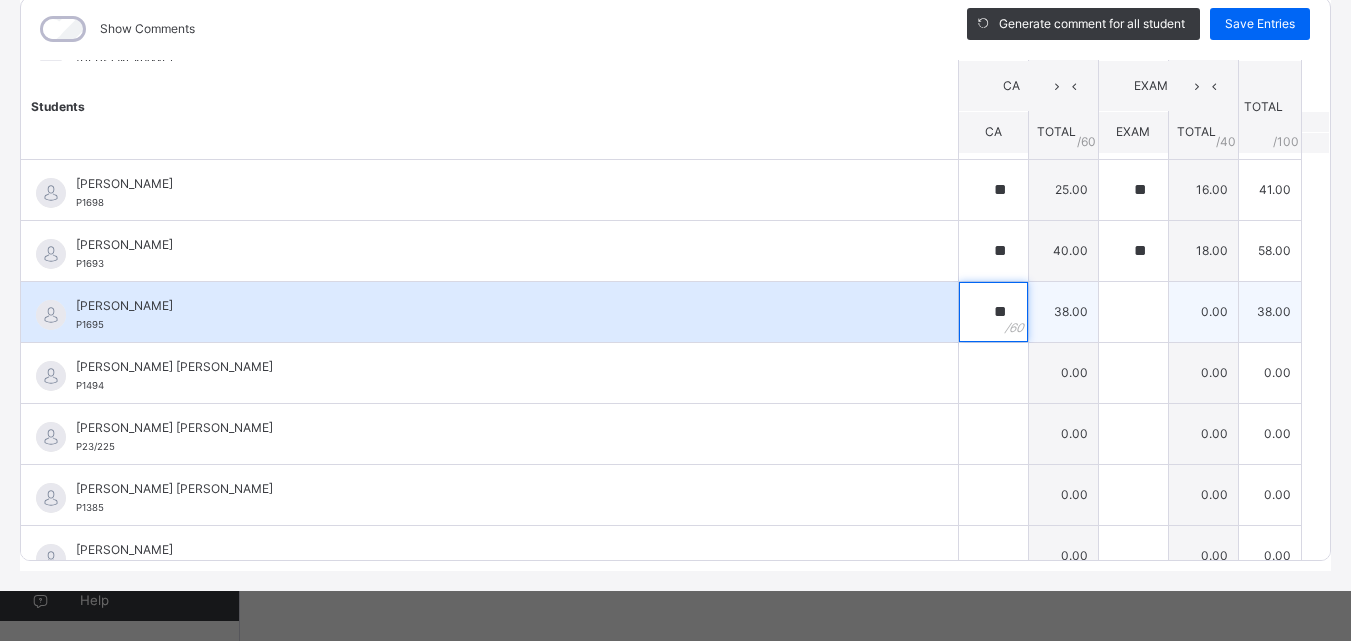 type on "**" 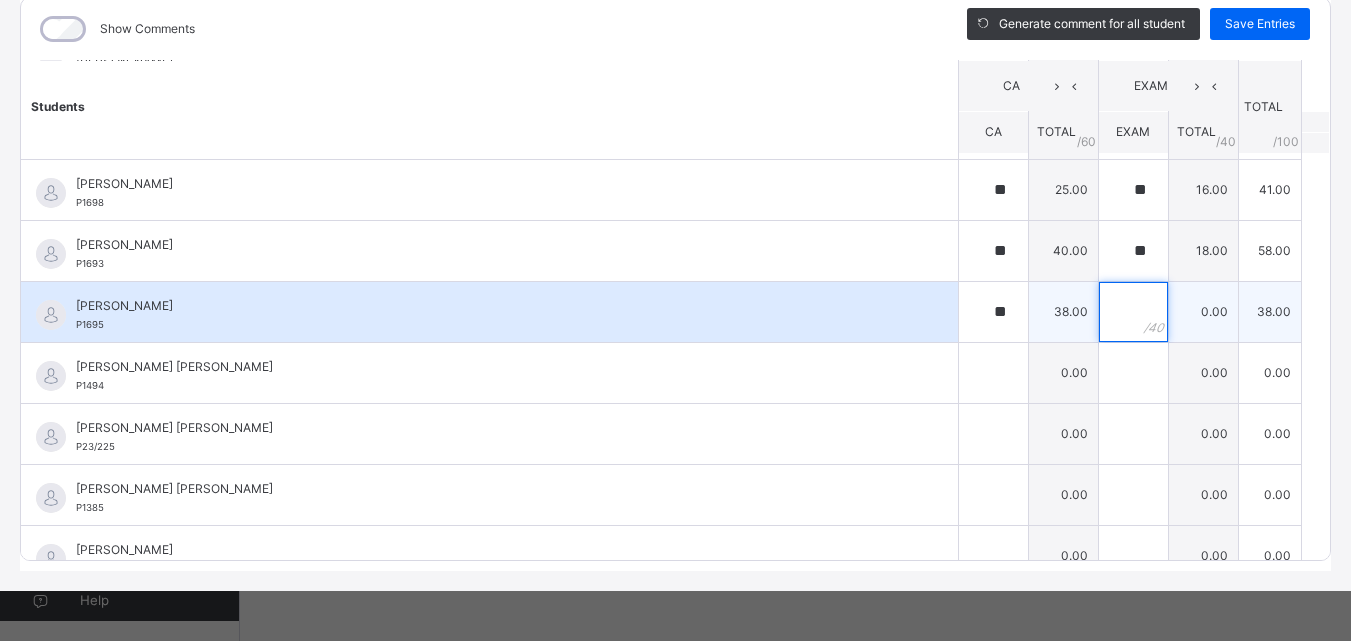 click at bounding box center [1133, 312] 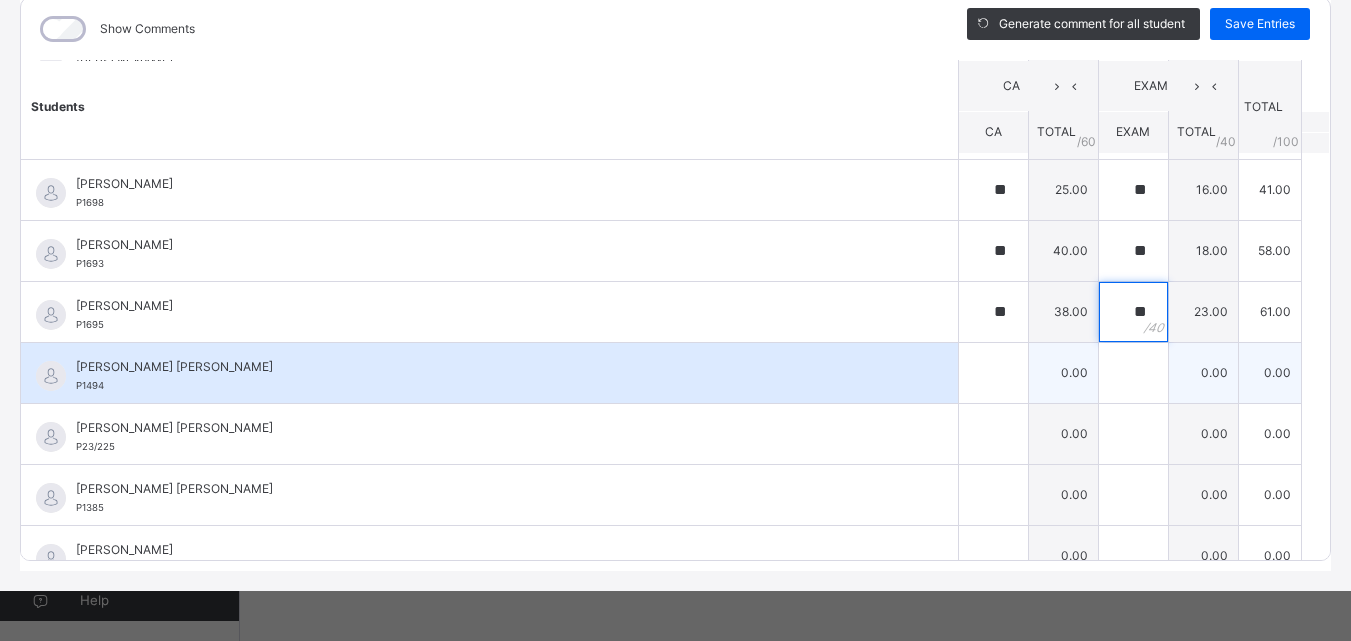 type on "**" 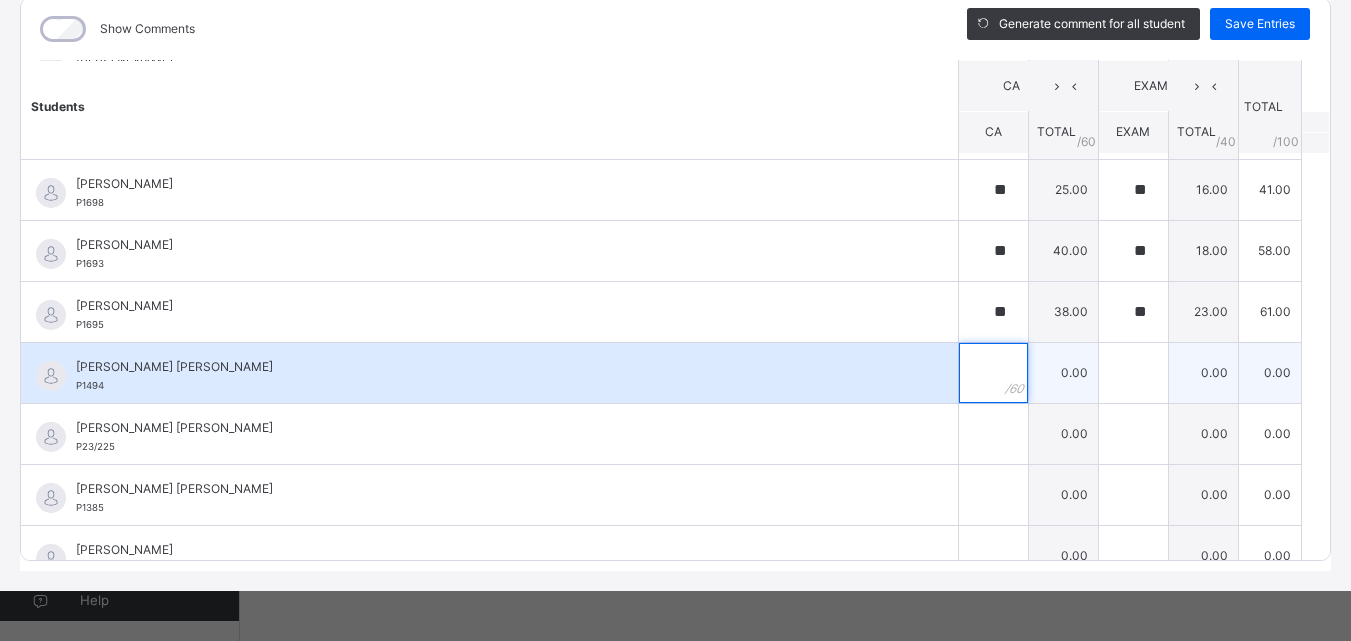 click at bounding box center (993, 373) 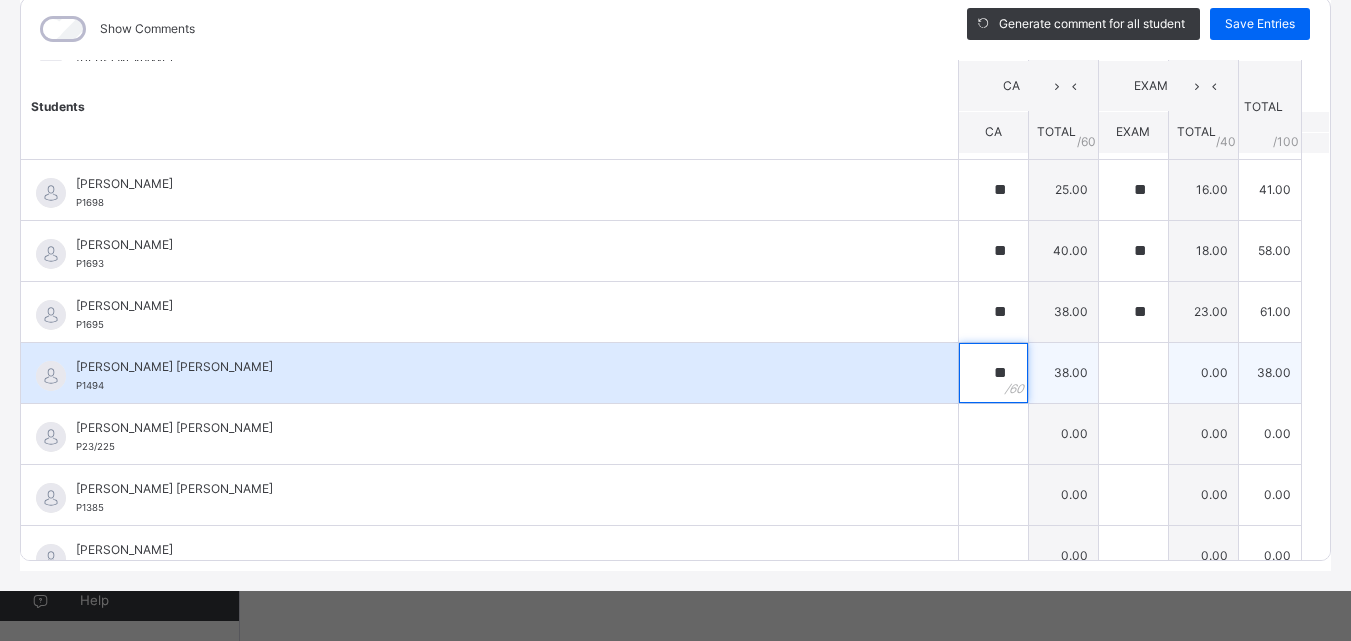 type on "**" 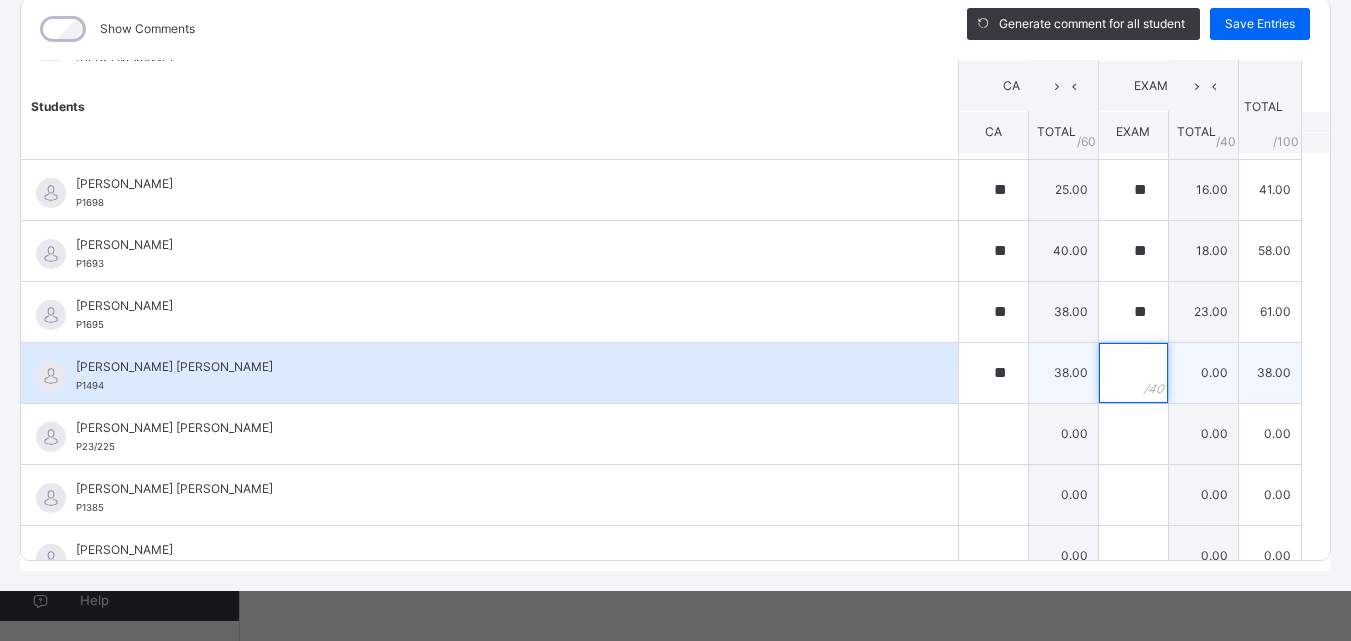 click at bounding box center (1133, 373) 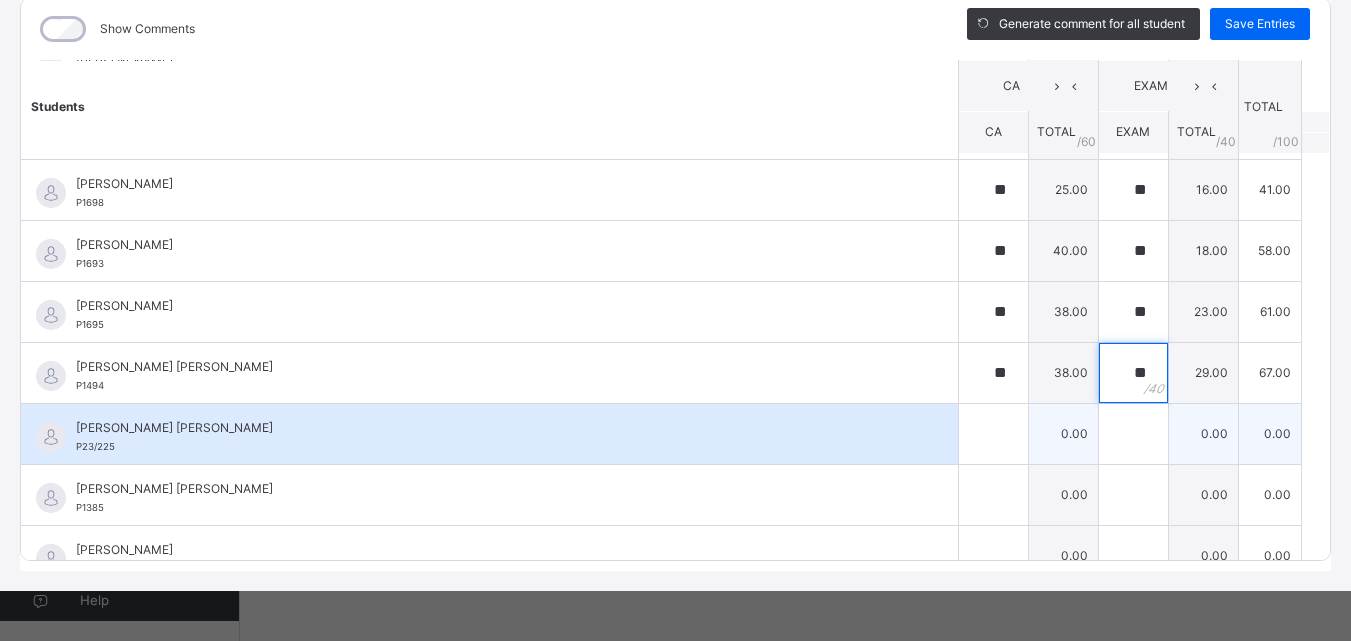 type on "**" 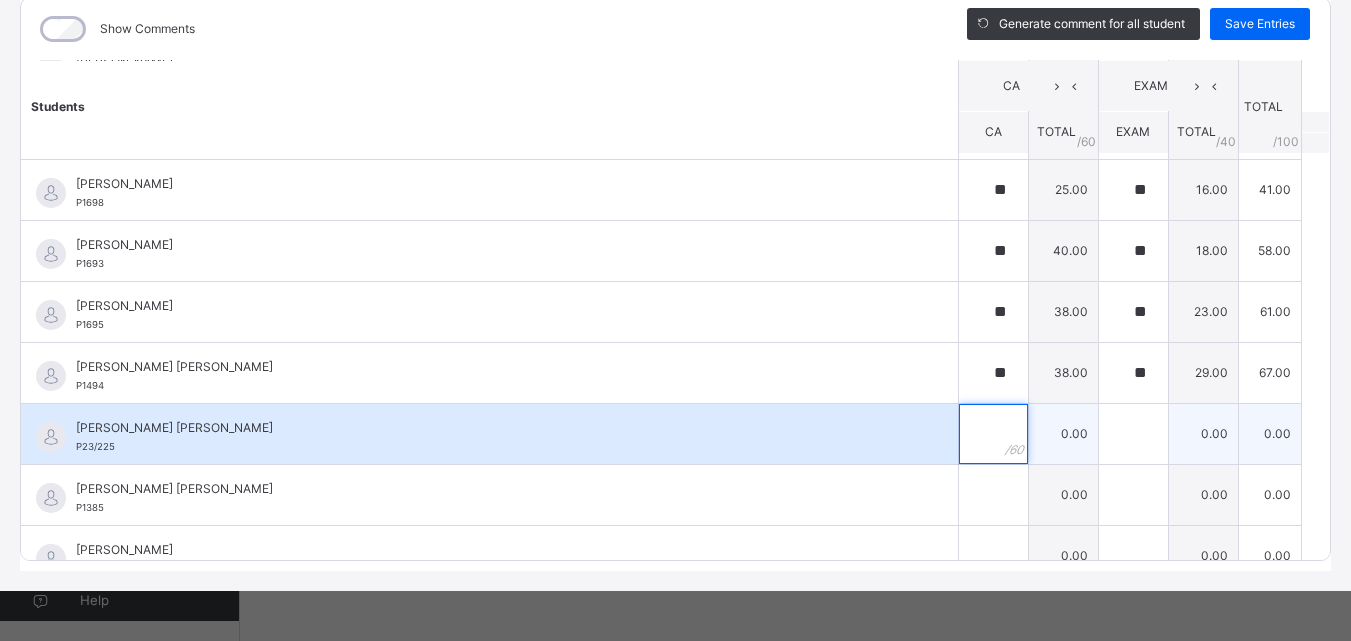 click at bounding box center (993, 434) 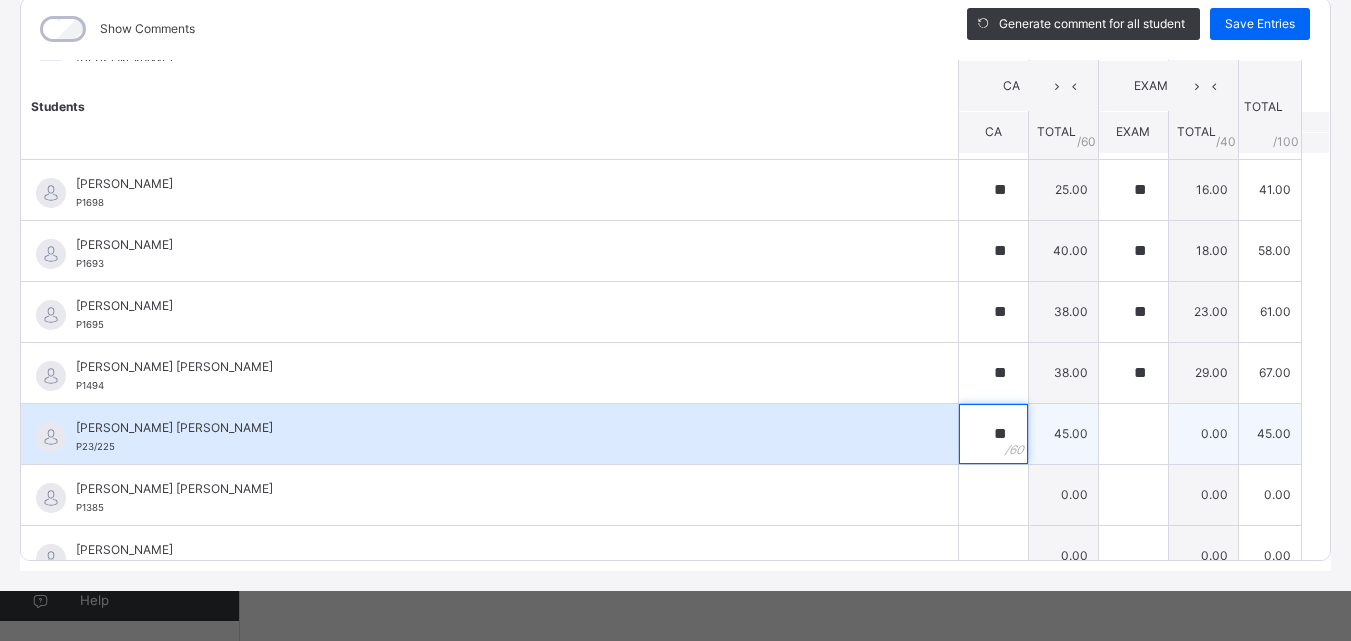 type on "**" 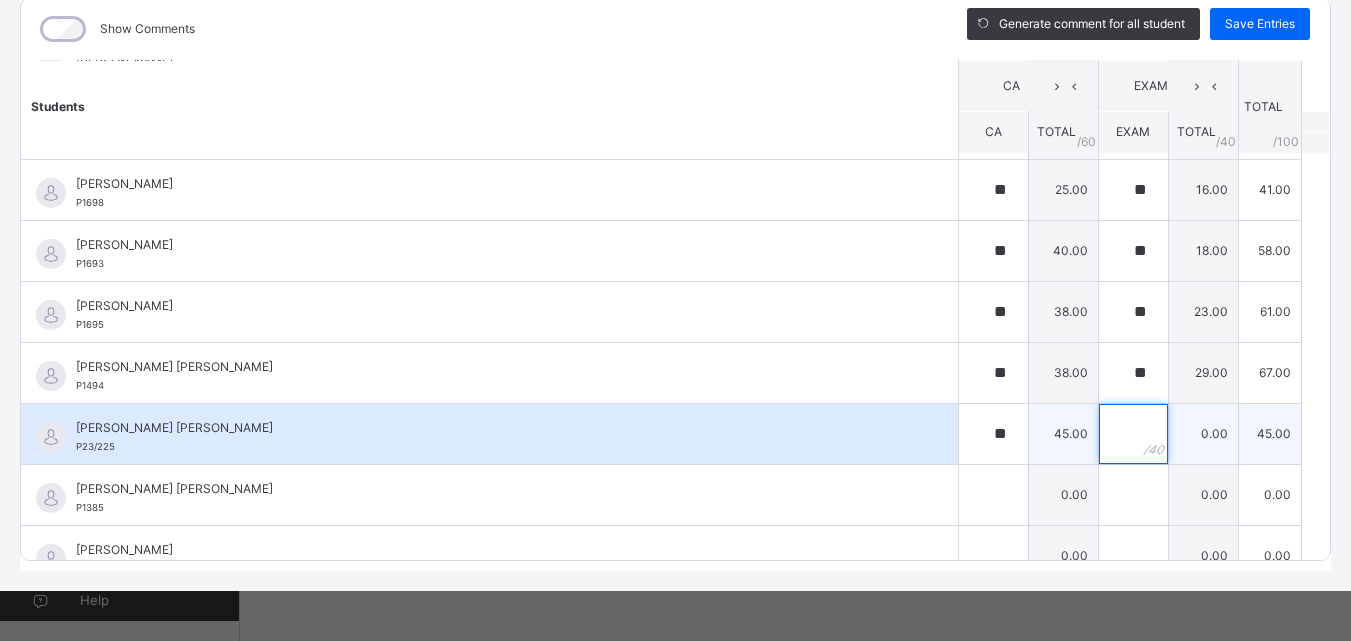 click at bounding box center [1133, 434] 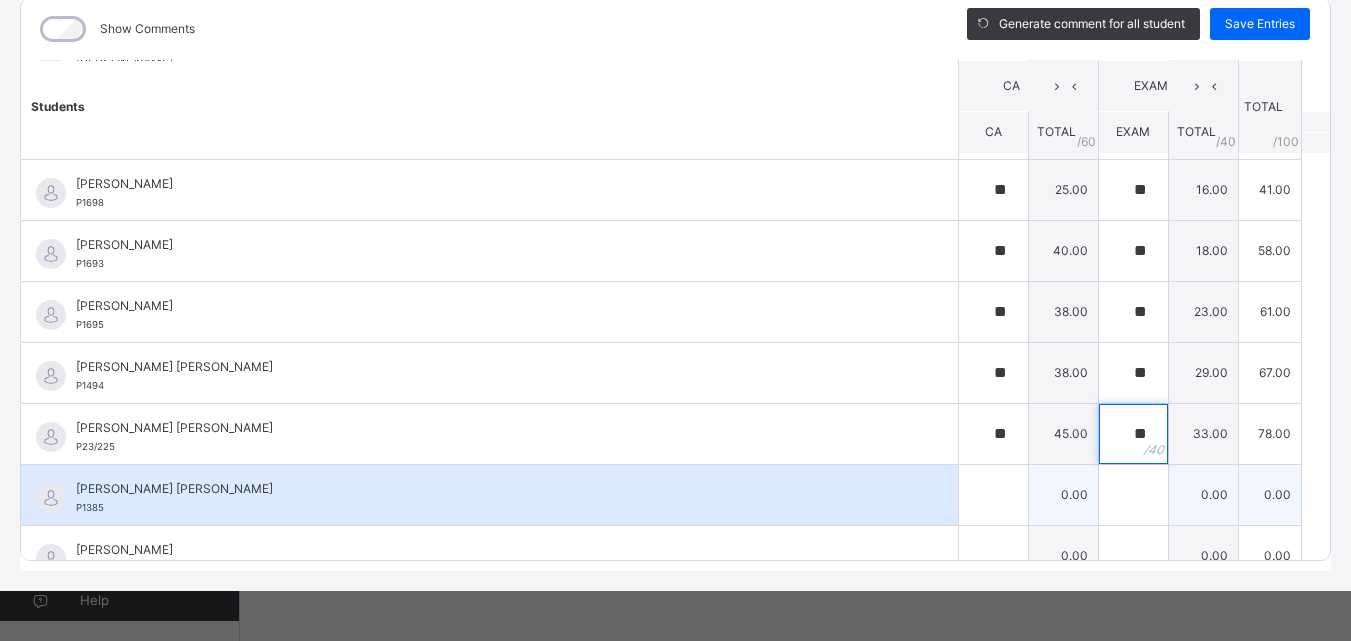 type on "**" 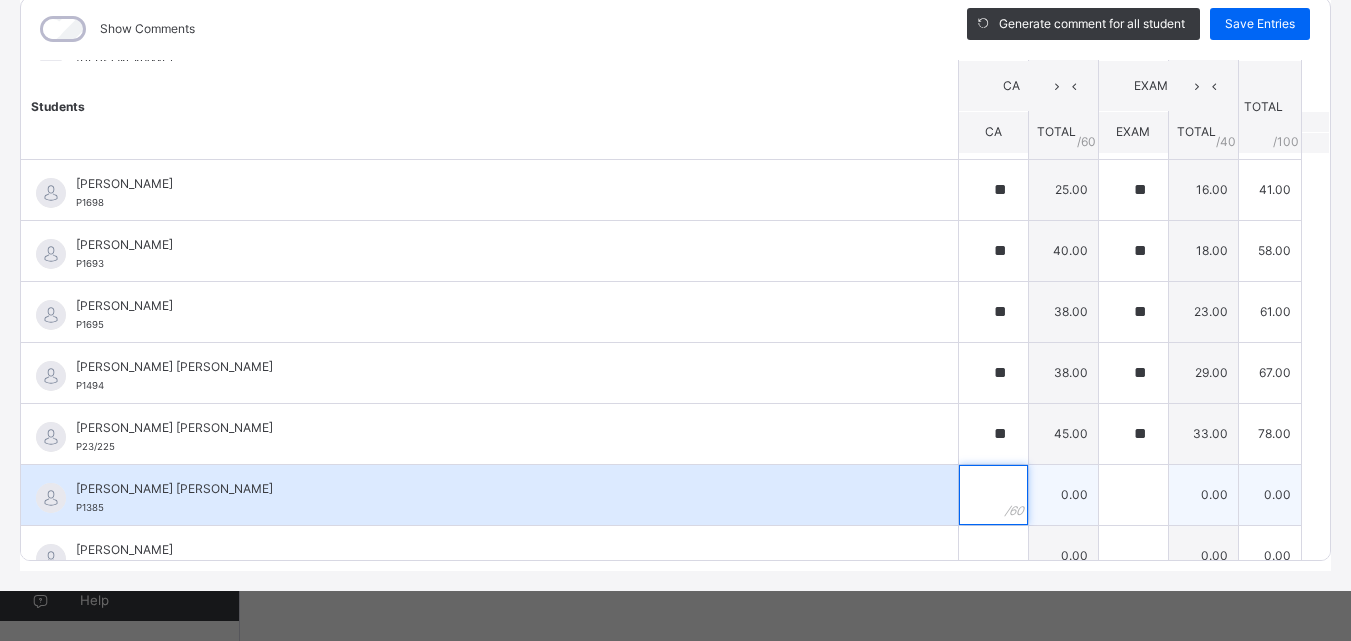 click at bounding box center (993, 495) 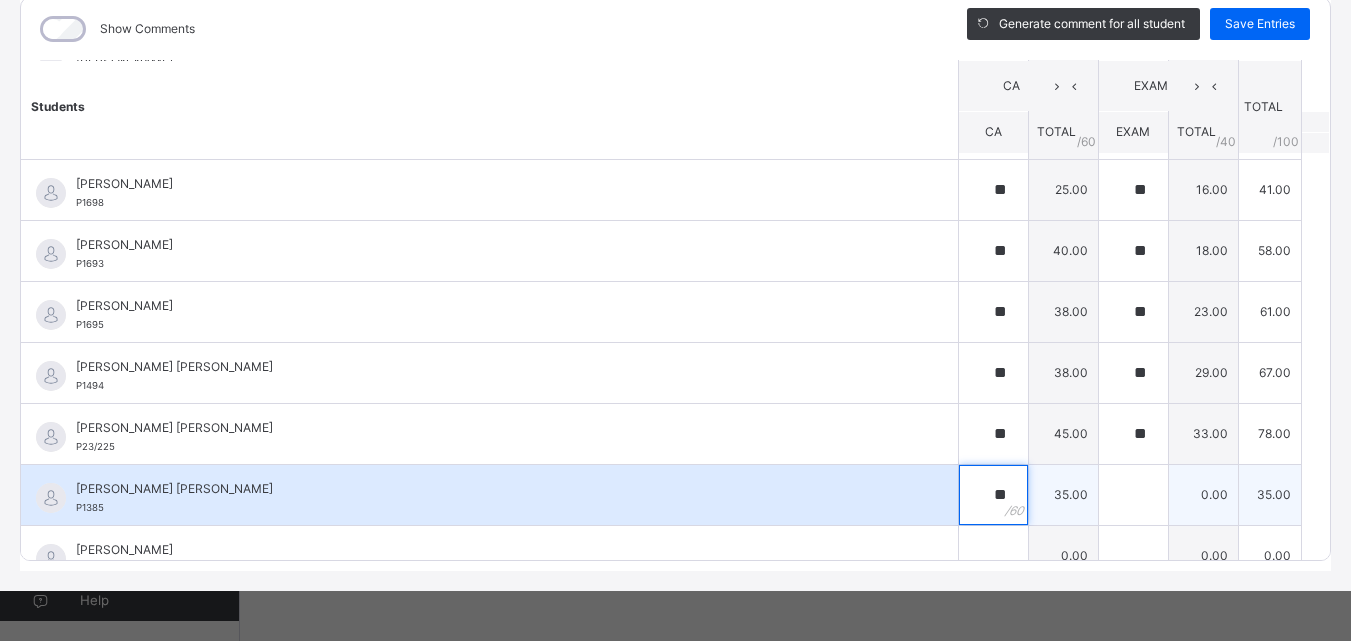 type on "**" 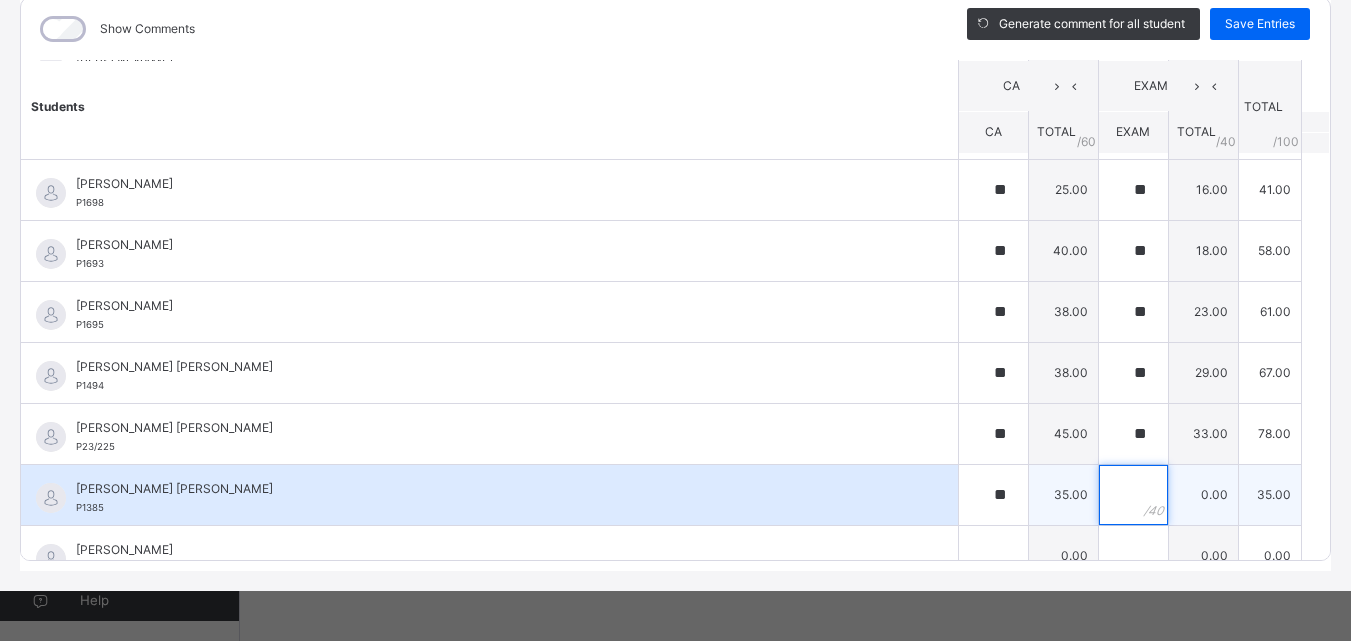 click at bounding box center (1133, 495) 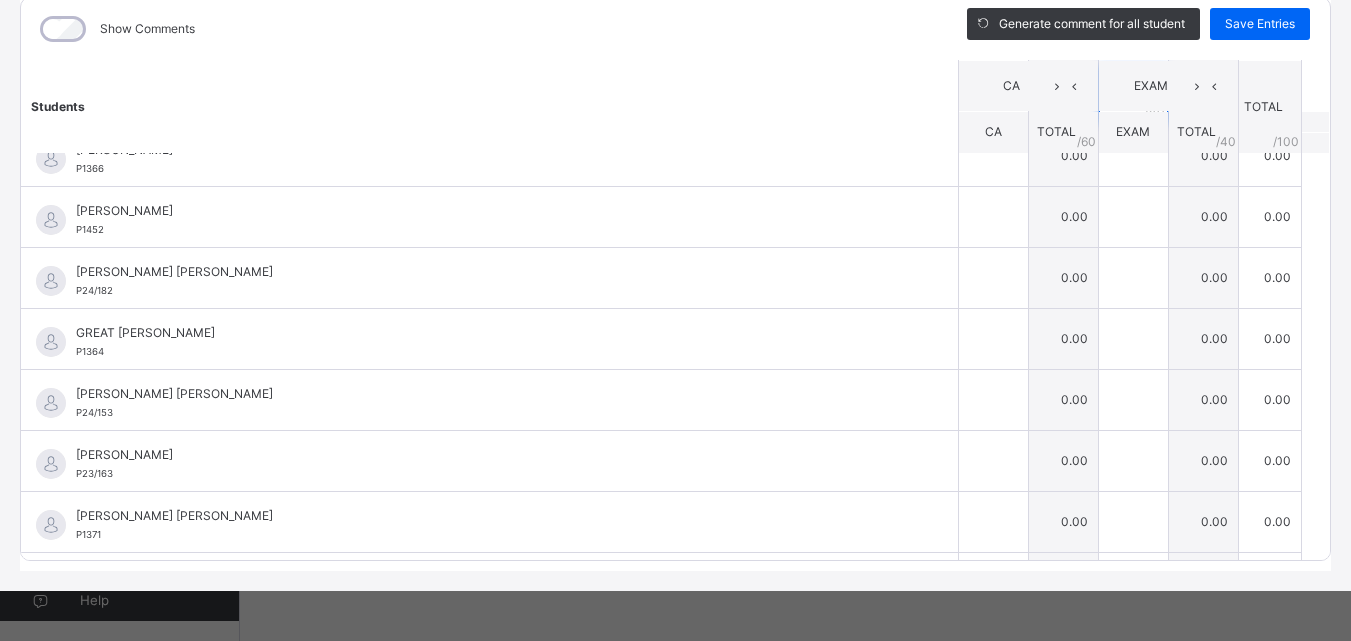 scroll, scrollTop: 720, scrollLeft: 0, axis: vertical 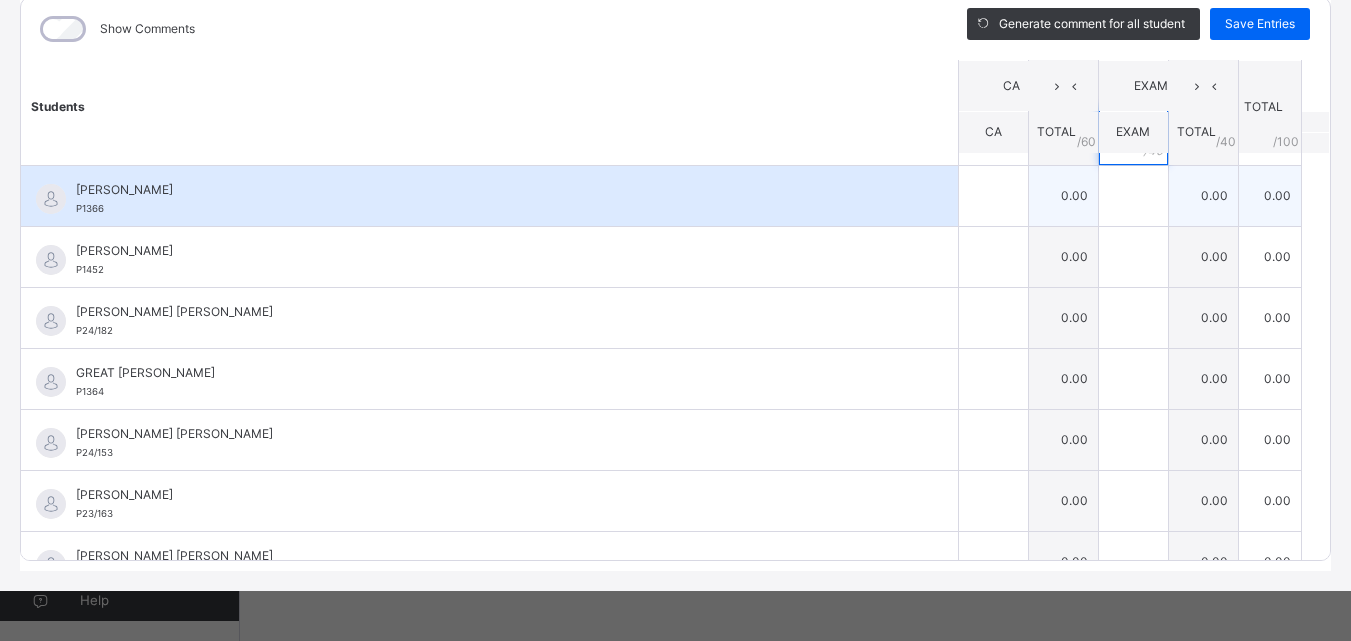 type on "**" 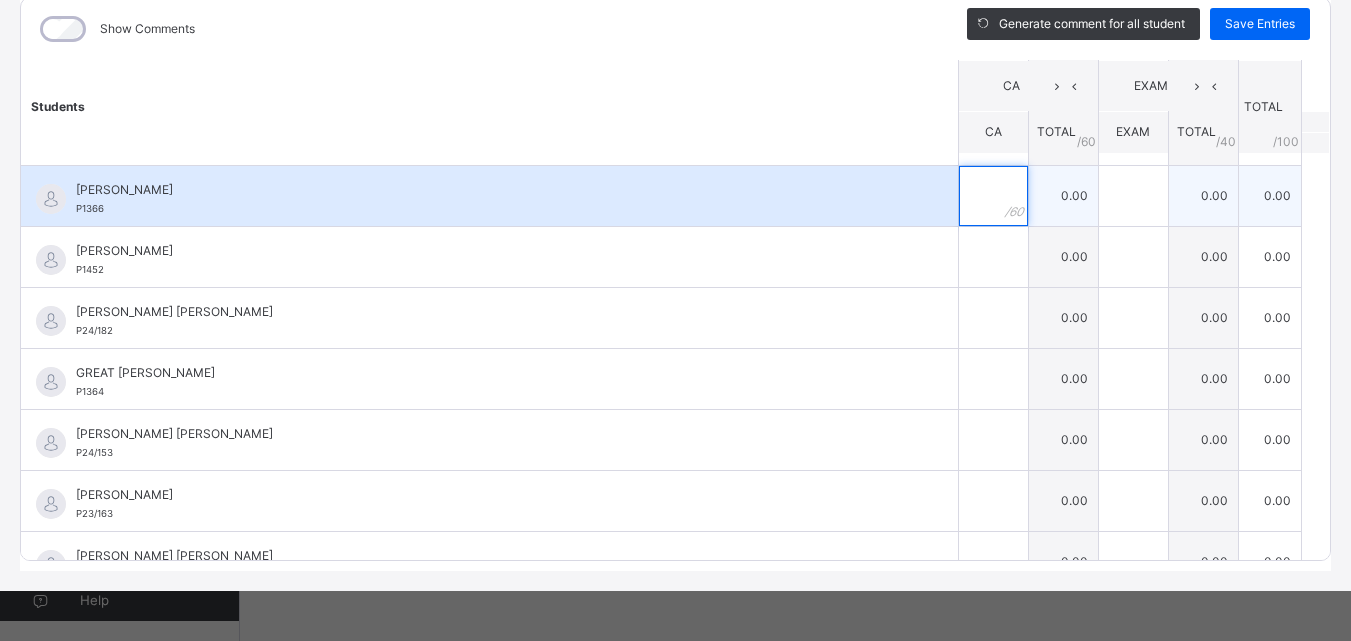 click at bounding box center (993, 196) 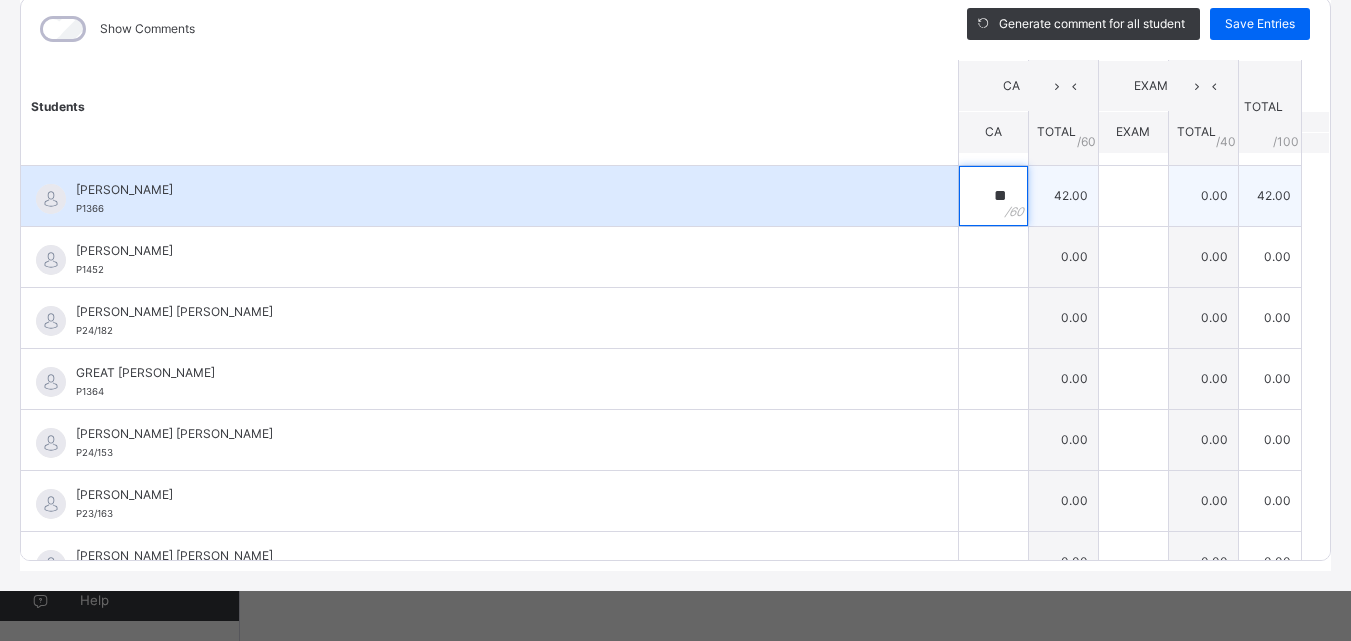 type on "**" 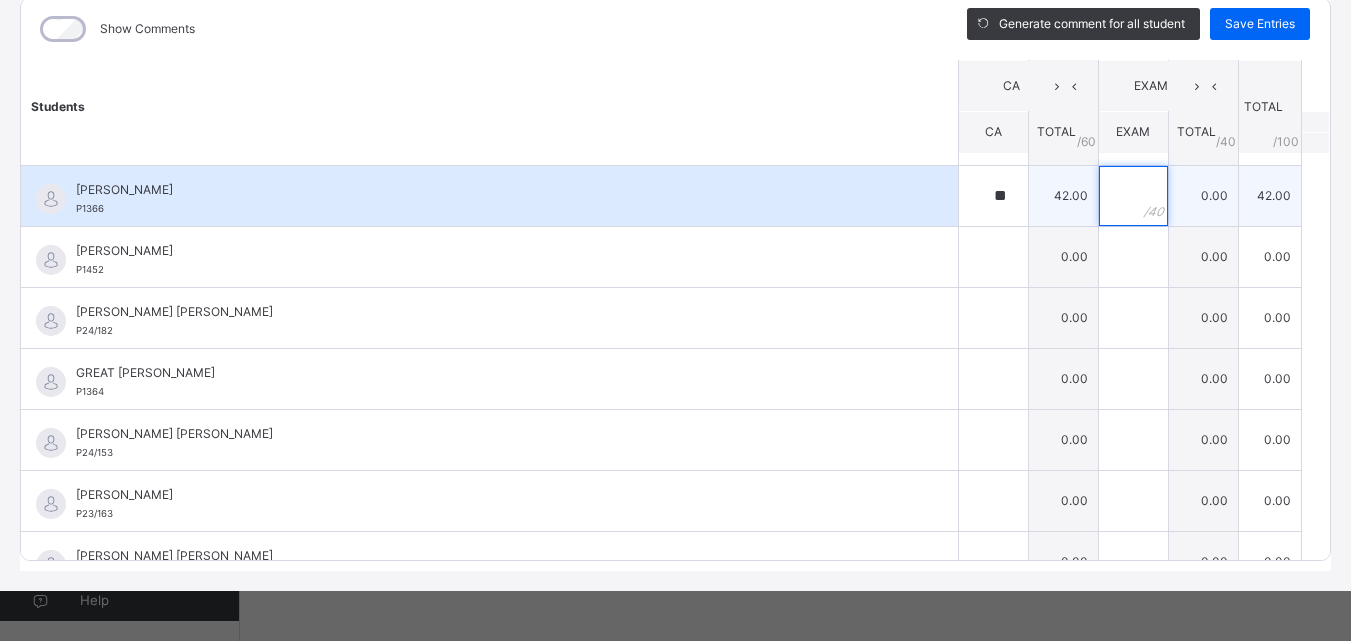click at bounding box center (1133, 196) 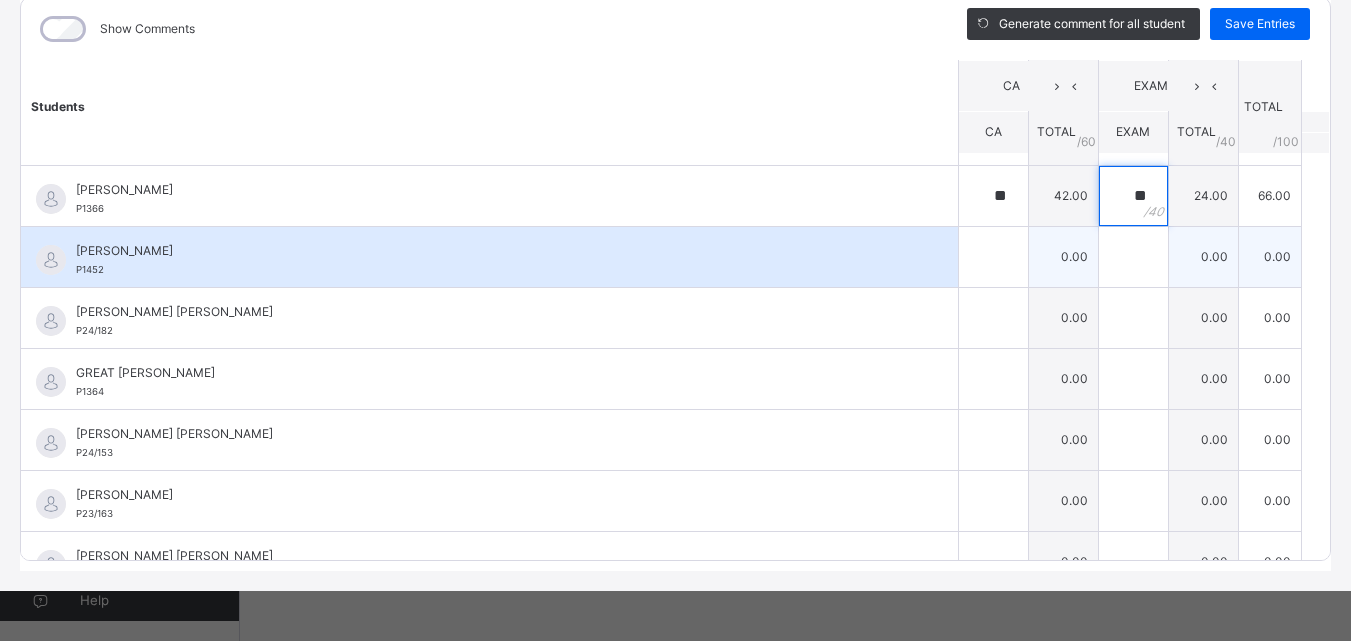 type on "**" 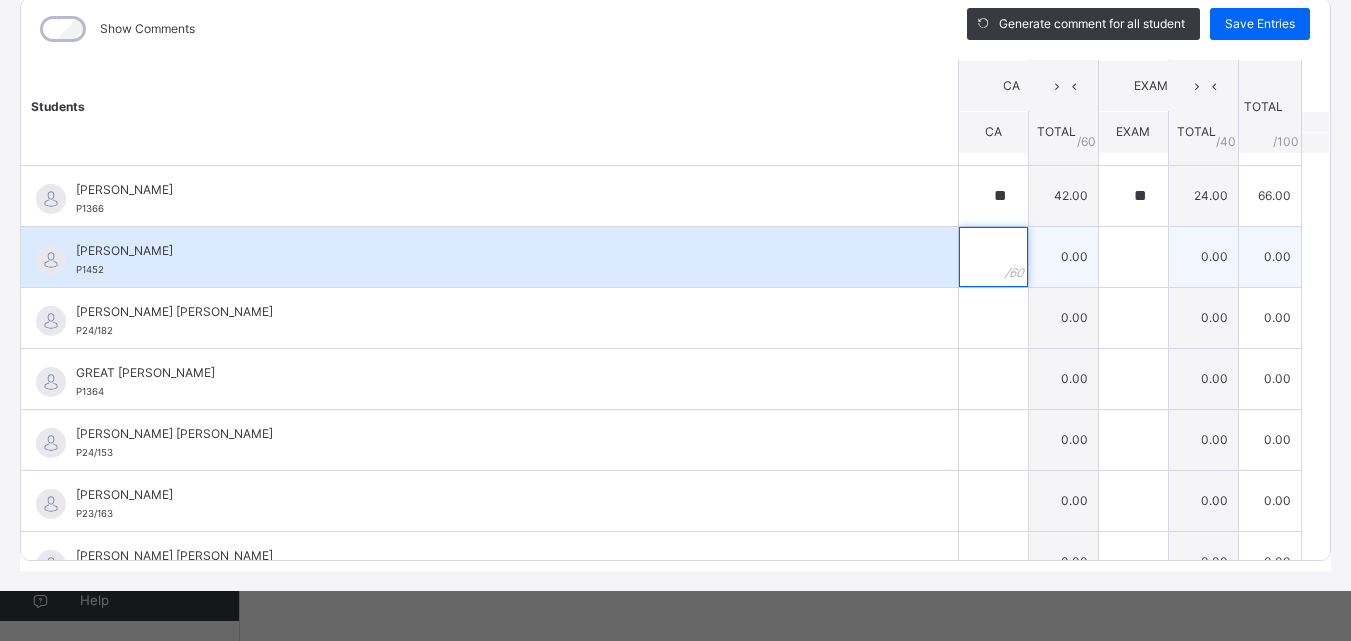 click at bounding box center [993, 257] 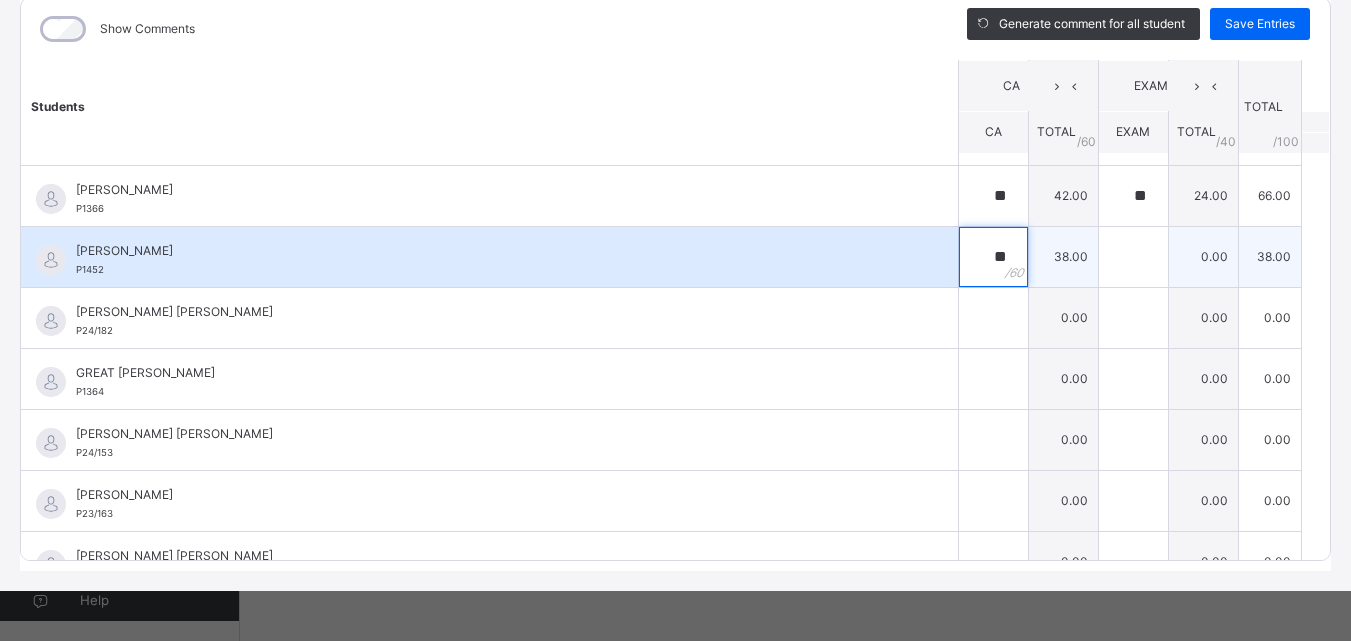 type on "**" 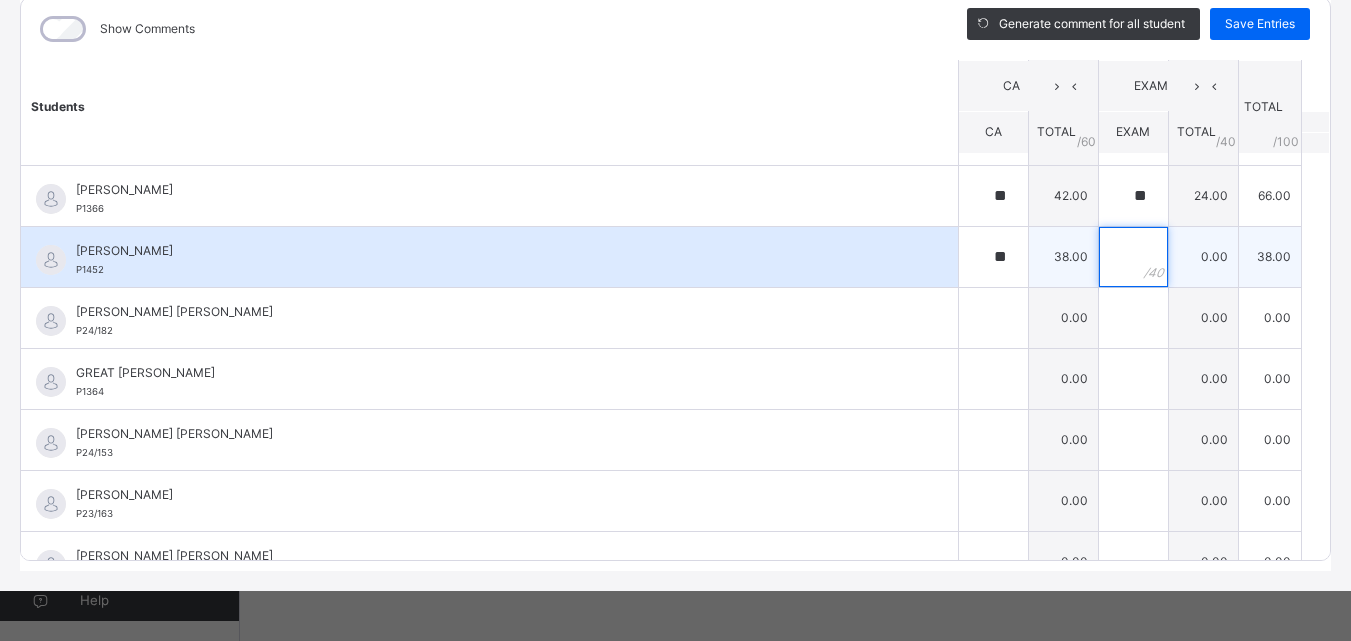 click at bounding box center [1133, 257] 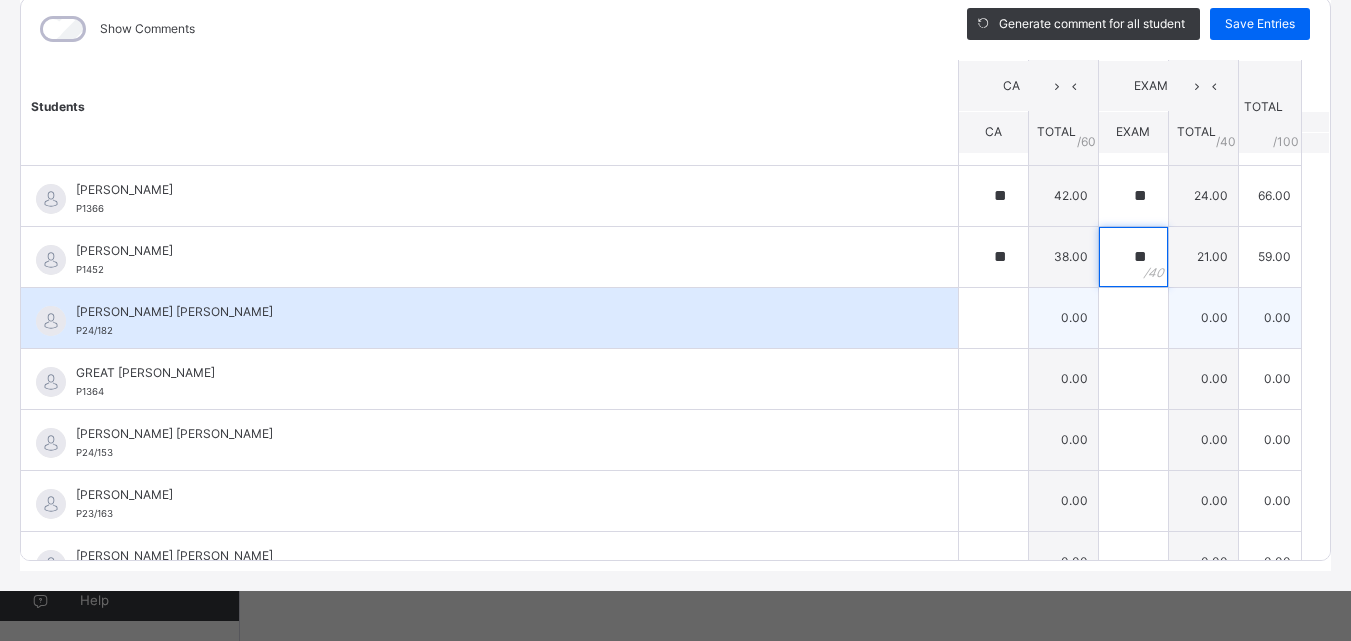 type on "**" 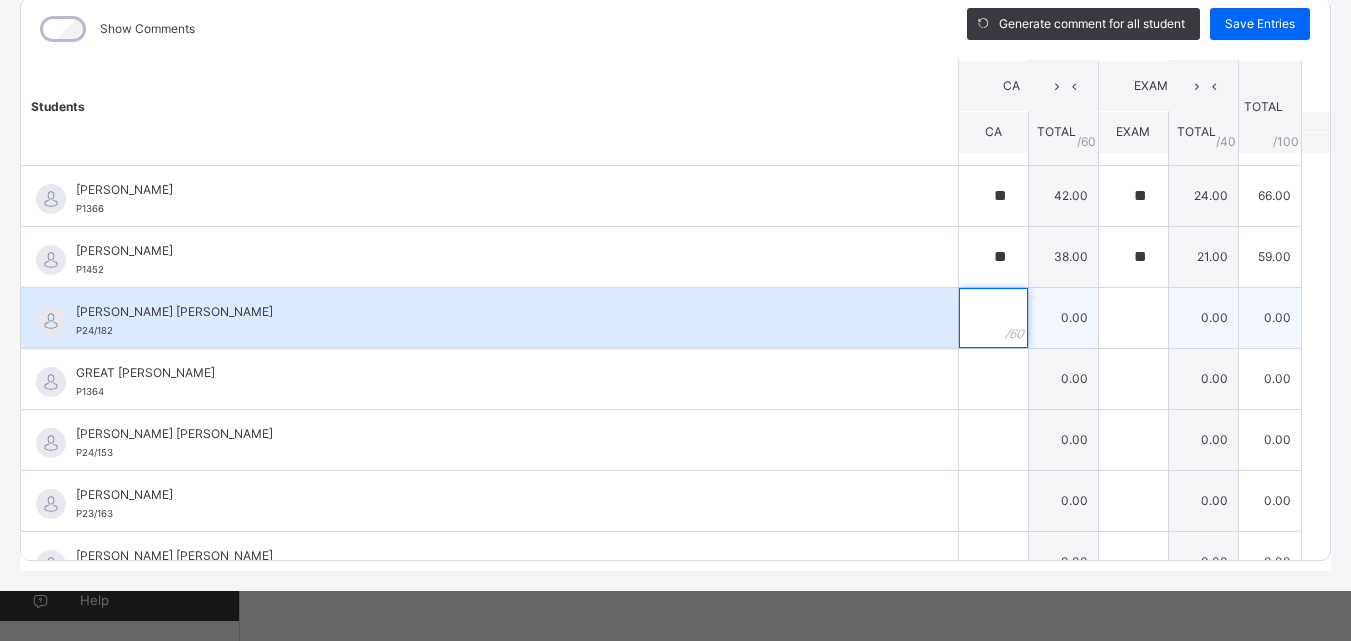 click at bounding box center [993, 318] 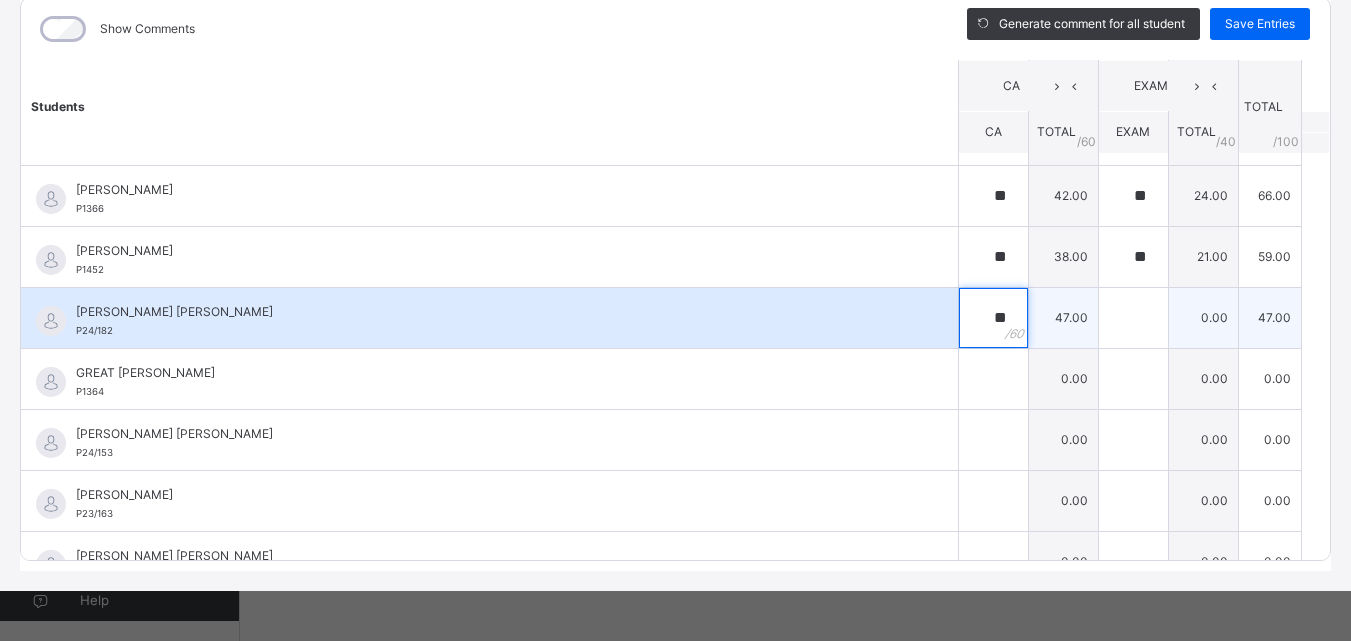type on "**" 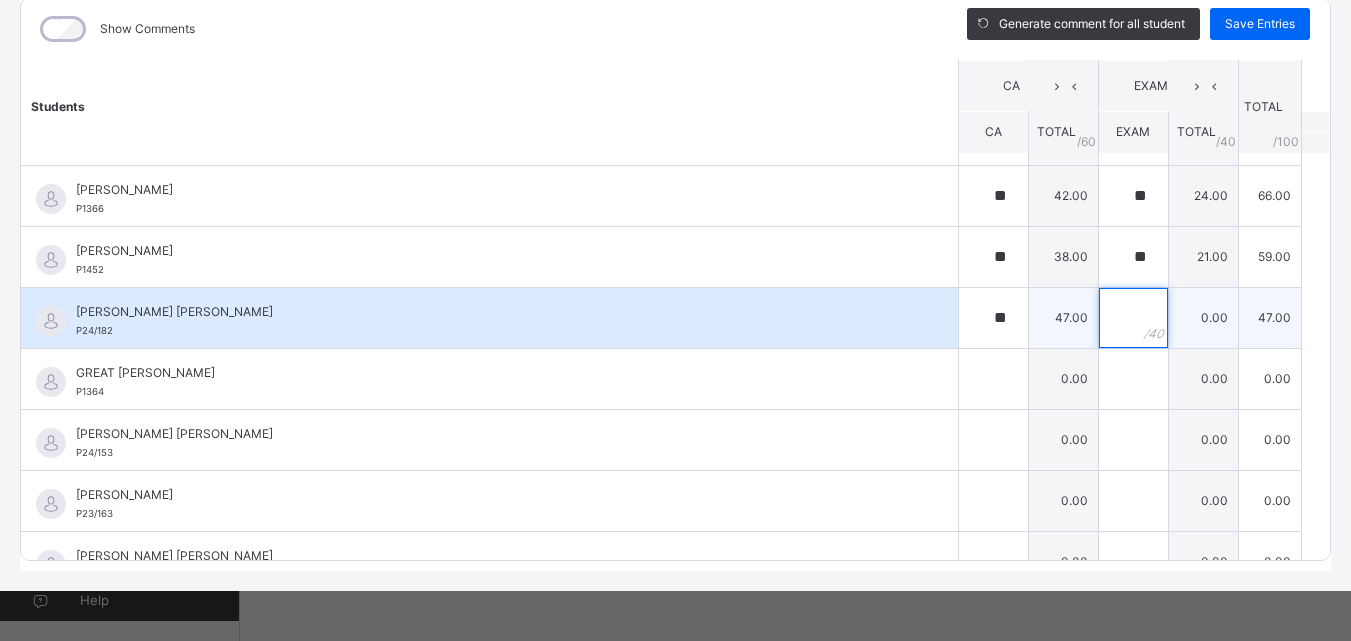 click at bounding box center (1133, 318) 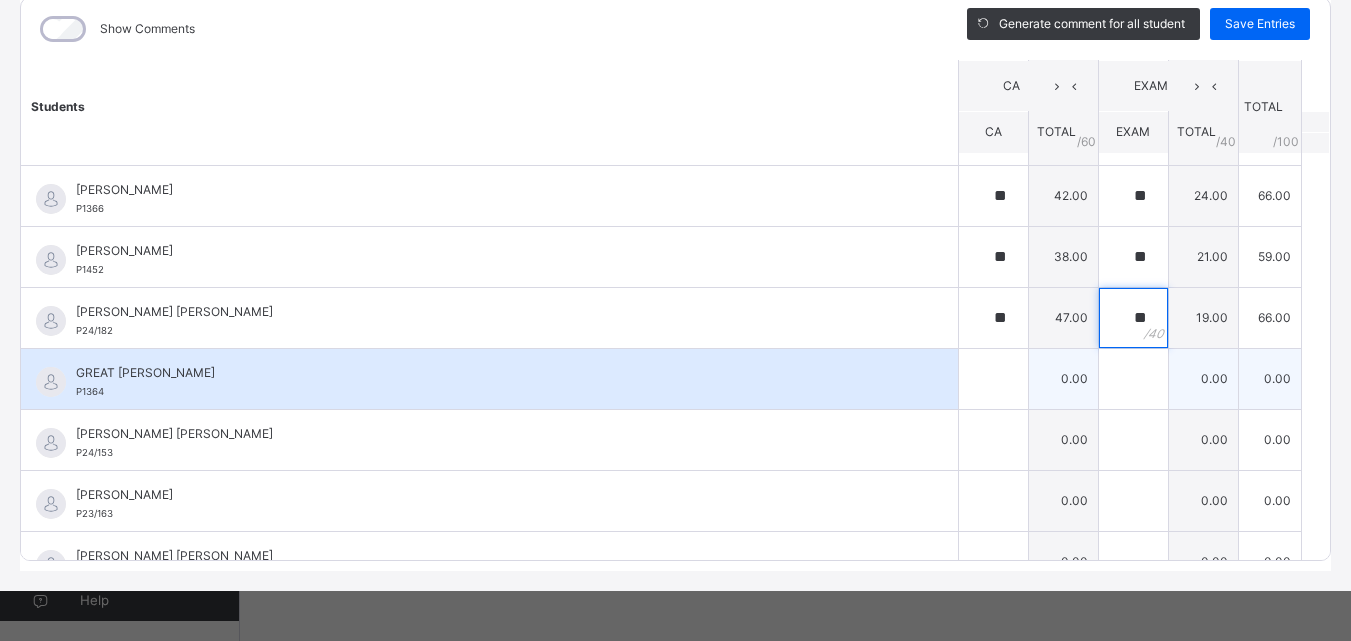 type on "**" 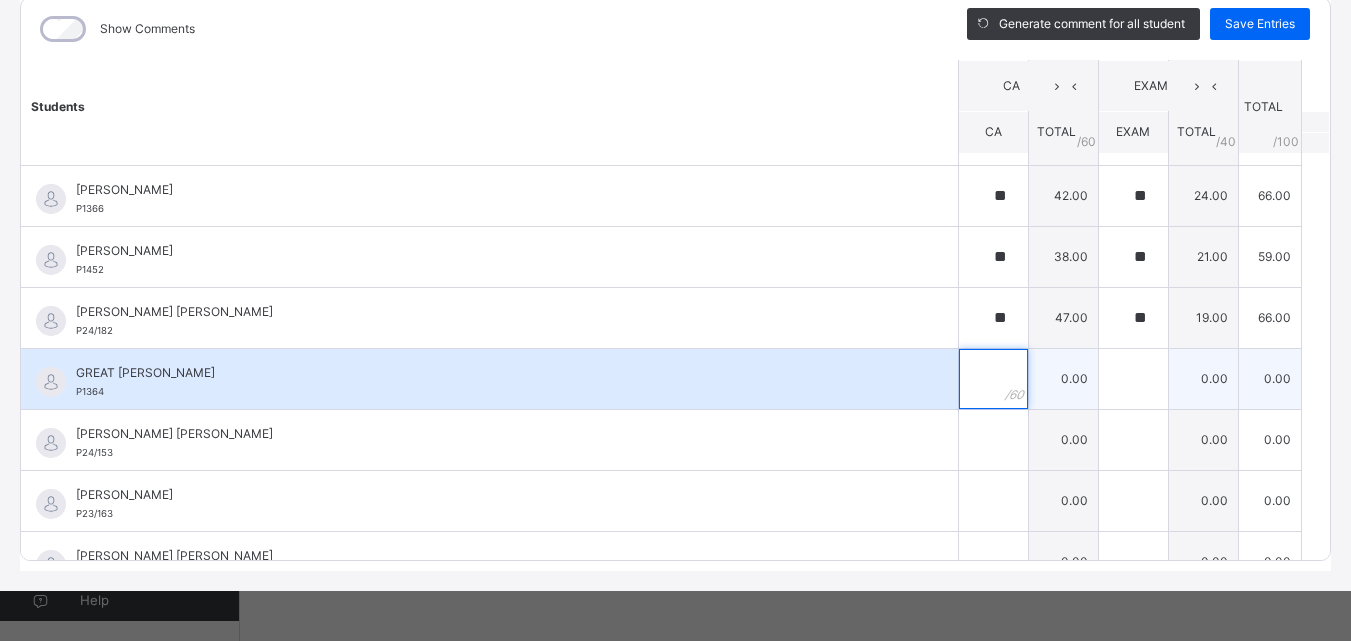 click at bounding box center (993, 379) 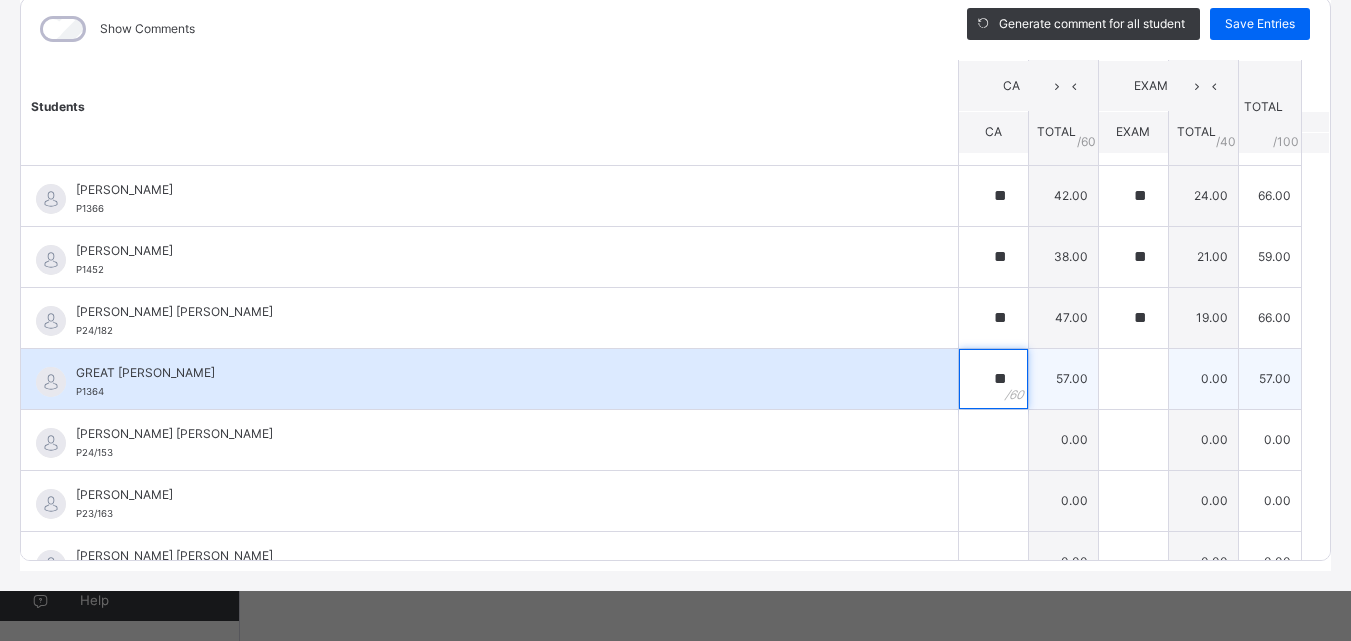 type 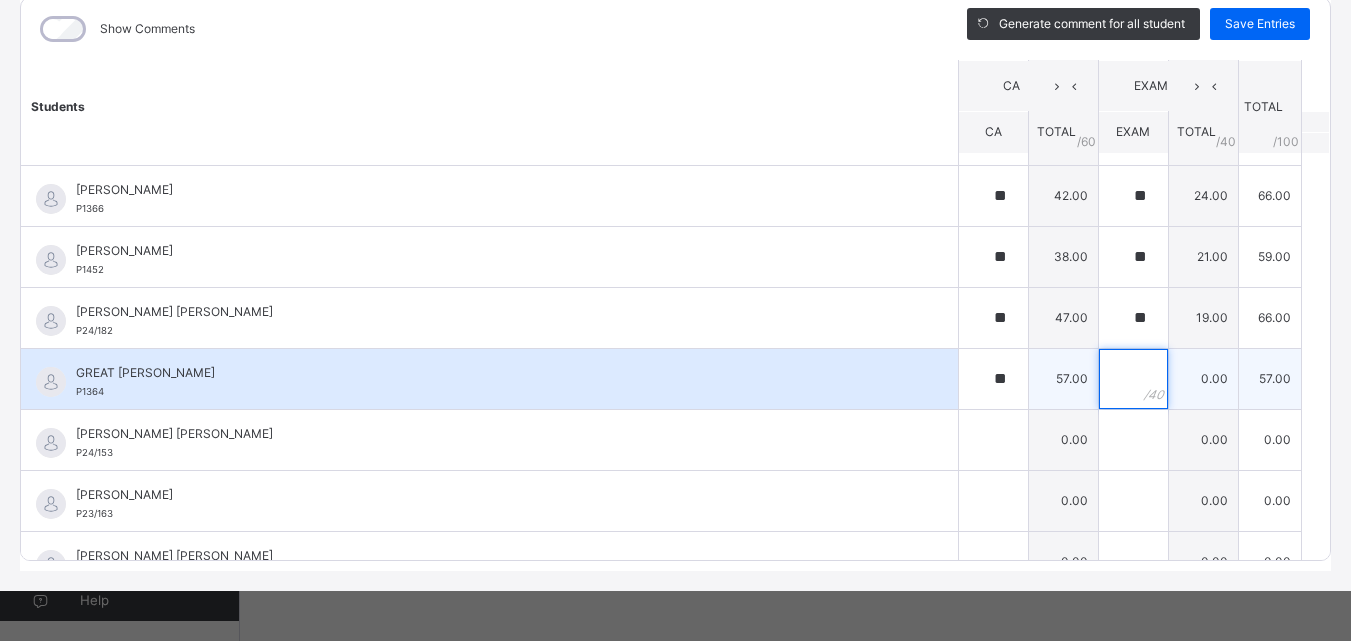 click at bounding box center (1133, 379) 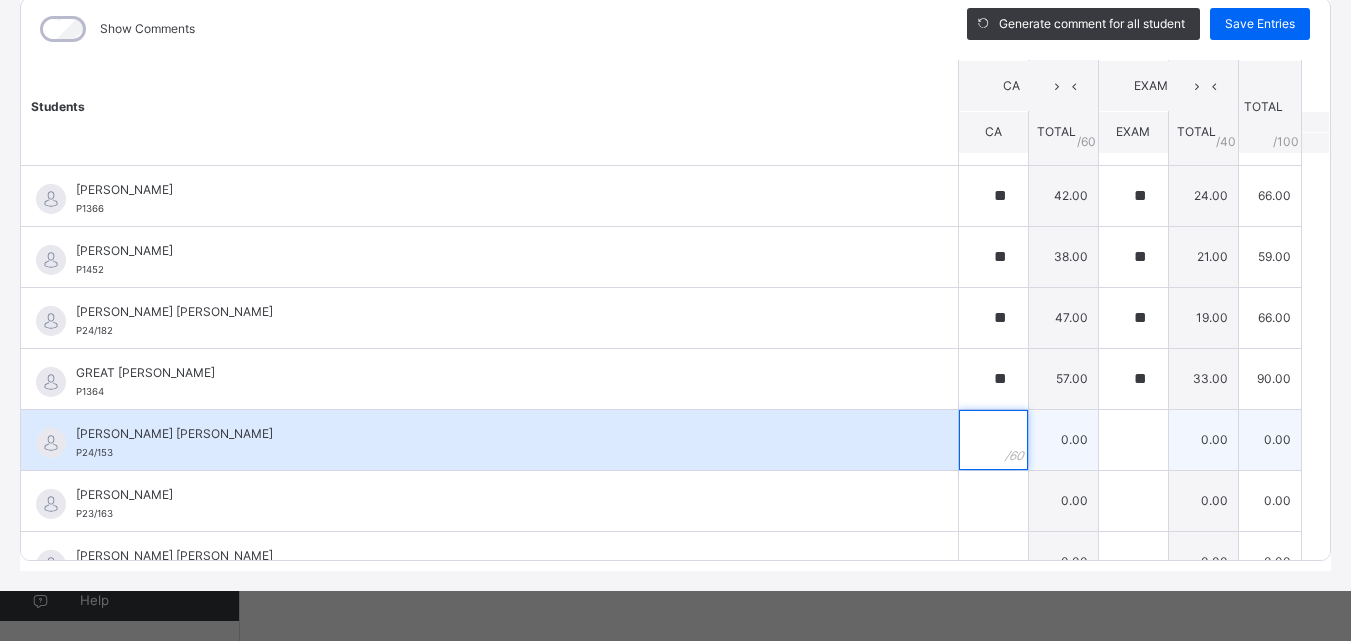 click at bounding box center [993, 440] 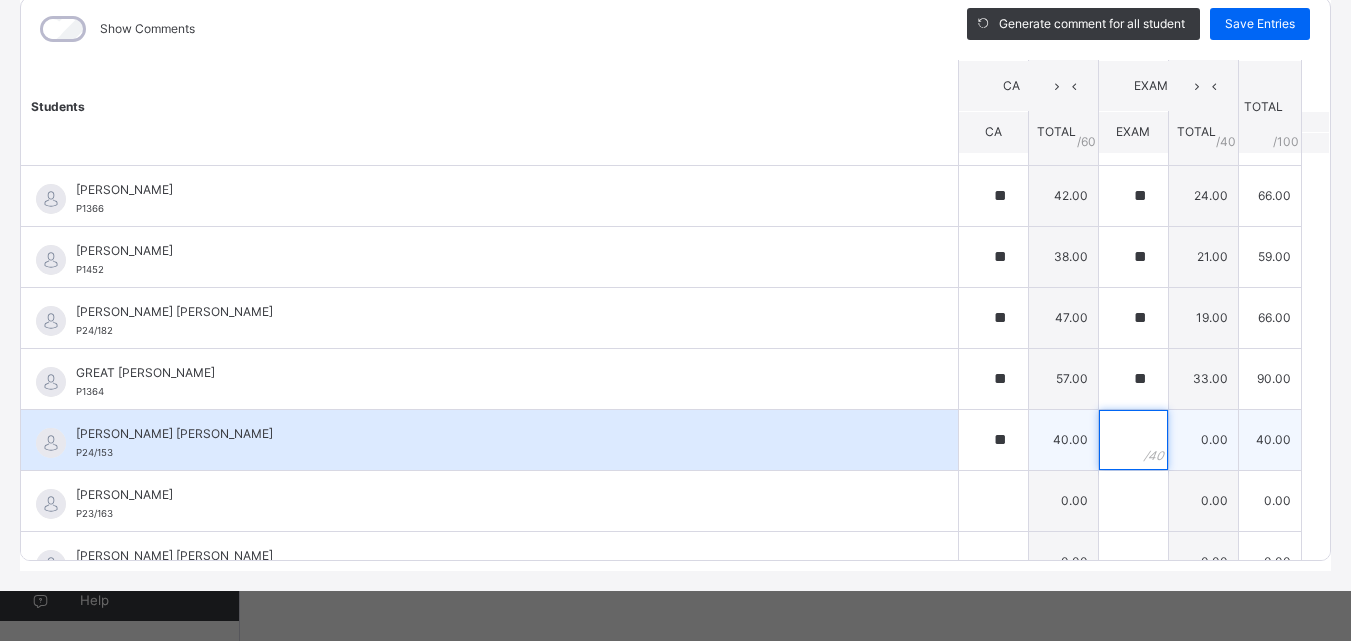 click at bounding box center (1133, 440) 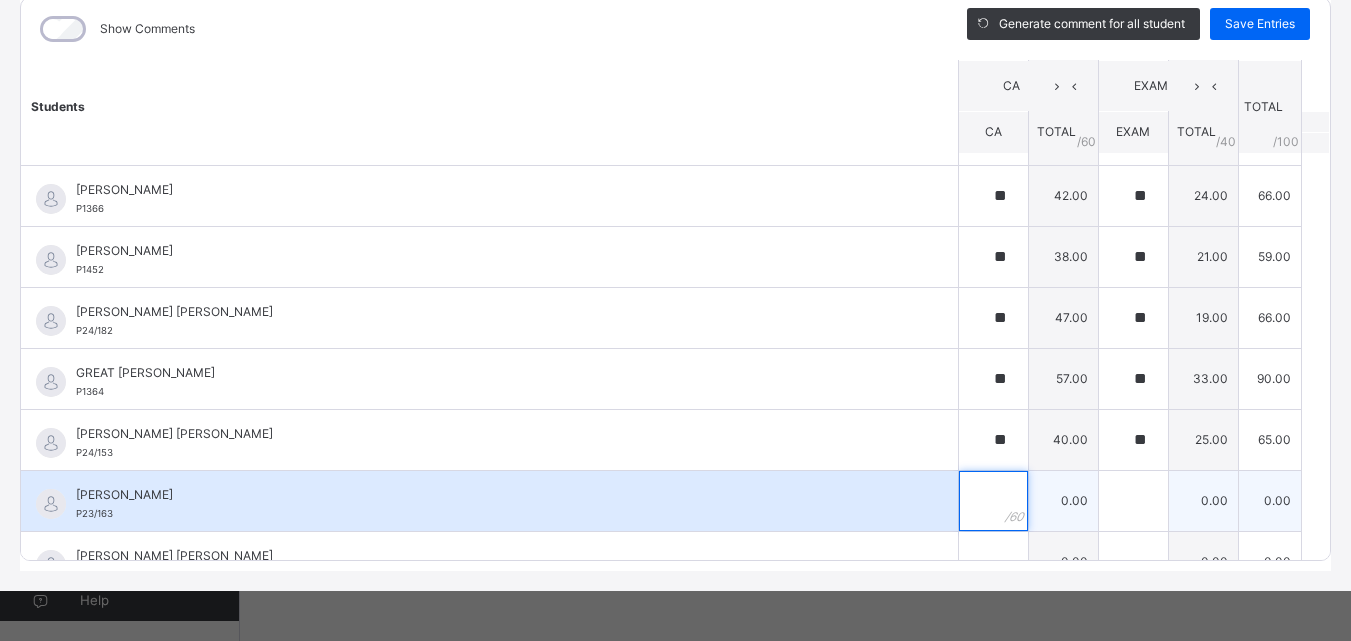 click at bounding box center (993, 501) 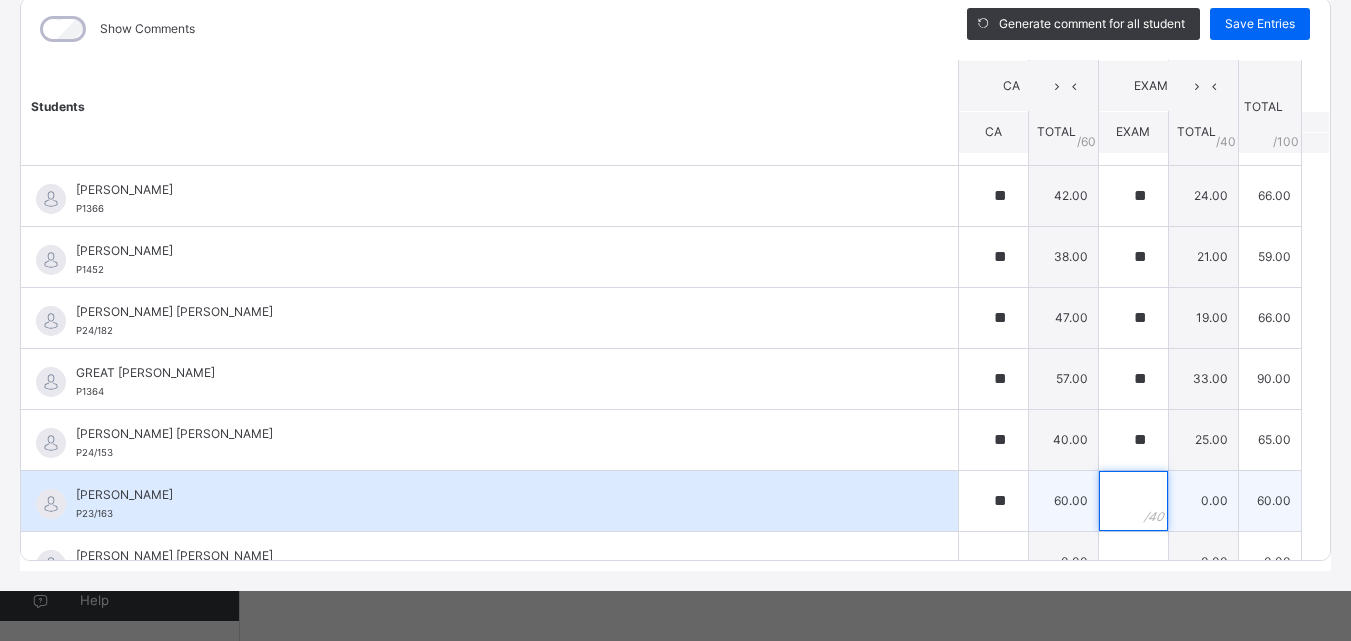 click at bounding box center [1133, 501] 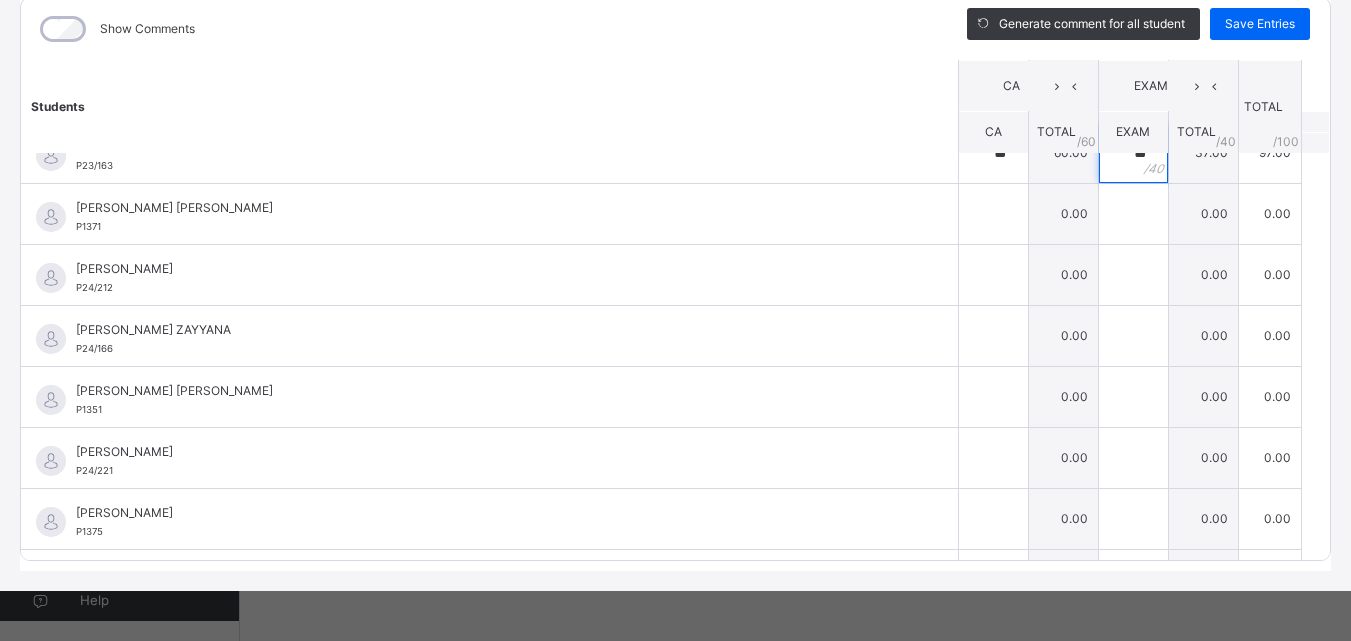 scroll, scrollTop: 1080, scrollLeft: 0, axis: vertical 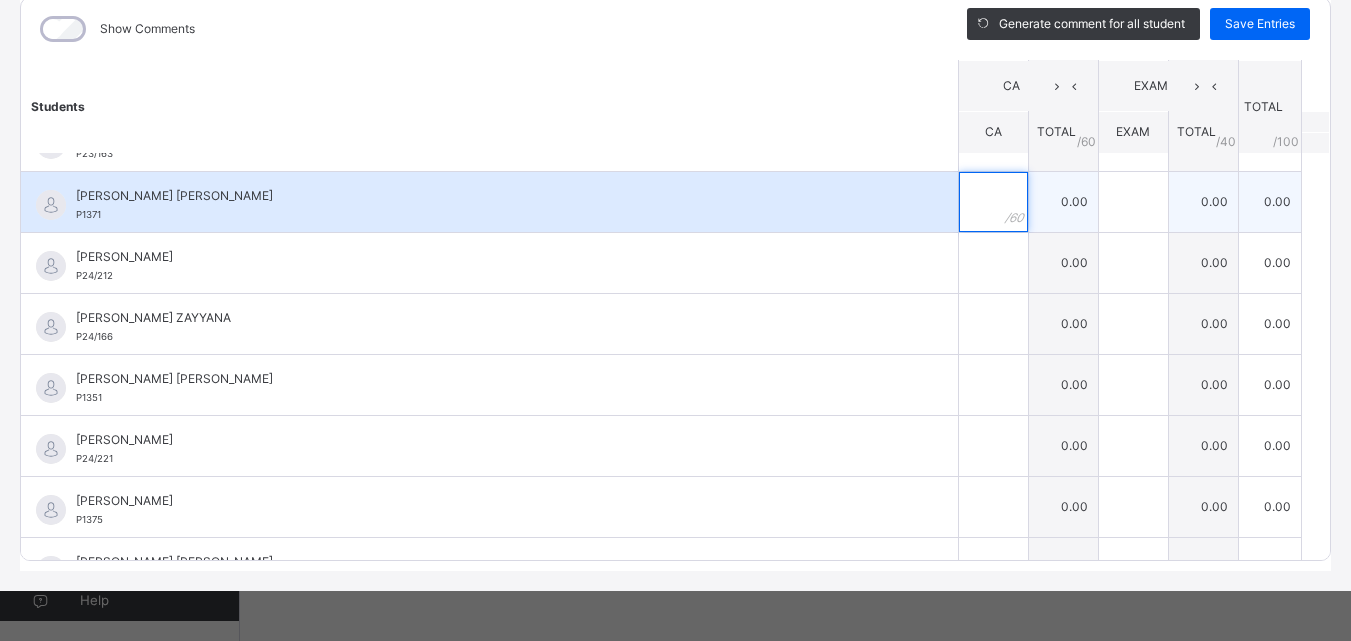 click at bounding box center (993, 202) 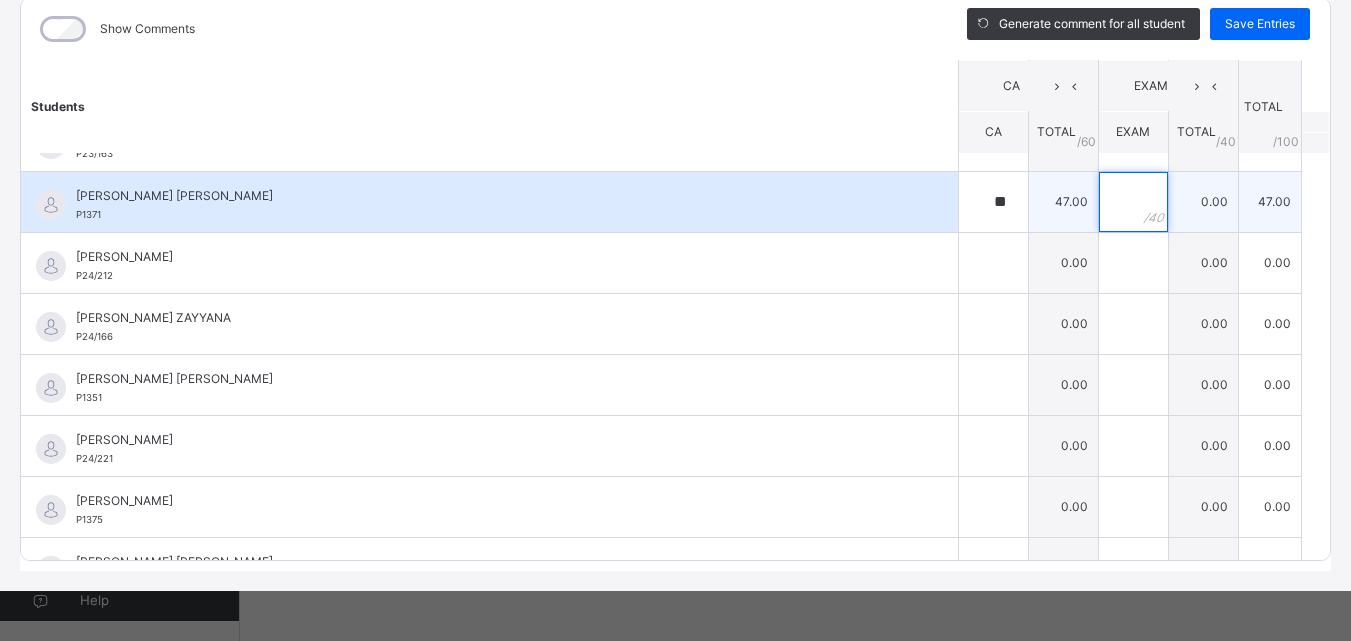 click at bounding box center (1133, 202) 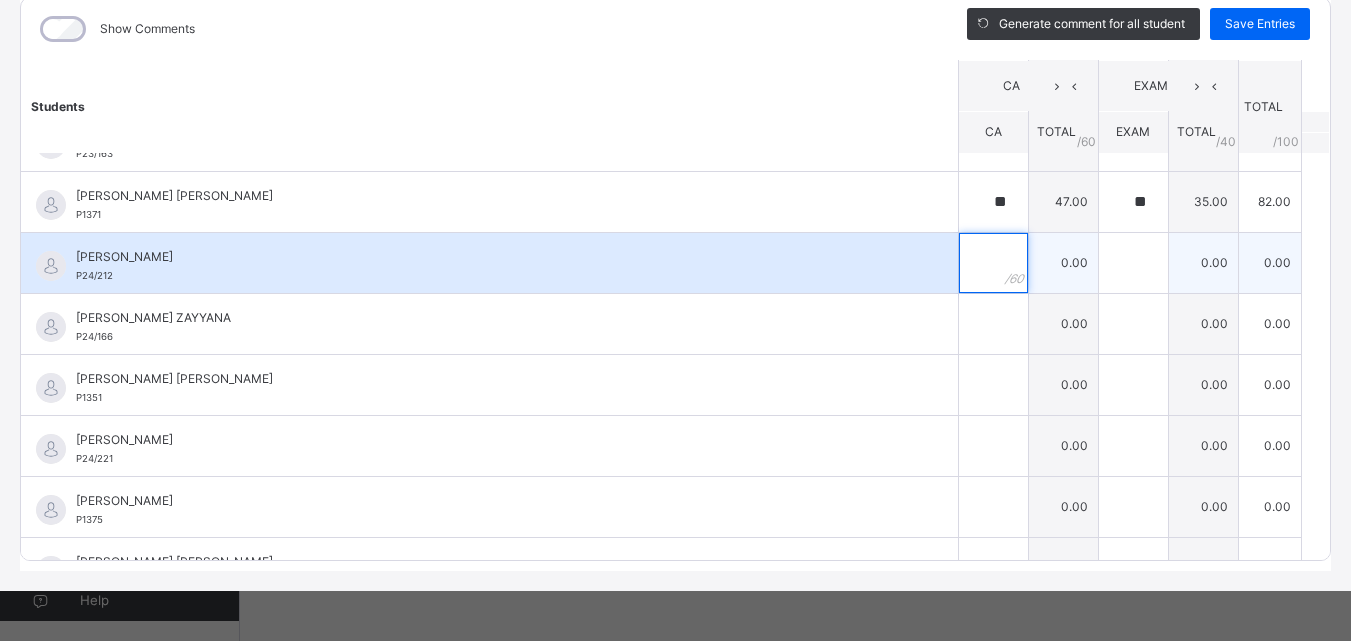 click at bounding box center (993, 263) 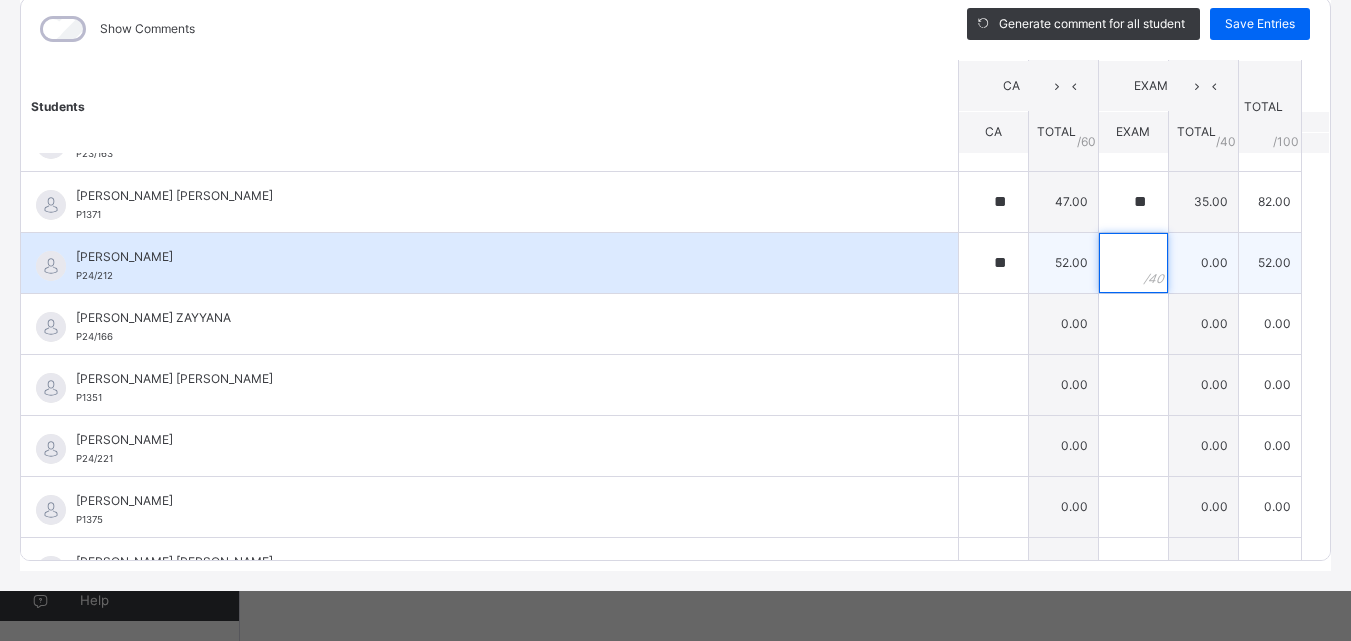 click at bounding box center [1133, 263] 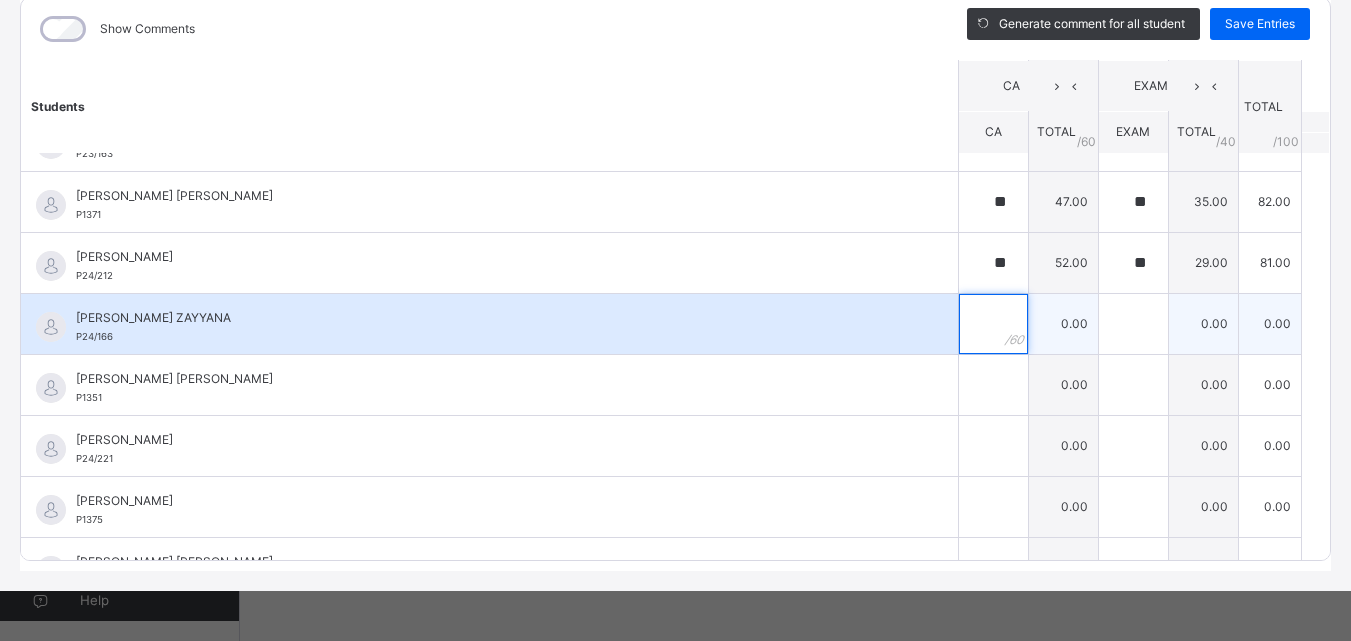 click at bounding box center [993, 324] 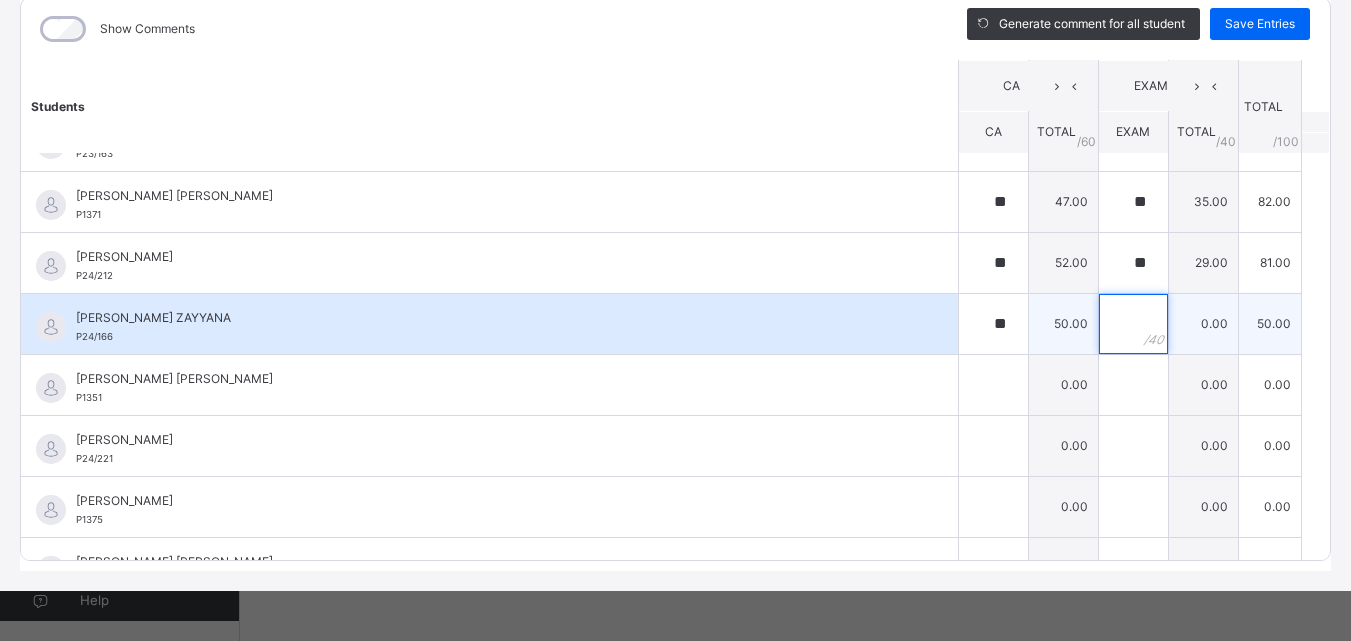 click at bounding box center [1133, 324] 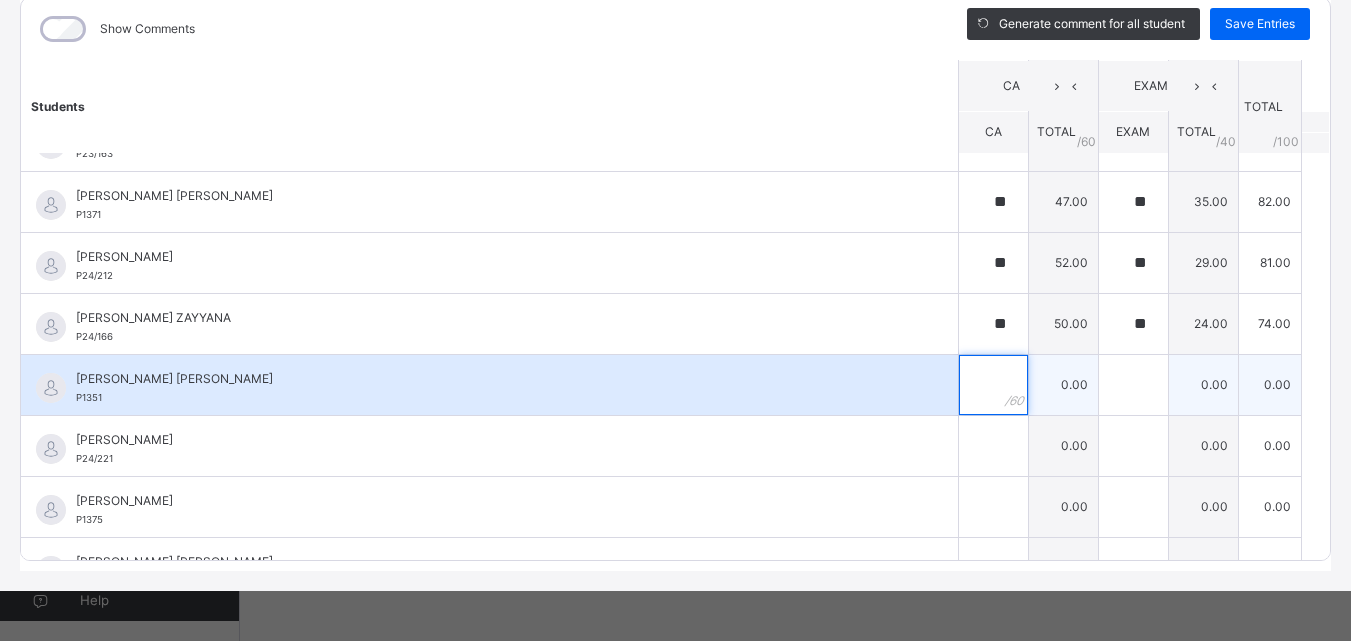 click at bounding box center (993, 385) 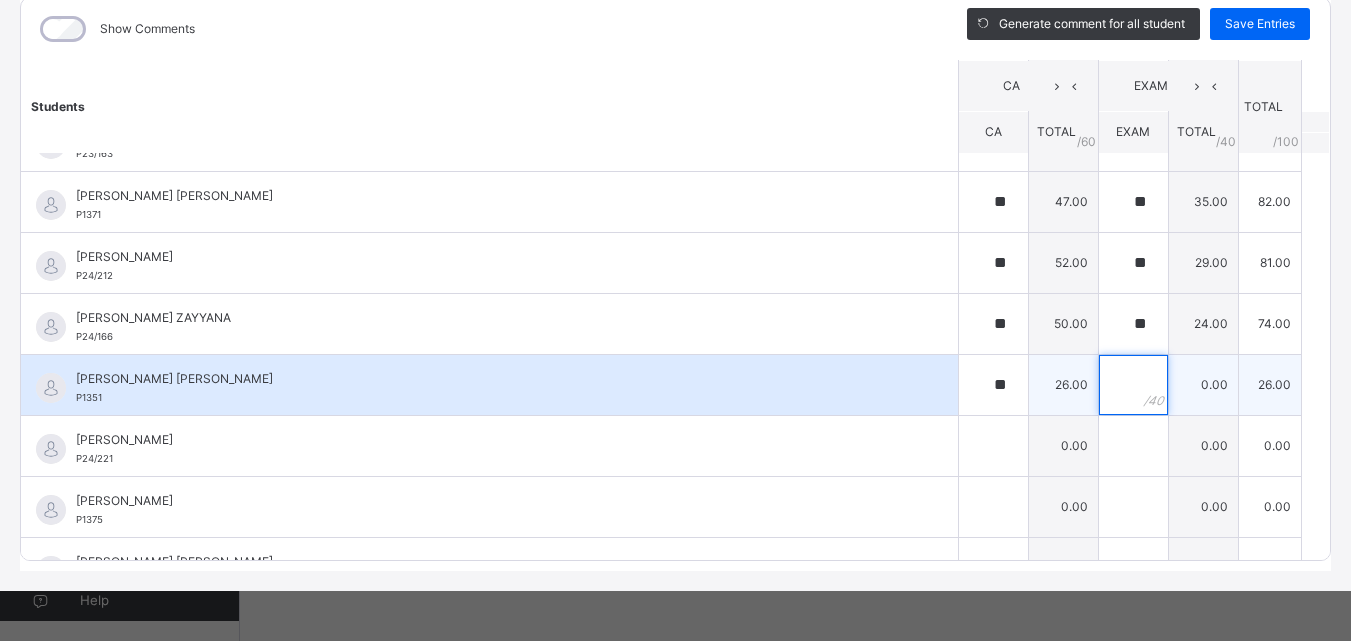 click at bounding box center (1133, 385) 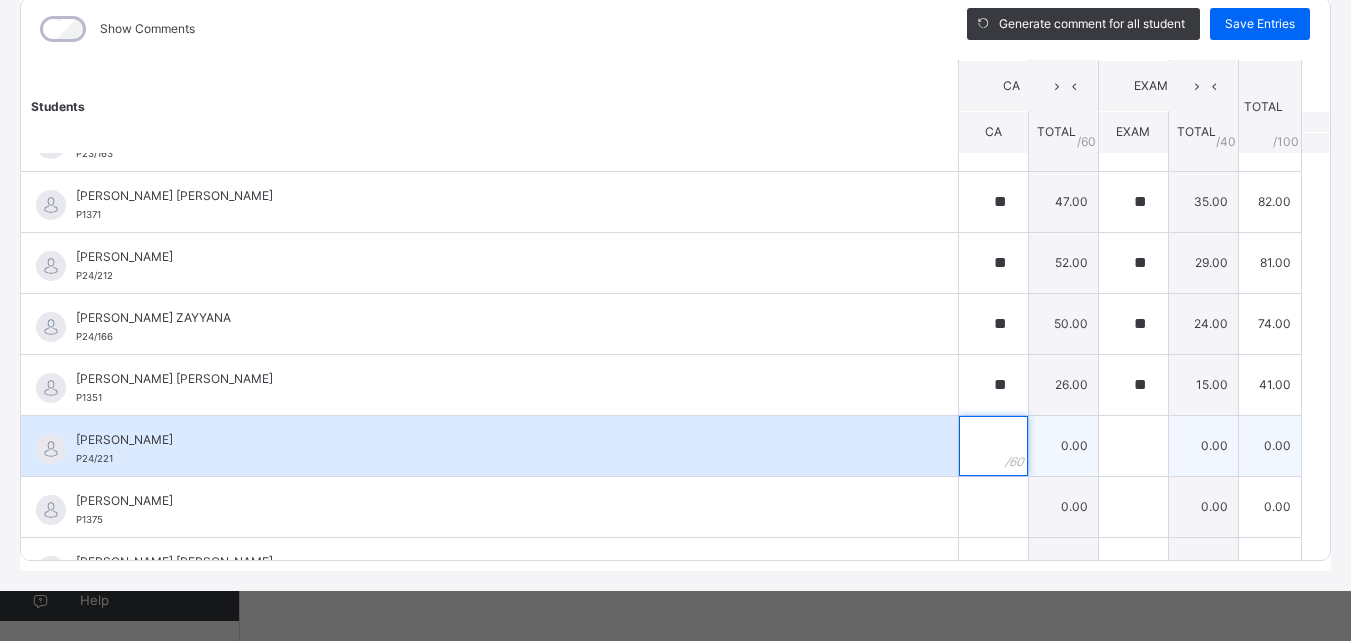 click at bounding box center (993, 446) 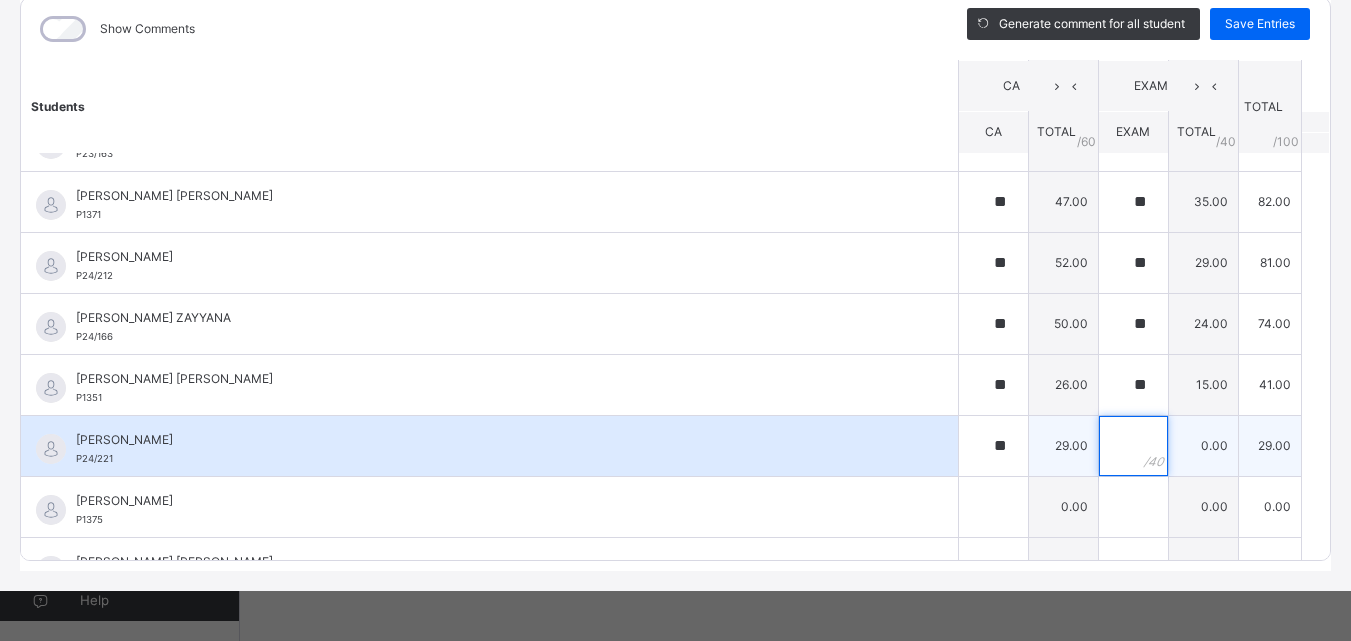 click at bounding box center [1133, 446] 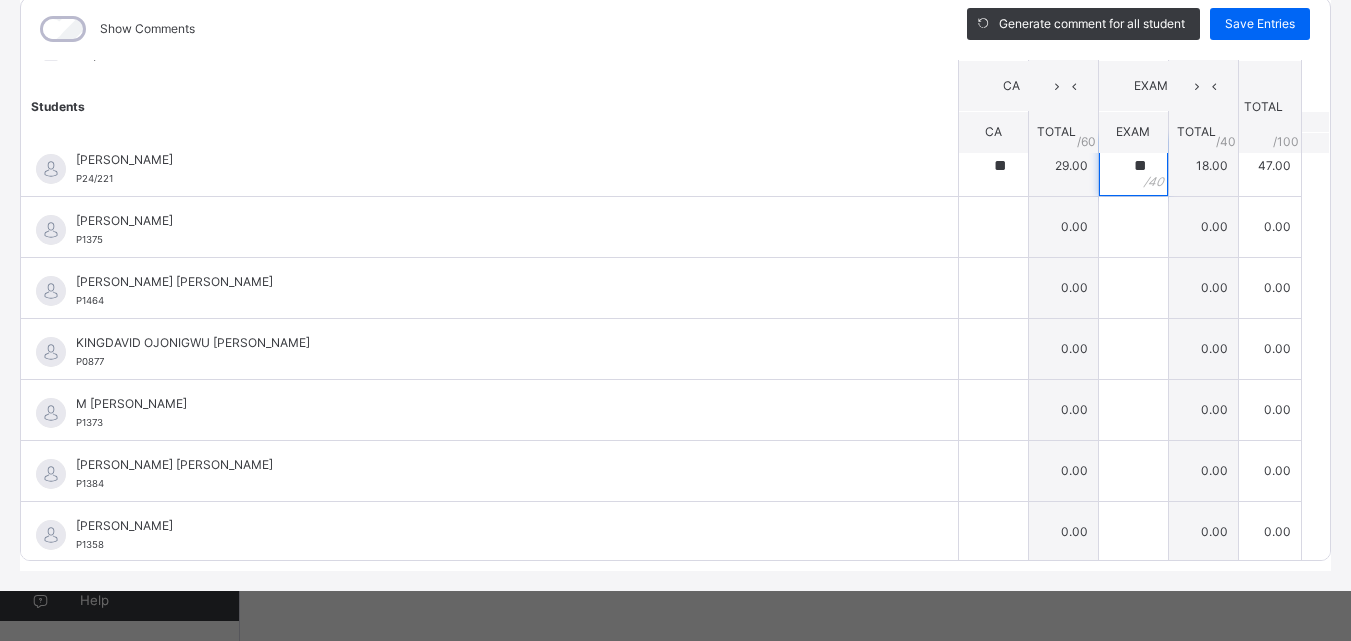 scroll, scrollTop: 1400, scrollLeft: 0, axis: vertical 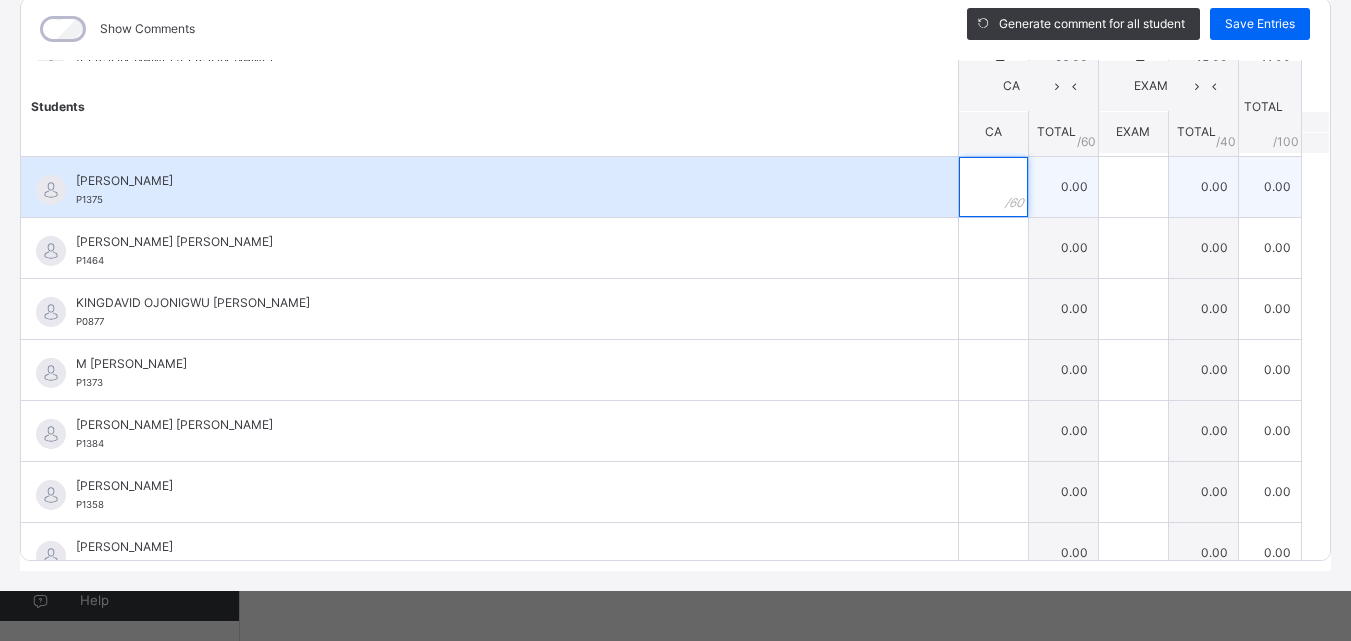 click at bounding box center [993, 187] 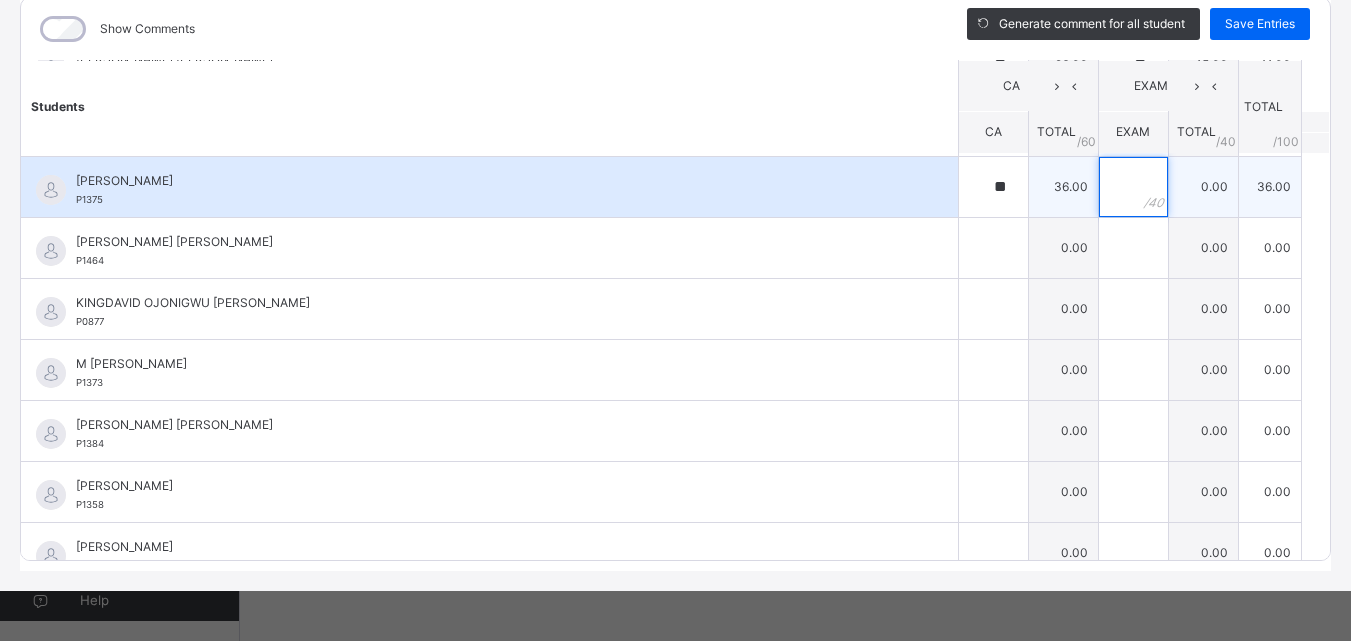click at bounding box center (1133, 187) 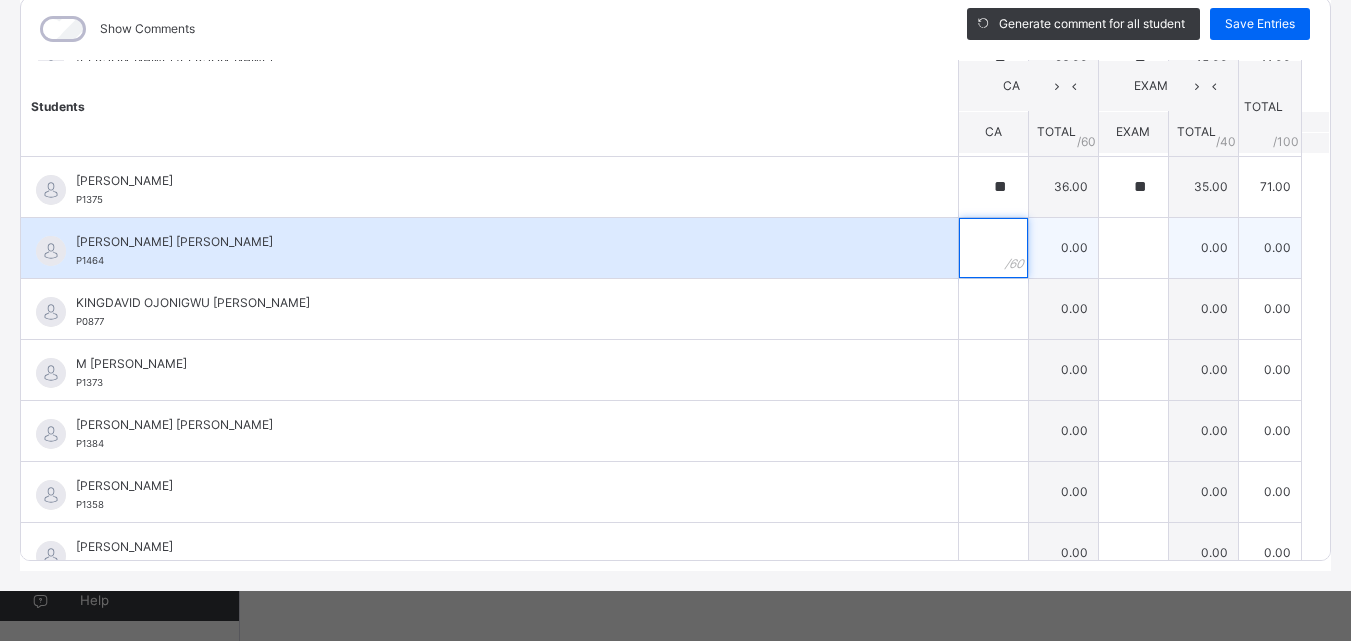 click at bounding box center (993, 248) 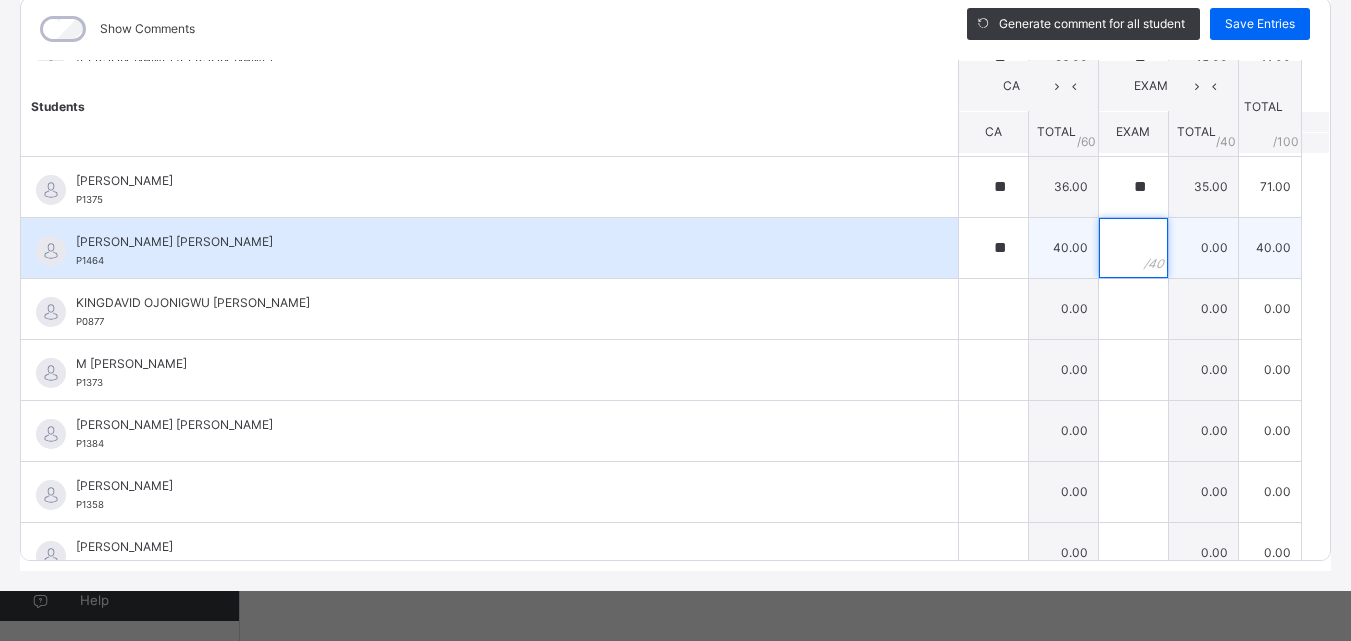 click at bounding box center (1133, 248) 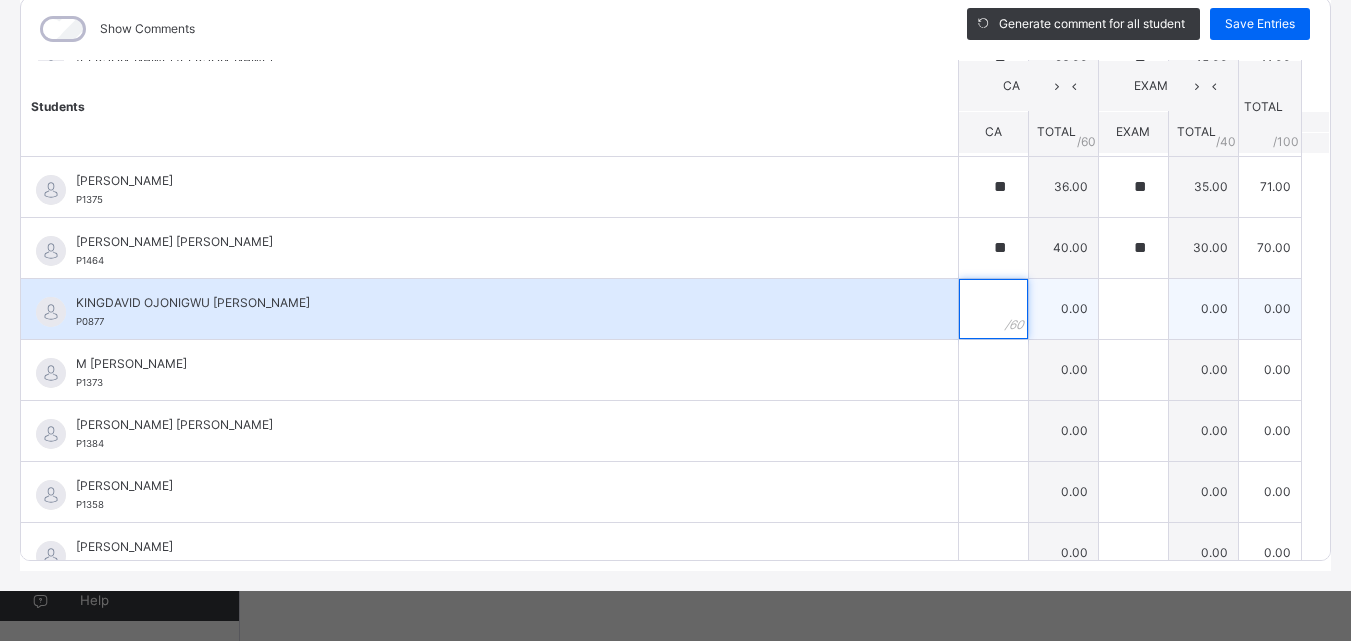 click at bounding box center [993, 309] 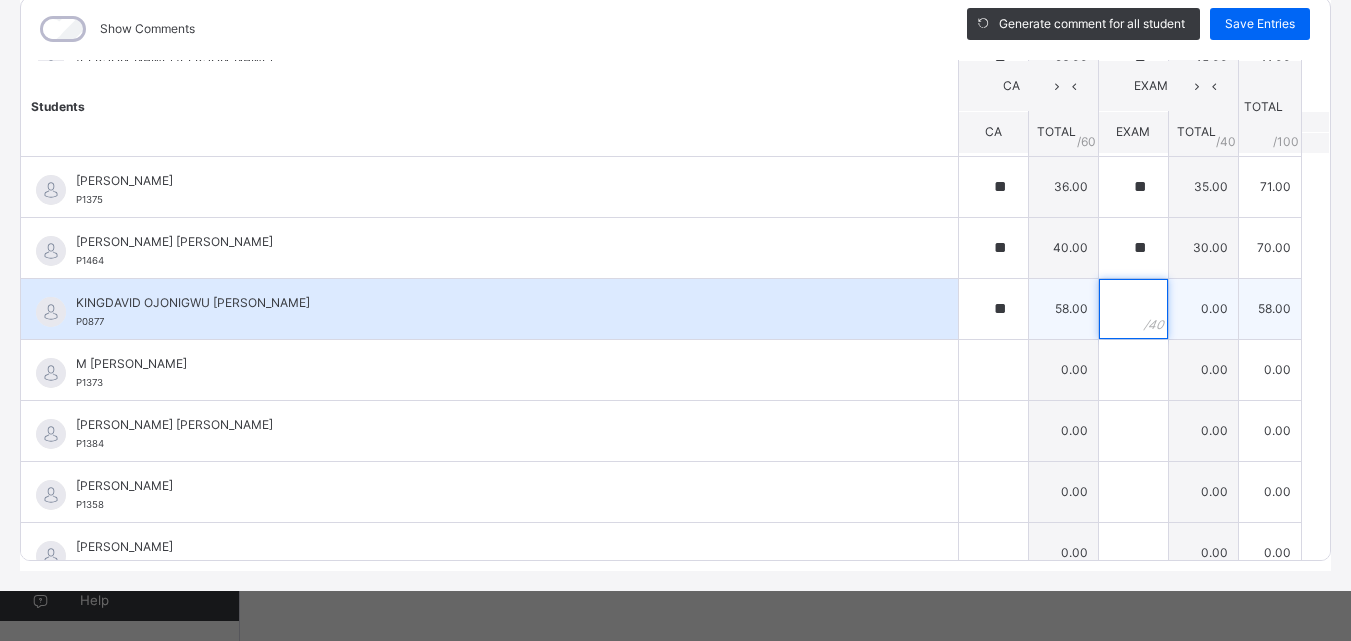 click at bounding box center [1133, 309] 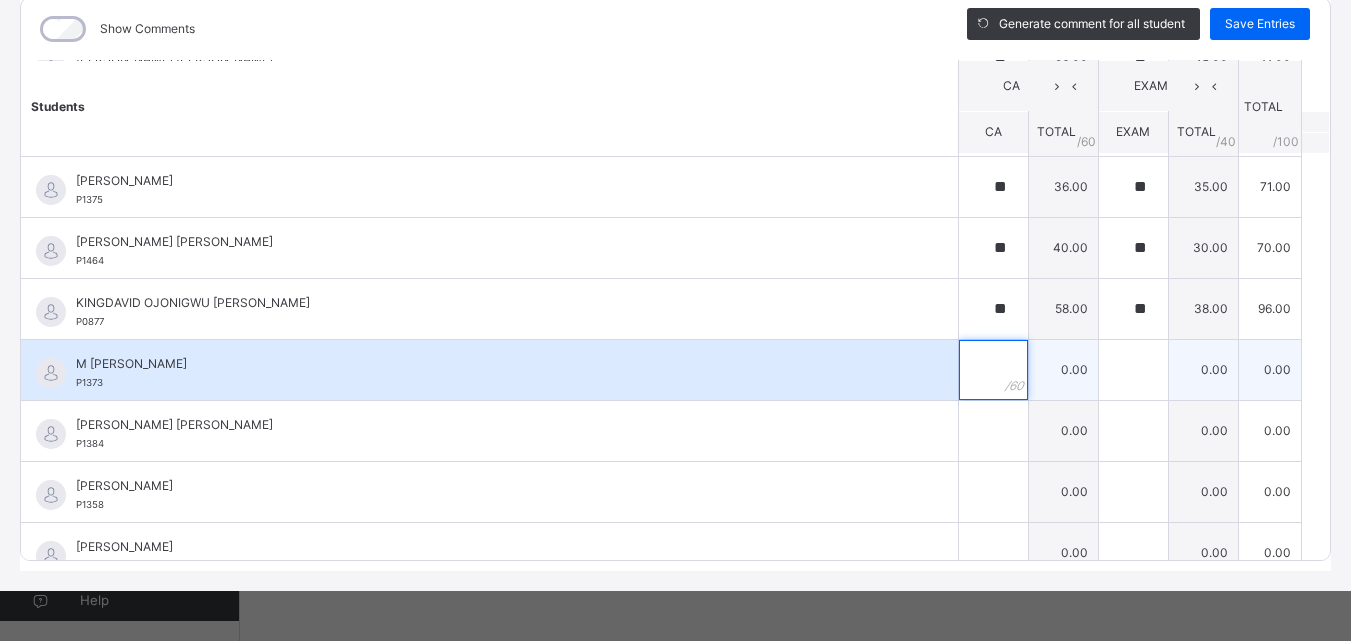 click at bounding box center (993, 370) 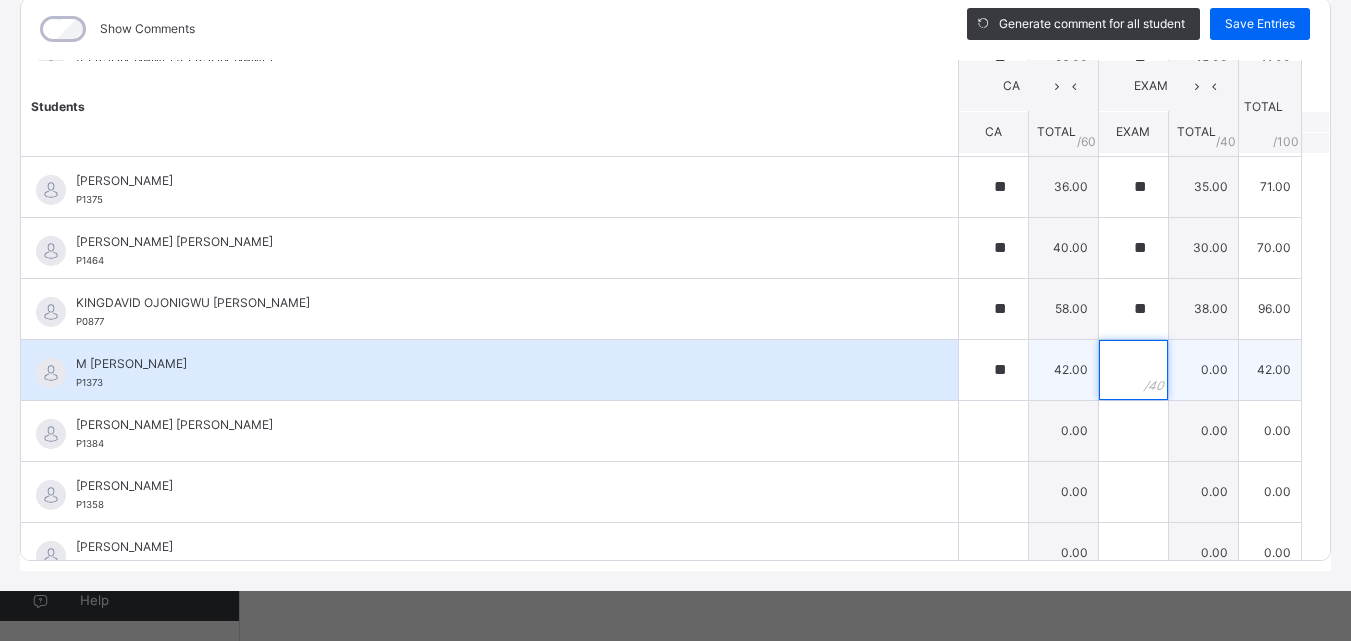 click at bounding box center (1133, 370) 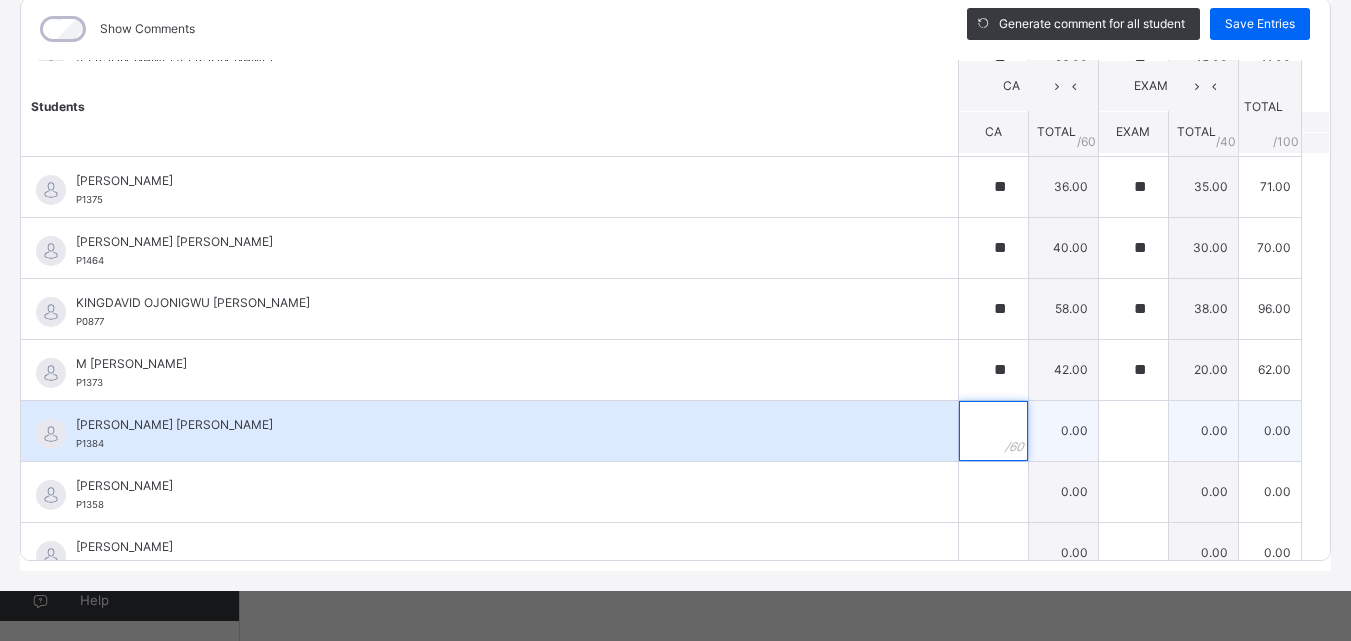 click at bounding box center (993, 431) 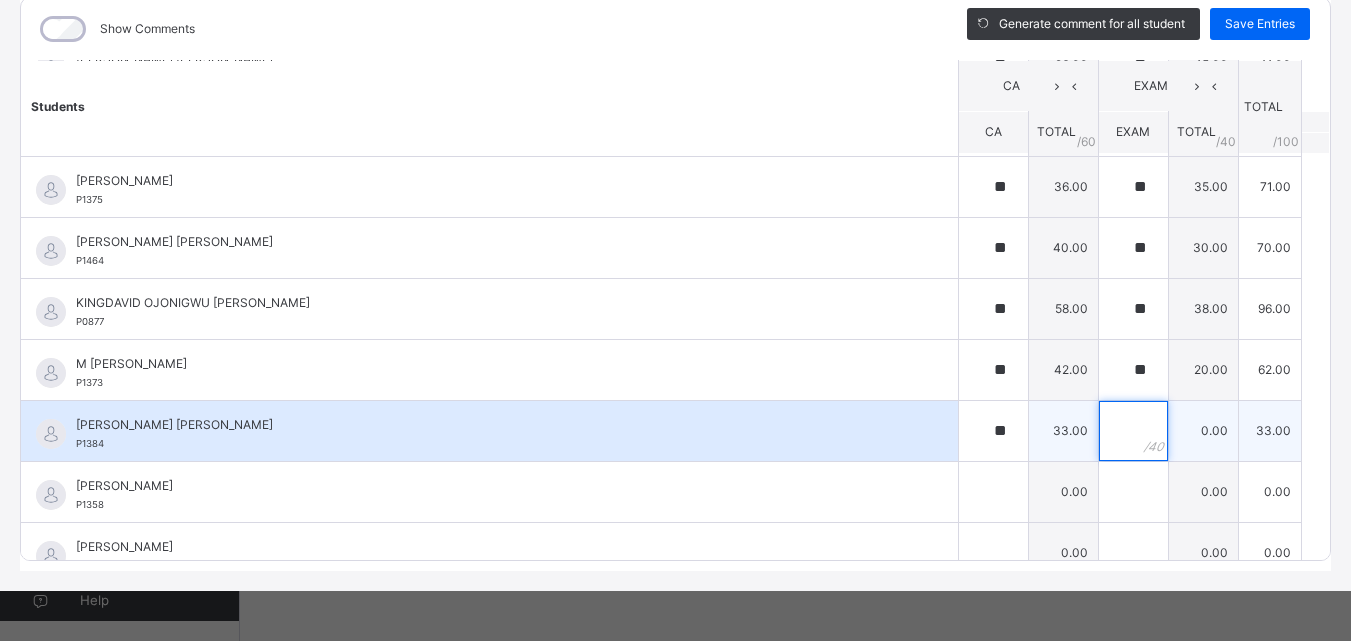 click at bounding box center [1133, 431] 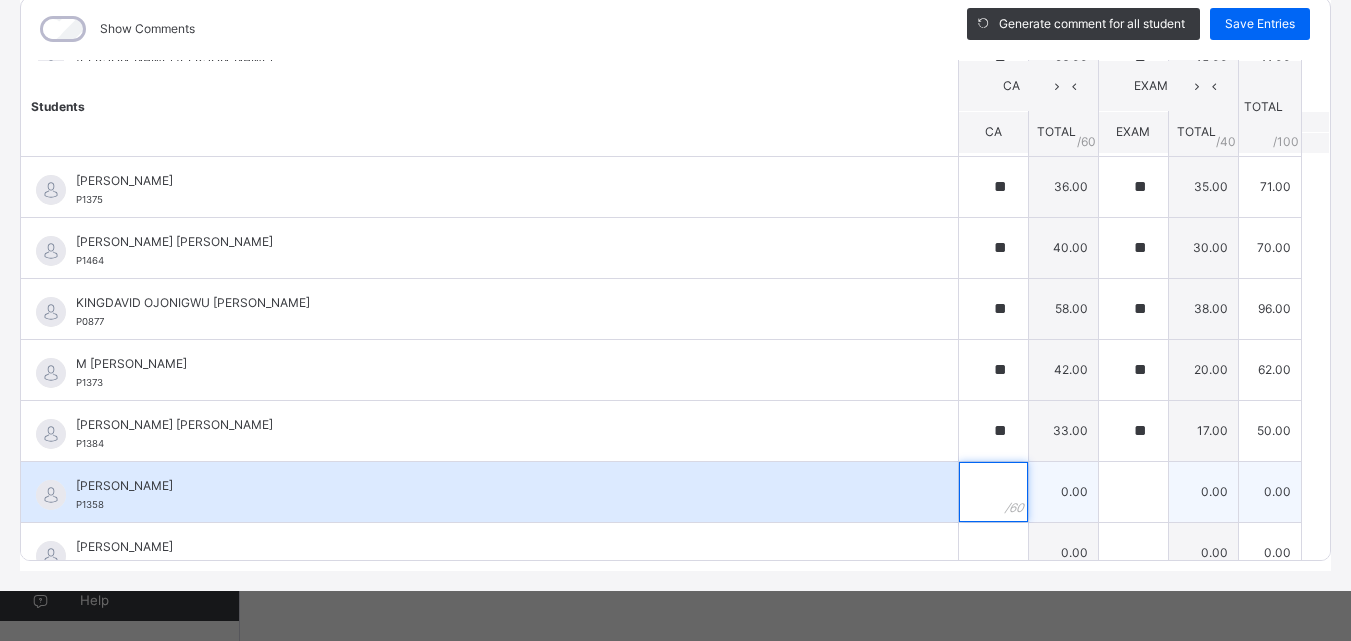 click at bounding box center [993, 492] 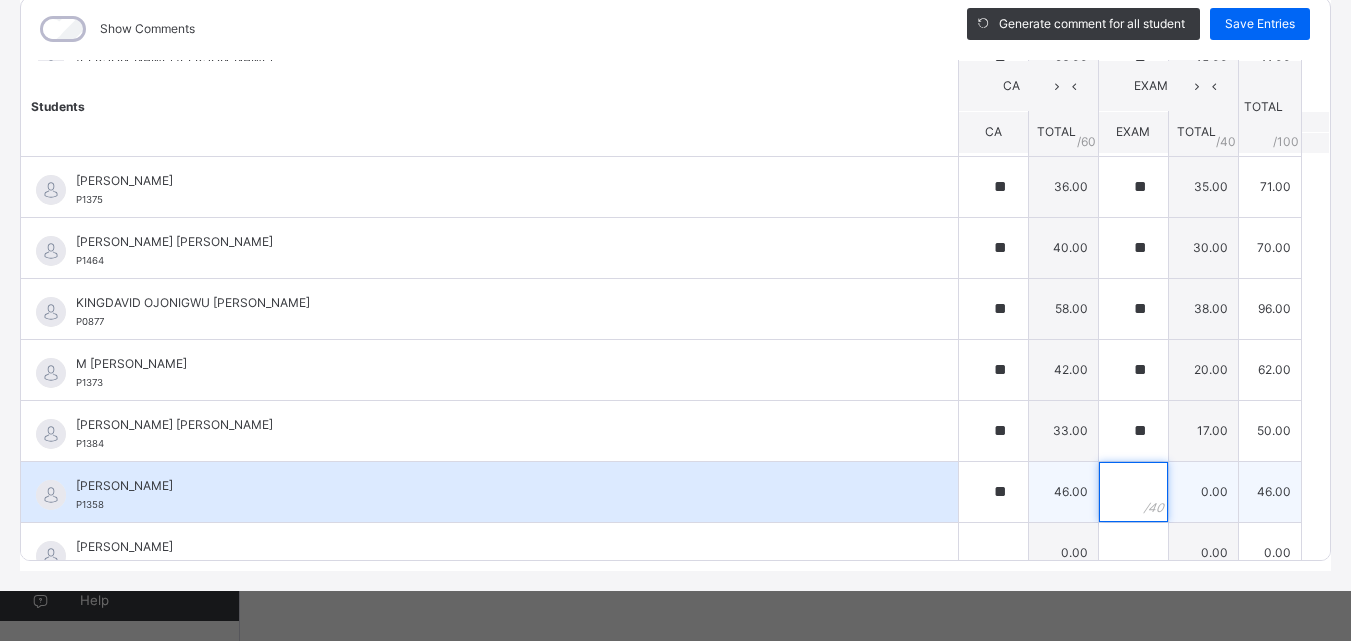 click at bounding box center [1133, 492] 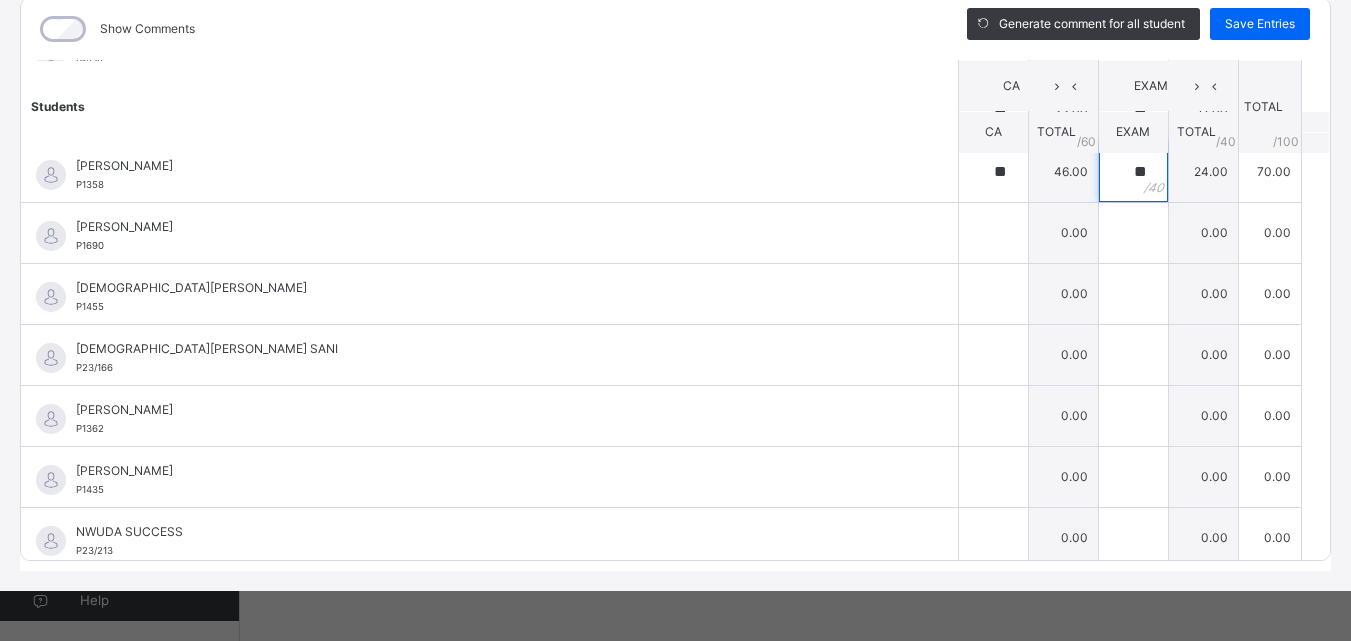 scroll, scrollTop: 1760, scrollLeft: 0, axis: vertical 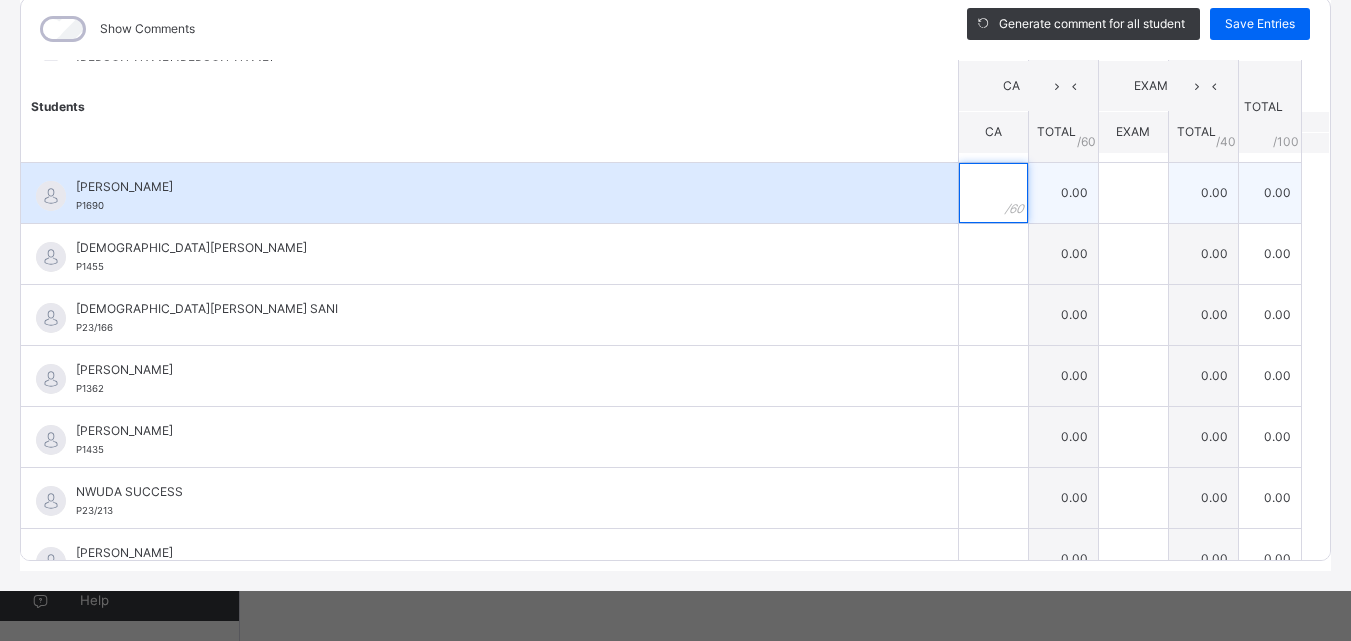 click at bounding box center (993, 193) 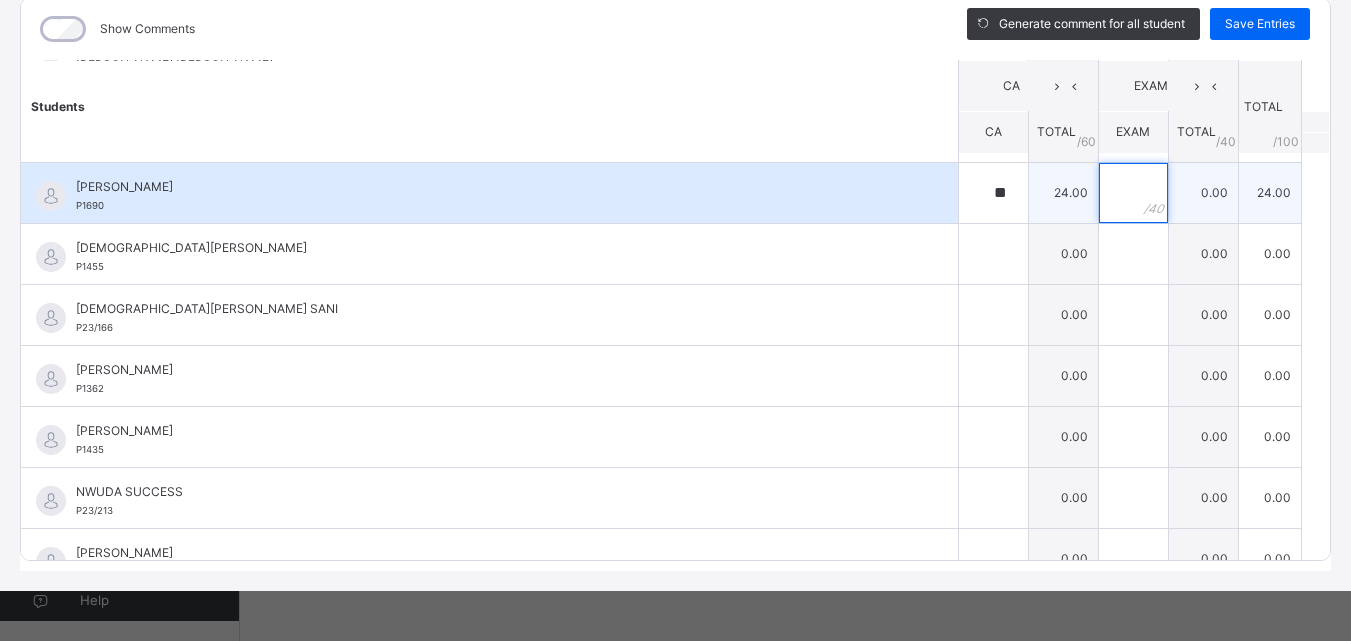 click at bounding box center [1133, 193] 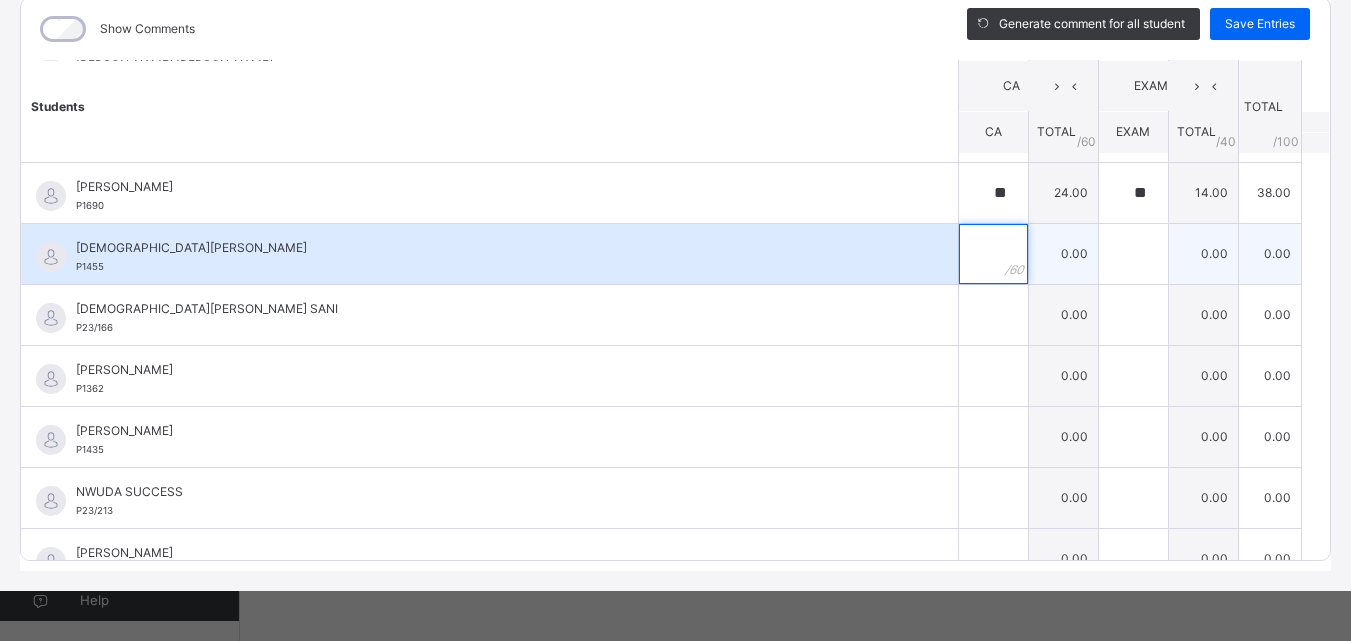 click at bounding box center (993, 254) 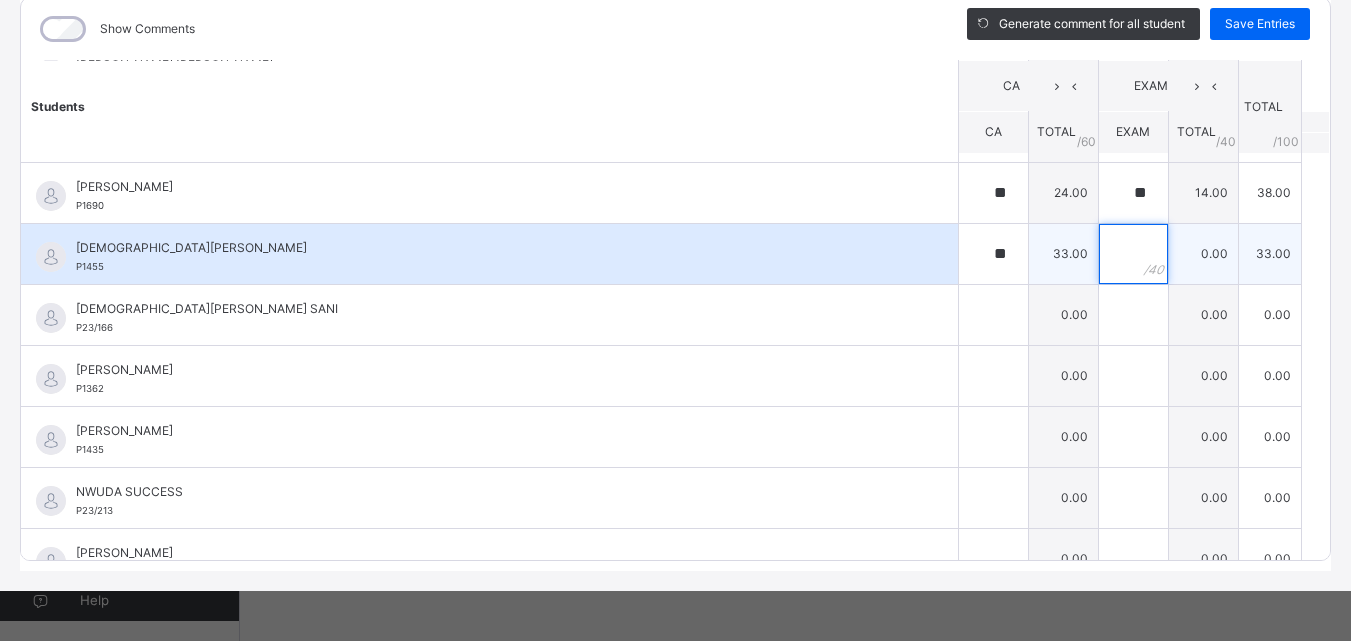 click at bounding box center (1133, 254) 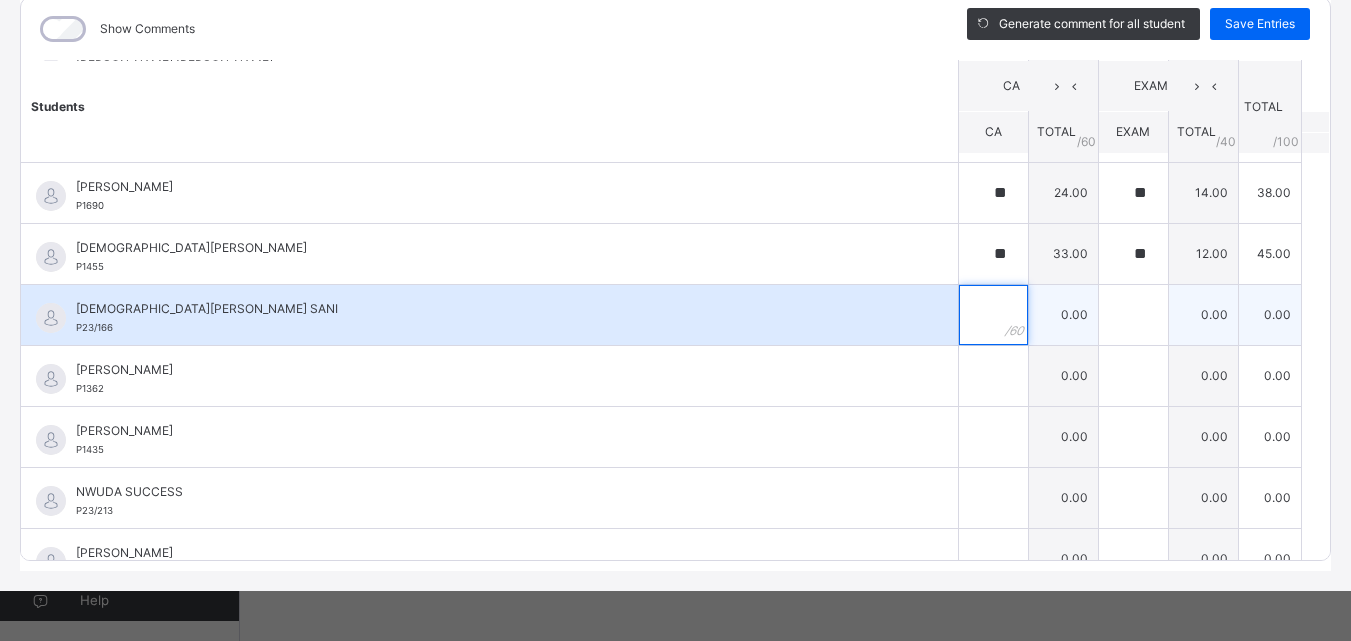 click at bounding box center (993, 315) 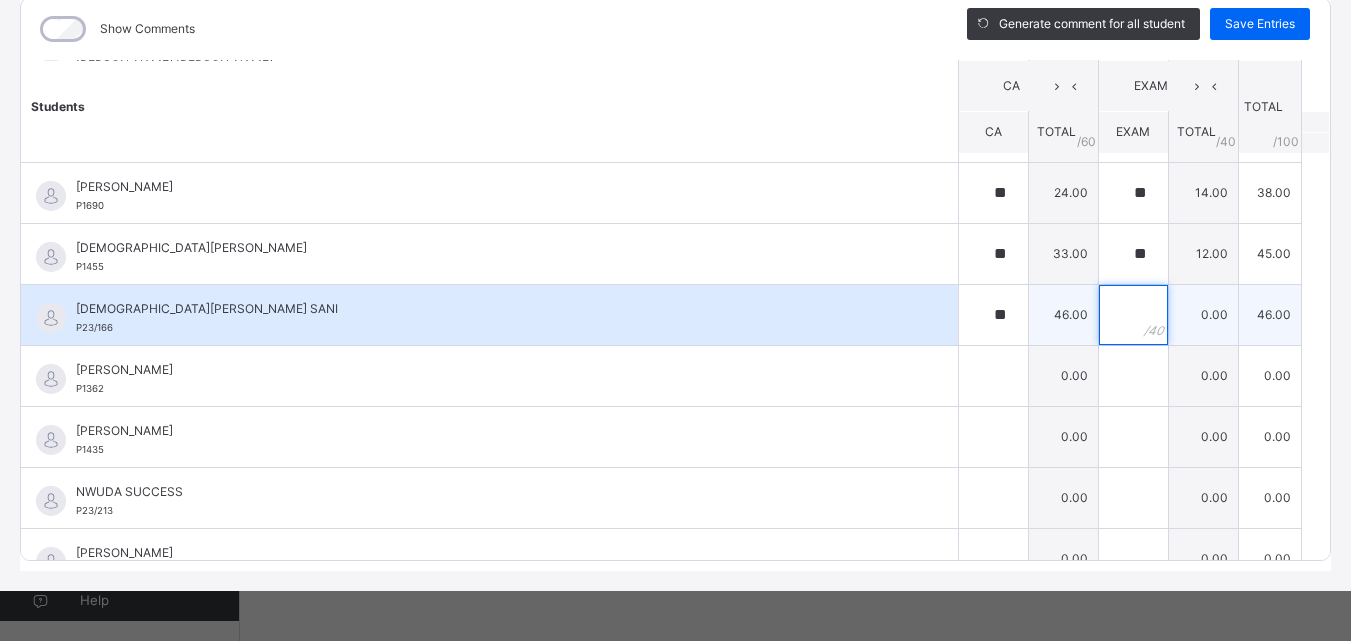 click at bounding box center [1133, 315] 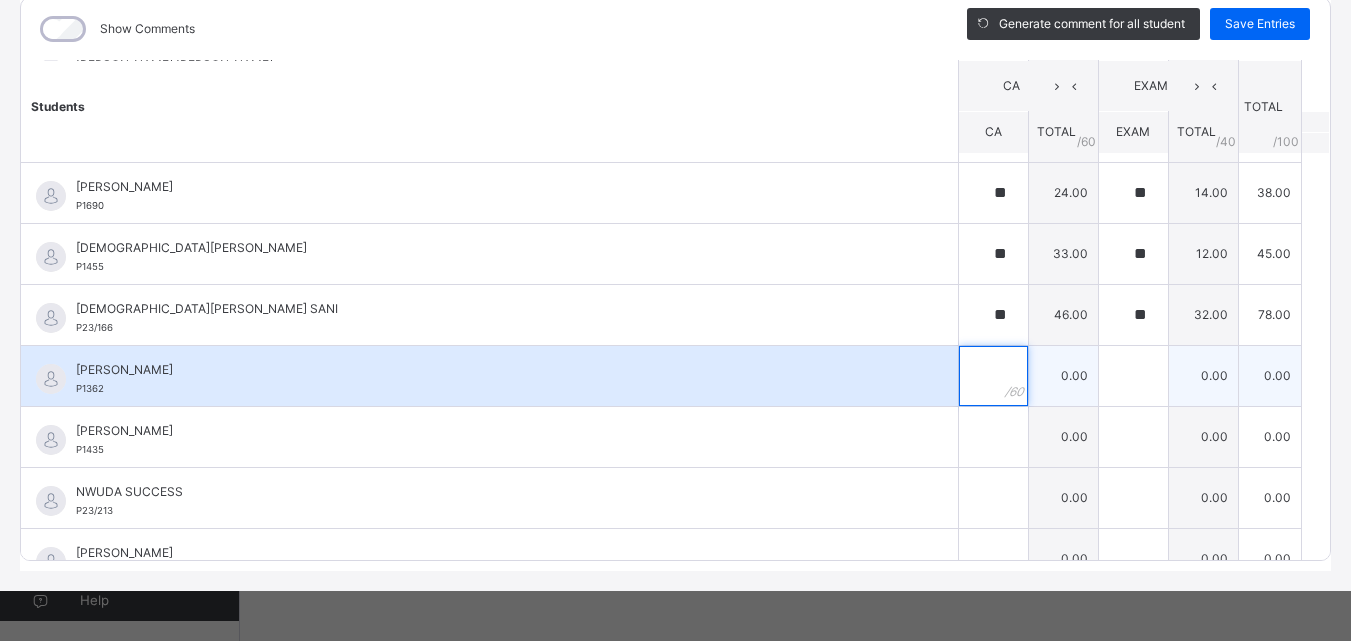click at bounding box center (993, 376) 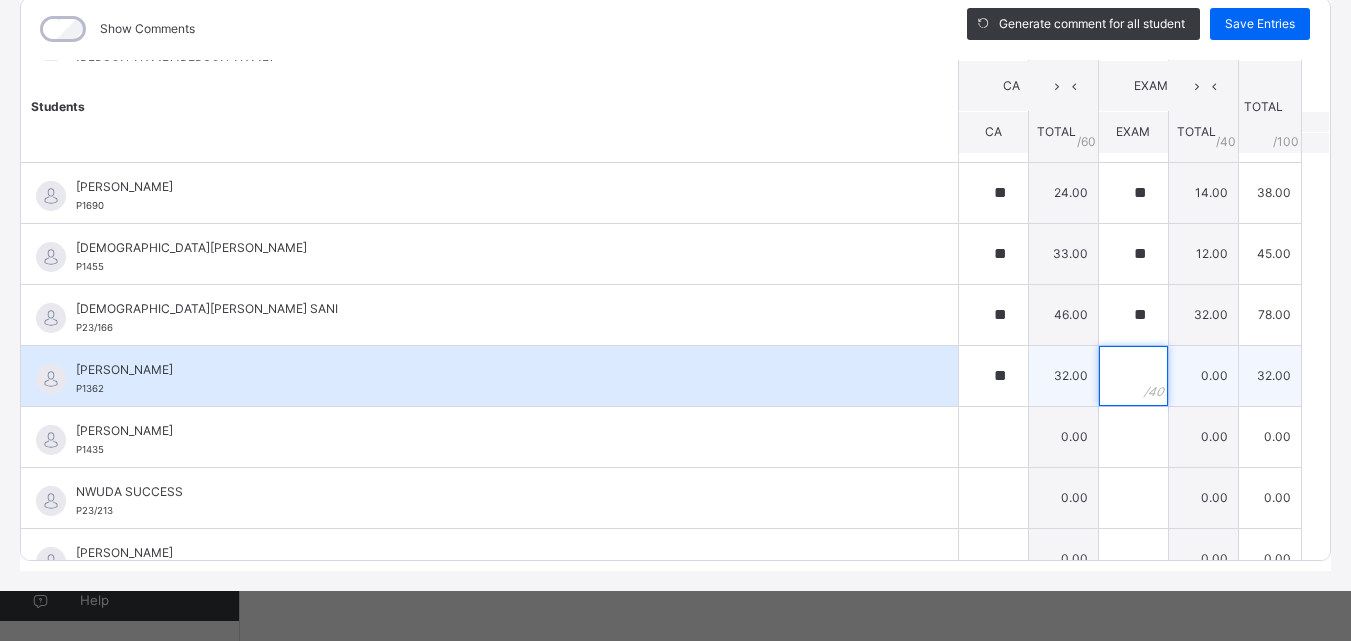 click at bounding box center [1133, 376] 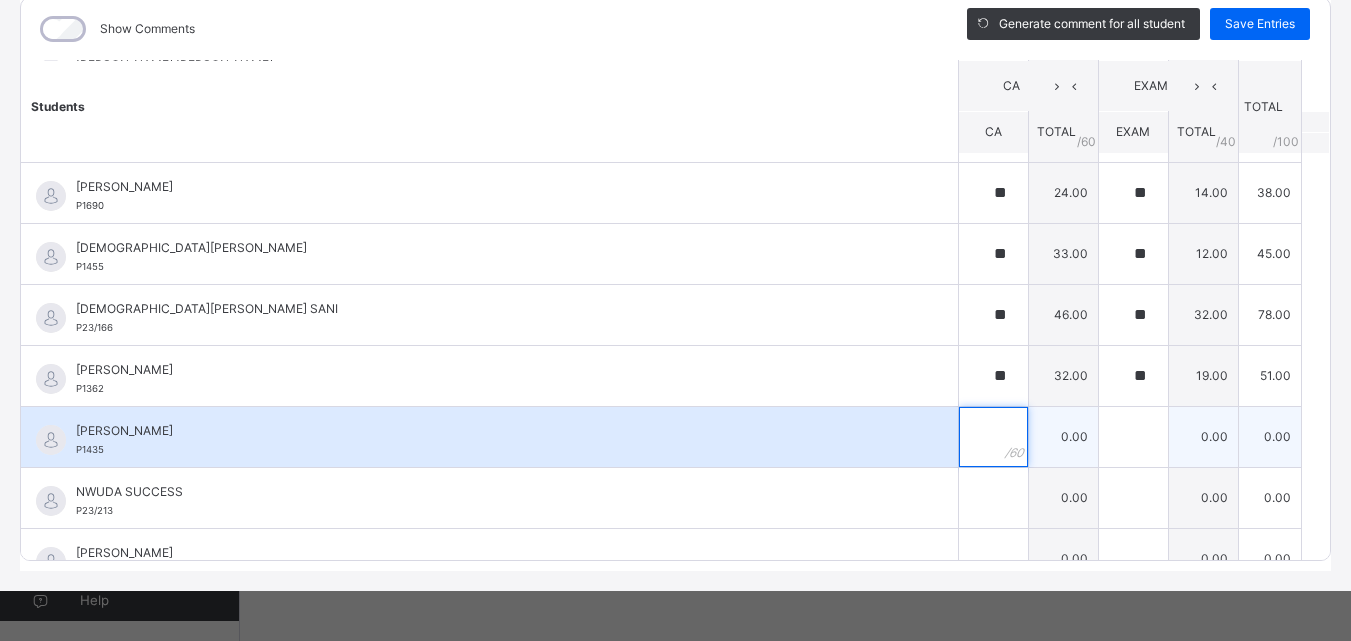 click at bounding box center [993, 437] 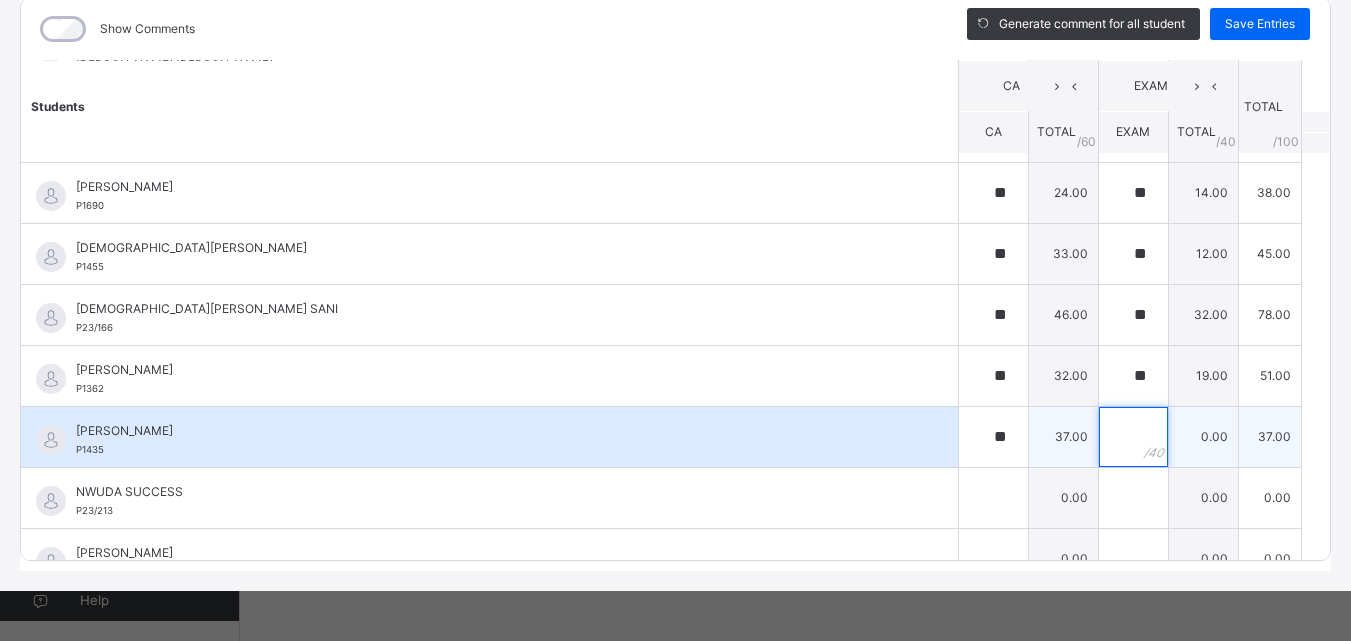 click at bounding box center [1133, 437] 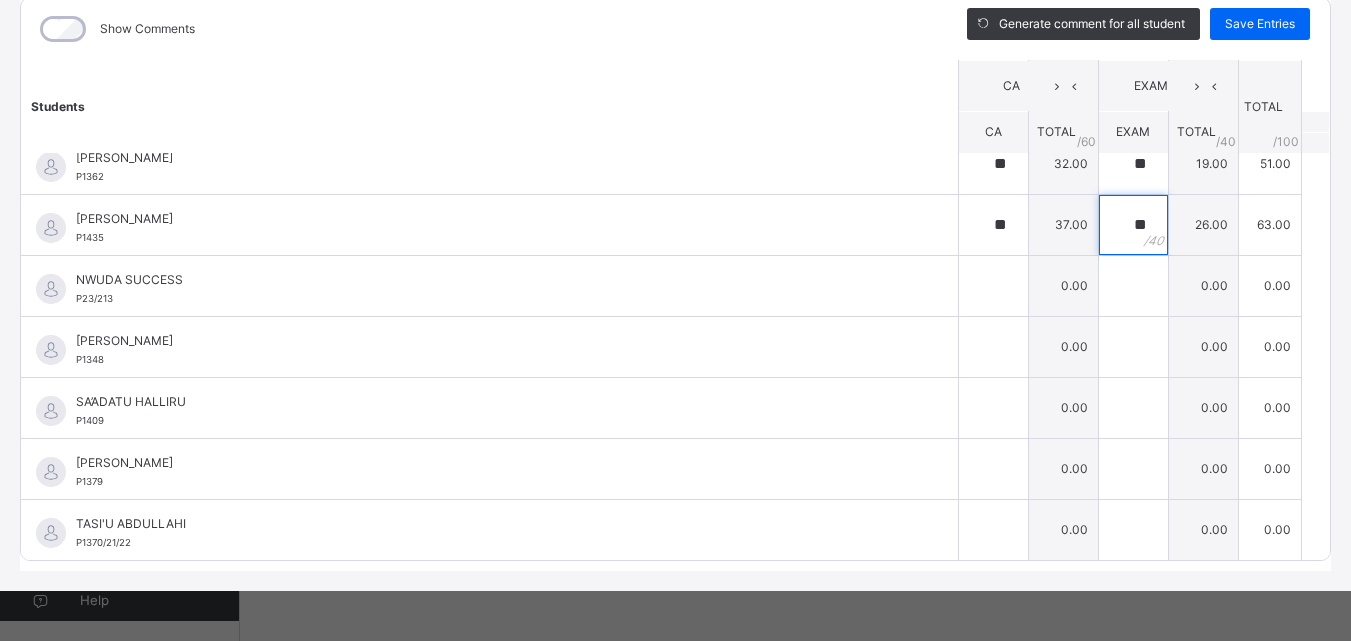 scroll, scrollTop: 2000, scrollLeft: 0, axis: vertical 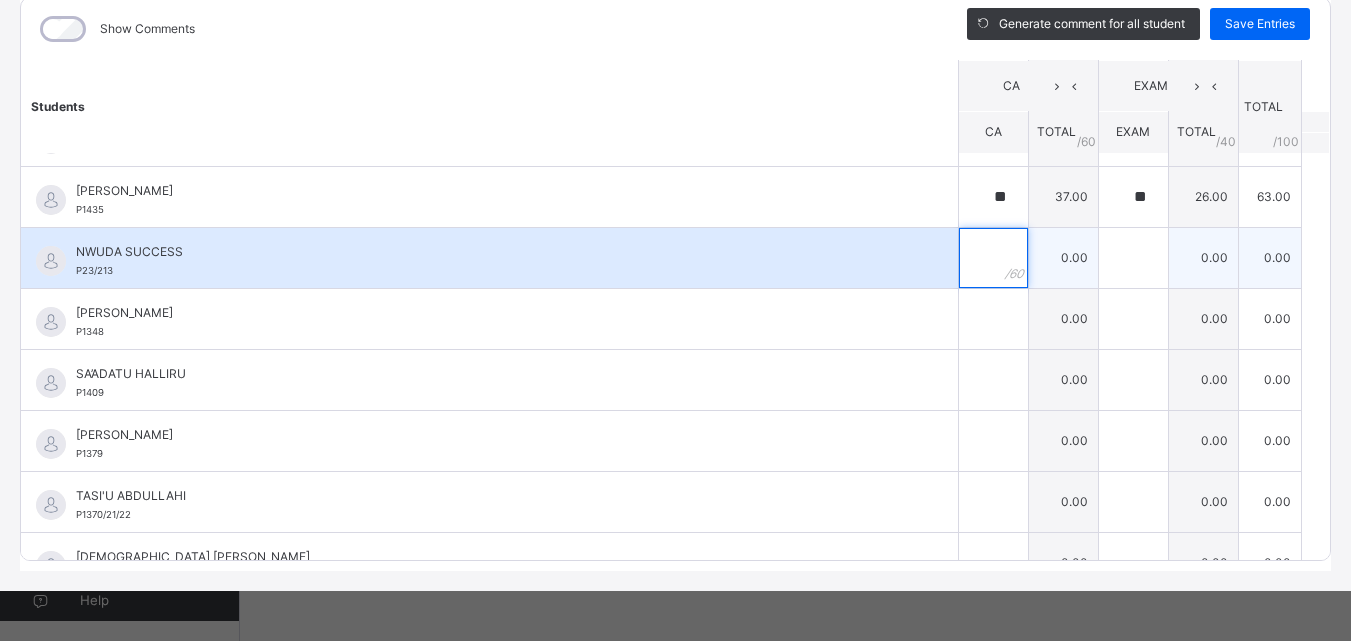 click at bounding box center (993, 258) 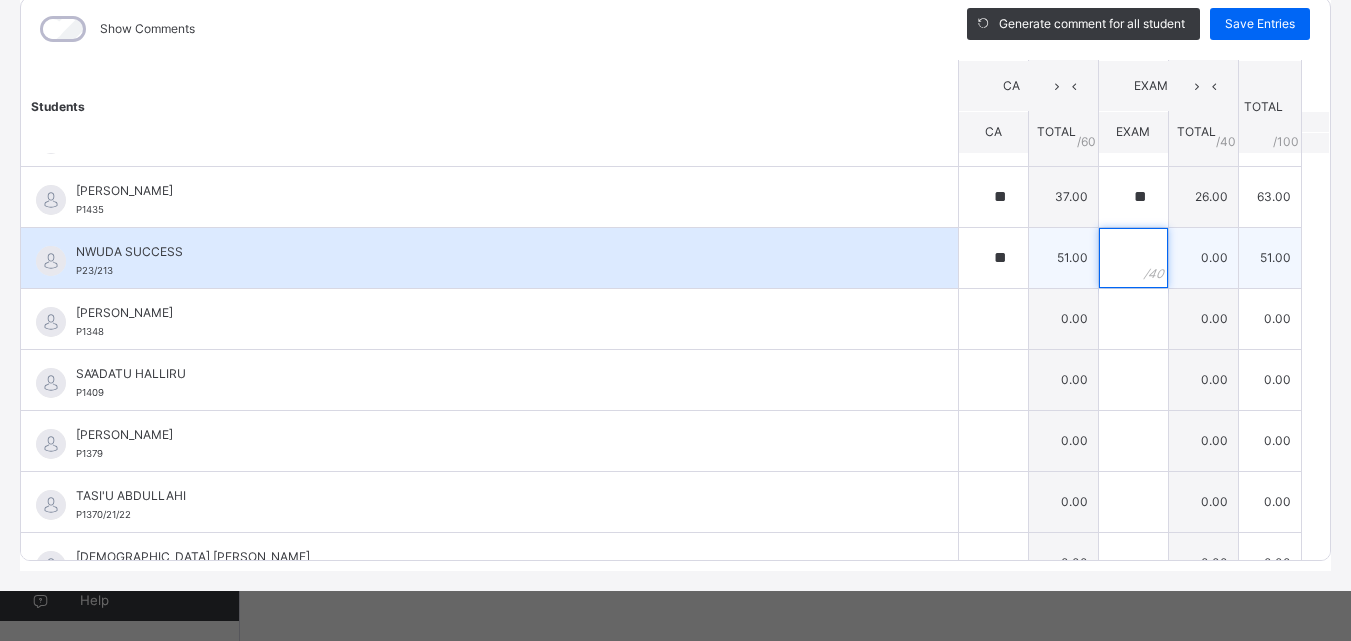 click at bounding box center [1133, 258] 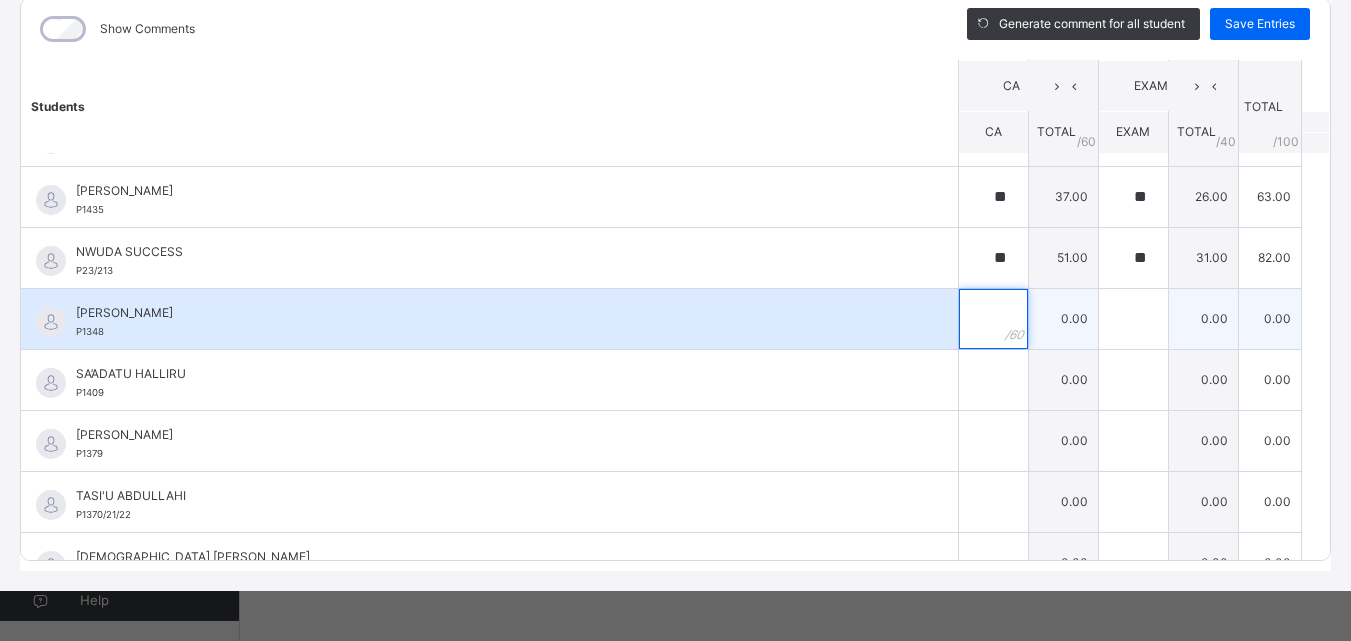 click at bounding box center (993, 319) 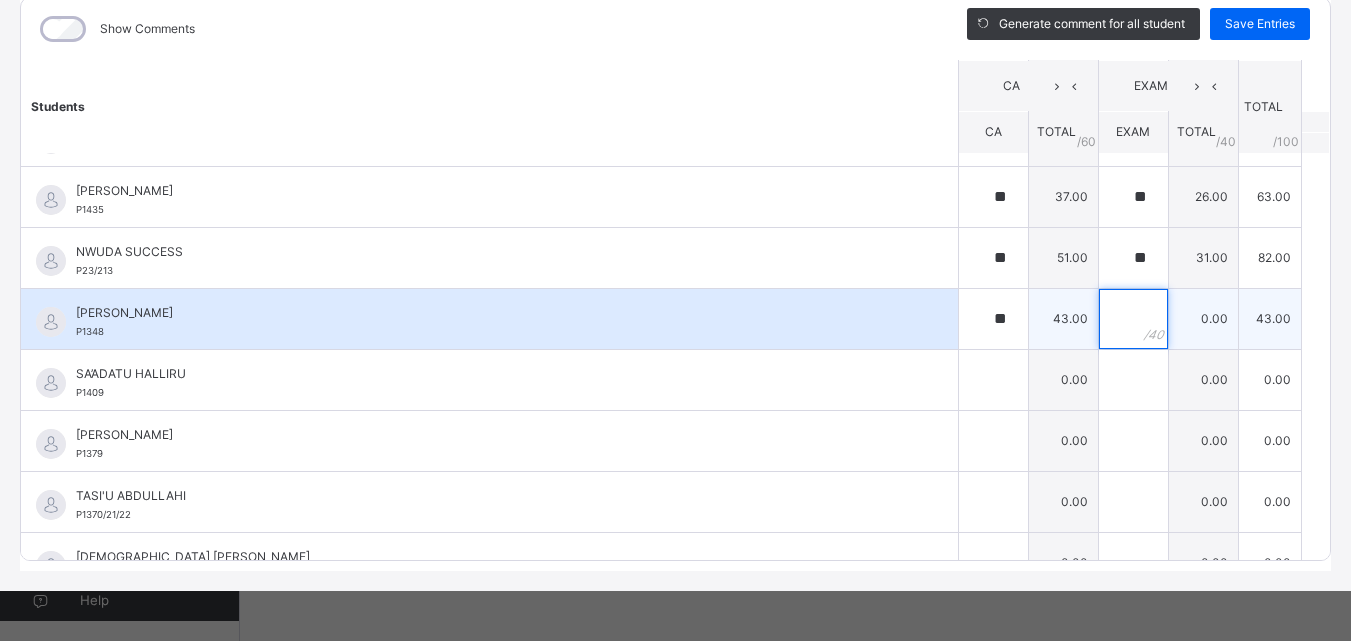 click at bounding box center (1133, 319) 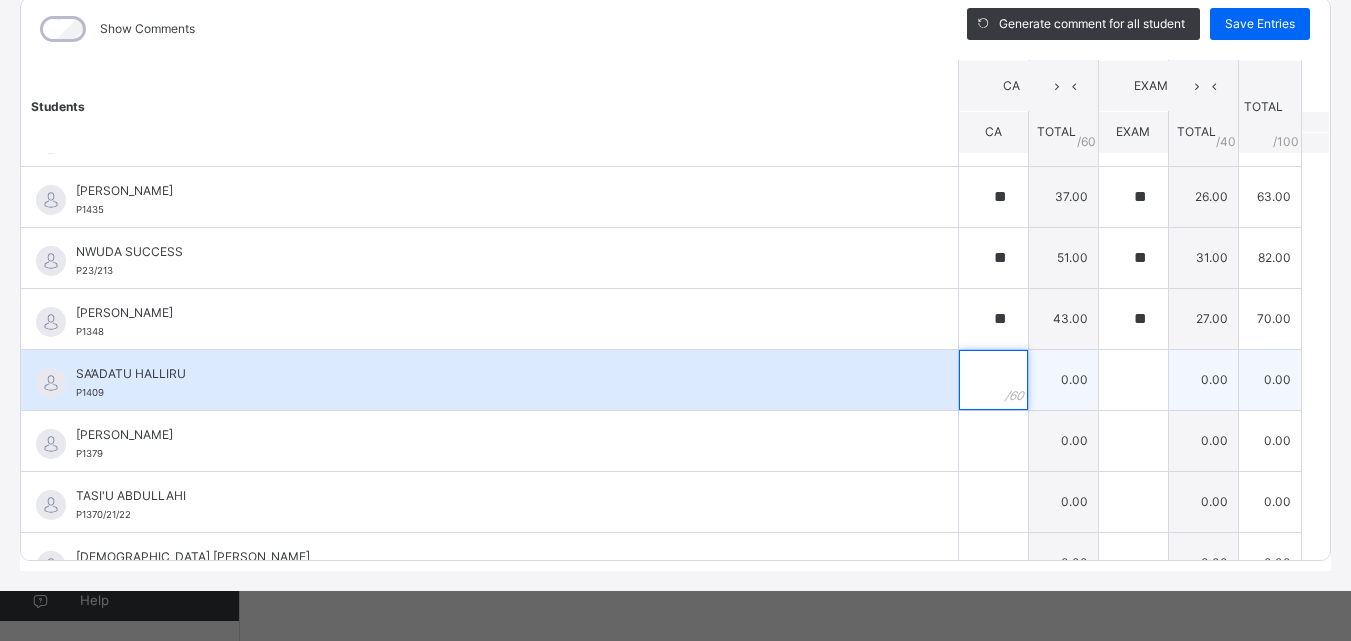 click at bounding box center (993, 380) 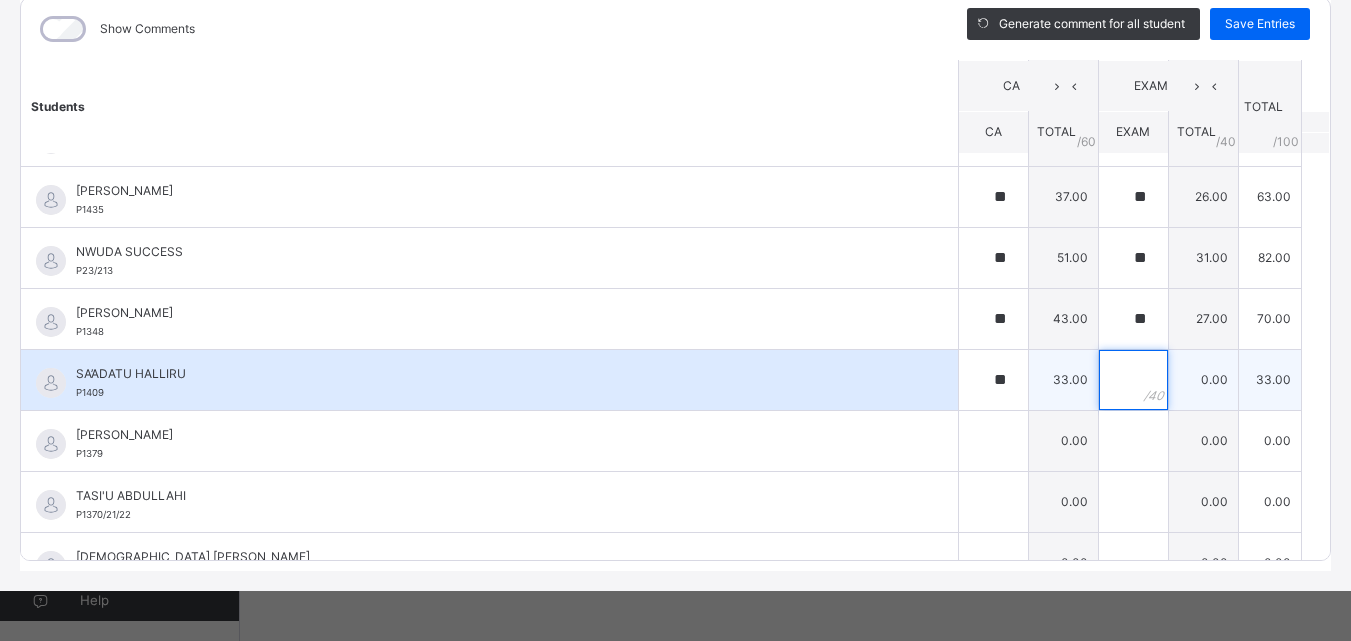 click at bounding box center (1133, 380) 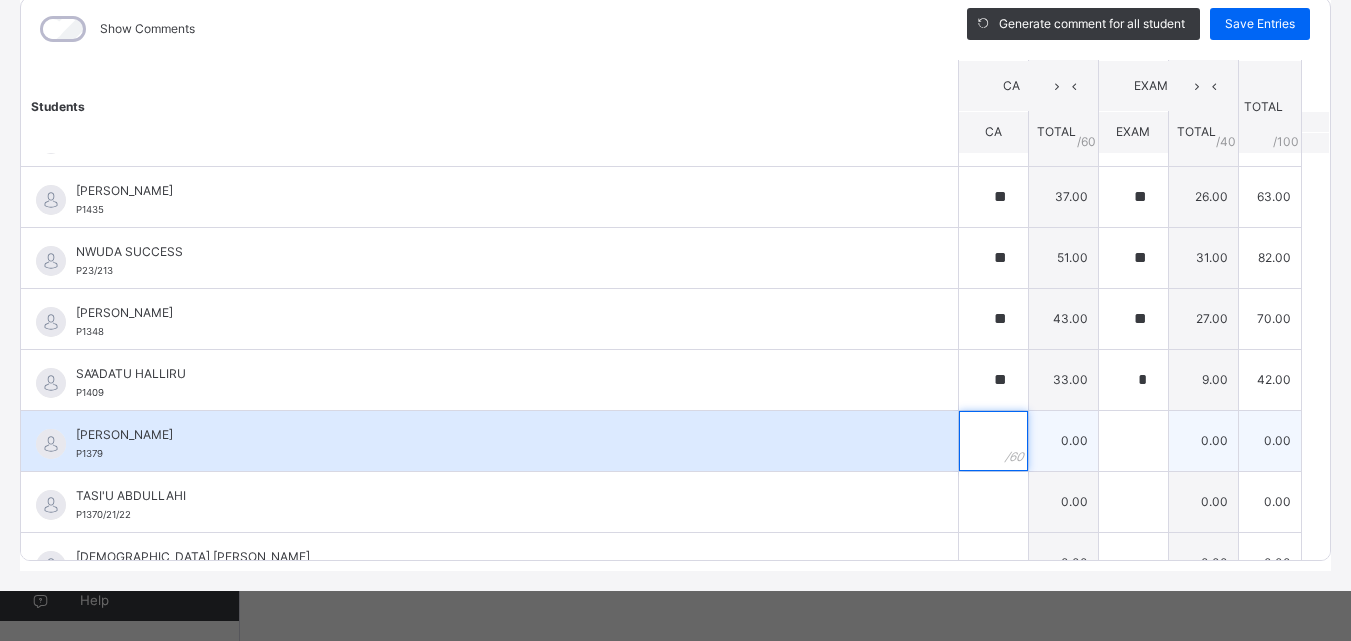 click at bounding box center [993, 441] 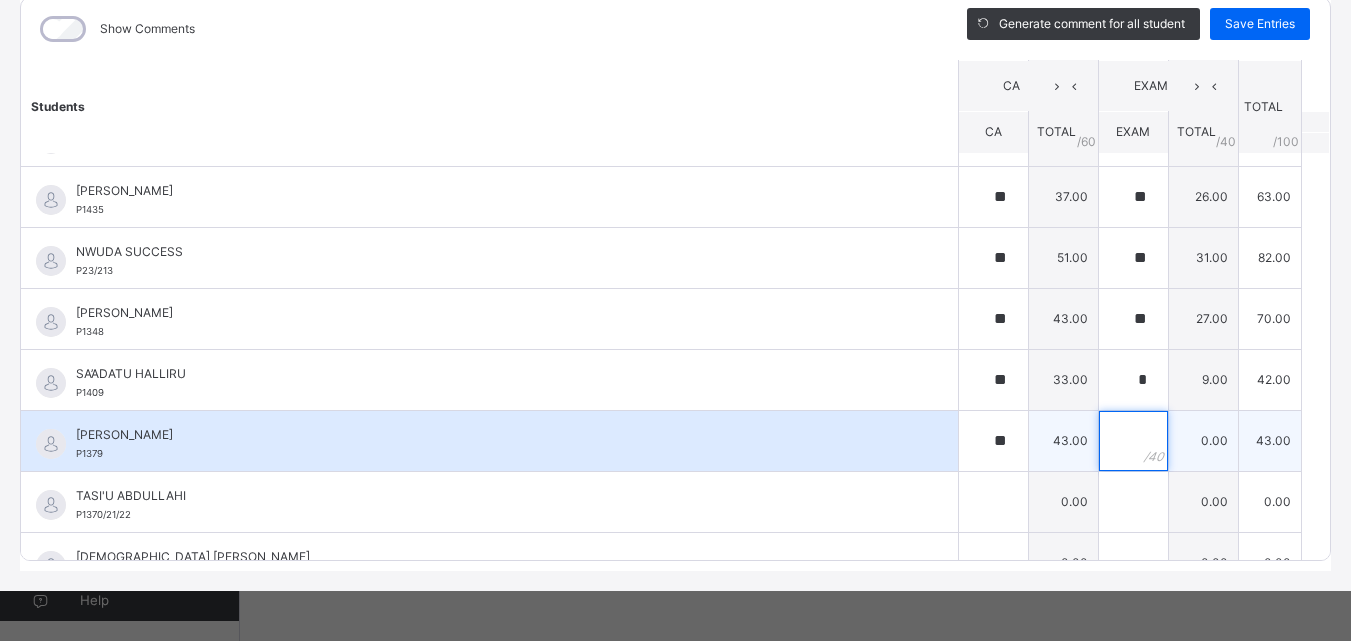 click at bounding box center (1133, 441) 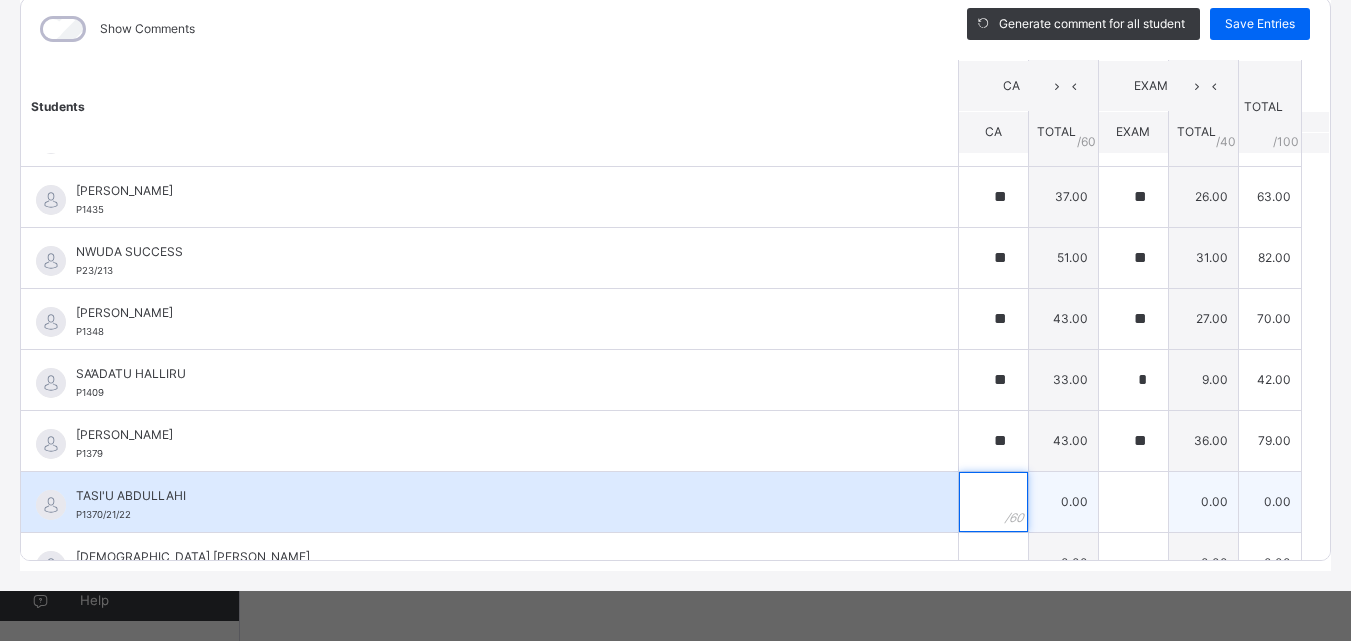 click at bounding box center (993, 502) 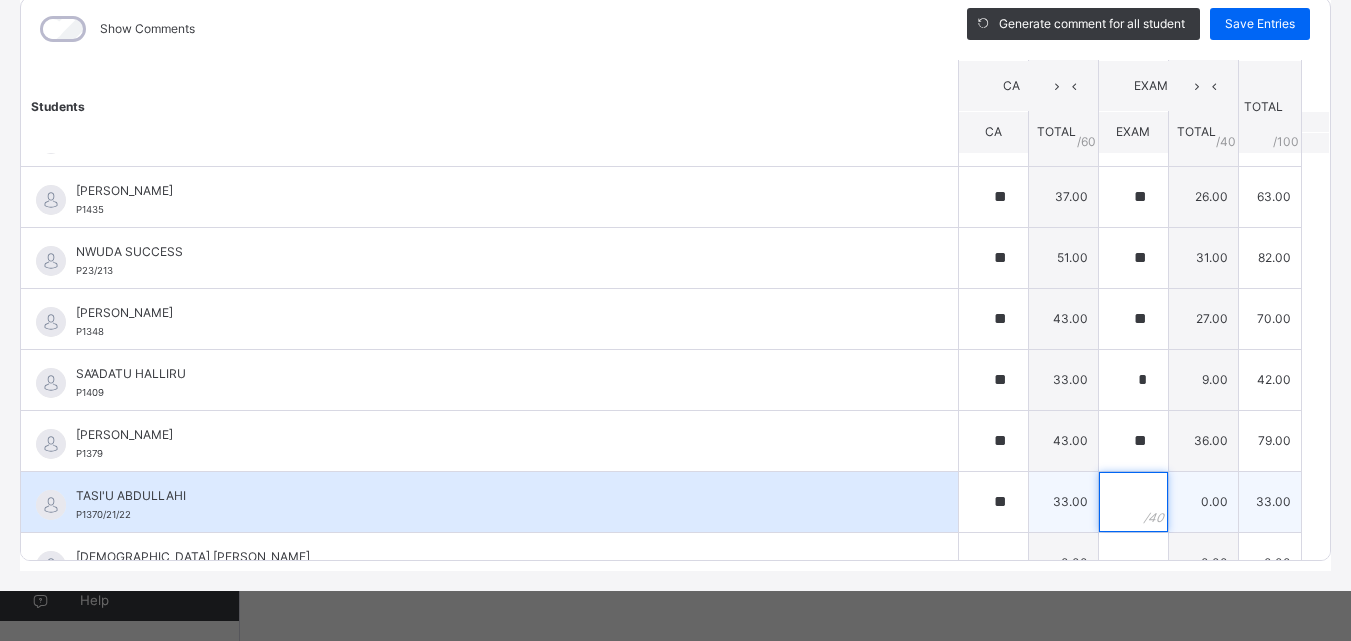 click at bounding box center (1133, 502) 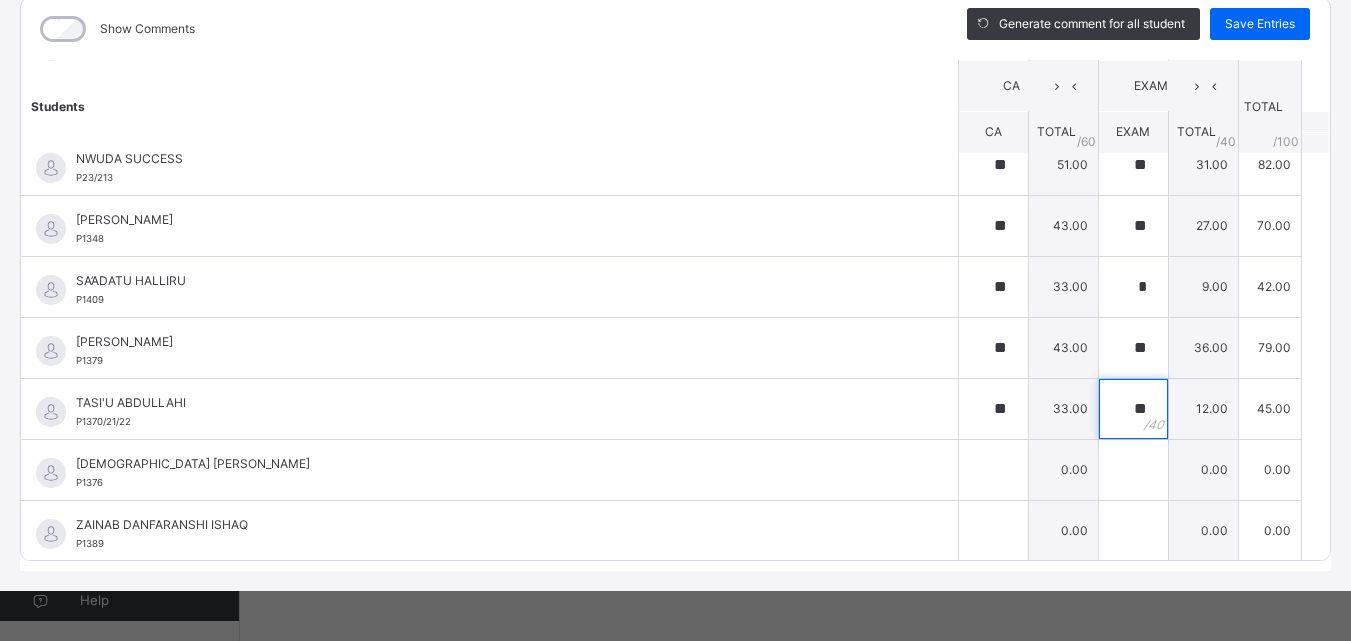 scroll, scrollTop: 2095, scrollLeft: 0, axis: vertical 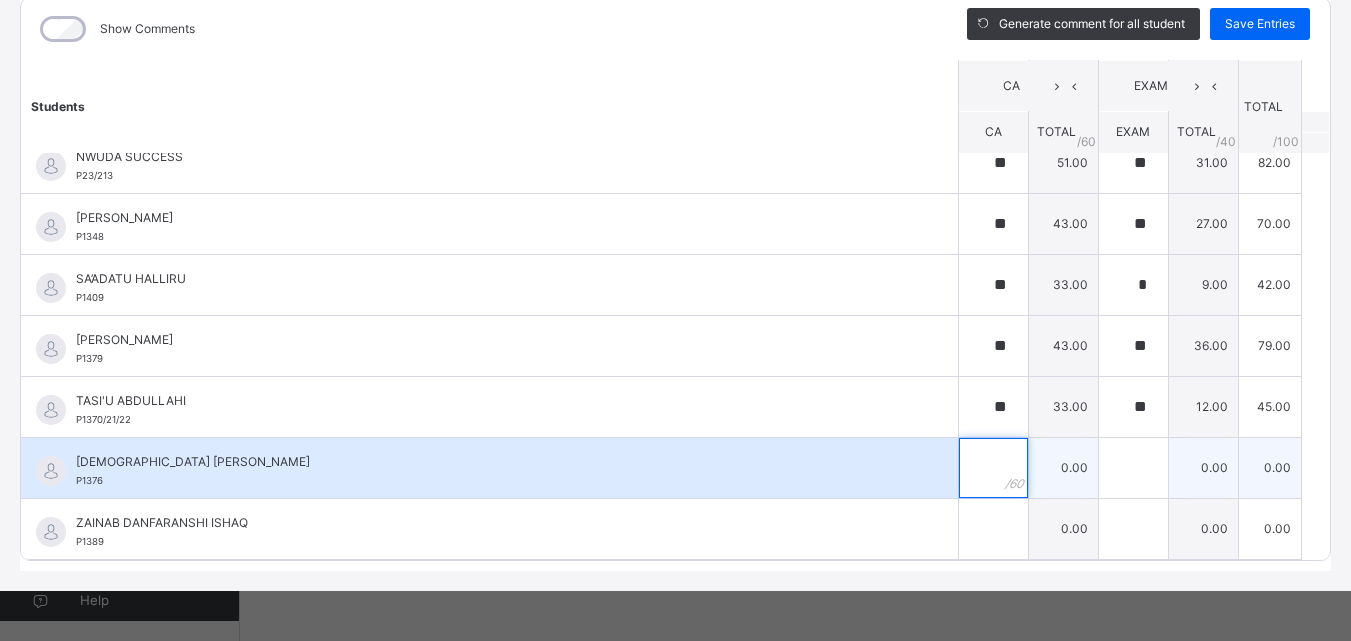 click at bounding box center [993, 468] 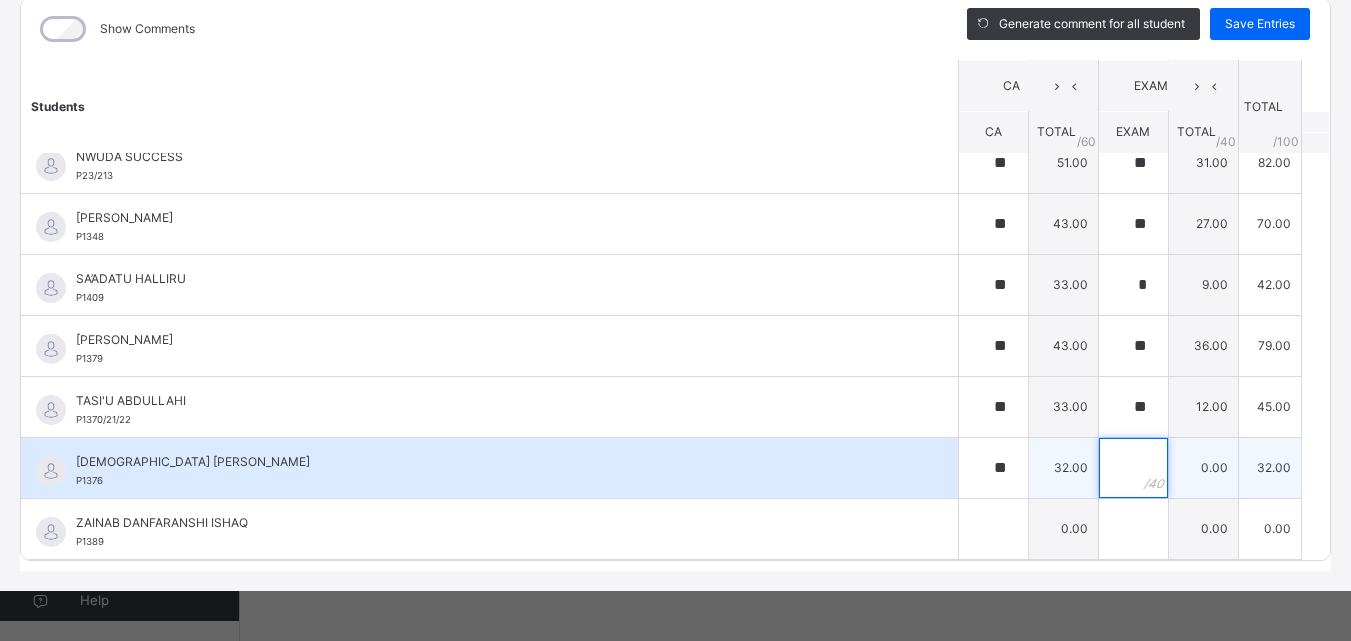 click at bounding box center [1133, 468] 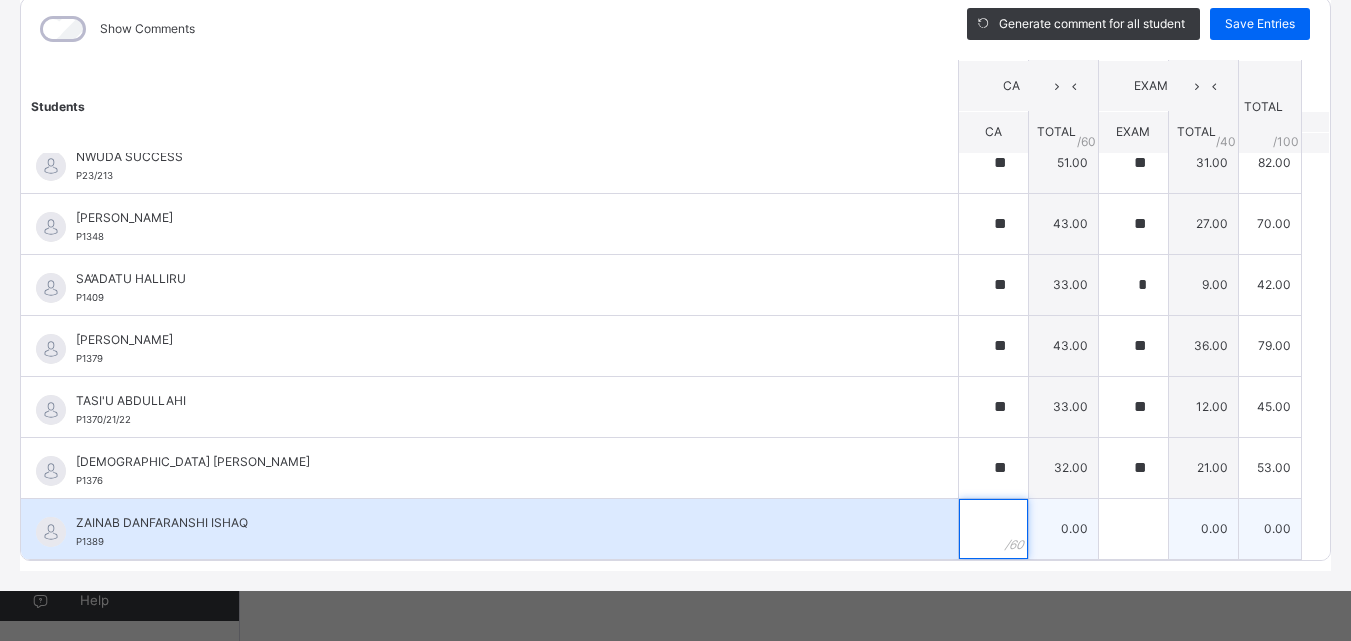 click at bounding box center (993, 529) 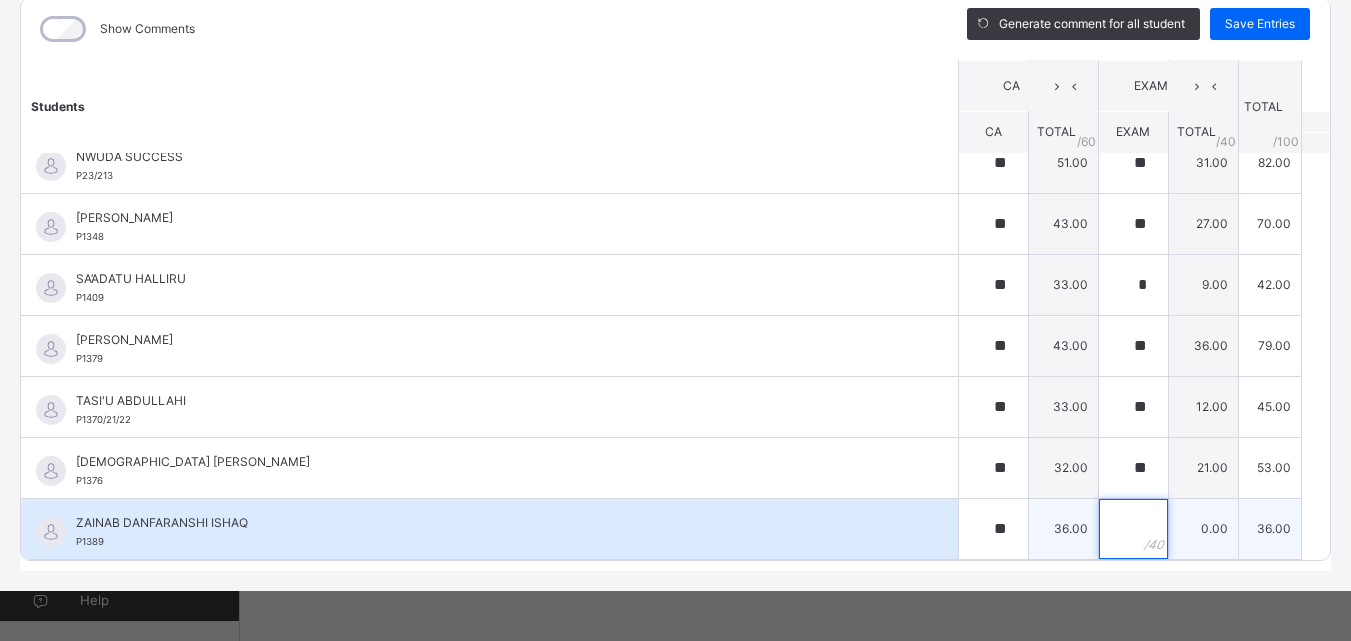 click at bounding box center [1133, 529] 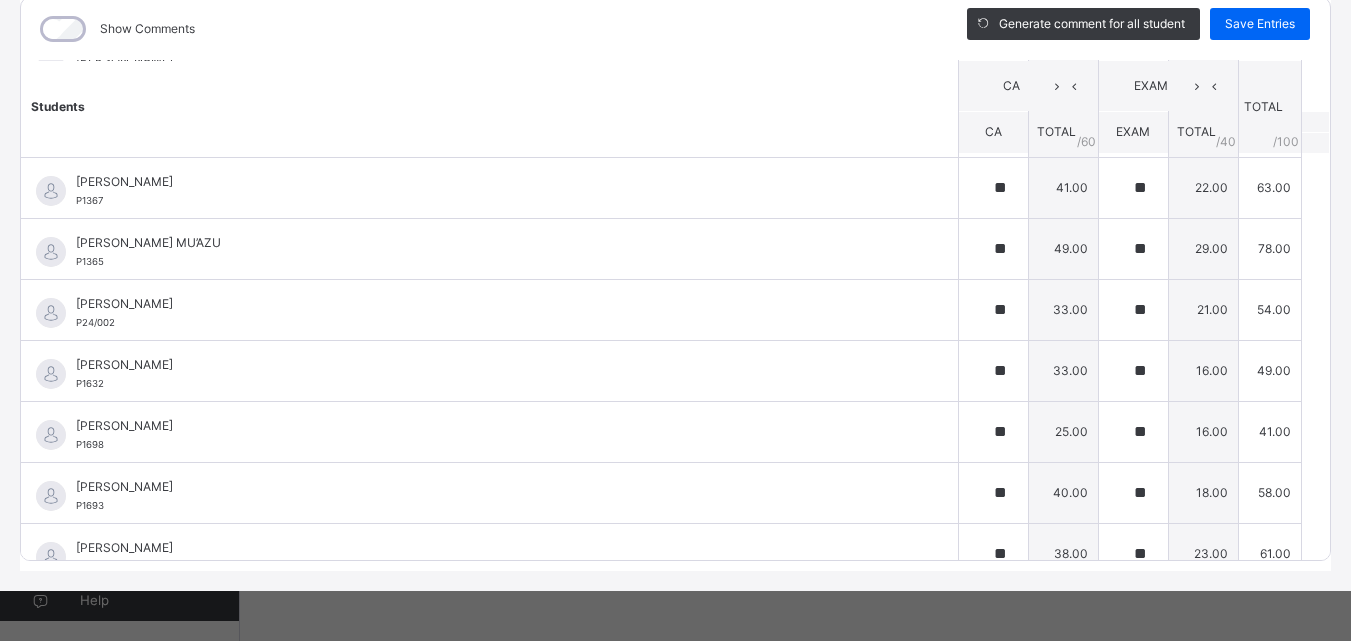 click on "Students CA  EXAM  TOTAL /100 Comment CA  TOTAL / 60 EXAM TOTAL / 40 ABDULHAKIM ABUBAKAR A. P1372 ABDULHAKIM ABUBAKAR A. P1372 ** 32.00 ** 35.00 67.00 Generate comment 0 / 250   ×   Subject Teacher’s Comment Generate and see in full the comment developed by the AI with an option to regenerate the comment JS ABDULHAKIM ABUBAKAR A.   P1372   Total 67.00  / 100.00 Sims Bot   Regenerate     Use this comment   ABDULLAHI  TASI’U P0366 ABDULLAHI  TASI’U P0366 ** 33.00 ** 12.00 45.00 Generate comment 0 / 250   ×   Subject Teacher’s Comment Generate and see in full the comment developed by the AI with an option to regenerate the comment JS ABDULLAHI  TASI’U   P0366   Total 45.00  / 100.00 Sims Bot   Regenerate     Use this comment   ABDULRAHAMAN DODO FAISAL P1367 ABDULRAHAMAN DODO FAISAL P1367 ** 41.00 ** 22.00 63.00 Generate comment 0 / 250   ×   Subject Teacher’s Comment Generate and see in full the comment developed by the AI with an option to regenerate the comment JS ABDULRAHAMAN DODO FAISAL      /" at bounding box center (675, 1239) 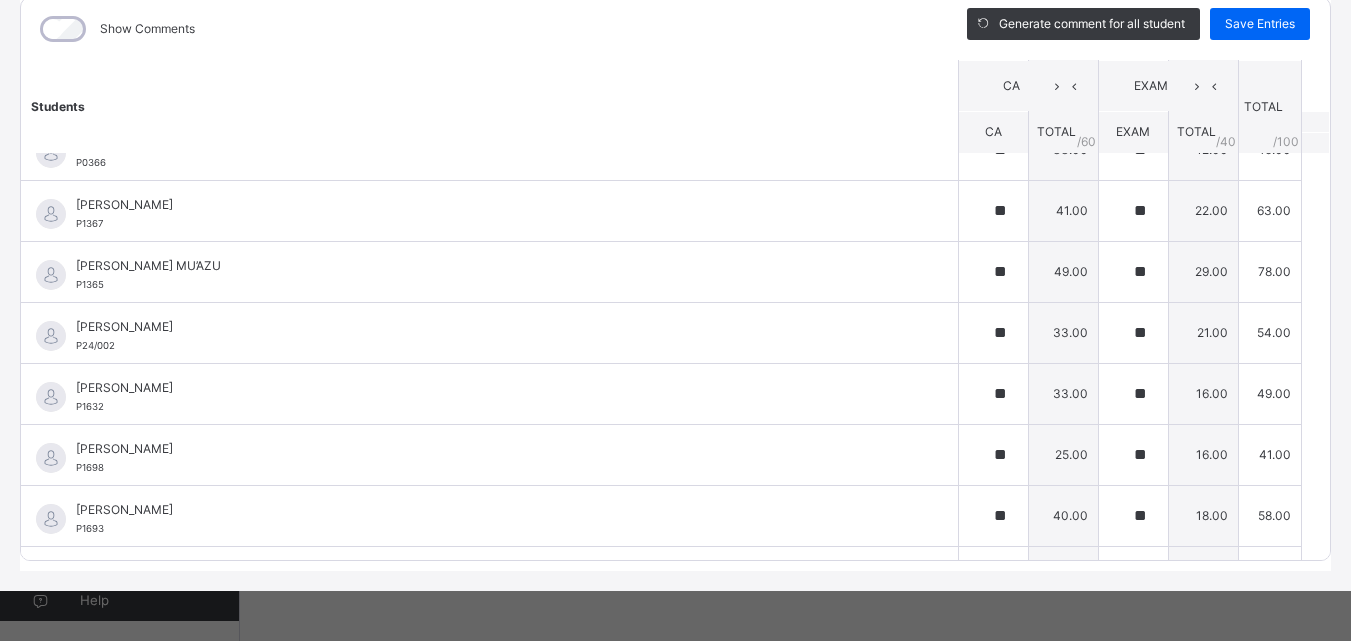 click on "Students CA  EXAM  TOTAL /100 Comment CA  TOTAL / 60 EXAM TOTAL / 40 ABDULHAKIM ABUBAKAR A. P1372 ABDULHAKIM ABUBAKAR A. P1372 ** 32.00 ** 35.00 67.00 Generate comment 0 / 250   ×   Subject Teacher’s Comment Generate and see in full the comment developed by the AI with an option to regenerate the comment JS ABDULHAKIM ABUBAKAR A.   P1372   Total 67.00  / 100.00 Sims Bot   Regenerate     Use this comment   ABDULLAHI  TASI’U P0366 ABDULLAHI  TASI’U P0366 ** 33.00 ** 12.00 45.00 Generate comment 0 / 250   ×   Subject Teacher’s Comment Generate and see in full the comment developed by the AI with an option to regenerate the comment JS ABDULLAHI  TASI’U   P0366   Total 45.00  / 100.00 Sims Bot   Regenerate     Use this comment   ABDULRAHAMAN DODO FAISAL P1367 ABDULRAHAMAN DODO FAISAL P1367 ** 41.00 ** 22.00 63.00 Generate comment 0 / 250   ×   Subject Teacher’s Comment Generate and see in full the comment developed by the AI with an option to regenerate the comment JS ABDULRAHAMAN DODO FAISAL      /" at bounding box center [675, 1262] 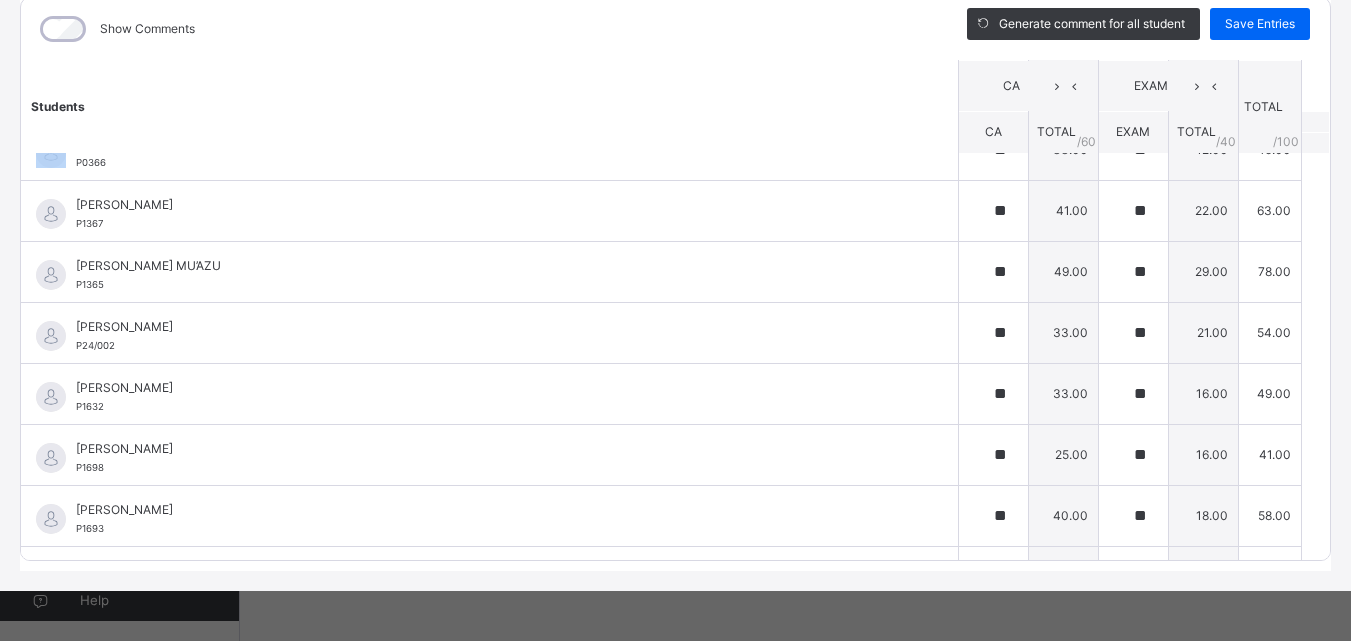 click on "Students CA  EXAM  TOTAL /100 Comment CA  TOTAL / 60 EXAM TOTAL / 40 ABDULHAKIM ABUBAKAR A. P1372 ABDULHAKIM ABUBAKAR A. P1372 ** 32.00 ** 35.00 67.00 Generate comment 0 / 250   ×   Subject Teacher’s Comment Generate and see in full the comment developed by the AI with an option to regenerate the comment JS ABDULHAKIM ABUBAKAR A.   P1372   Total 67.00  / 100.00 Sims Bot   Regenerate     Use this comment   ABDULLAHI  TASI’U P0366 ABDULLAHI  TASI’U P0366 ** 33.00 ** 12.00 45.00 Generate comment 0 / 250   ×   Subject Teacher’s Comment Generate and see in full the comment developed by the AI with an option to regenerate the comment JS ABDULLAHI  TASI’U   P0366   Total 45.00  / 100.00 Sims Bot   Regenerate     Use this comment   ABDULRAHAMAN DODO FAISAL P1367 ABDULRAHAMAN DODO FAISAL P1367 ** 41.00 ** 22.00 63.00 Generate comment 0 / 250   ×   Subject Teacher’s Comment Generate and see in full the comment developed by the AI with an option to regenerate the comment JS ABDULRAHAMAN DODO FAISAL      /" at bounding box center (675, 1262) 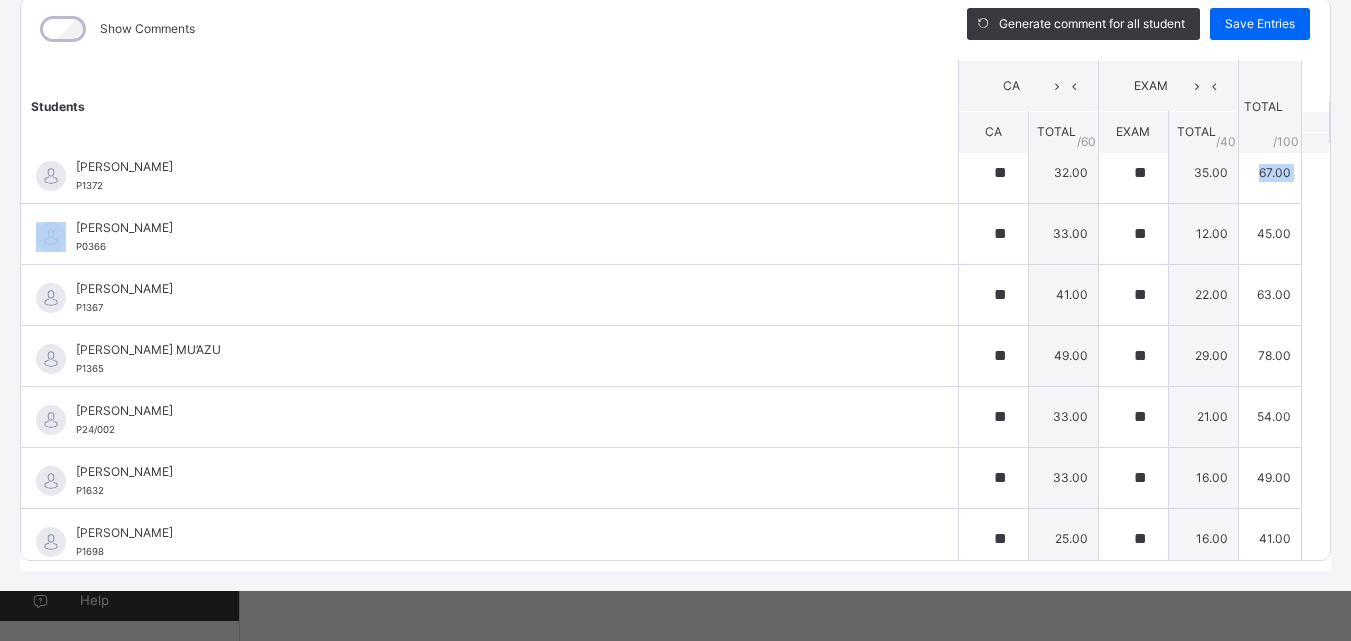 scroll, scrollTop: 0, scrollLeft: 0, axis: both 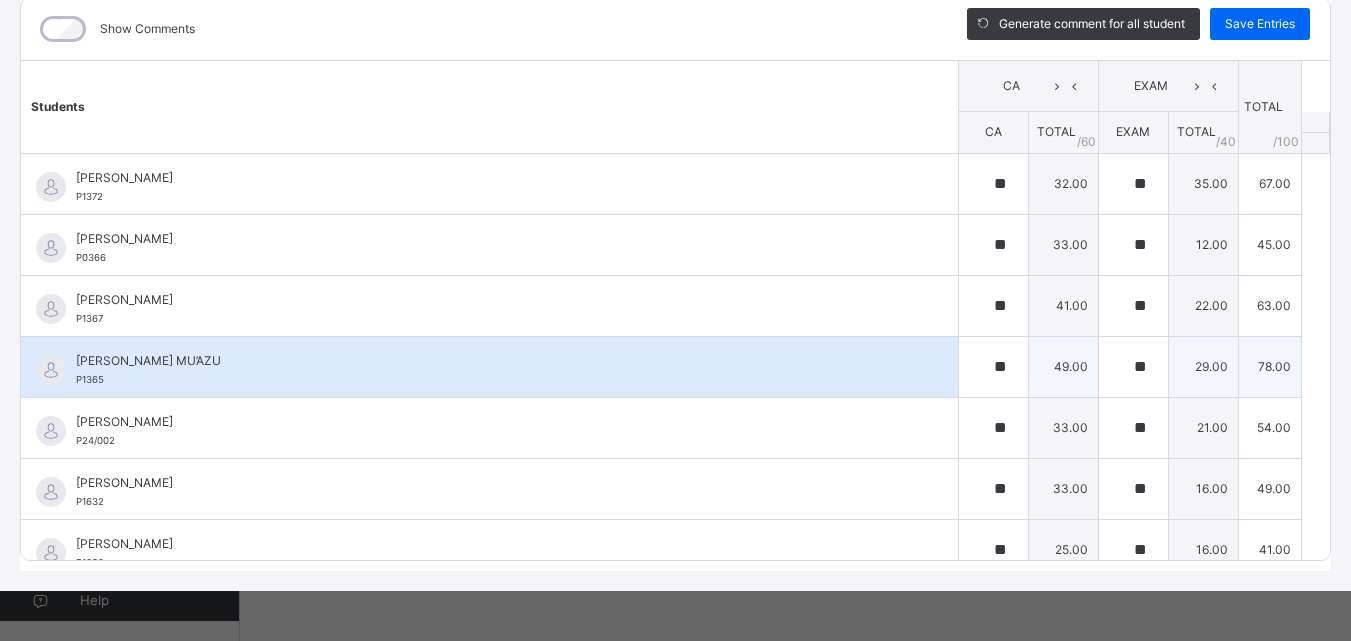 click on "AHMAD ABDULLAHI MU’AZU P1365" at bounding box center (489, 367) 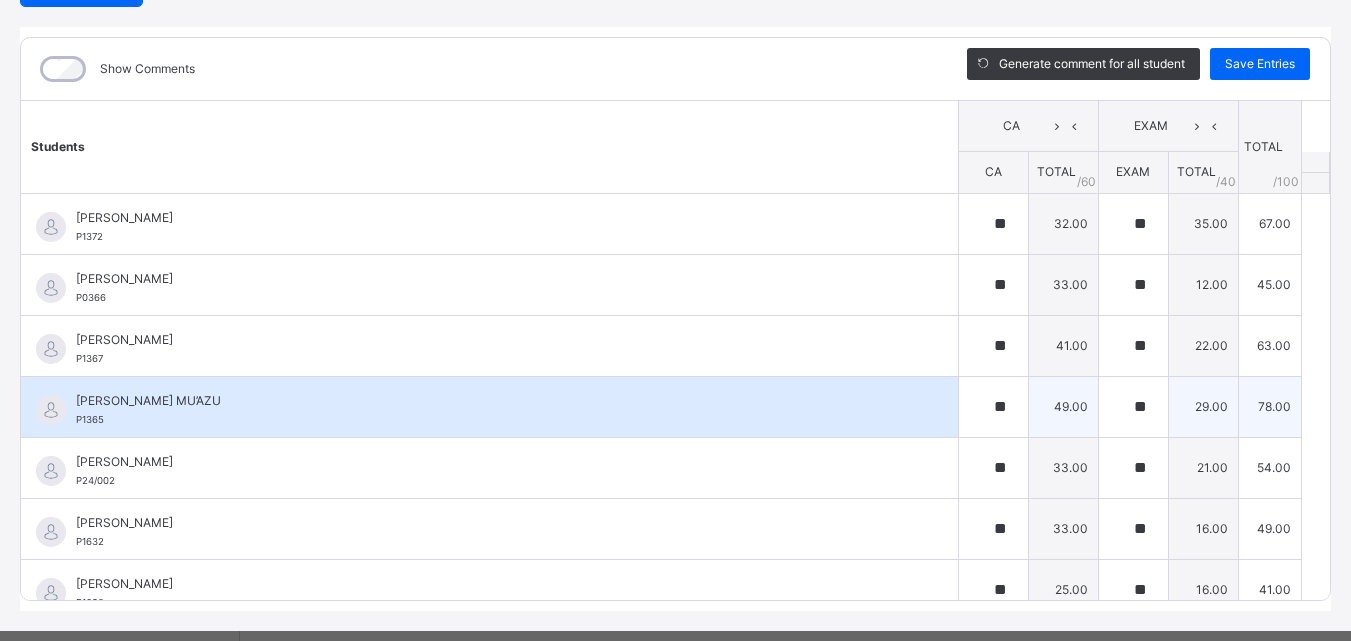 scroll, scrollTop: 155, scrollLeft: 0, axis: vertical 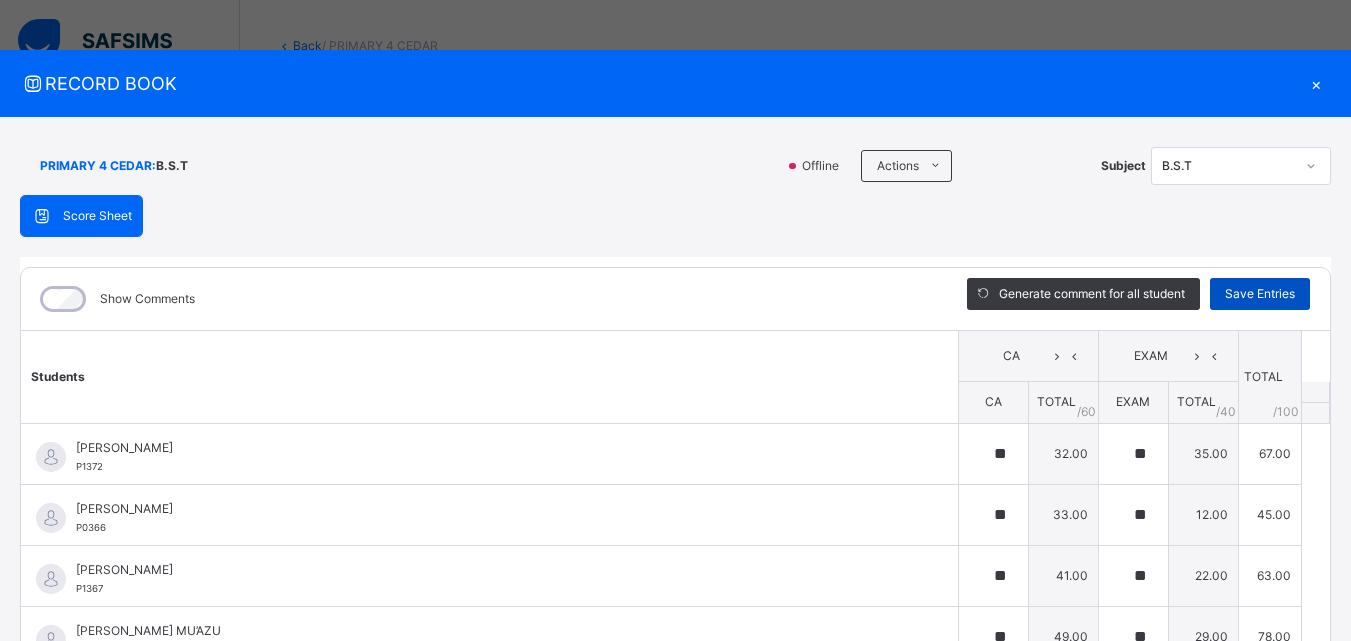 click on "Save Entries" at bounding box center [1260, 294] 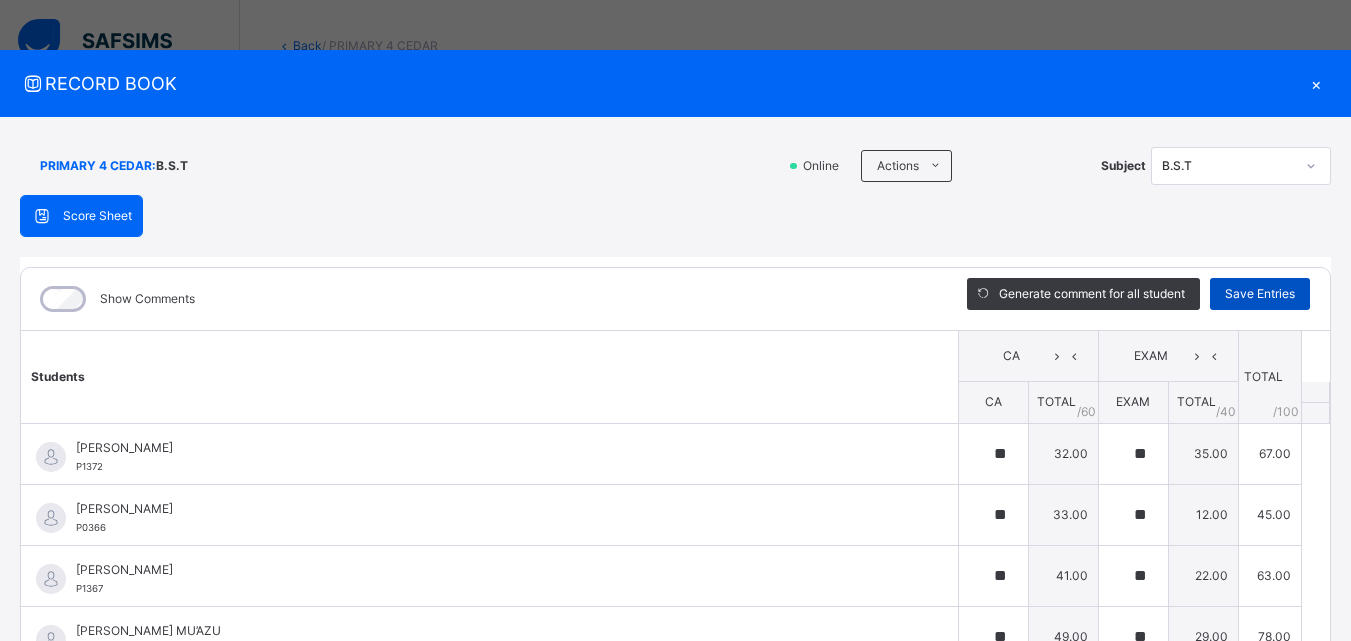 click on "Save Entries" at bounding box center [1260, 294] 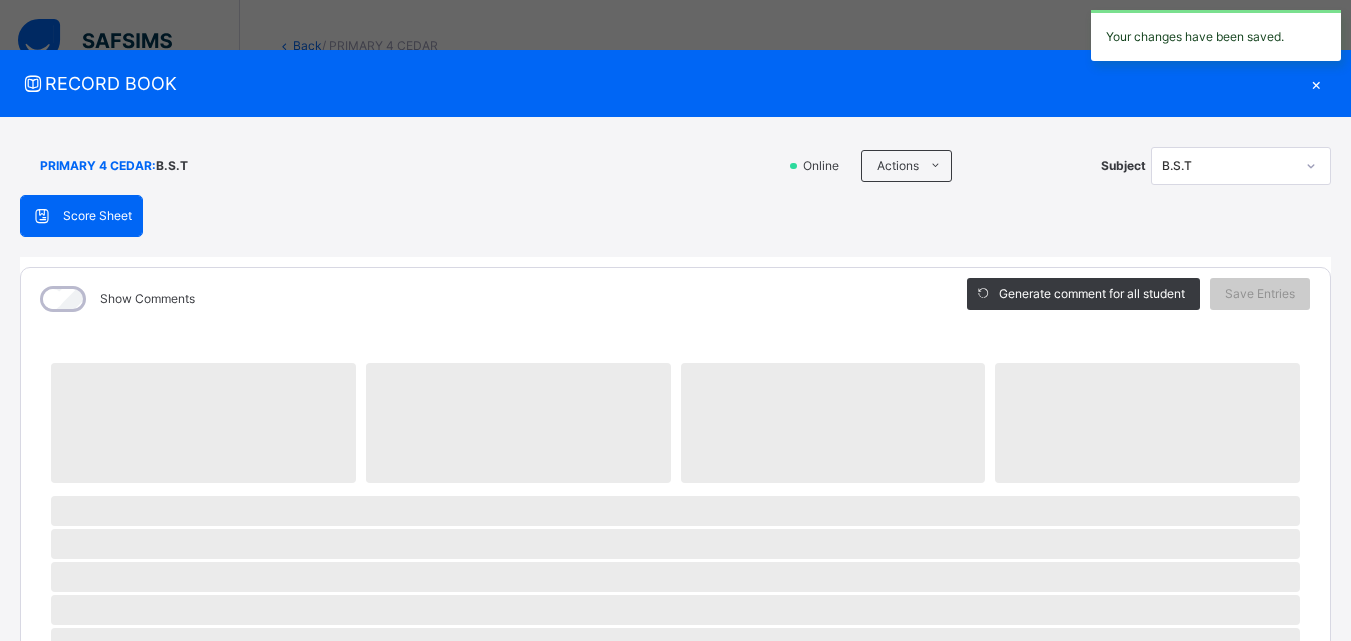 click on "×" at bounding box center (1316, 83) 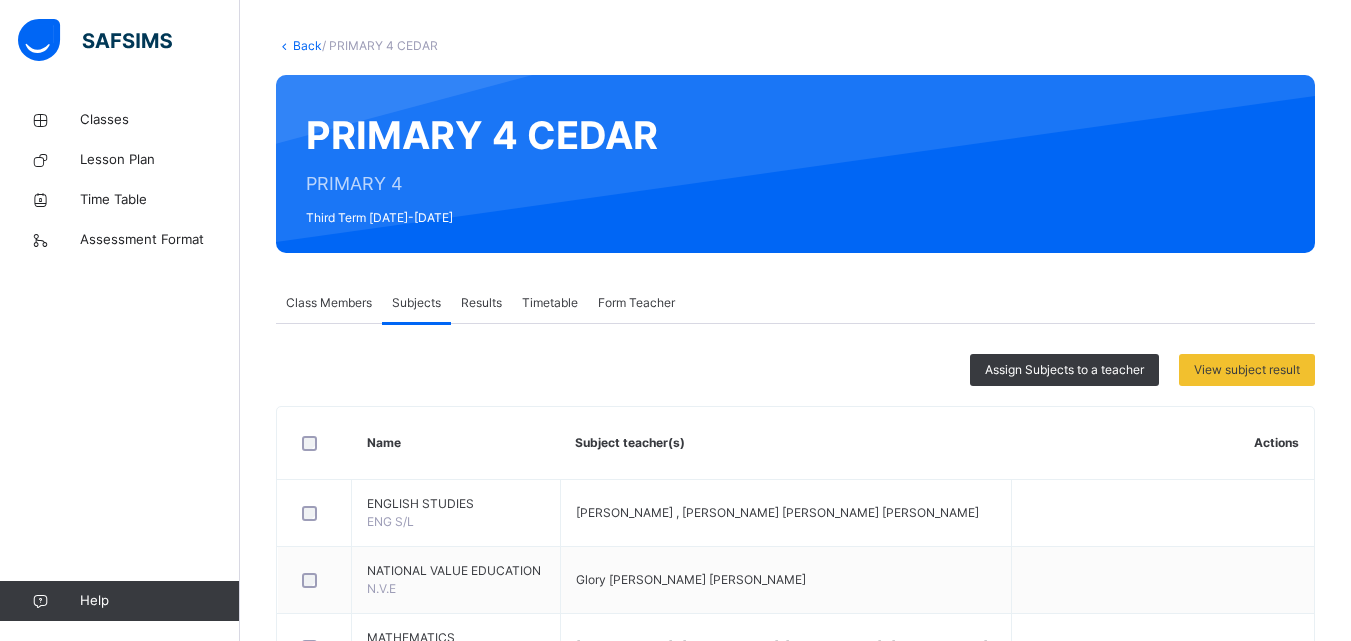click on "Back" at bounding box center (307, 45) 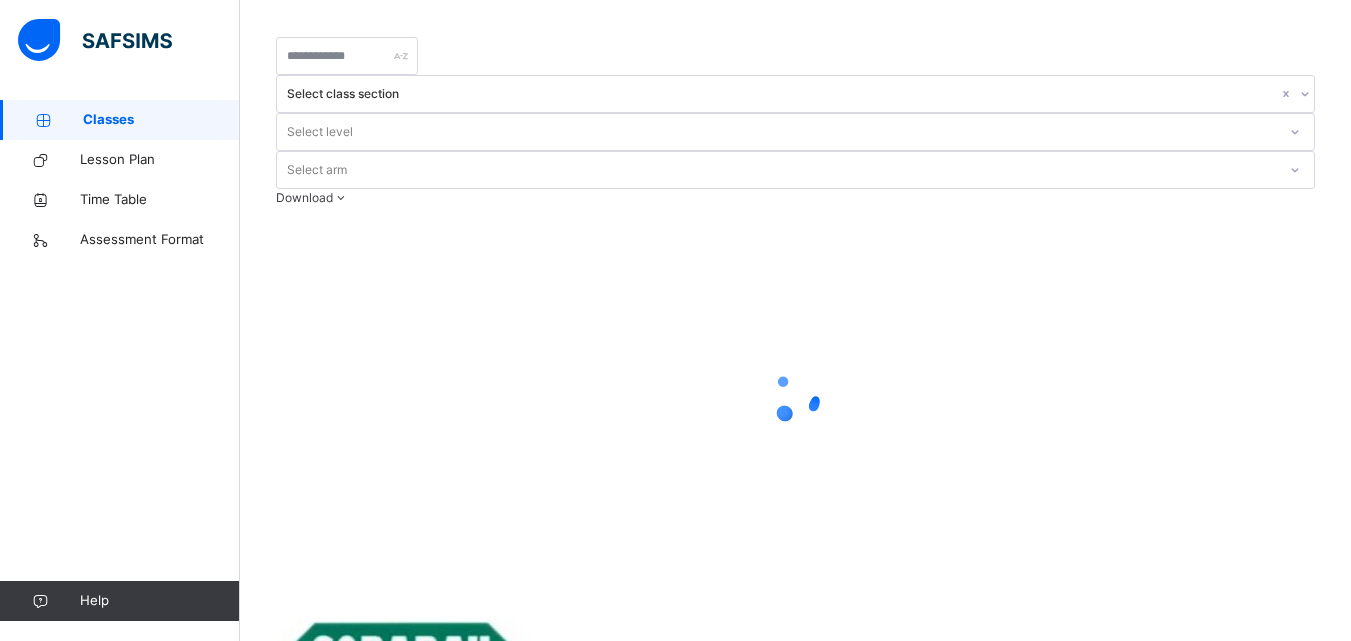 scroll, scrollTop: 0, scrollLeft: 0, axis: both 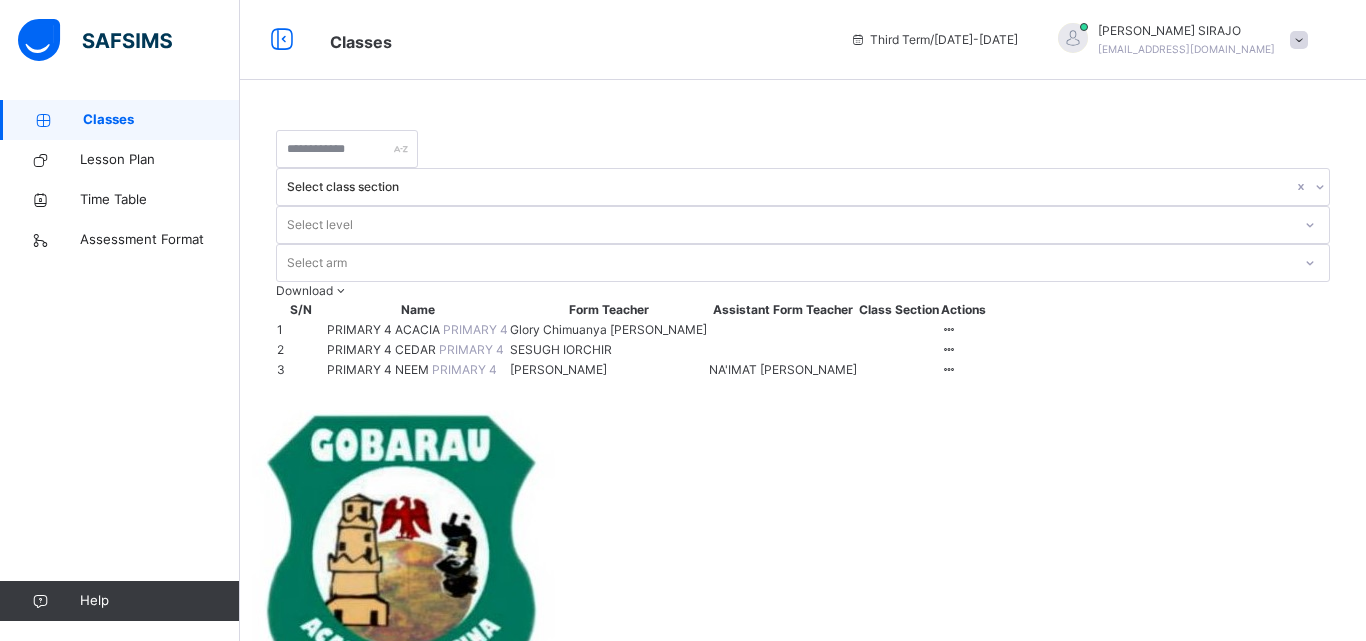 click on "PRIMARY 4   NEEM" at bounding box center (379, 369) 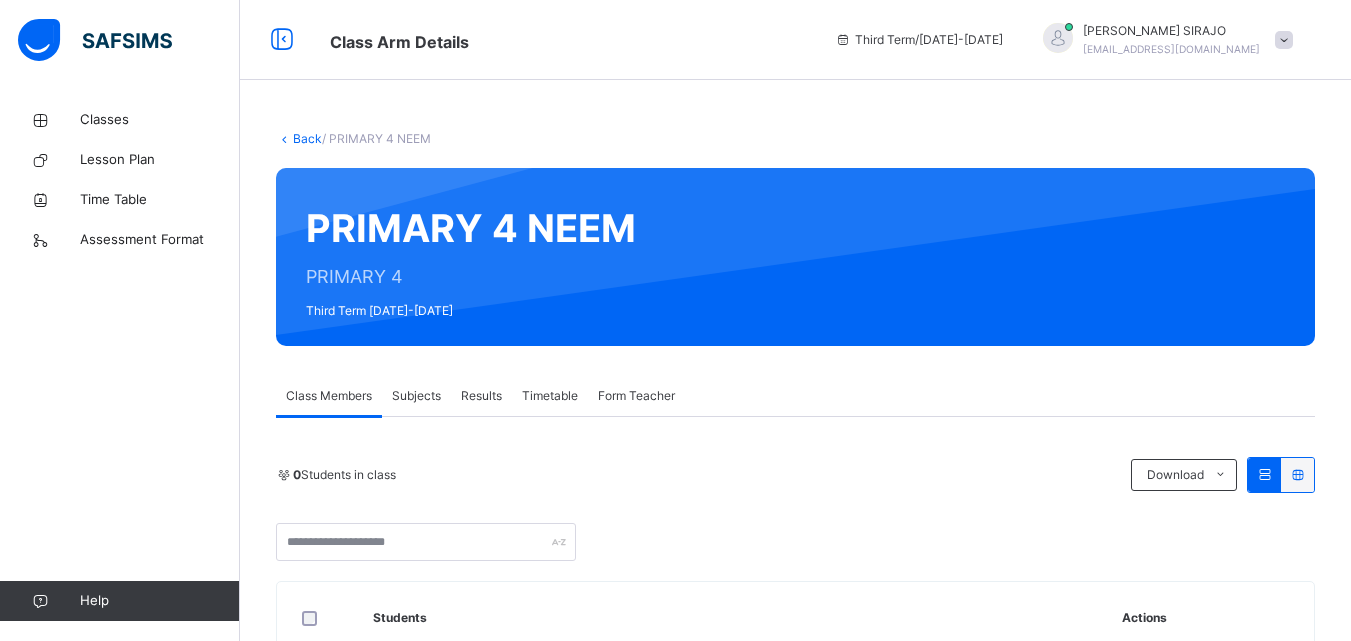 click on "Subjects" at bounding box center [416, 396] 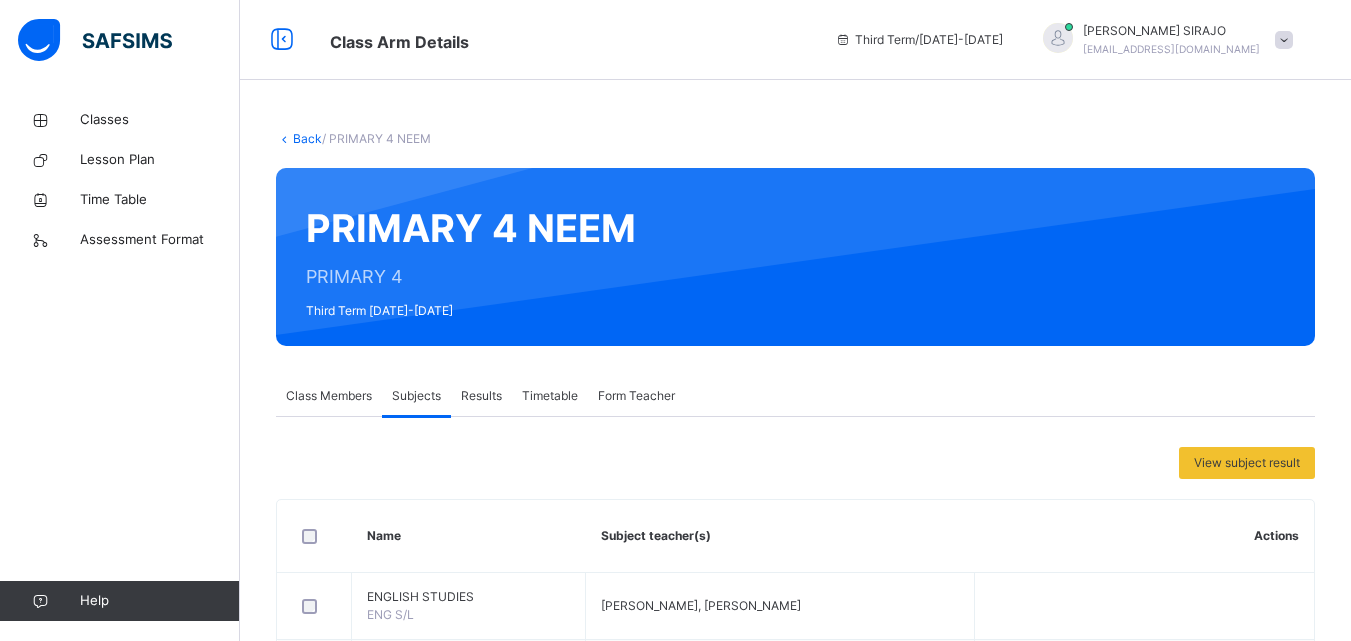 click on "Name" at bounding box center [469, 536] 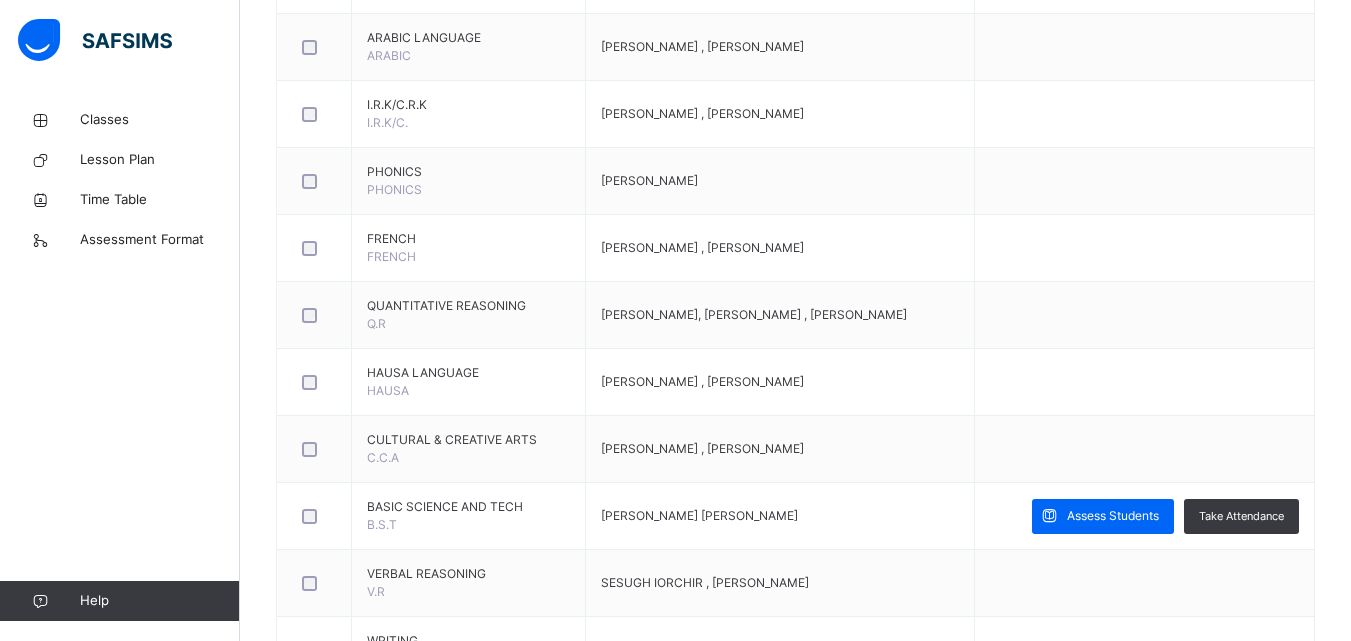 scroll, scrollTop: 800, scrollLeft: 0, axis: vertical 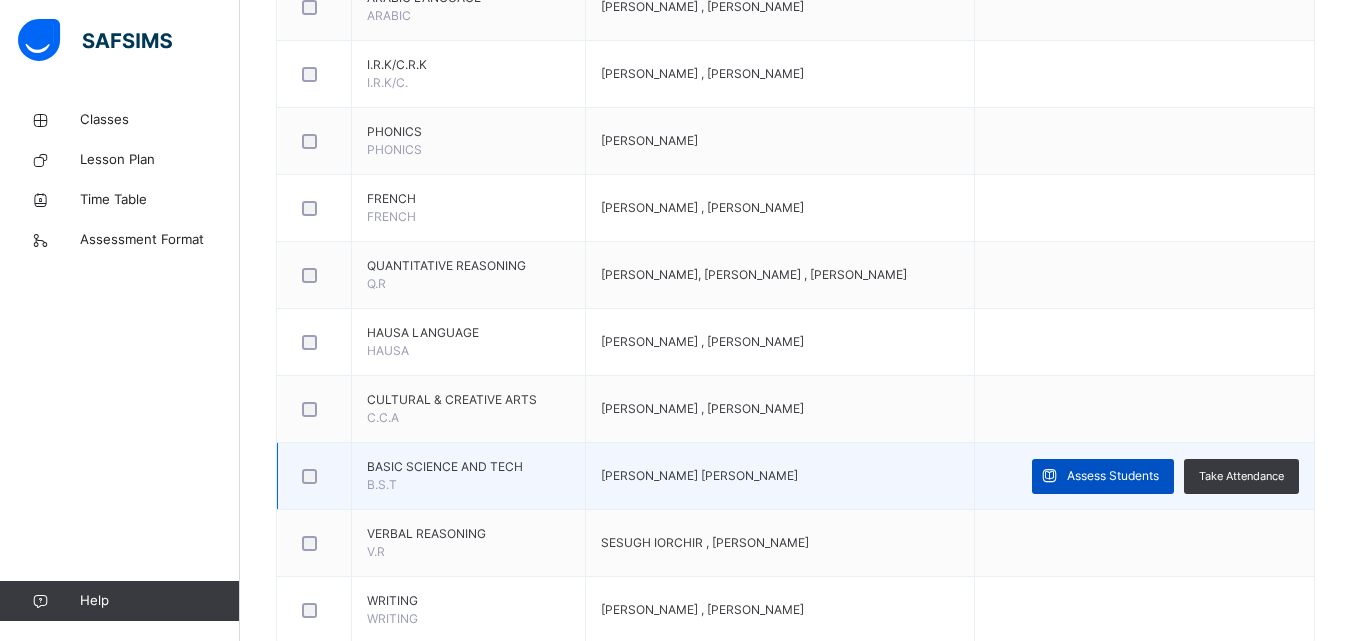 click on "Assess Students" at bounding box center [1113, 476] 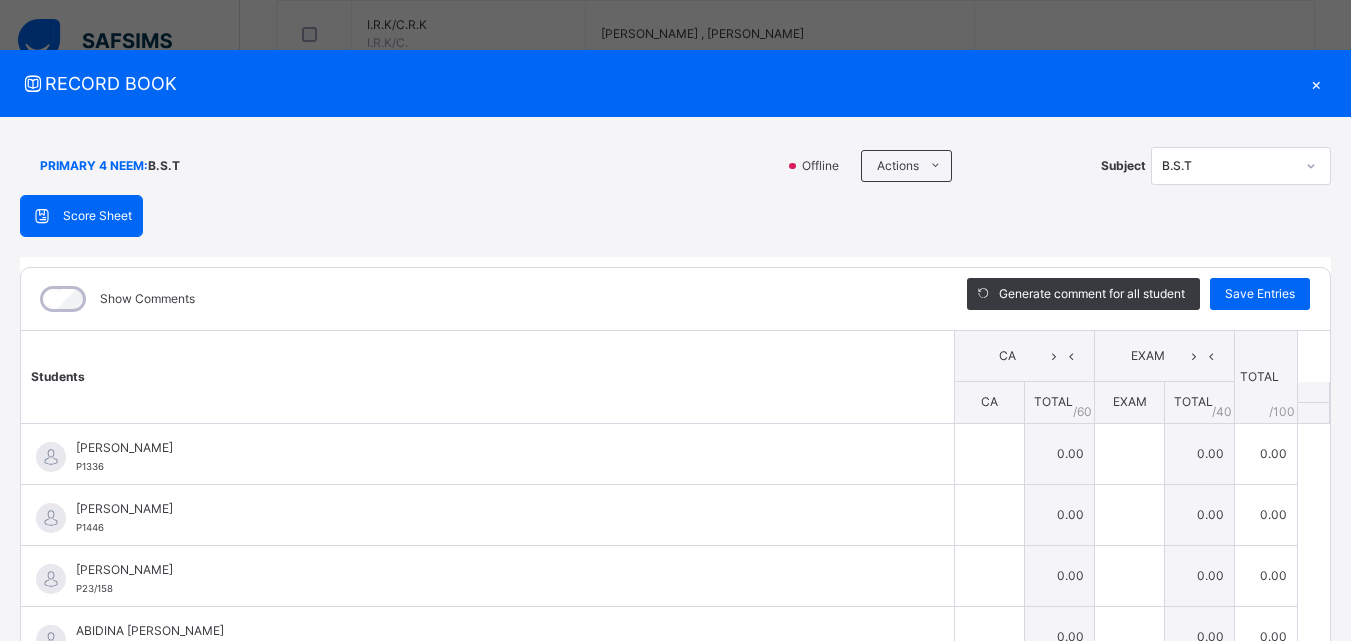 scroll, scrollTop: 853, scrollLeft: 0, axis: vertical 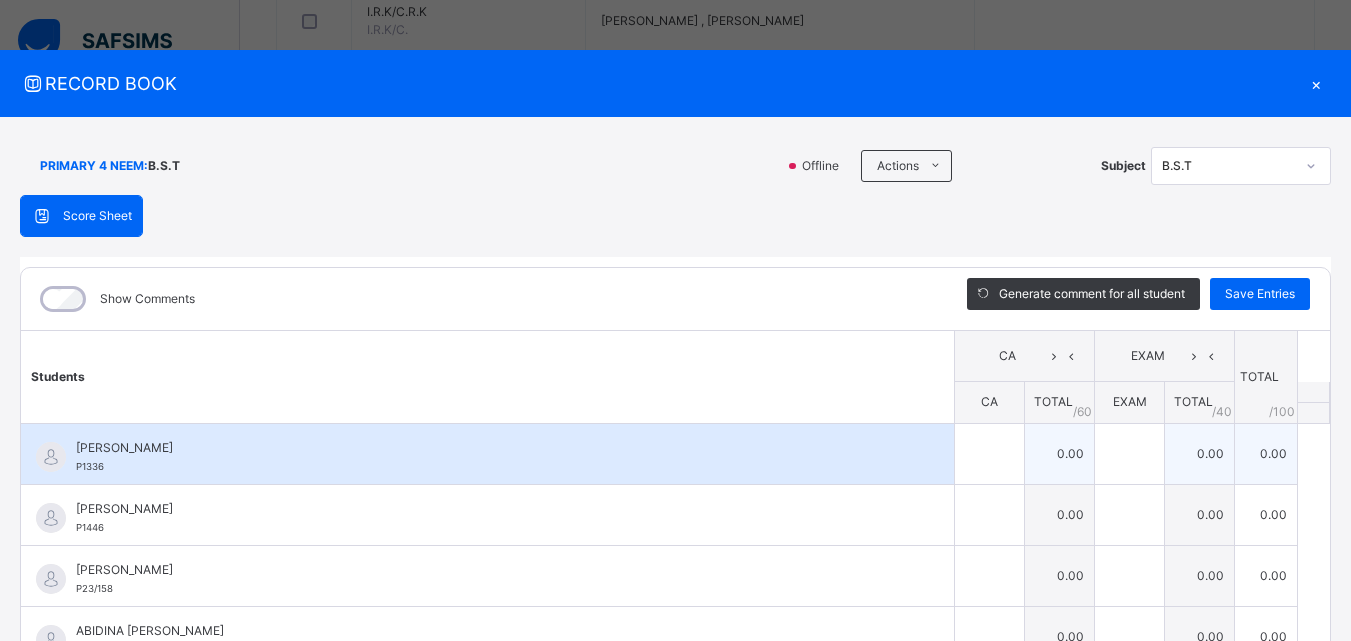 click on "ABDULGANIYU  ABDULSALAM P1336" at bounding box center [487, 454] 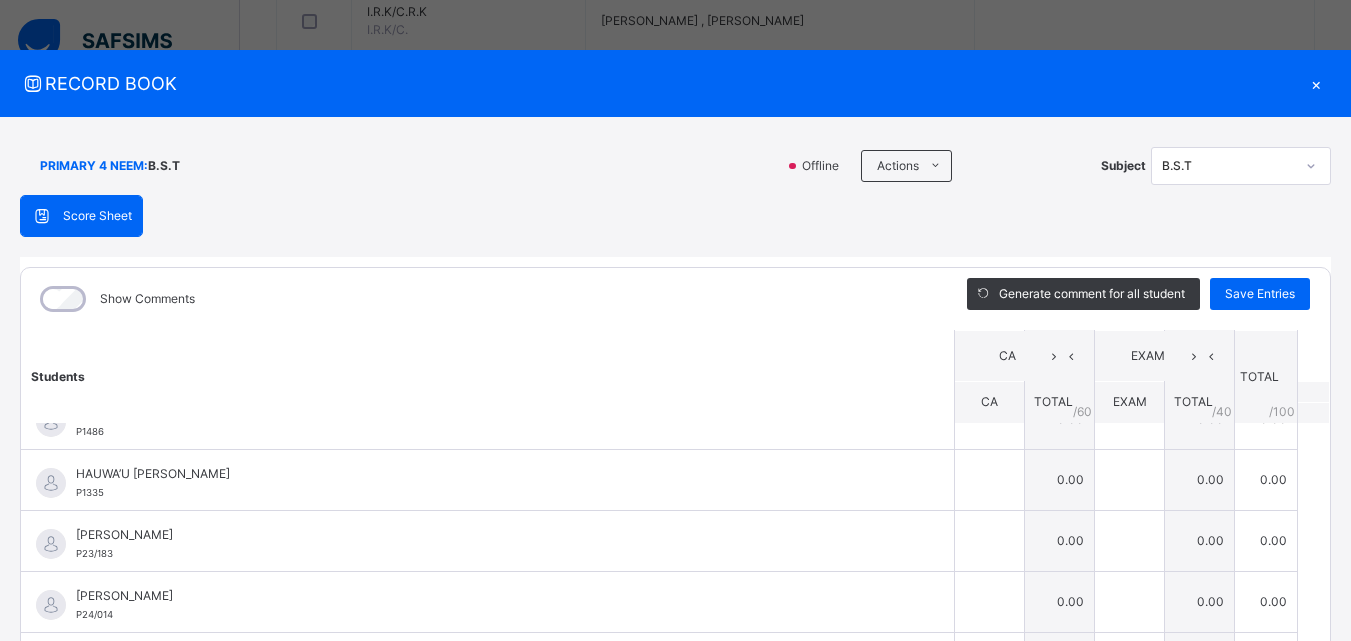 scroll, scrollTop: 2156, scrollLeft: 0, axis: vertical 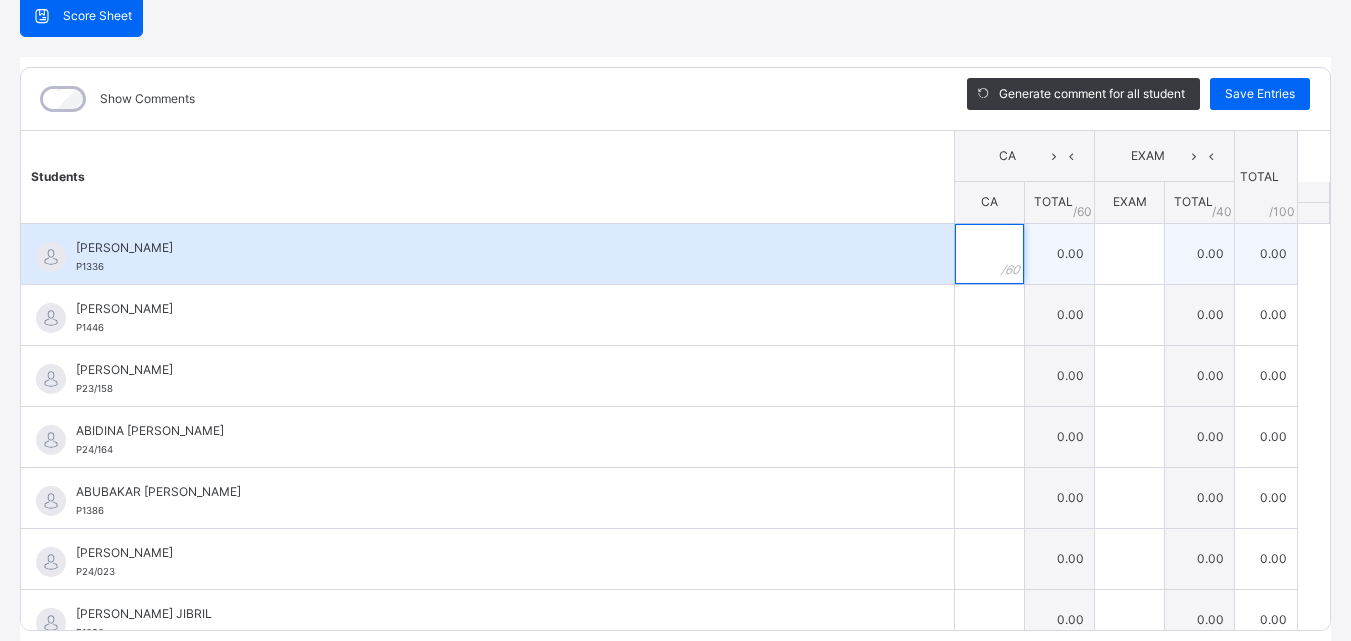 click at bounding box center [989, 254] 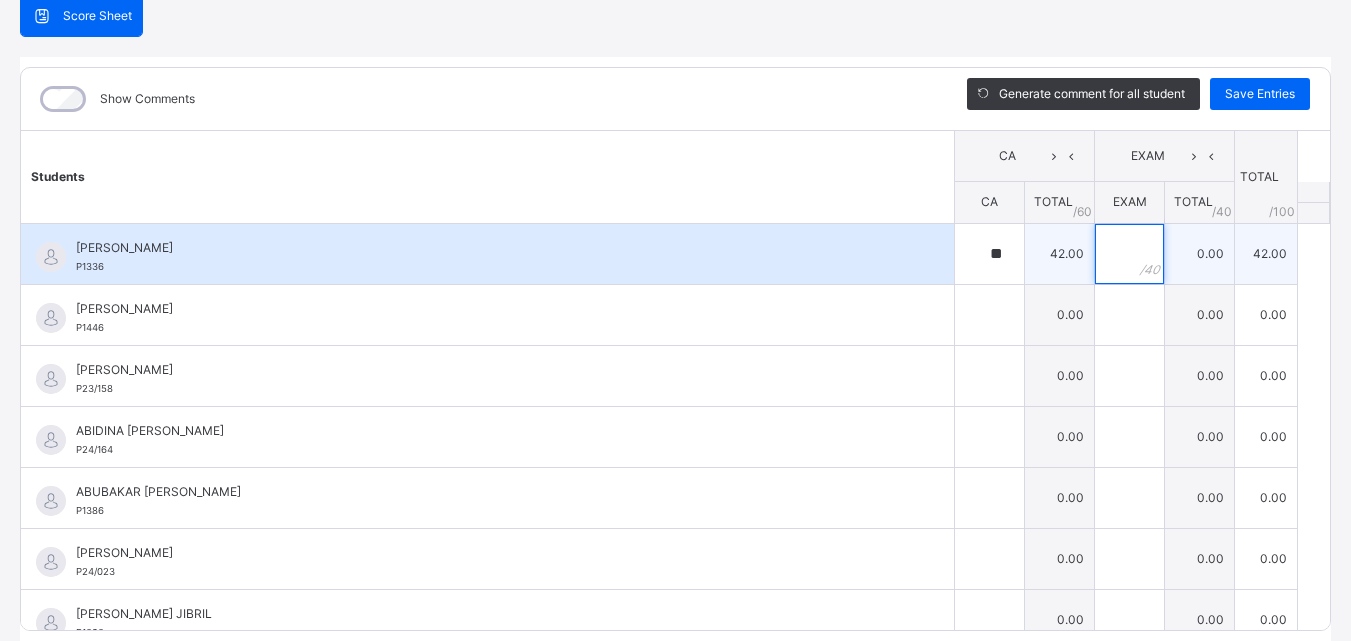 click at bounding box center (1129, 254) 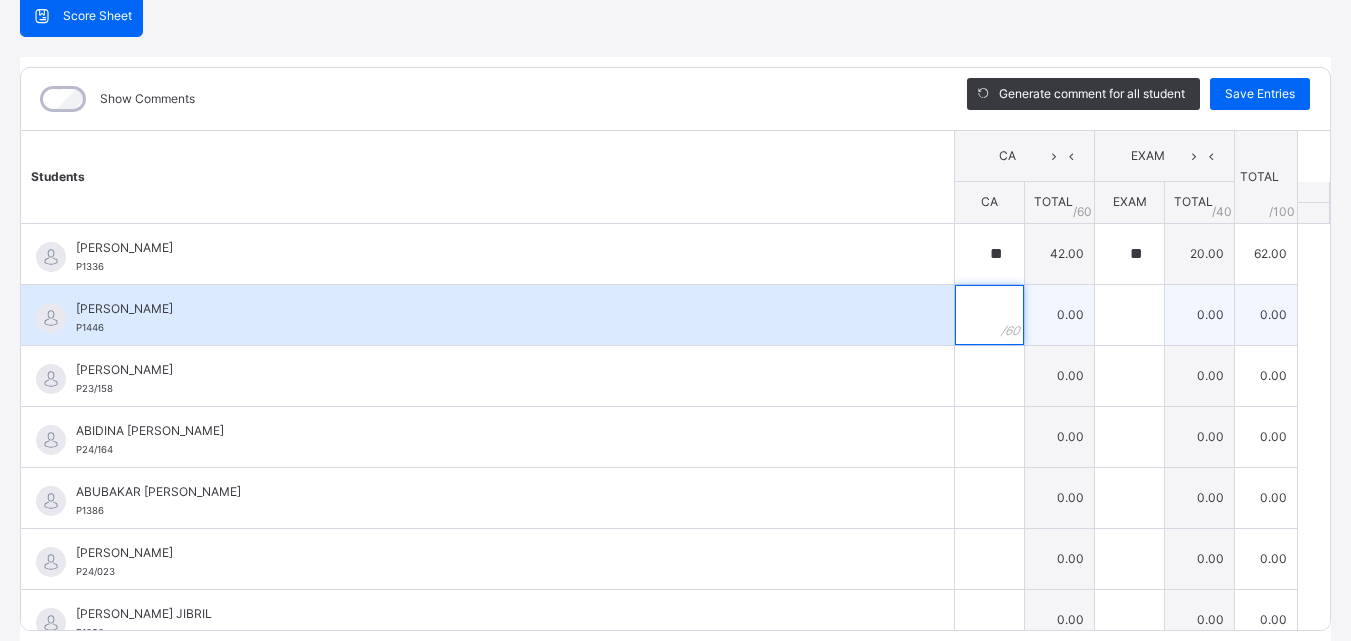 click at bounding box center [989, 315] 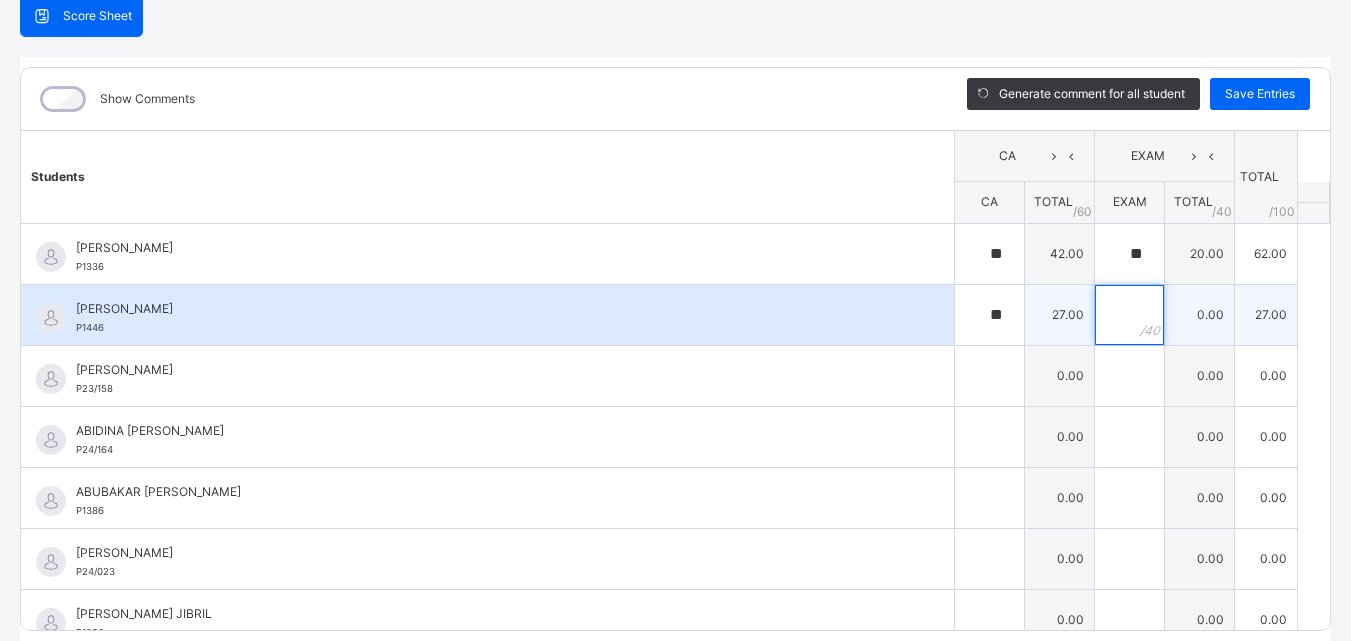 click at bounding box center [1129, 315] 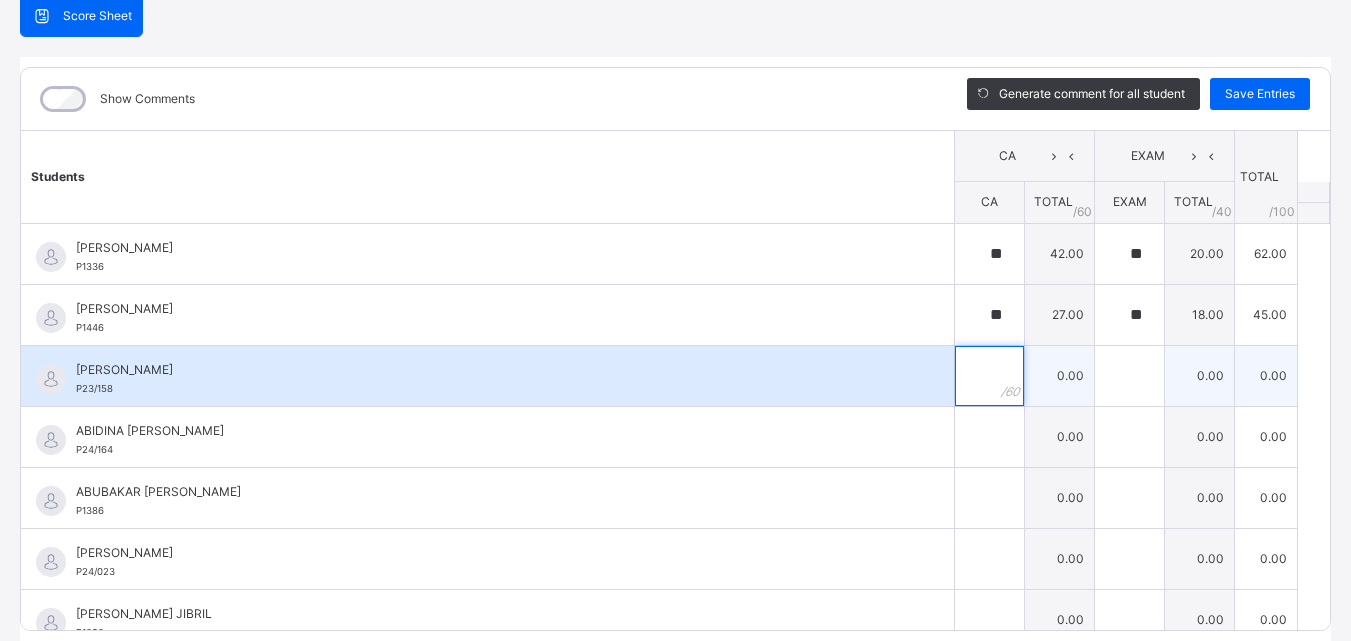 click at bounding box center [989, 376] 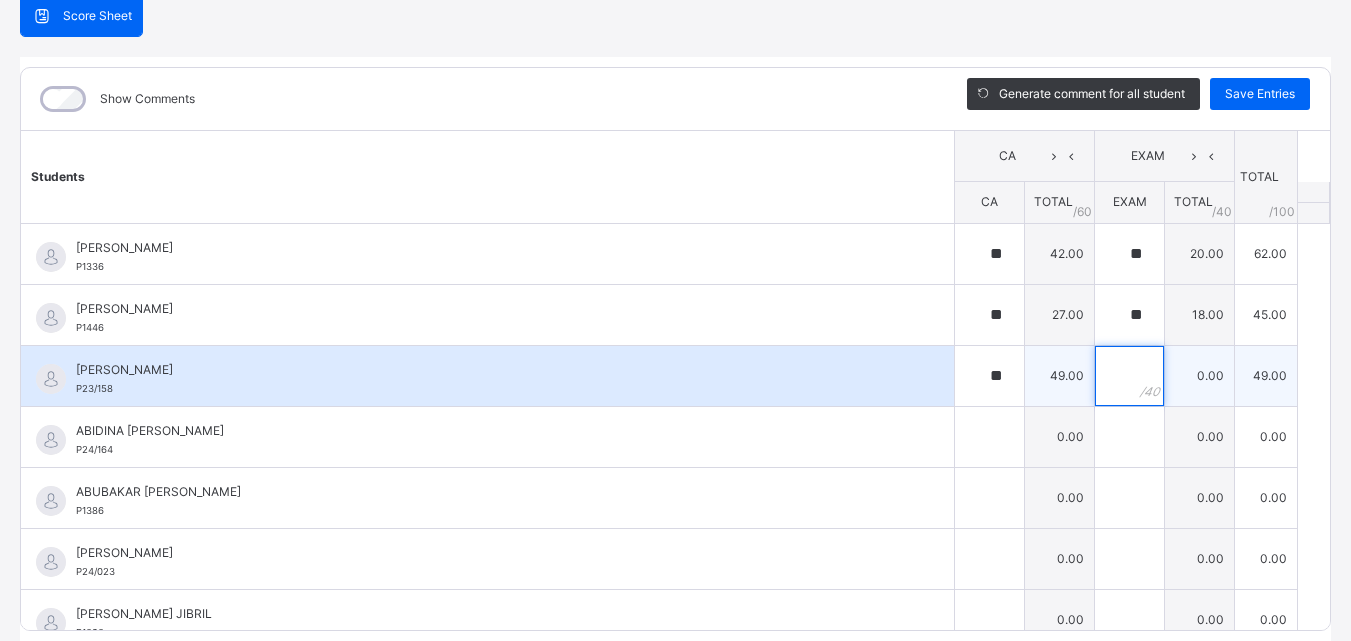 click at bounding box center (1129, 376) 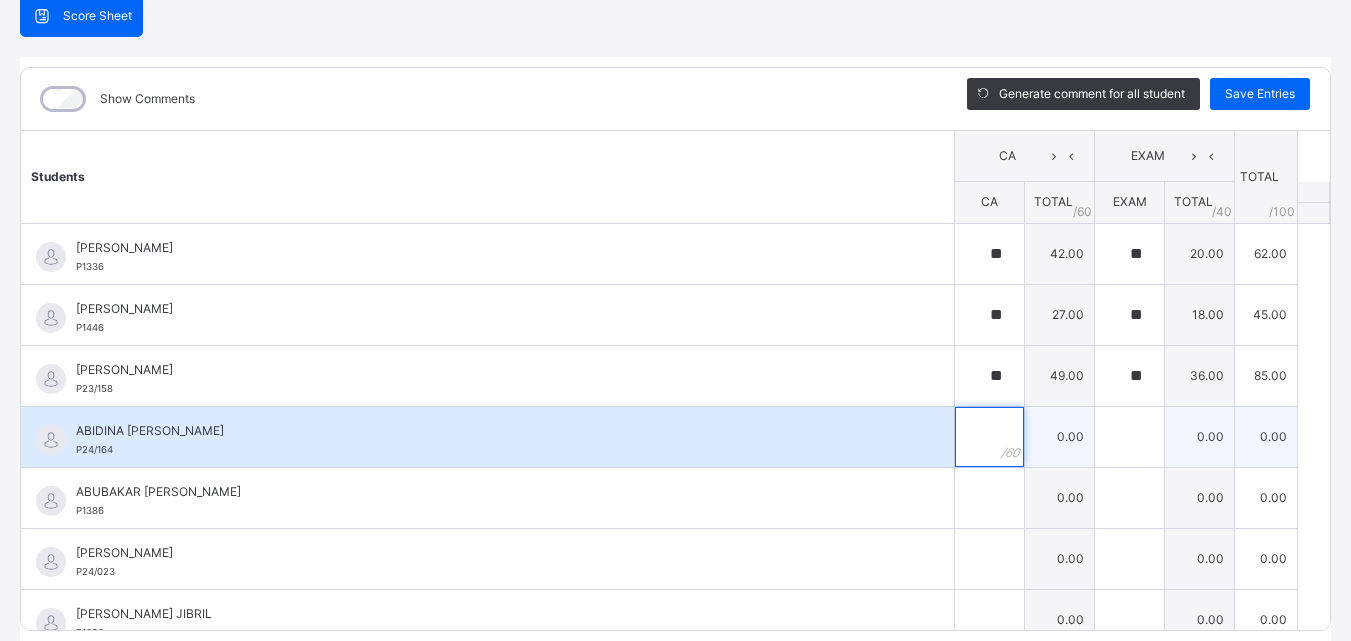 click at bounding box center (989, 437) 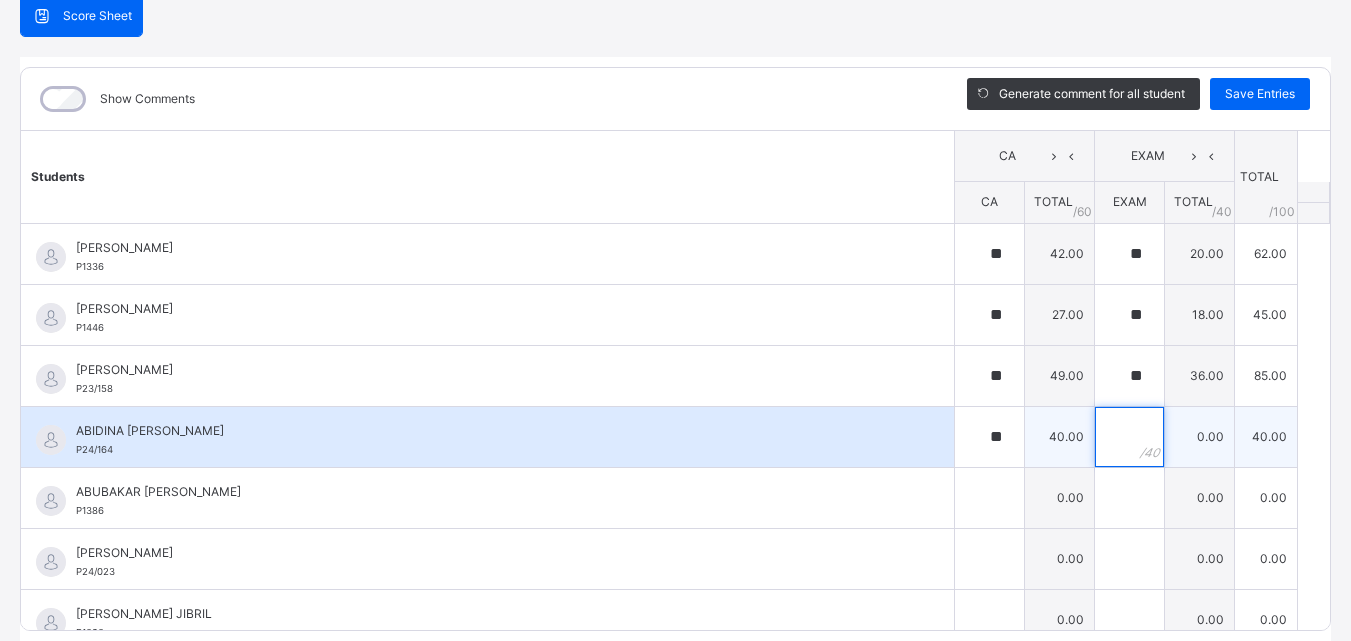 click at bounding box center (1129, 437) 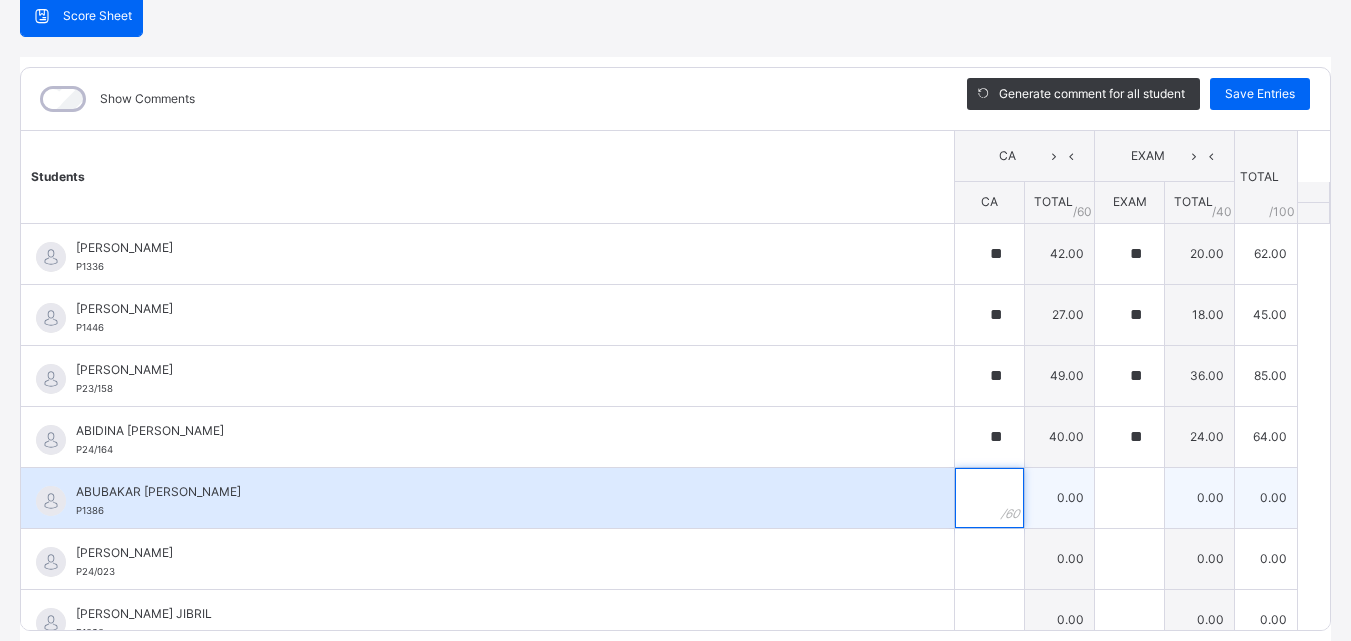 click at bounding box center (989, 498) 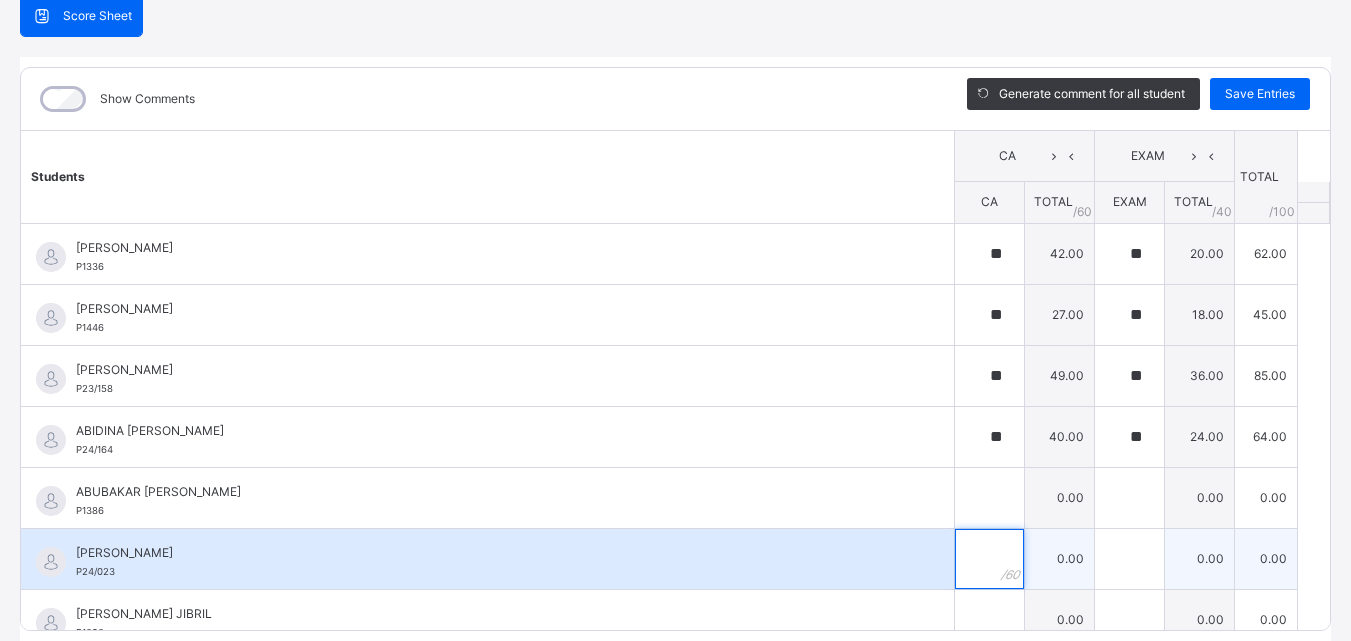 click at bounding box center [989, 559] 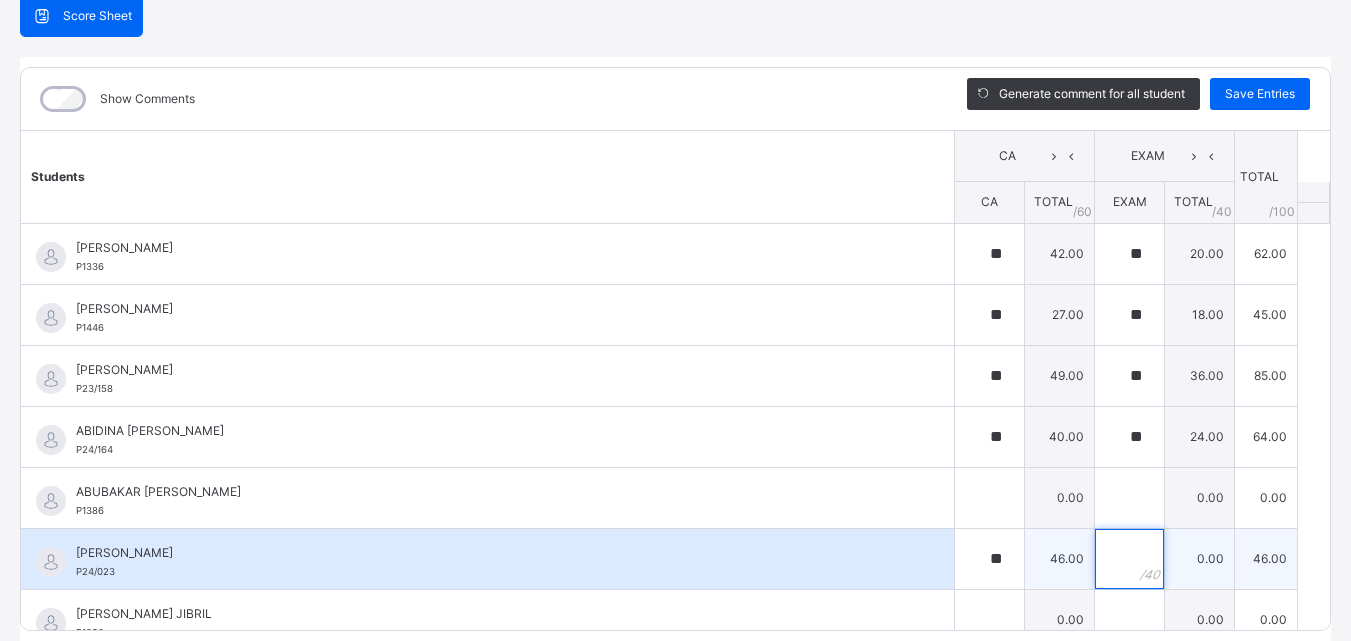 click at bounding box center [1129, 559] 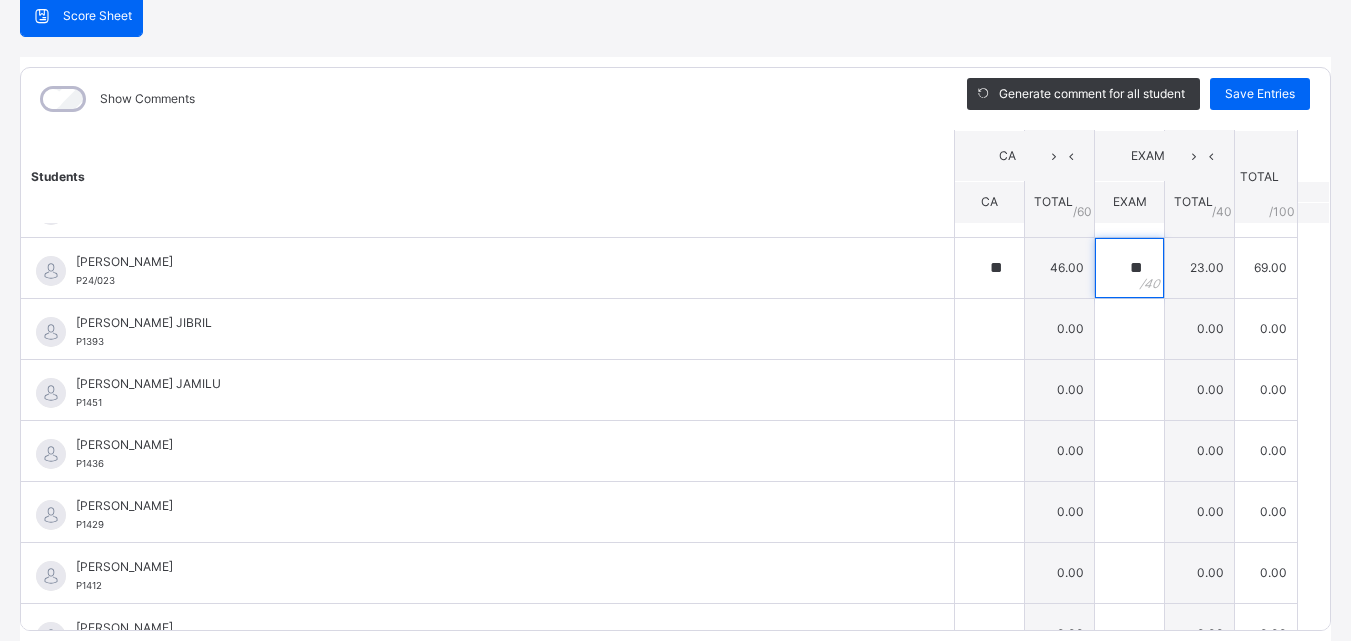 scroll, scrollTop: 320, scrollLeft: 0, axis: vertical 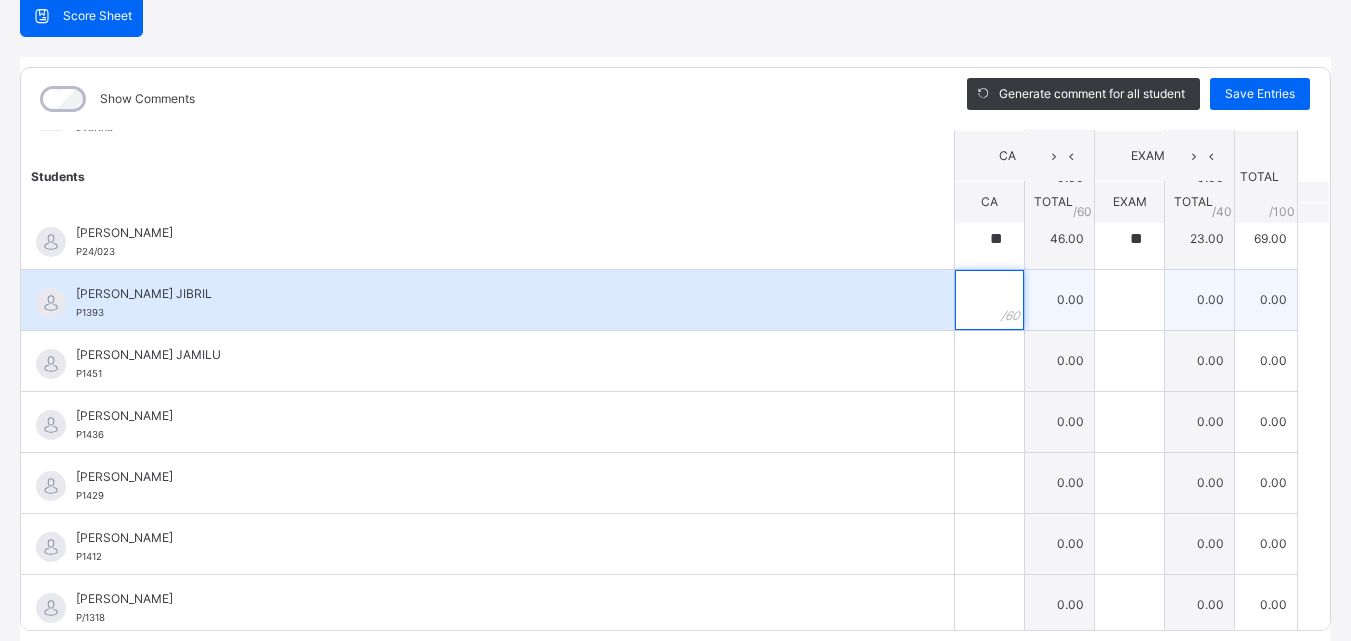 click at bounding box center [989, 300] 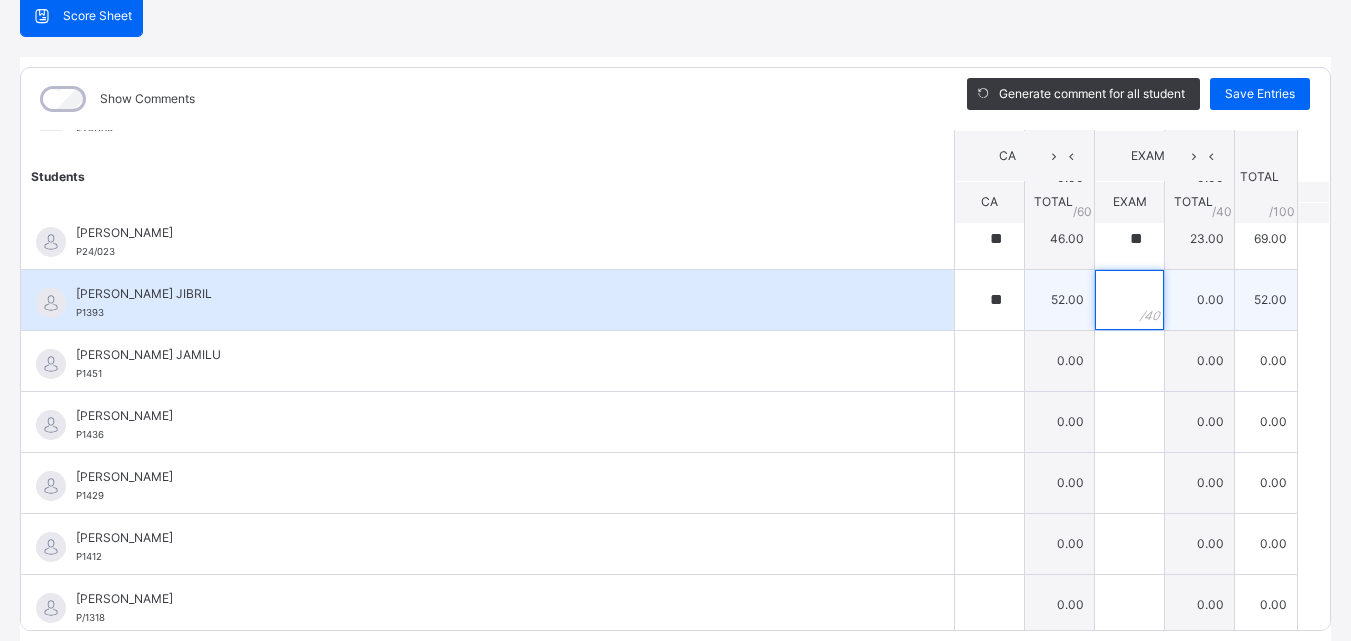 click at bounding box center (1129, 300) 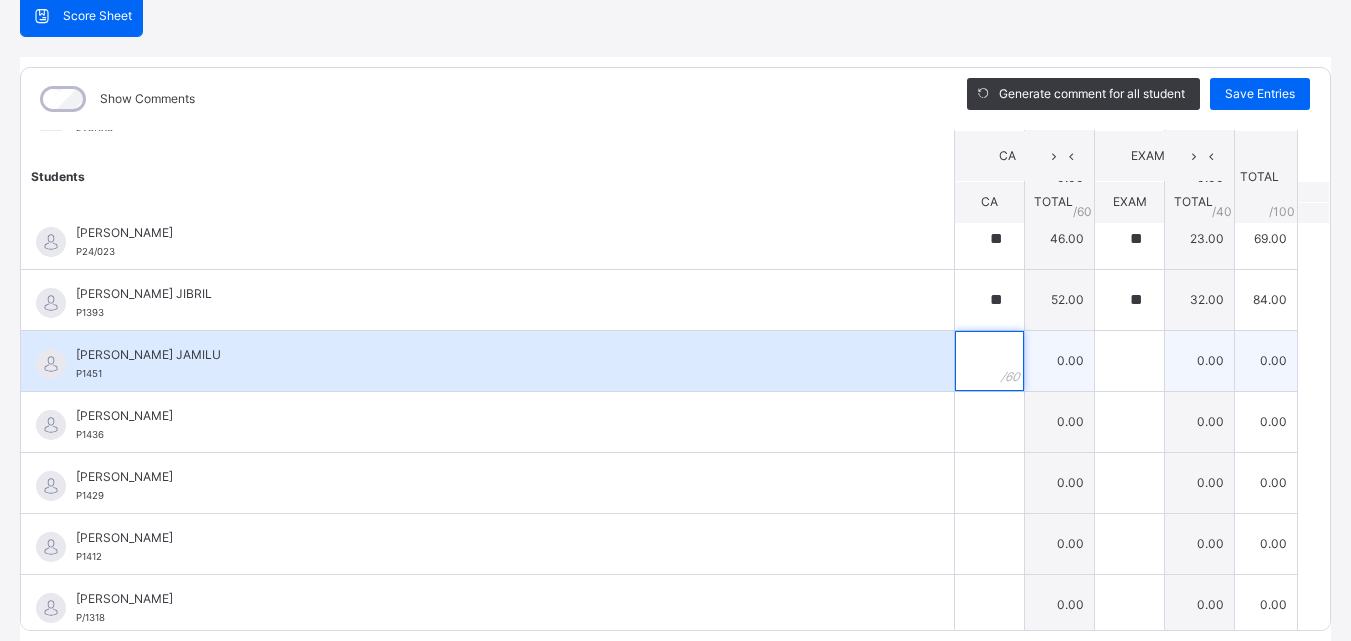 click at bounding box center (989, 361) 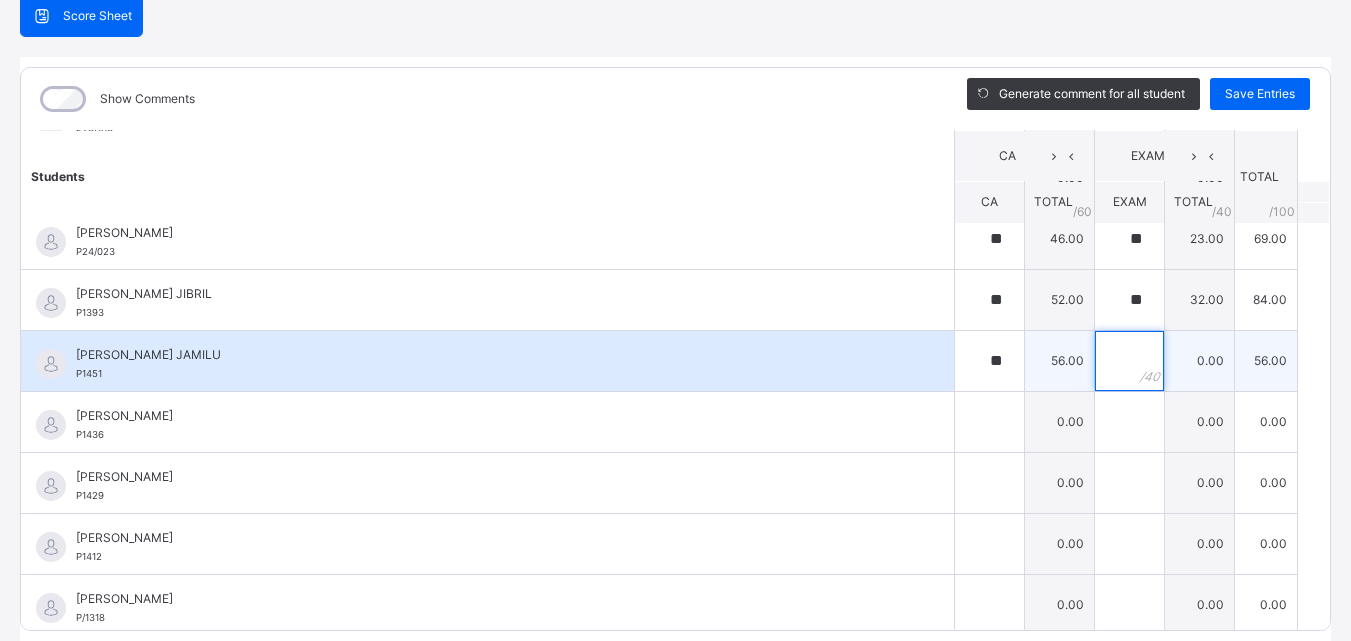 click at bounding box center [1129, 361] 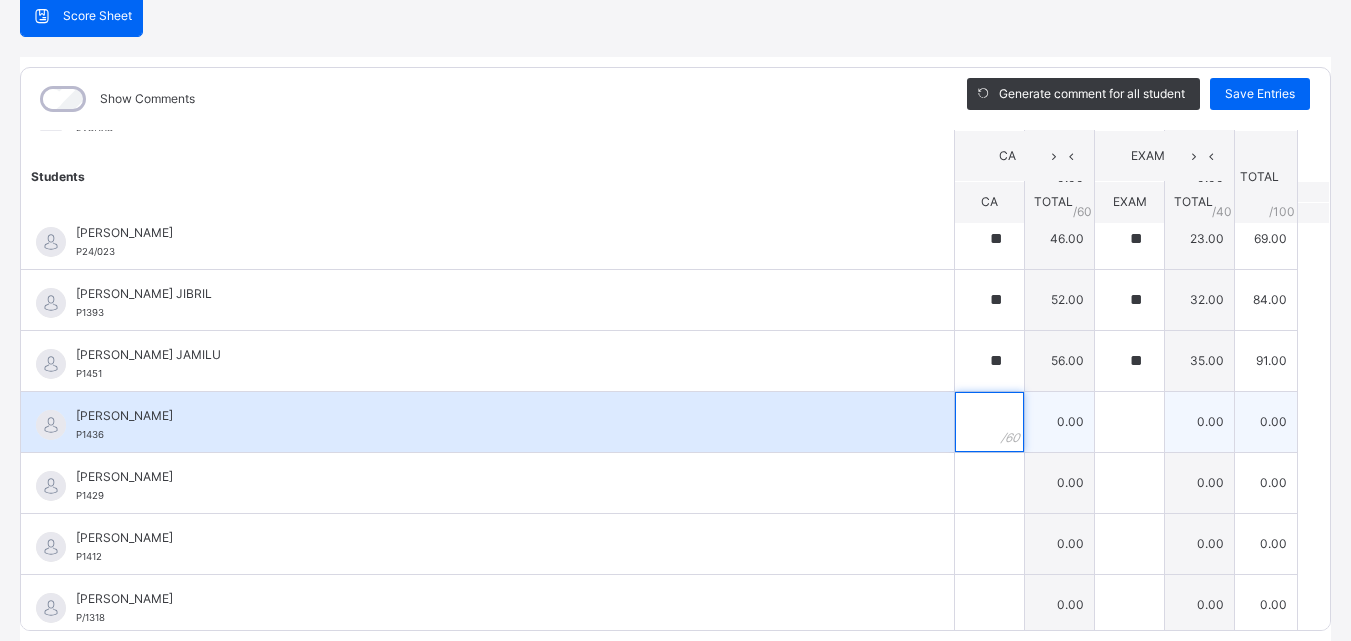 click at bounding box center (989, 422) 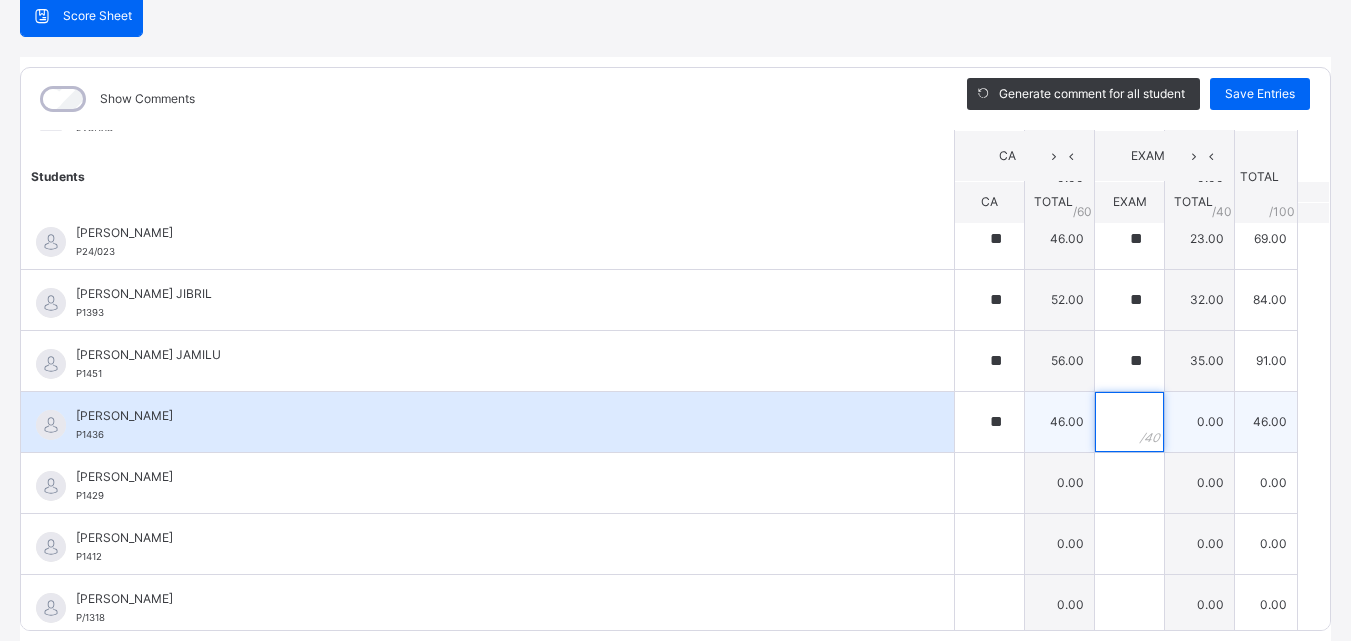click at bounding box center (1129, 422) 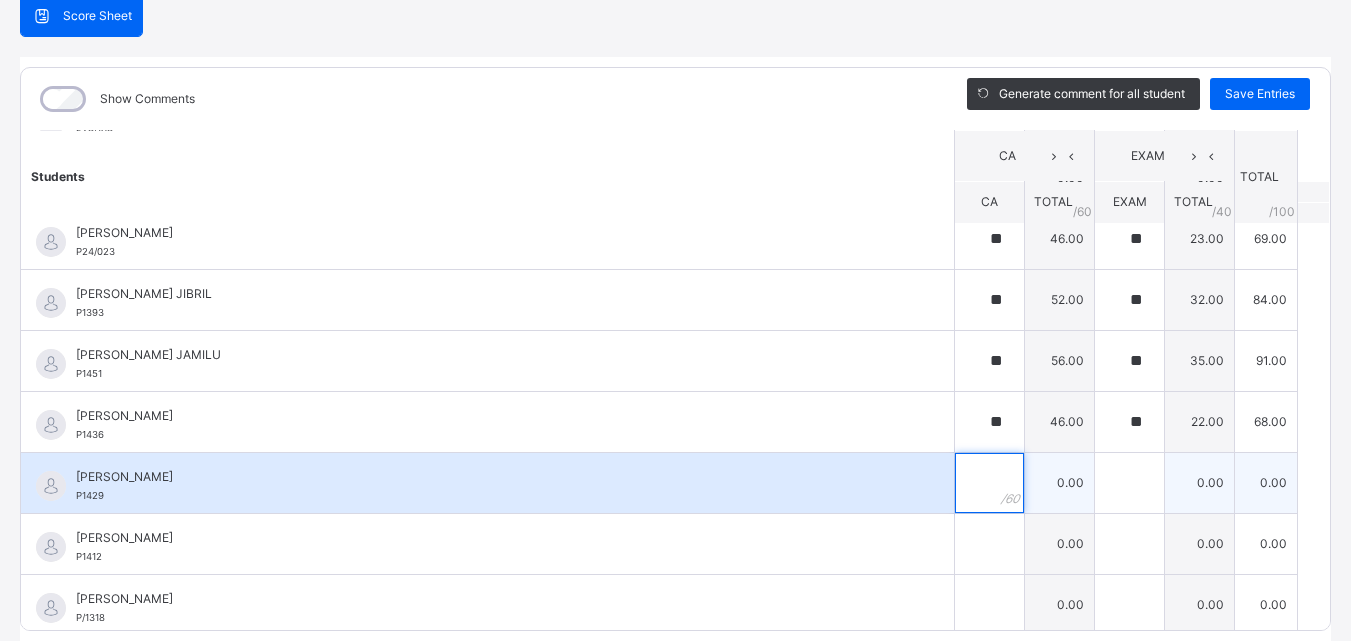 click at bounding box center [989, 483] 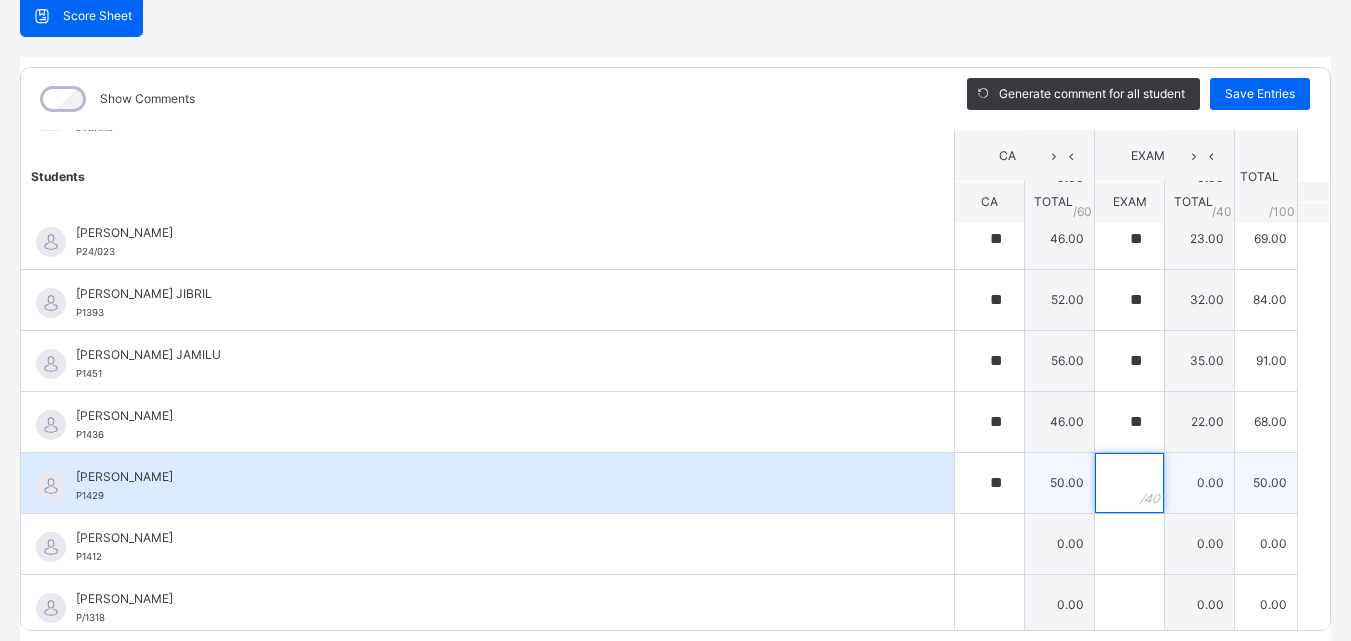click at bounding box center (1129, 483) 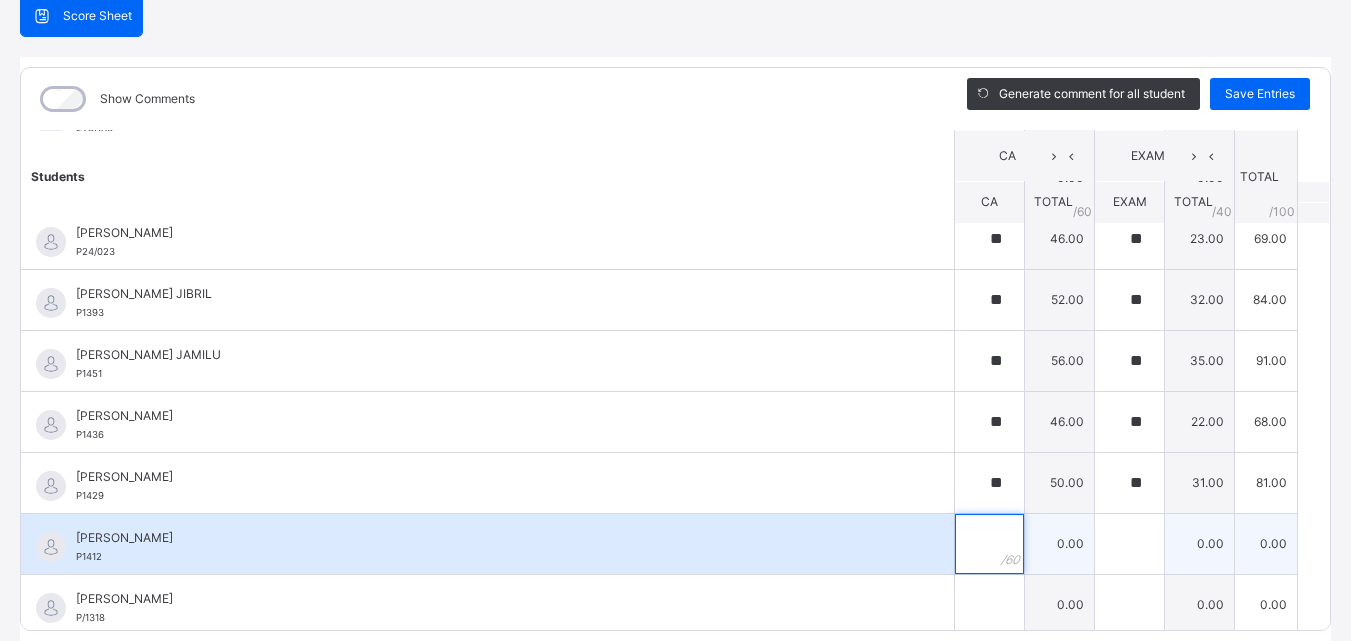 click at bounding box center [989, 544] 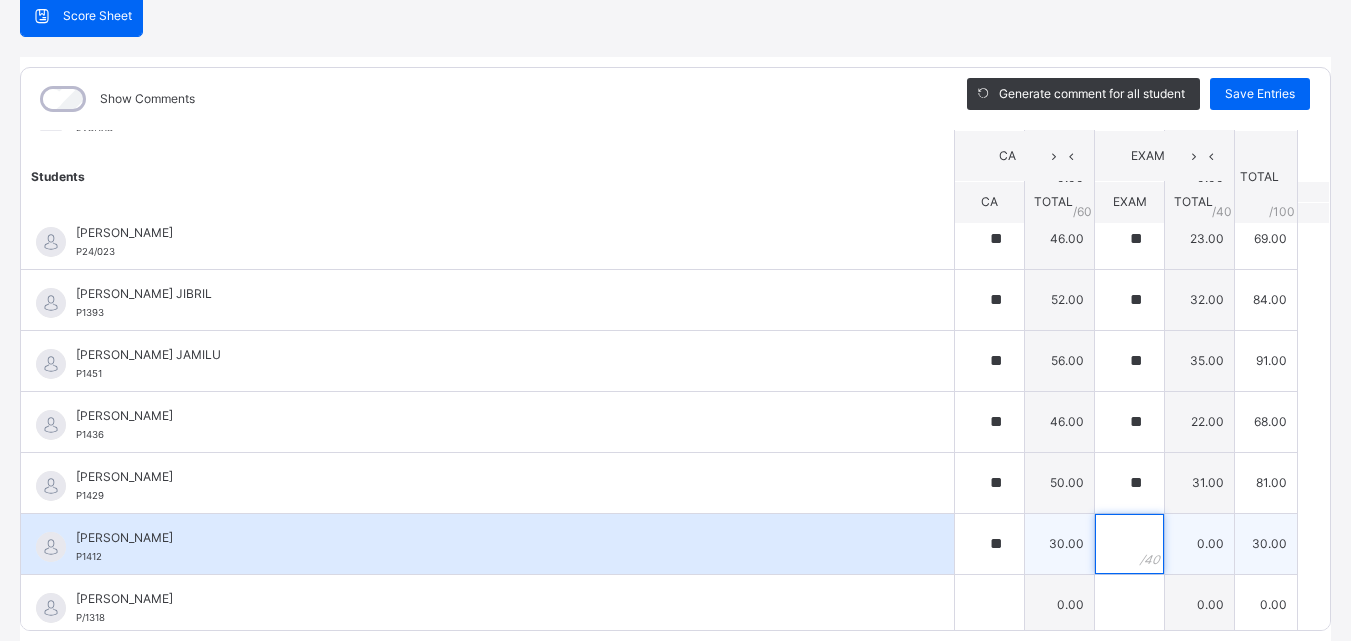 click at bounding box center [1129, 544] 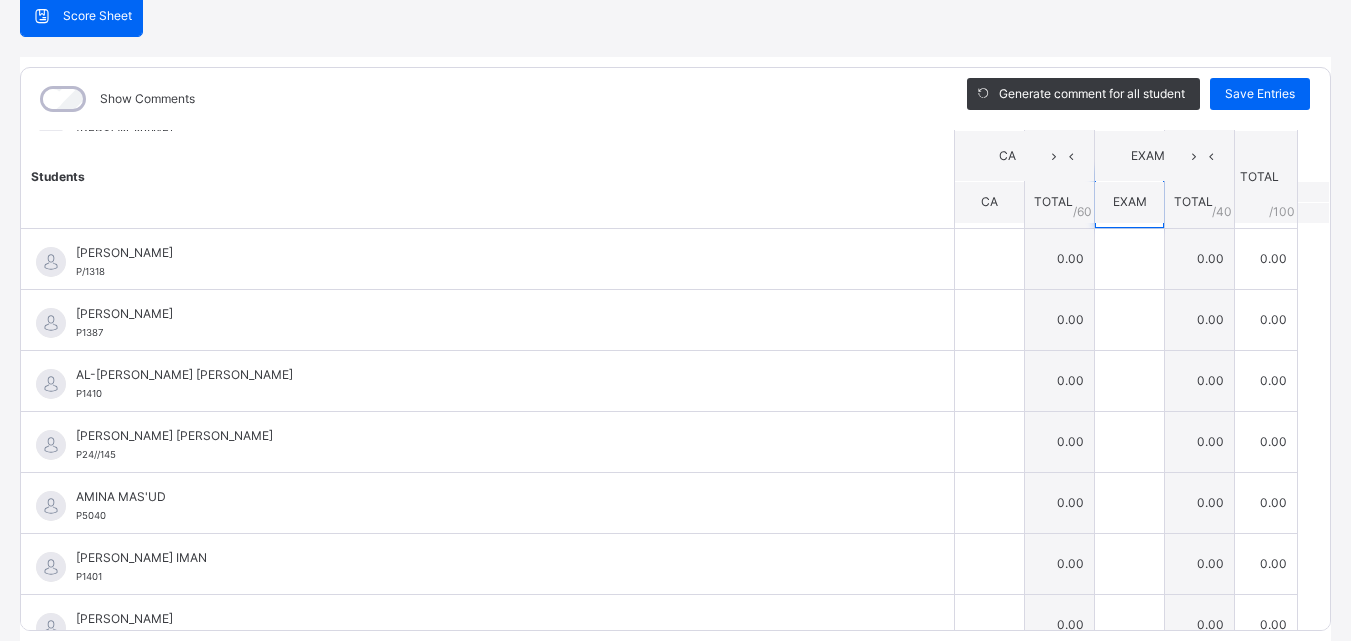 scroll, scrollTop: 680, scrollLeft: 0, axis: vertical 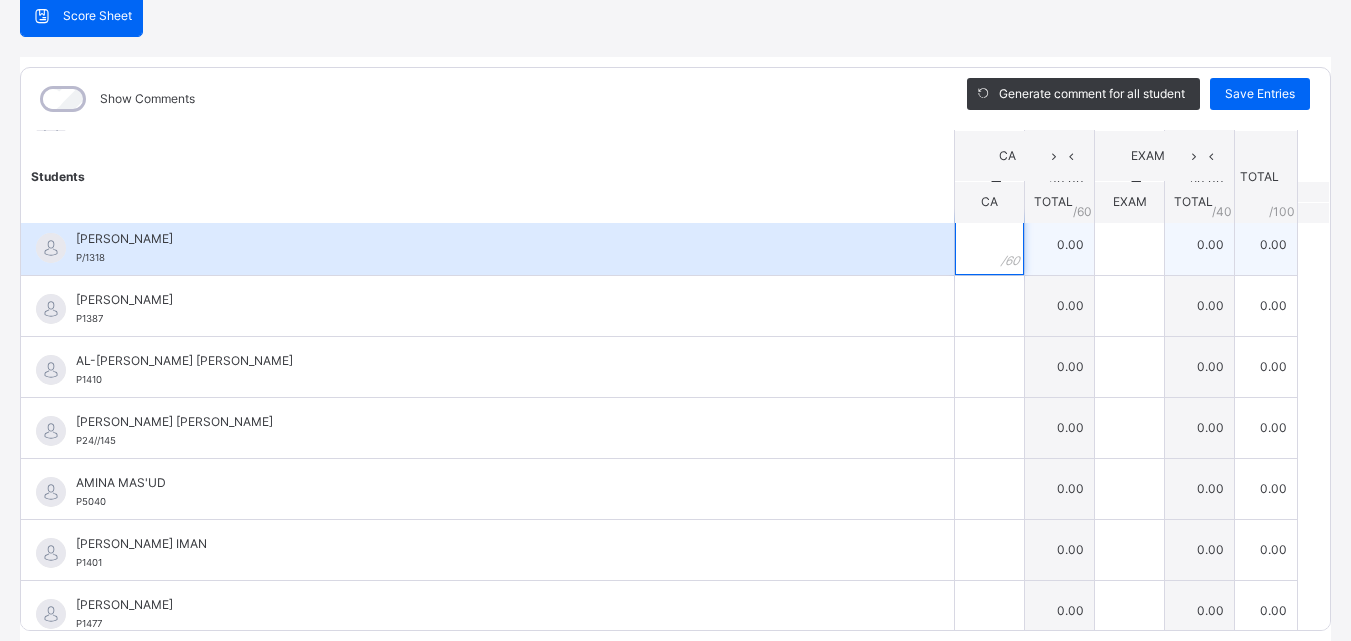 click at bounding box center (989, 245) 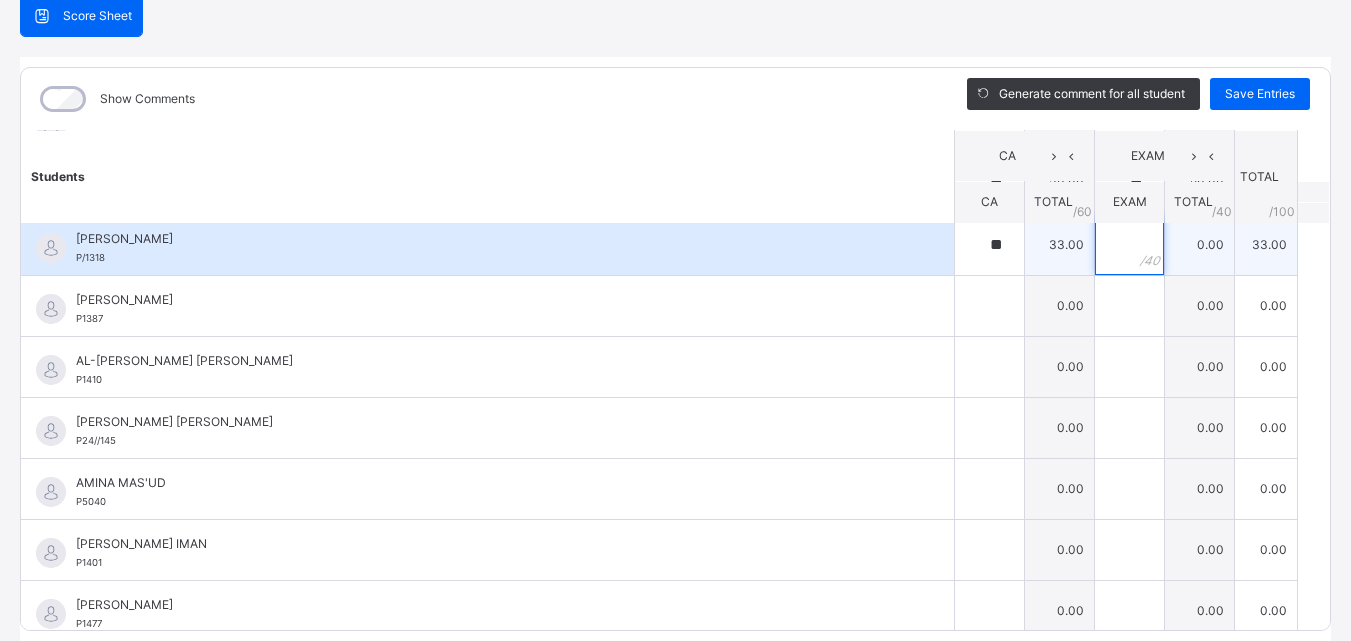 click at bounding box center [1129, 245] 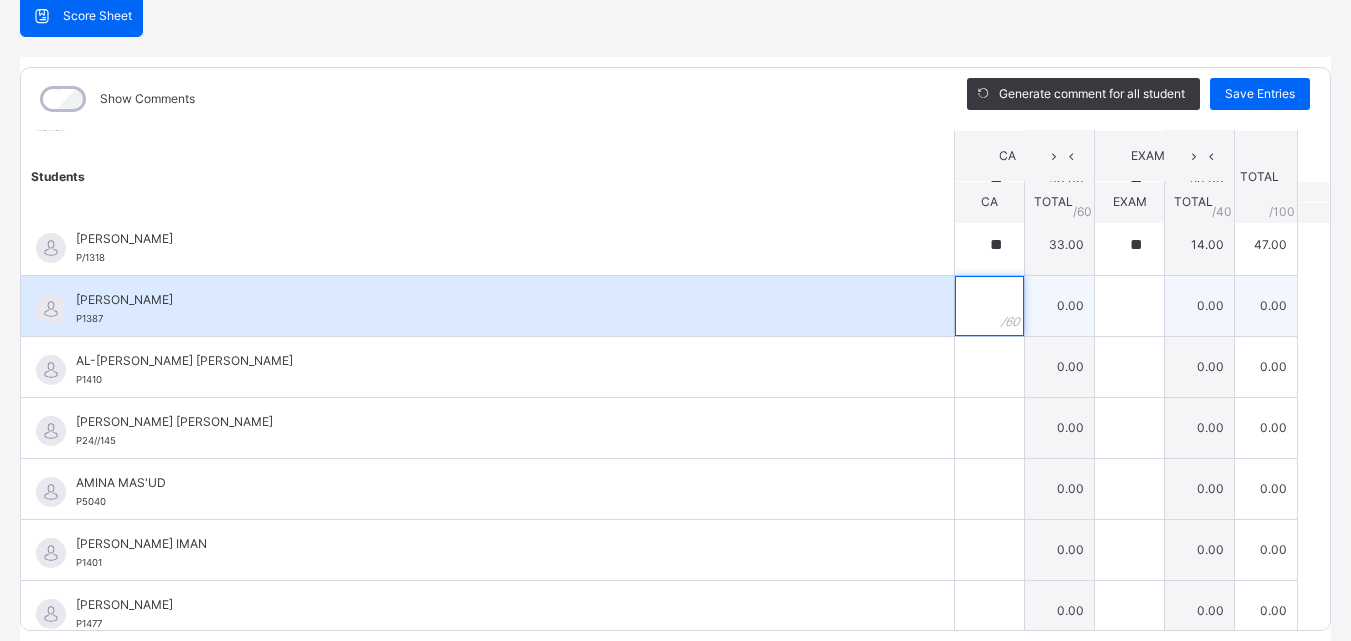 click at bounding box center [989, 306] 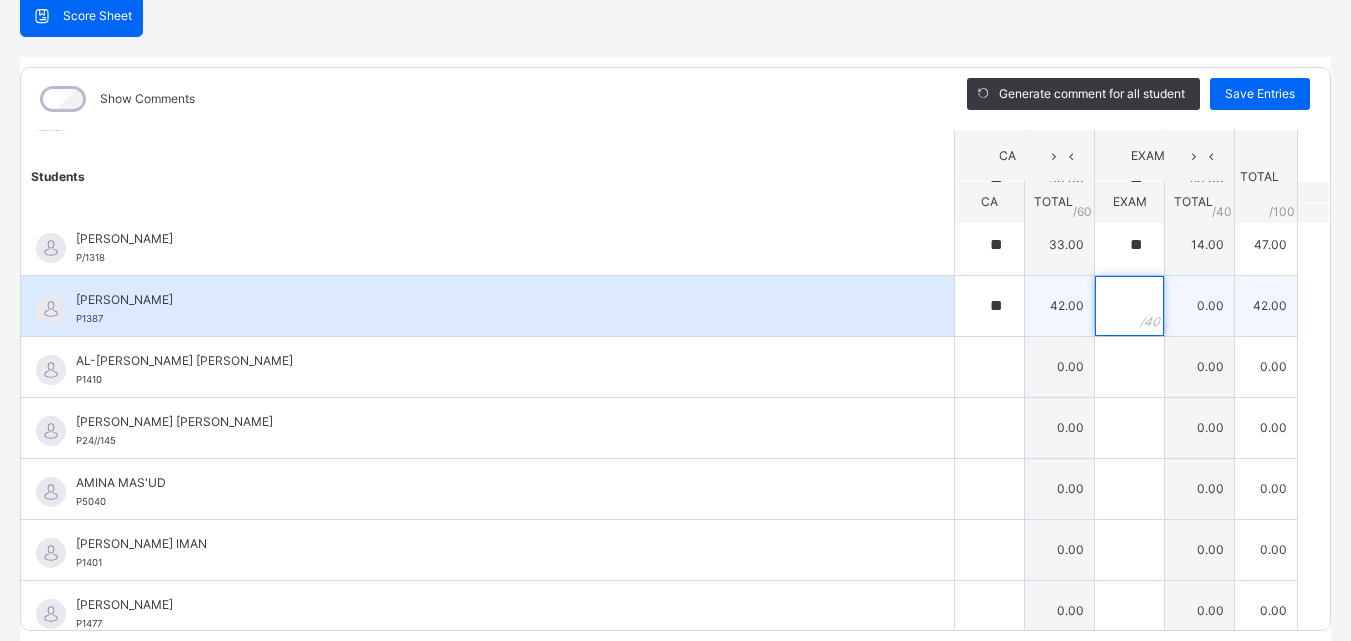 click at bounding box center (1129, 306) 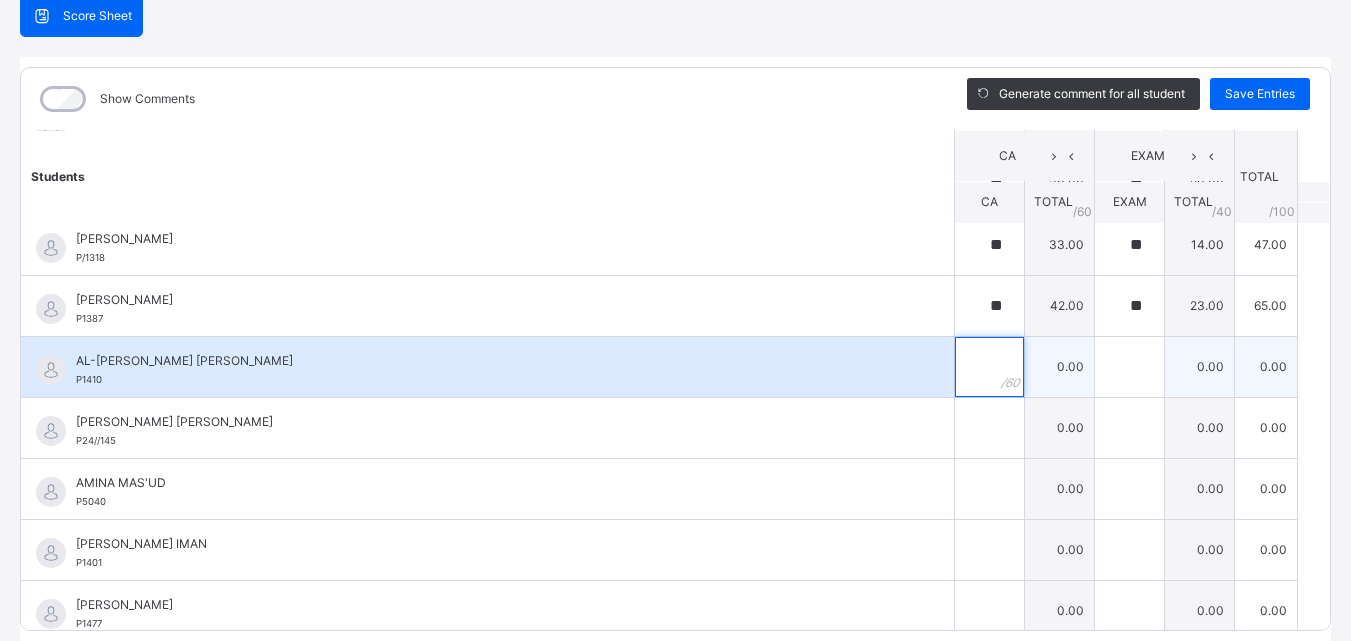 click at bounding box center (989, 367) 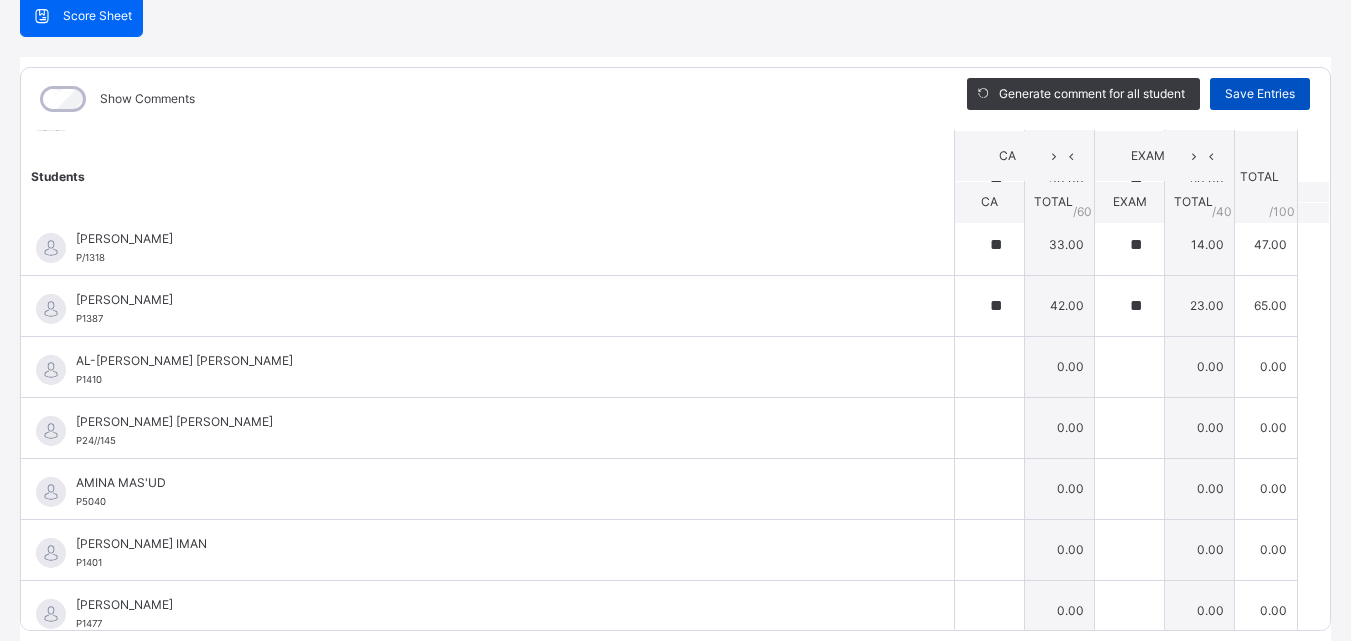 click on "Save Entries" at bounding box center [1260, 94] 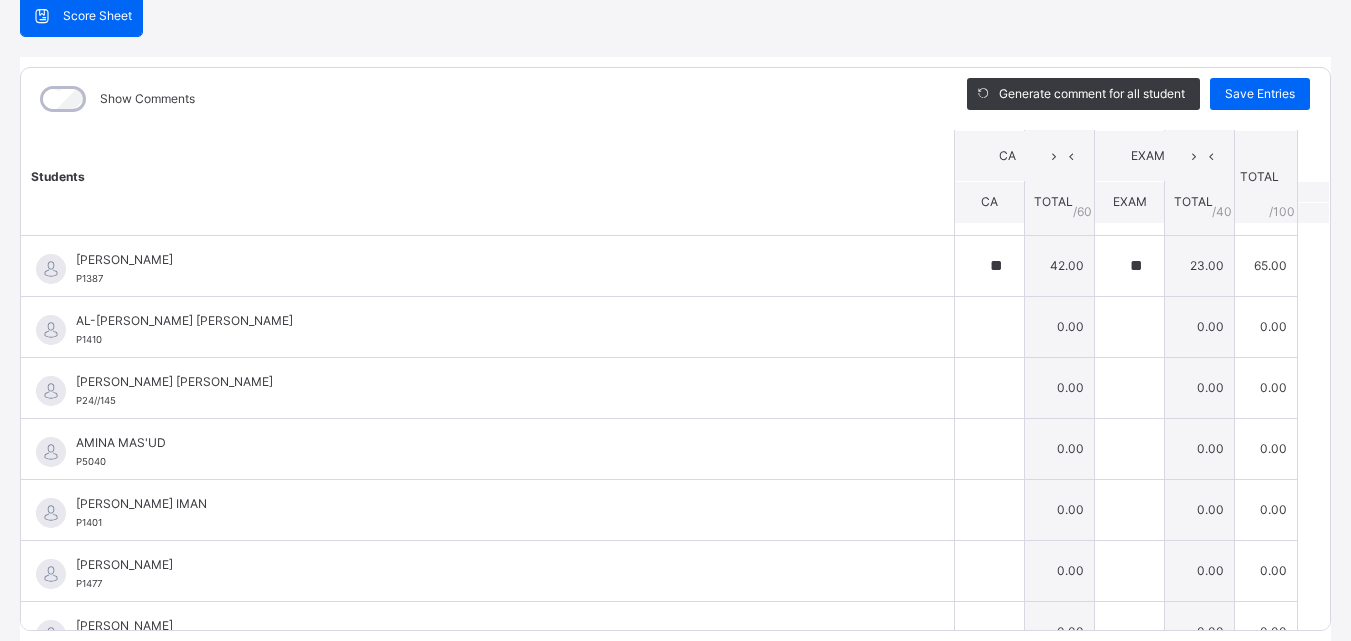 scroll, scrollTop: 760, scrollLeft: 0, axis: vertical 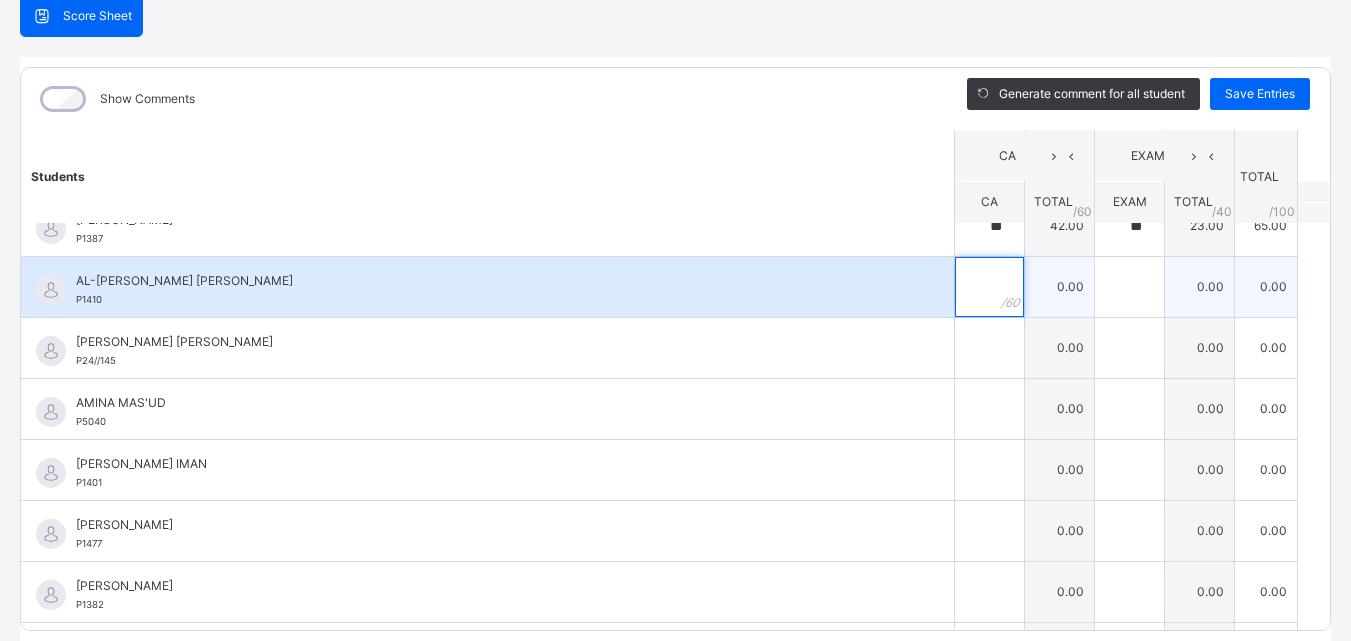 click at bounding box center (989, 287) 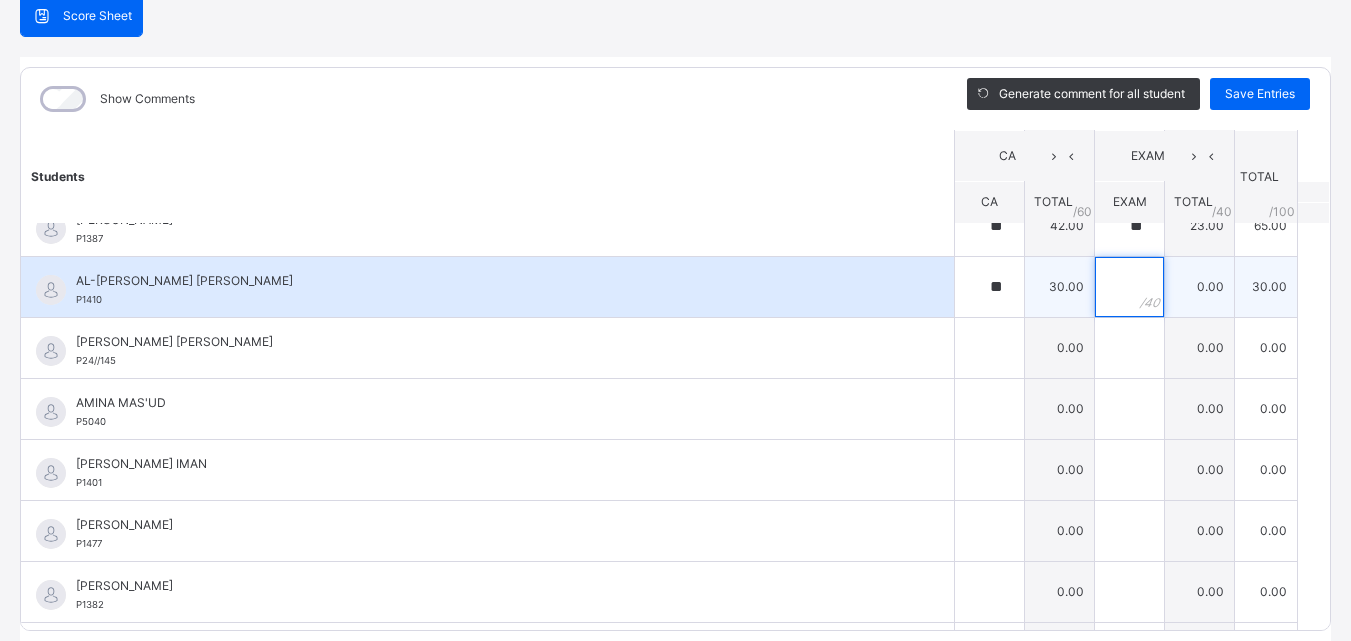 click at bounding box center (1129, 287) 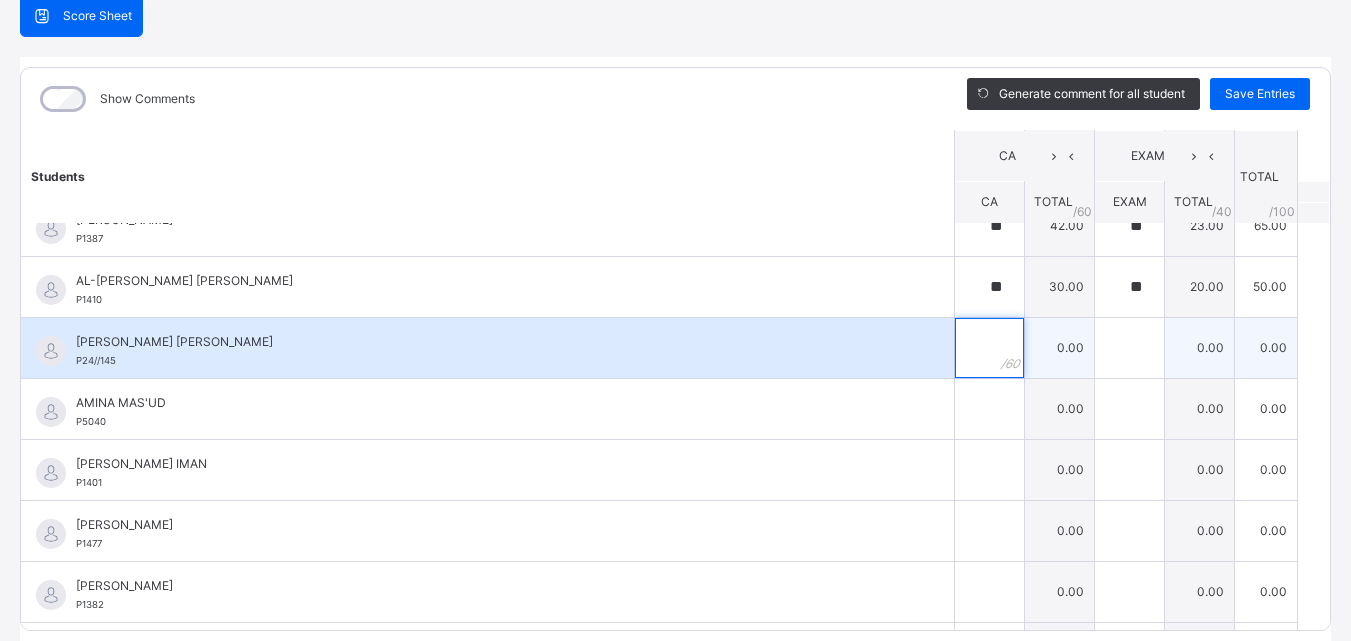 click at bounding box center (989, 348) 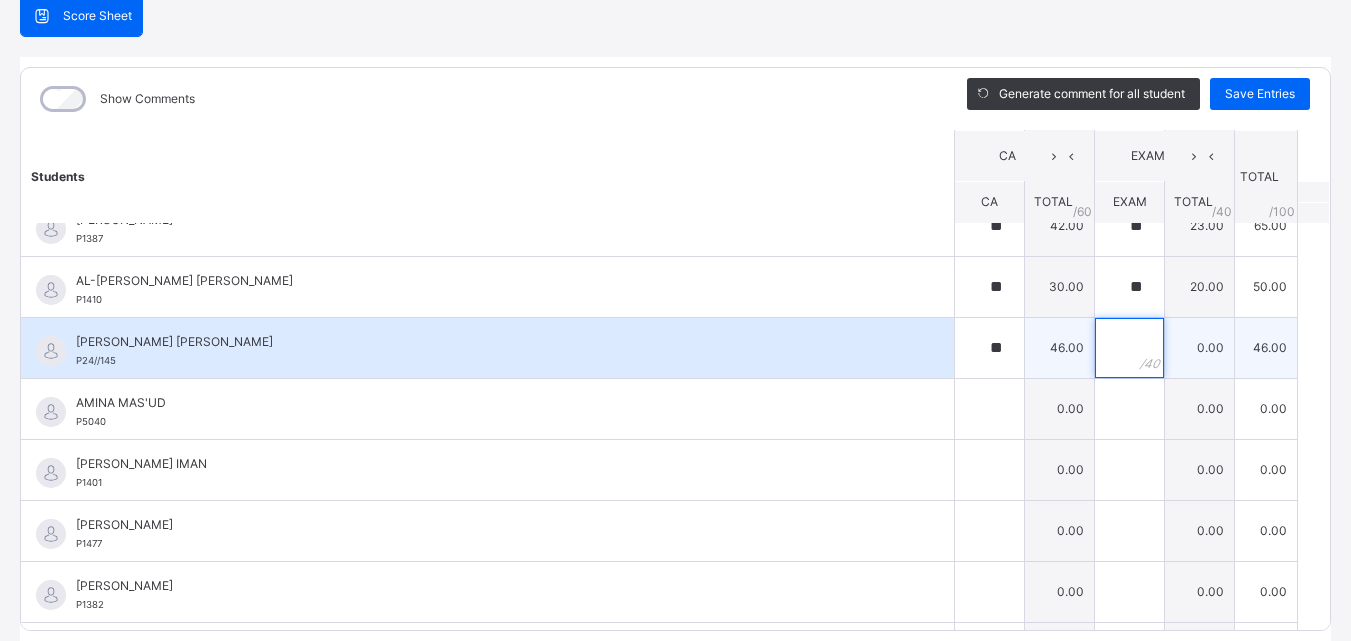 click at bounding box center [1129, 348] 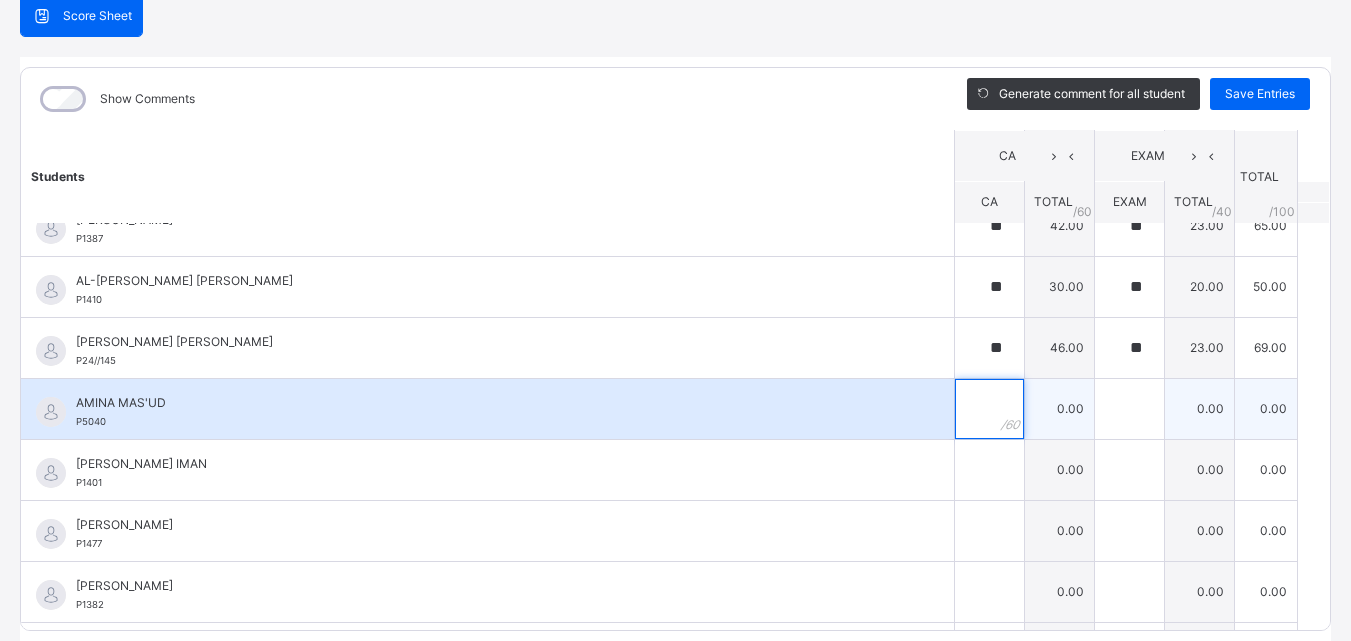 click at bounding box center (989, 409) 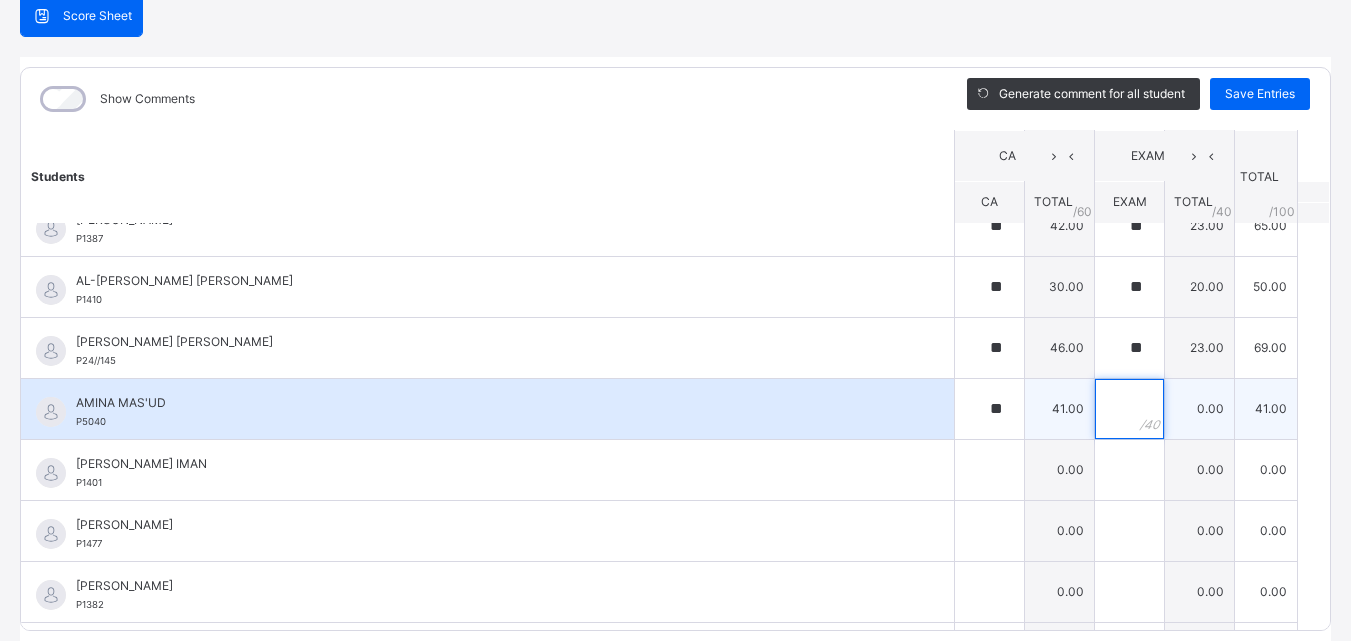 click at bounding box center (1129, 409) 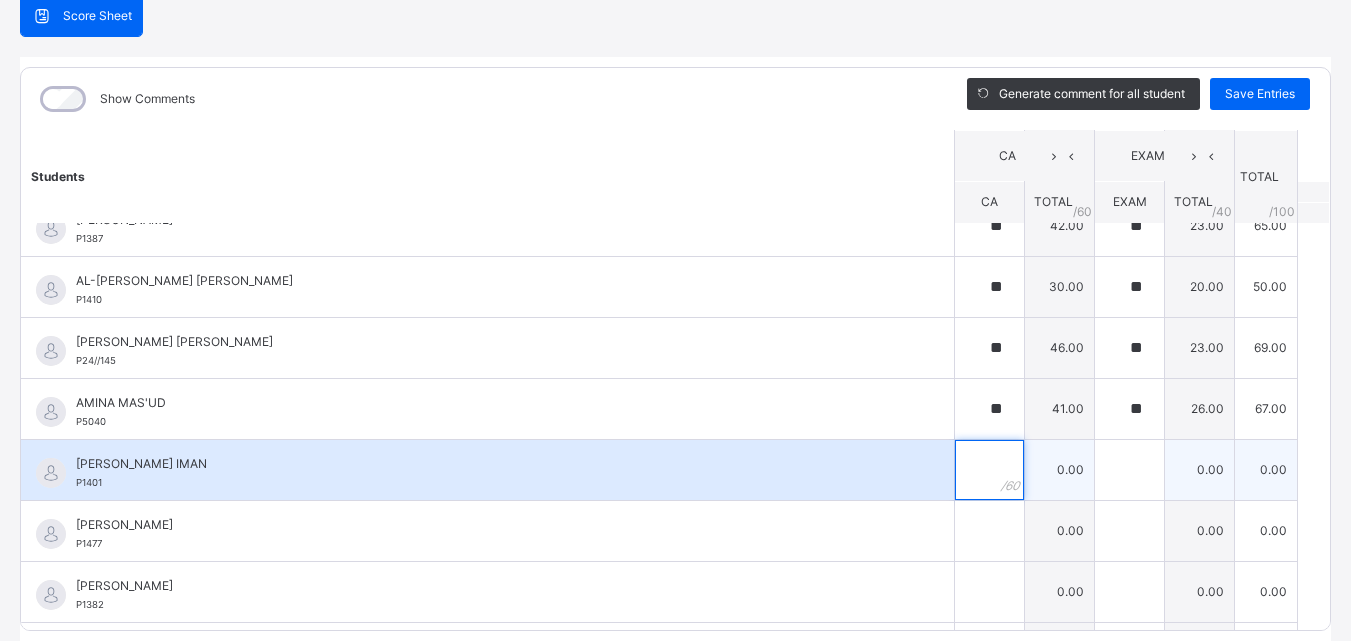 click at bounding box center (989, 470) 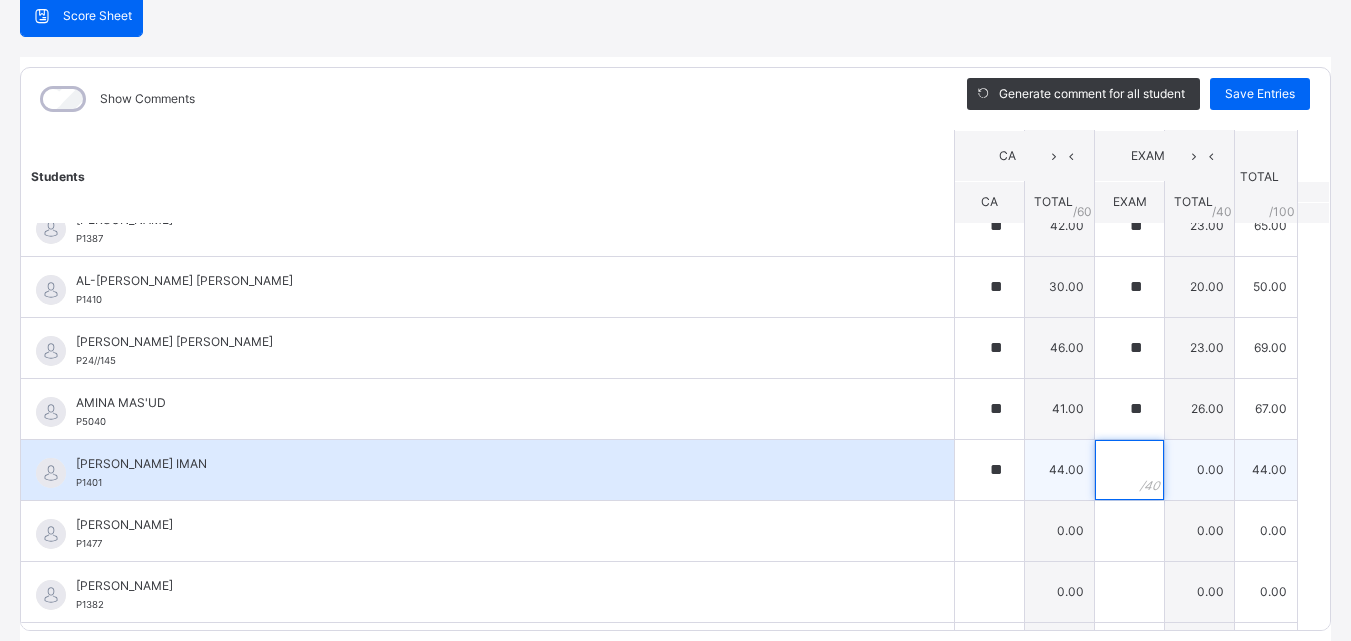 click at bounding box center [1129, 470] 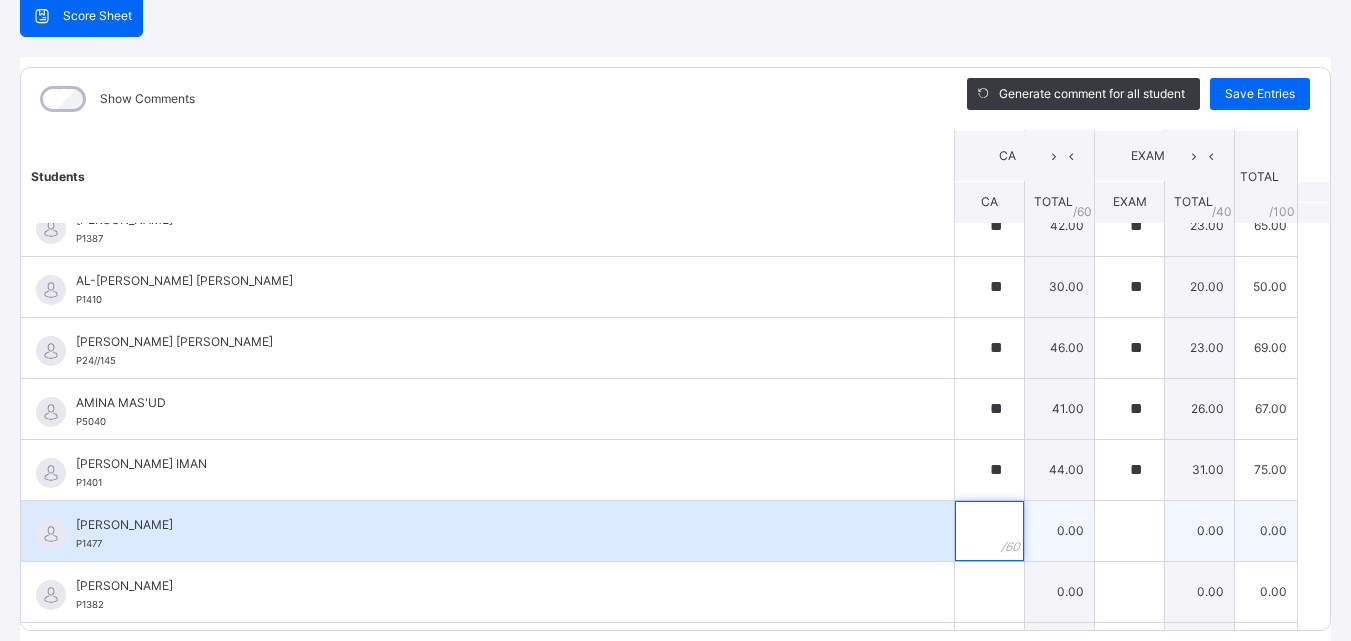 click at bounding box center (989, 531) 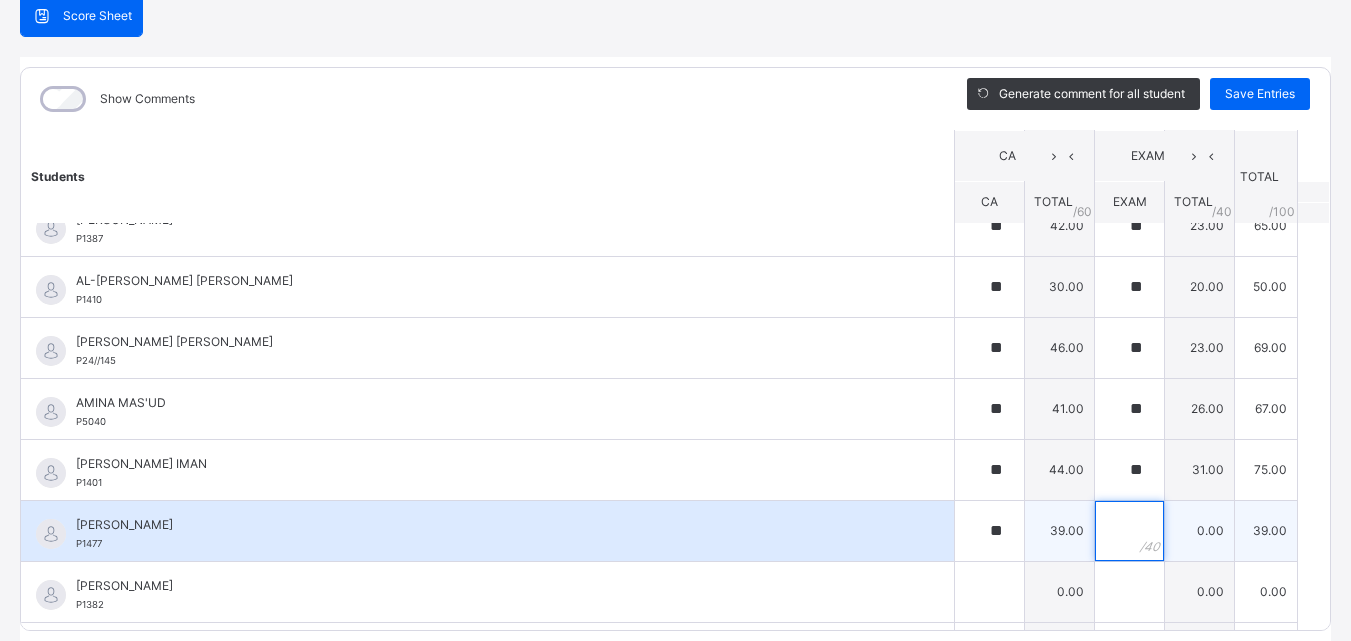 click at bounding box center (1129, 531) 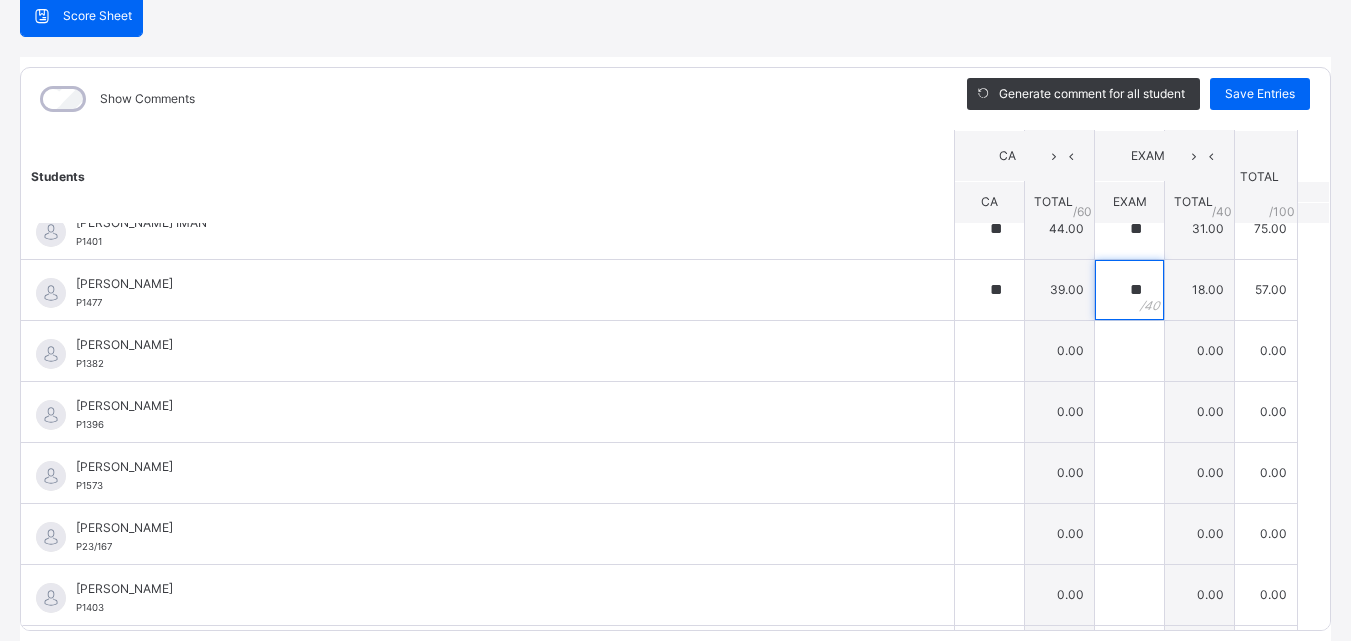 scroll, scrollTop: 1040, scrollLeft: 0, axis: vertical 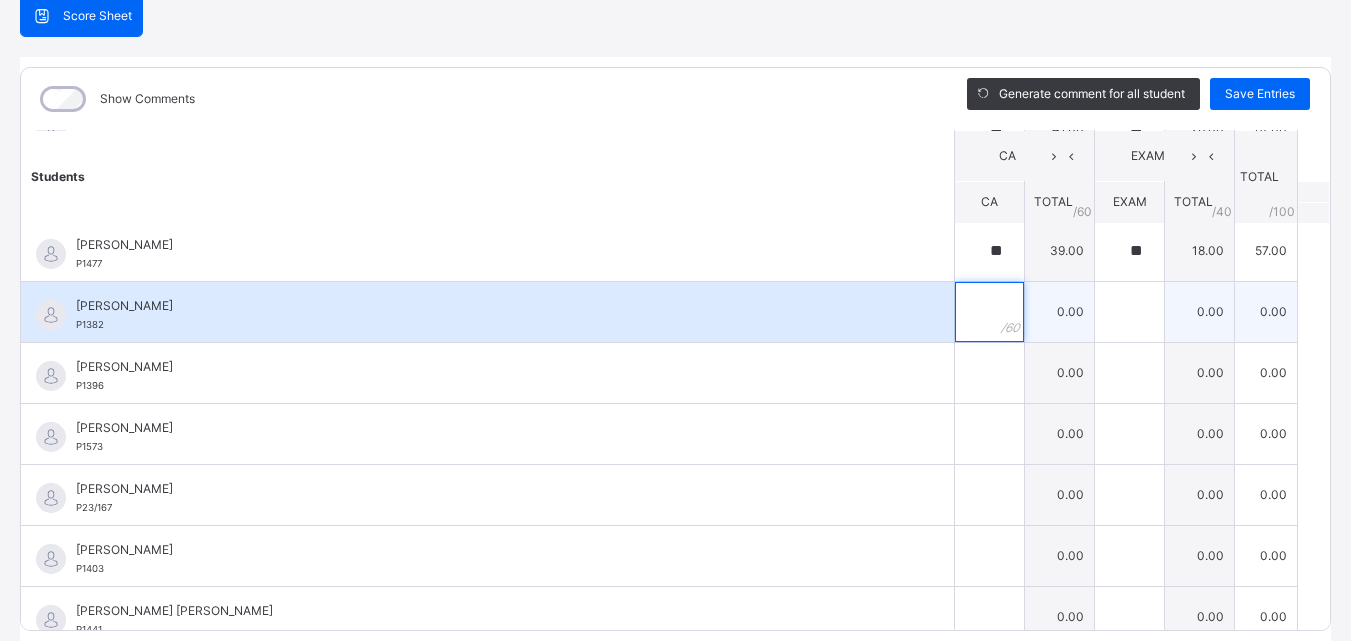 click at bounding box center (989, 312) 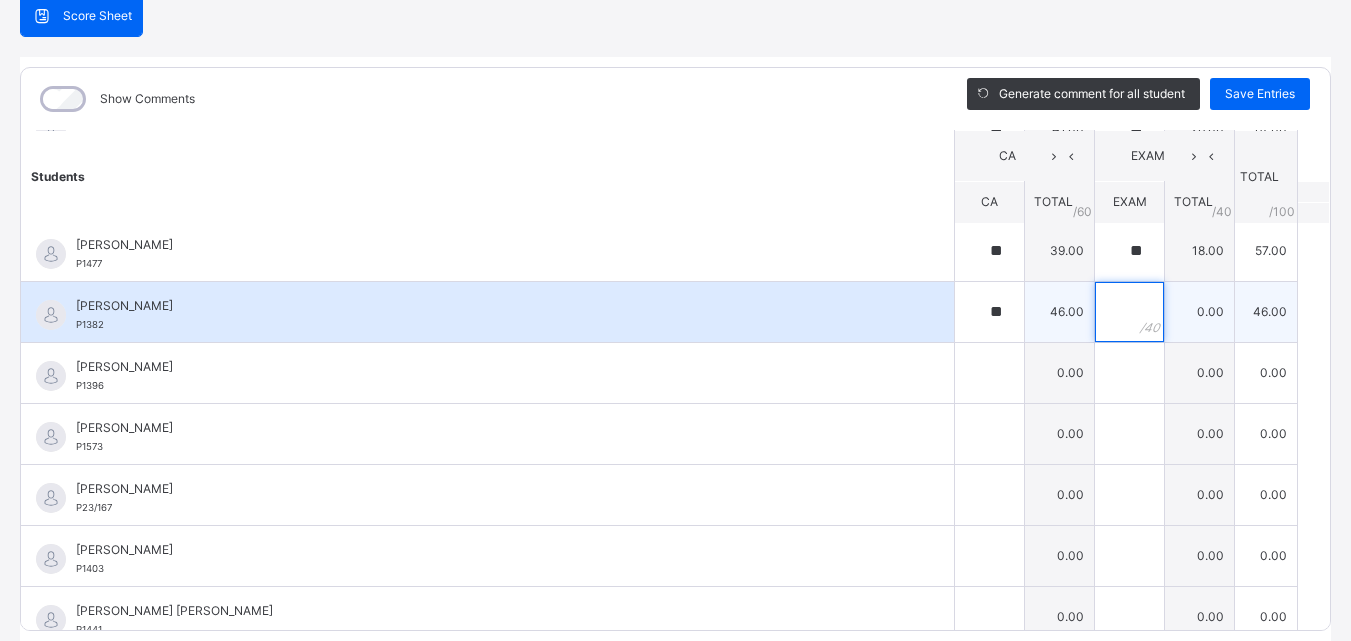 click at bounding box center (1129, 312) 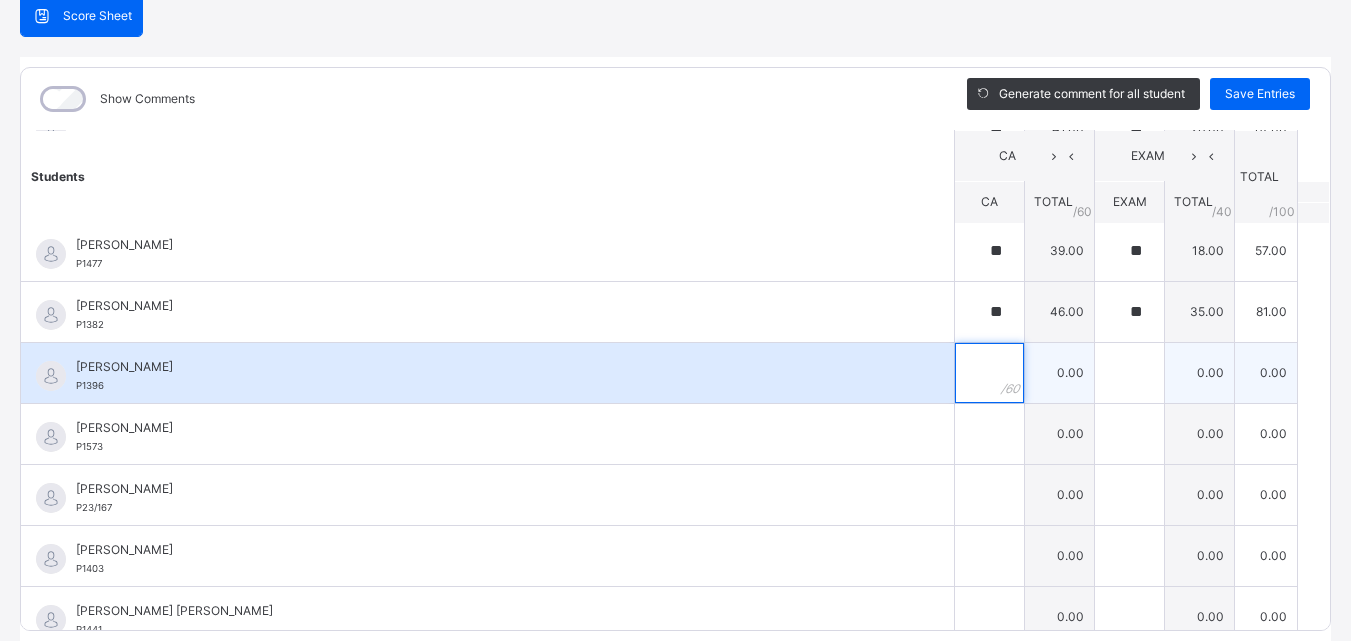 click at bounding box center [989, 373] 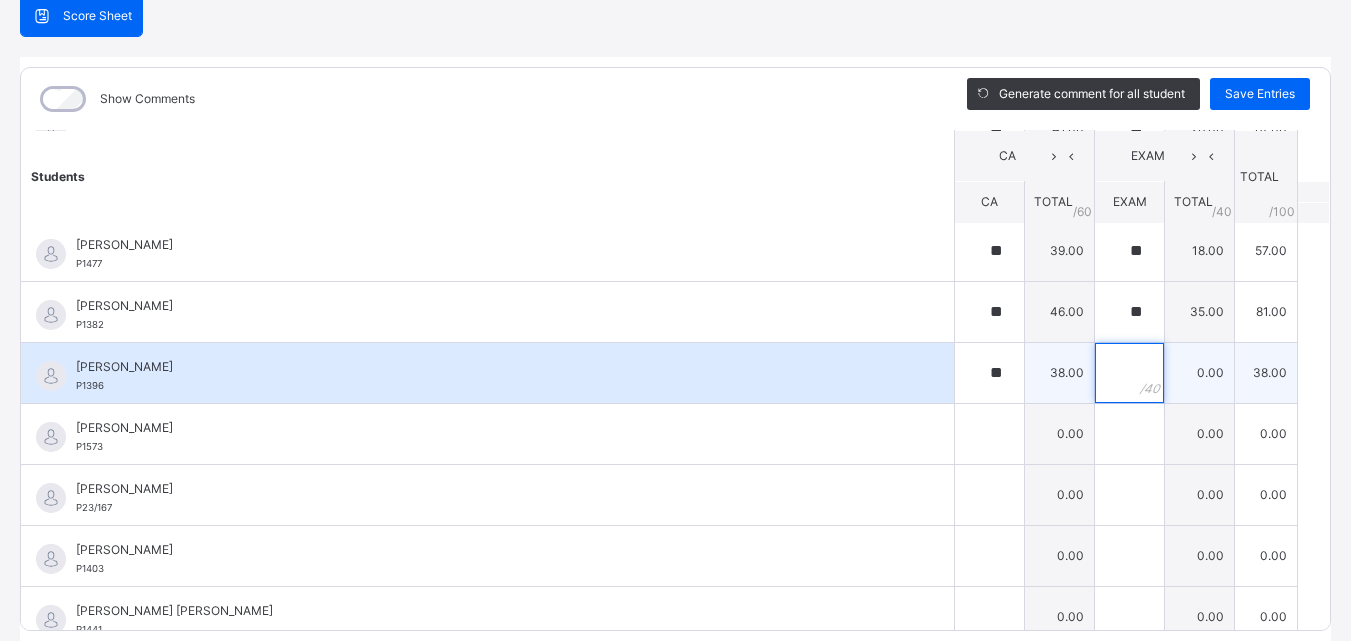 click at bounding box center (1129, 373) 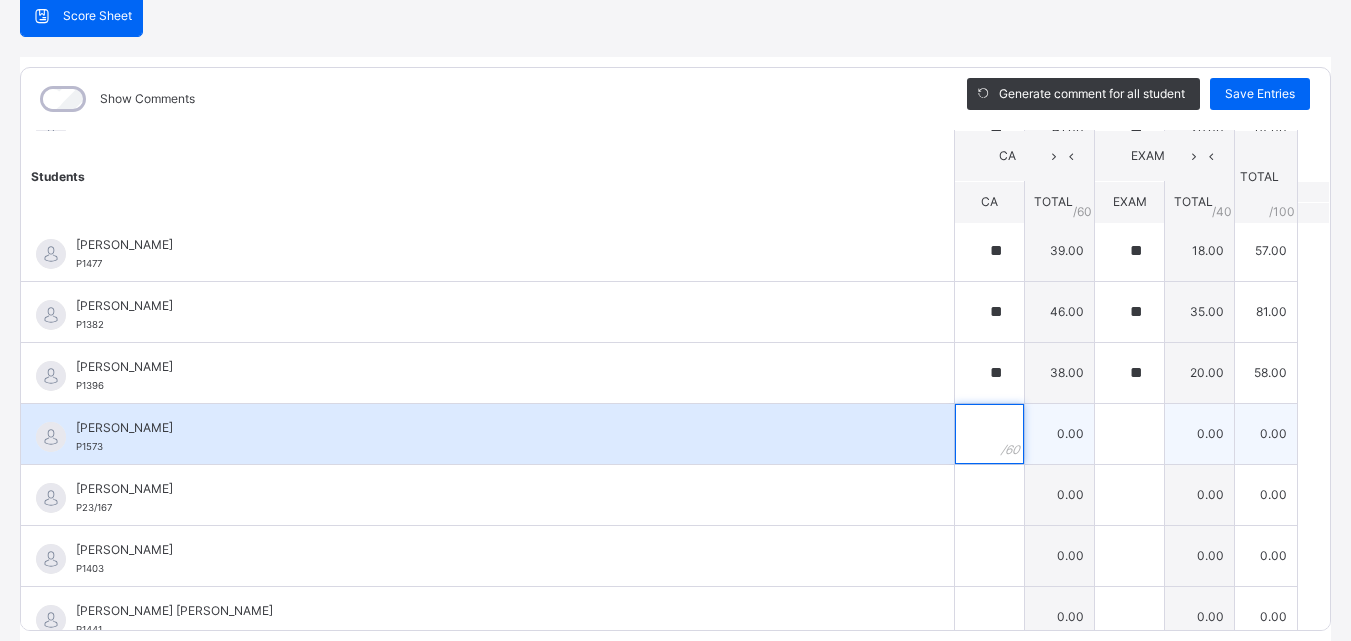click at bounding box center (989, 434) 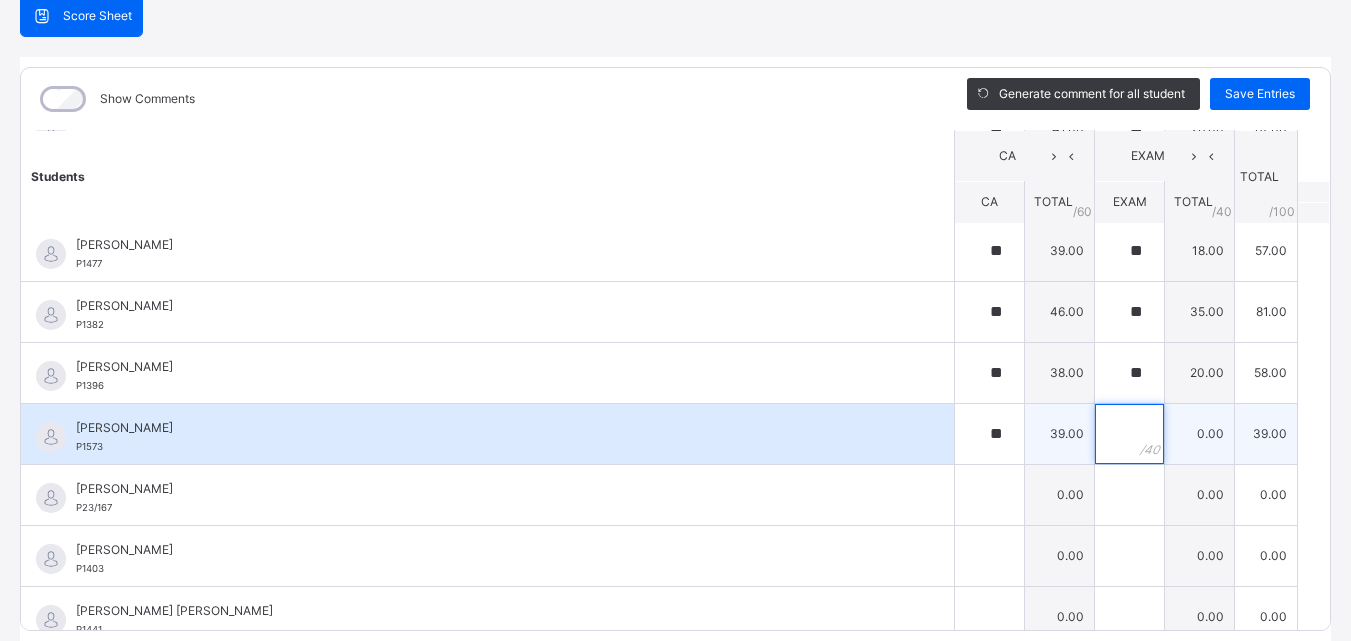 click at bounding box center [1129, 434] 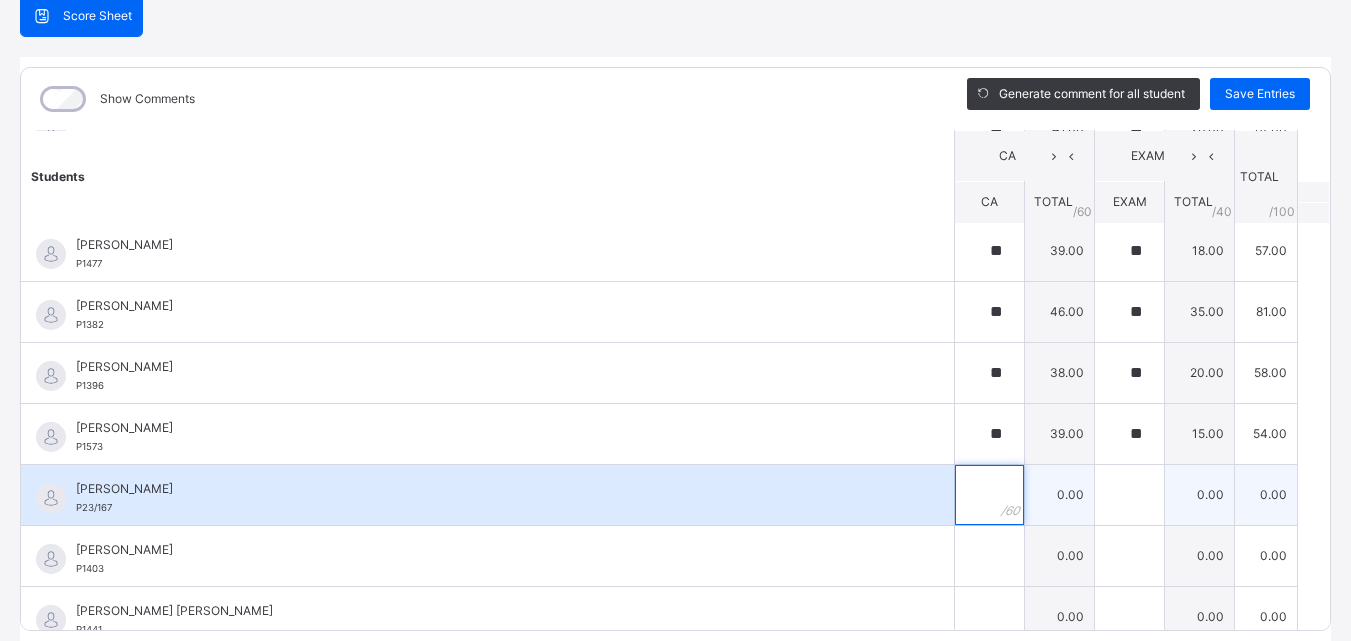 click at bounding box center (989, 495) 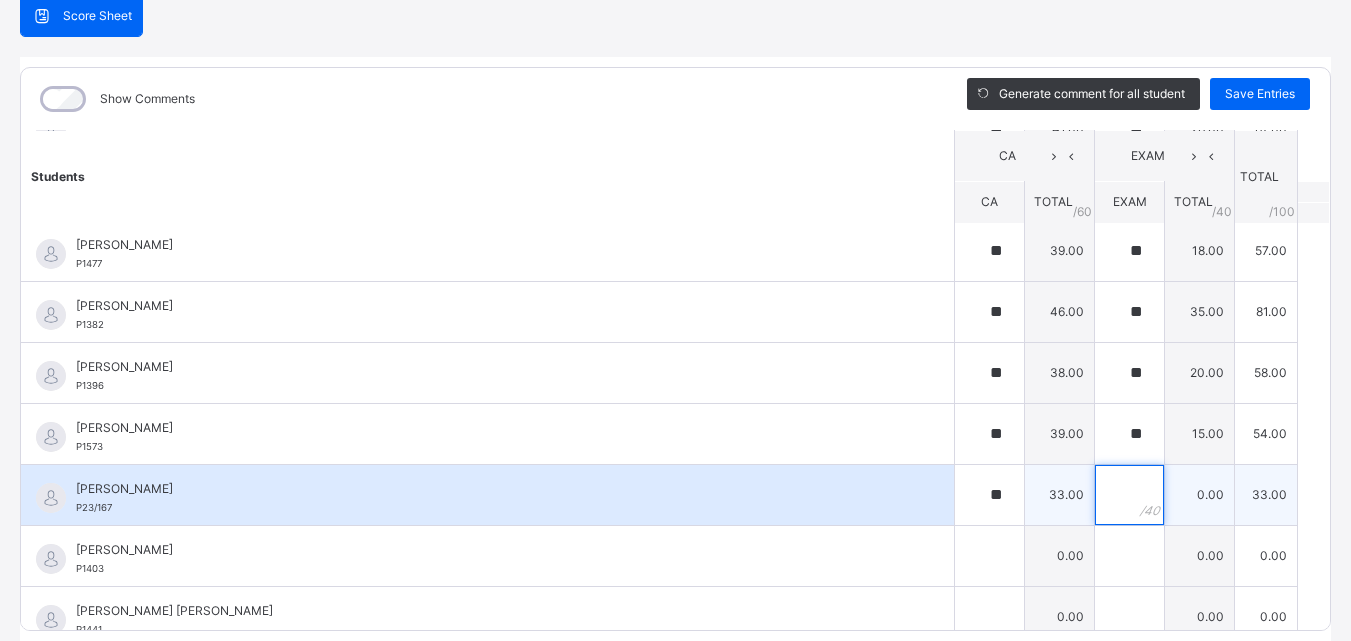 click at bounding box center [1129, 495] 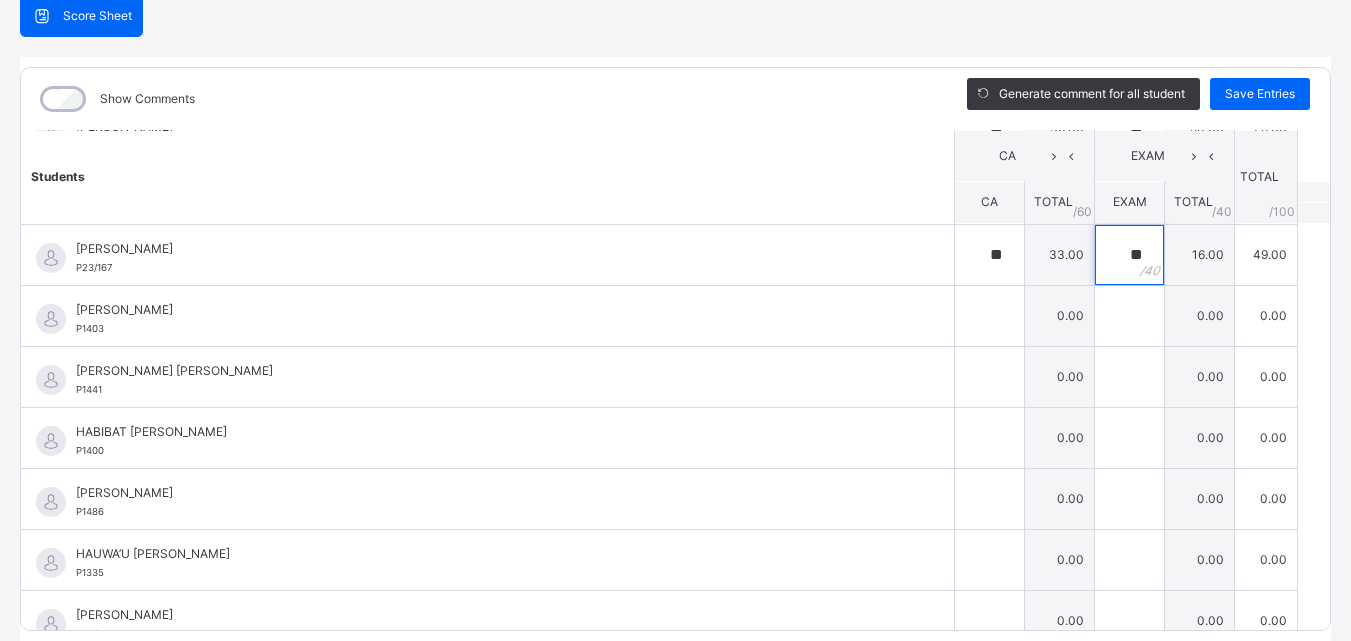 scroll, scrollTop: 1320, scrollLeft: 0, axis: vertical 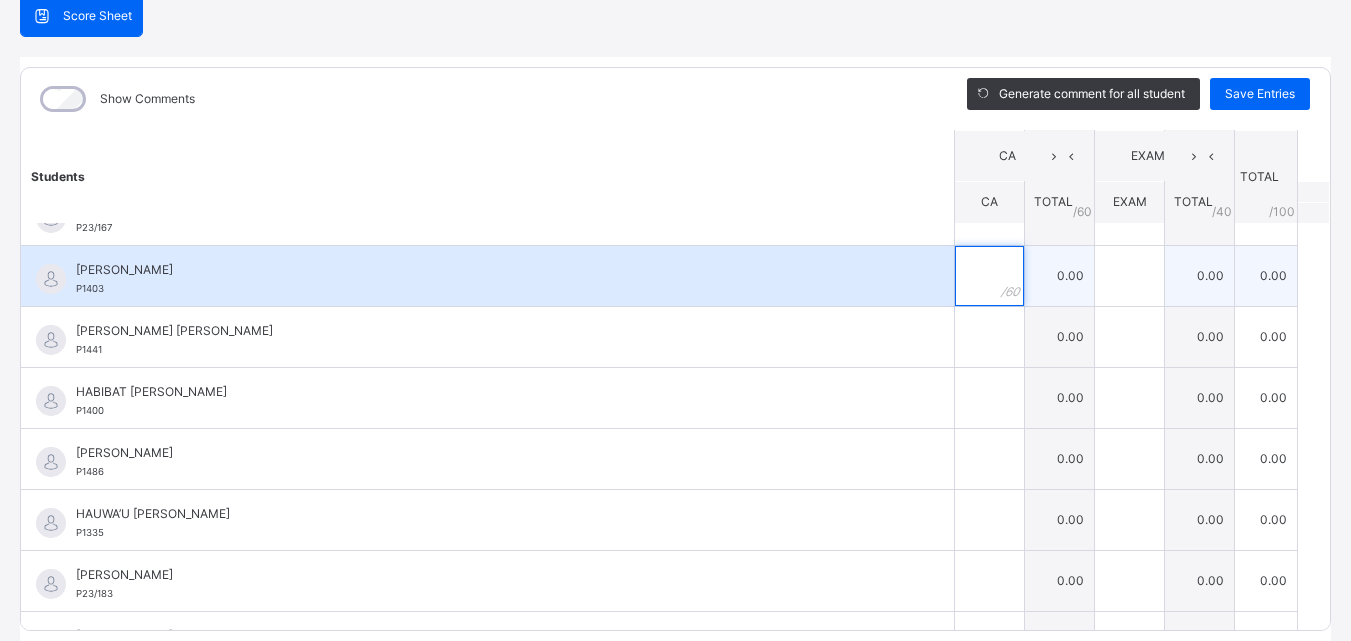 click at bounding box center [989, 276] 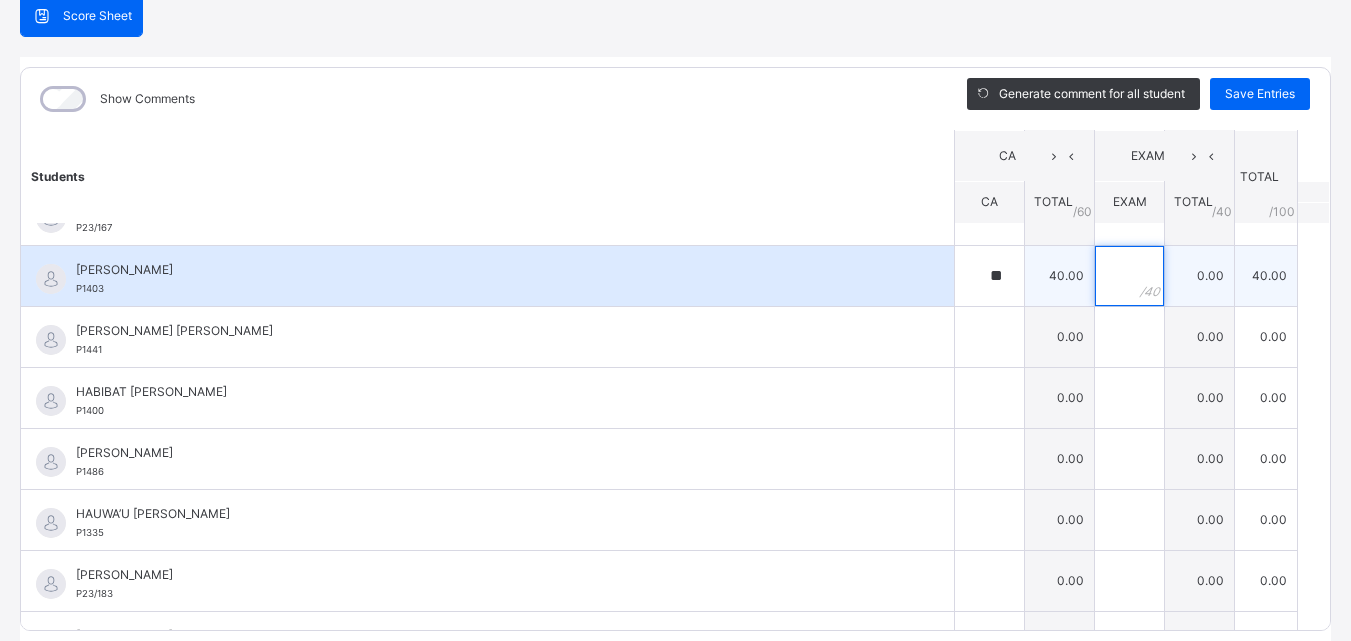 click at bounding box center (1129, 276) 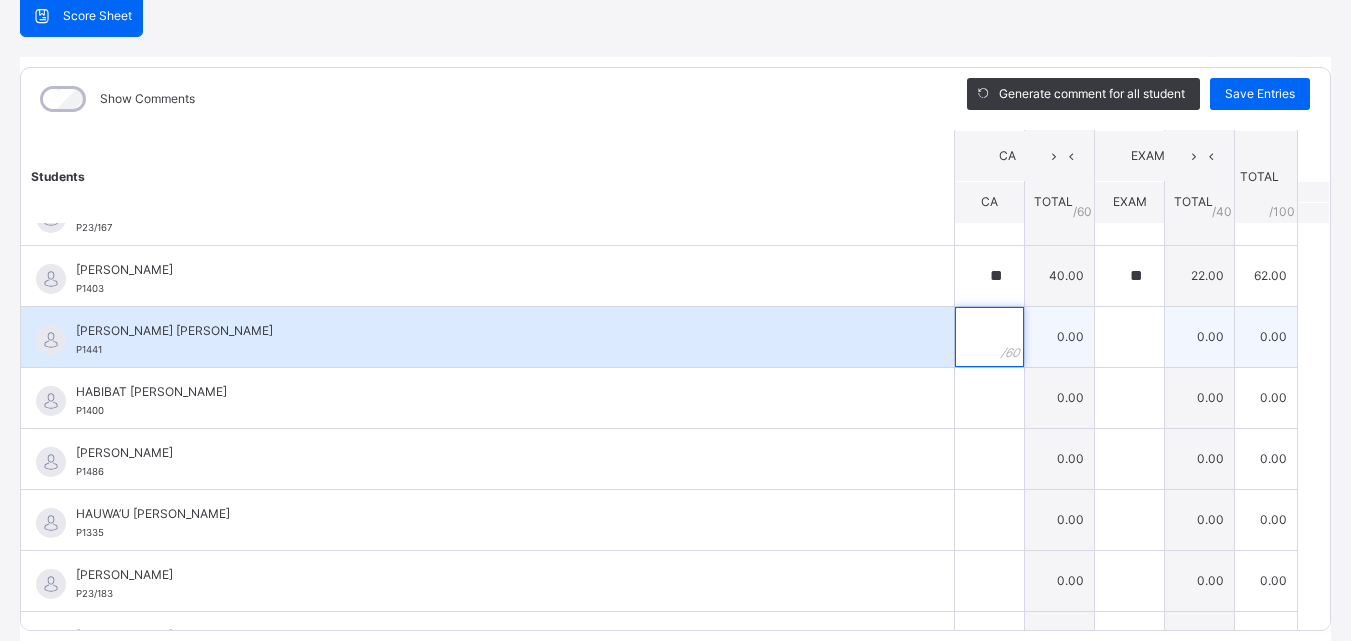 click at bounding box center (989, 337) 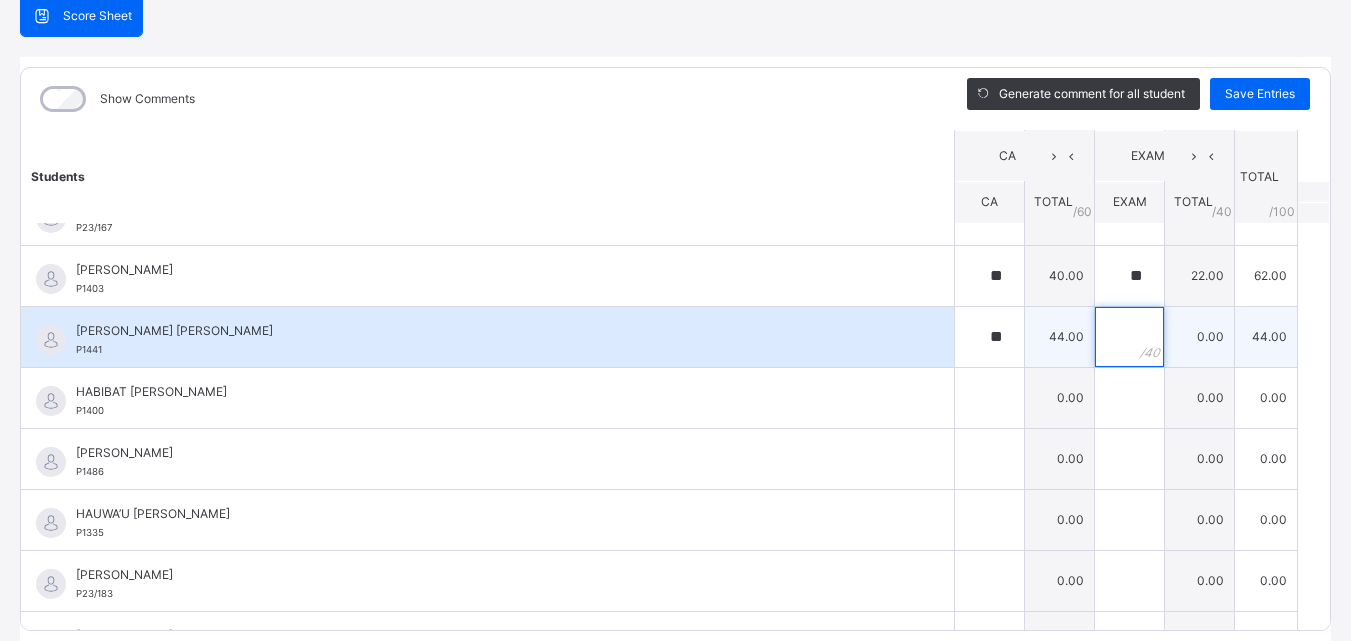 click at bounding box center (1129, 337) 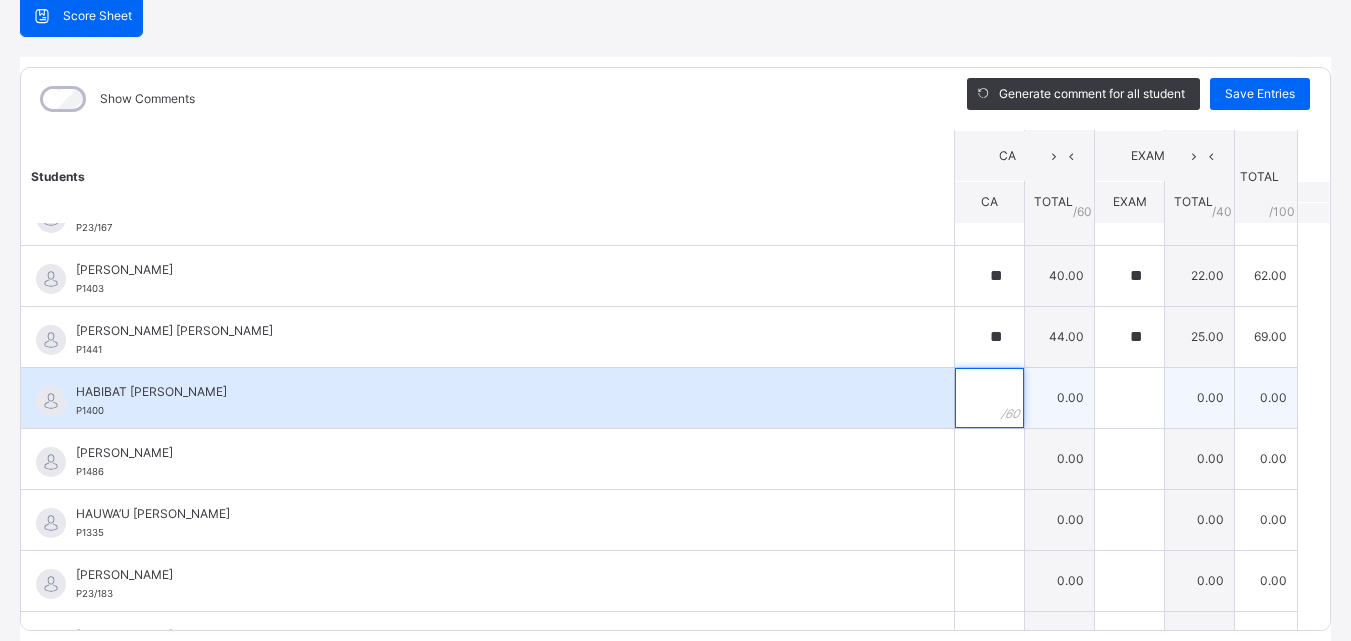 click at bounding box center [989, 398] 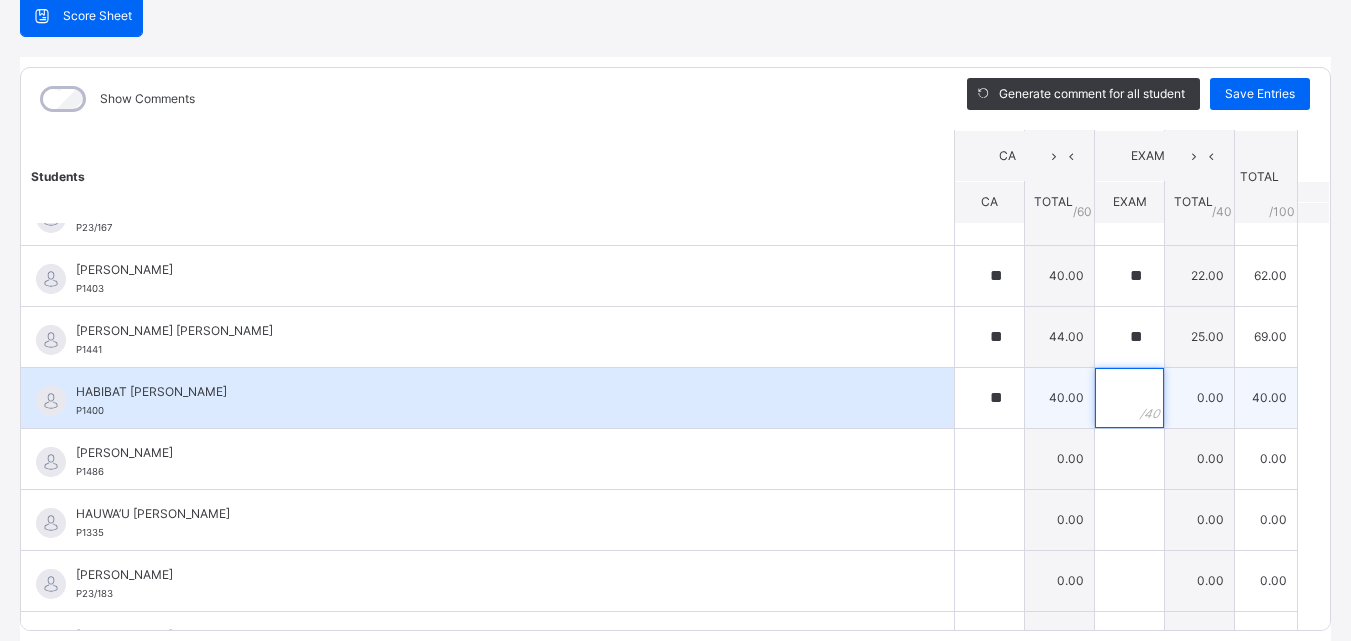 click at bounding box center [1129, 398] 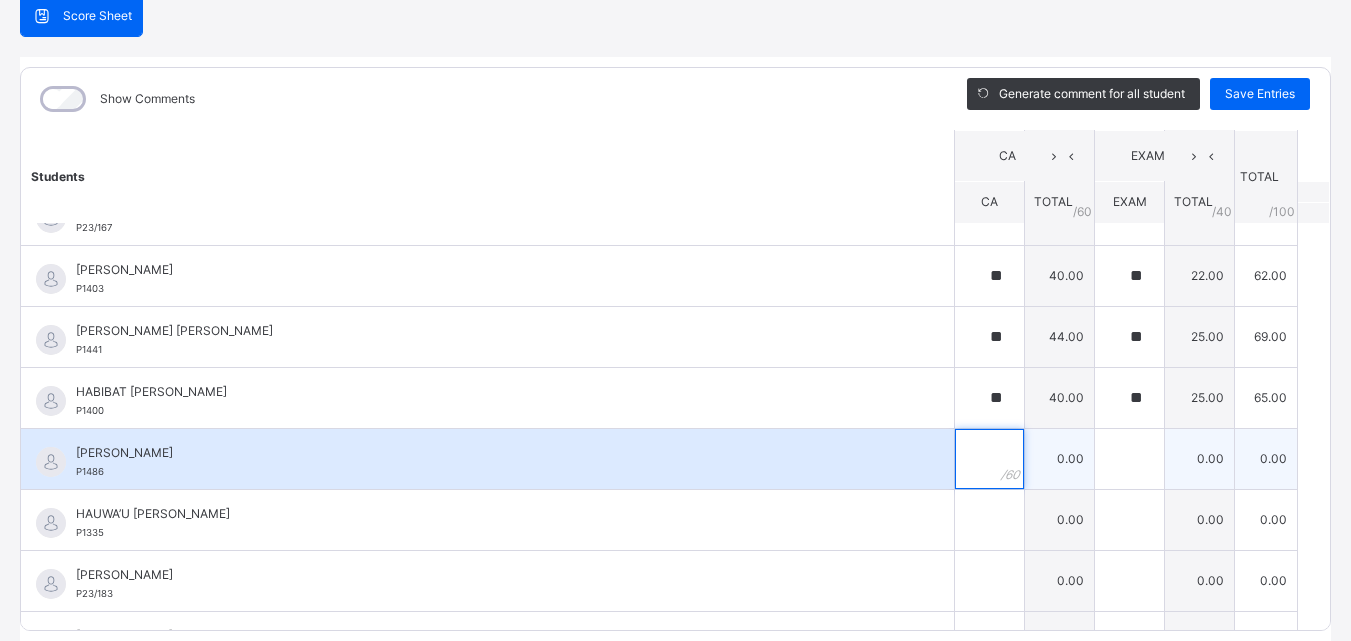 click at bounding box center [989, 459] 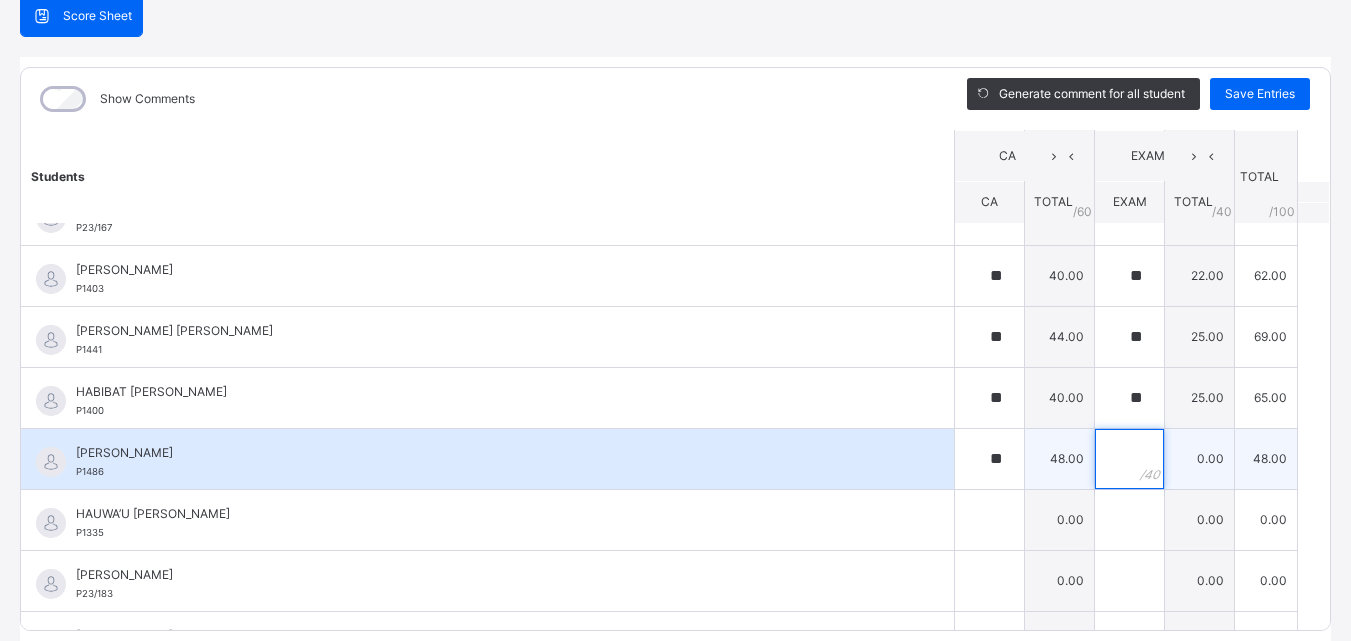 click at bounding box center [1129, 459] 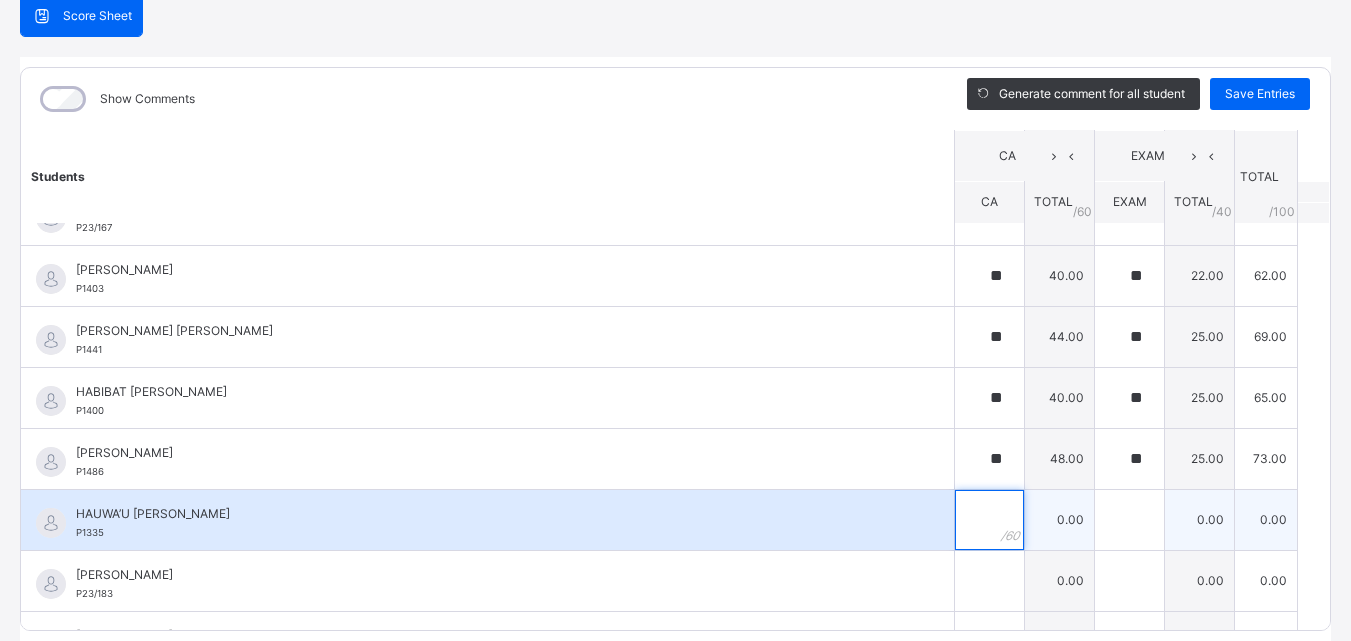 click at bounding box center (989, 520) 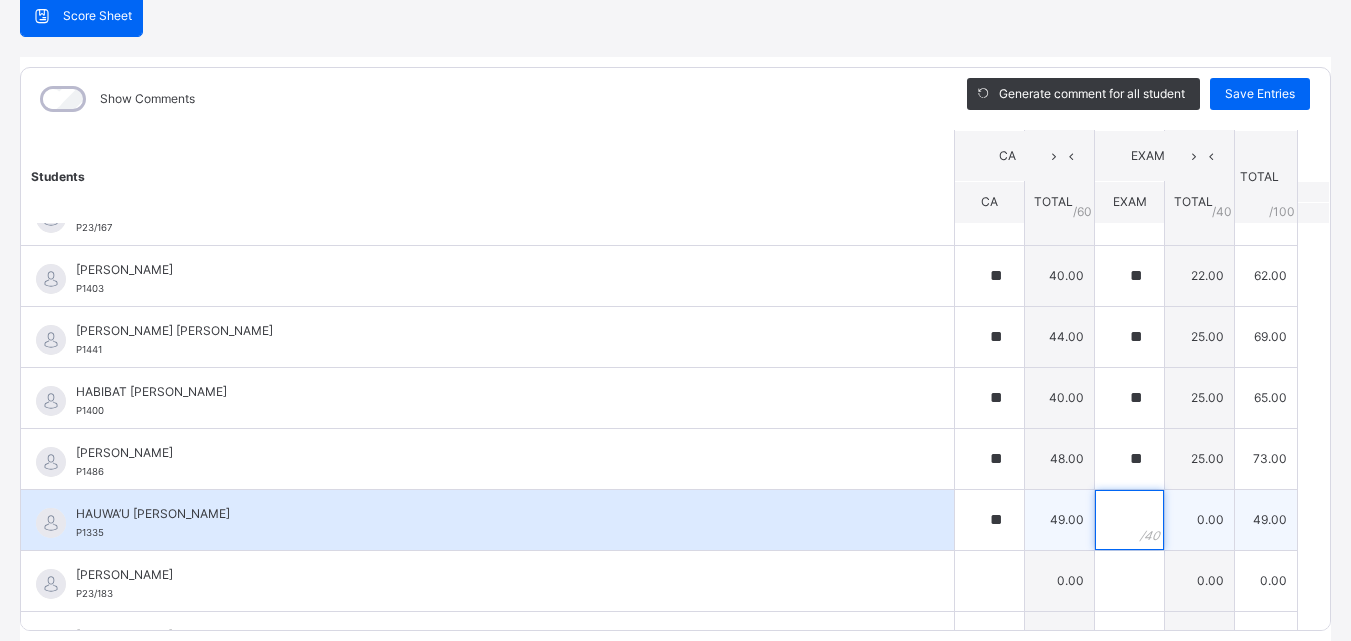 click at bounding box center (1129, 520) 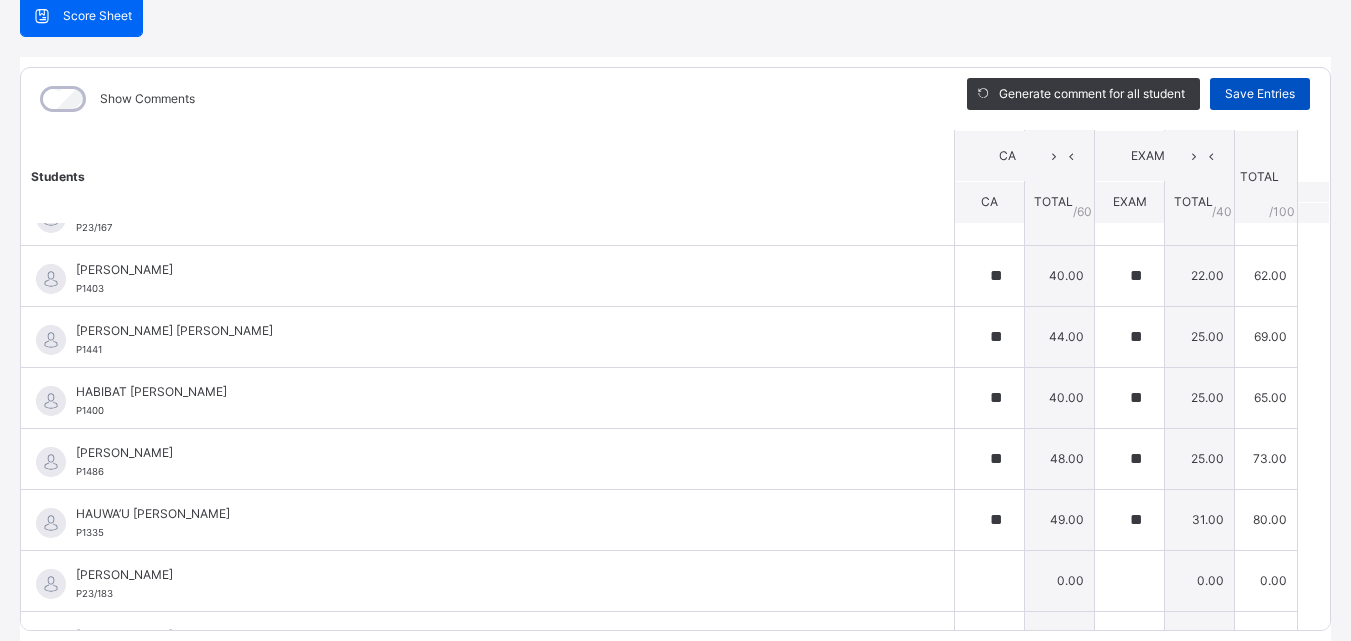 click on "Save Entries" at bounding box center [1260, 94] 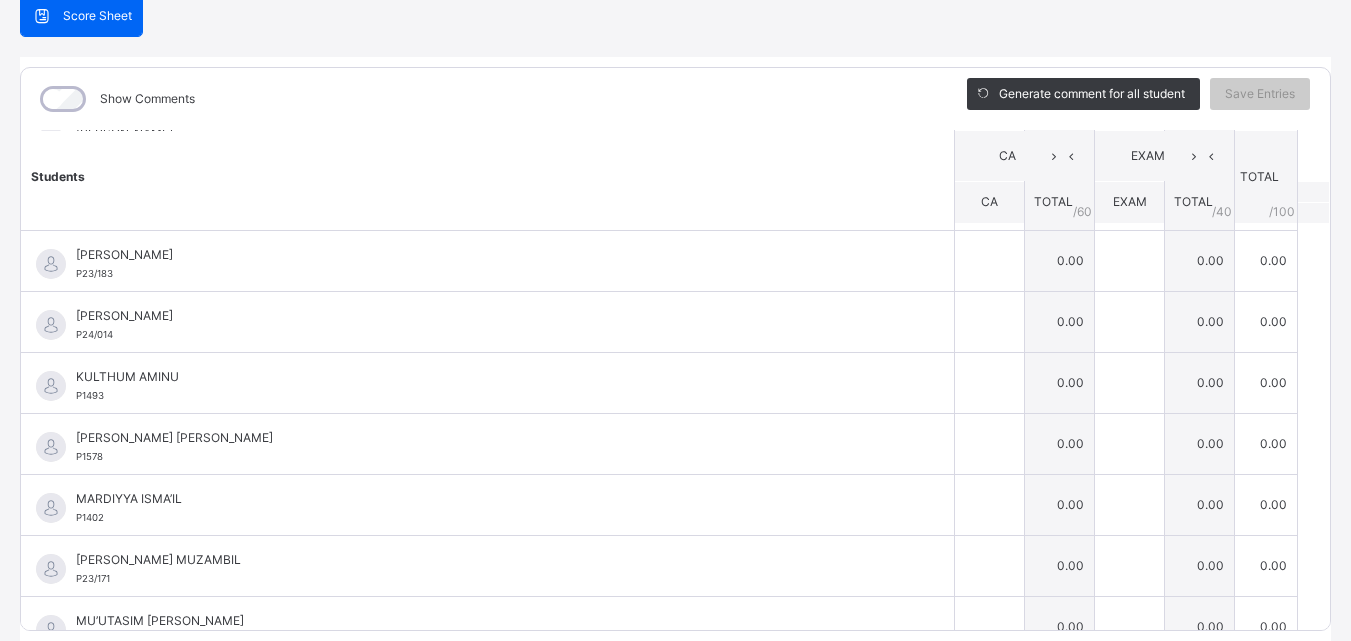 scroll, scrollTop: 1600, scrollLeft: 0, axis: vertical 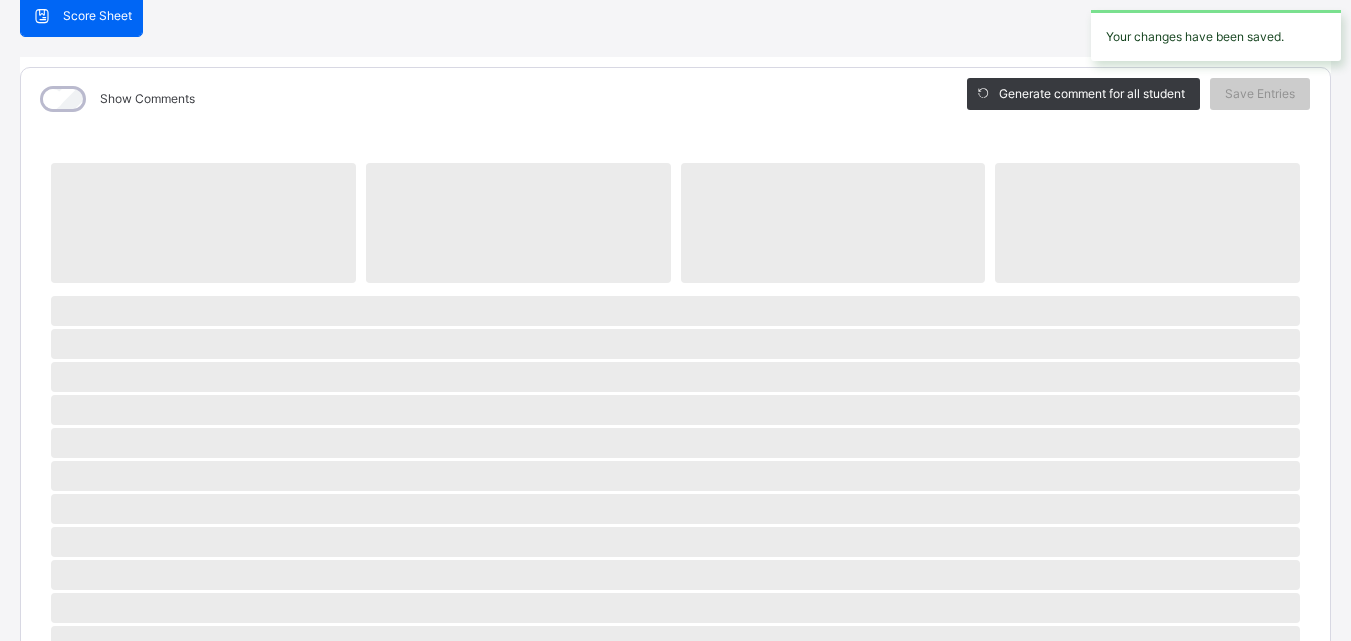 click at bounding box center (675, 288) 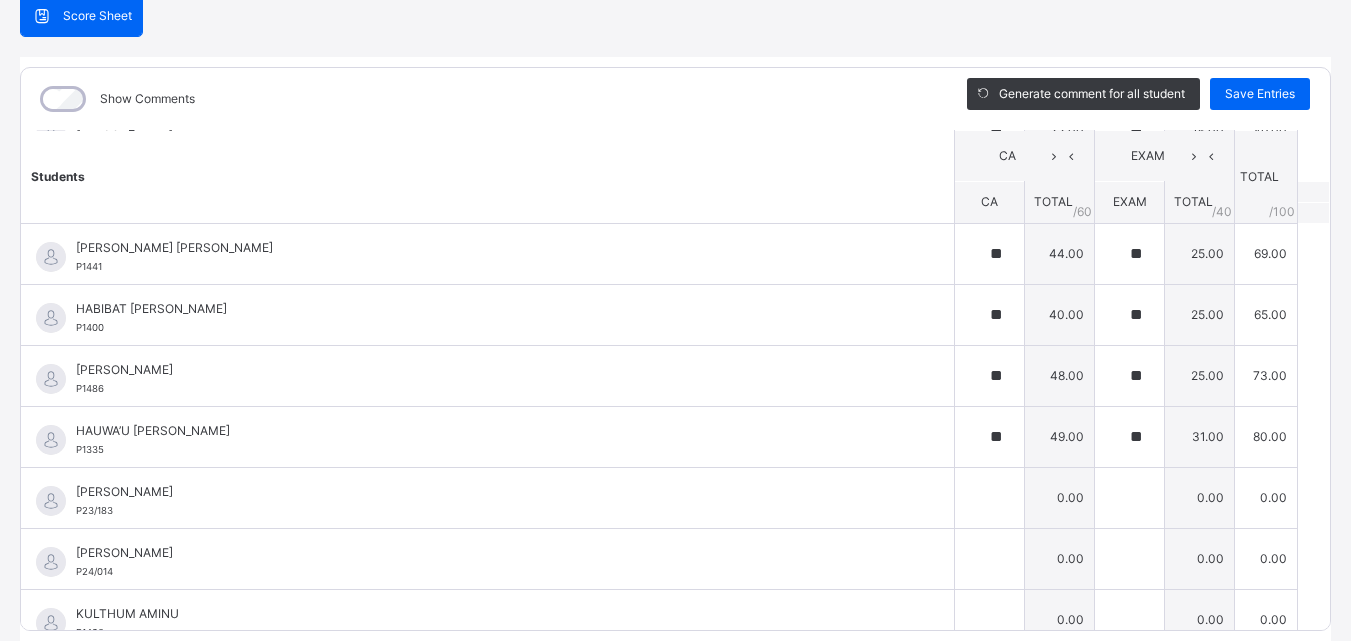scroll, scrollTop: 1440, scrollLeft: 0, axis: vertical 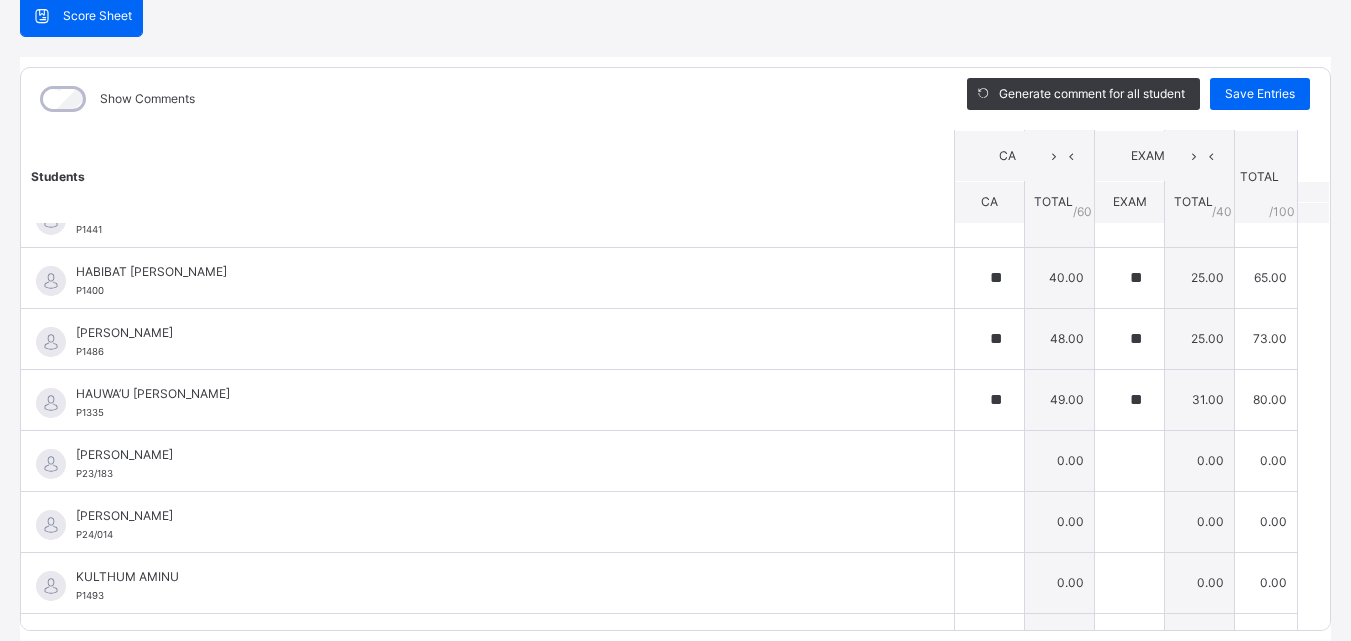 click on "Students CA  EXAM  TOTAL /100 Comment CA  TOTAL / 60 EXAM TOTAL / 40 ABDULGANIYU  ABDULSALAM P1336 ABDULGANIYU  ABDULSALAM P1336 ** 42.00 ** 20.00 62.00 Generate comment 0 / 250   ×   Subject Teacher’s Comment Generate and see in full the comment developed by the AI with an option to regenerate the comment JS ABDULGANIYU  ABDULSALAM   P1336   Total 62.00  / 100.00 Sims Bot   Regenerate     Use this comment   ABDULRAHMAN HARUNA ABDULMUMIN P1446 ABDULRAHMAN HARUNA ABDULMUMIN P1446 ** 27.00 ** 18.00 45.00 Generate comment 0 / 250   ×   Subject Teacher’s Comment Generate and see in full the comment developed by the AI with an option to regenerate the comment JS ABDULRAHMAN HARUNA ABDULMUMIN   P1446   Total 45.00  / 100.00 Sims Bot   Regenerate     Use this comment   ABDULRAHMAN MUHAMMAD AMINU P23/158 ABDULRAHMAN MUHAMMAD AMINU P23/158 ** 49.00 ** 36.00 85.00 Generate comment 0 / 250   ×   Subject Teacher’s Comment JS ABDULRAHMAN MUHAMMAD AMINU   P23/158   Total 85.00  / 100.00 Sims Bot   Regenerate" at bounding box center [675, 18] 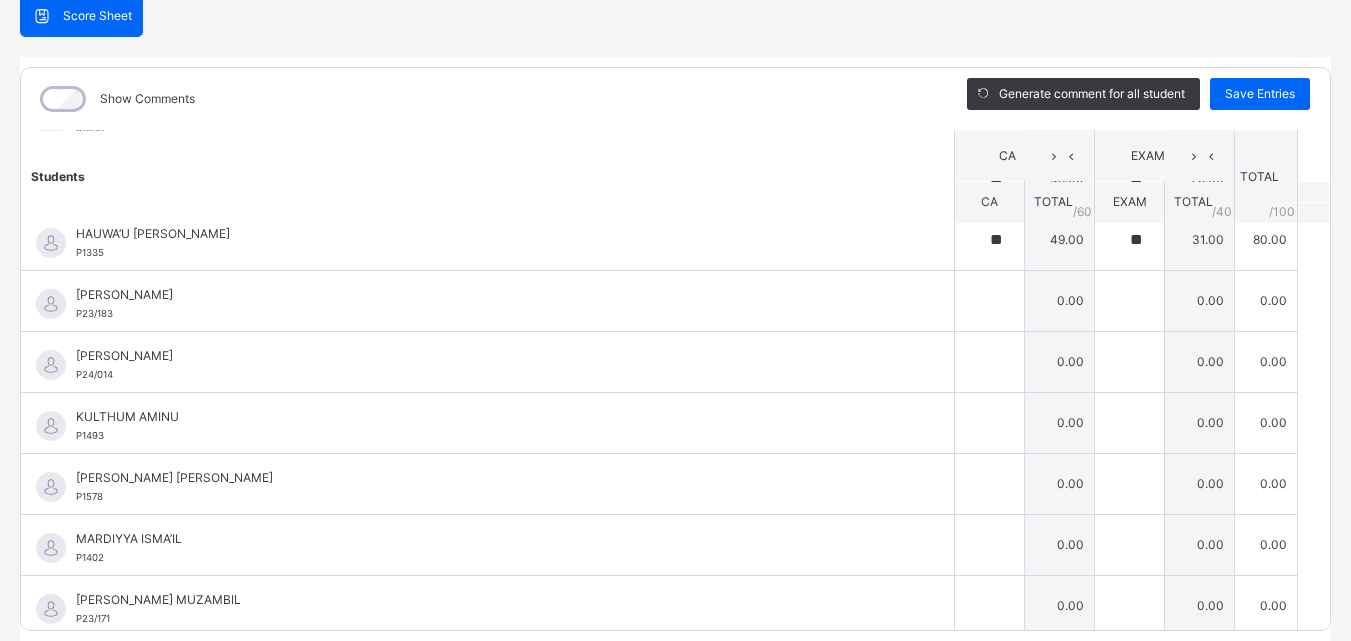 scroll, scrollTop: 1640, scrollLeft: 0, axis: vertical 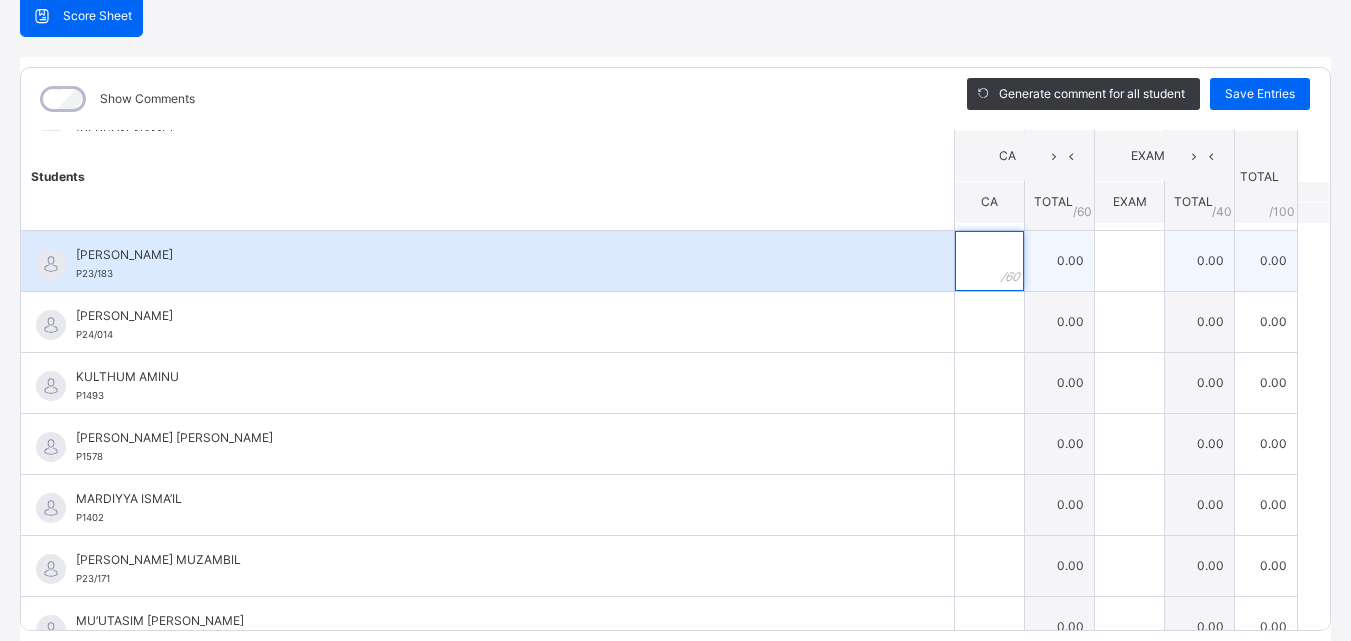 click at bounding box center (989, 261) 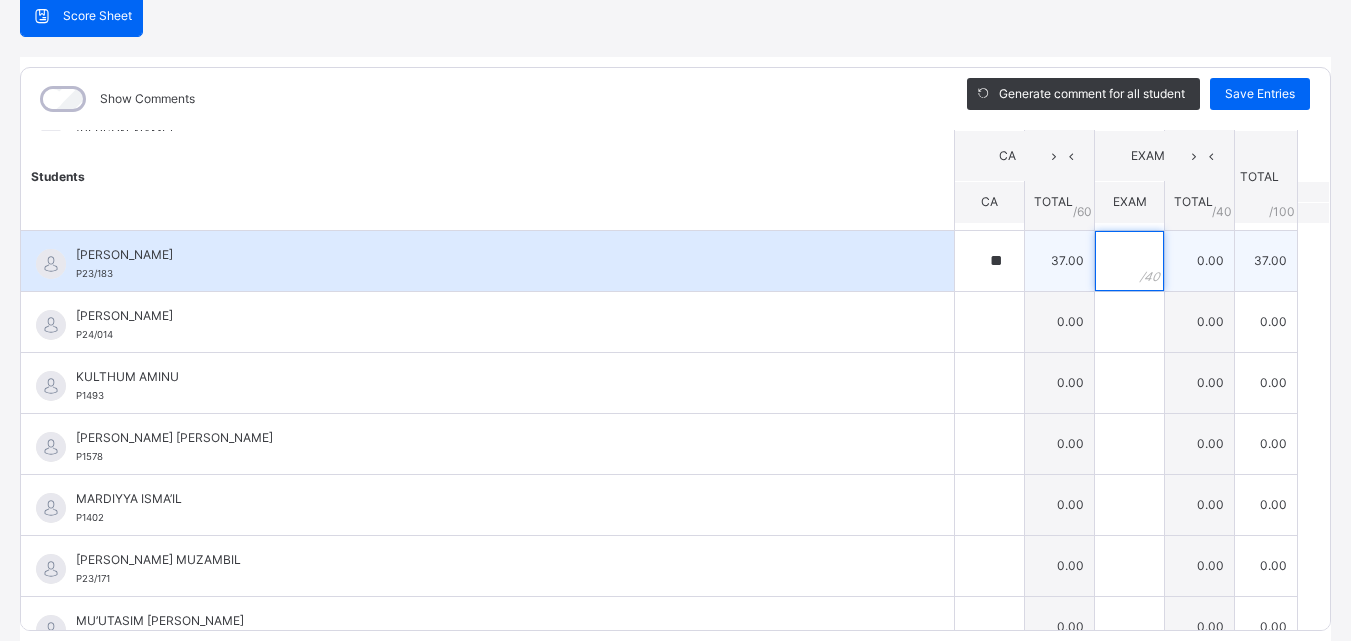 click at bounding box center (1129, 261) 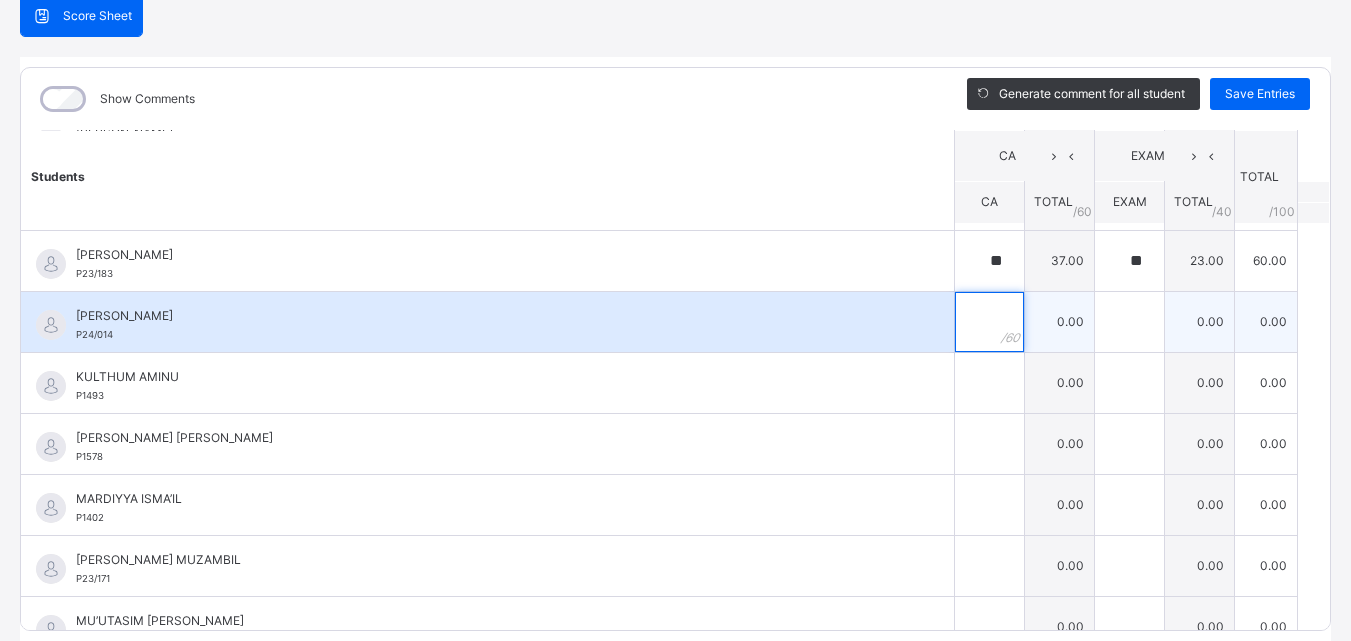 click at bounding box center [989, 322] 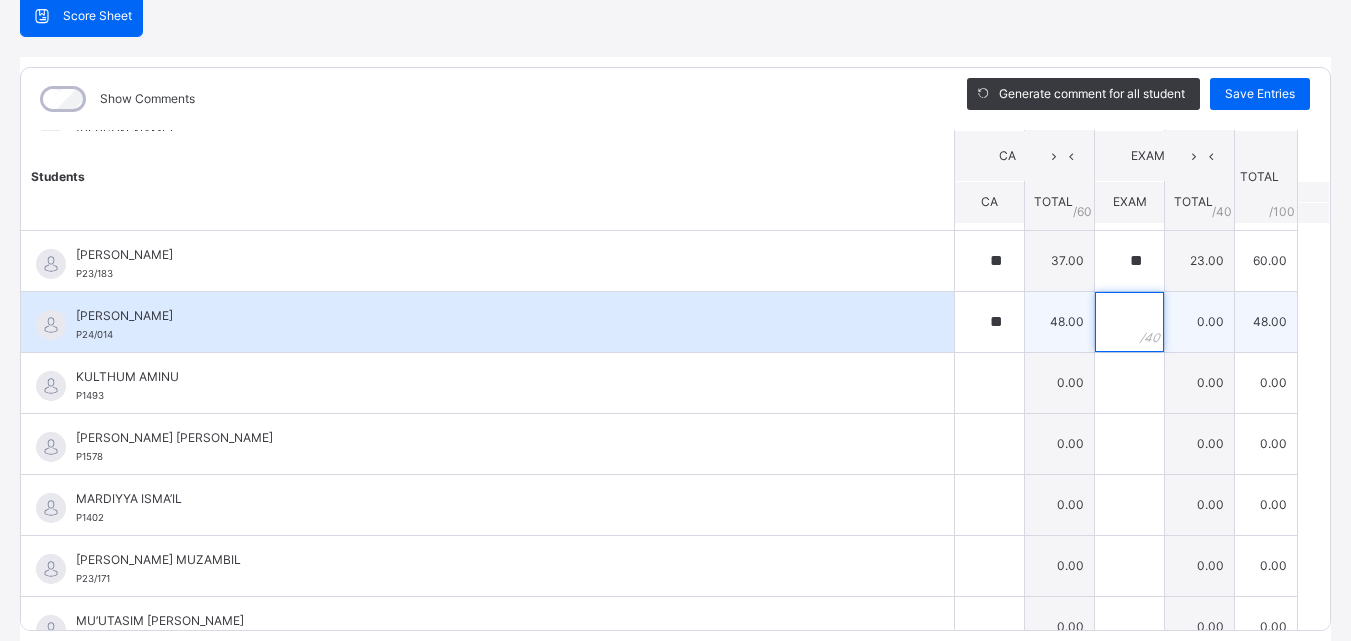 click at bounding box center [1129, 322] 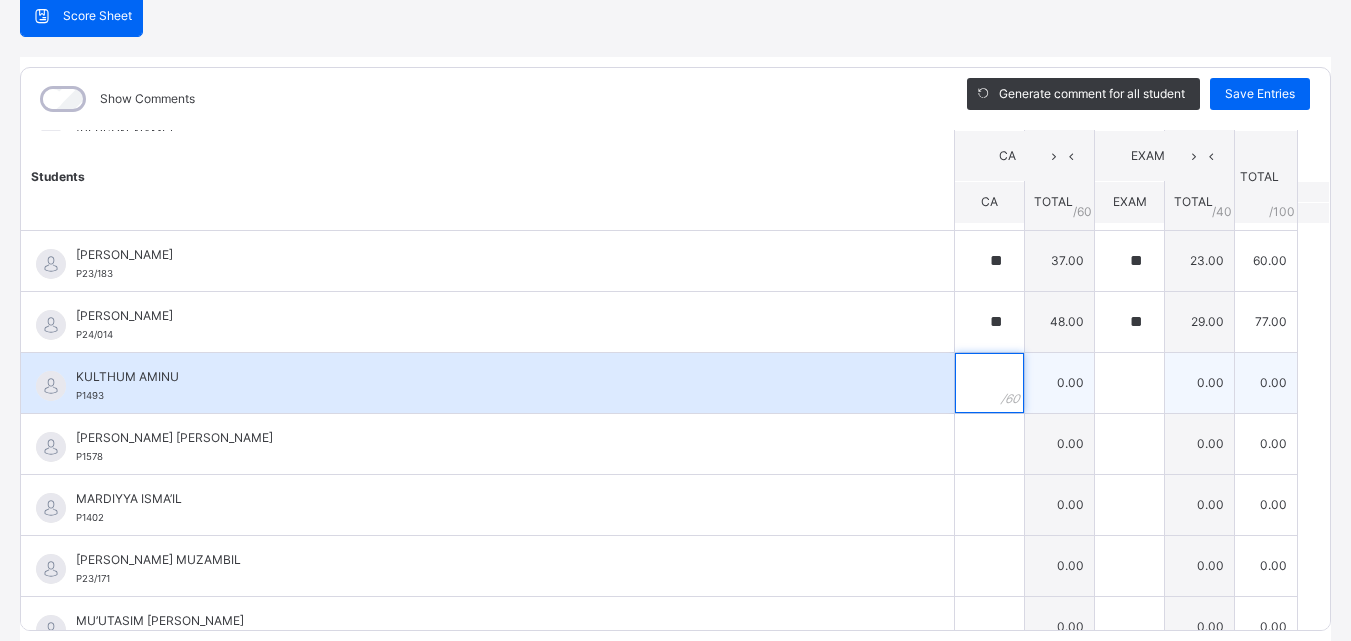 click at bounding box center [989, 383] 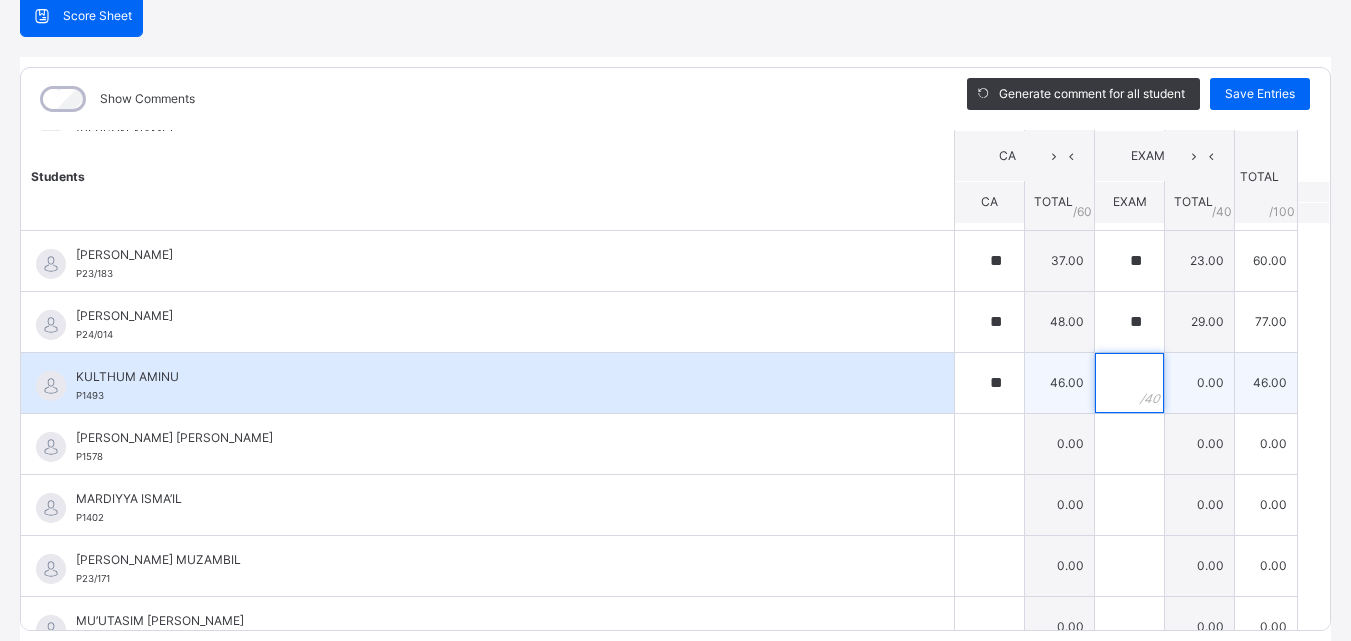 click at bounding box center [1129, 383] 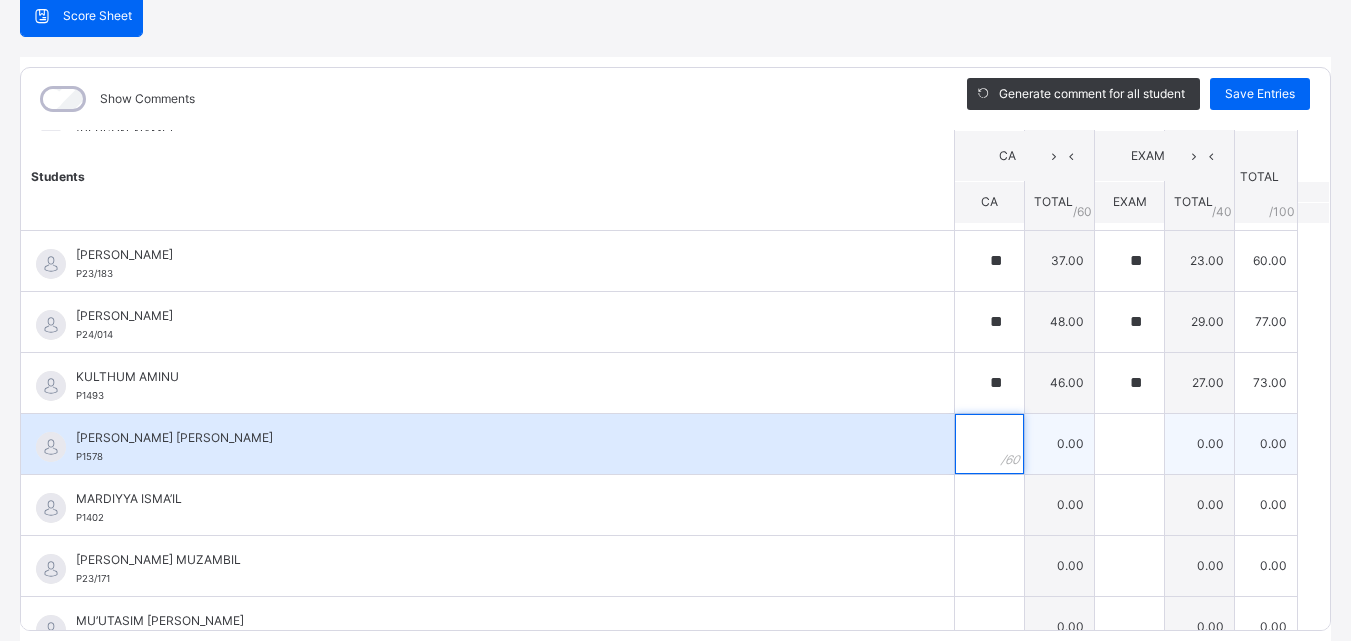 click at bounding box center [989, 444] 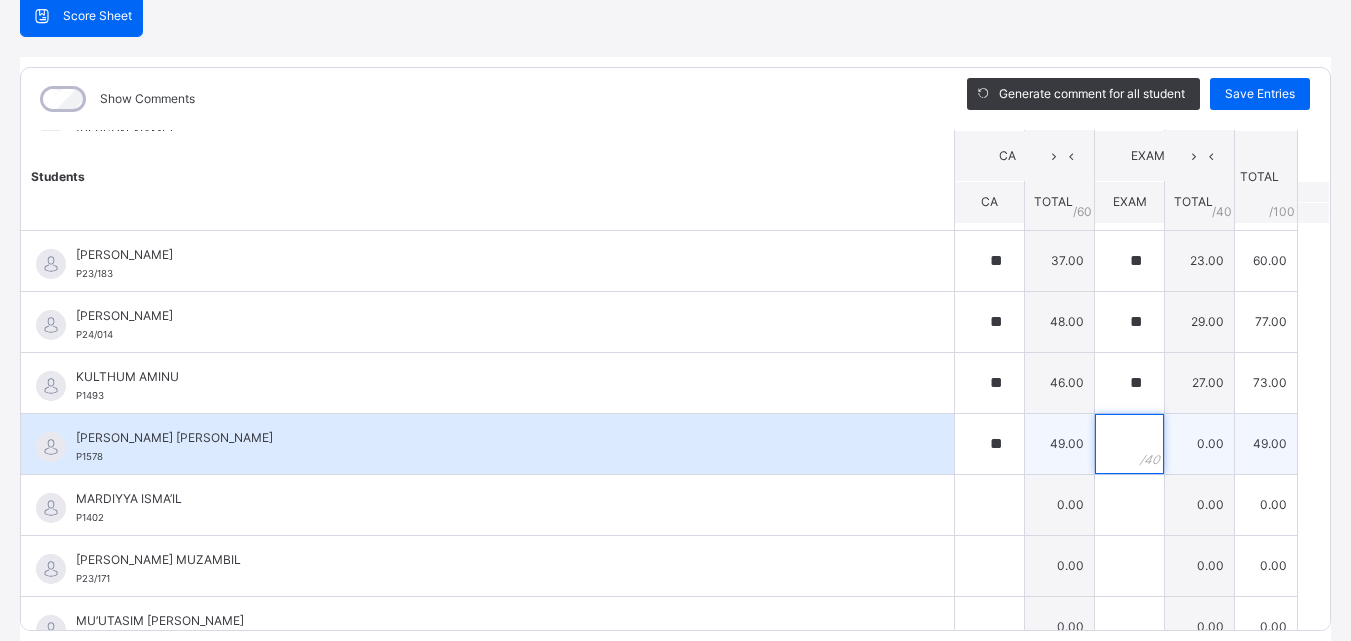 click at bounding box center (1129, 444) 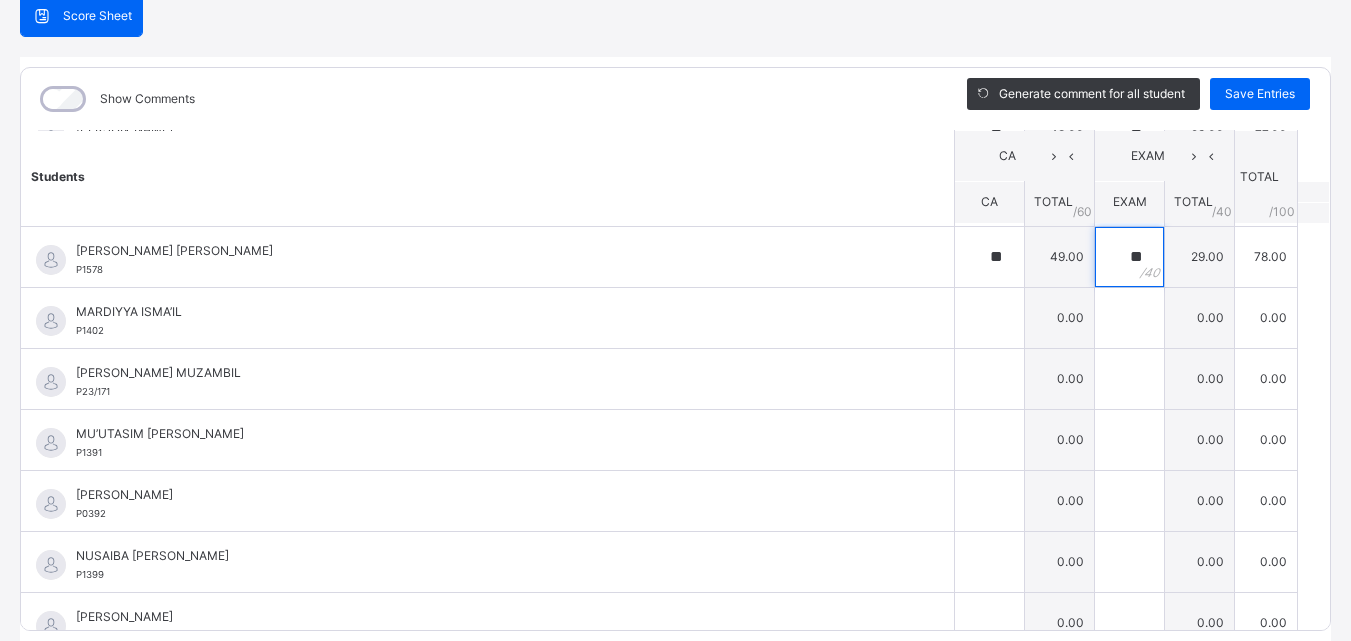 scroll, scrollTop: 1840, scrollLeft: 0, axis: vertical 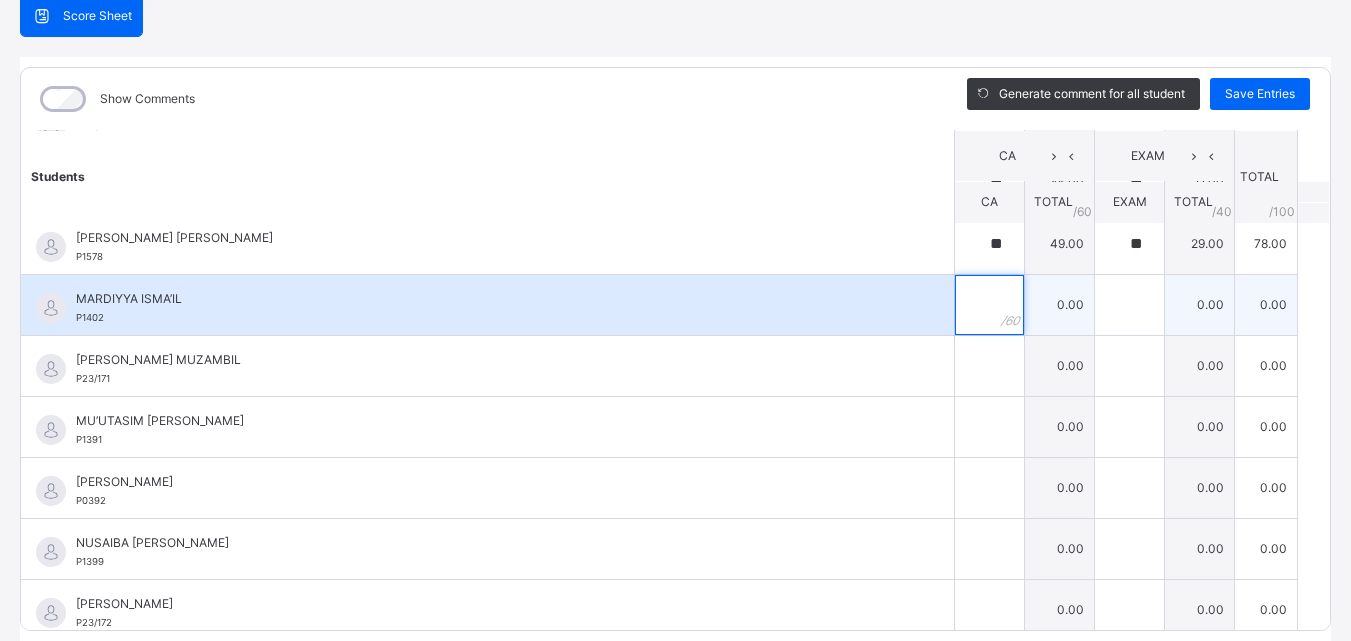click at bounding box center (989, 305) 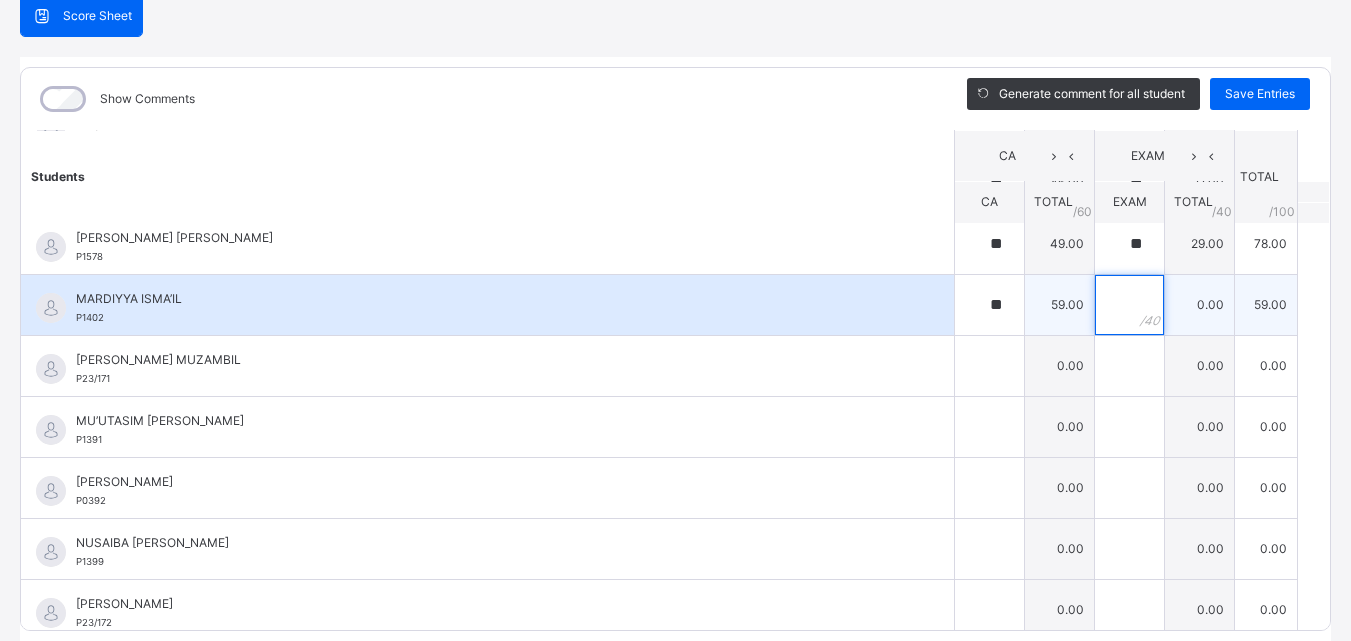 click at bounding box center [1129, 305] 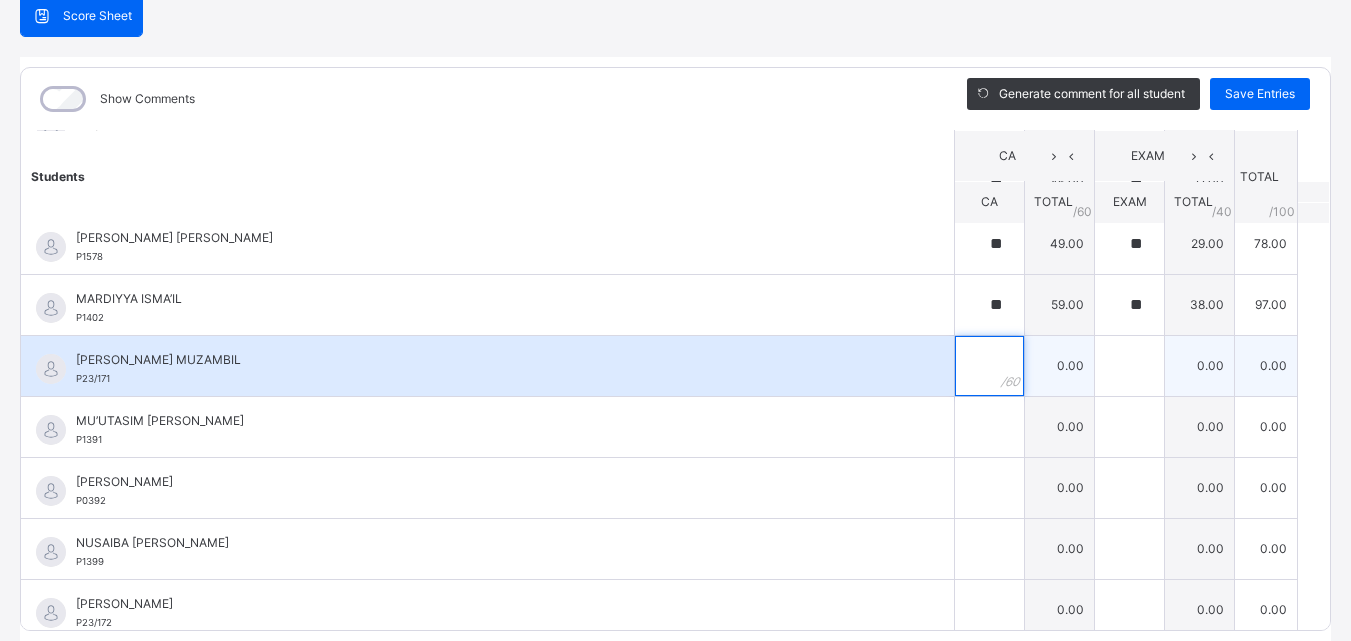 click at bounding box center [989, 366] 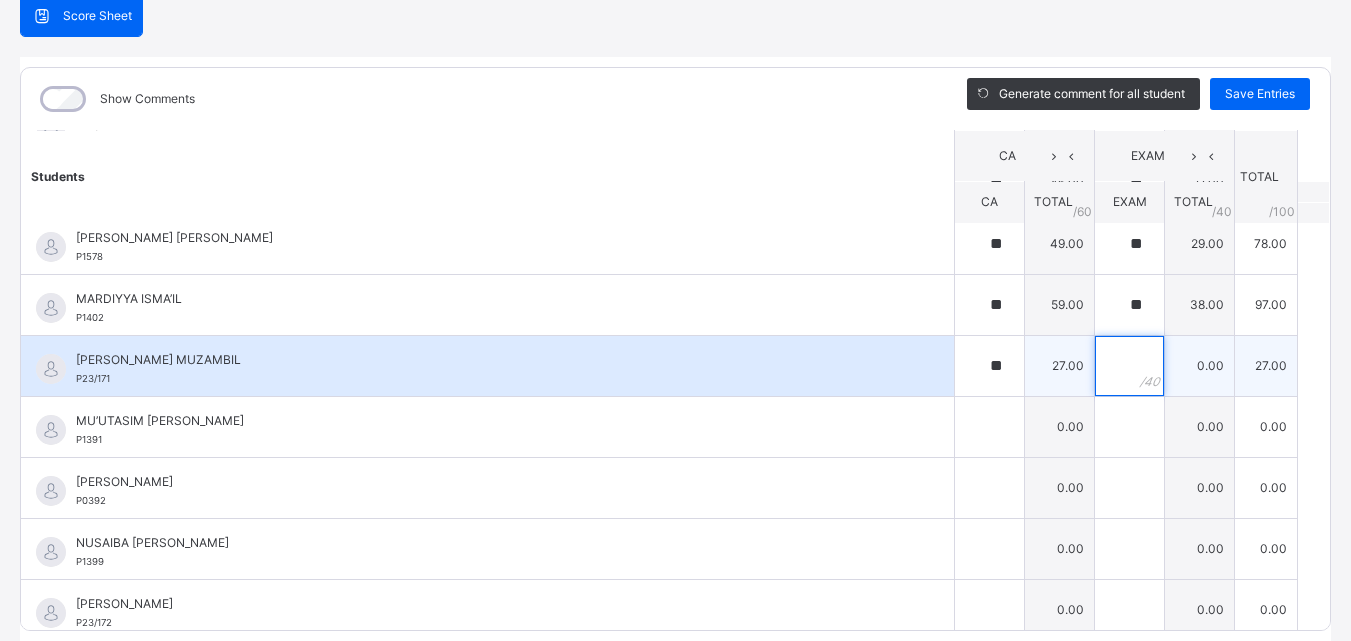 click at bounding box center [1129, 366] 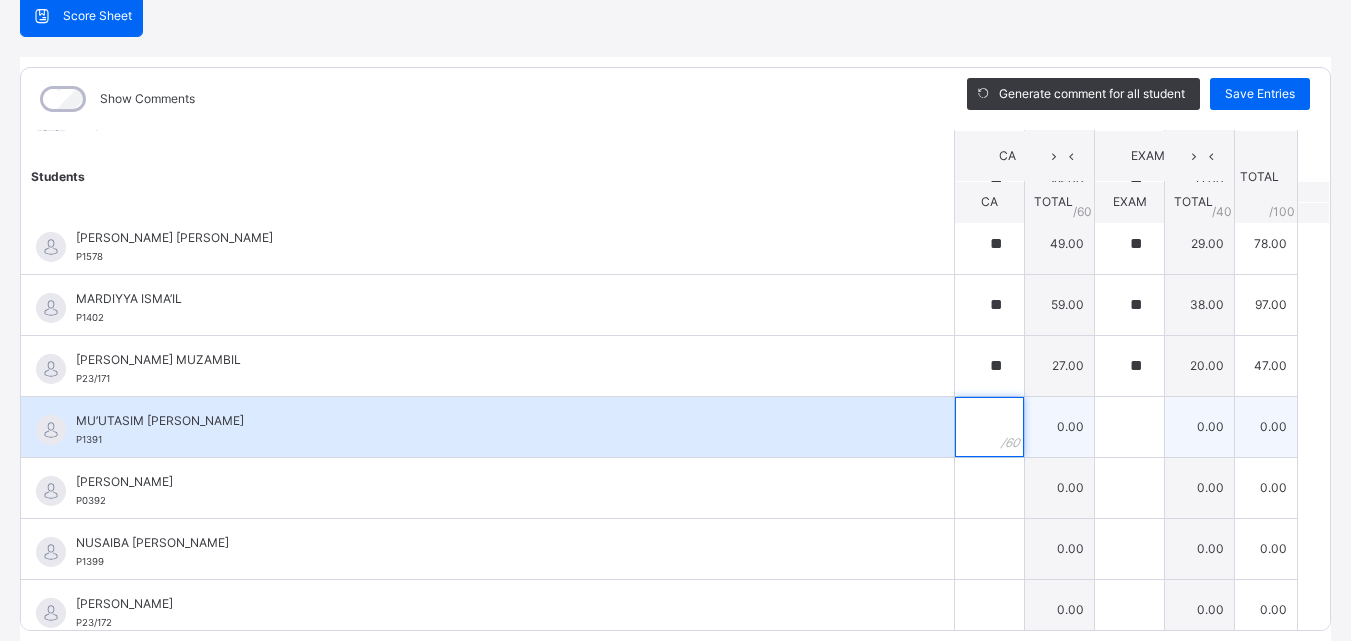 click at bounding box center (989, 427) 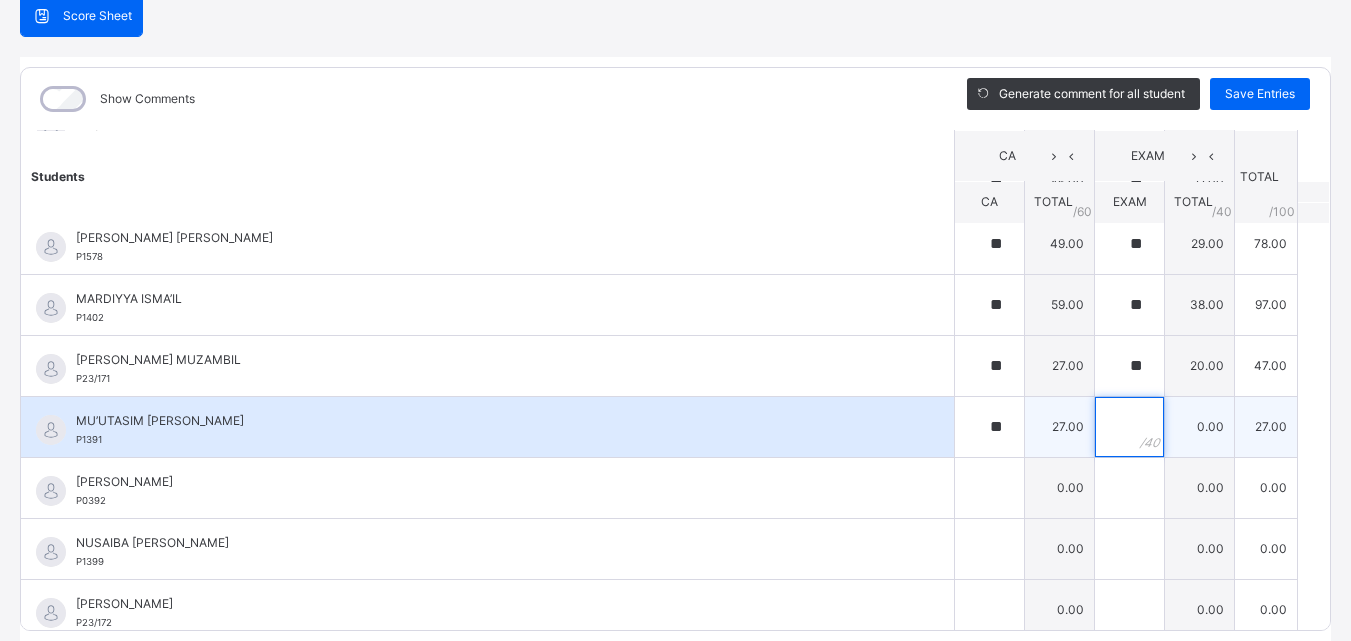 click at bounding box center (1129, 427) 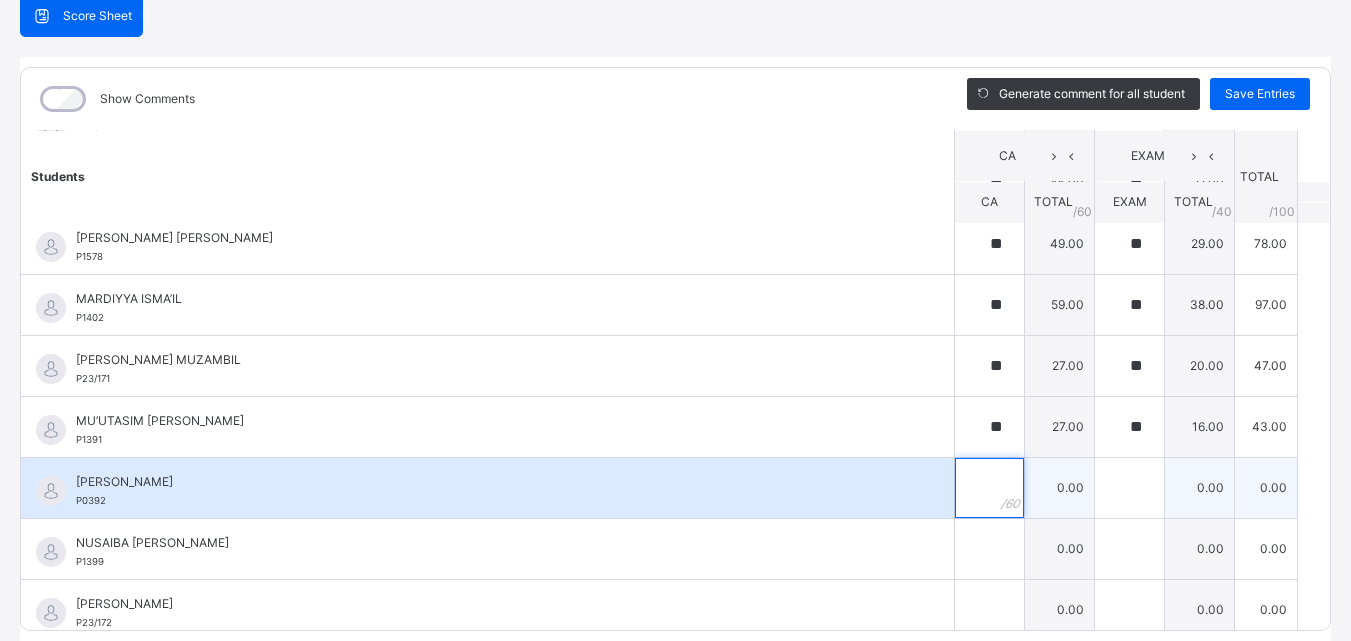 click at bounding box center [989, 488] 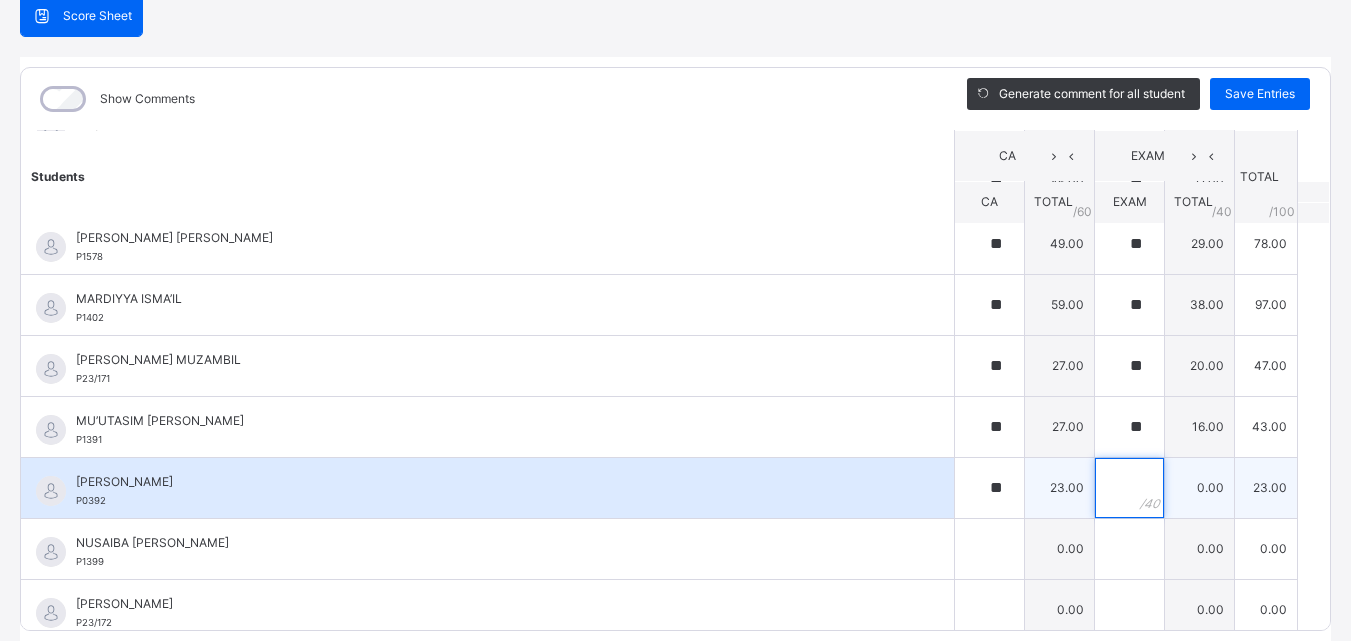 click at bounding box center [1129, 488] 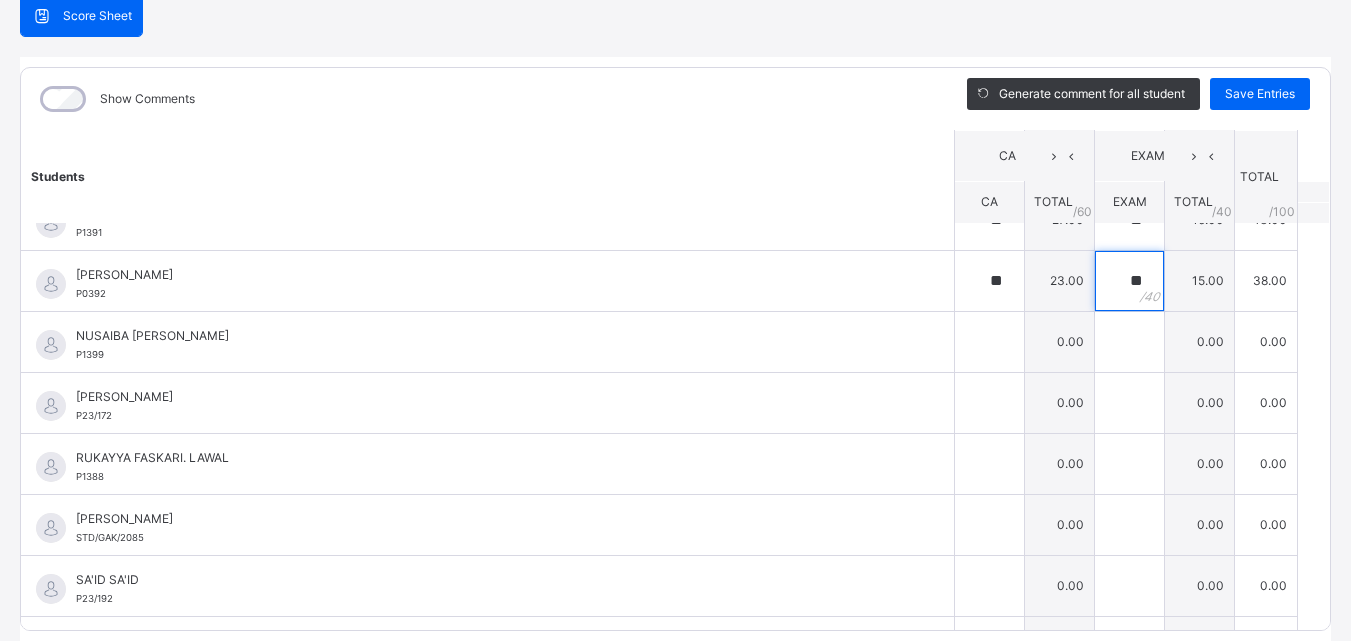 scroll, scrollTop: 2080, scrollLeft: 0, axis: vertical 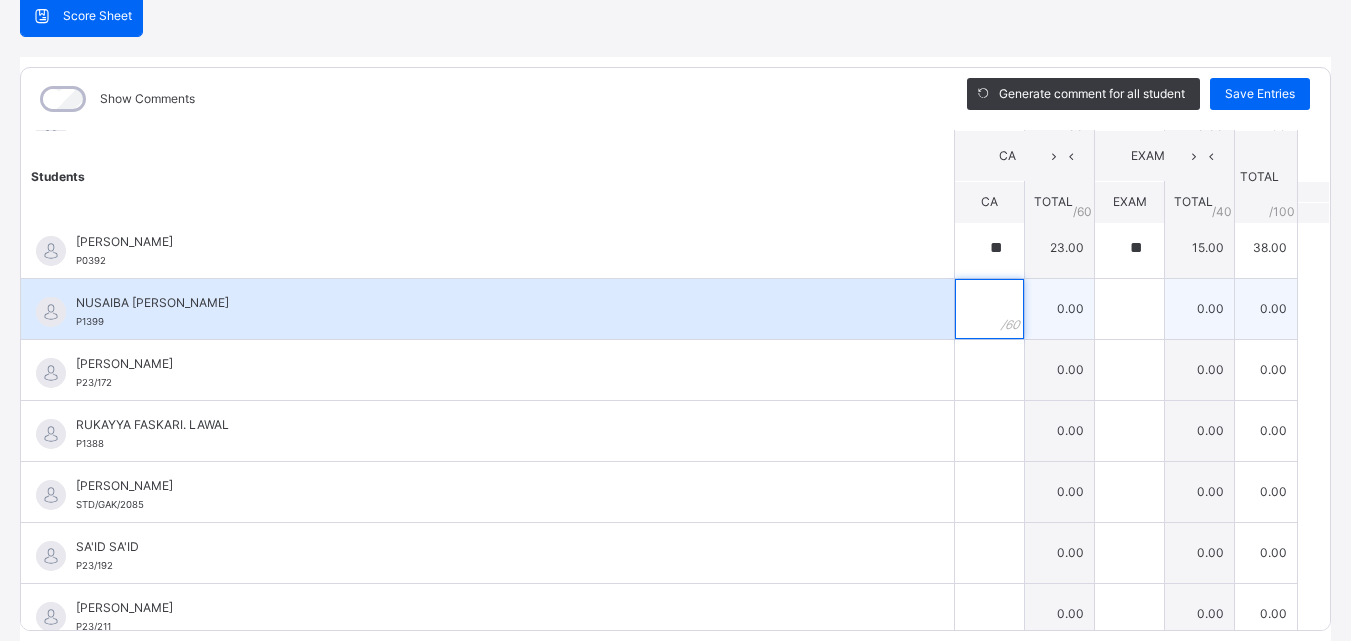 click at bounding box center [989, 309] 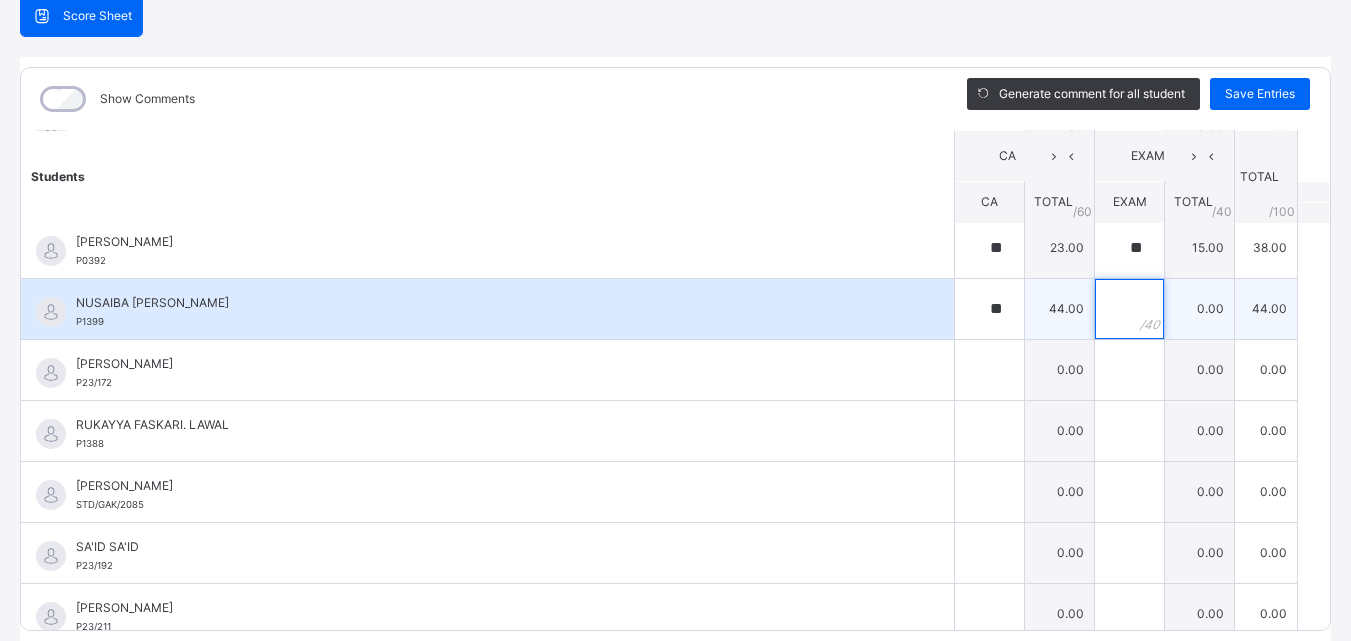 click at bounding box center [1129, 309] 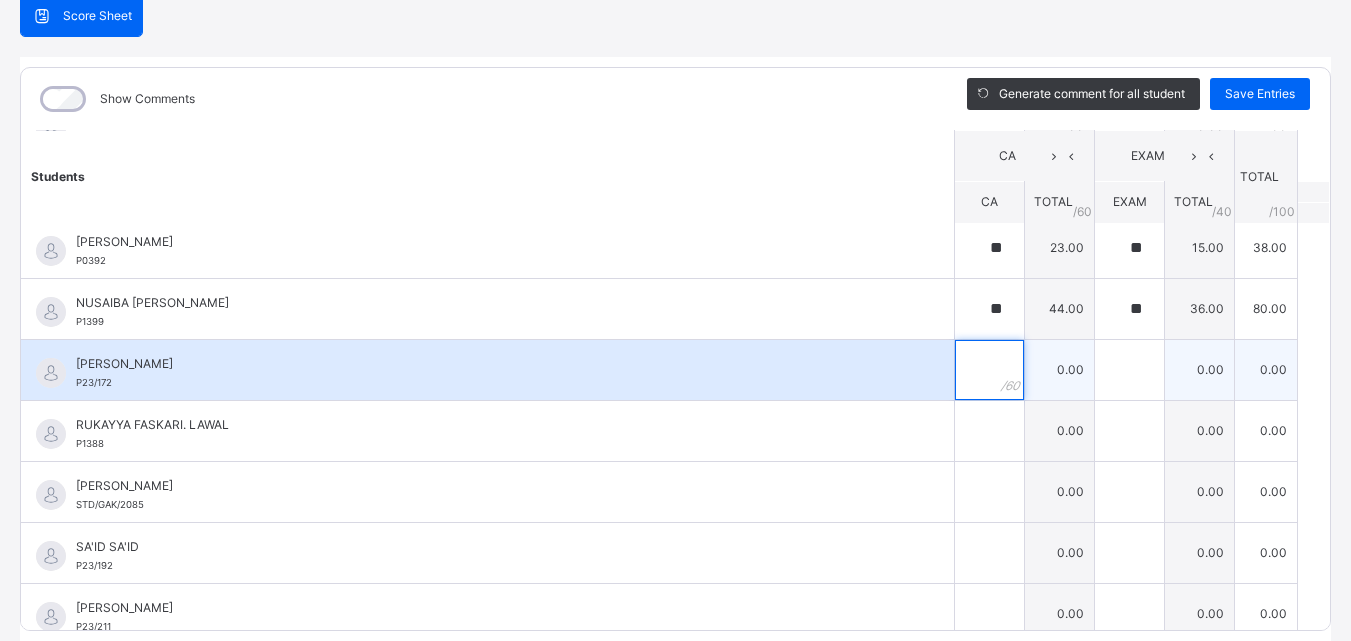 click at bounding box center (989, 370) 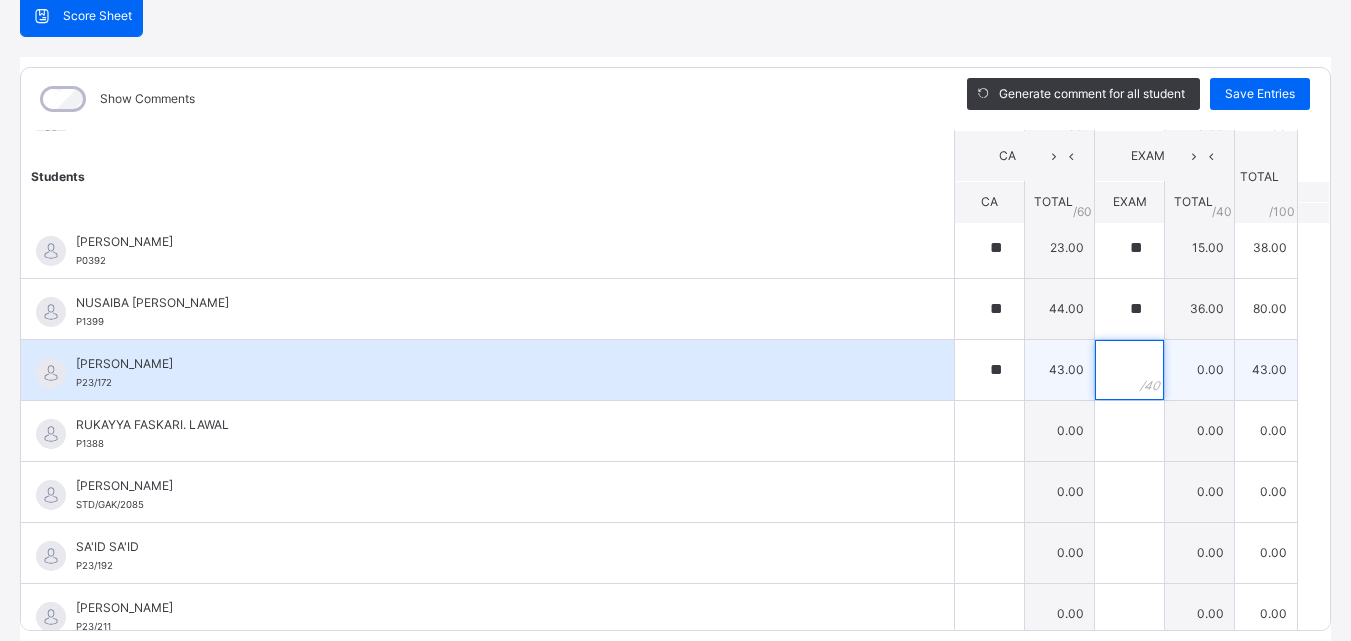 click at bounding box center [1129, 370] 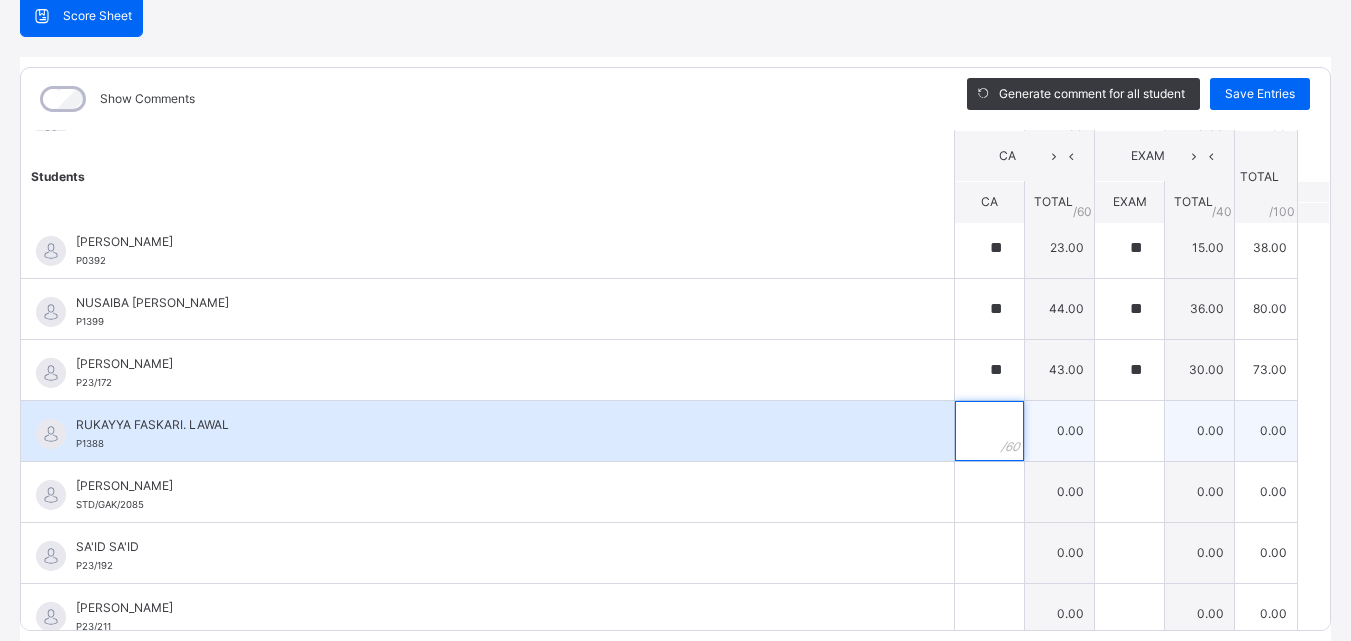 click at bounding box center [989, 431] 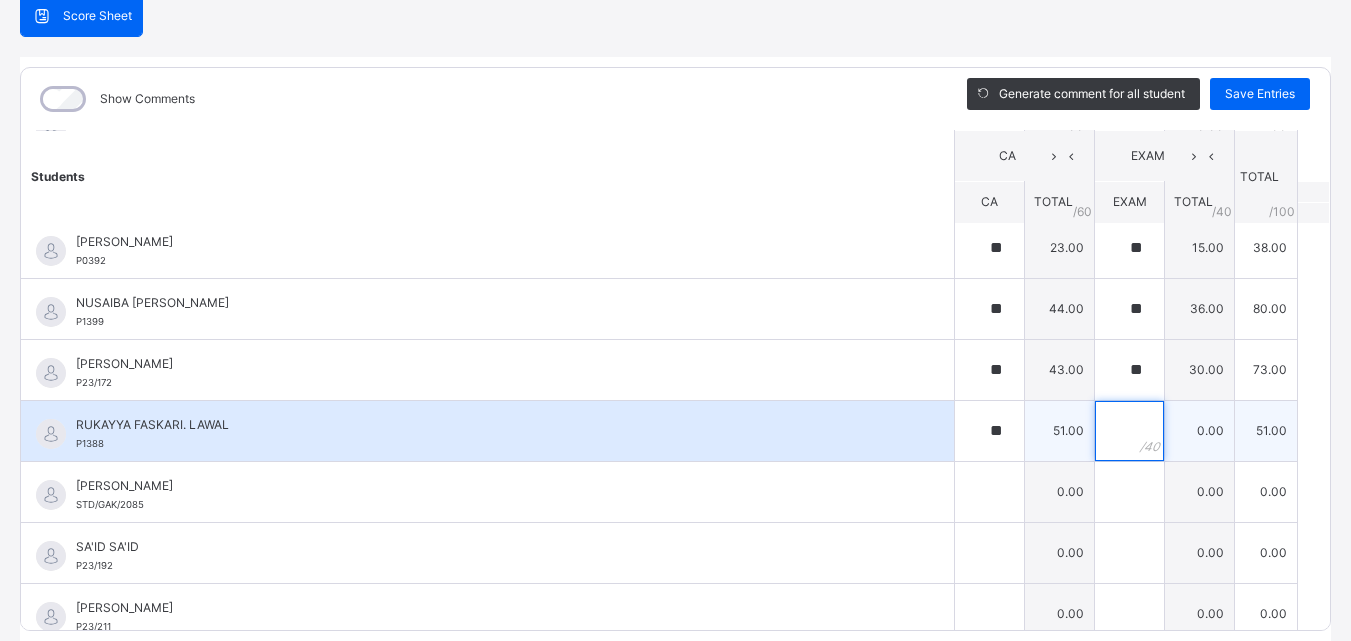 click at bounding box center (1129, 431) 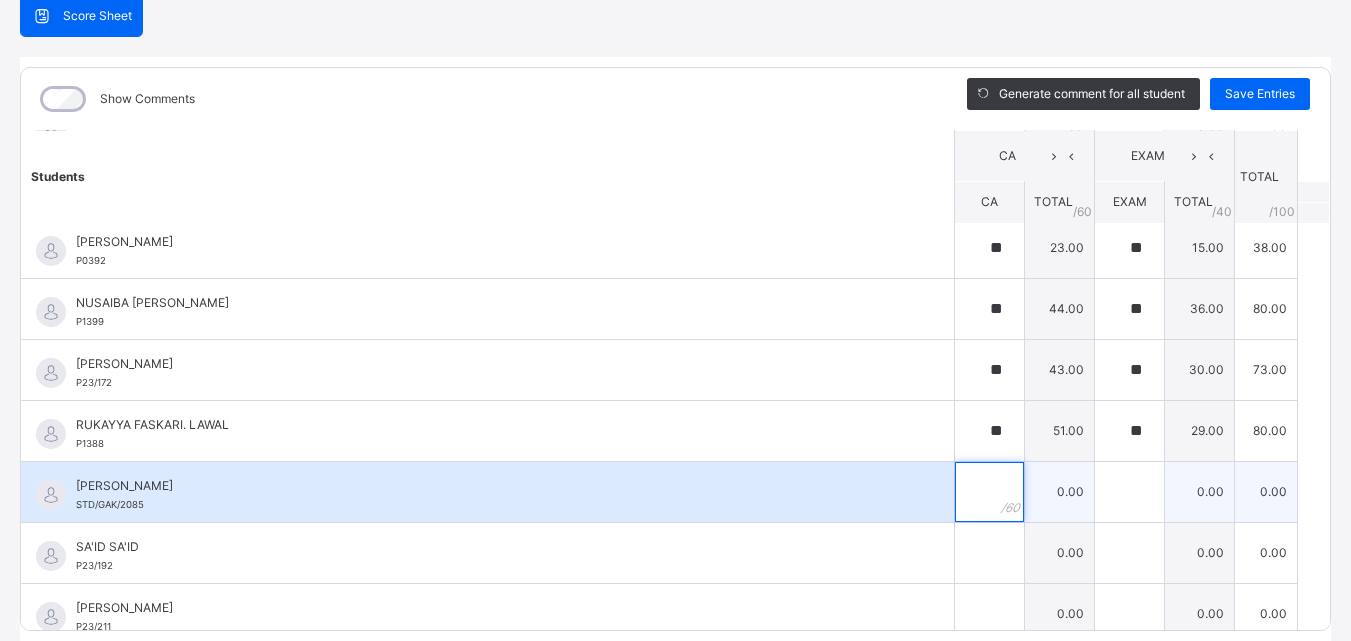 click at bounding box center (989, 492) 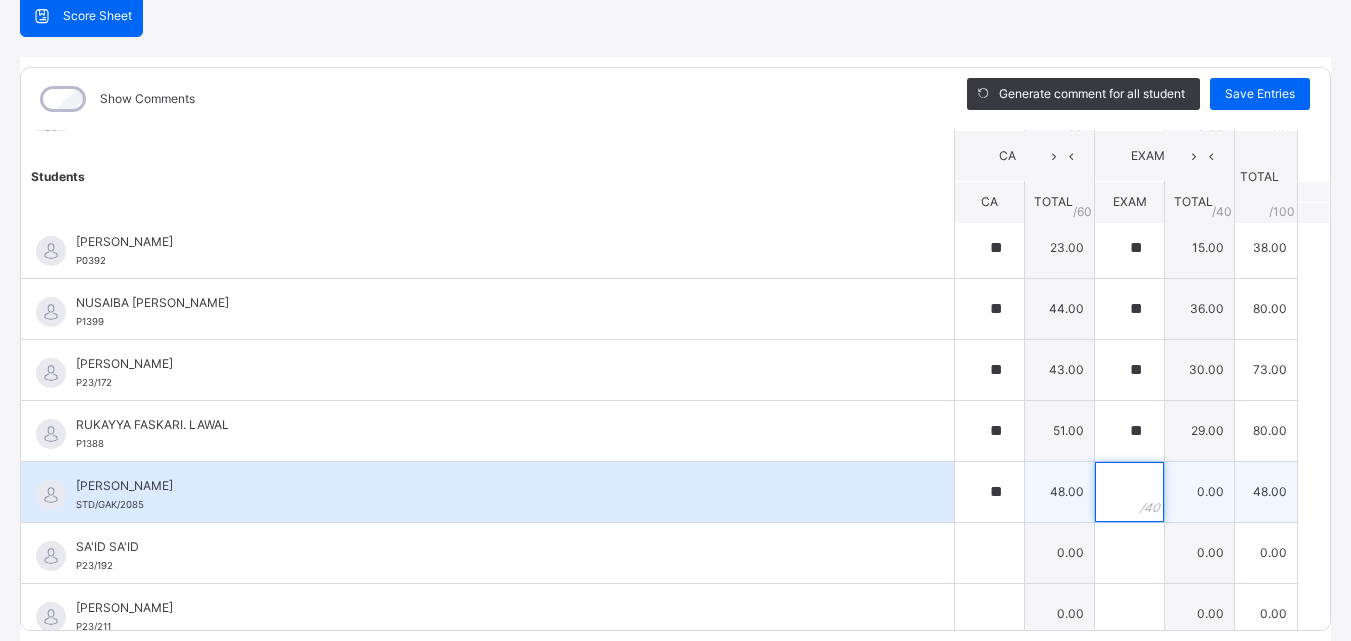click at bounding box center [1129, 492] 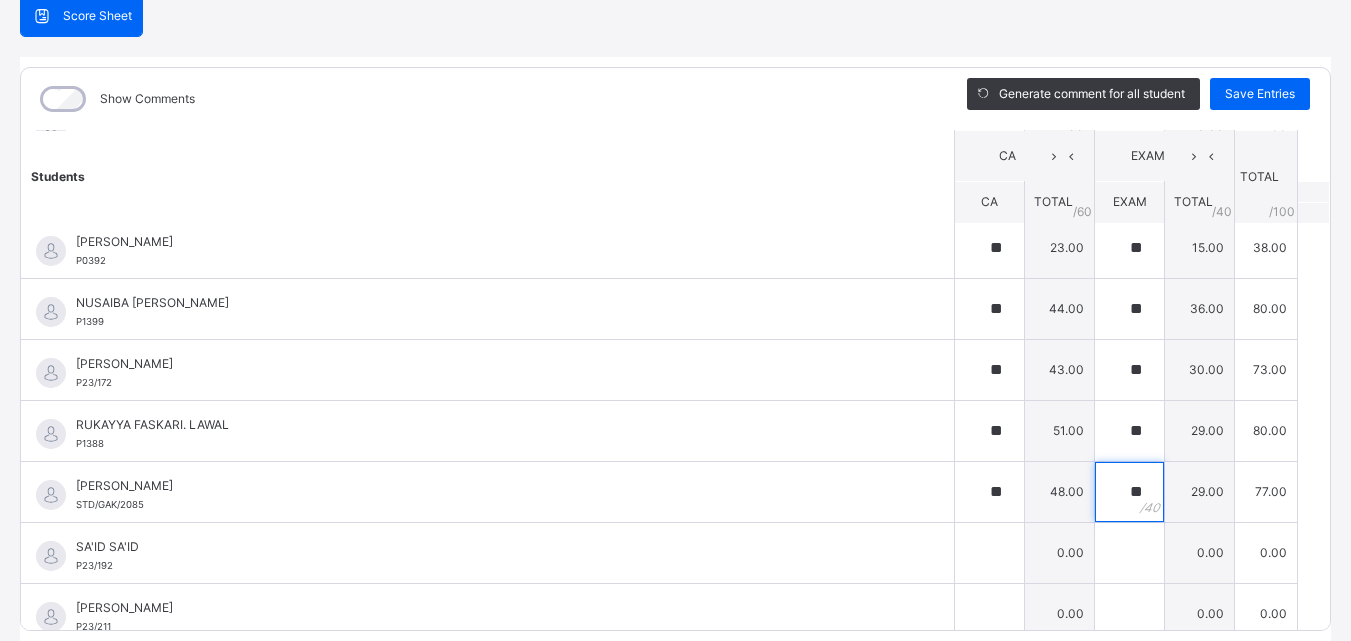 scroll, scrollTop: 2156, scrollLeft: 0, axis: vertical 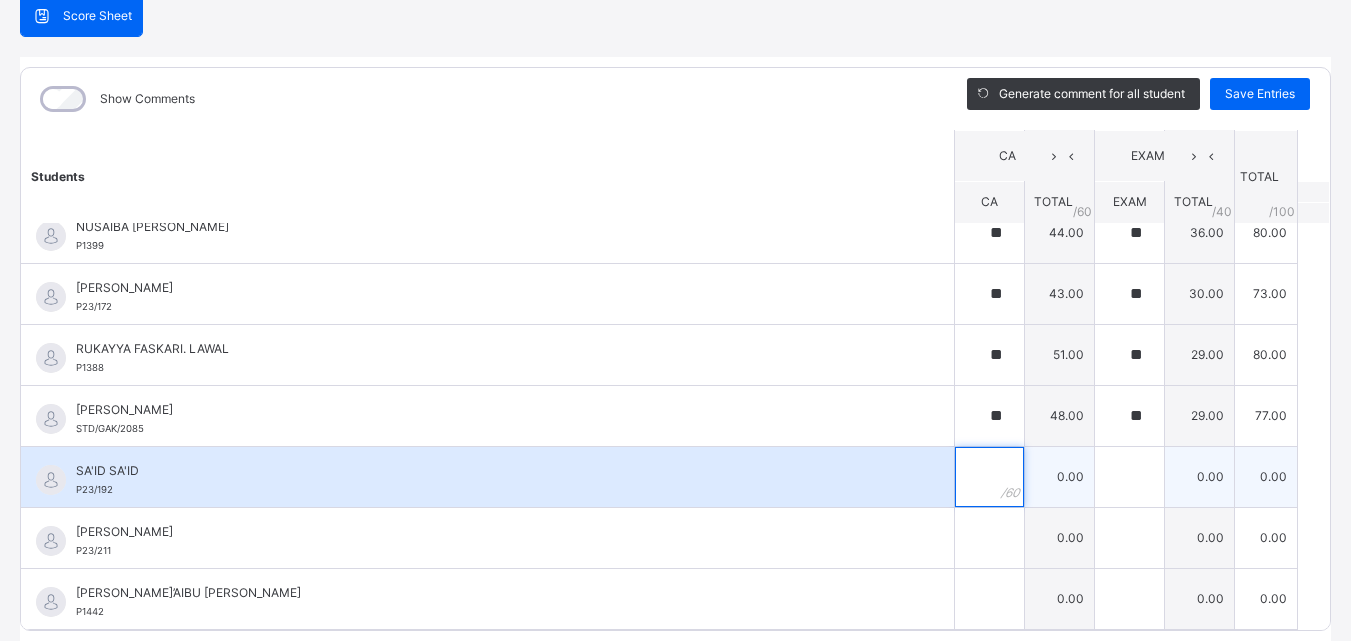 click at bounding box center (989, 477) 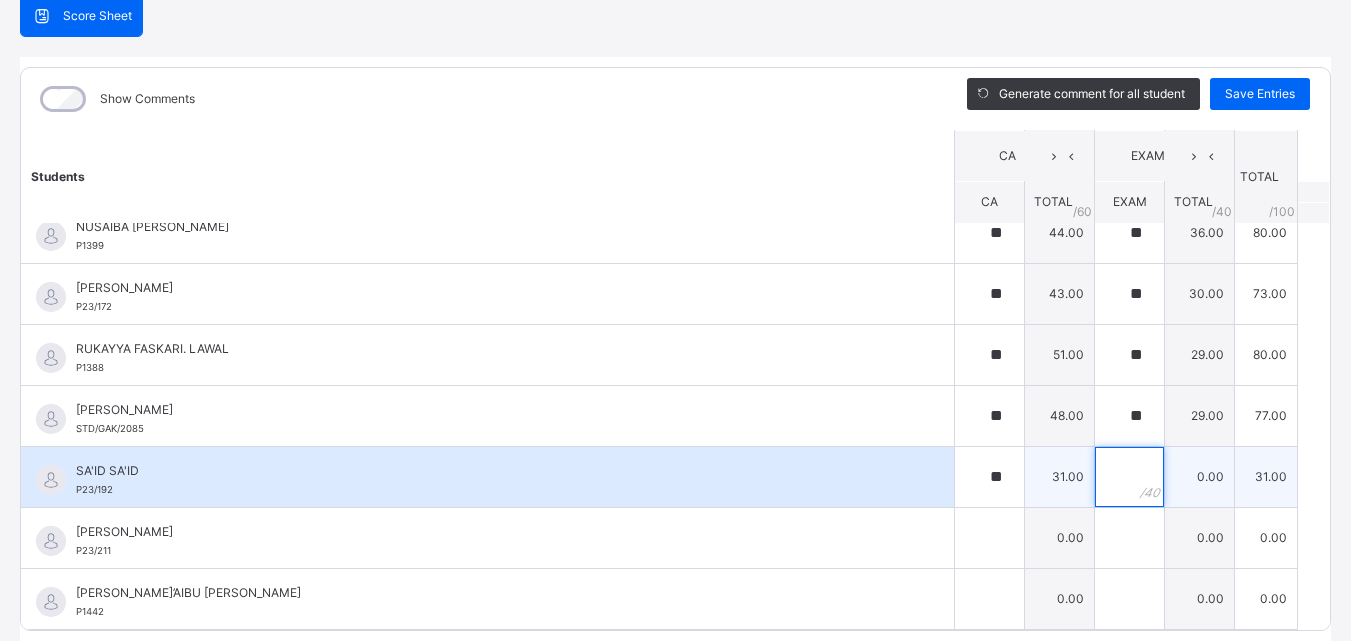 click at bounding box center [1129, 477] 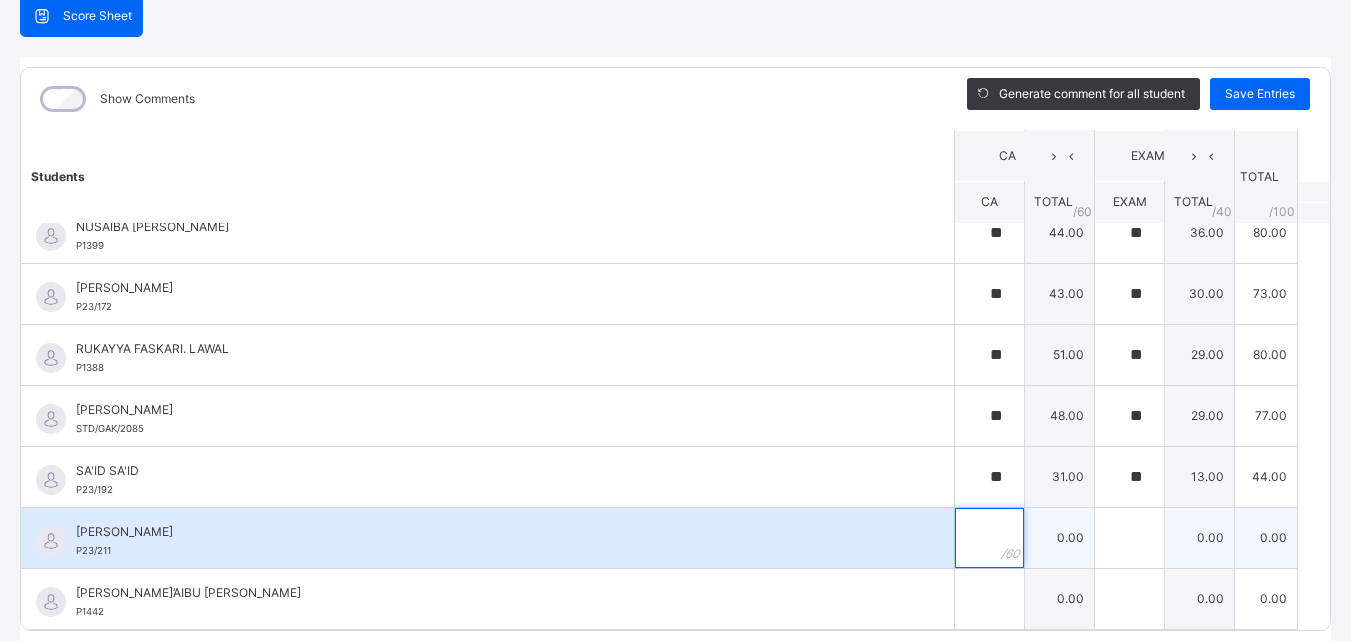 click at bounding box center (989, 538) 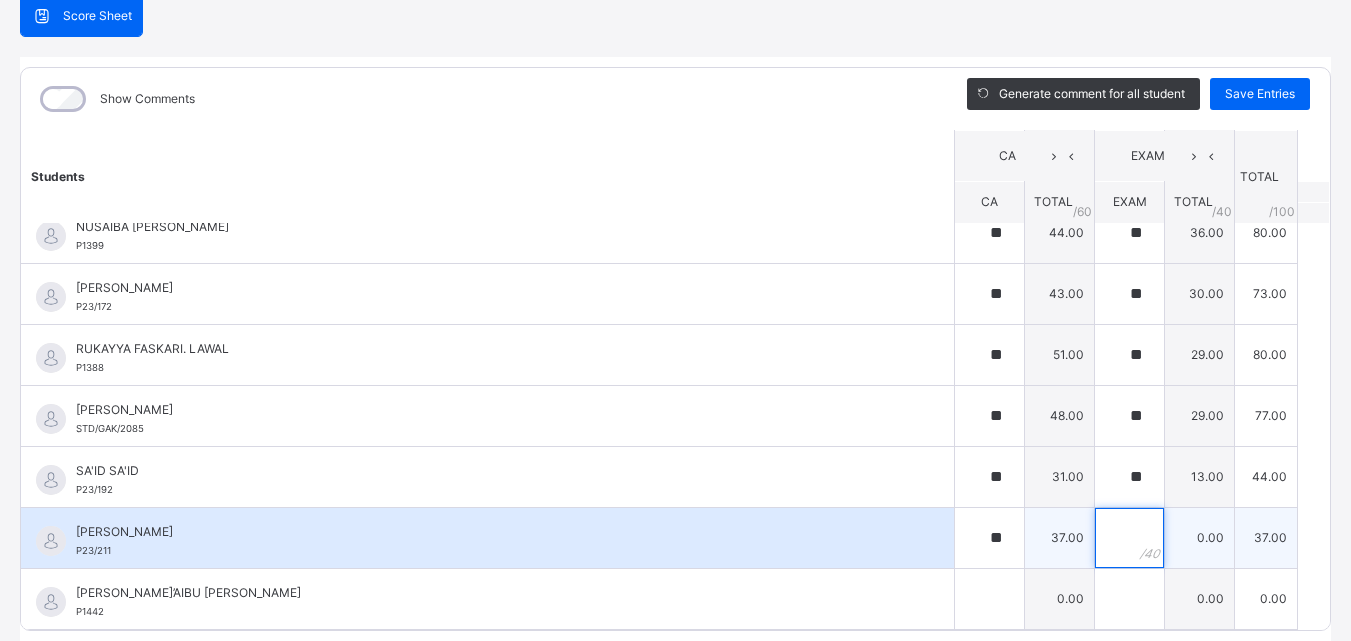 click at bounding box center (1129, 538) 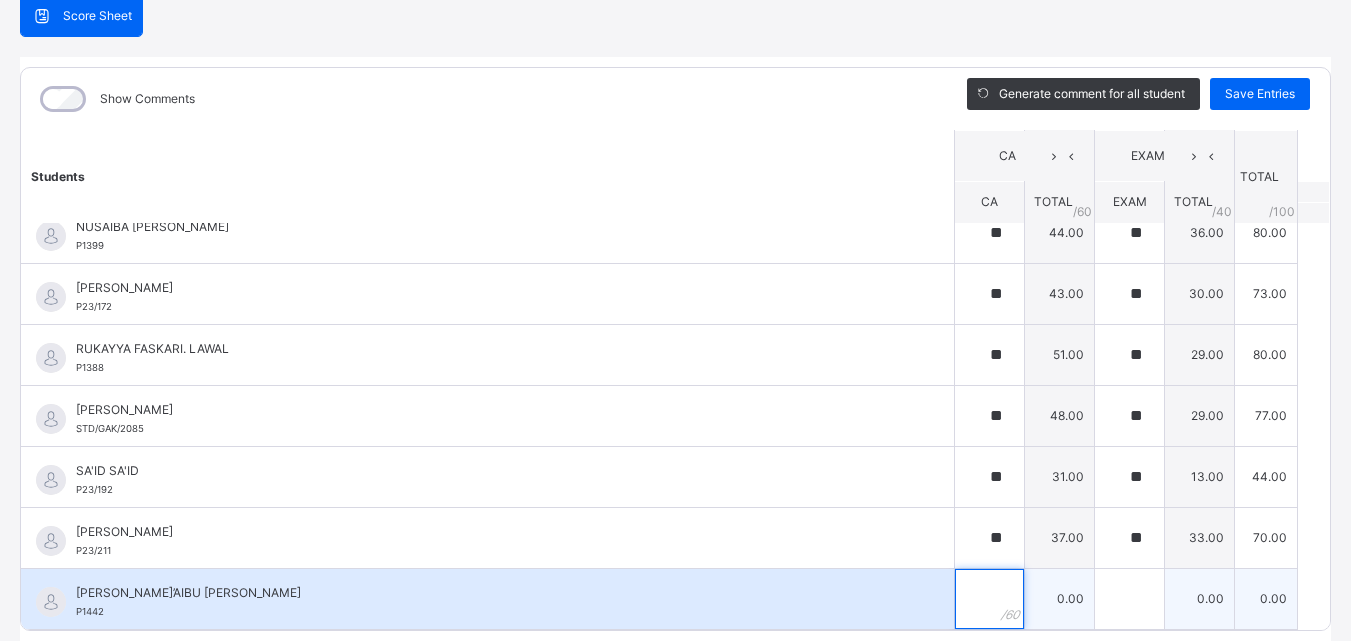 click at bounding box center [989, 599] 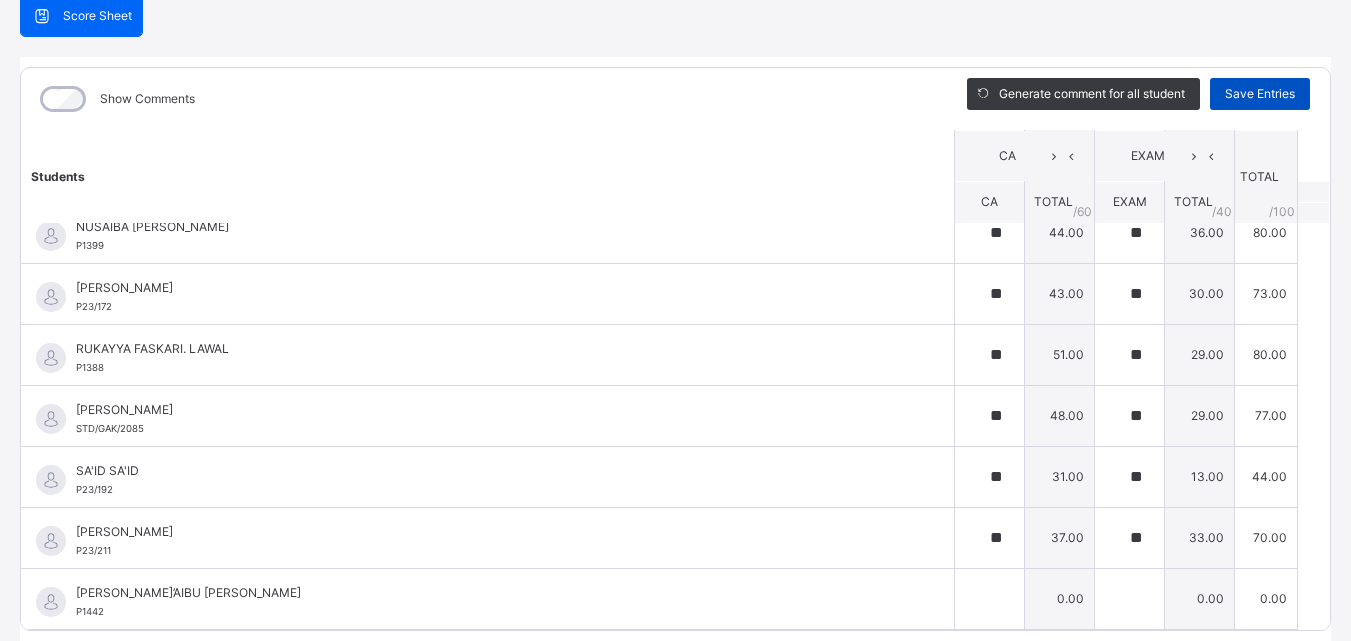 click on "Save Entries" at bounding box center (1260, 94) 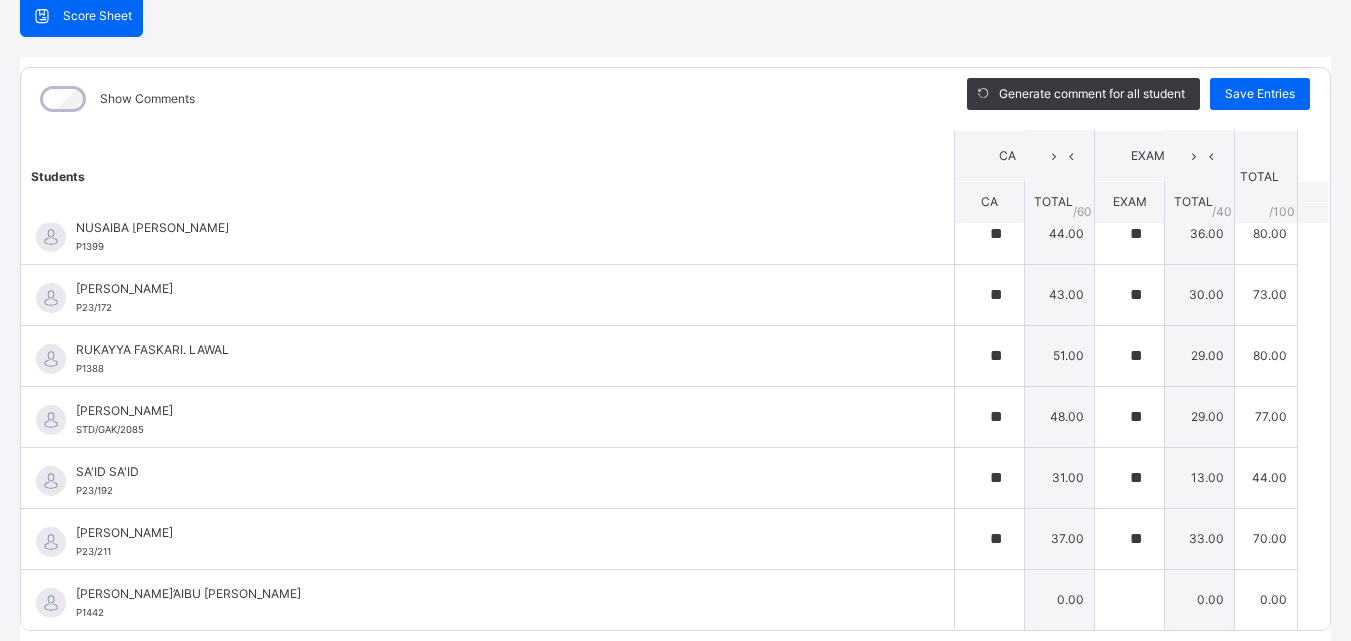 scroll, scrollTop: 2156, scrollLeft: 0, axis: vertical 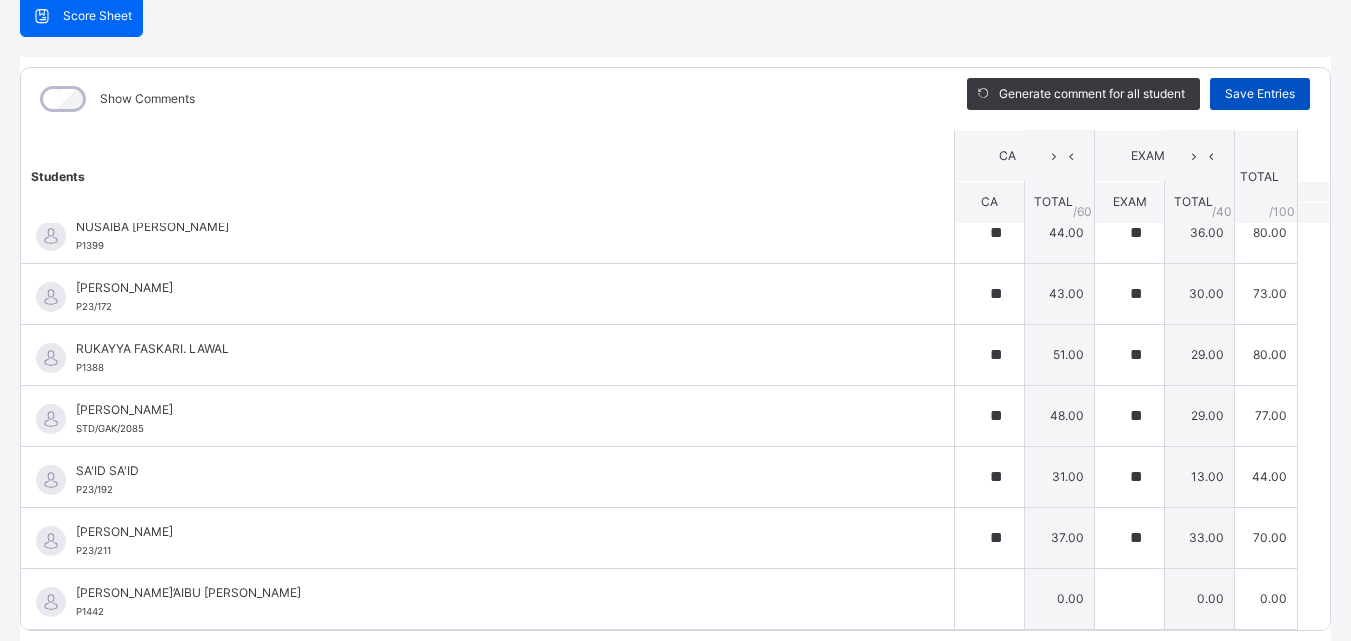 click on "Save Entries" at bounding box center [1260, 94] 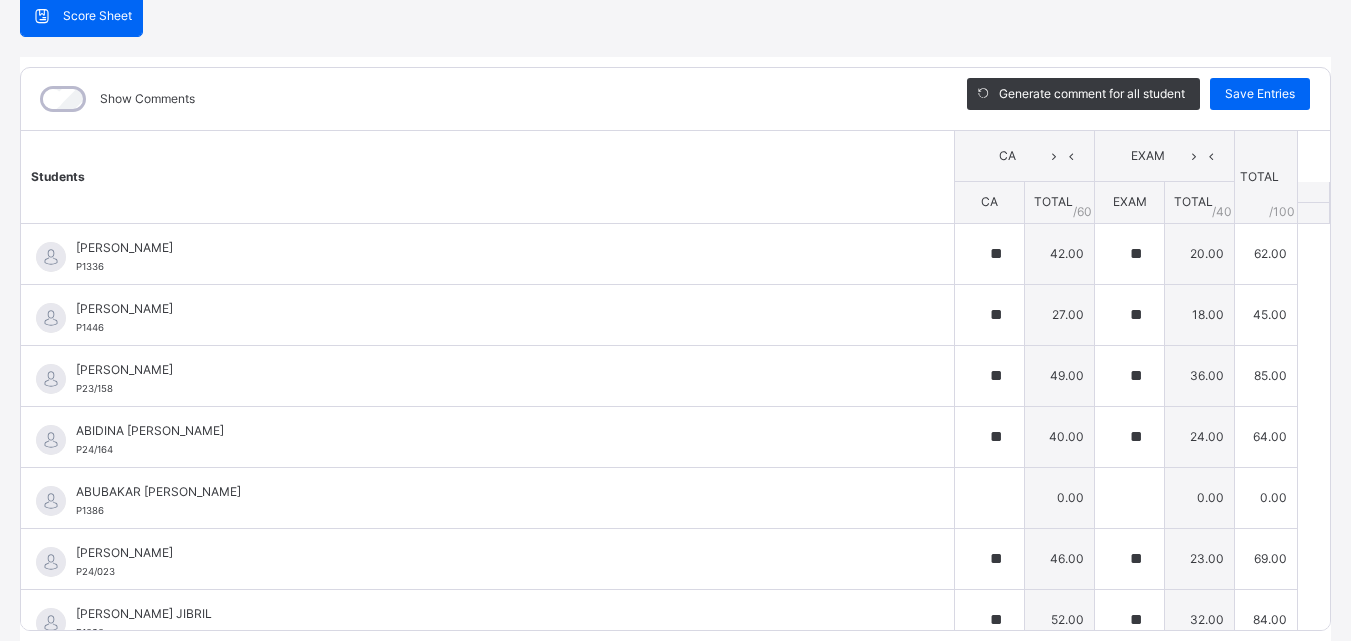 click on "PRIMARY 4   NEEM :   B.S.T Offline Actions  Download Empty Score Sheet  Upload/map score sheet Subject  B.S.T GOBARAU ACADEMY, KATSINA Date: 15th Jul 2025, 12:01:08 pm Score Sheet Score Sheet Show Comments   Generate comment for all student   Save Entries Class Level:  PRIMARY 4   NEEM Subject:  B.S.T Session:  2024/2025 Session Session:  Third Term Students CA  EXAM  TOTAL /100 Comment CA  TOTAL / 60 EXAM TOTAL / 40 ABDULGANIYU  ABDULSALAM P1336 ABDULGANIYU  ABDULSALAM P1336 ** 42.00 ** 20.00 62.00 Generate comment 0 / 250   ×   Subject Teacher’s Comment Generate and see in full the comment developed by the AI with an option to regenerate the comment JS ABDULGANIYU  ABDULSALAM   P1336   Total 62.00  / 100.00 Sims Bot   Regenerate     Use this comment   ABDULRAHMAN HARUNA ABDULMUMIN P1446 ABDULRAHMAN HARUNA ABDULMUMIN P1446 ** 27.00 ** 18.00 45.00 Generate comment 0 / 250   ×   Subject Teacher’s Comment Generate and see in full the comment developed by the AI with an option to regenerate the comment JS" at bounding box center [675, 289] 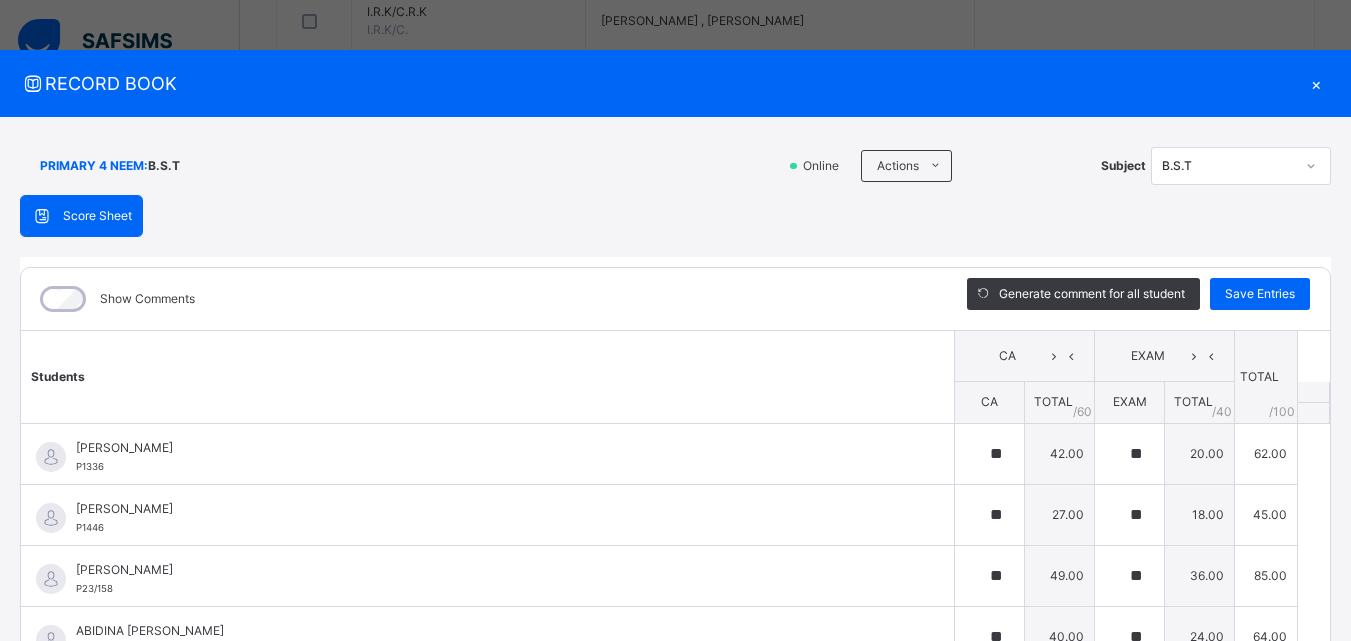 click on "×" at bounding box center (1316, 83) 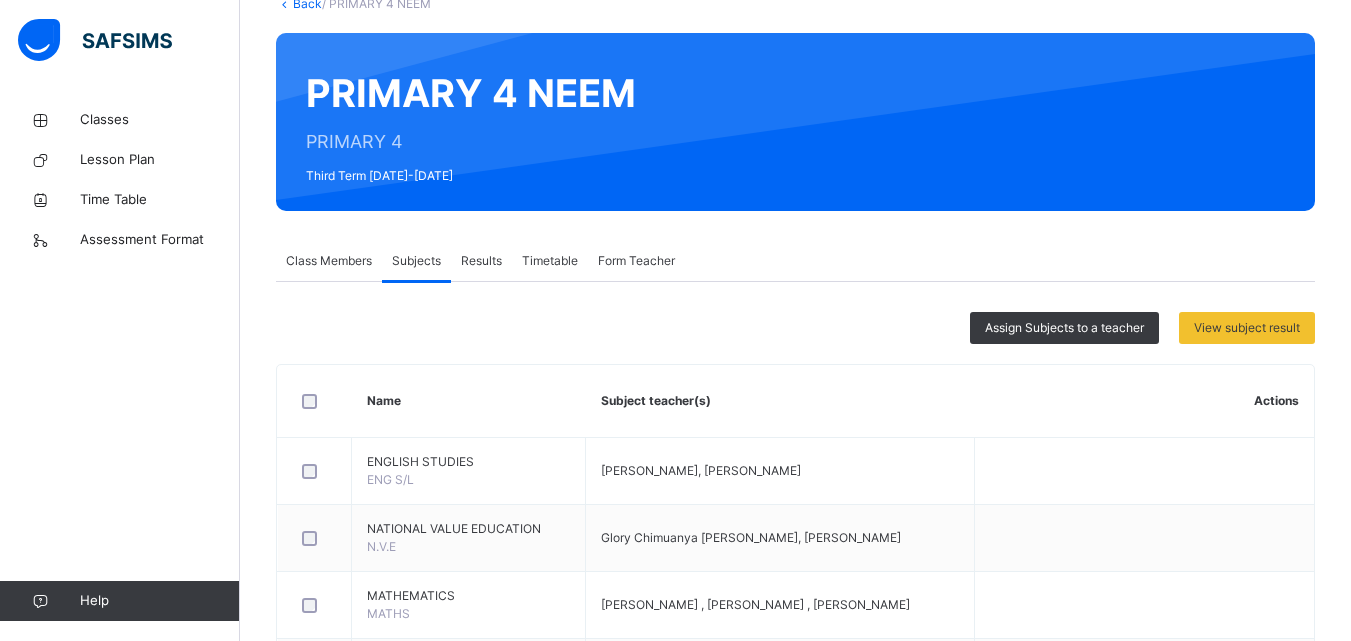 scroll, scrollTop: 133, scrollLeft: 0, axis: vertical 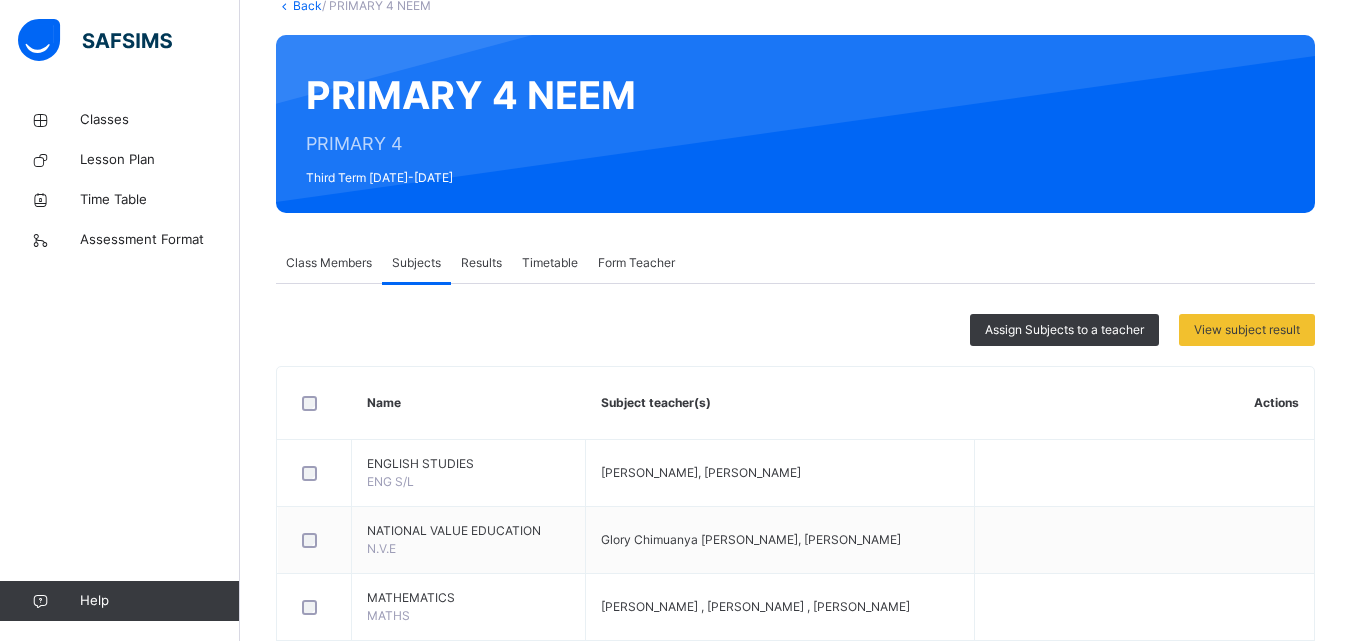 click on "Results" at bounding box center [481, 263] 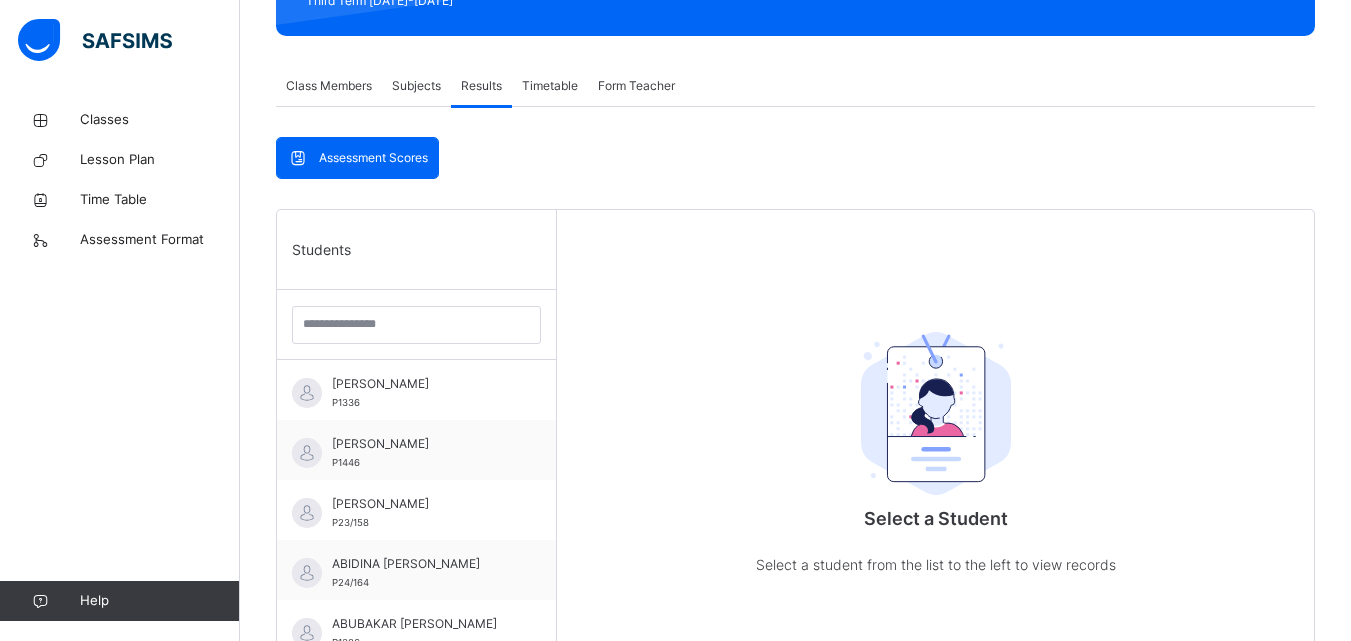 scroll, scrollTop: 333, scrollLeft: 0, axis: vertical 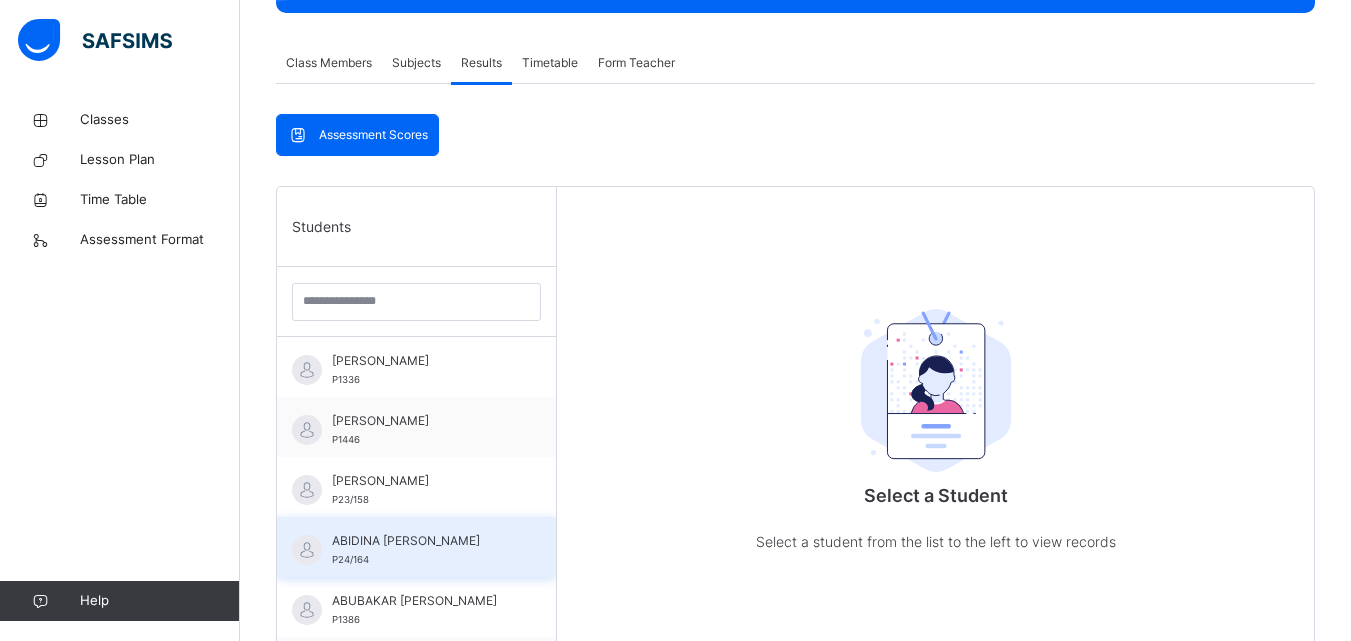 click on "ABIDINA  ABDALLAH" at bounding box center (421, 541) 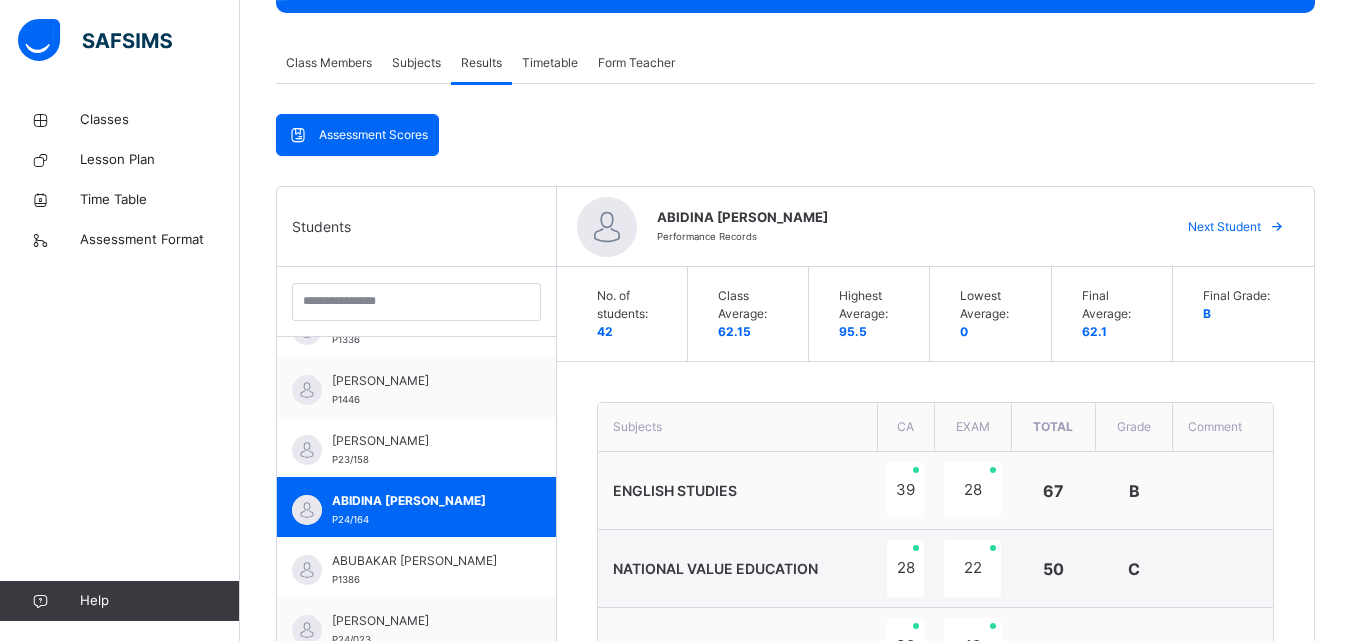 scroll, scrollTop: 80, scrollLeft: 0, axis: vertical 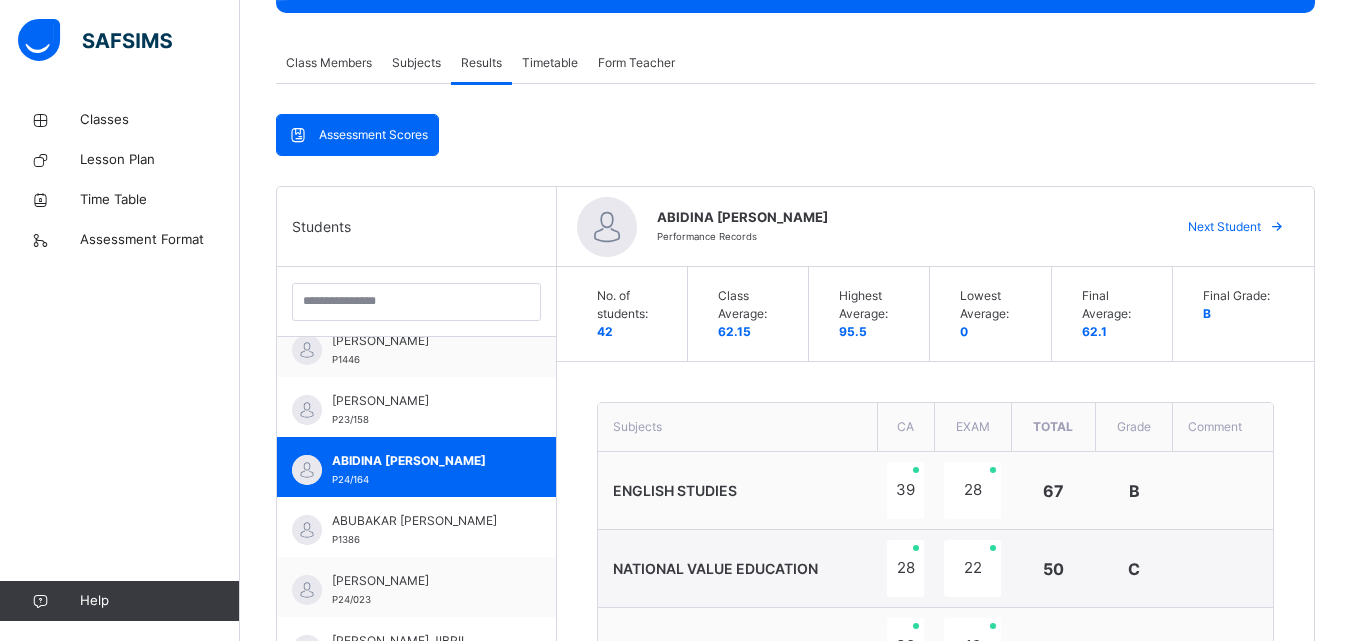 click on "50" at bounding box center [1053, 569] 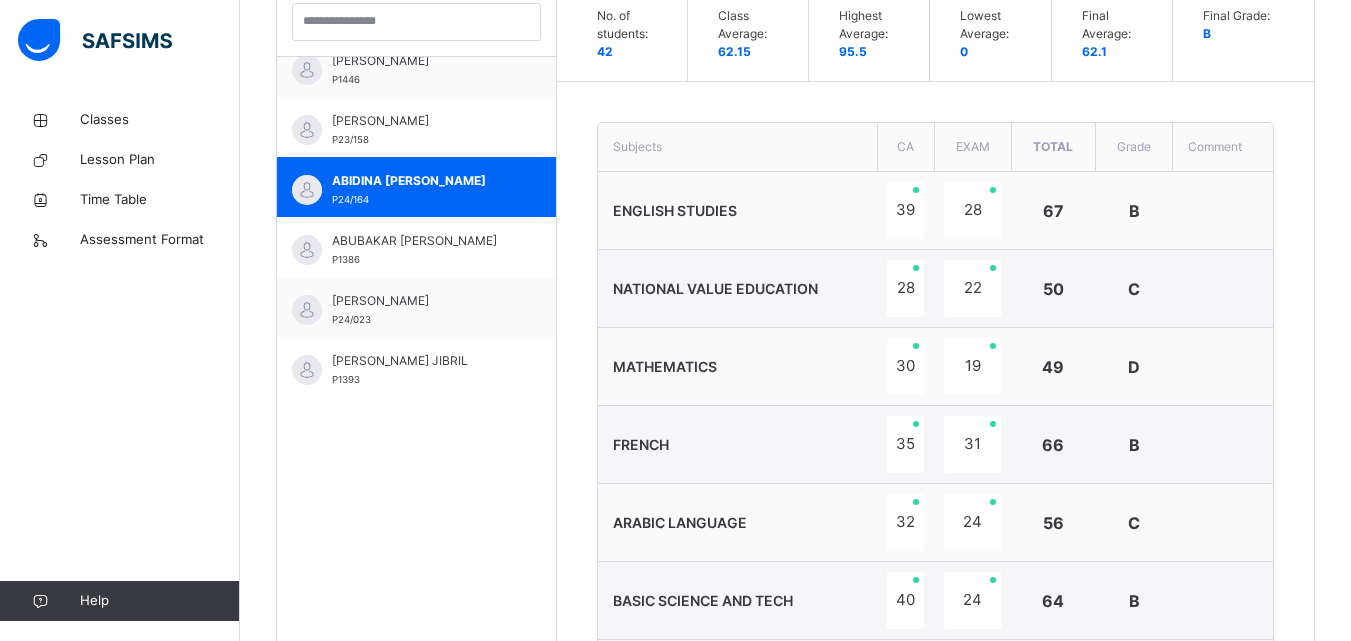scroll, scrollTop: 653, scrollLeft: 0, axis: vertical 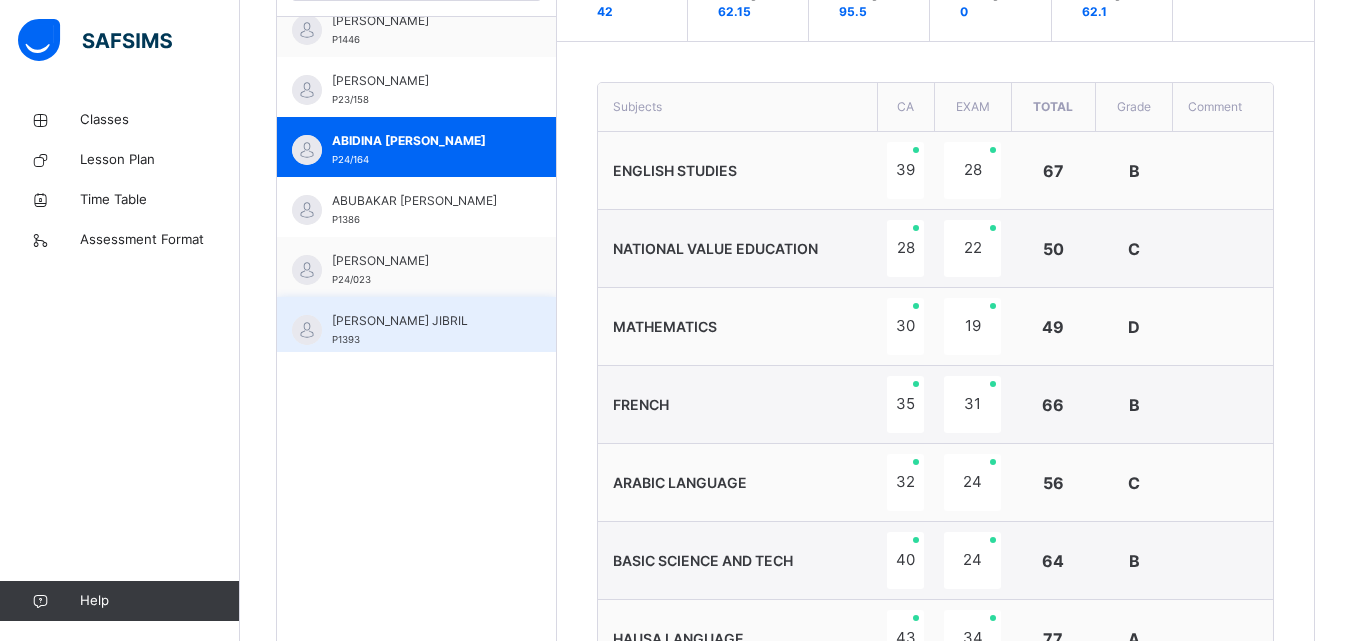 click on "ADAM USMAN JIBRIL" at bounding box center (421, 321) 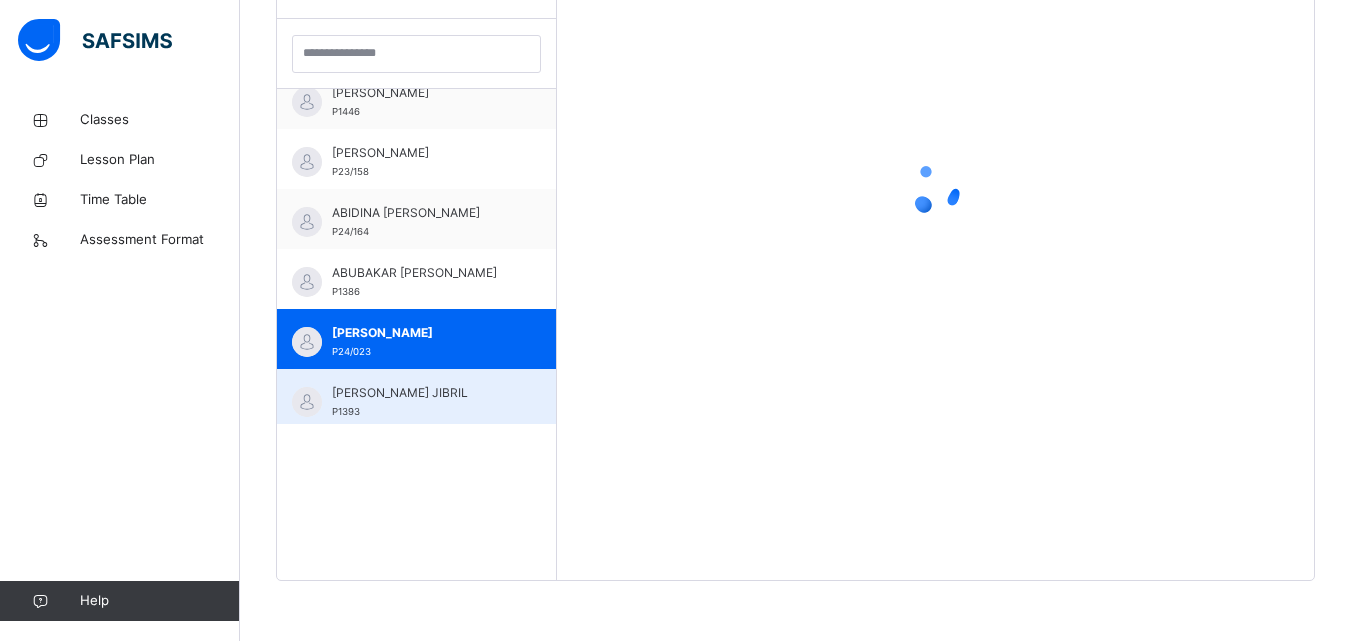 scroll, scrollTop: 581, scrollLeft: 0, axis: vertical 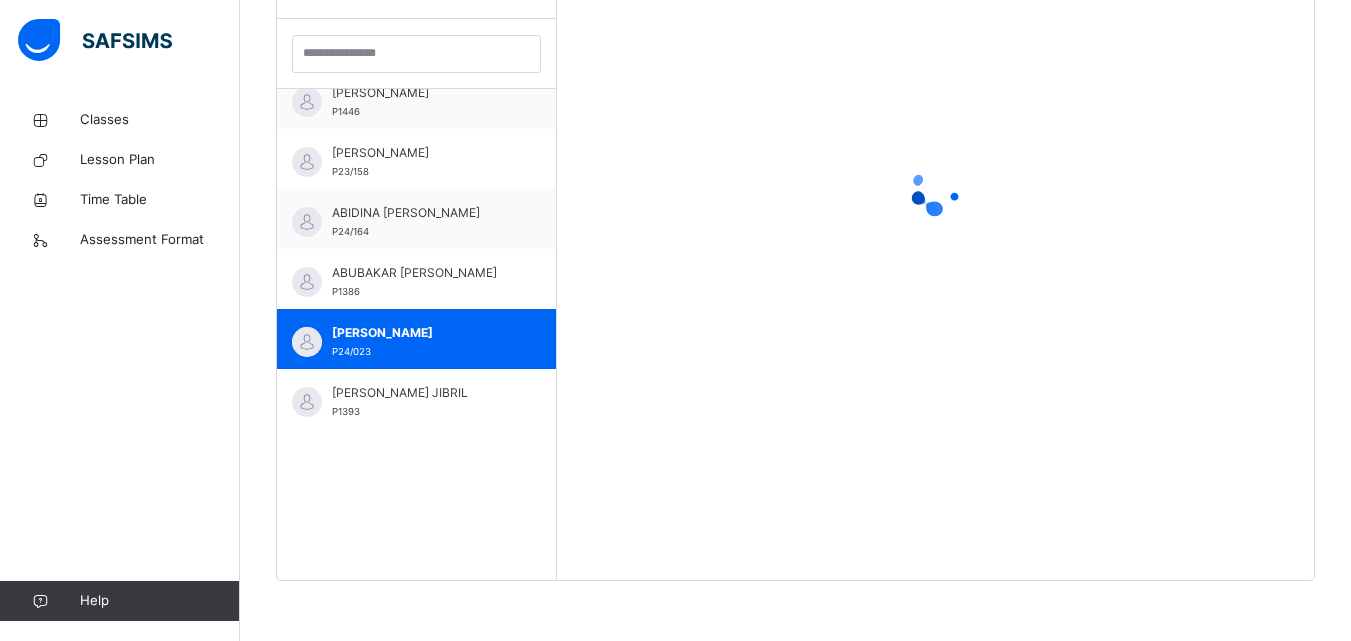 click 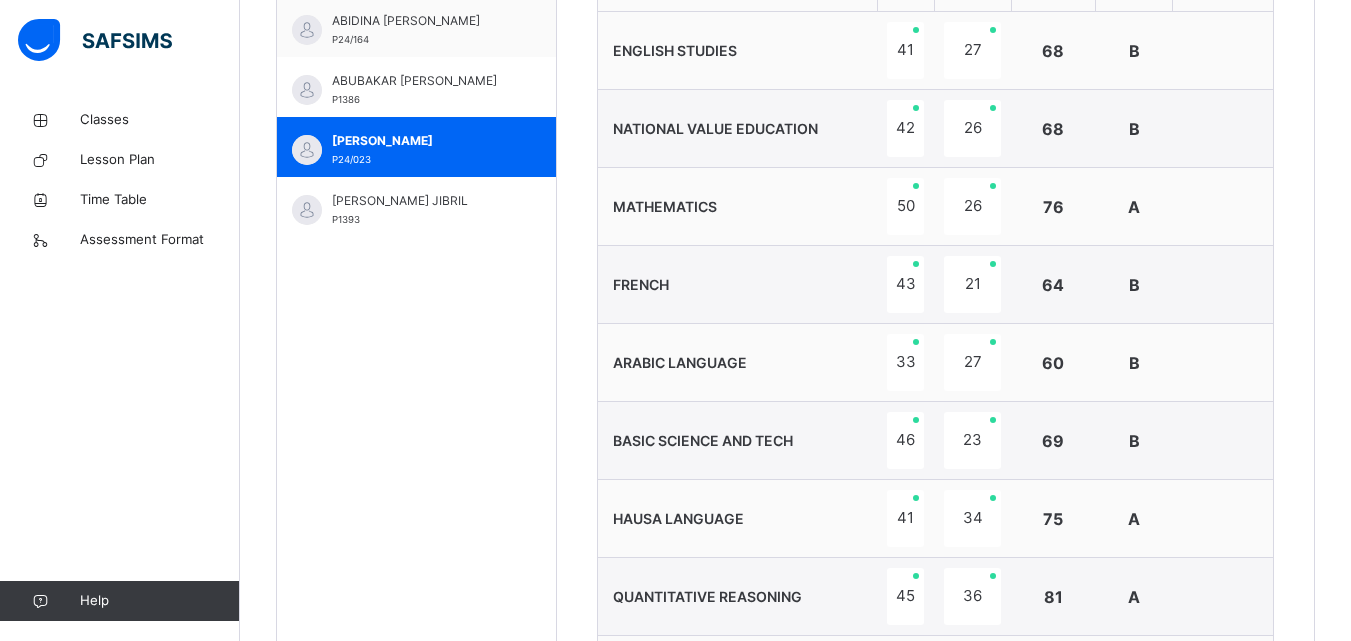 scroll, scrollTop: 813, scrollLeft: 0, axis: vertical 